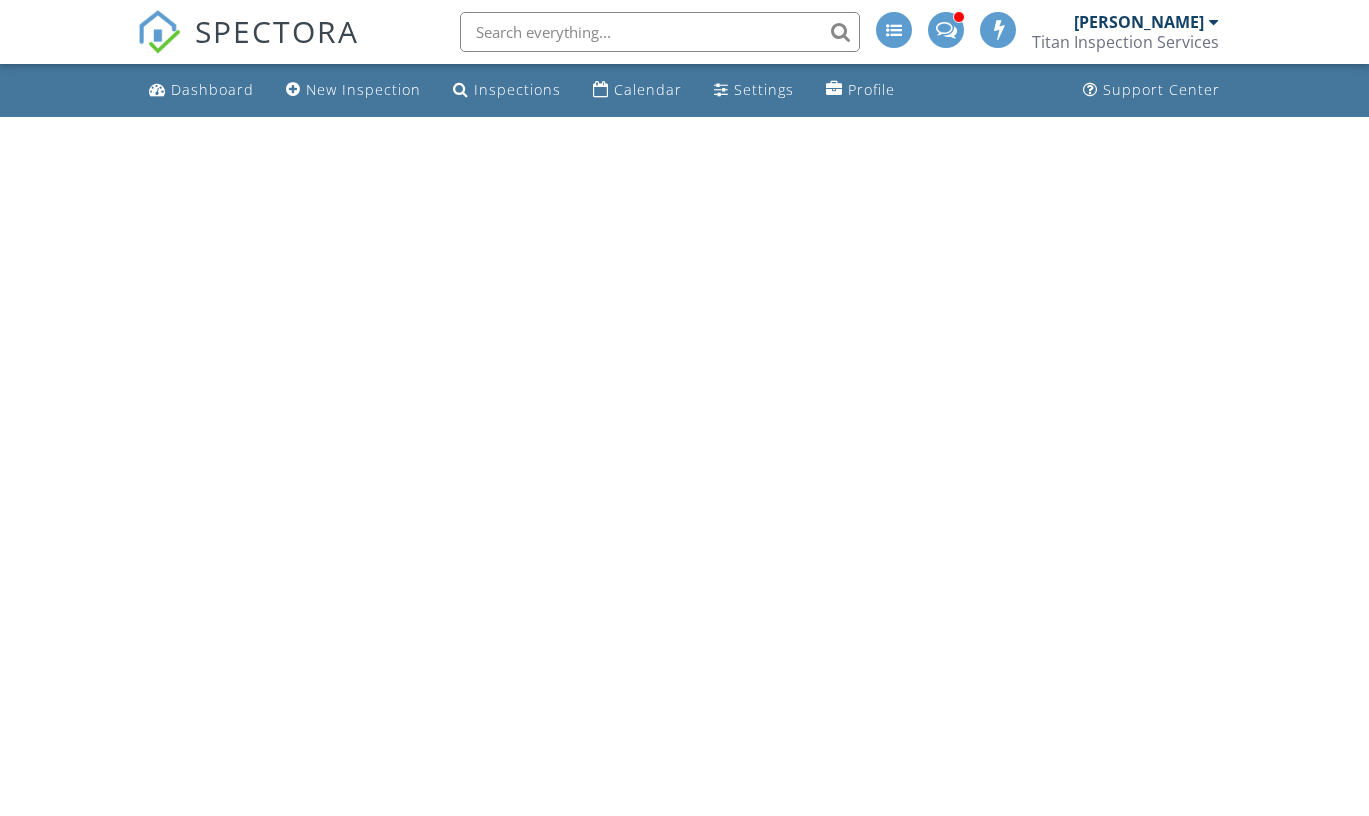 scroll, scrollTop: 0, scrollLeft: 0, axis: both 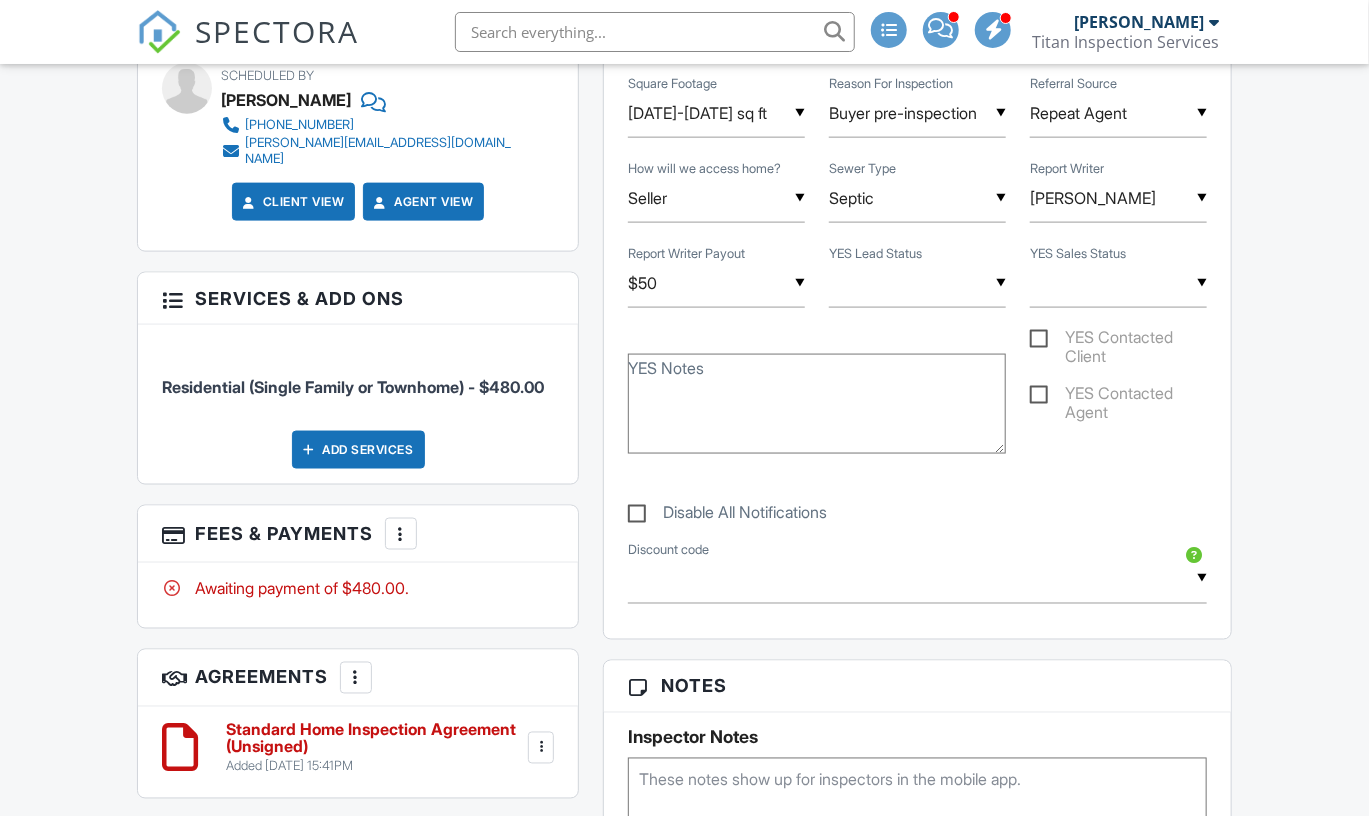 click at bounding box center [917, 283] 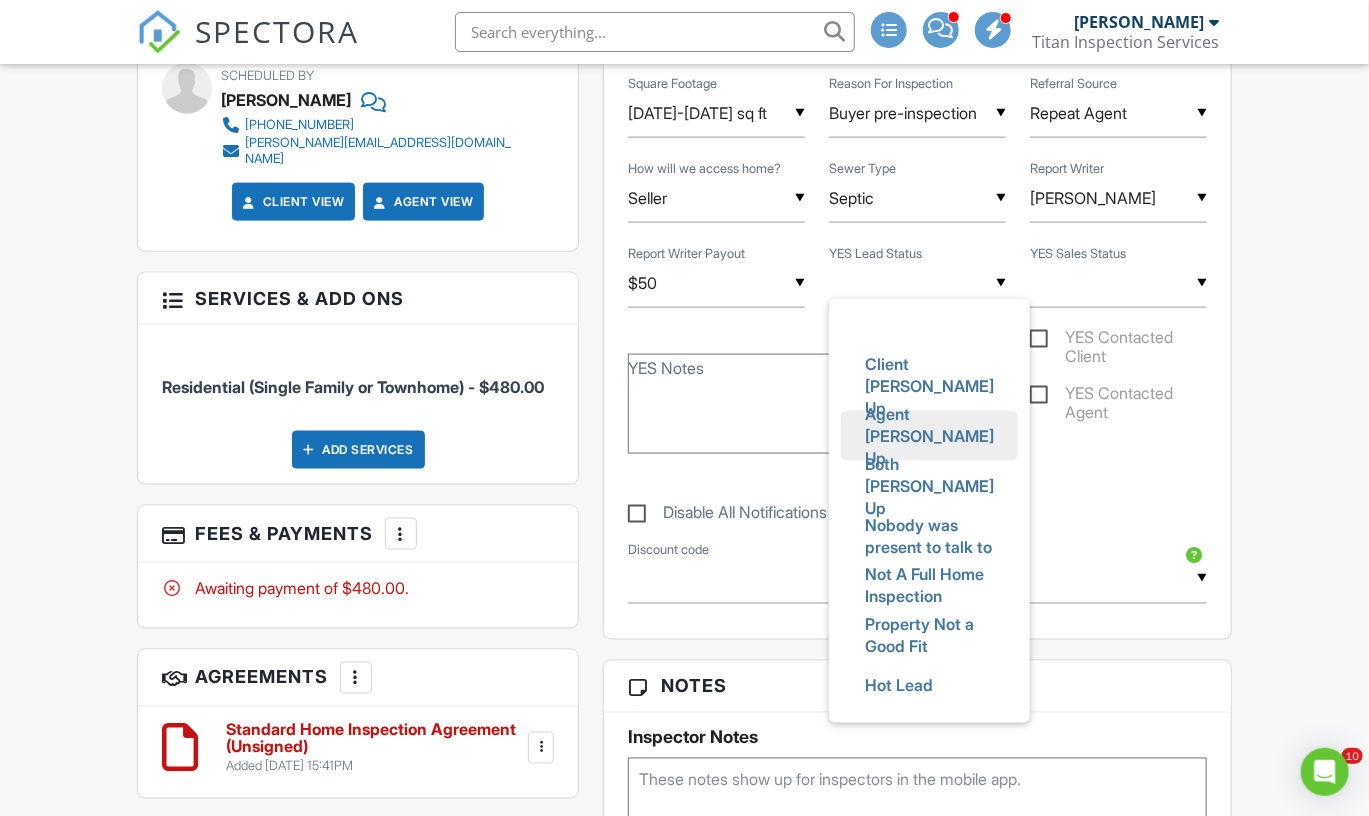 click on "Agent Teed Up" at bounding box center [929, 436] 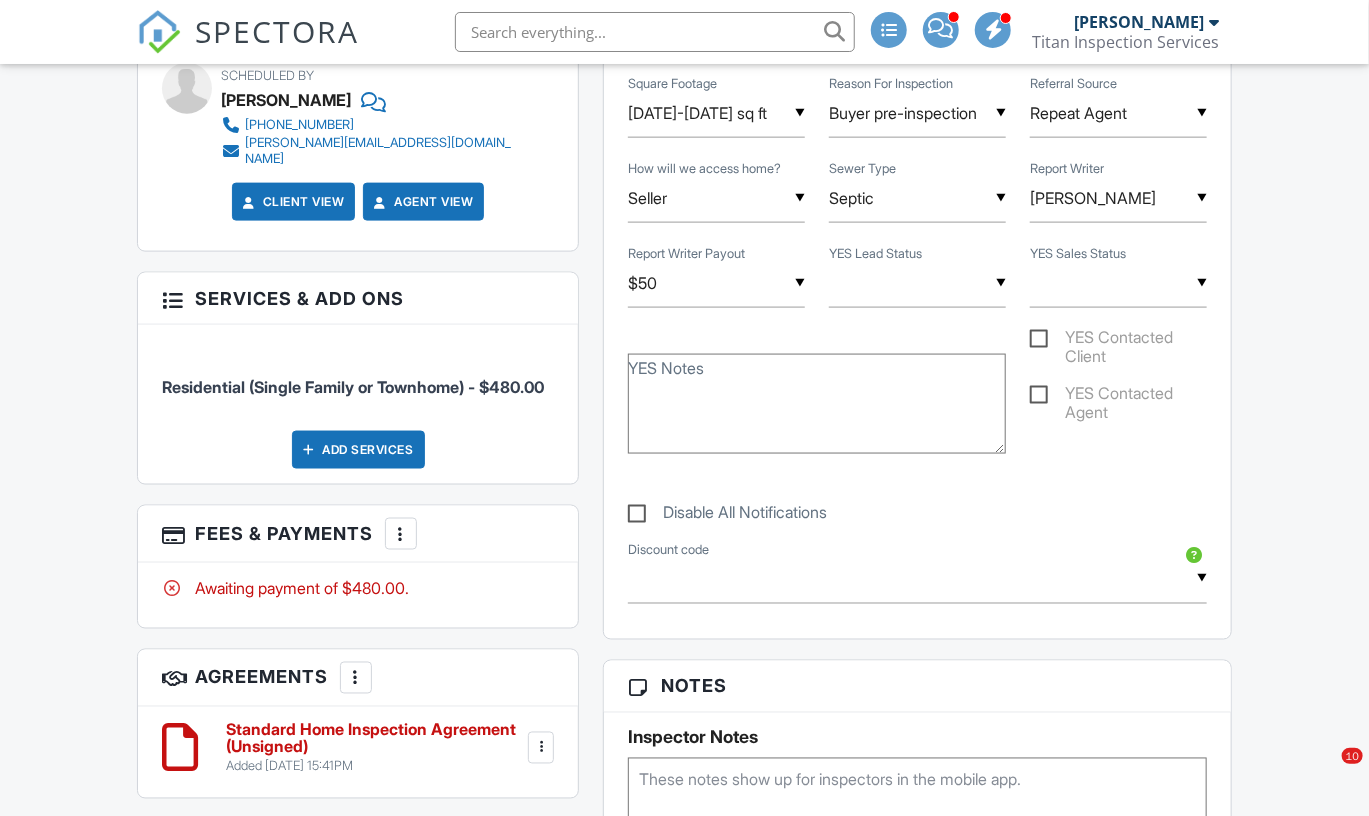 type on "Agent Teed Up" 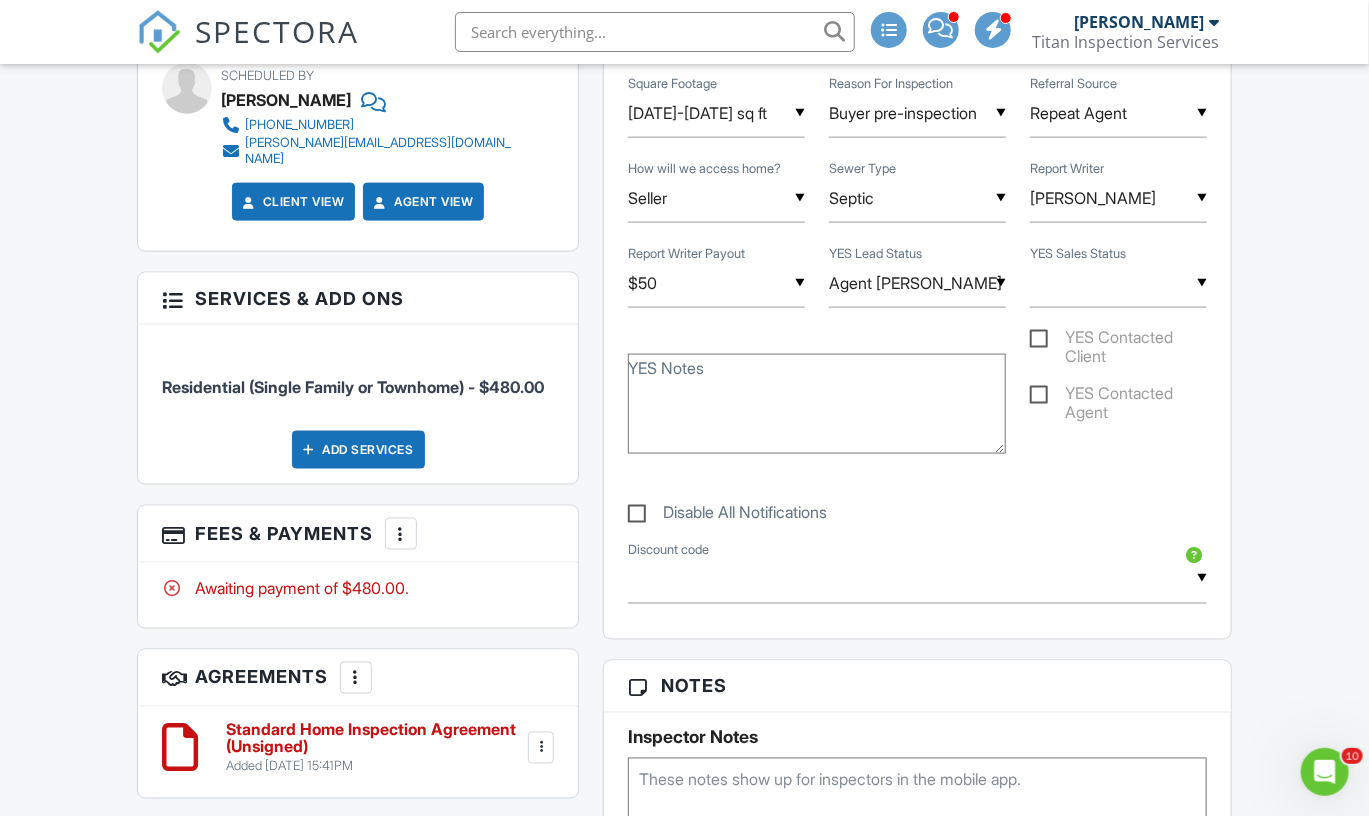 scroll, scrollTop: 0, scrollLeft: 0, axis: both 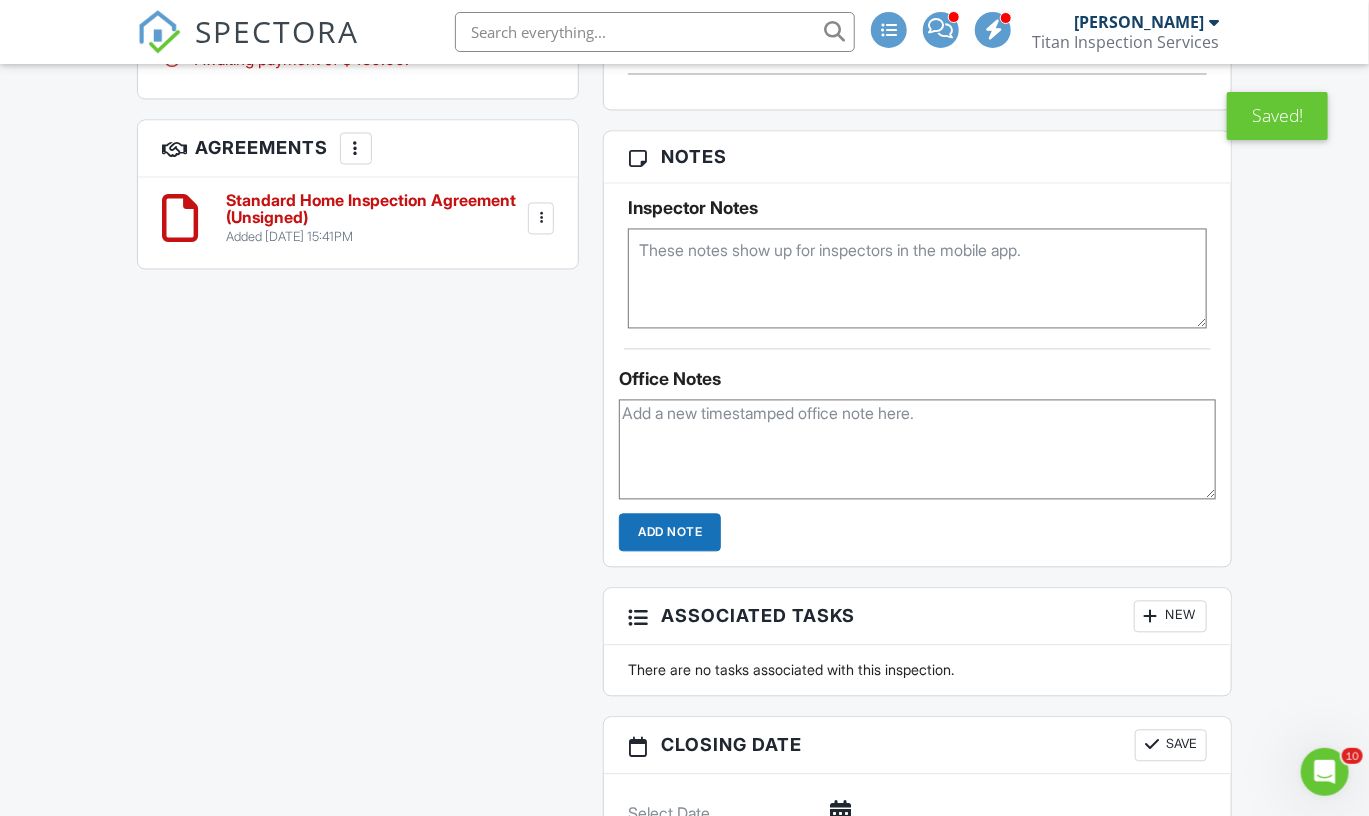 click at bounding box center [917, 450] 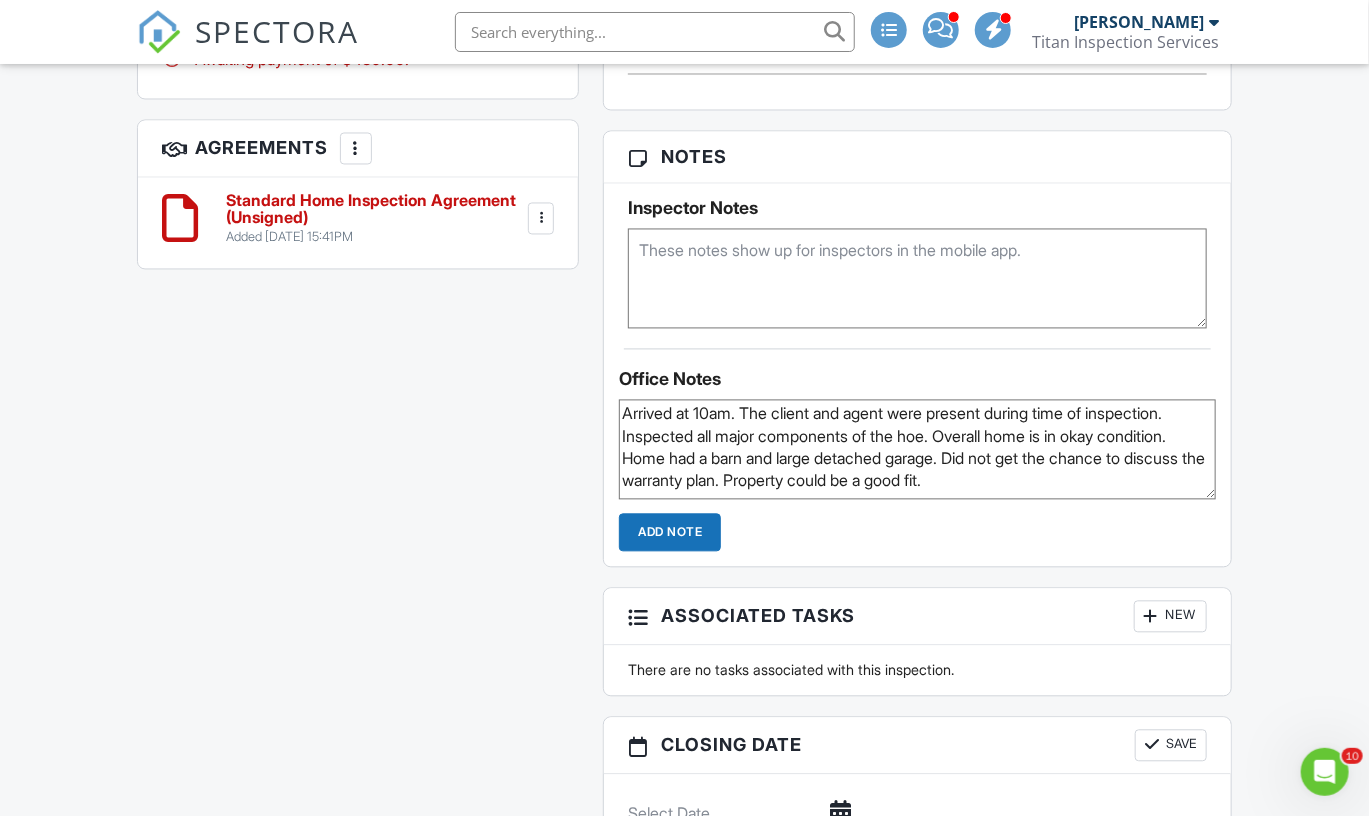 type on "Arrived at 10am. The client and agent were present during time of inspection. Inspected all major components of the hoe. Overall home is in okay condition. Home had a barn and large detached garage. Did not get the chance to discuss the warranty plan. Property could be a good fit." 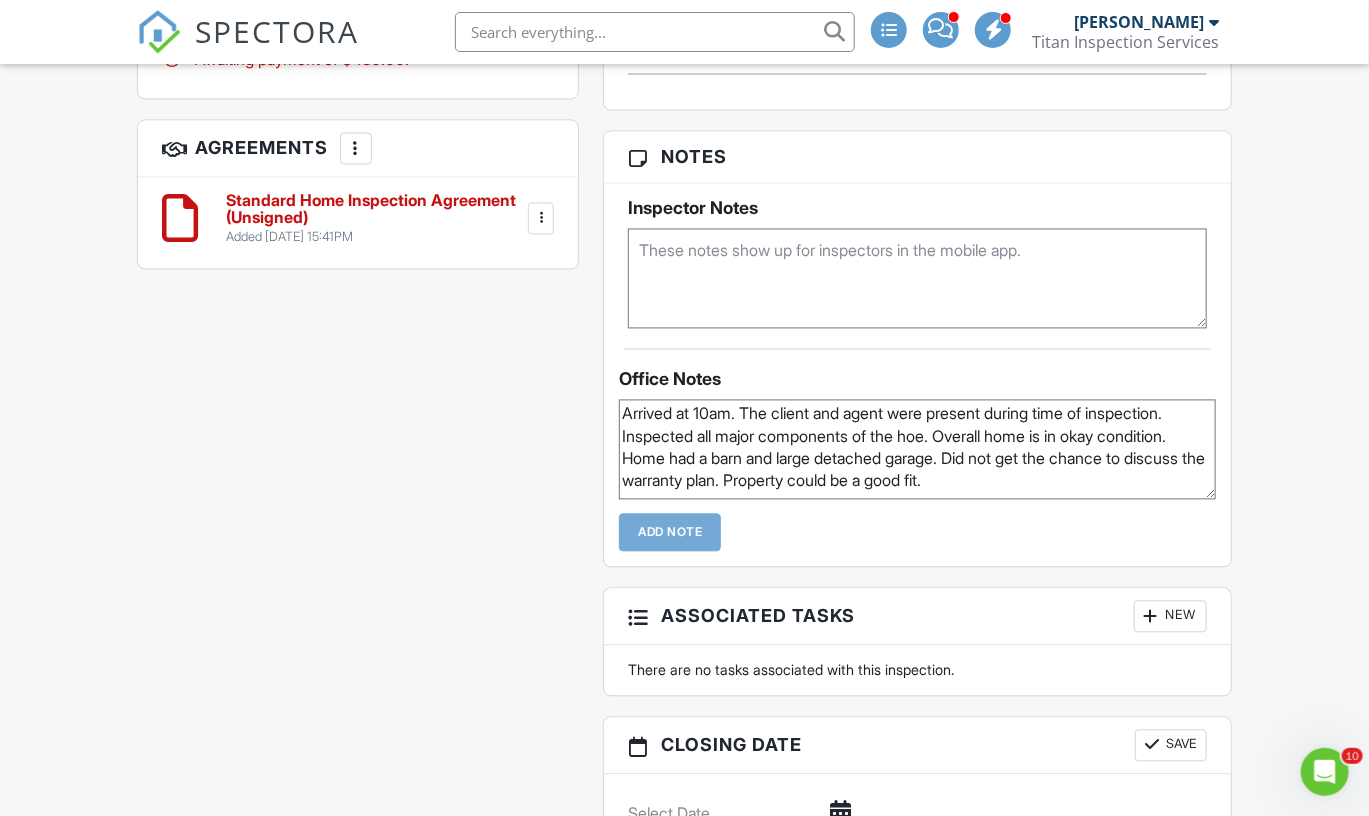 type 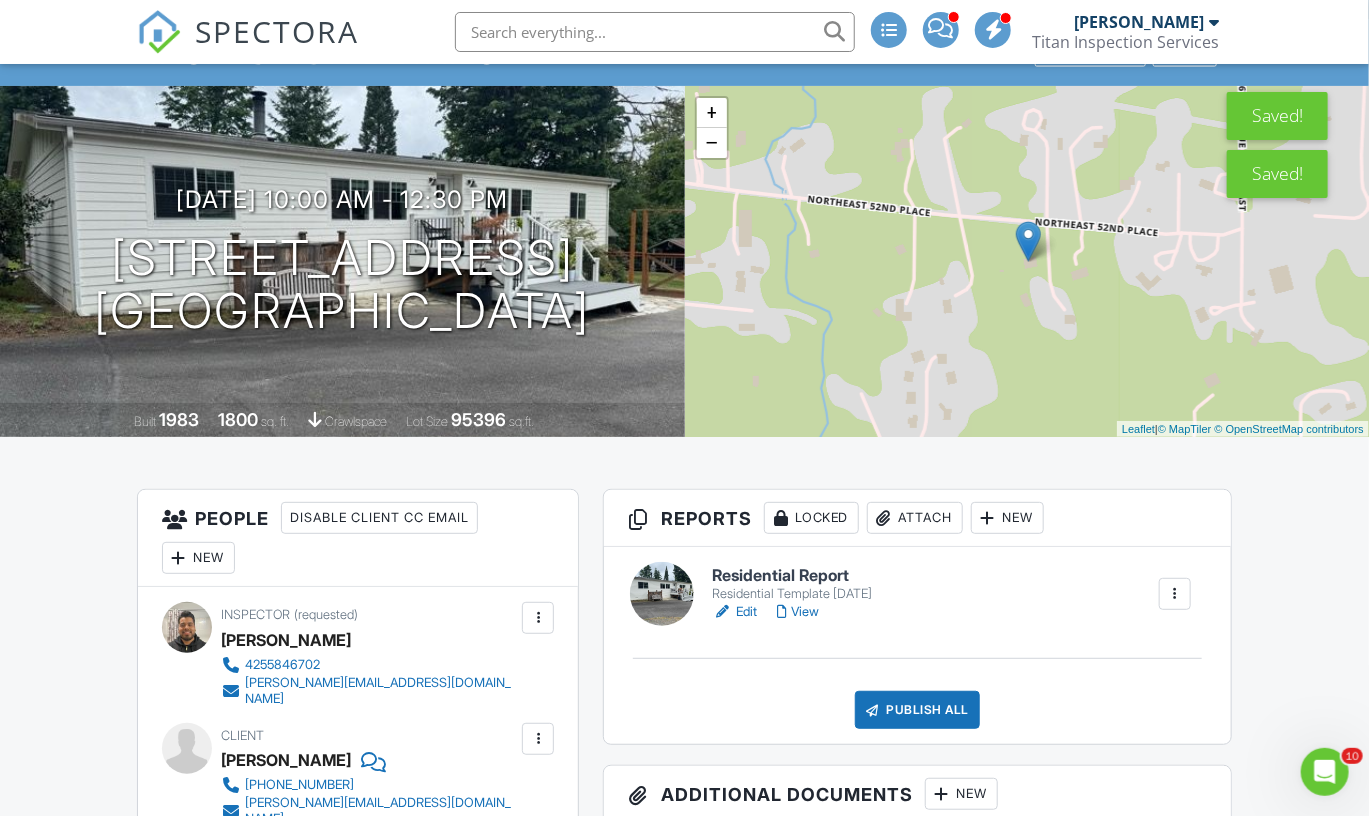 scroll, scrollTop: 91, scrollLeft: 0, axis: vertical 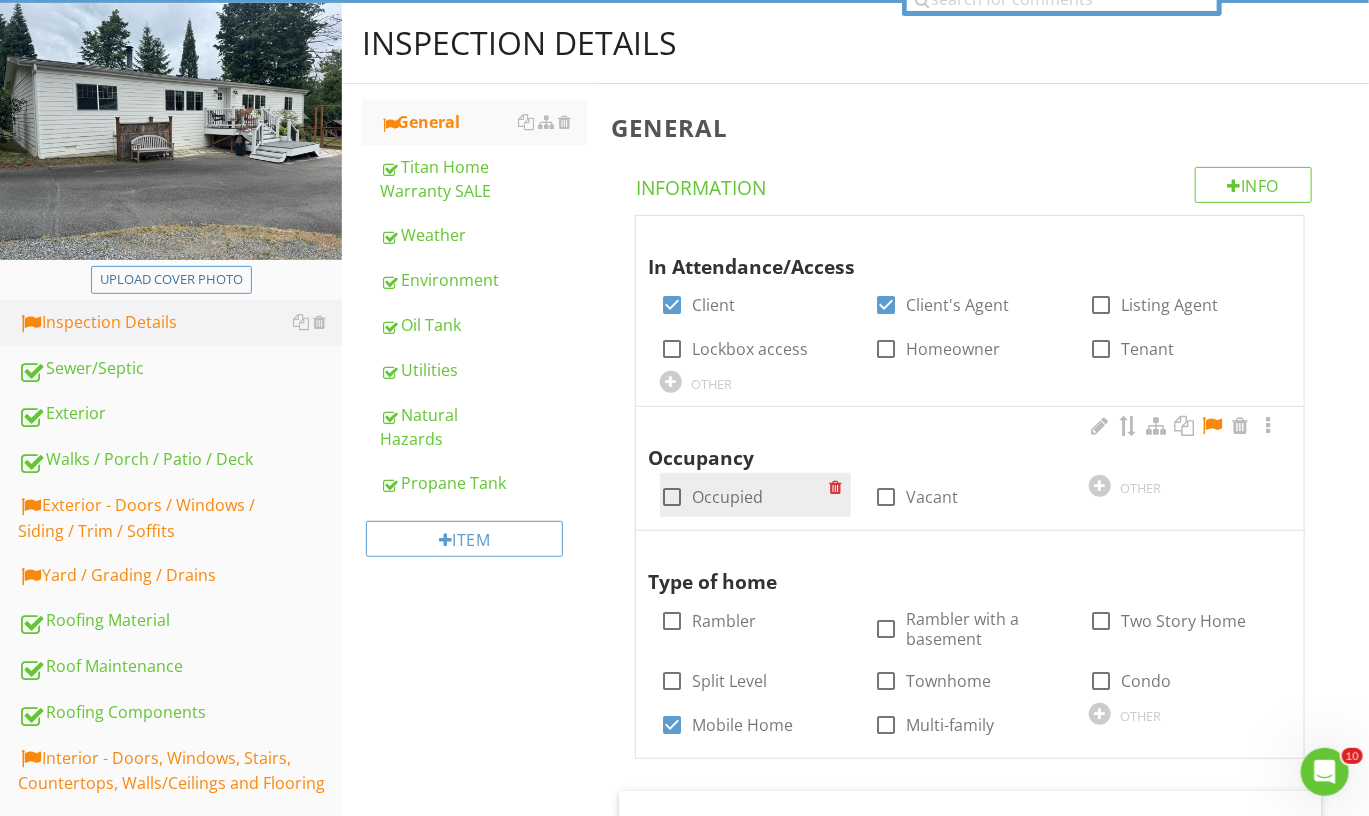 click at bounding box center [672, 497] 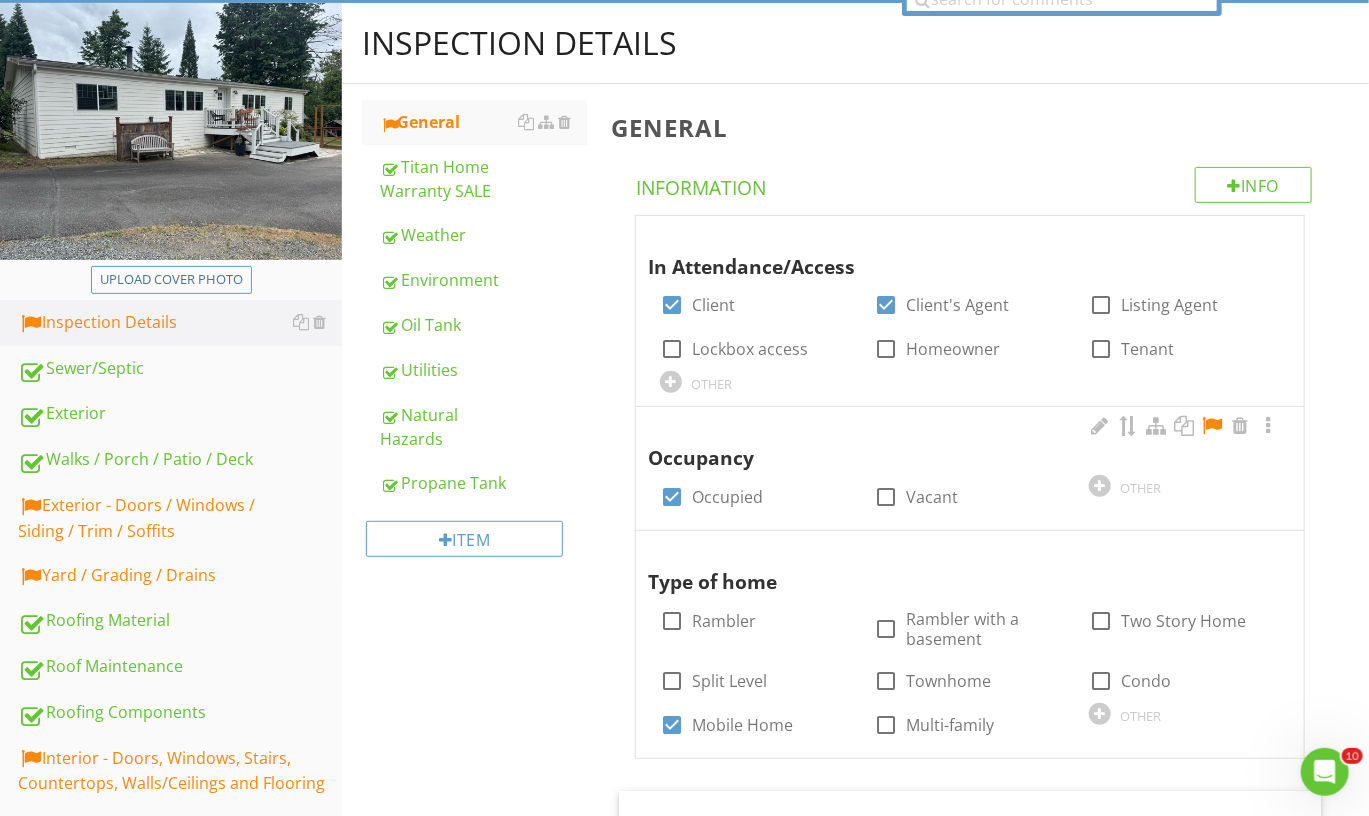 click at bounding box center (1212, 426) 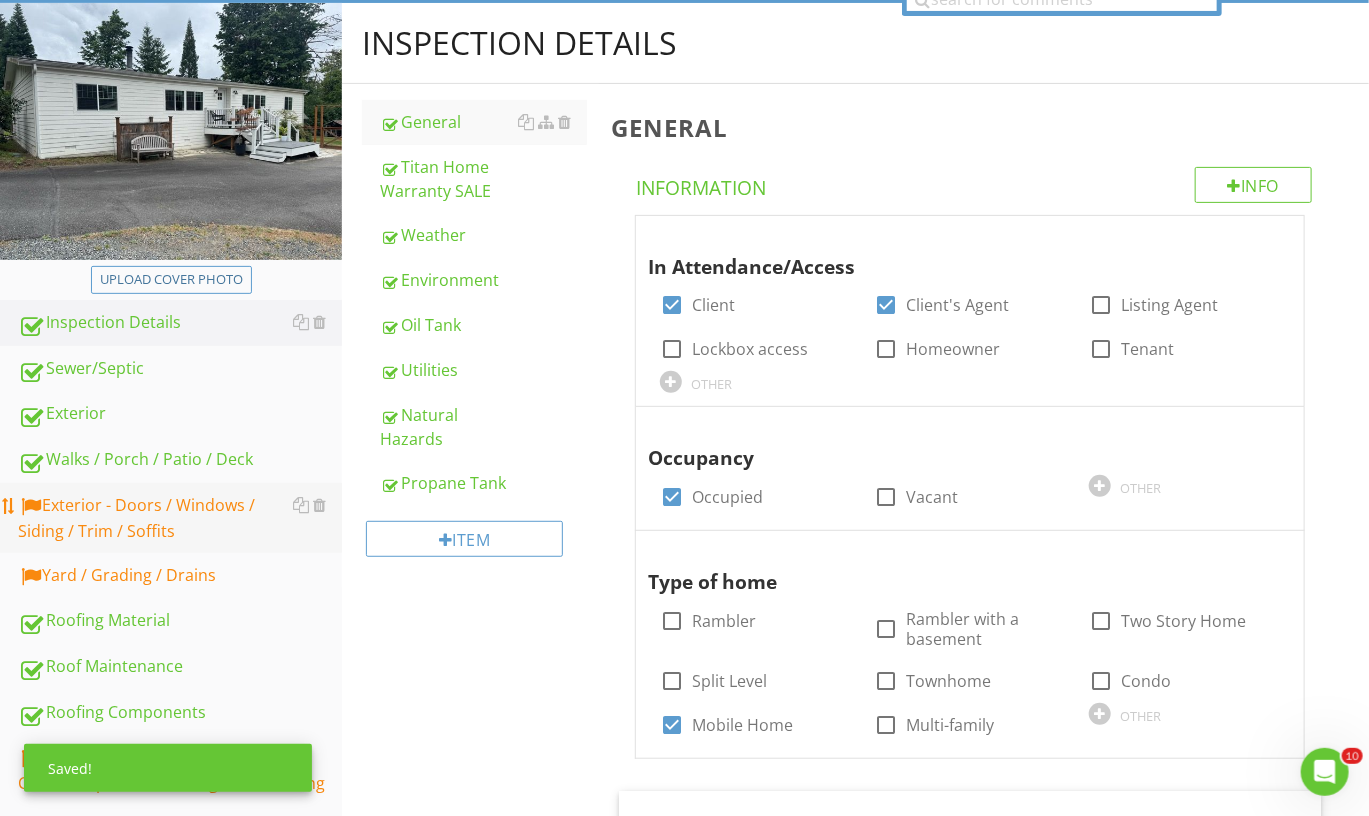 click on "Exterior - Doors / Windows / Siding / Trim / Soffits" at bounding box center [180, 518] 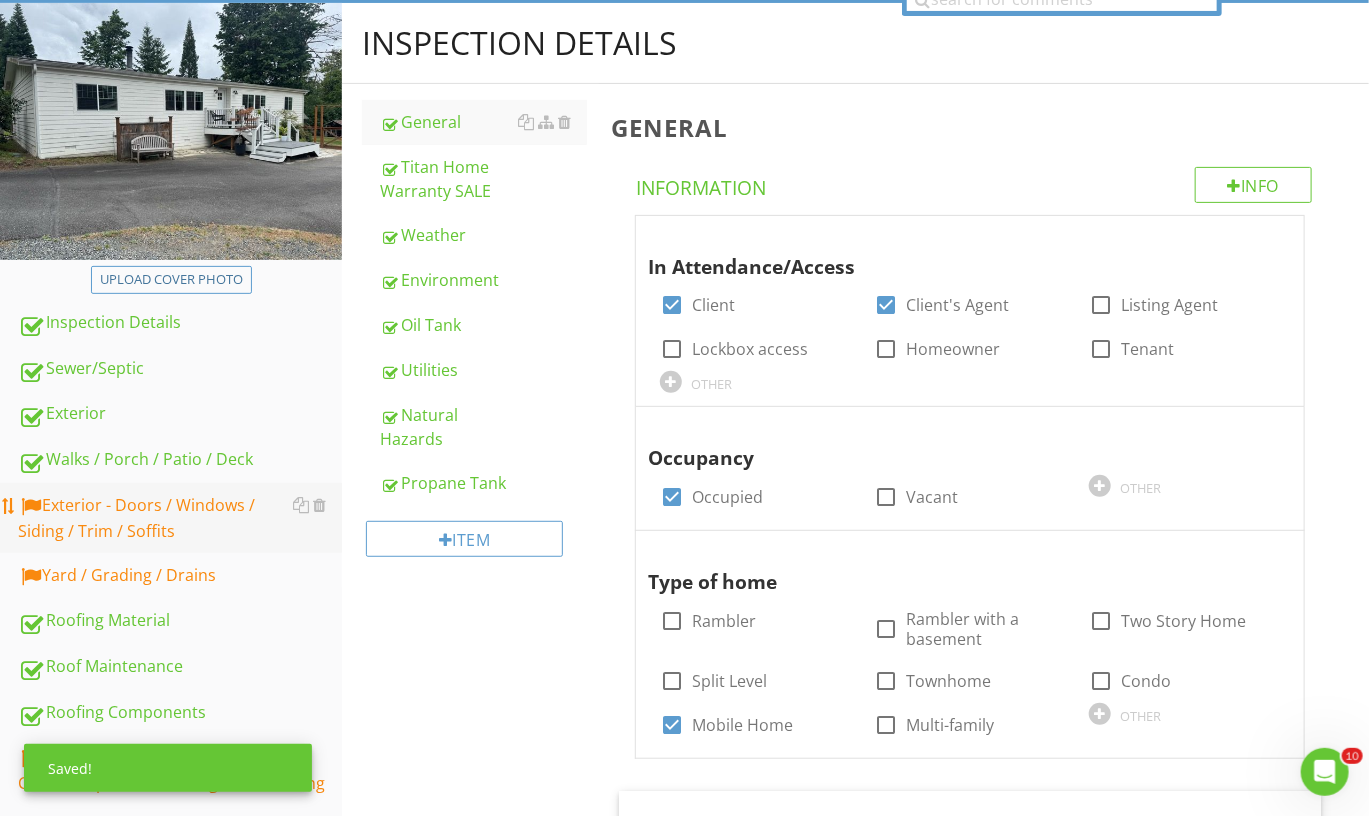 scroll, scrollTop: 196, scrollLeft: 0, axis: vertical 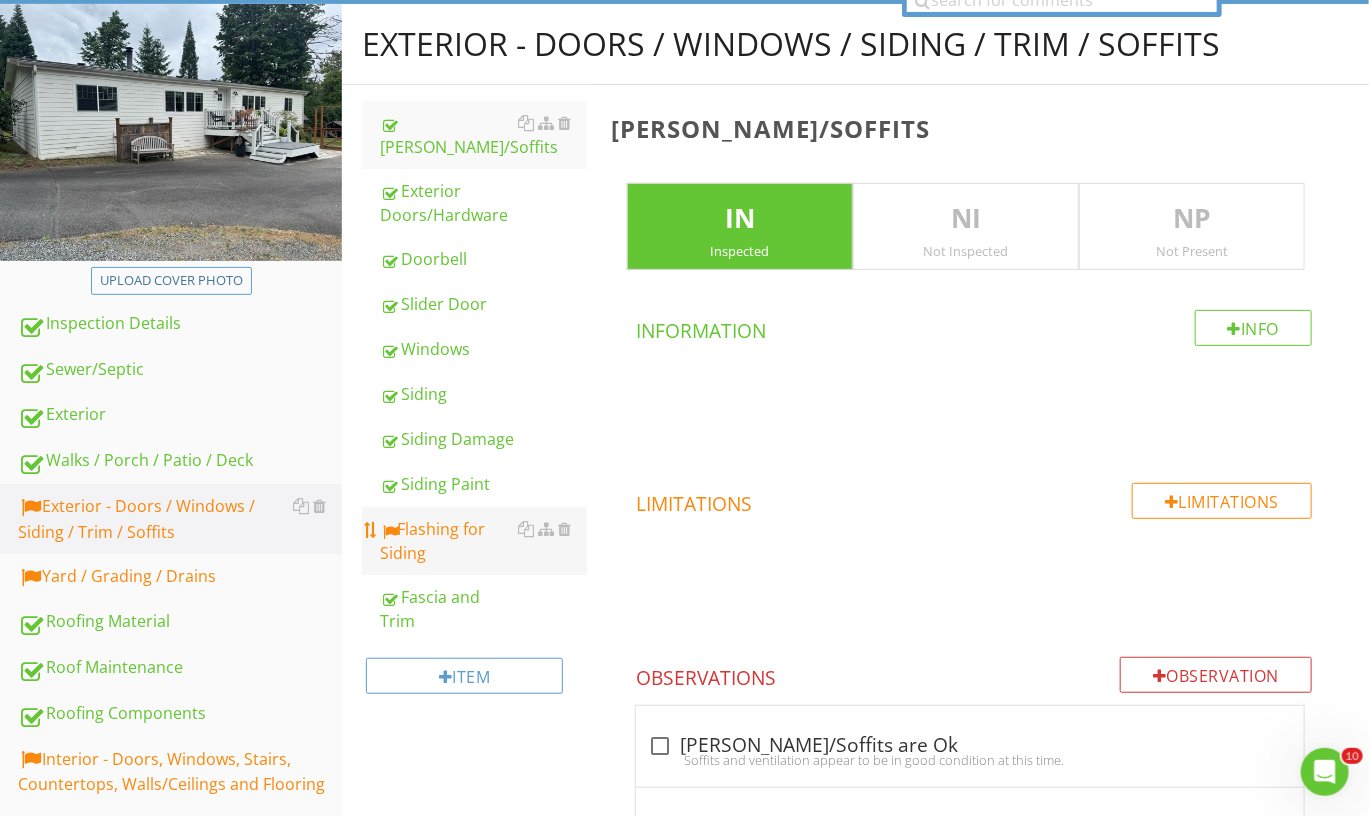 click on "Flashing for Siding" at bounding box center (483, 541) 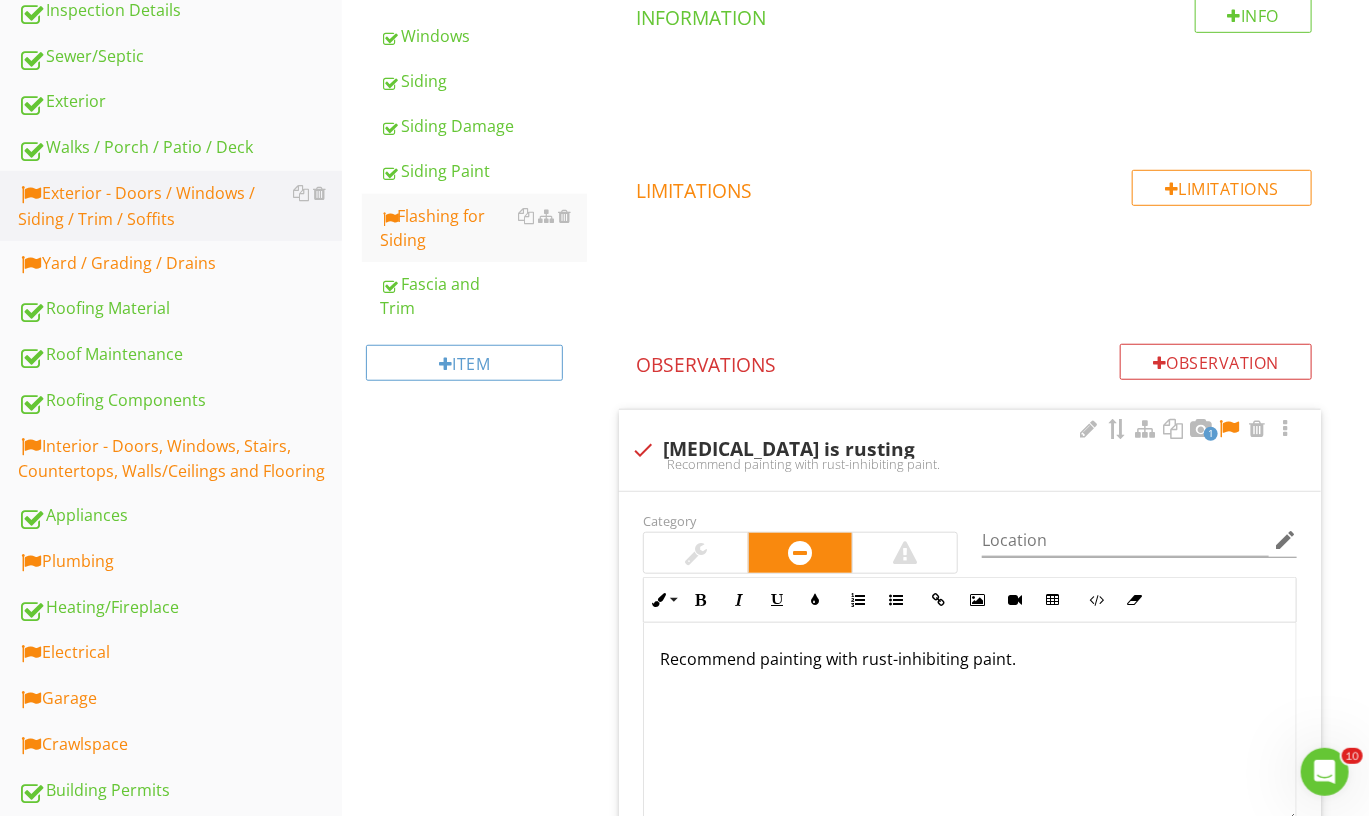 scroll, scrollTop: 510, scrollLeft: 0, axis: vertical 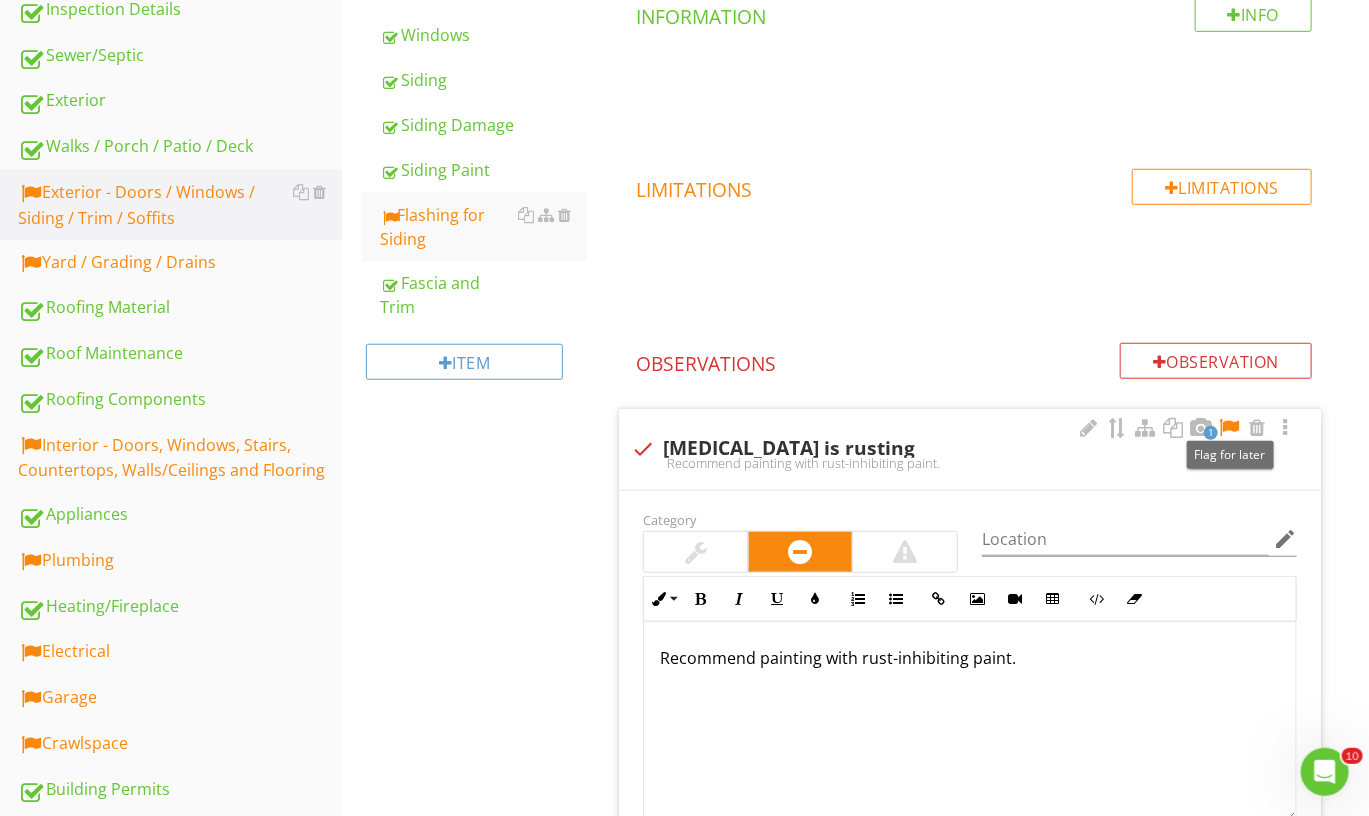 click at bounding box center (1229, 428) 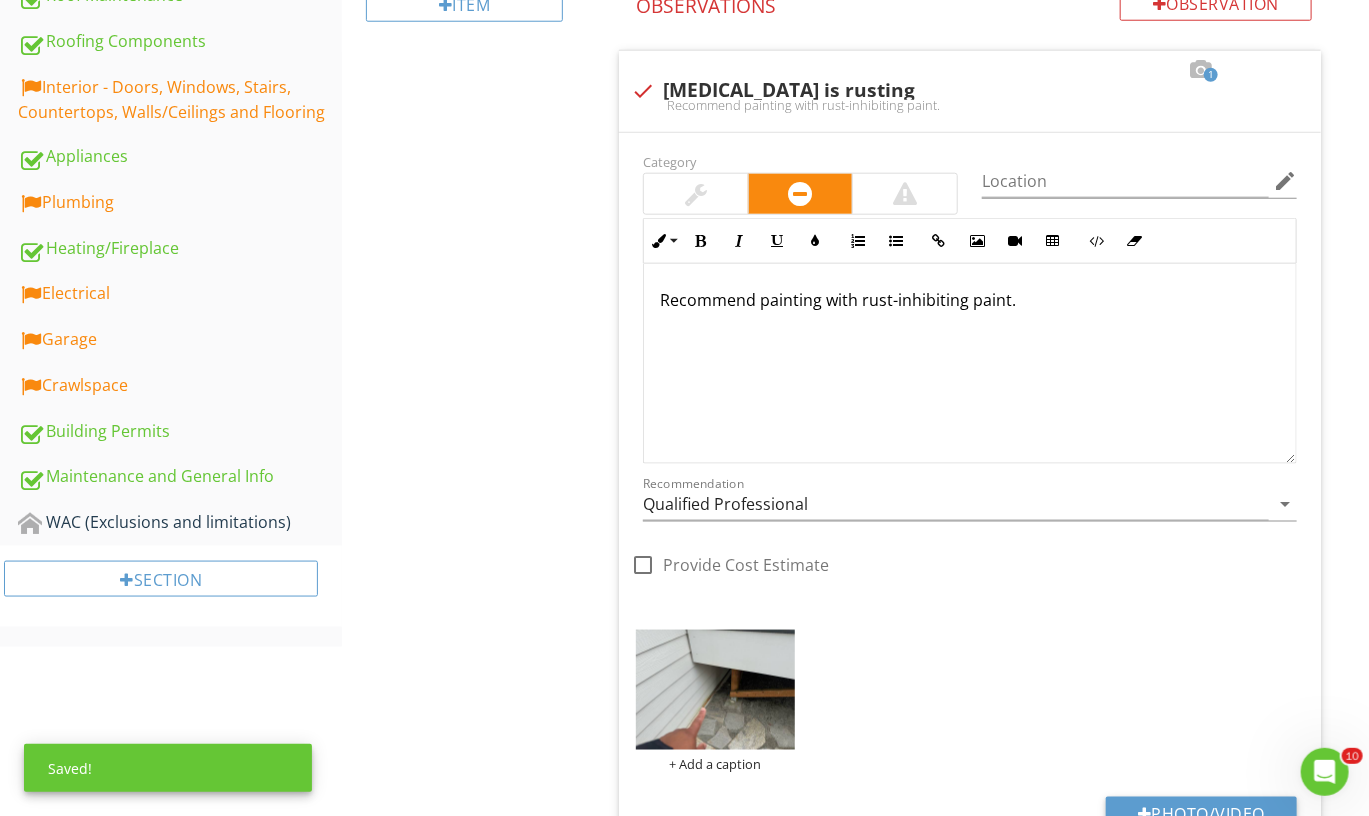 scroll, scrollTop: 884, scrollLeft: 0, axis: vertical 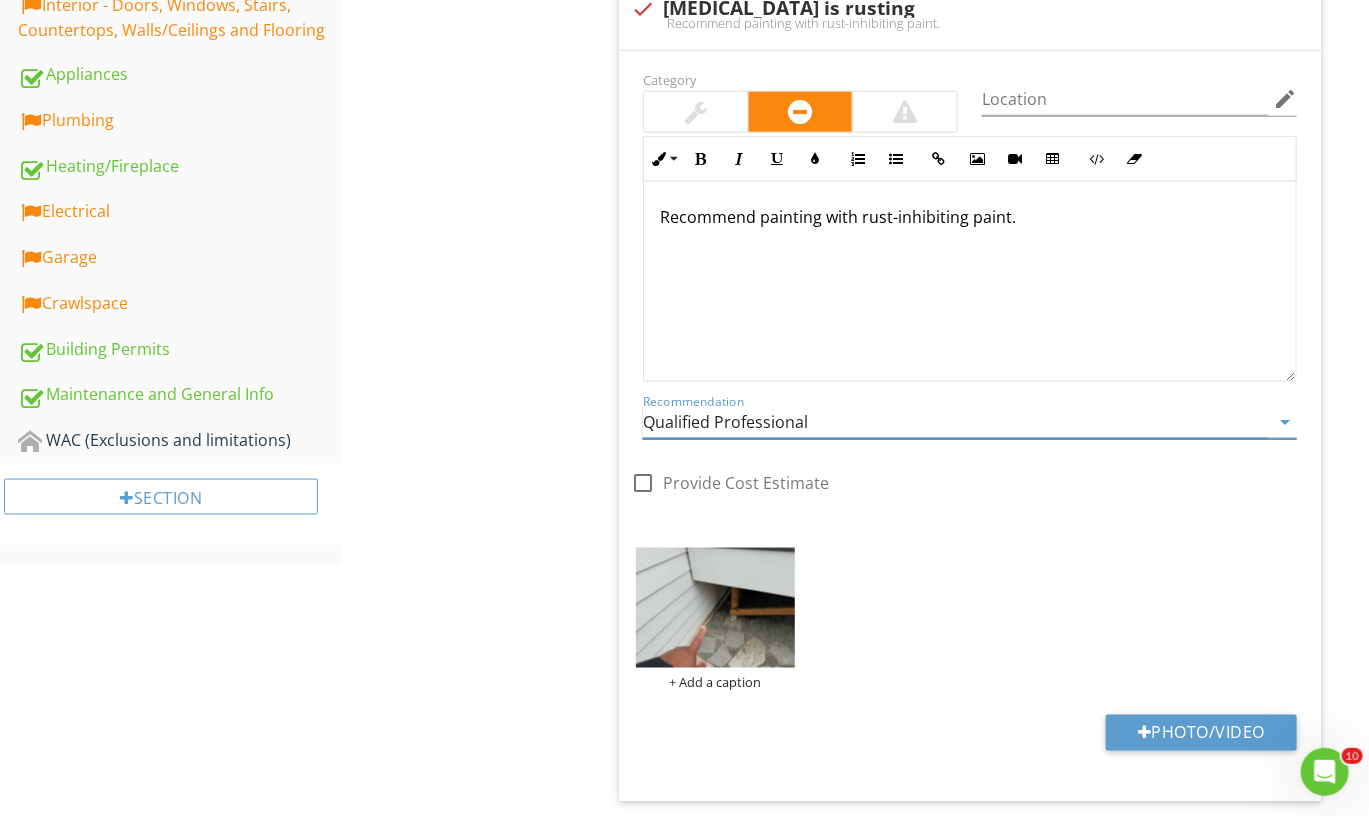 click on "Qualified Professional" at bounding box center [956, 422] 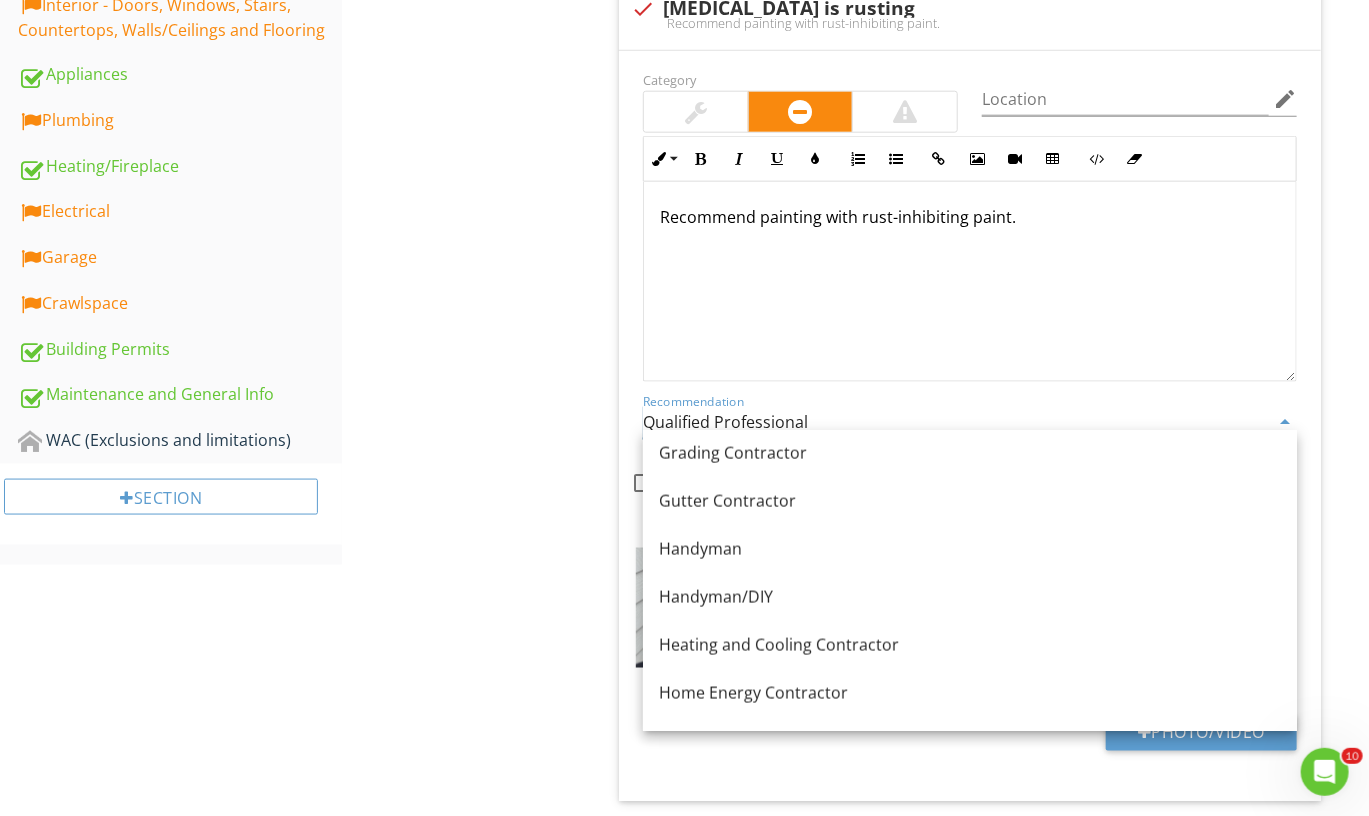 scroll, scrollTop: 1217, scrollLeft: 0, axis: vertical 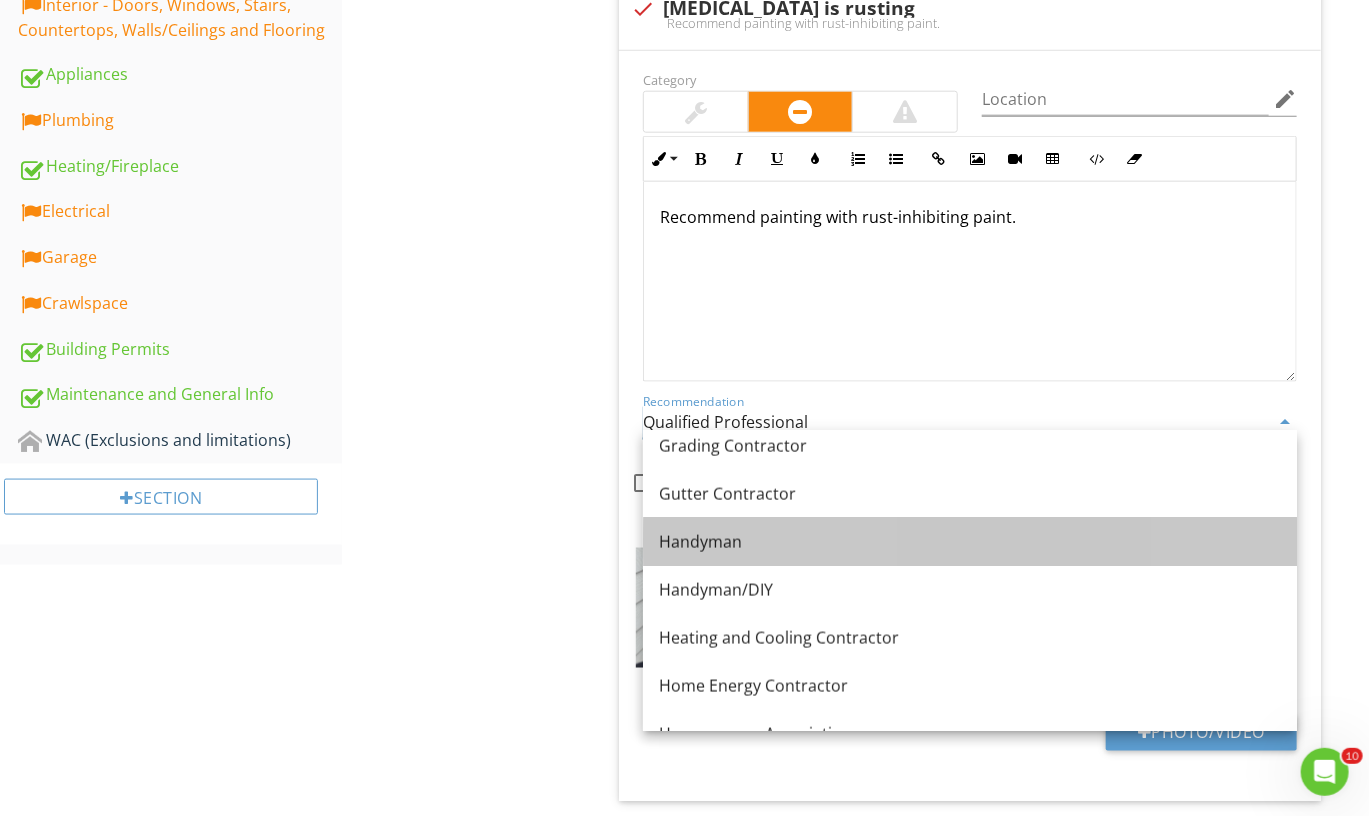 click on "Handyman" at bounding box center [970, 542] 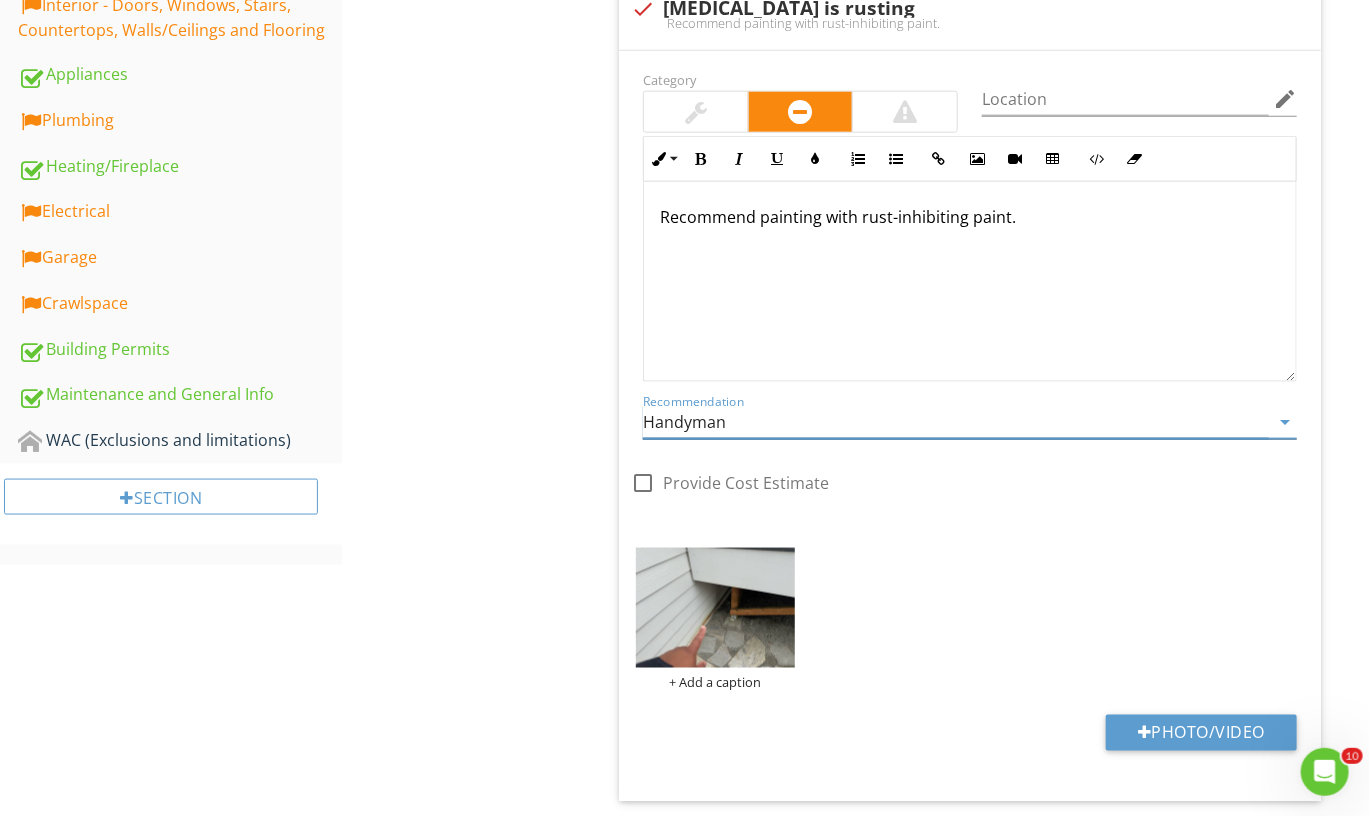 click on "Handyman" at bounding box center (956, 422) 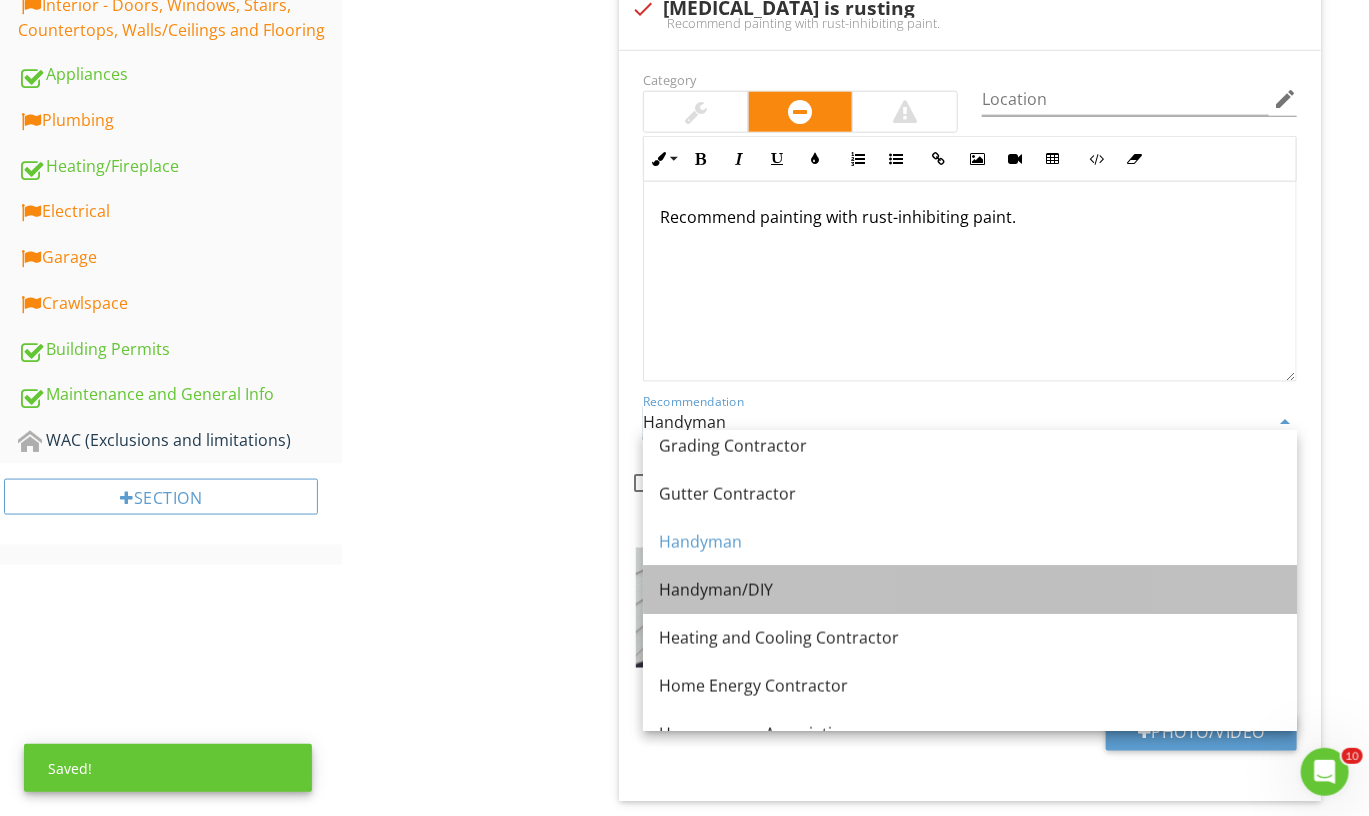 click on "Handyman/DIY" at bounding box center (970, 590) 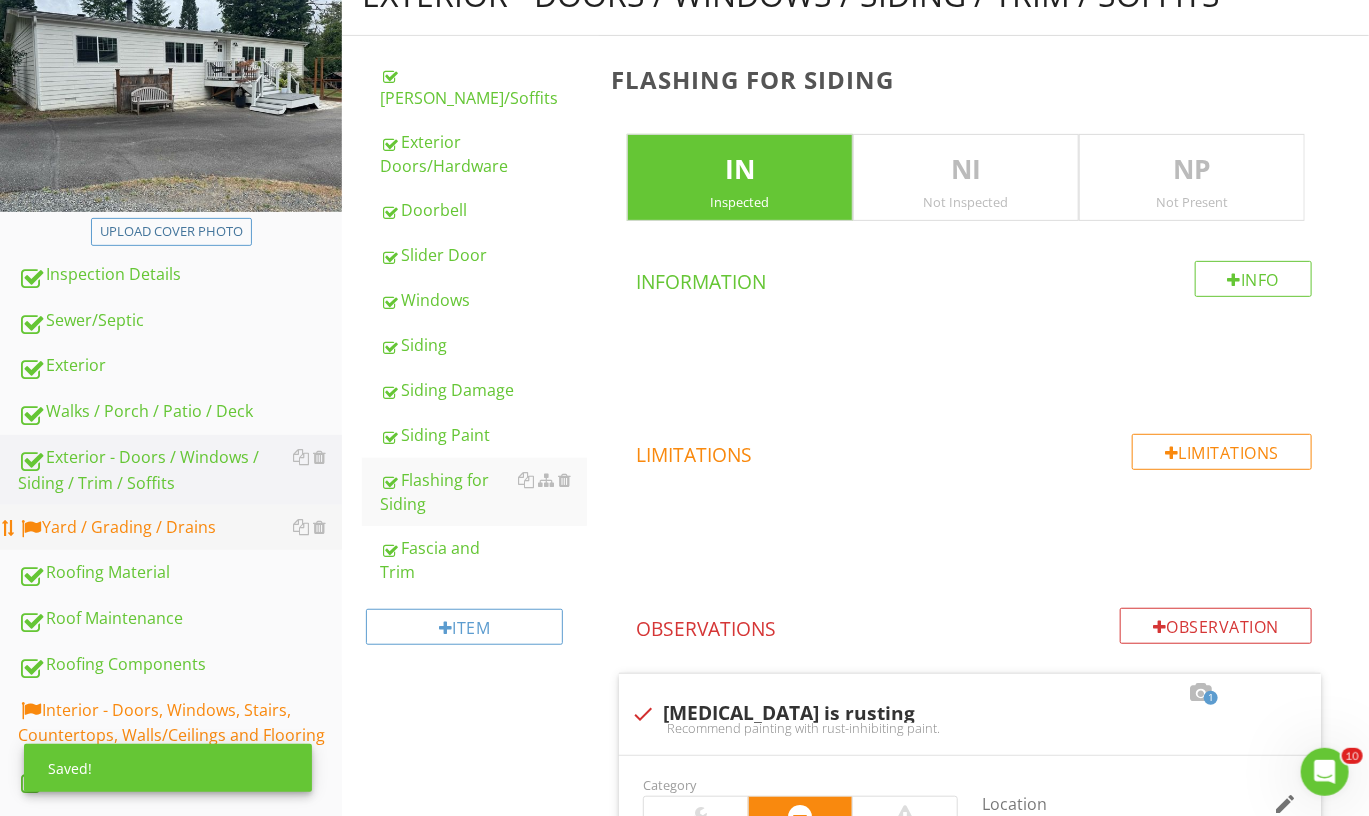 click on "Yard / Grading / Drains" at bounding box center (180, 528) 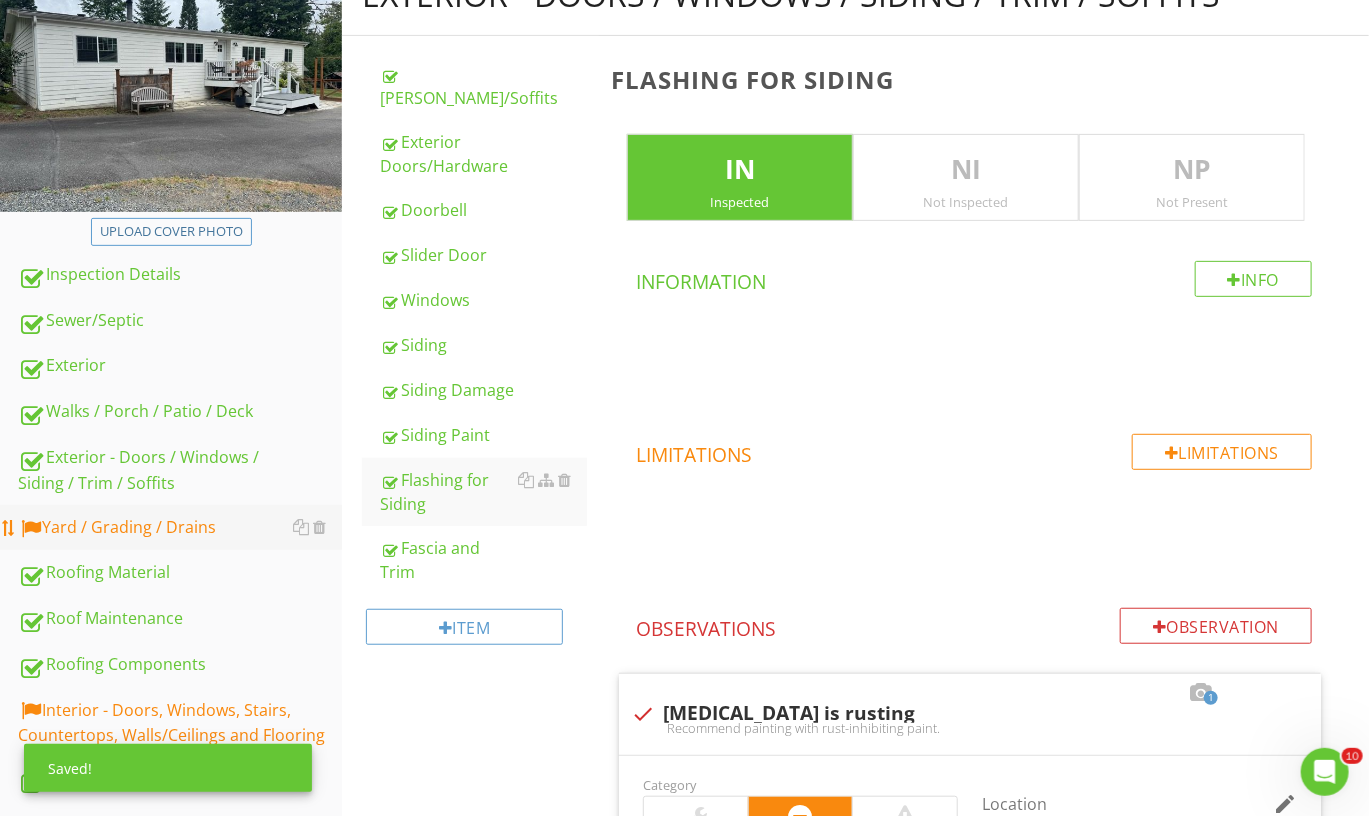 scroll, scrollTop: 244, scrollLeft: 0, axis: vertical 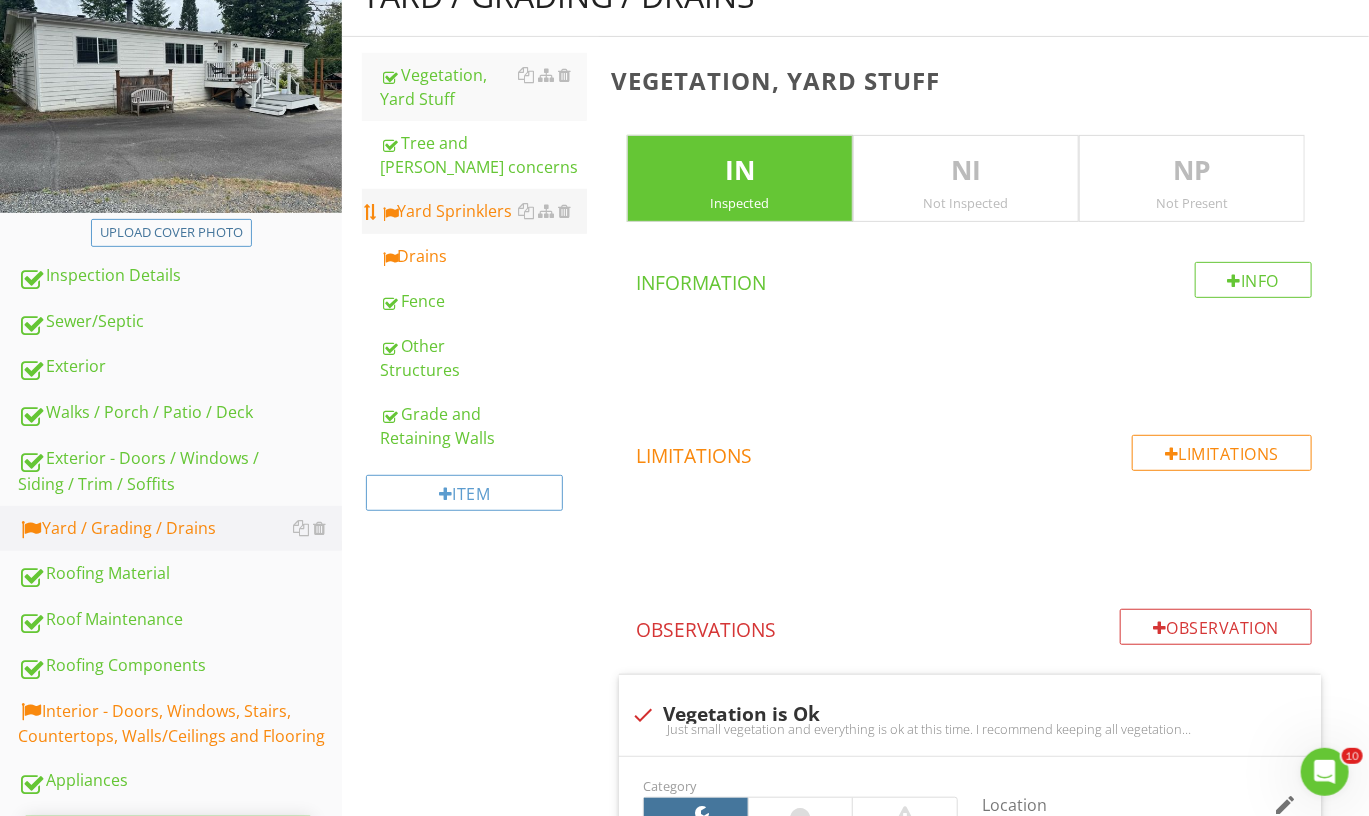 click on "Yard Sprinklers" at bounding box center (483, 211) 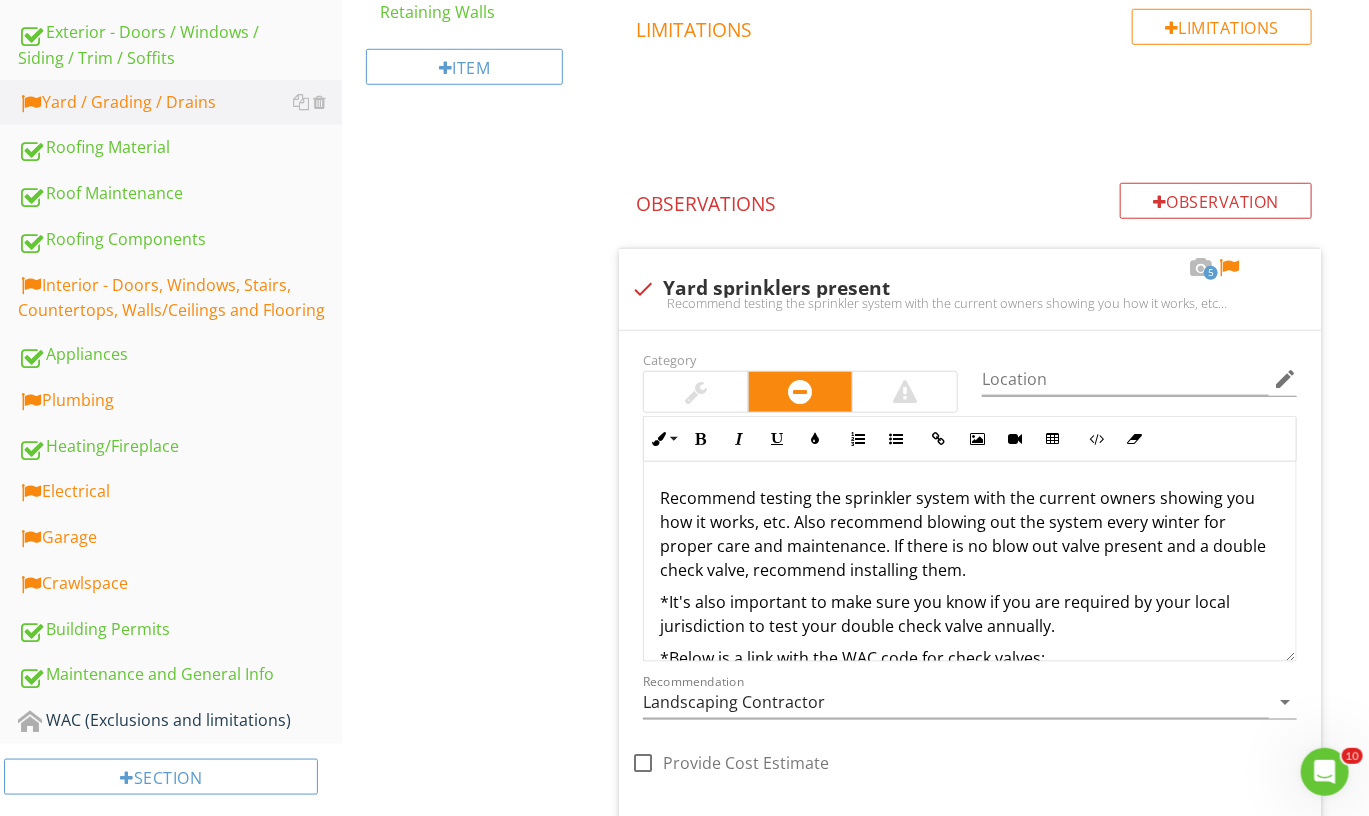 scroll, scrollTop: 840, scrollLeft: 0, axis: vertical 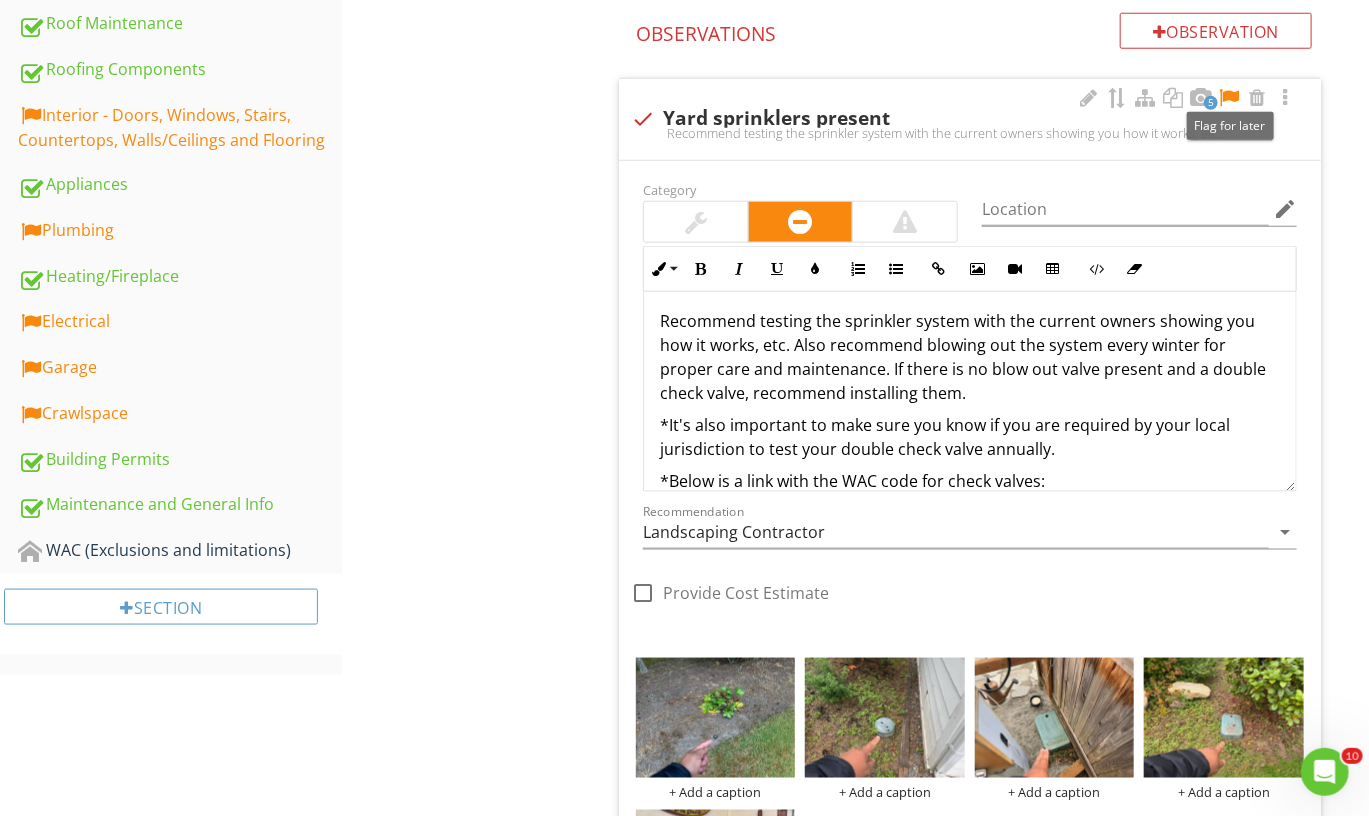 click at bounding box center [1229, 98] 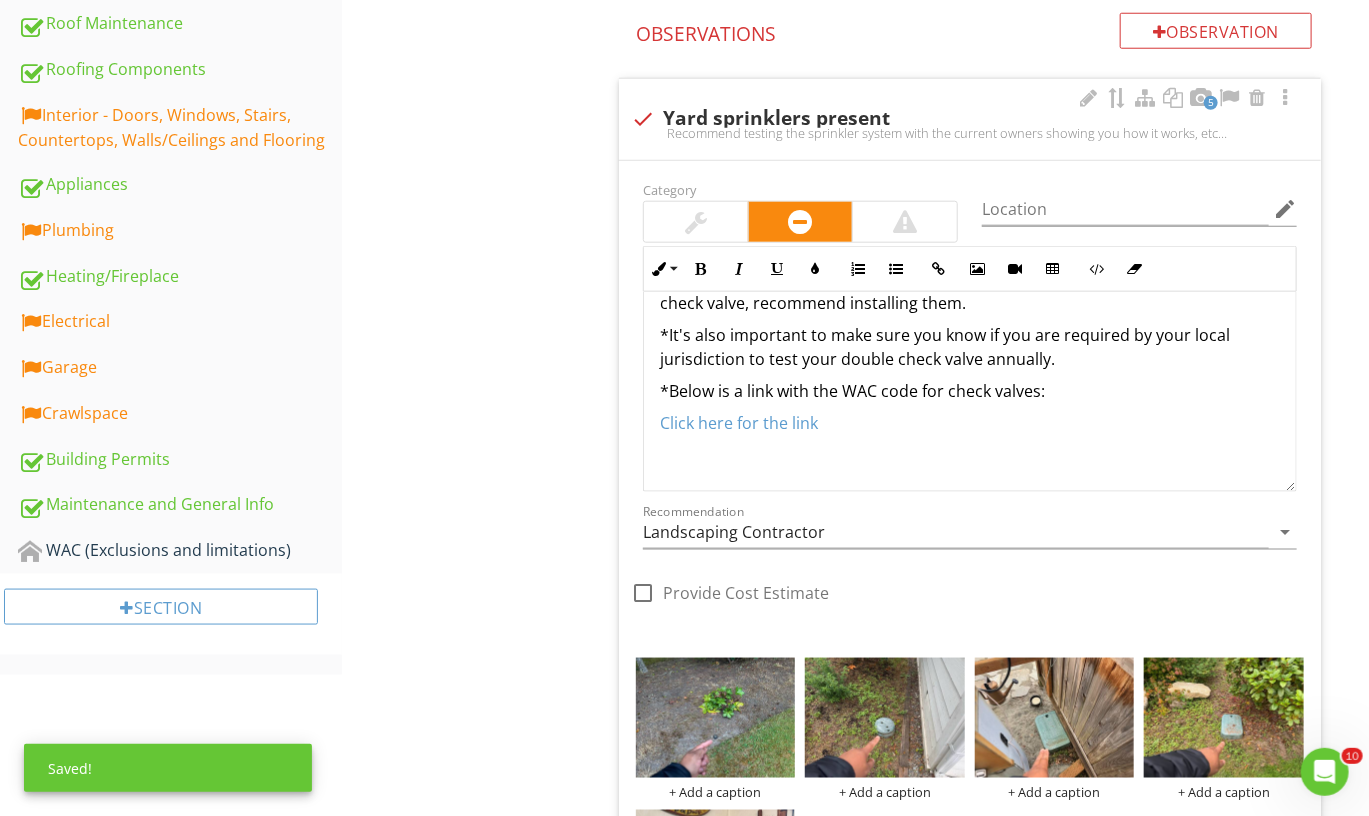scroll, scrollTop: 103, scrollLeft: 0, axis: vertical 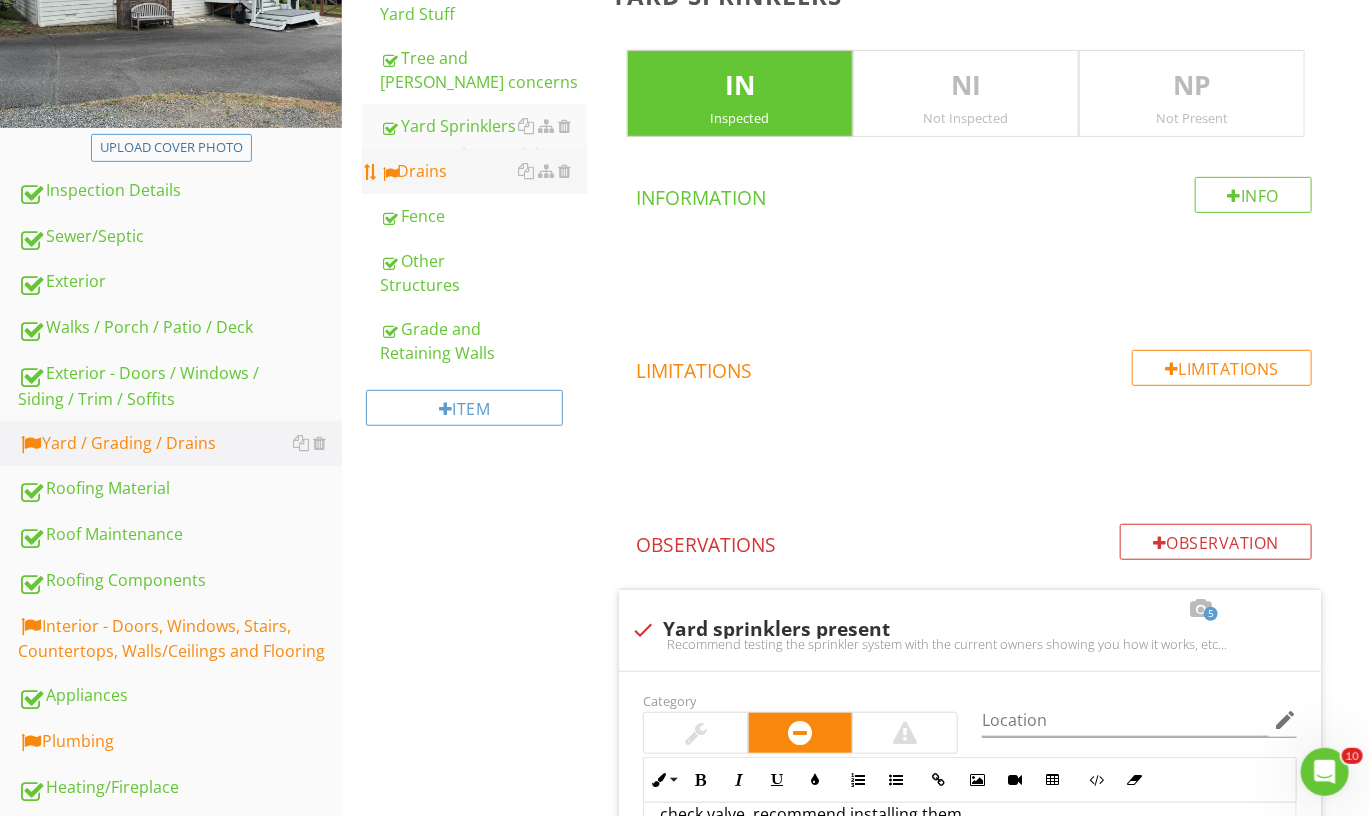 click on "Drains" at bounding box center [483, 171] 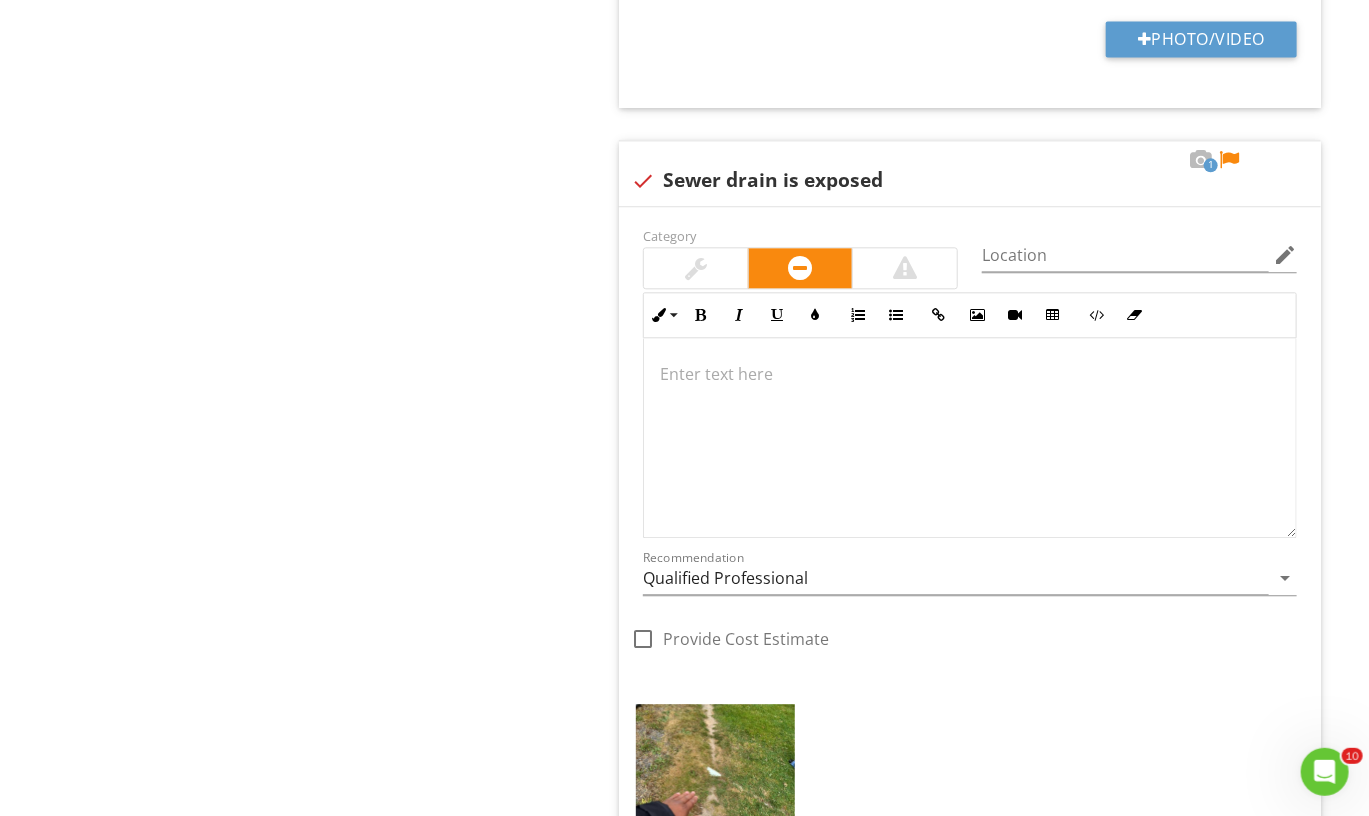 scroll, scrollTop: 1730, scrollLeft: 0, axis: vertical 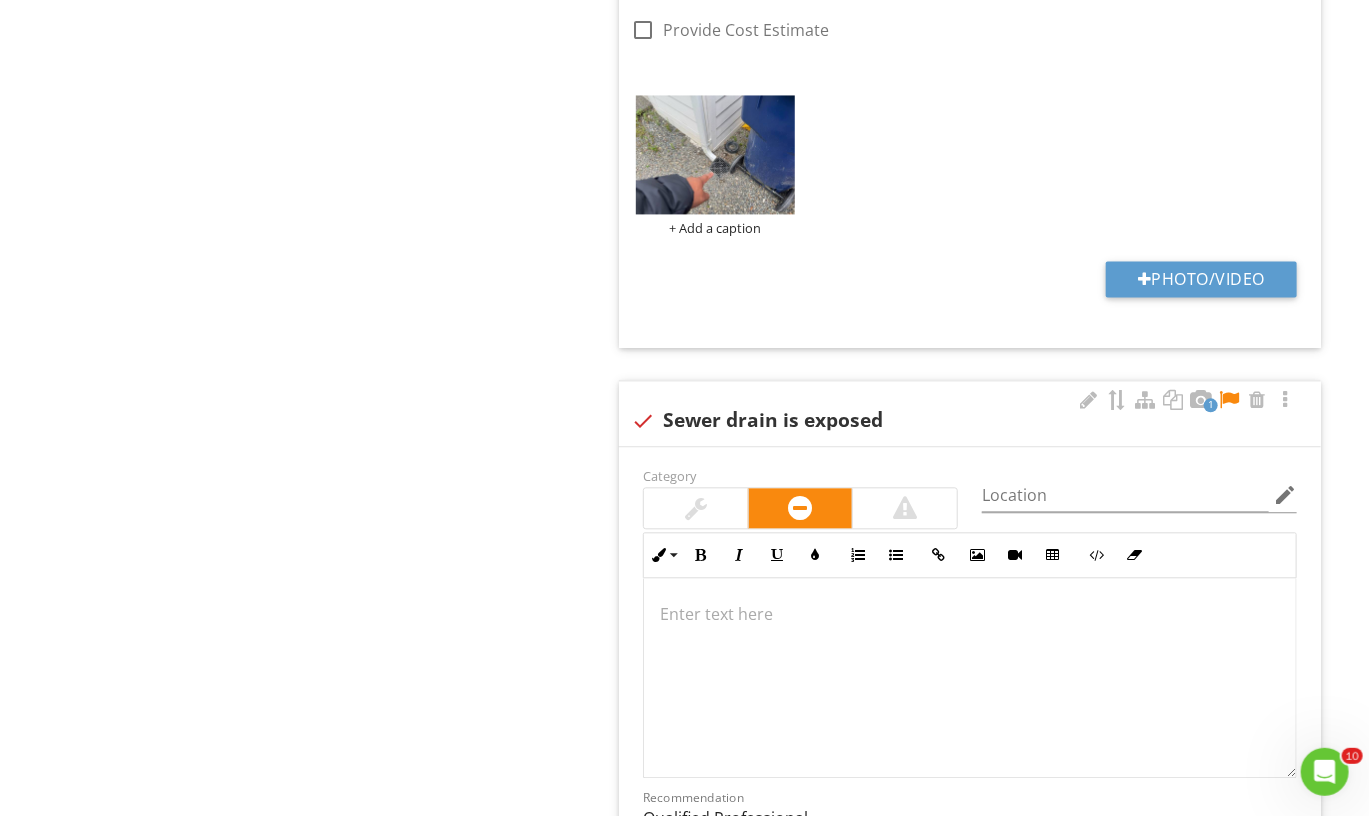 click at bounding box center (970, 678) 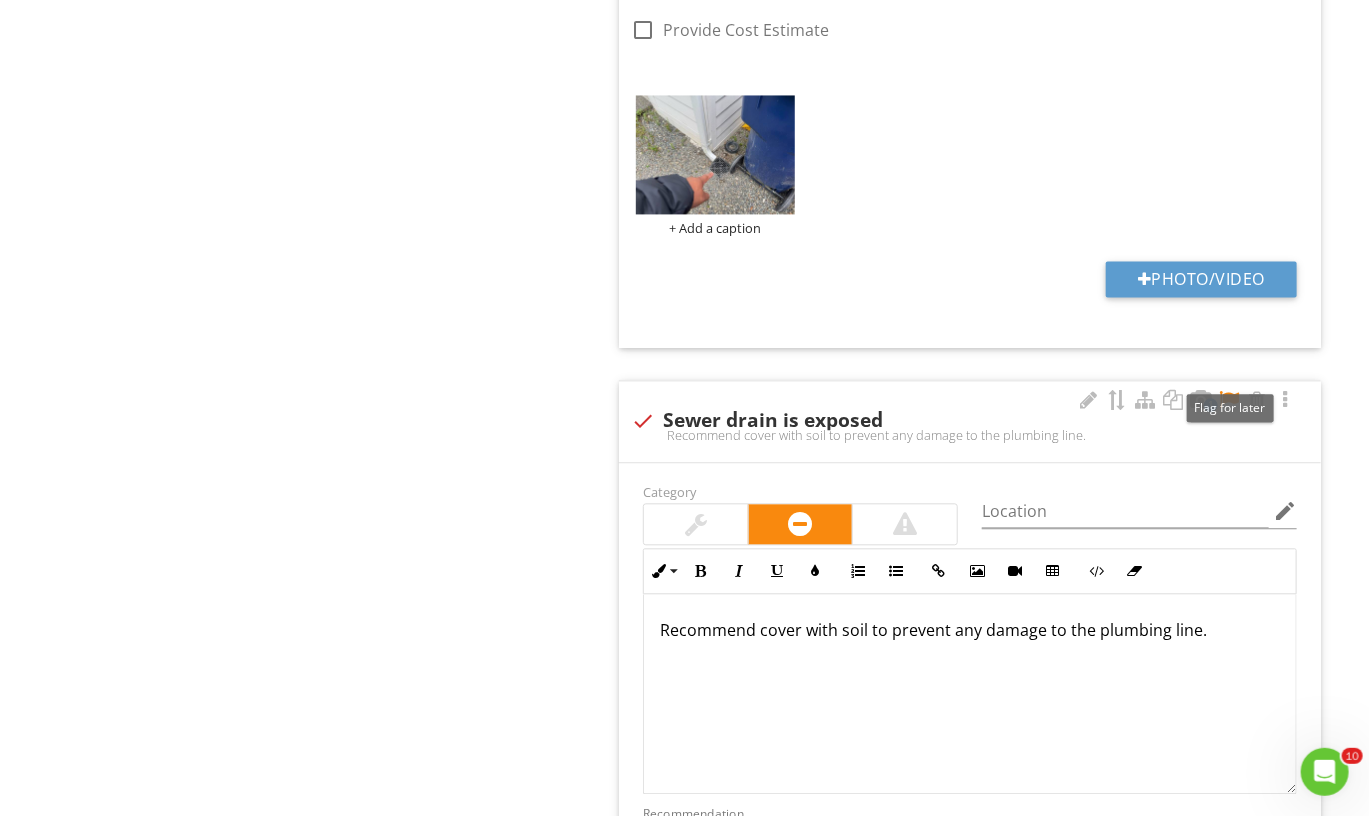 click at bounding box center [1229, 400] 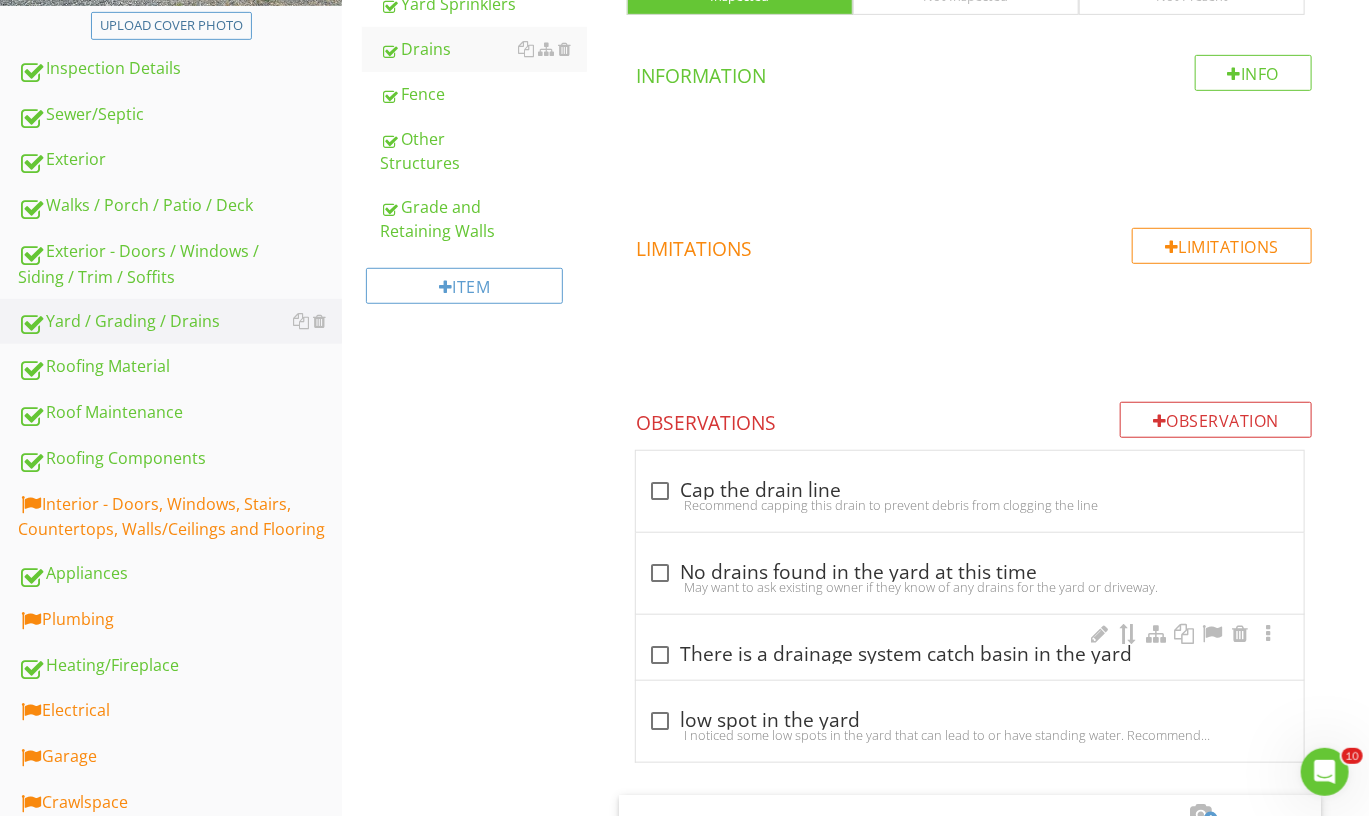 scroll, scrollTop: 494, scrollLeft: 0, axis: vertical 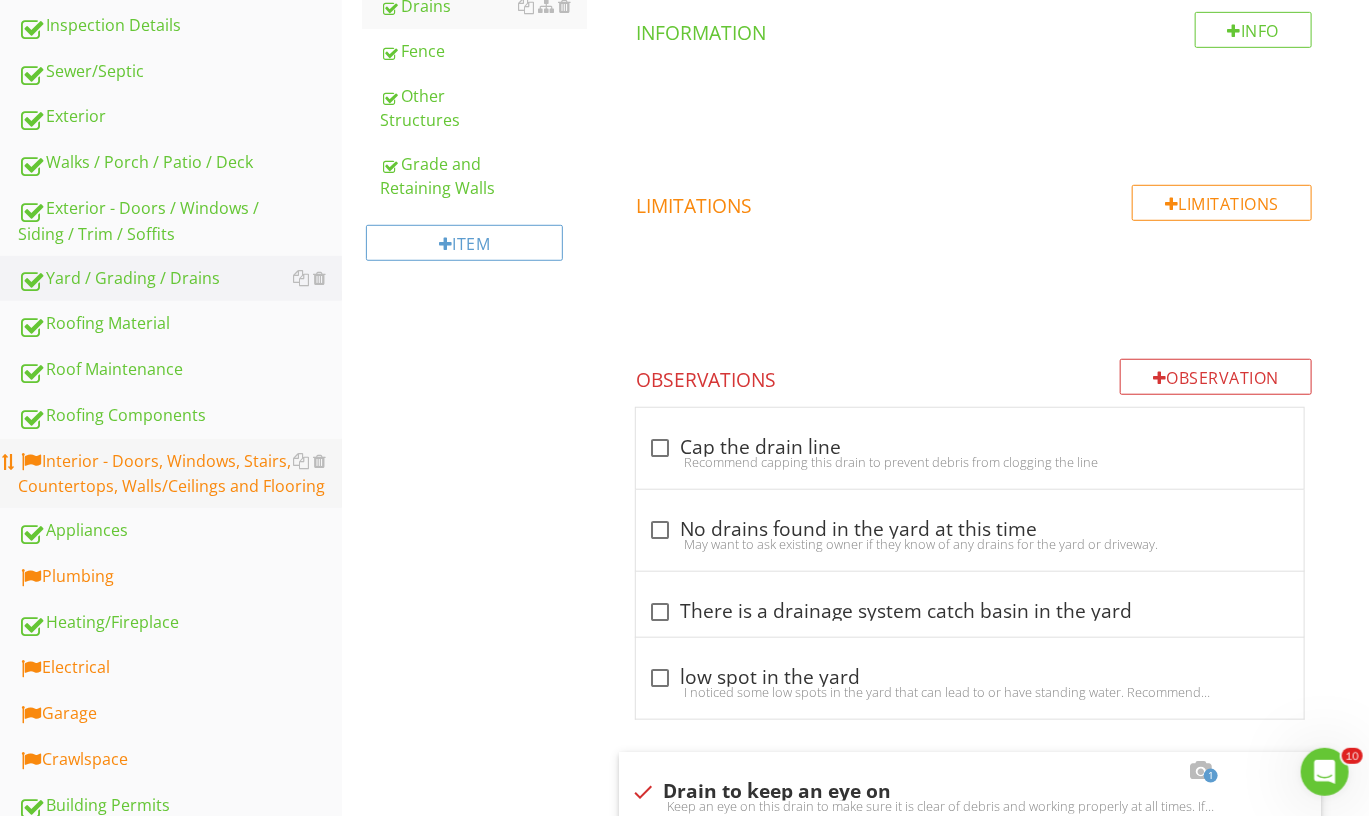 click on "Interior - Doors, Windows, Stairs, Countertops, Walls/Ceilings and Flooring" at bounding box center [180, 474] 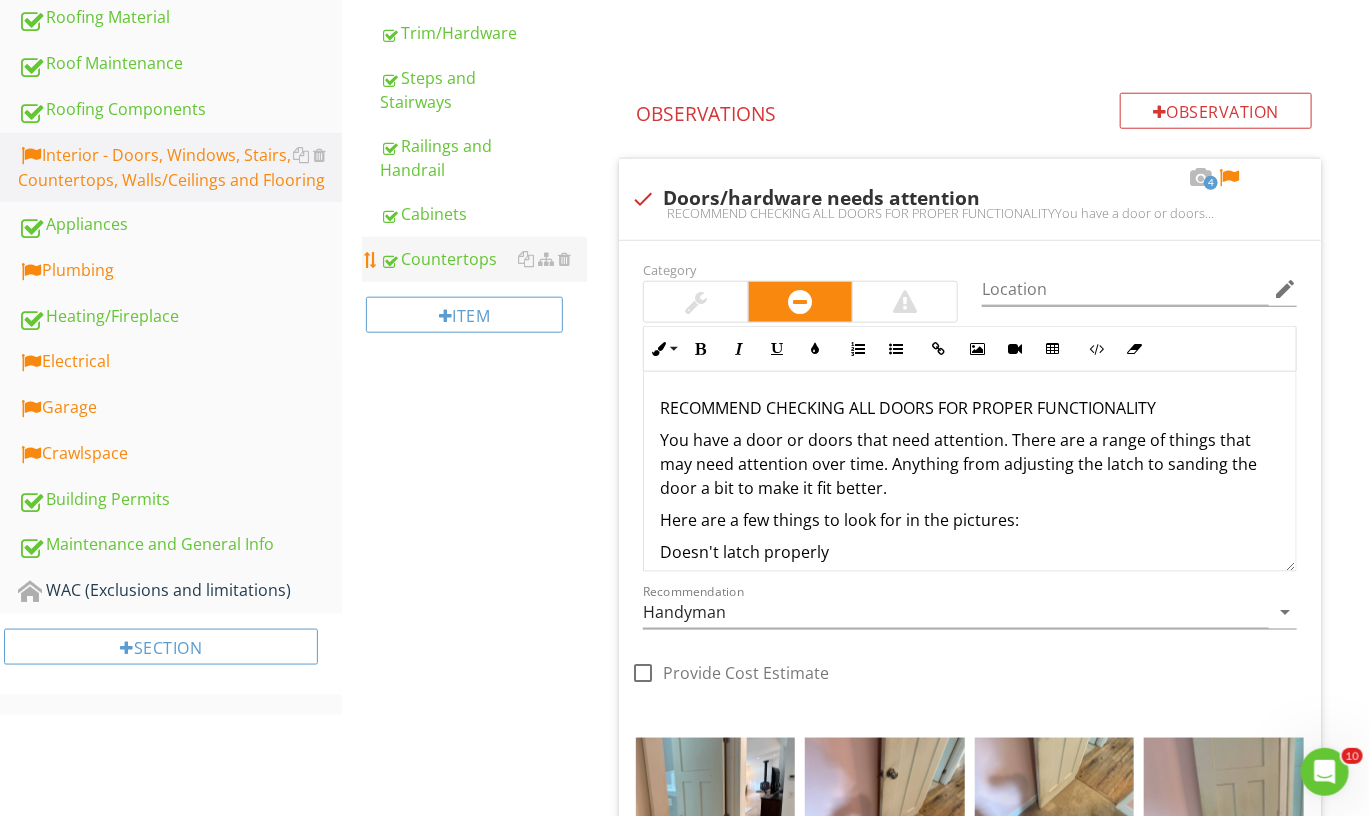 scroll, scrollTop: 828, scrollLeft: 0, axis: vertical 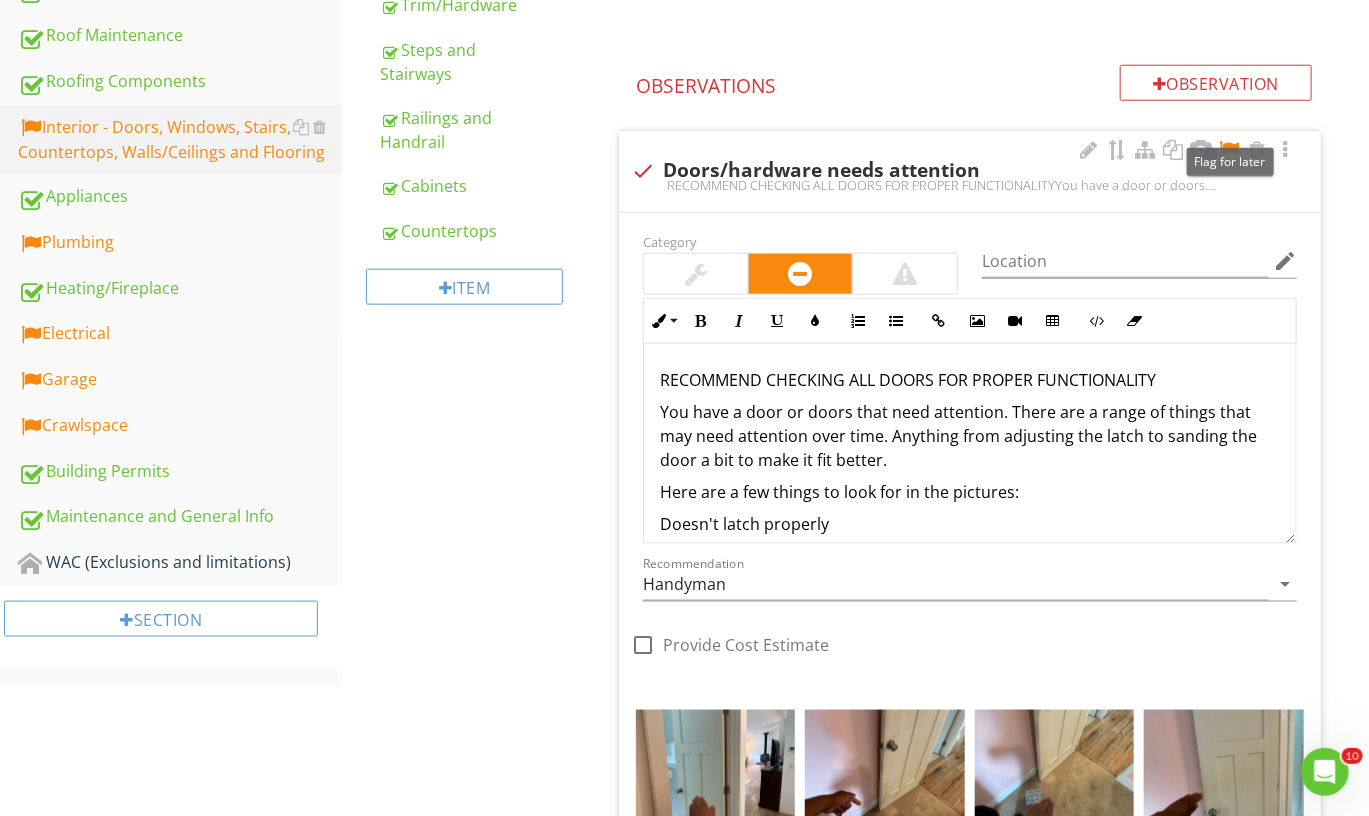 click at bounding box center [1229, 150] 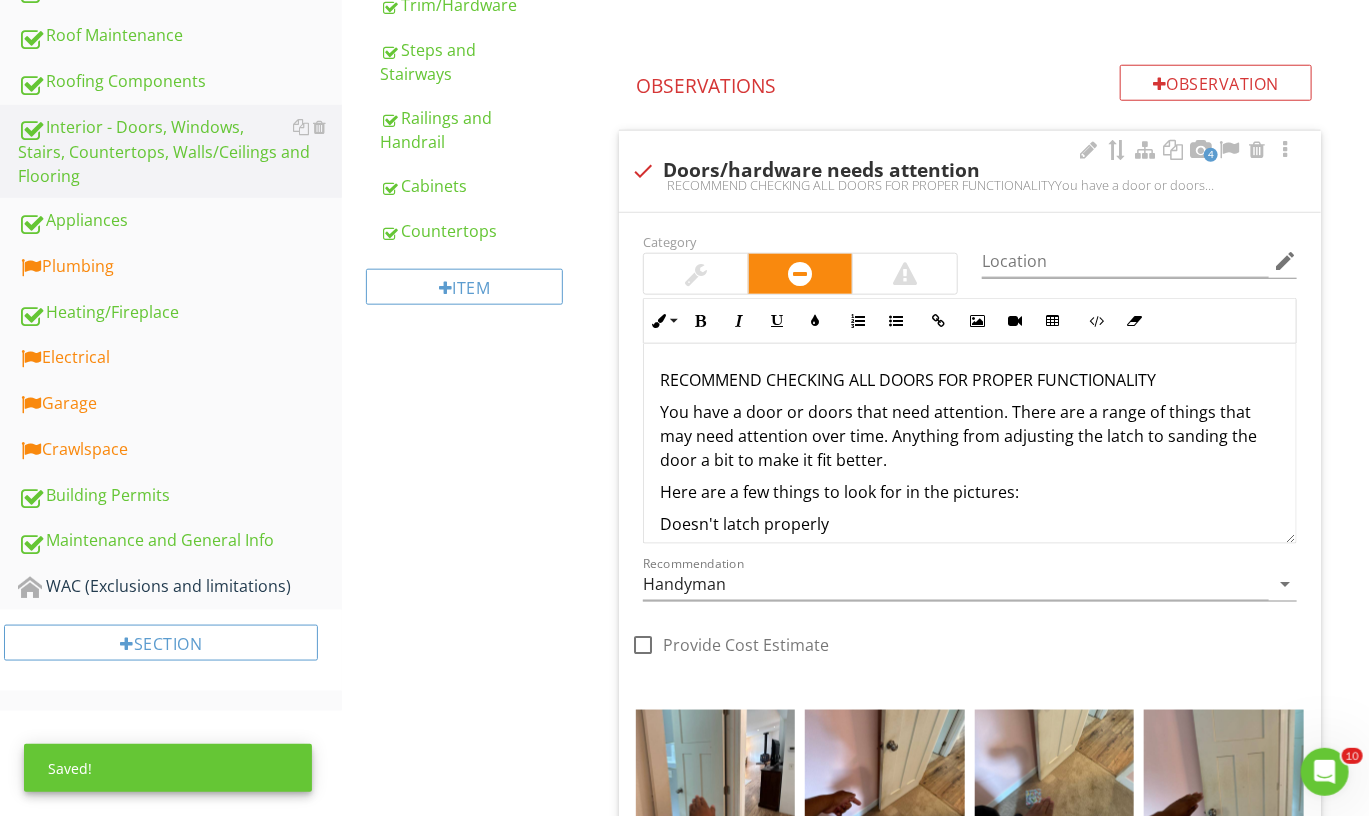 scroll, scrollTop: 447, scrollLeft: 0, axis: vertical 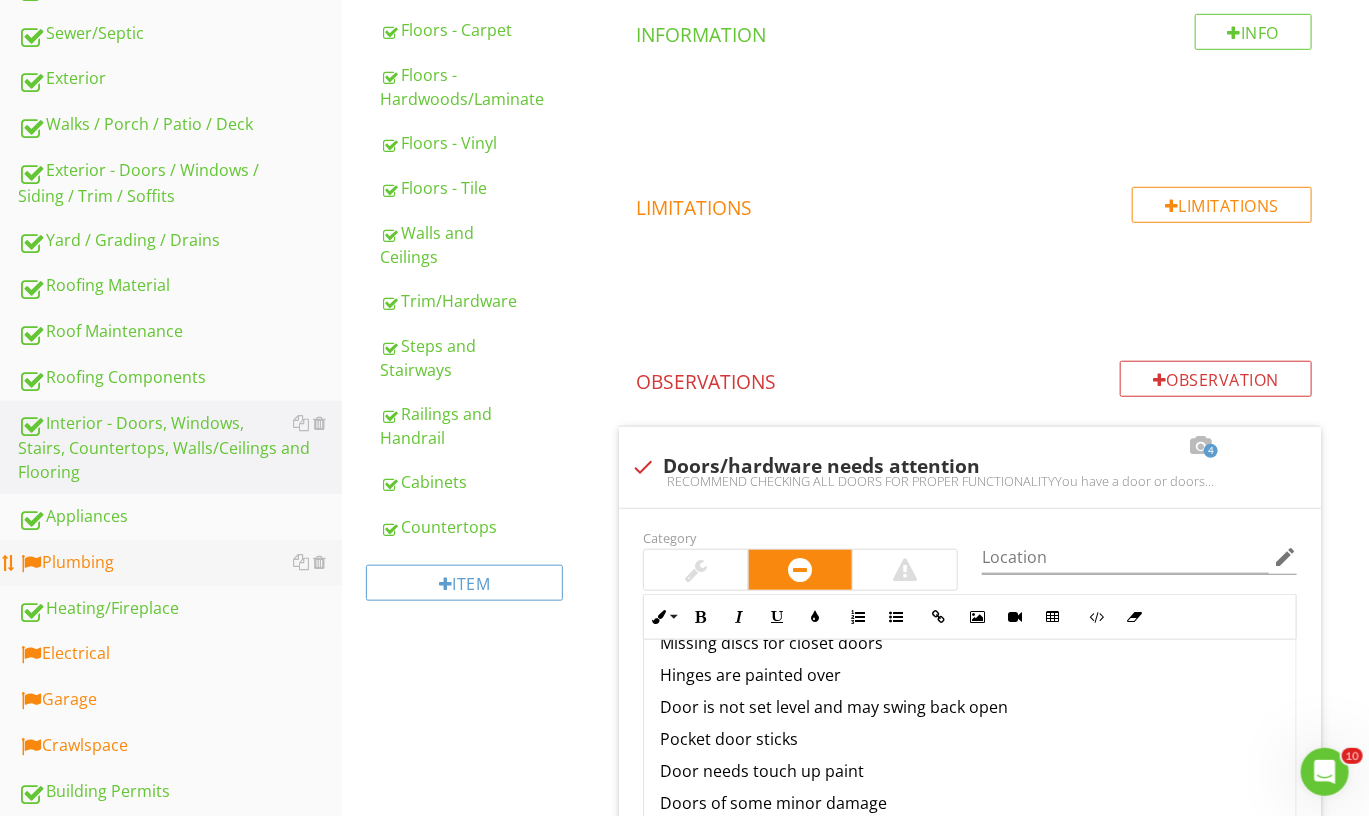 click on "Plumbing" at bounding box center [180, 563] 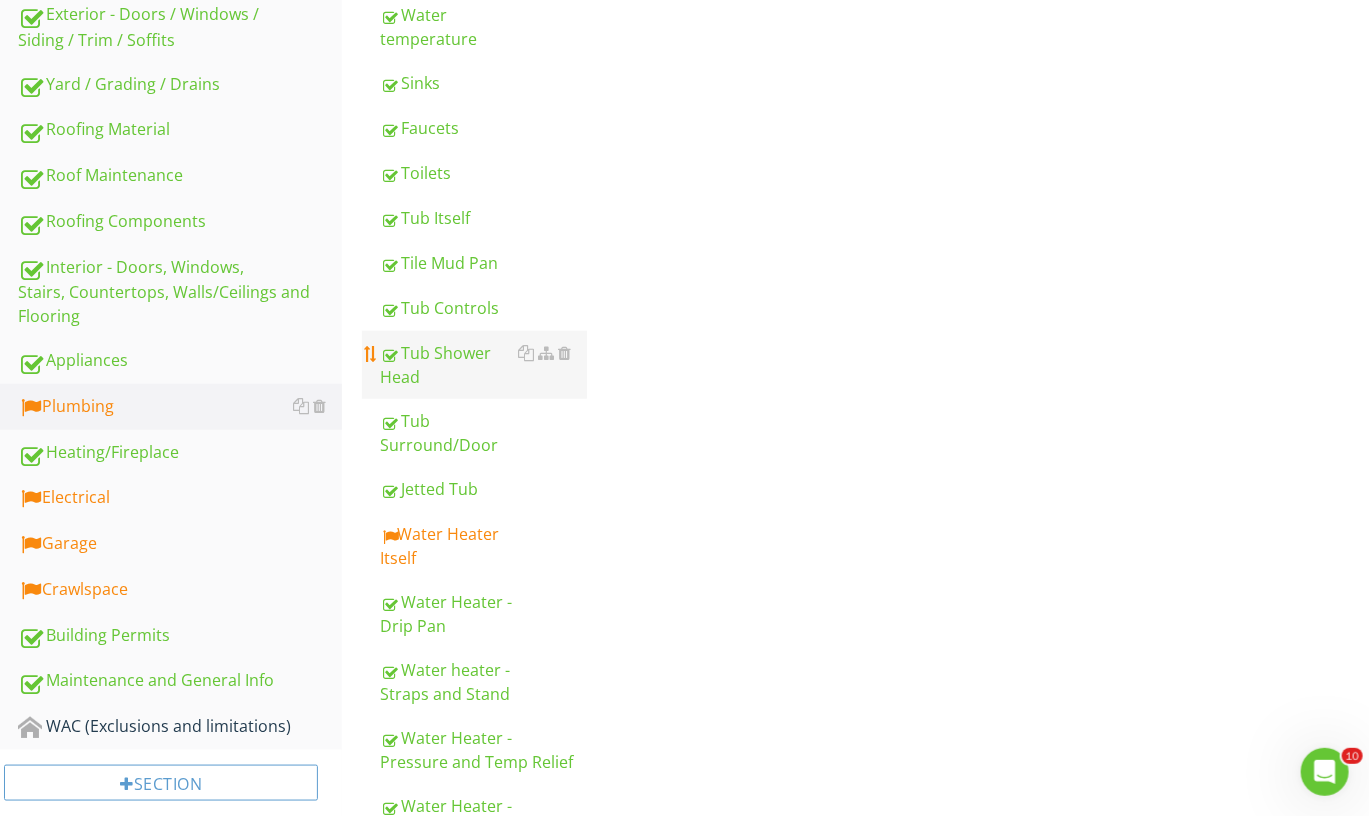 scroll, scrollTop: 709, scrollLeft: 0, axis: vertical 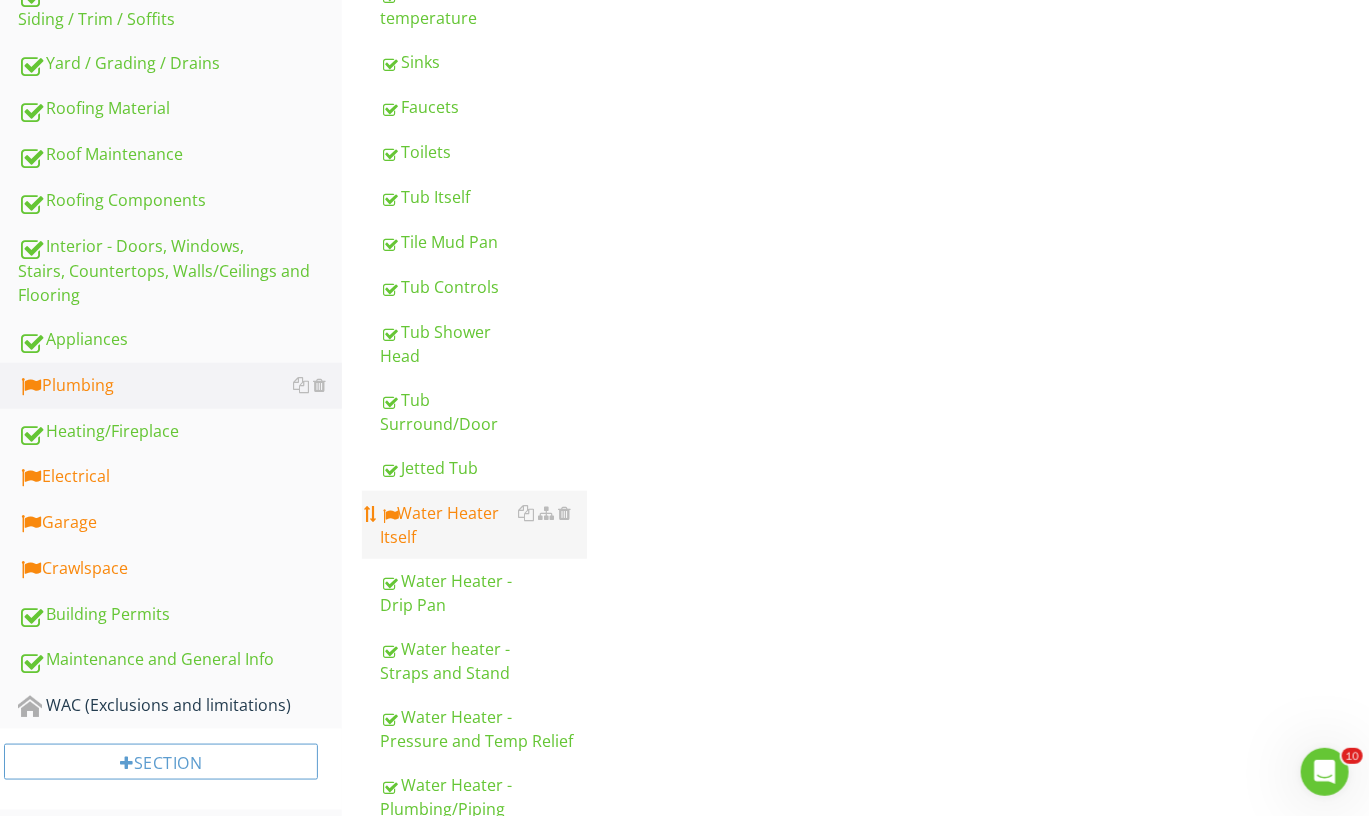 click on "Water Heater Itself" at bounding box center [483, 525] 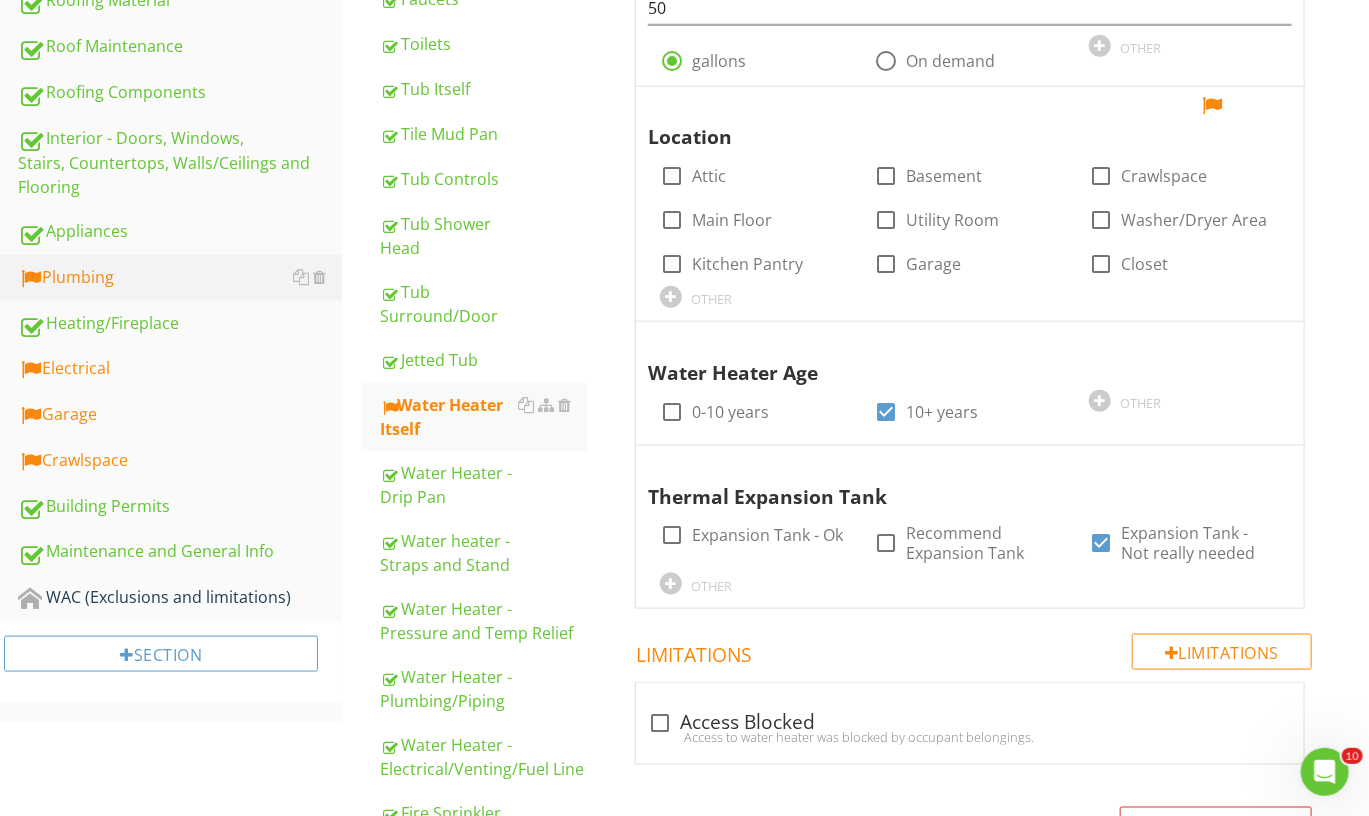 scroll, scrollTop: 841, scrollLeft: 0, axis: vertical 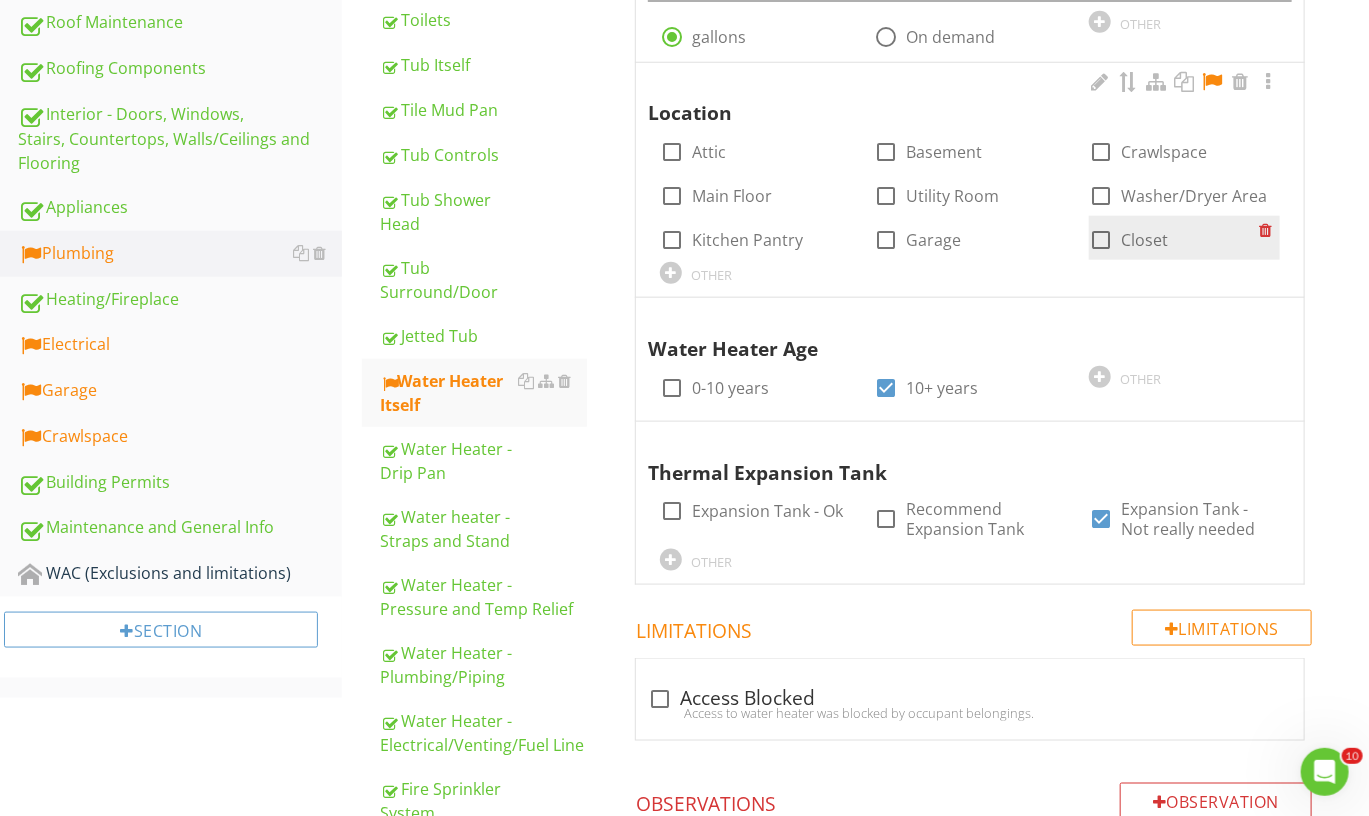 click at bounding box center (1101, 240) 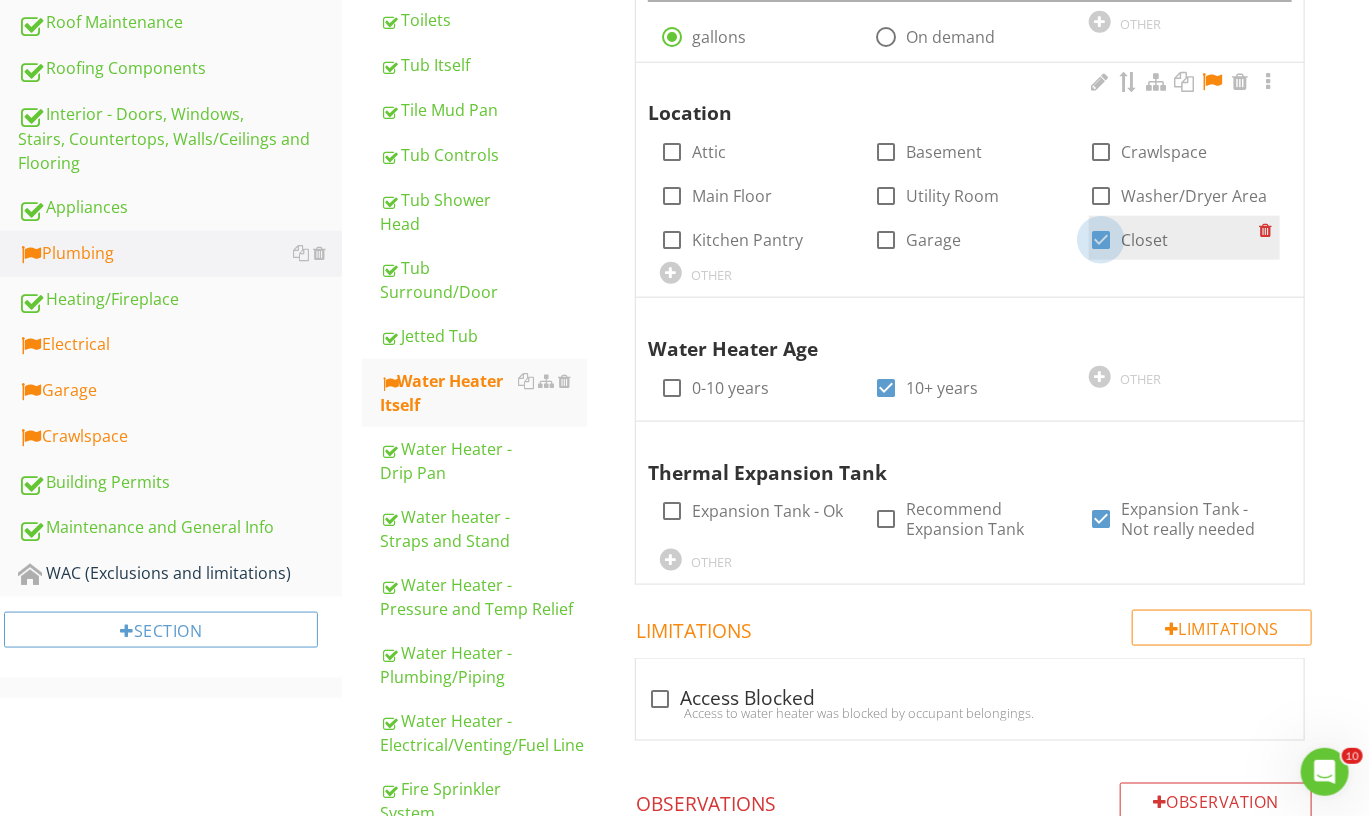 checkbox on "true" 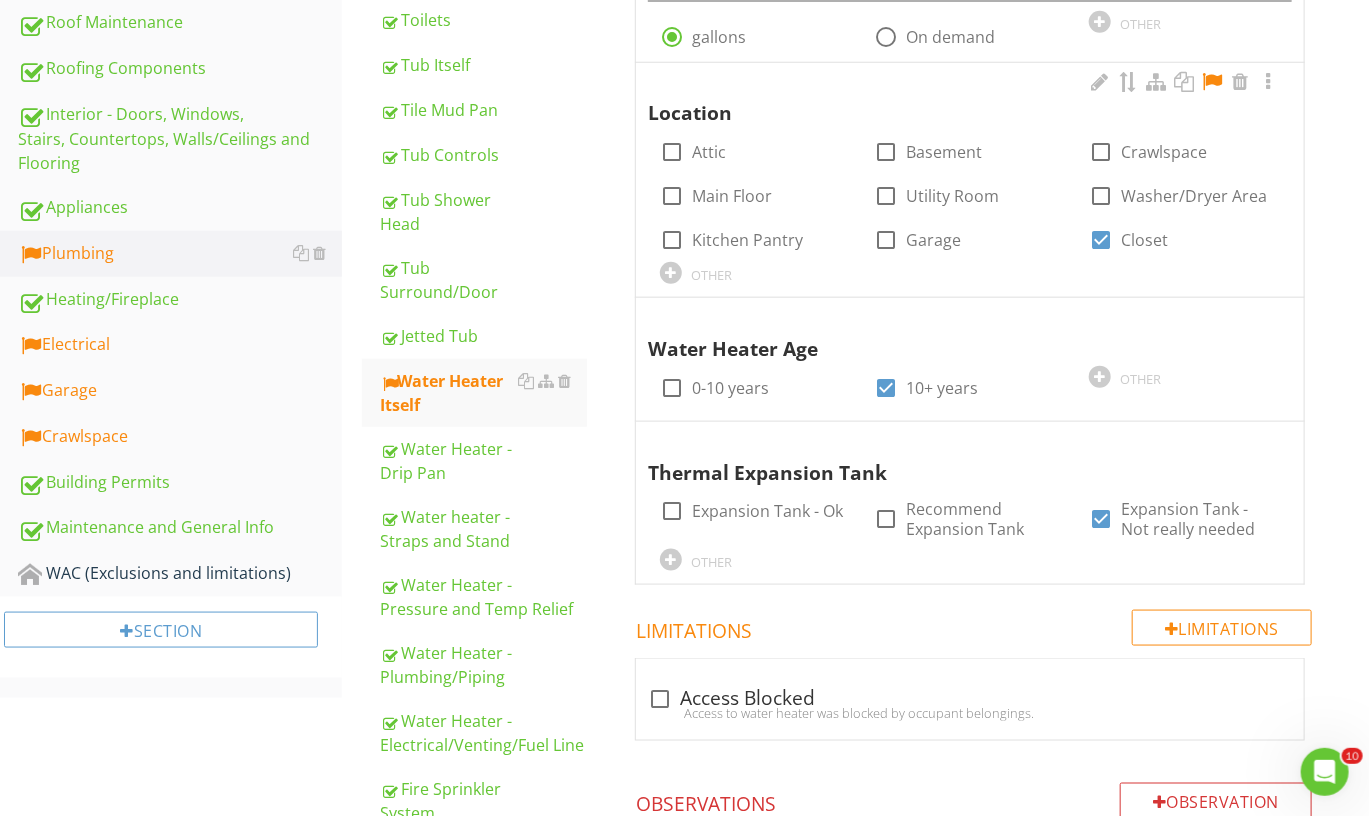 click at bounding box center [1212, 82] 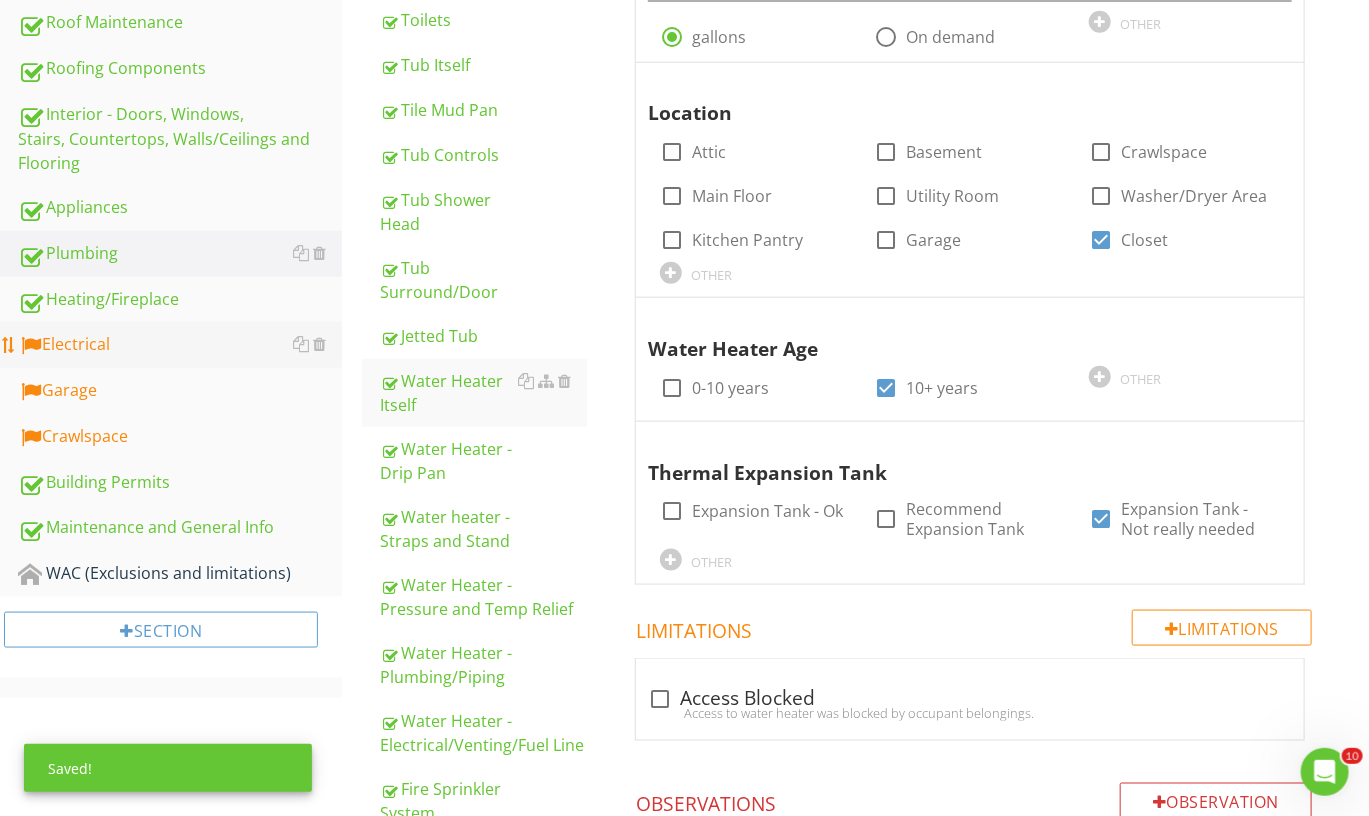 click on "Electrical" at bounding box center [180, 345] 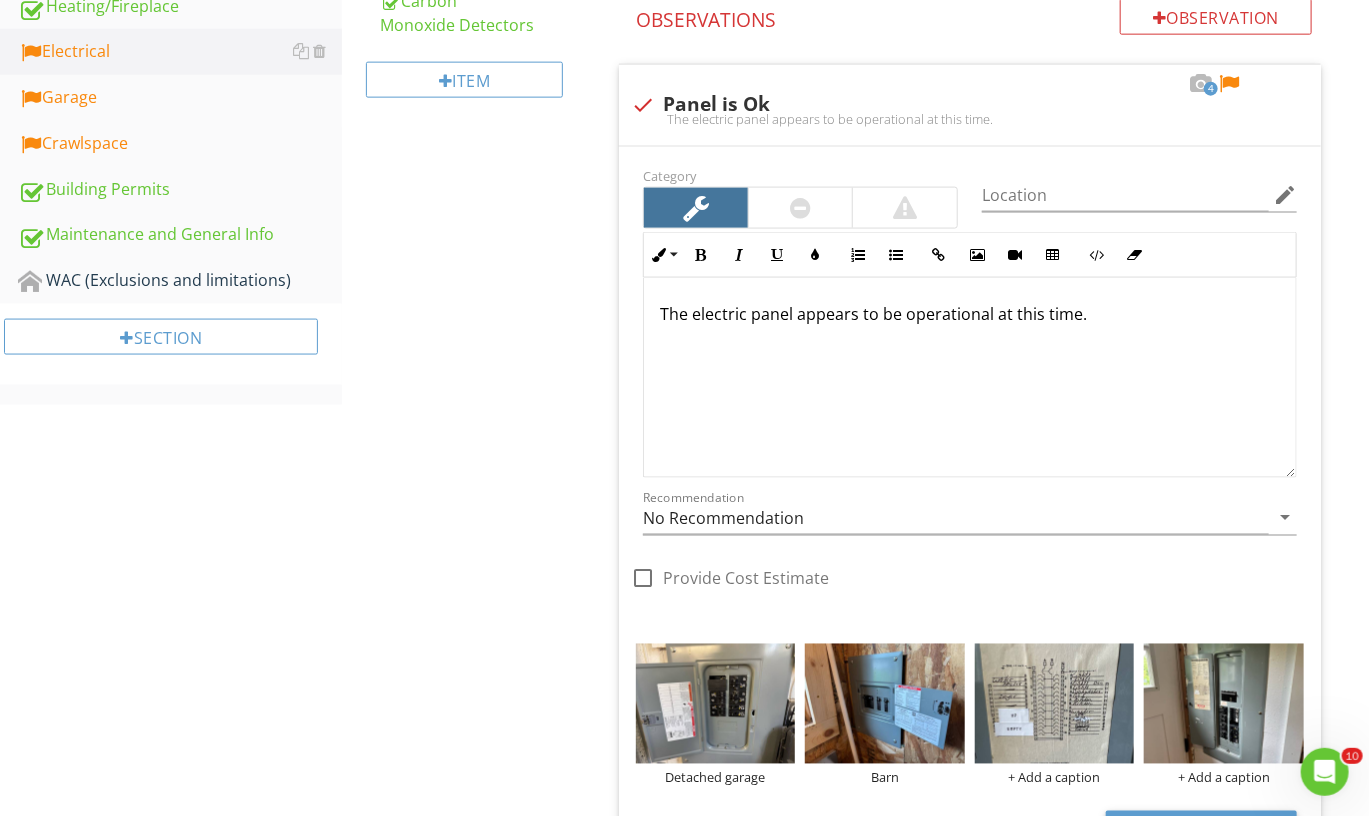 scroll, scrollTop: 1128, scrollLeft: 0, axis: vertical 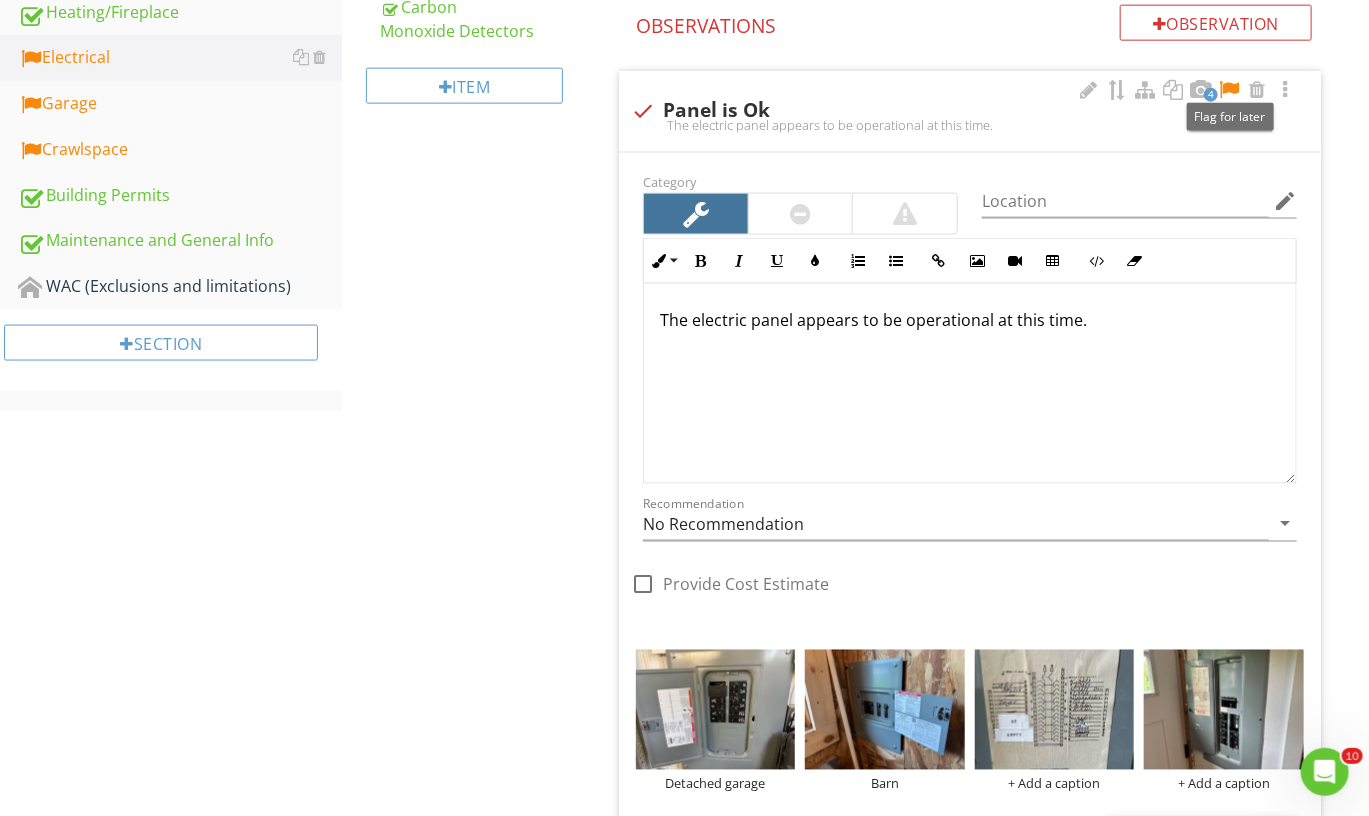 click at bounding box center [1229, 90] 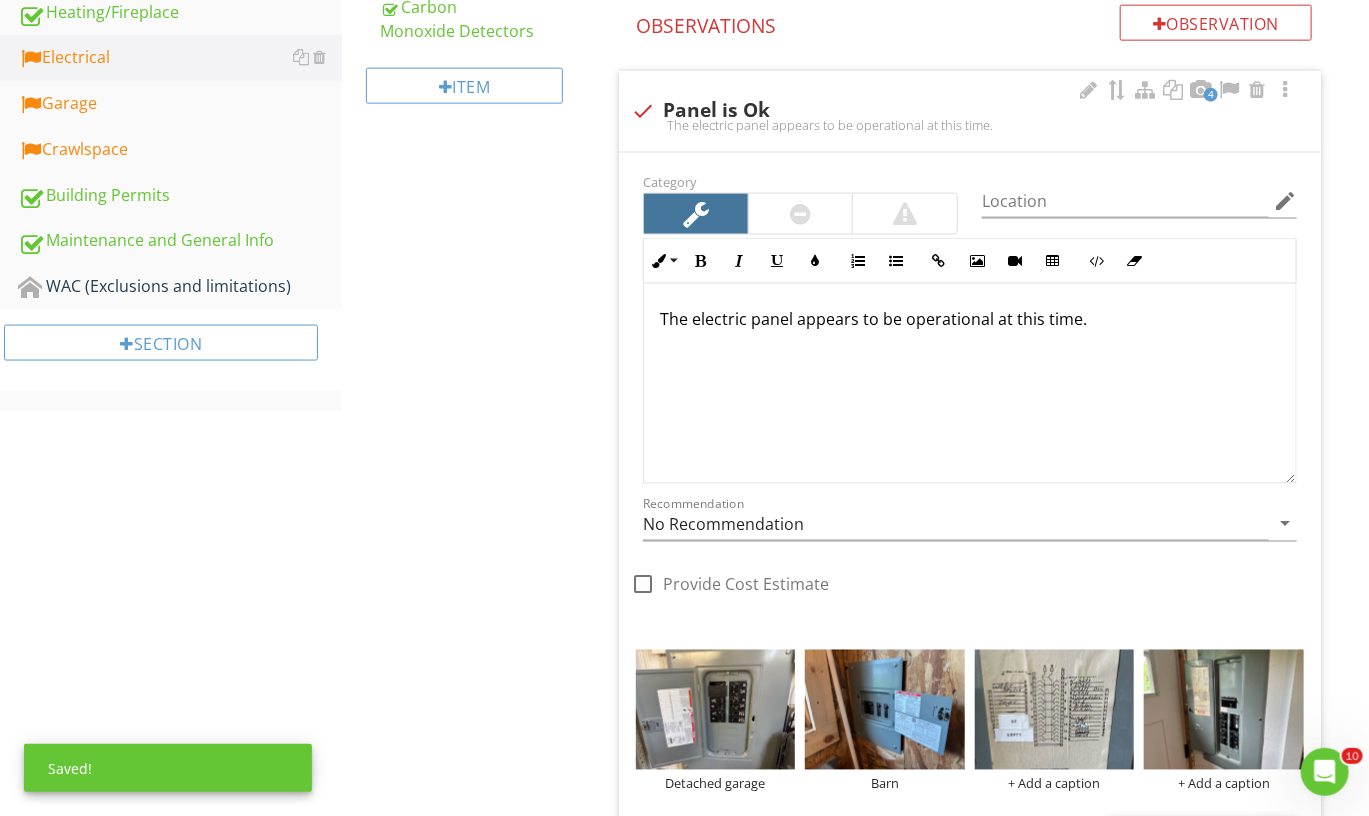 scroll, scrollTop: 1, scrollLeft: 0, axis: vertical 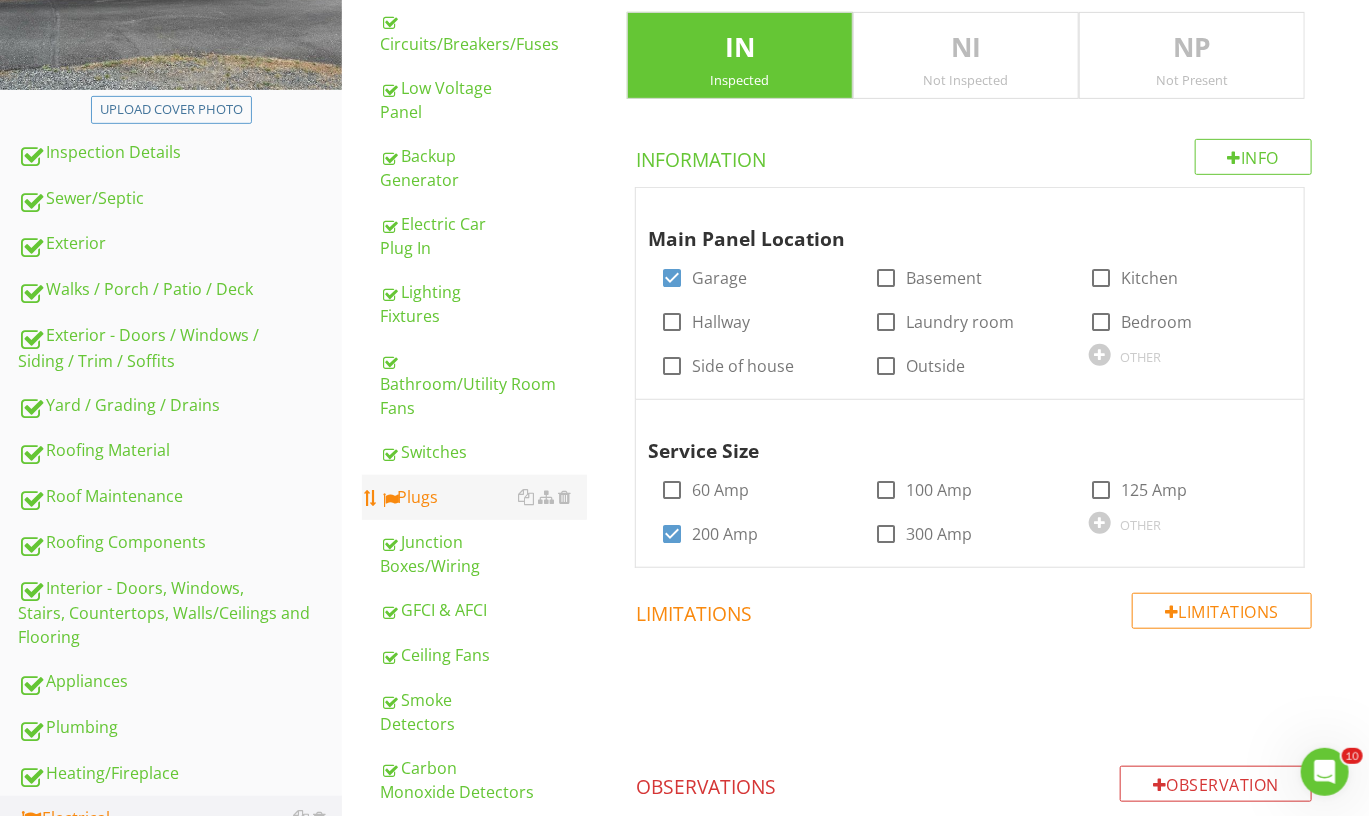 click on "Plugs" at bounding box center [483, 497] 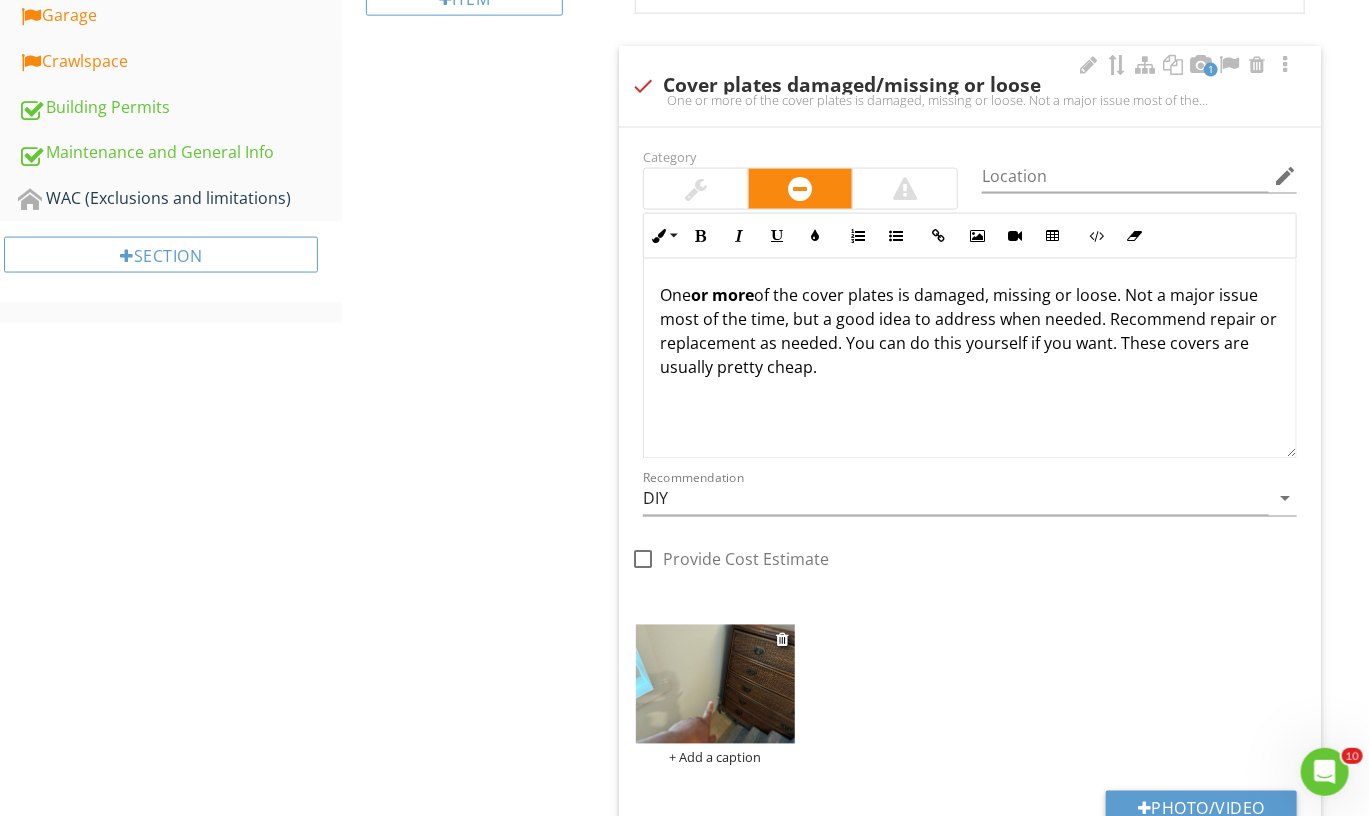 scroll, scrollTop: 1214, scrollLeft: 0, axis: vertical 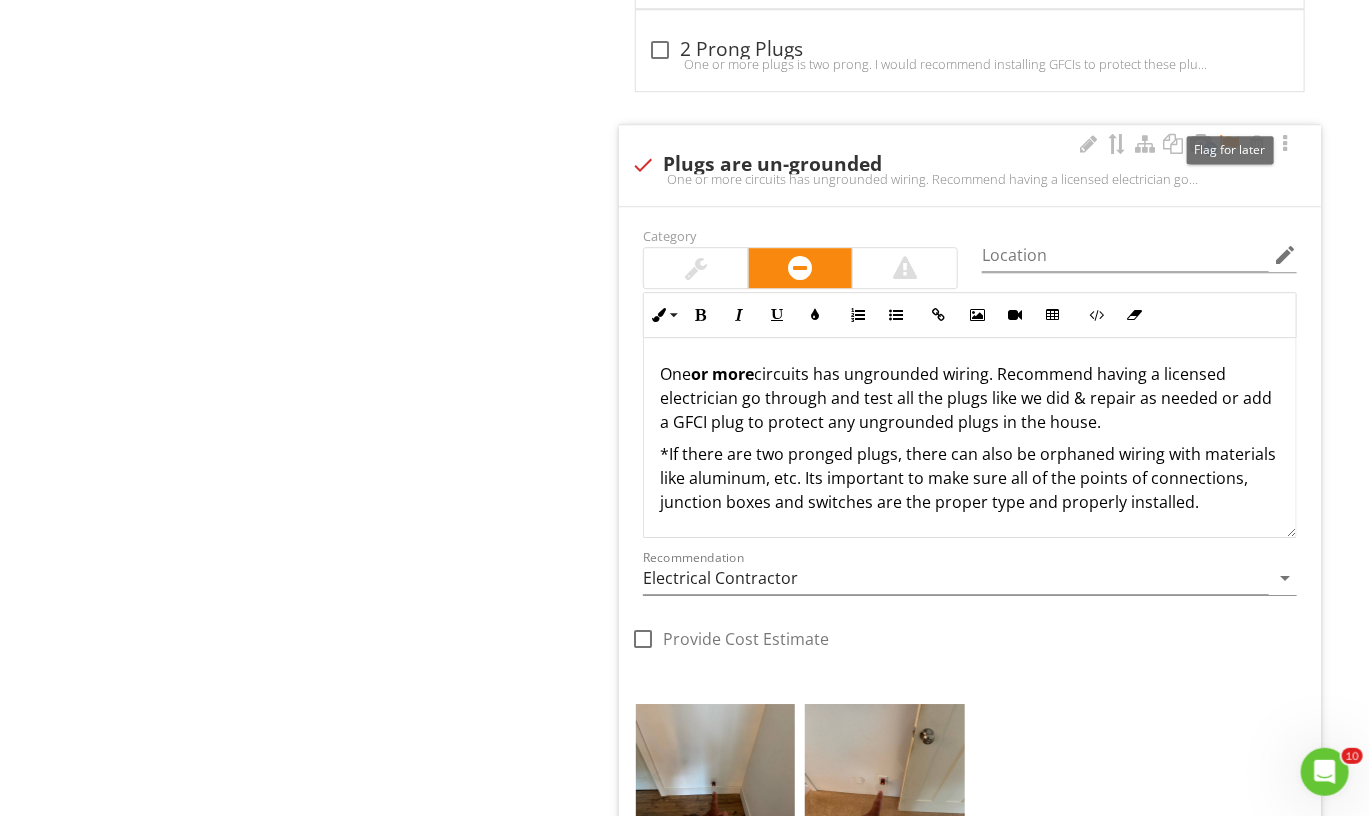 click at bounding box center (1229, 144) 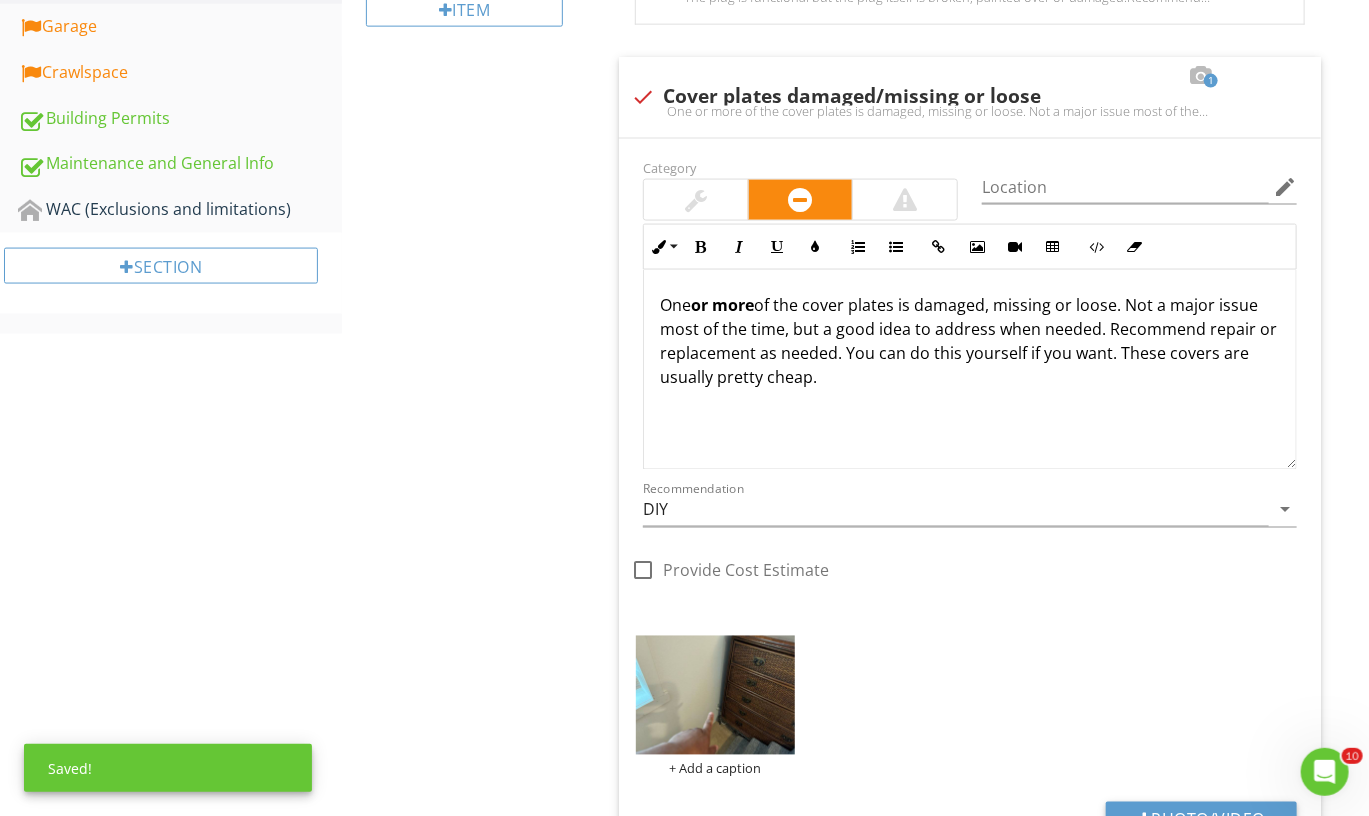 scroll, scrollTop: 1129, scrollLeft: 0, axis: vertical 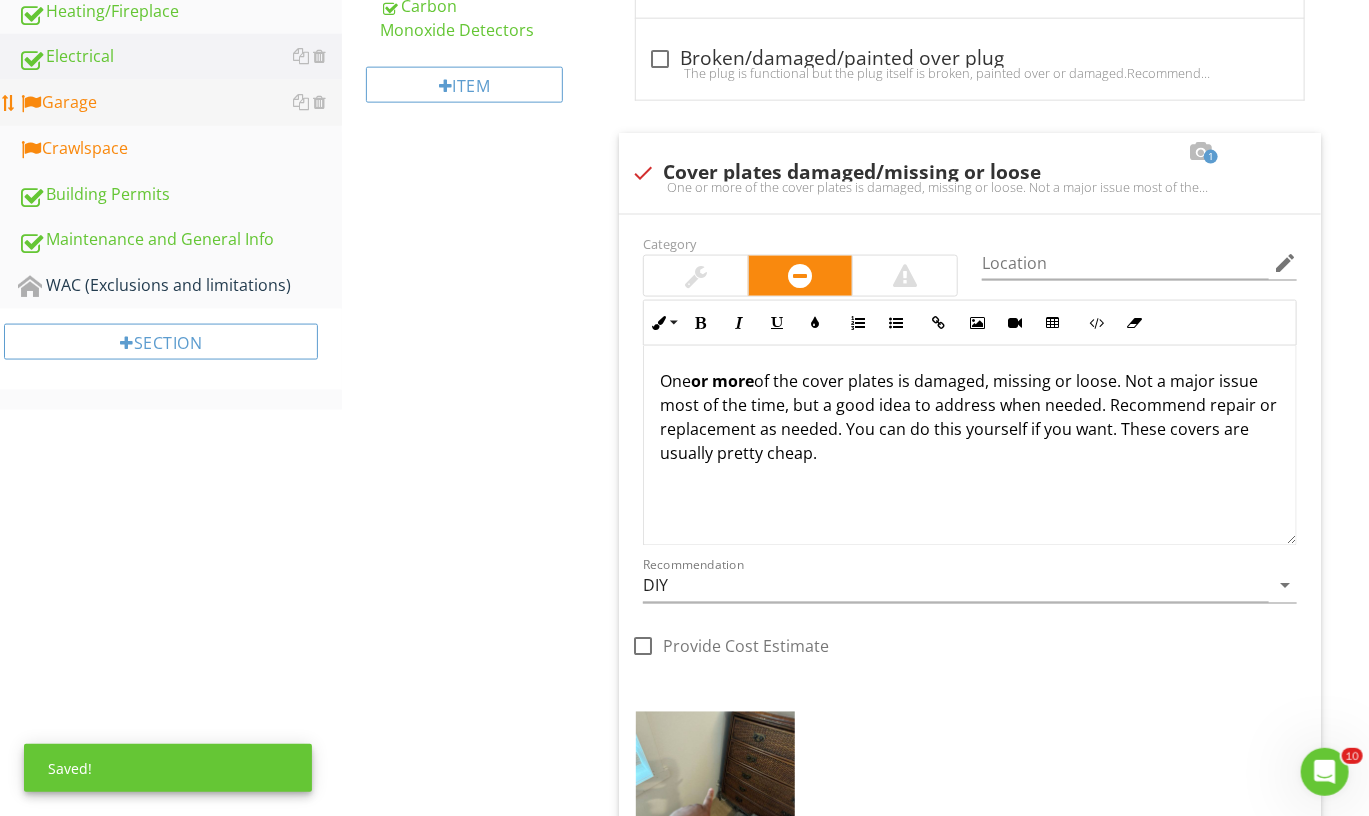click on "Garage" at bounding box center [180, 103] 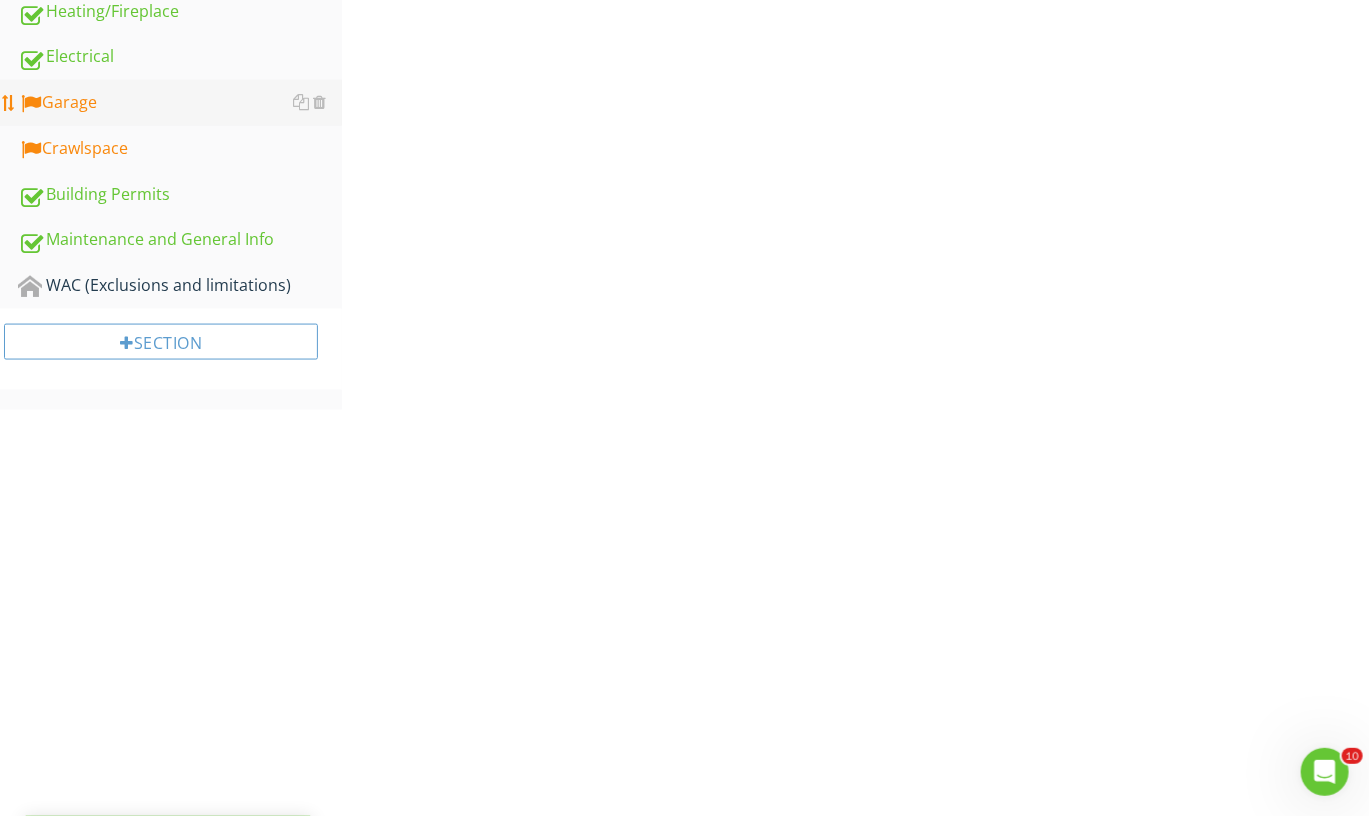 scroll, scrollTop: 1128, scrollLeft: 0, axis: vertical 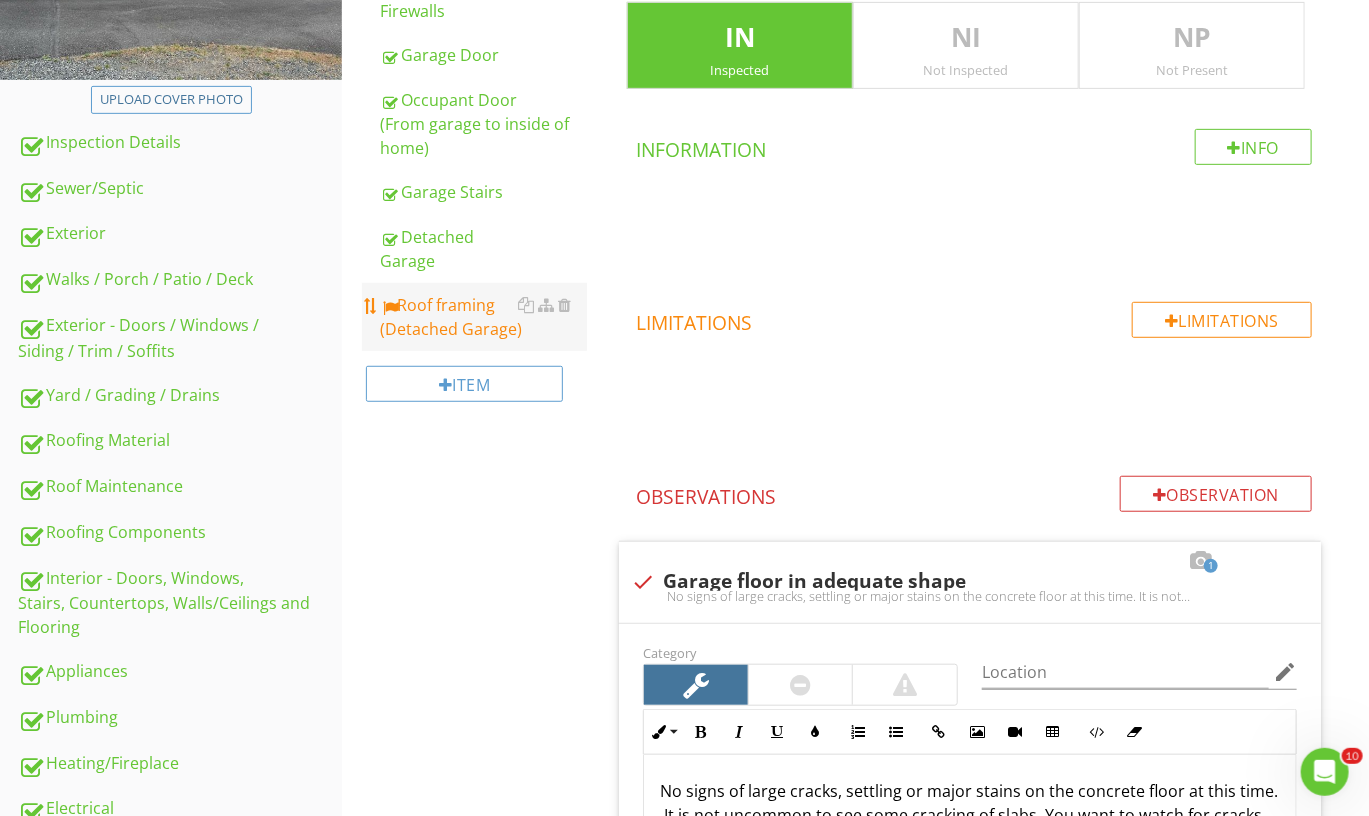 click on "Roof framing (Detached Garage)" at bounding box center [483, 317] 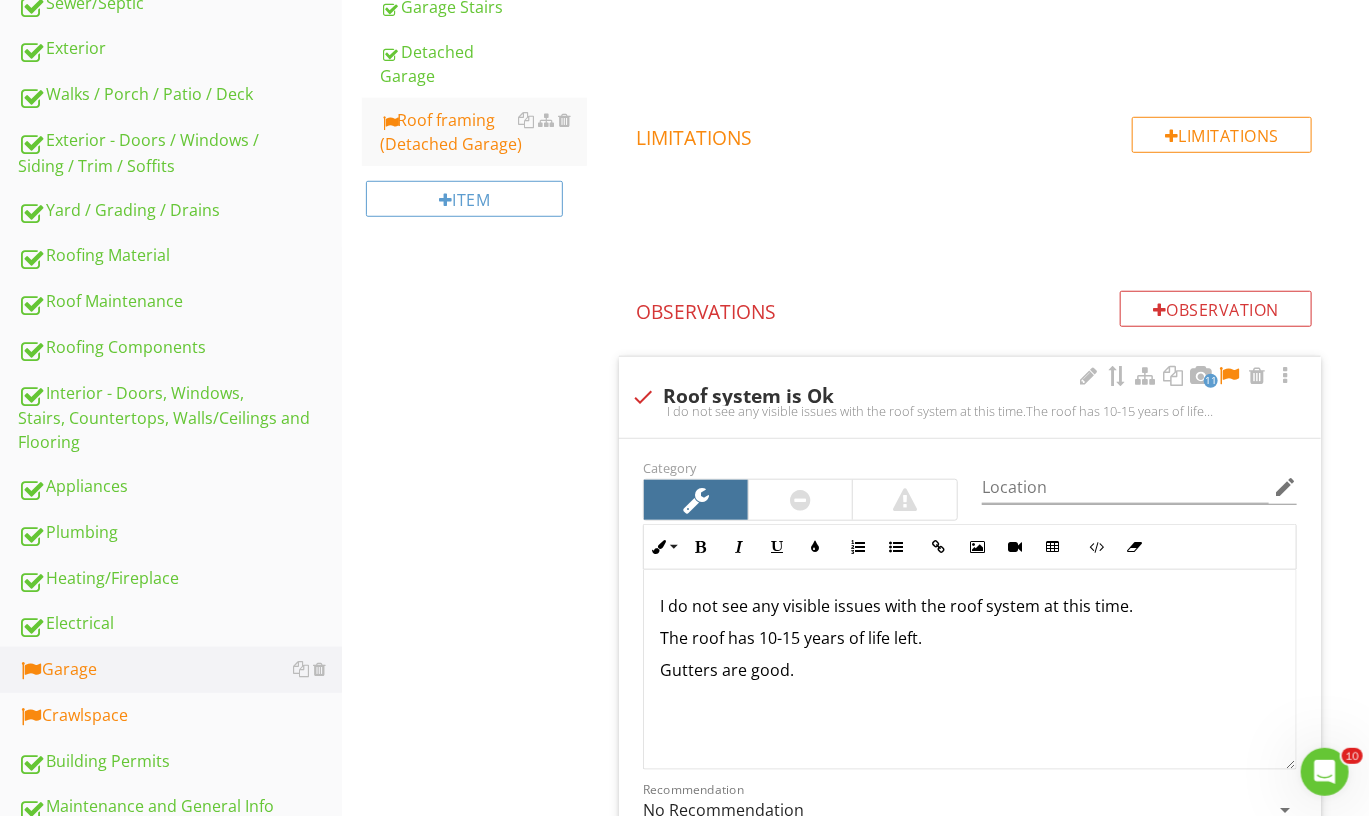 scroll, scrollTop: 590, scrollLeft: 0, axis: vertical 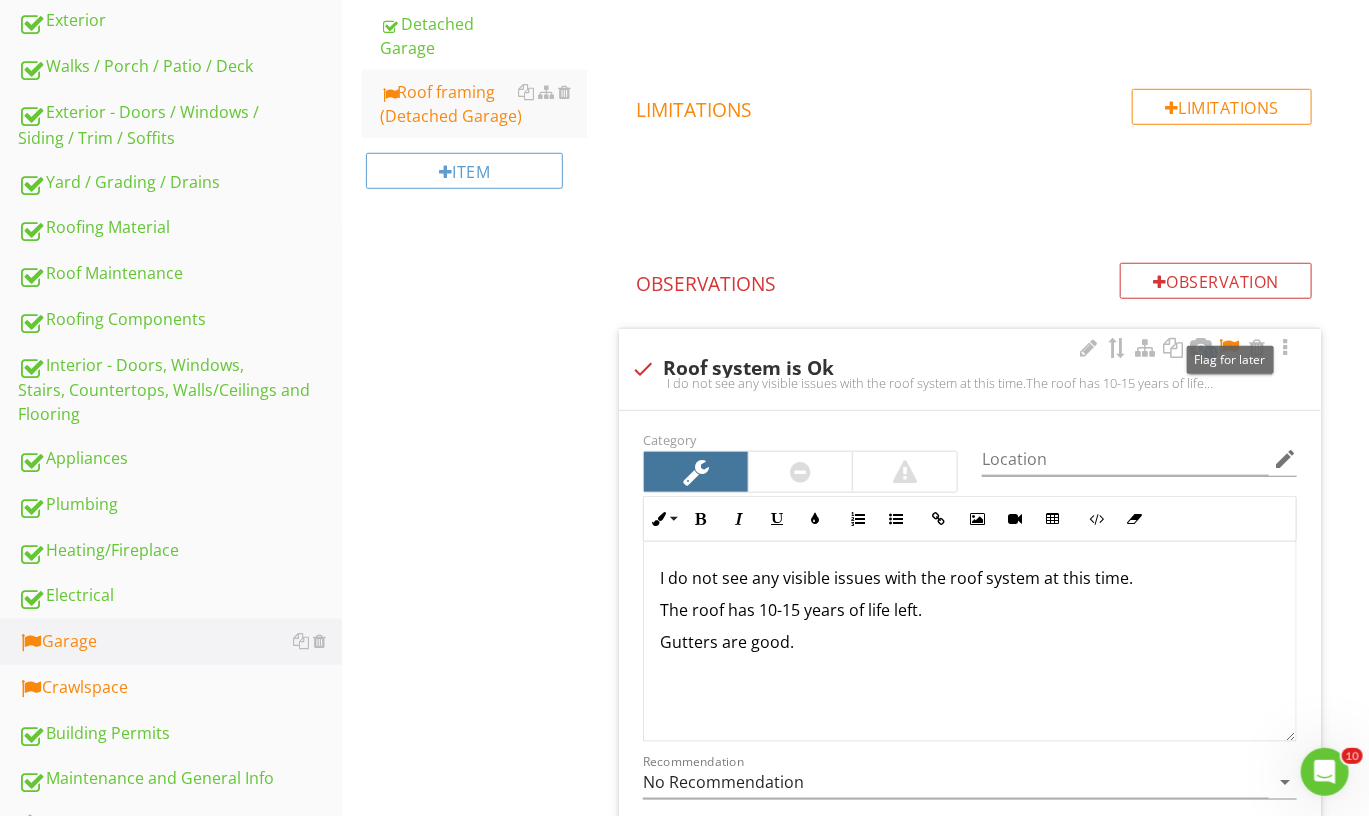 click at bounding box center (1229, 348) 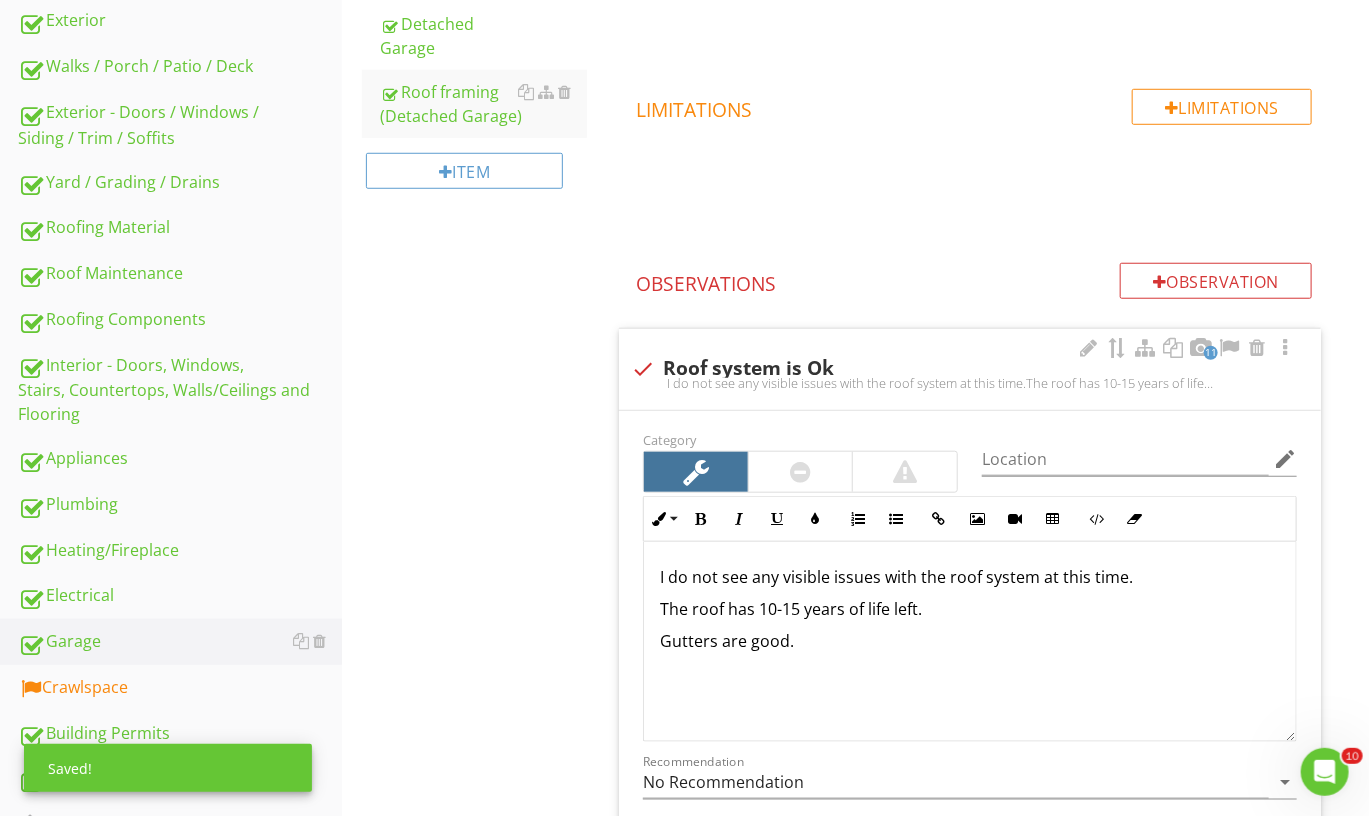 scroll, scrollTop: 1, scrollLeft: 0, axis: vertical 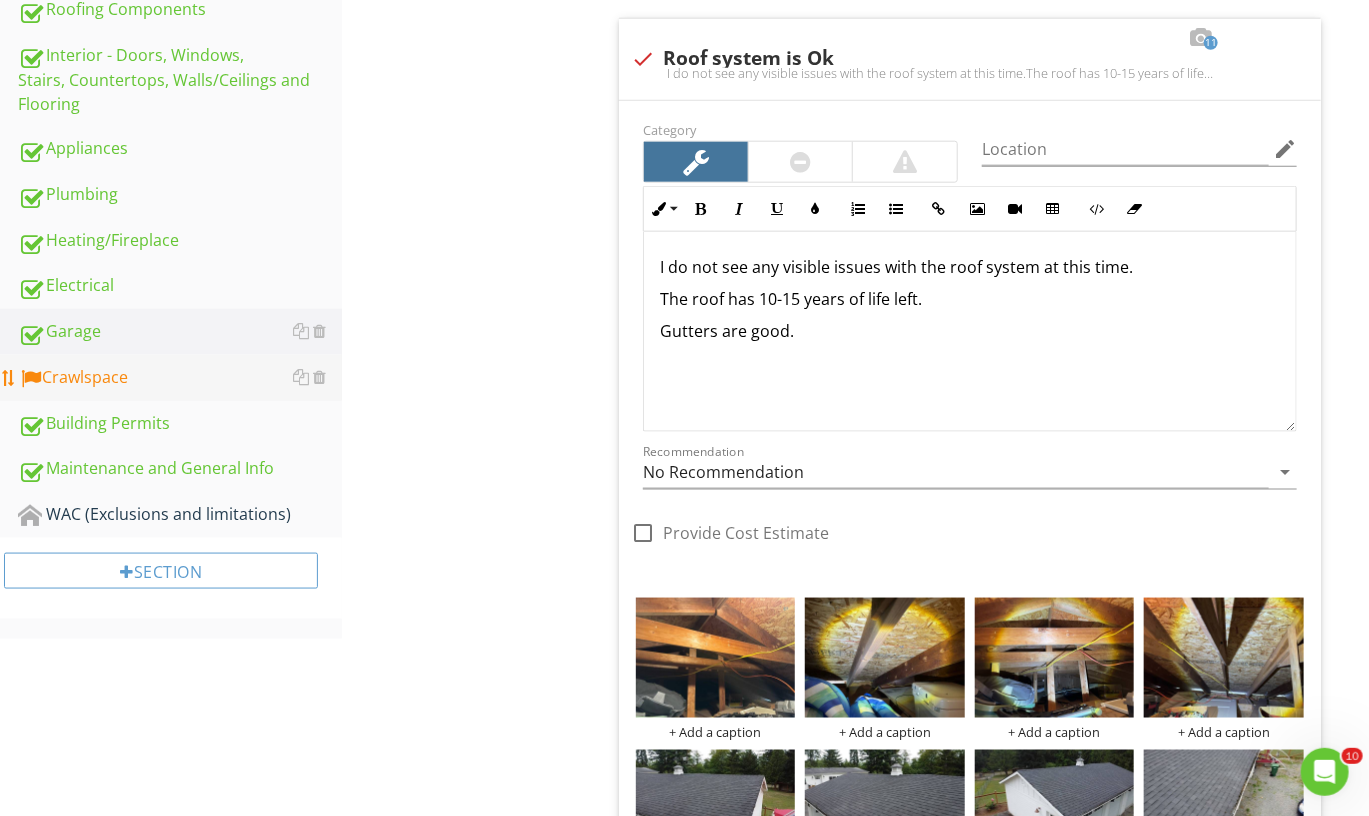 click on "Crawlspace" at bounding box center (180, 378) 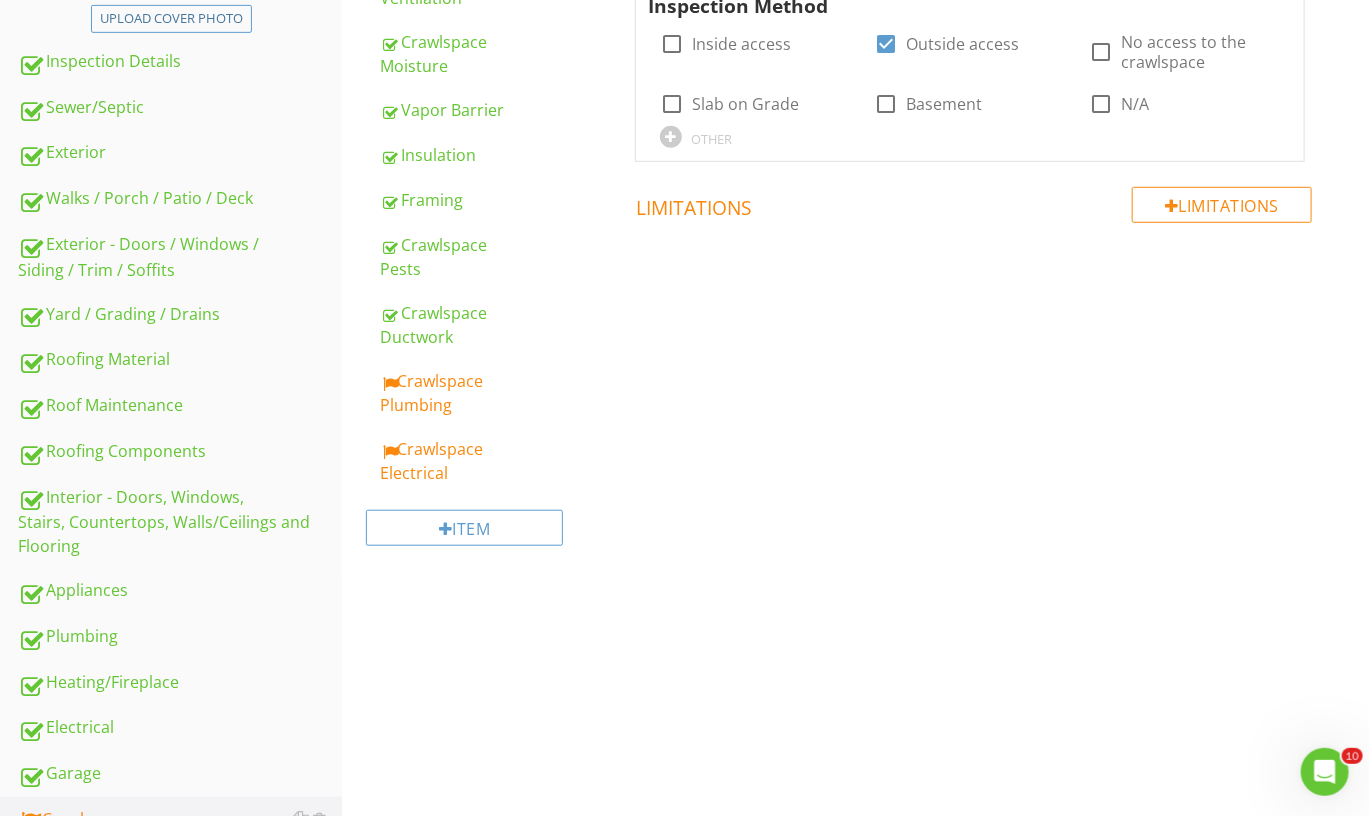 scroll, scrollTop: 476, scrollLeft: 0, axis: vertical 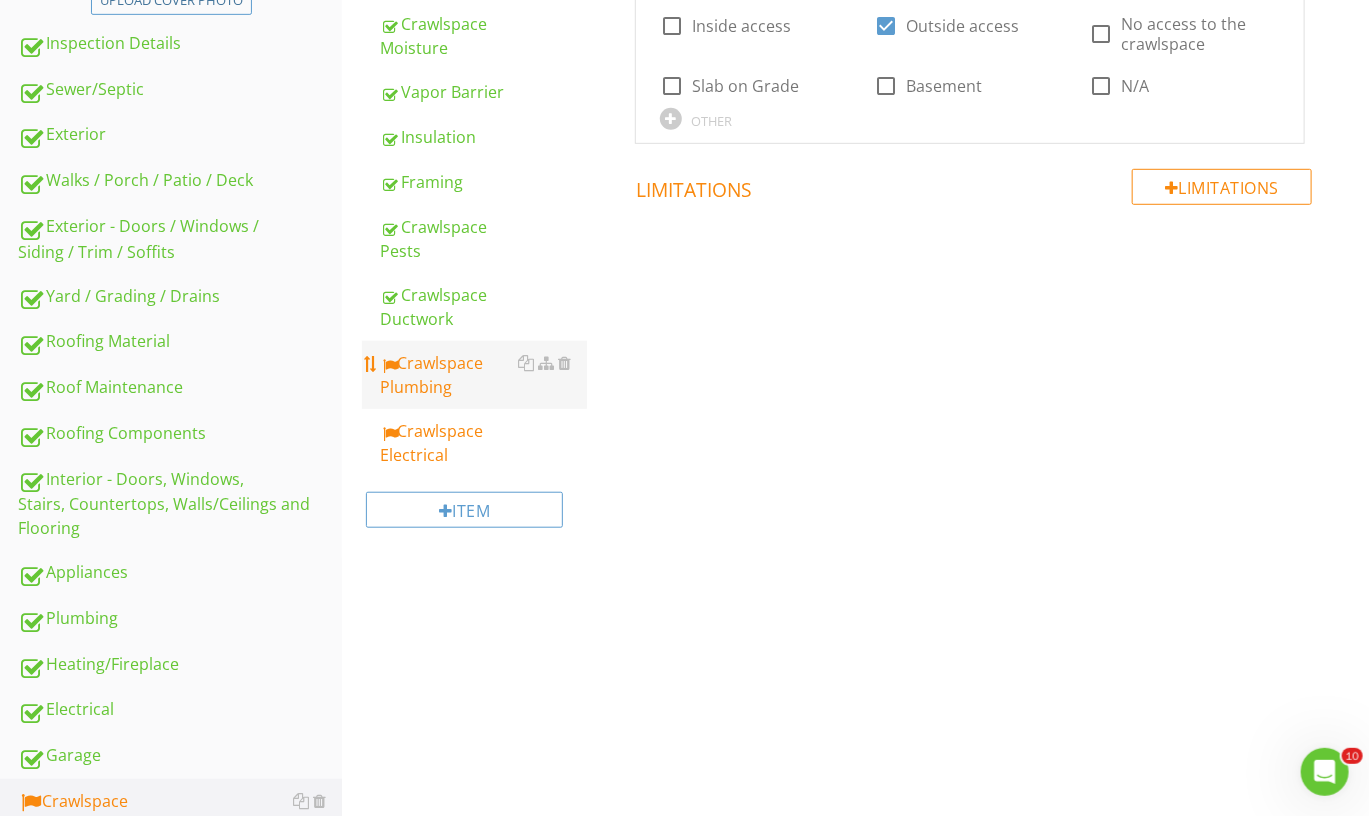 click on "Crawlspace Plumbing" at bounding box center [483, 375] 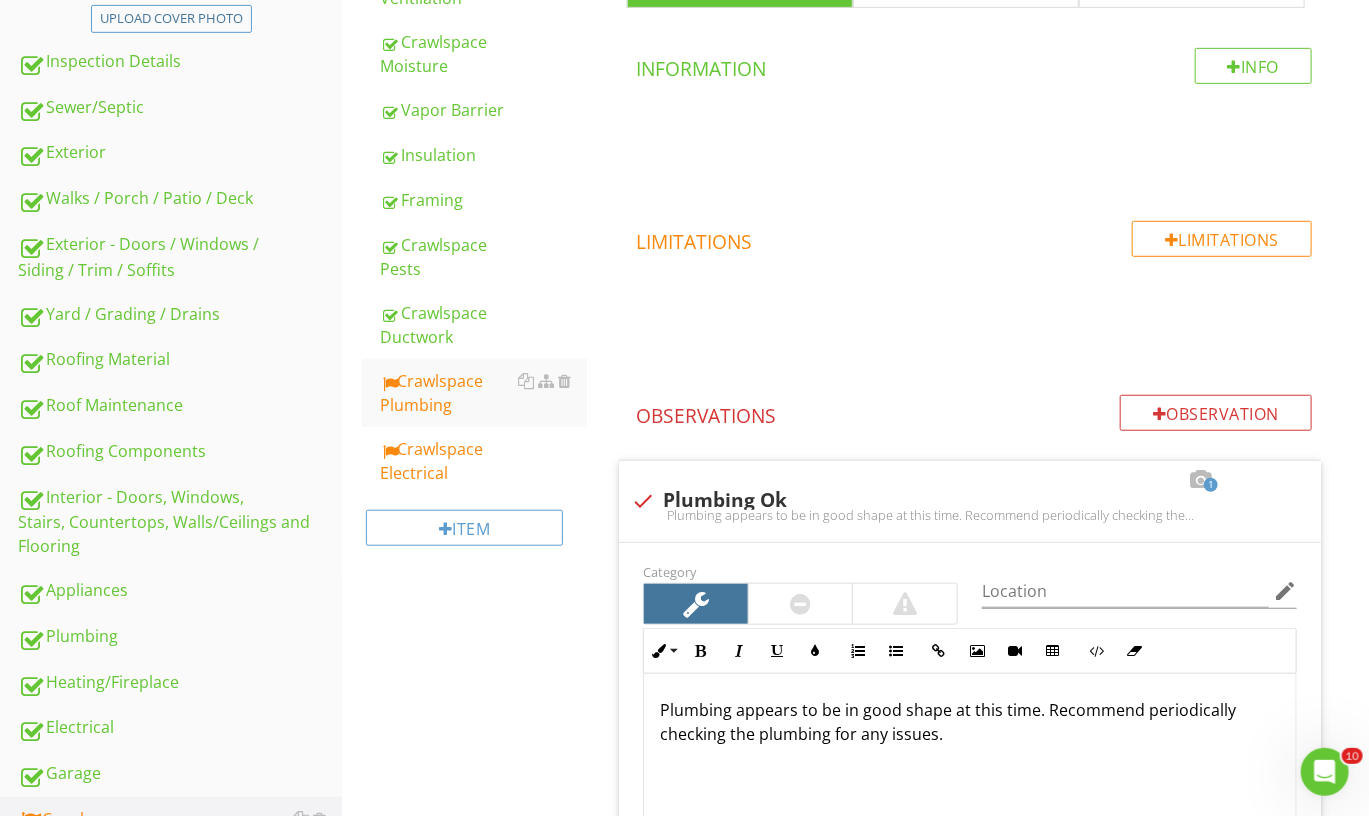 scroll, scrollTop: 784, scrollLeft: 0, axis: vertical 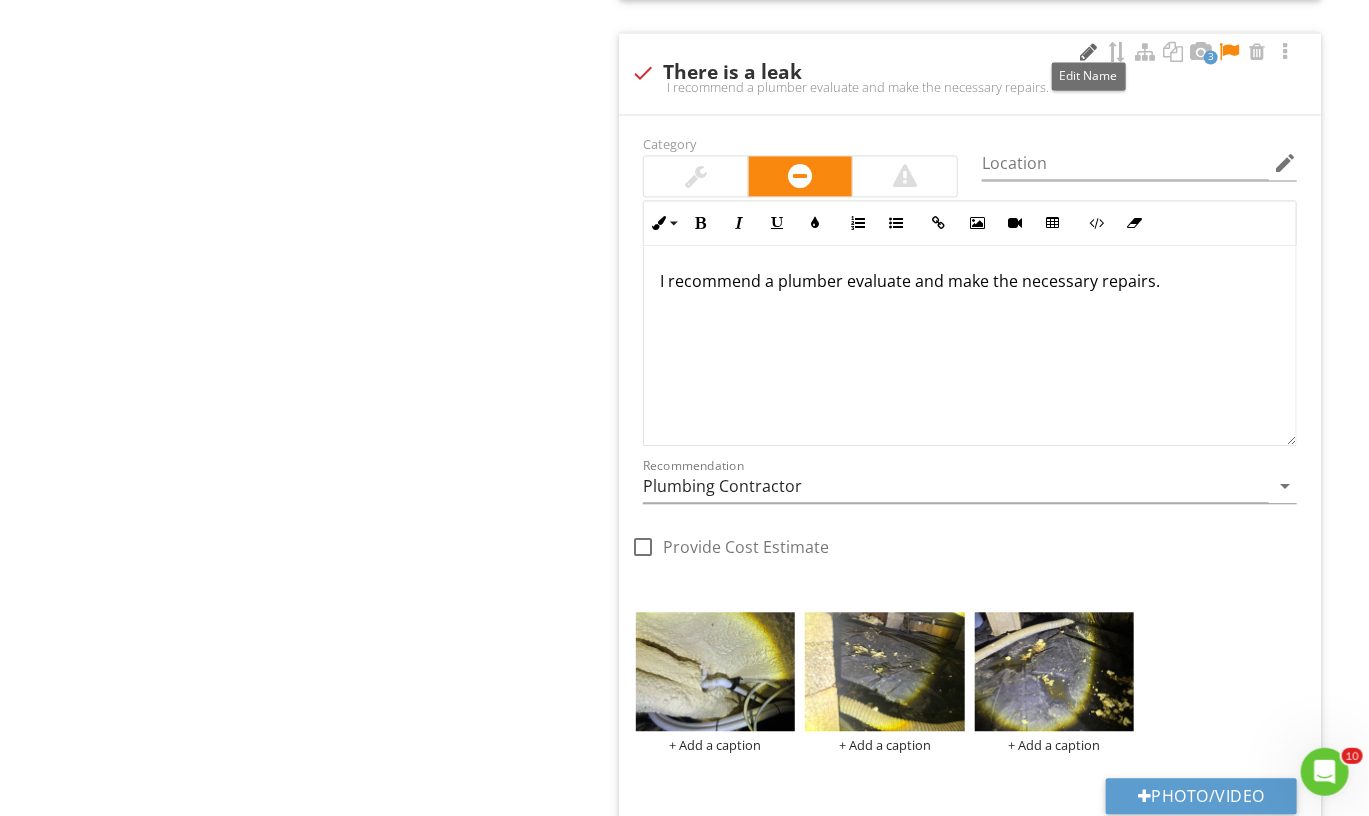 click at bounding box center [1089, 52] 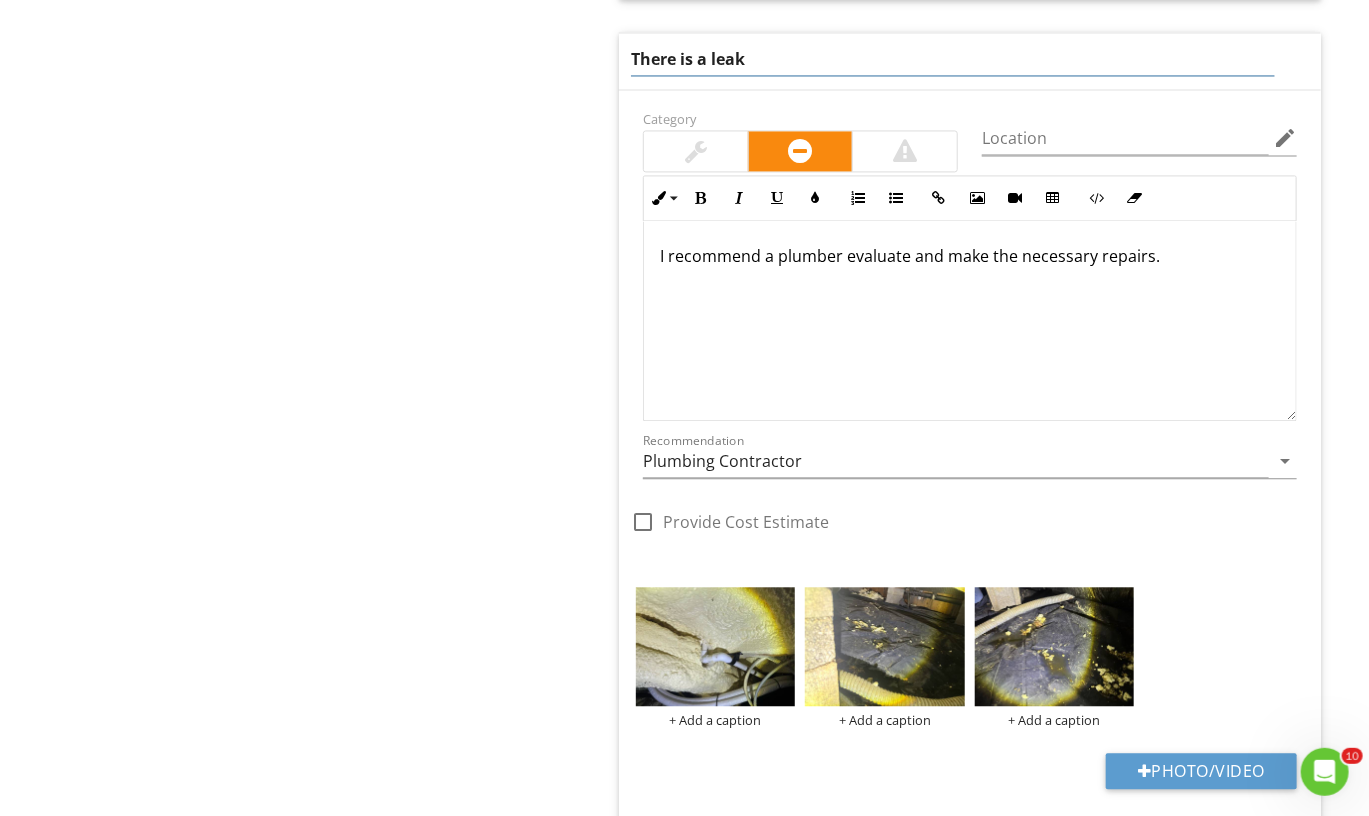 click on "There is a leak" at bounding box center (970, 61) 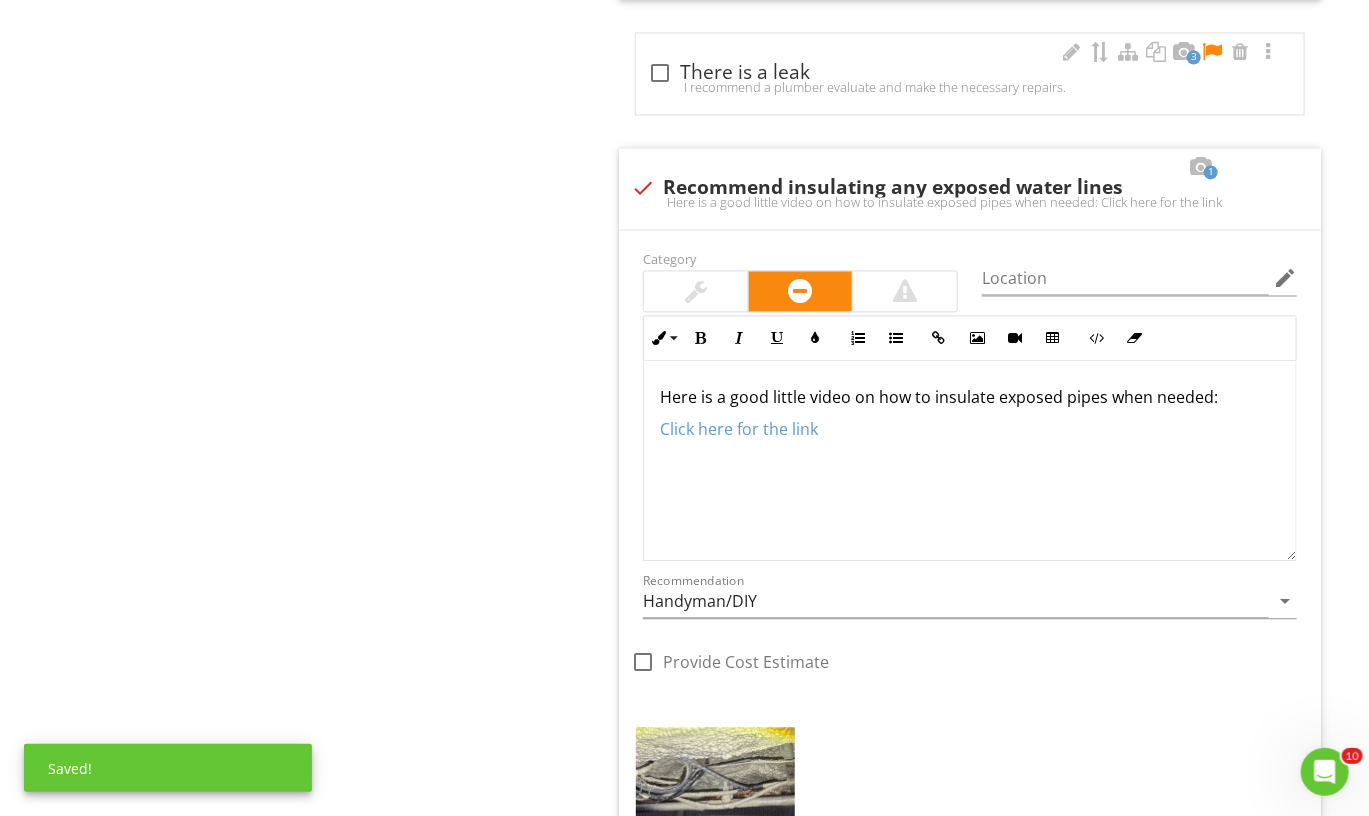 click on "I recommend a plumber evaluate and make the necessary repairs." at bounding box center (970, 87) 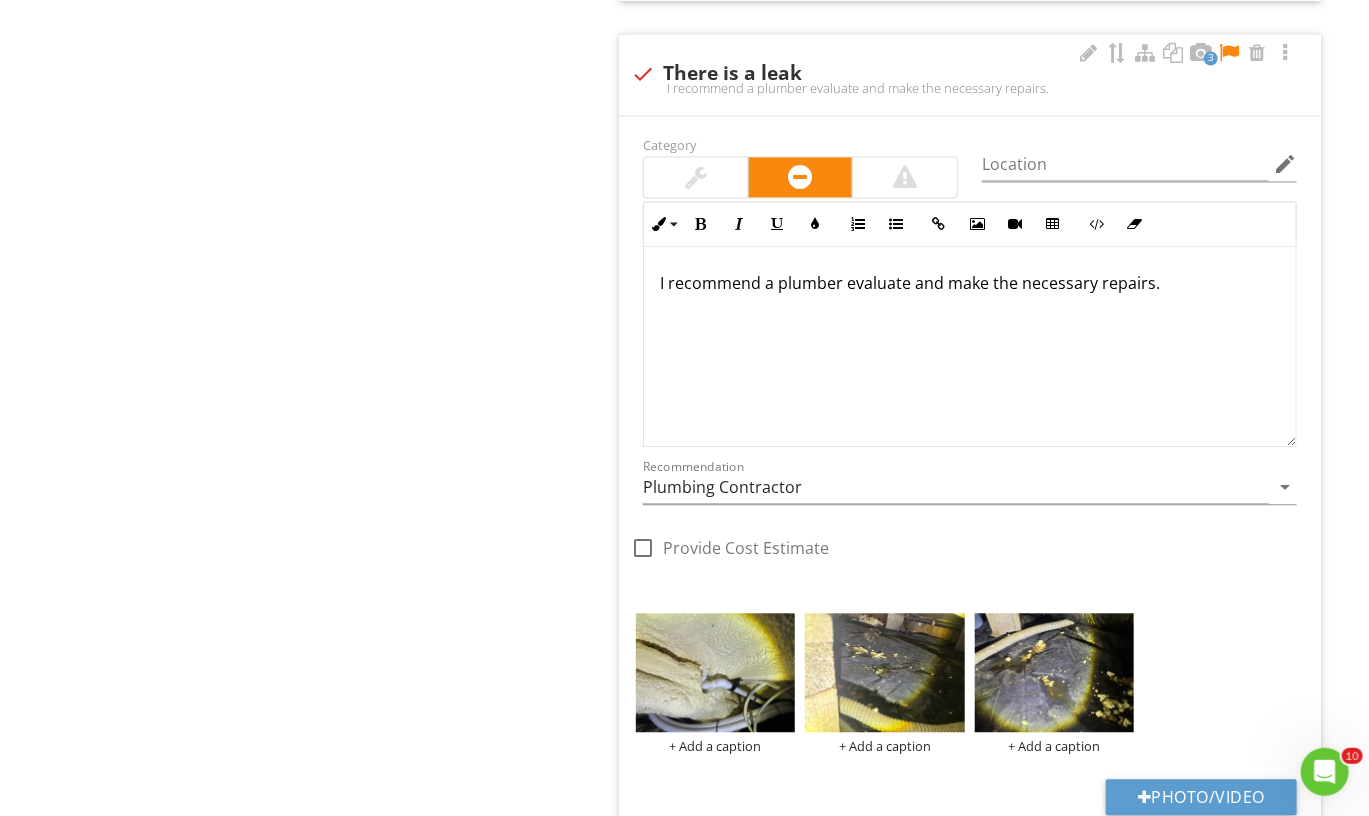 click on "3" at bounding box center [1187, 54] 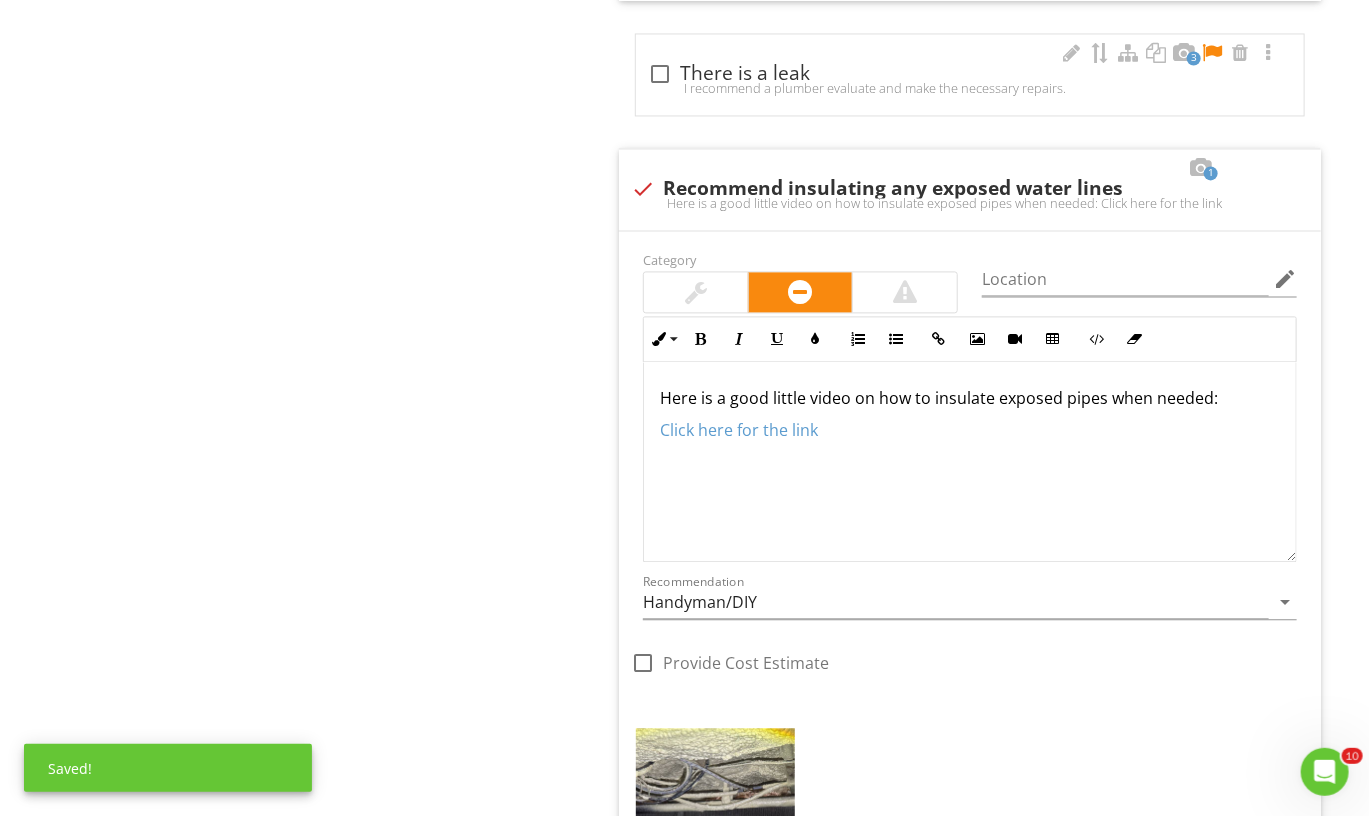 click on "check_box_outline_blank
There is a leak" at bounding box center [970, 74] 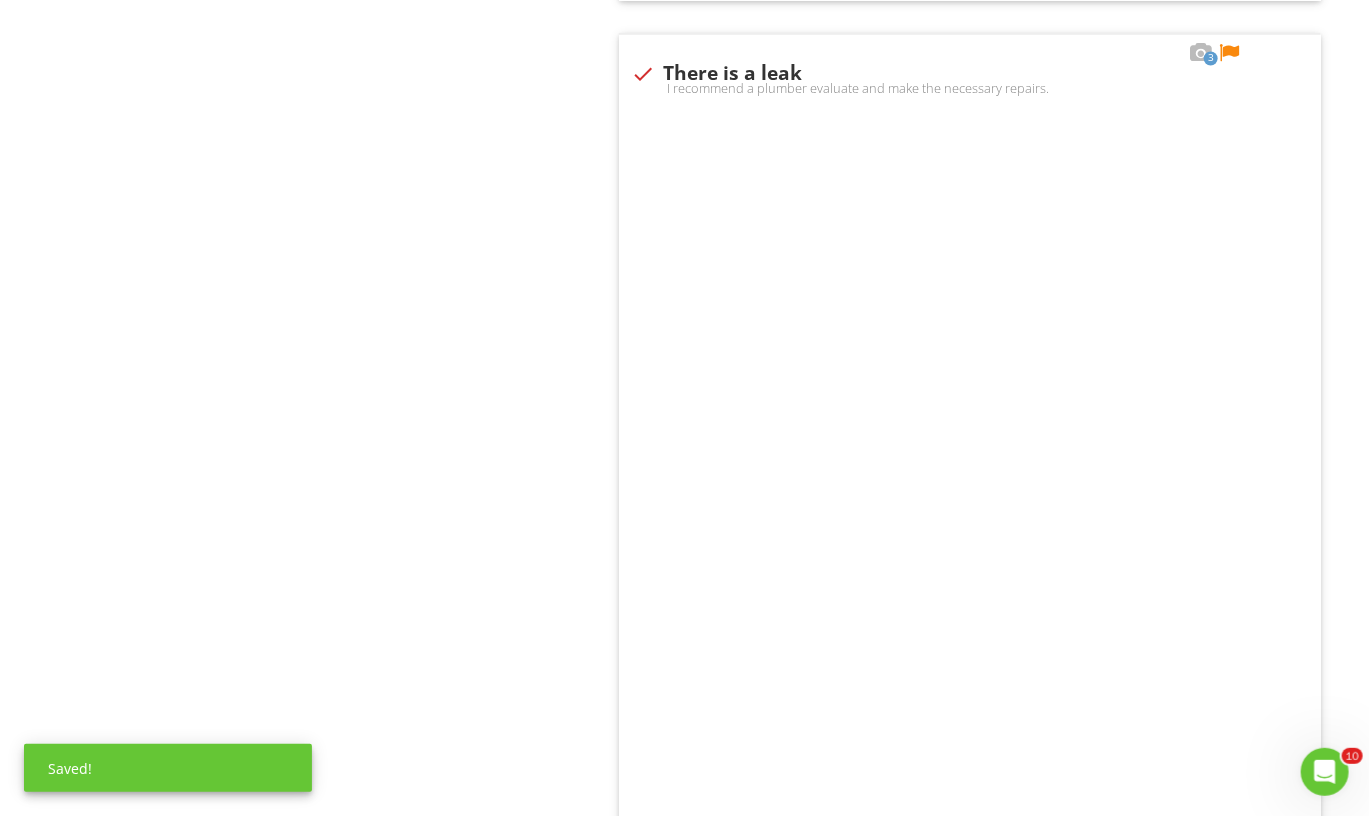scroll, scrollTop: 1750, scrollLeft: 0, axis: vertical 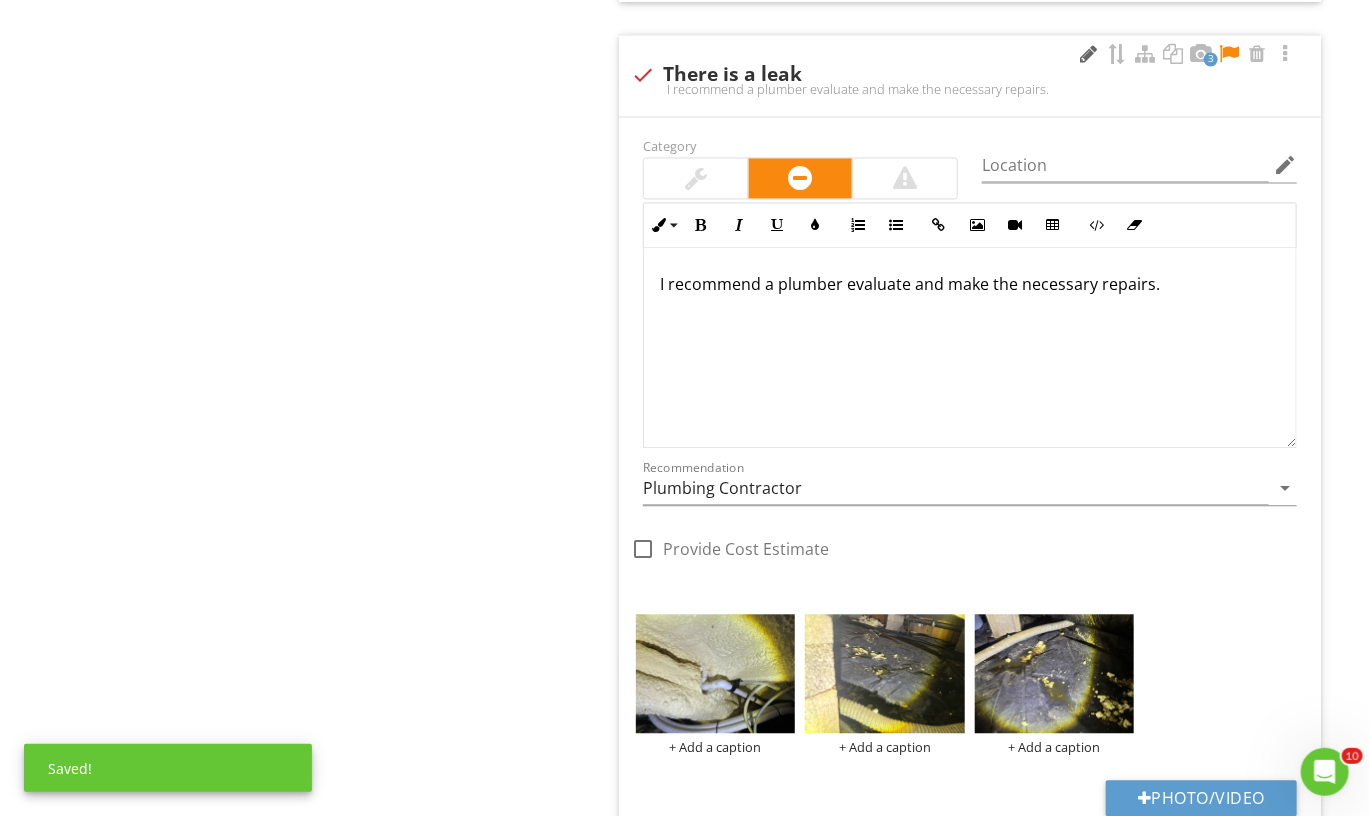 click at bounding box center (1089, 54) 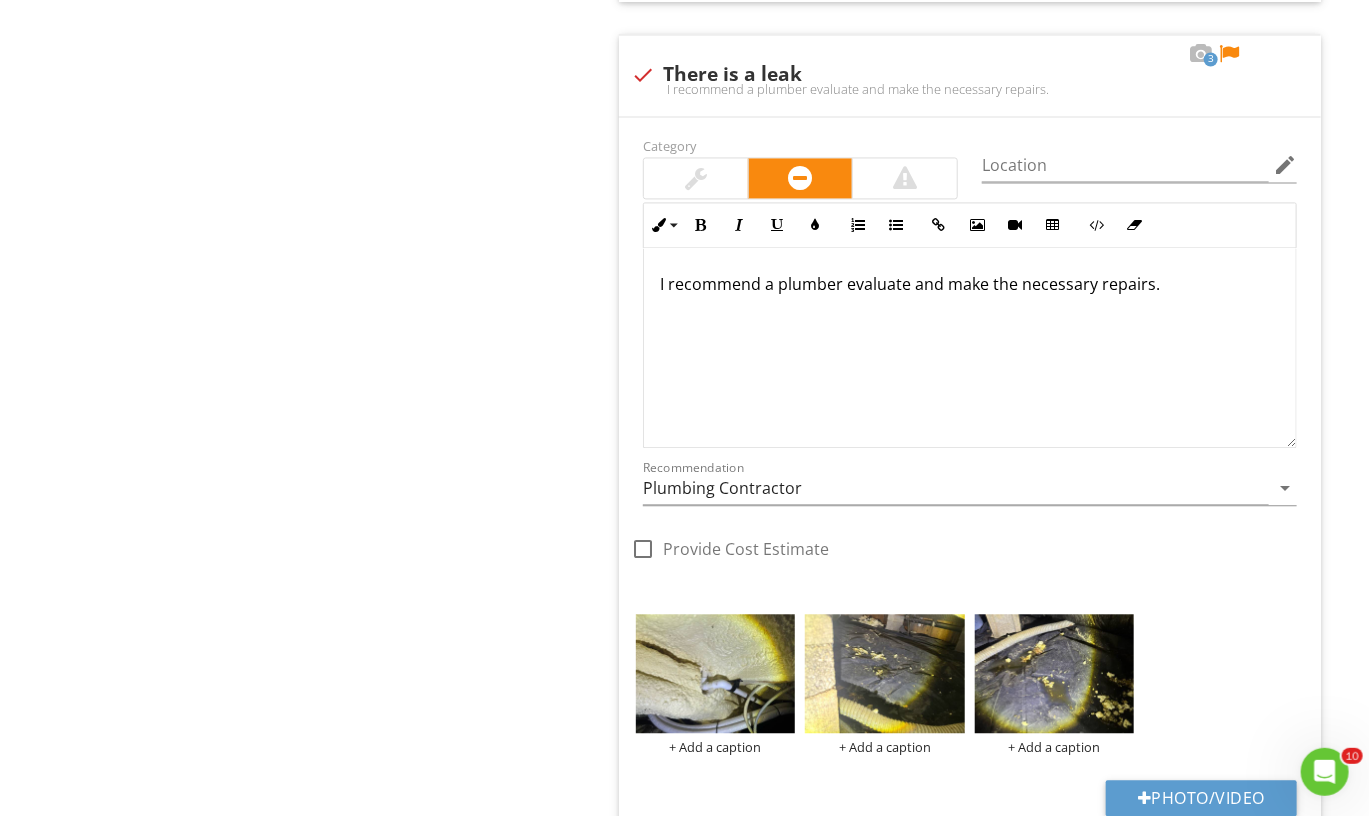click on "3         check
There is a leak
I recommend a plumber evaluate and make the necessary repairs." at bounding box center (970, 75) 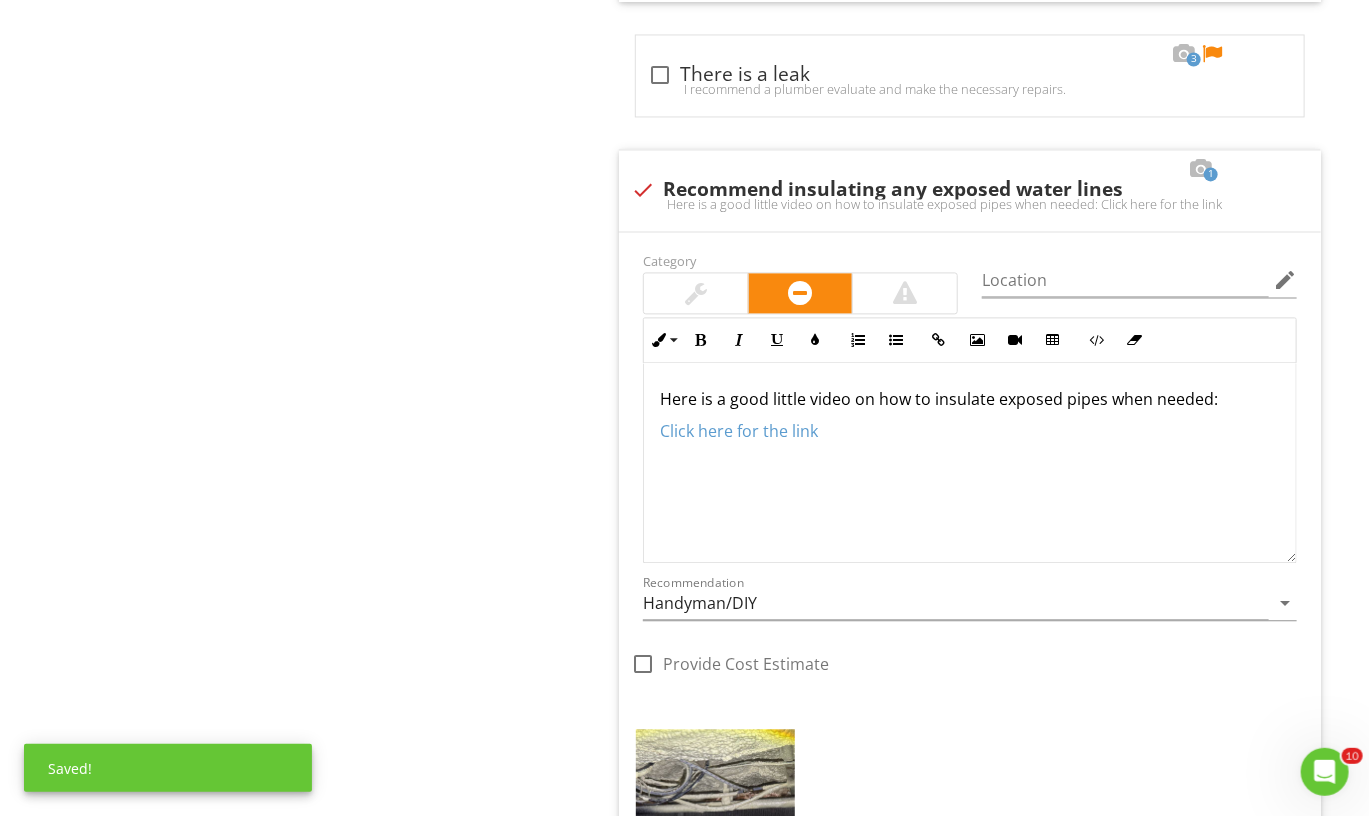 click on "3         check_box_outline_blank
There is a leak
I recommend a plumber evaluate and make the necessary repairs." at bounding box center (970, 75) 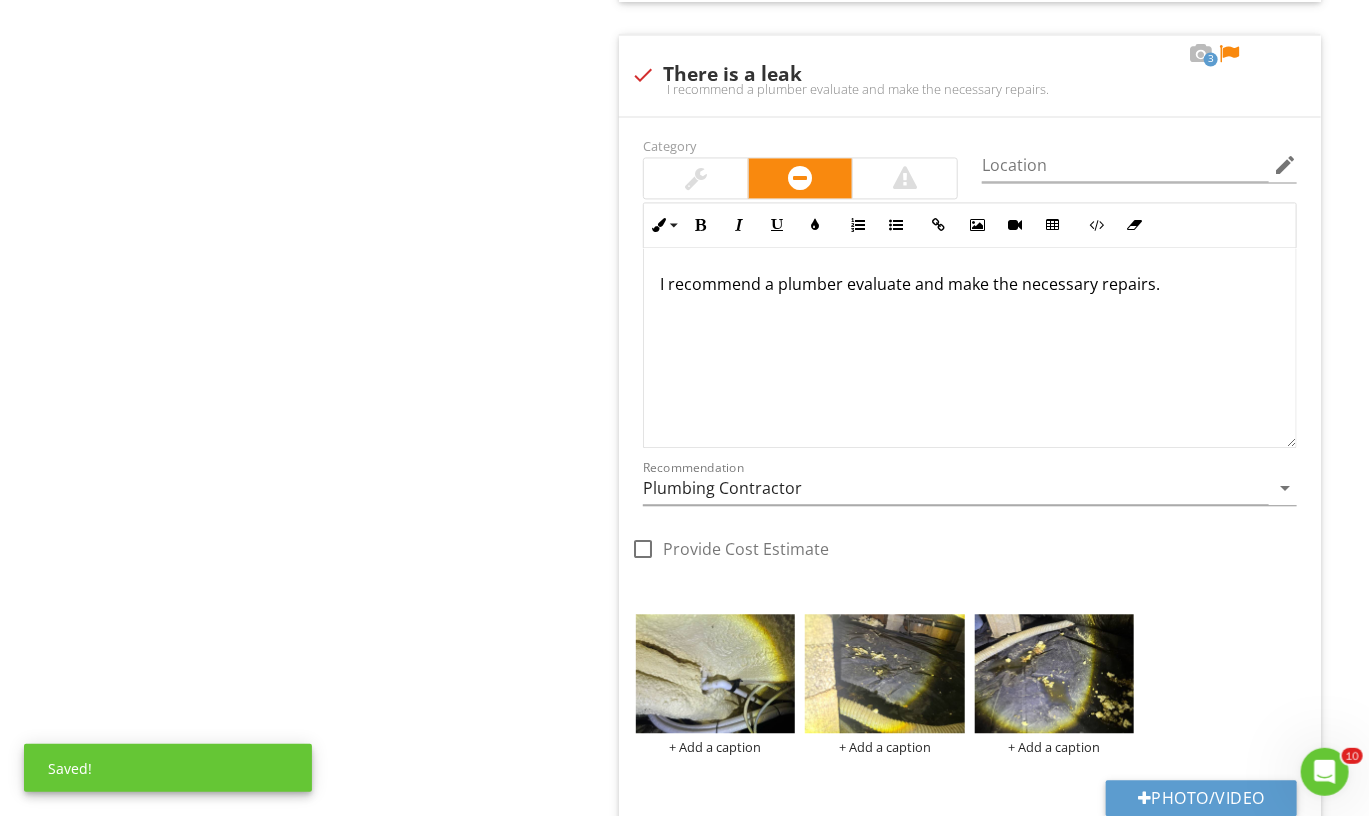 scroll, scrollTop: 1749, scrollLeft: 0, axis: vertical 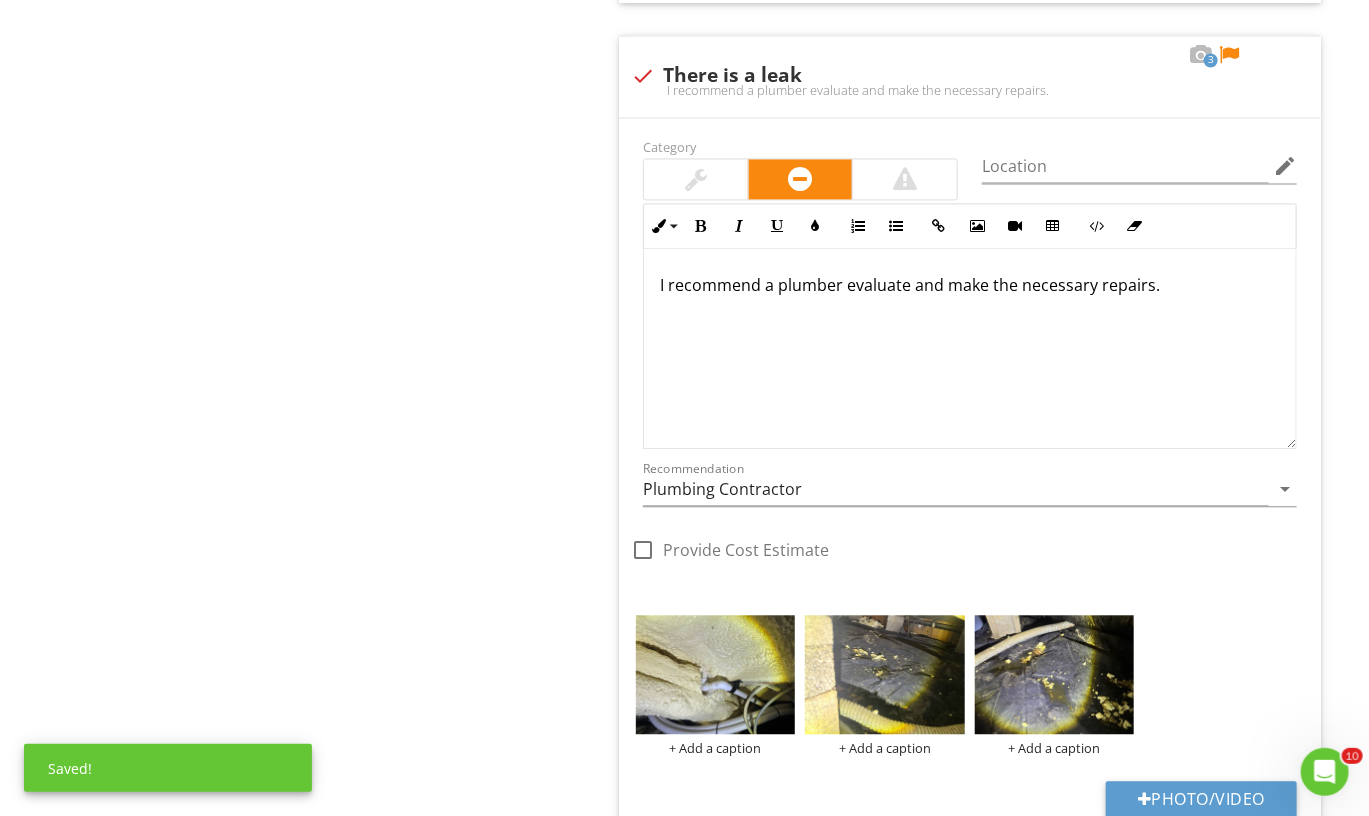 click at bounding box center [1089, 55] 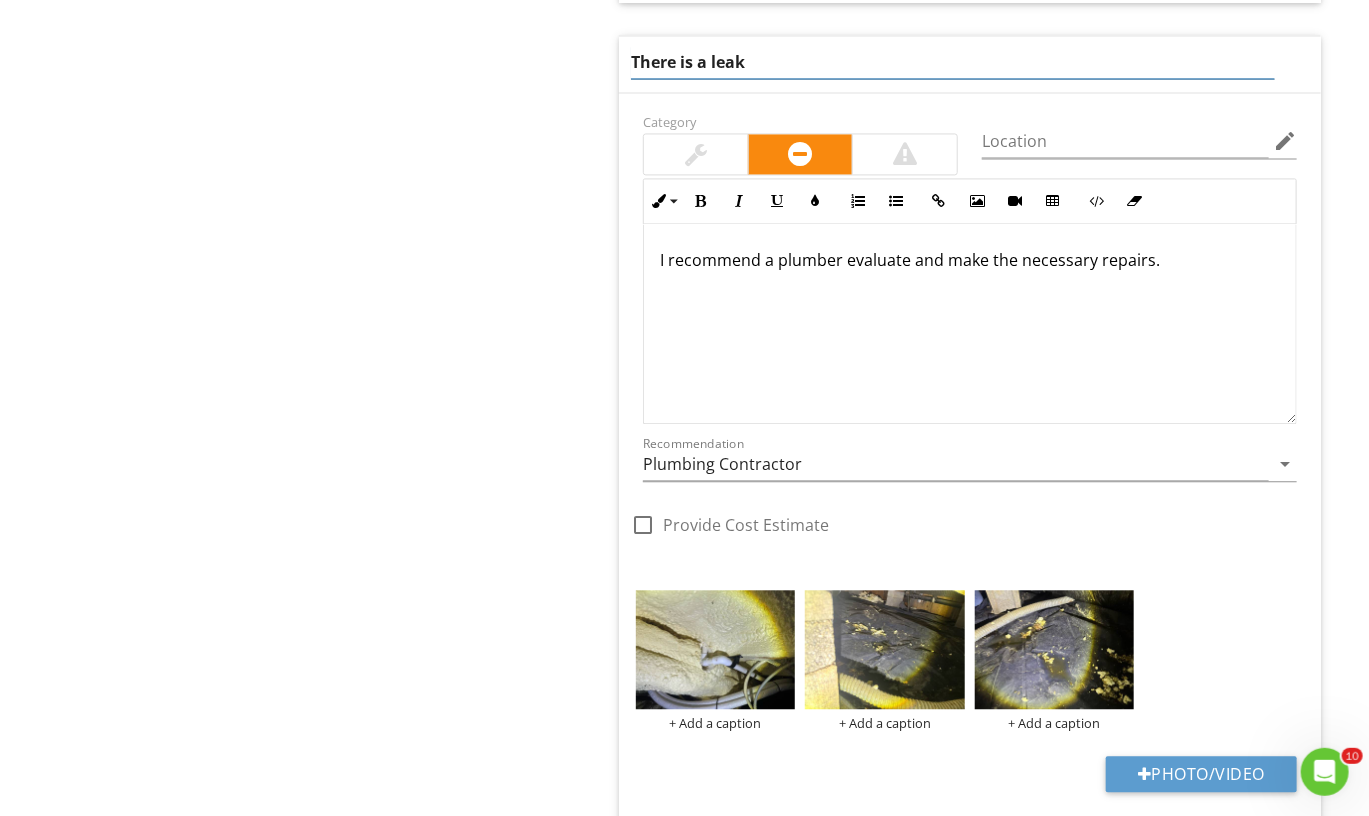 click on "There is a leak" at bounding box center (953, 62) 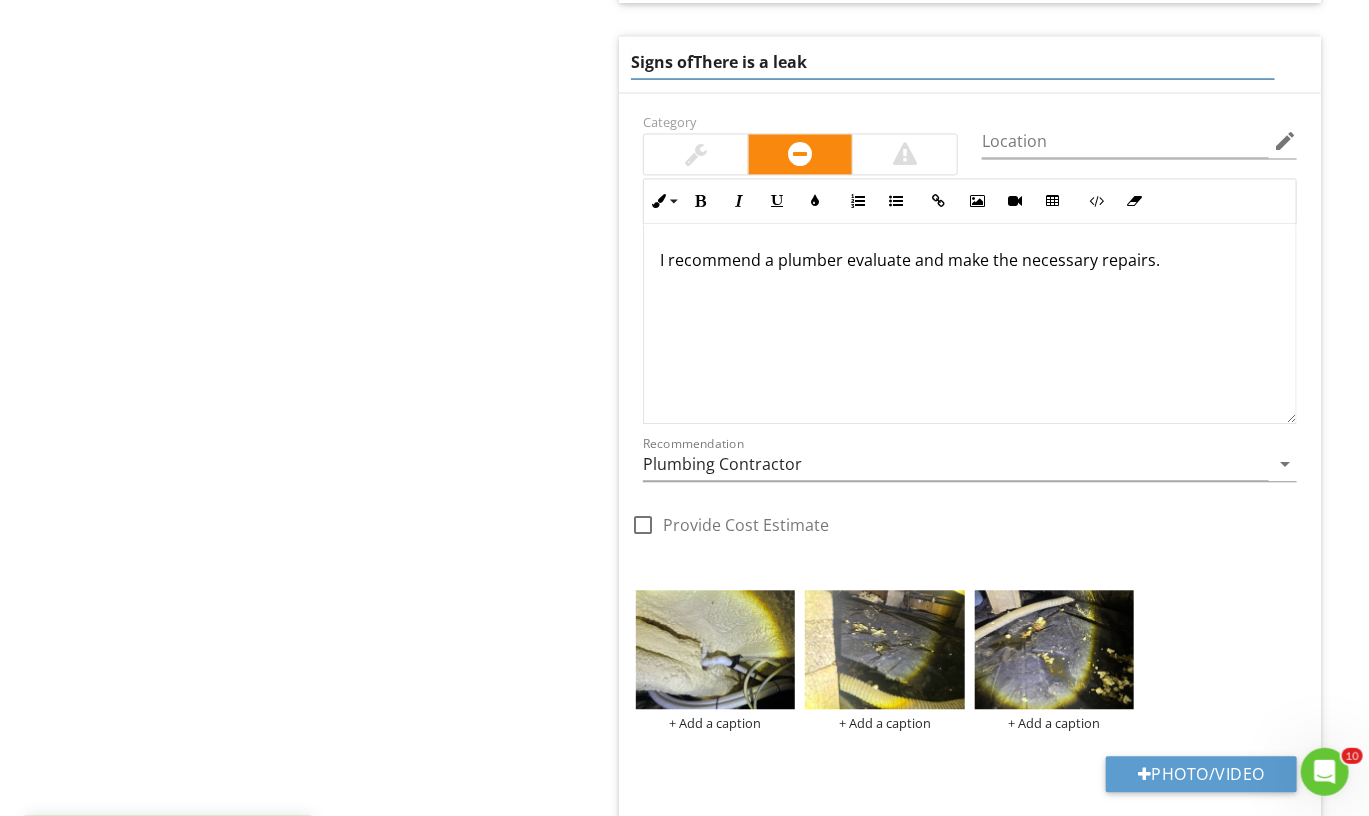 click on "Signs ofThere is a leak" at bounding box center (953, 62) 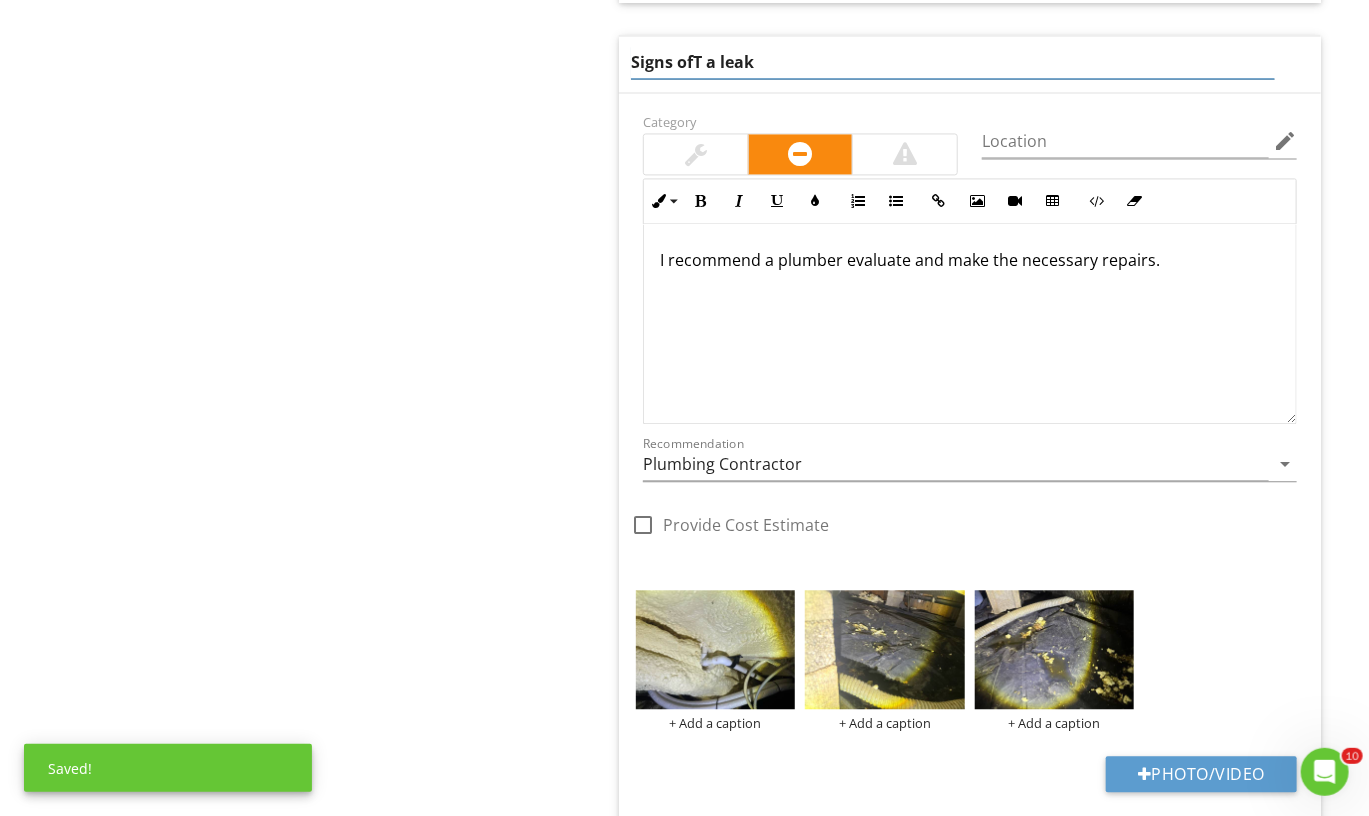 type on "Signs of a leak" 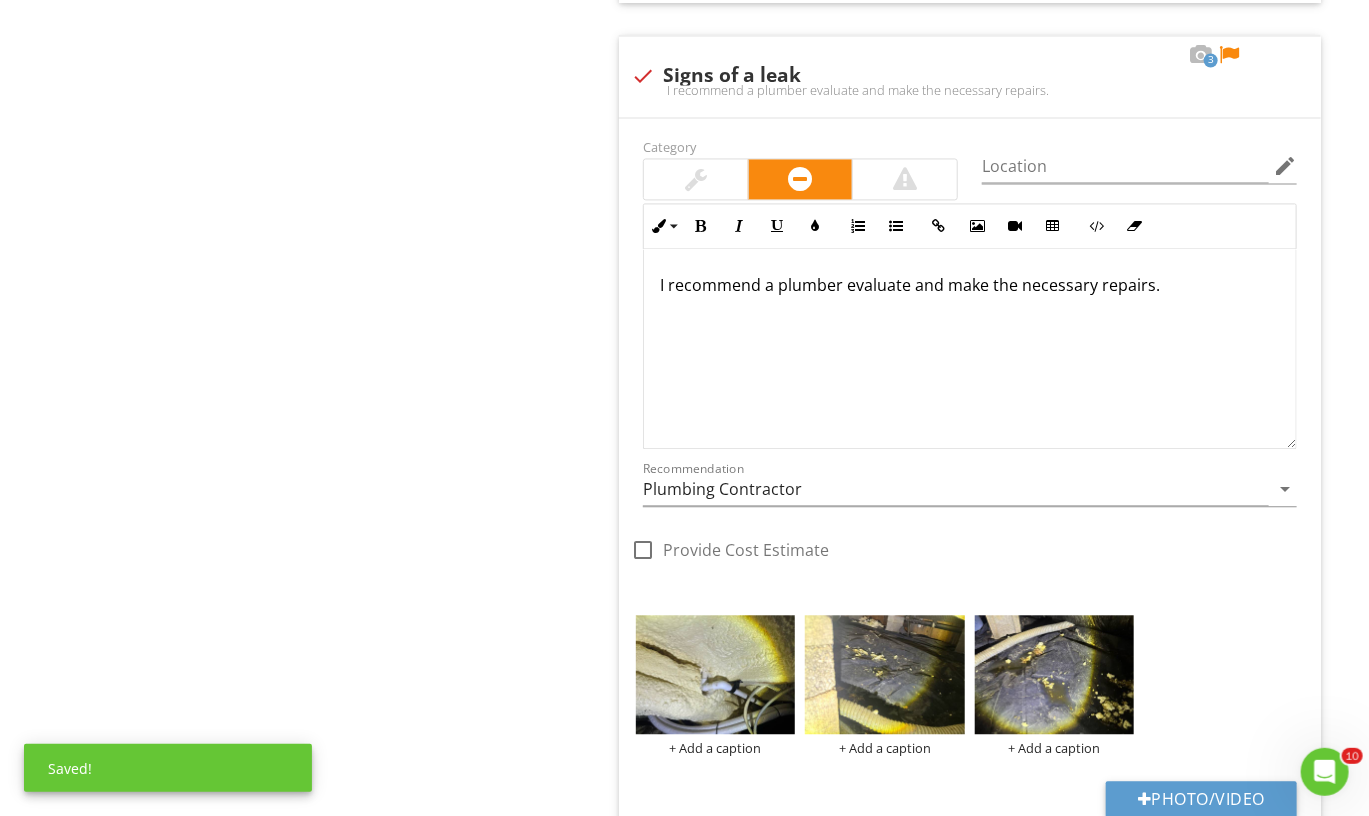 drag, startPoint x: 1203, startPoint y: 271, endPoint x: 641, endPoint y: 267, distance: 562.0142 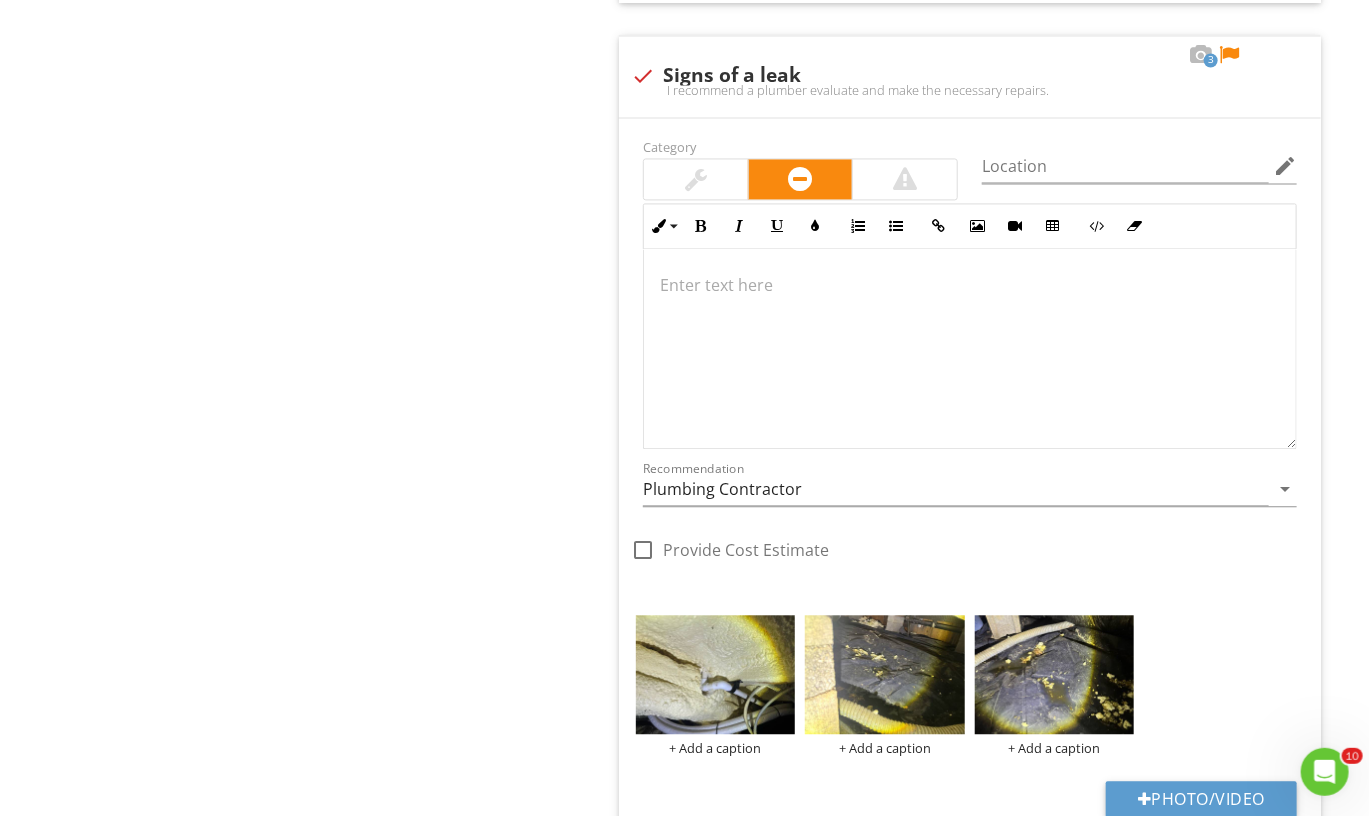 type 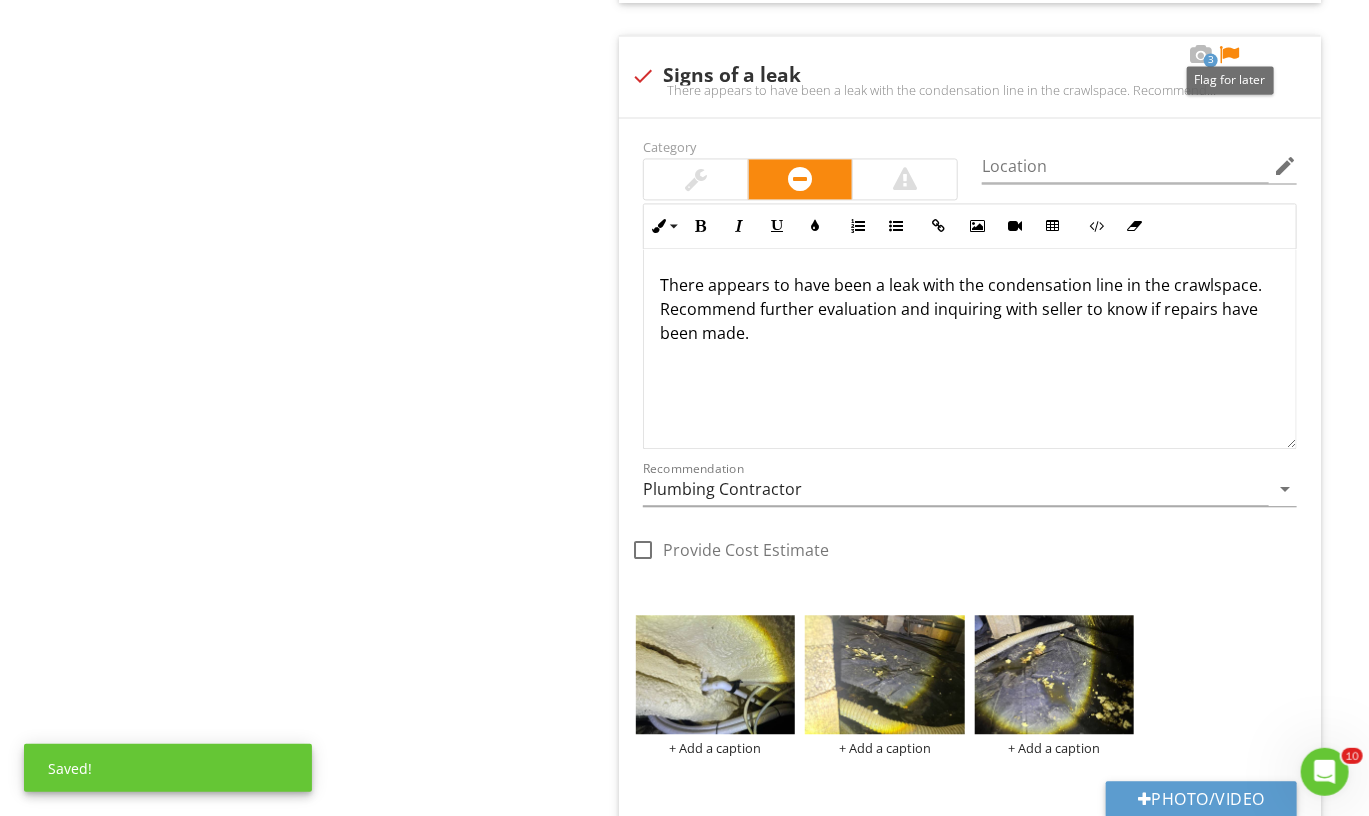 click at bounding box center (1229, 55) 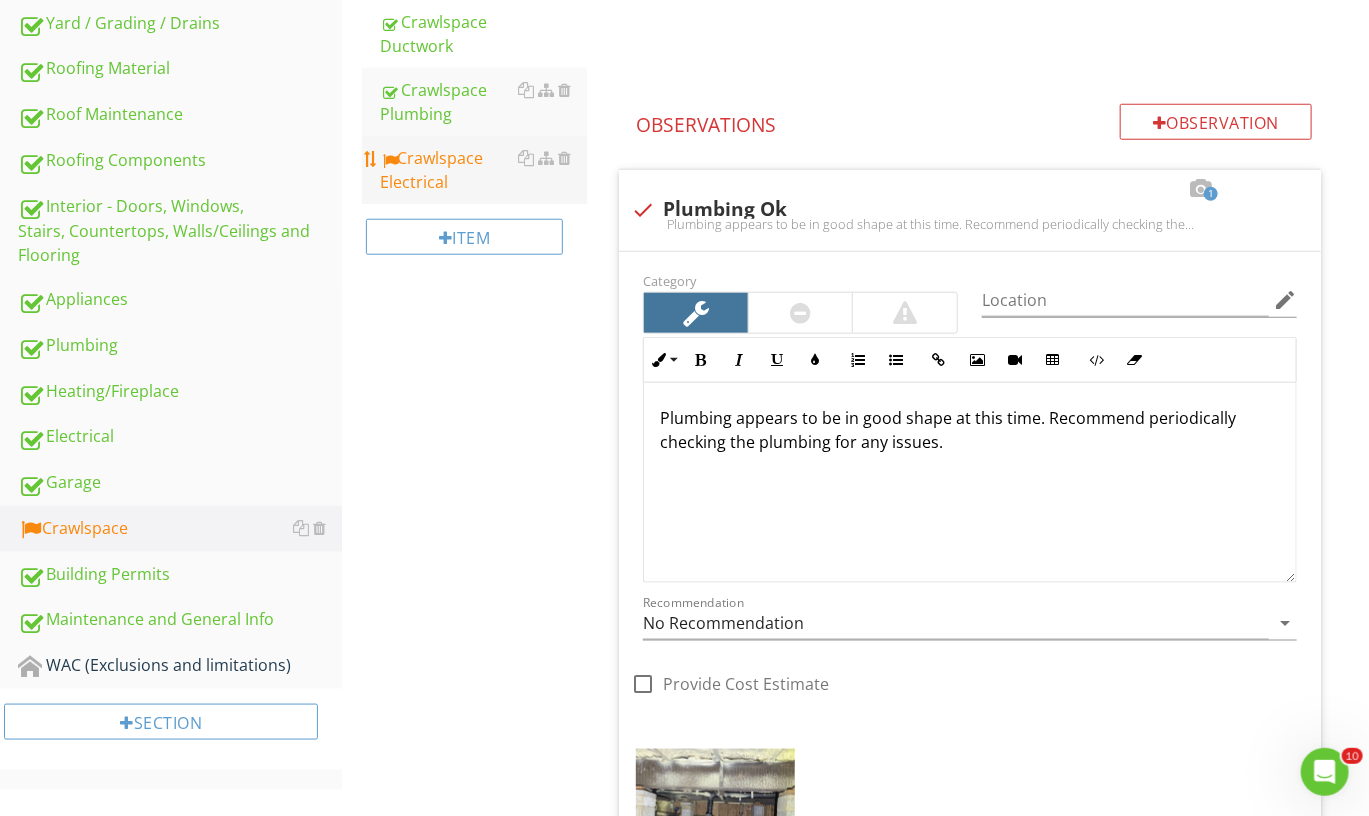 click on "Crawlspace Electrical" at bounding box center (483, 170) 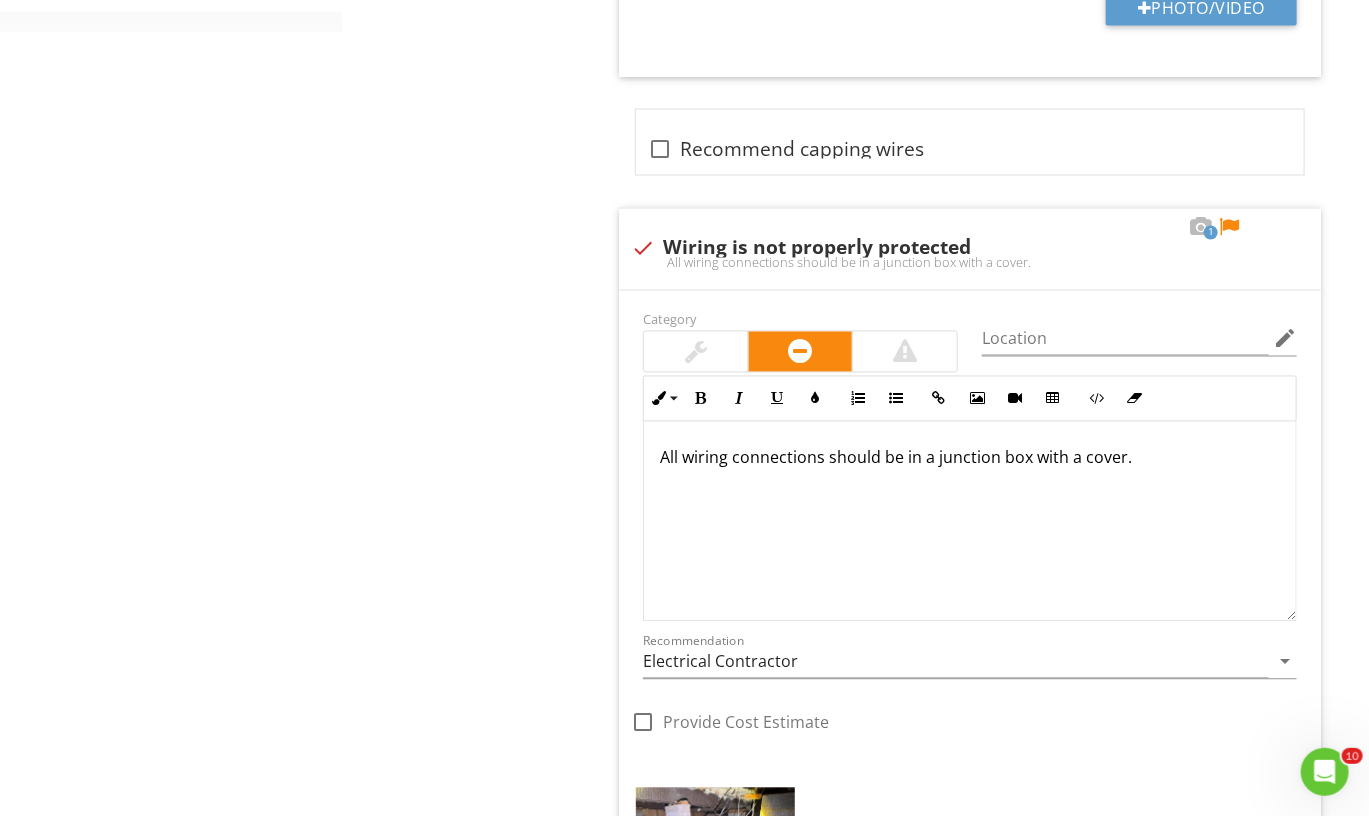 scroll, scrollTop: 1503, scrollLeft: 0, axis: vertical 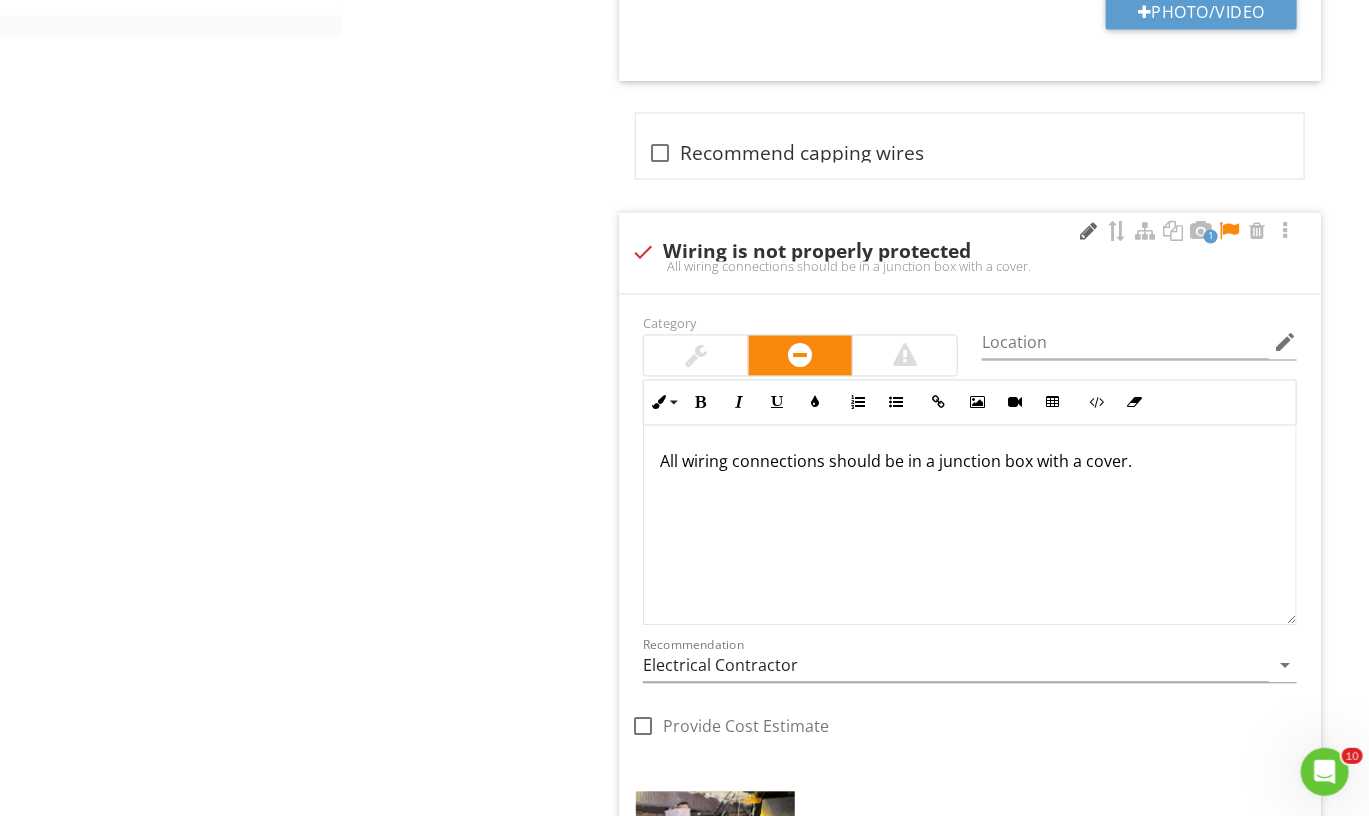 click at bounding box center [1089, 232] 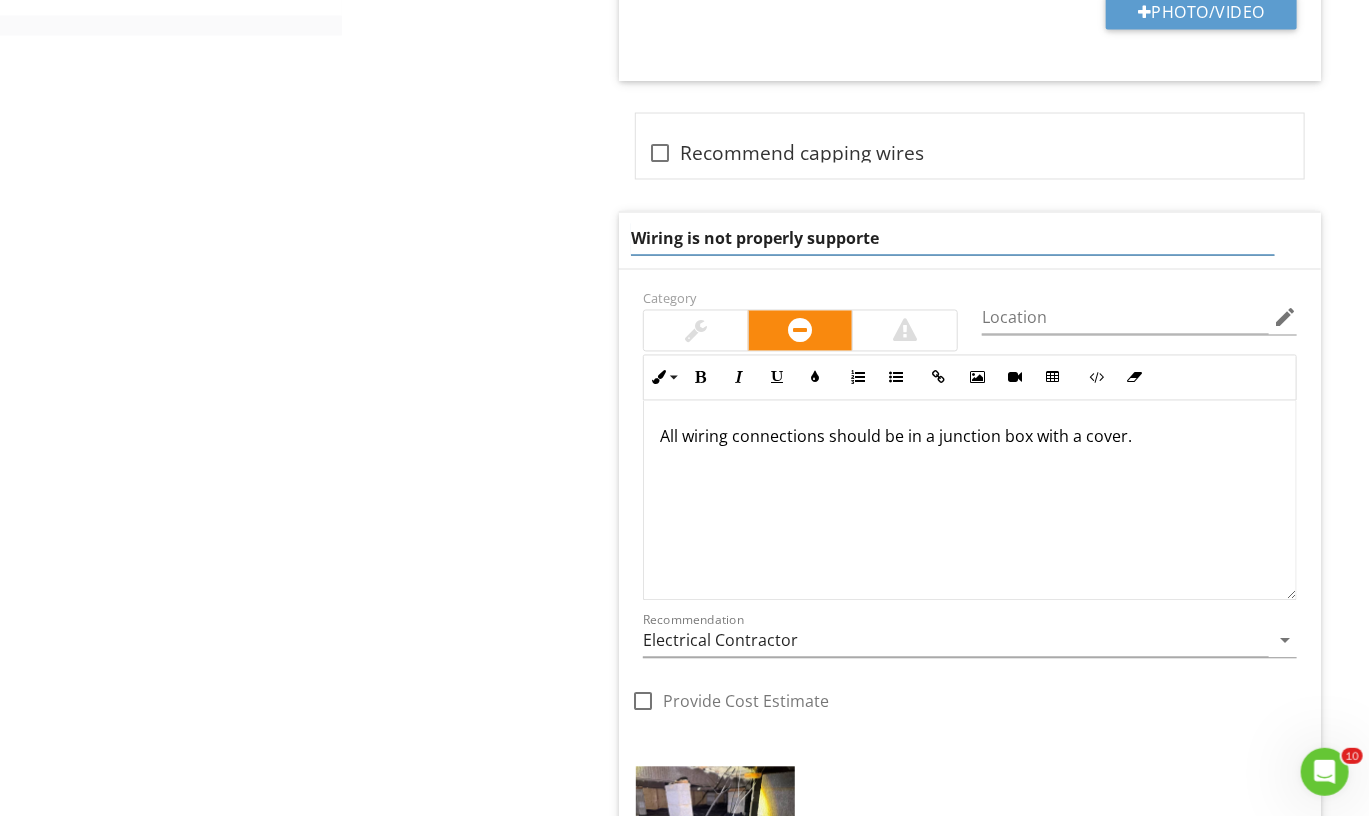 type on "Wiring is not properly supported" 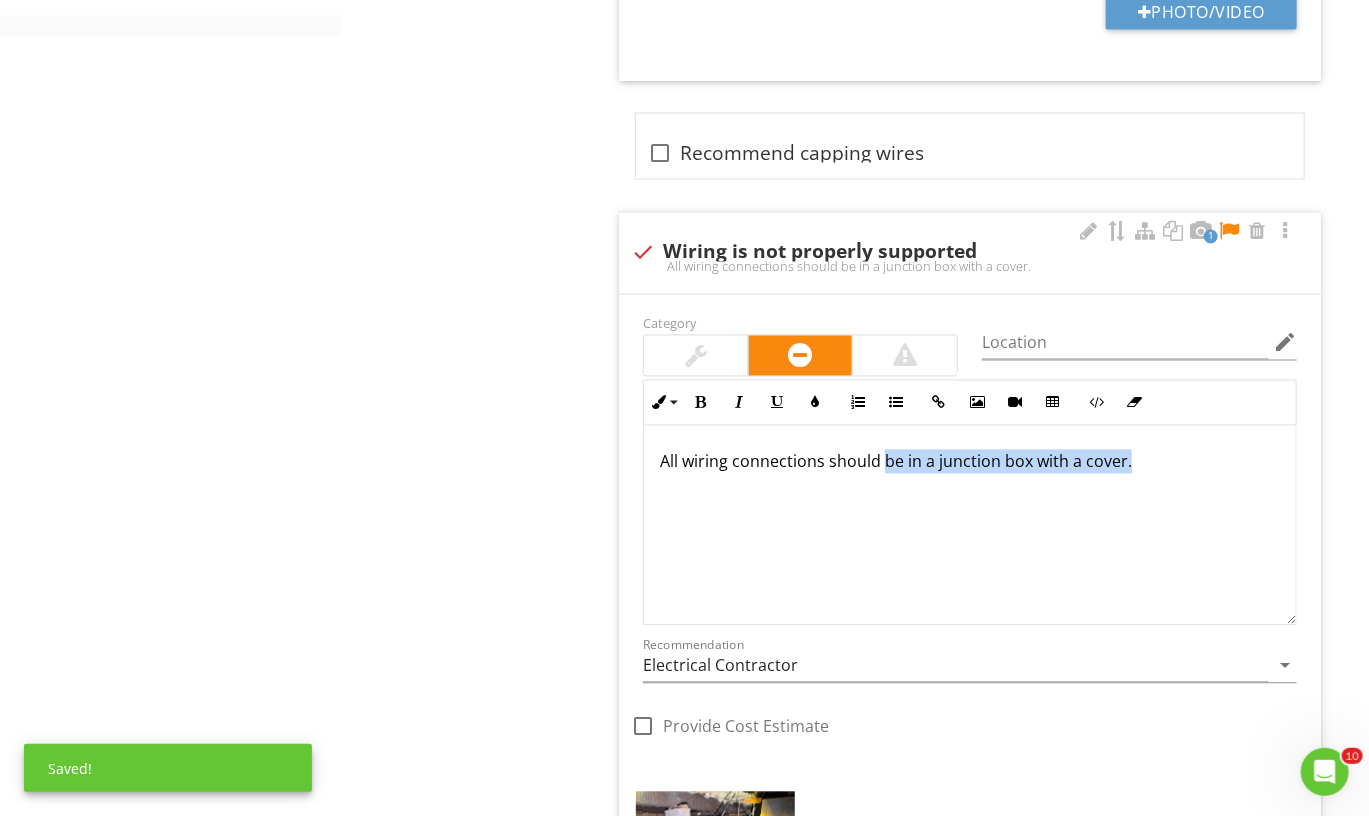 drag, startPoint x: 1184, startPoint y: 450, endPoint x: 890, endPoint y: 463, distance: 294.28726 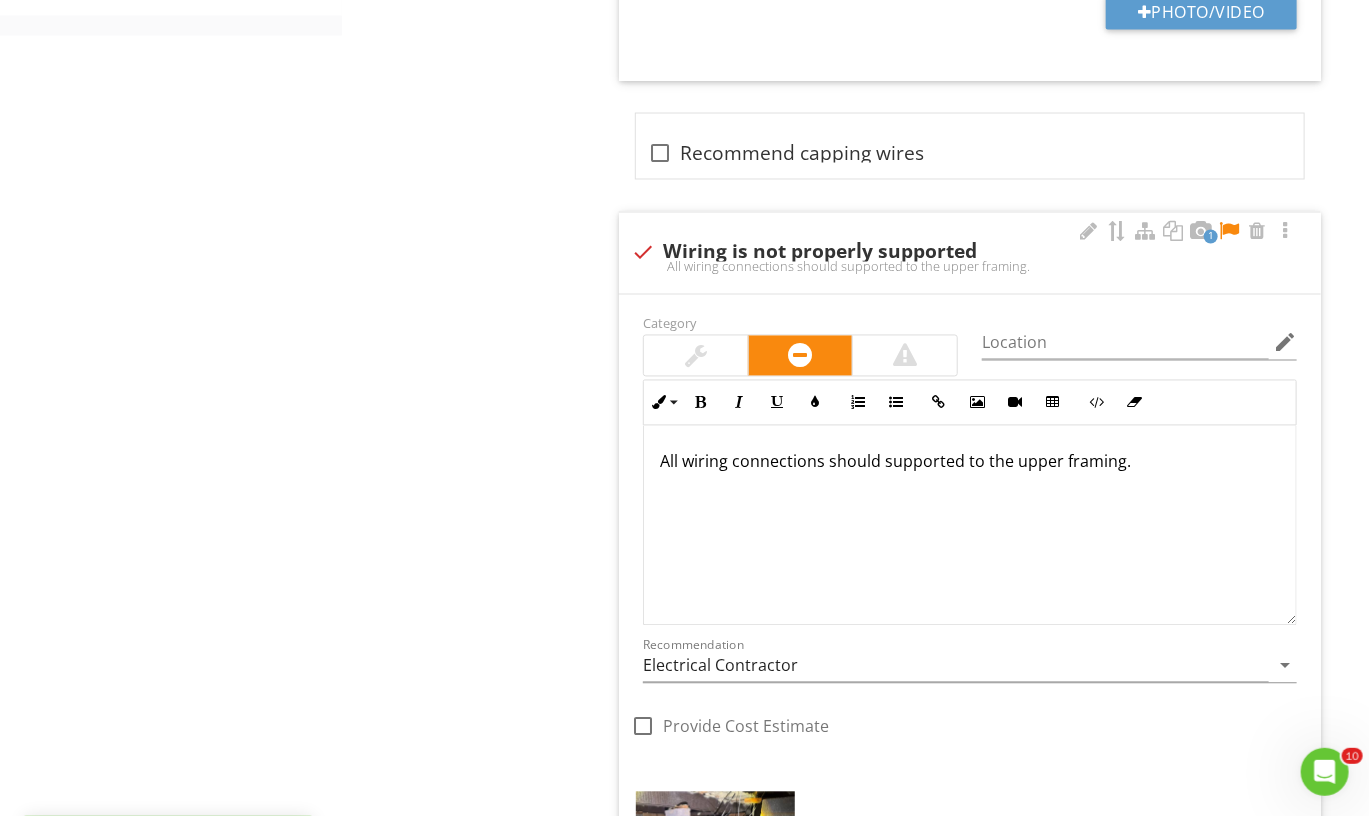 click at bounding box center [1229, 232] 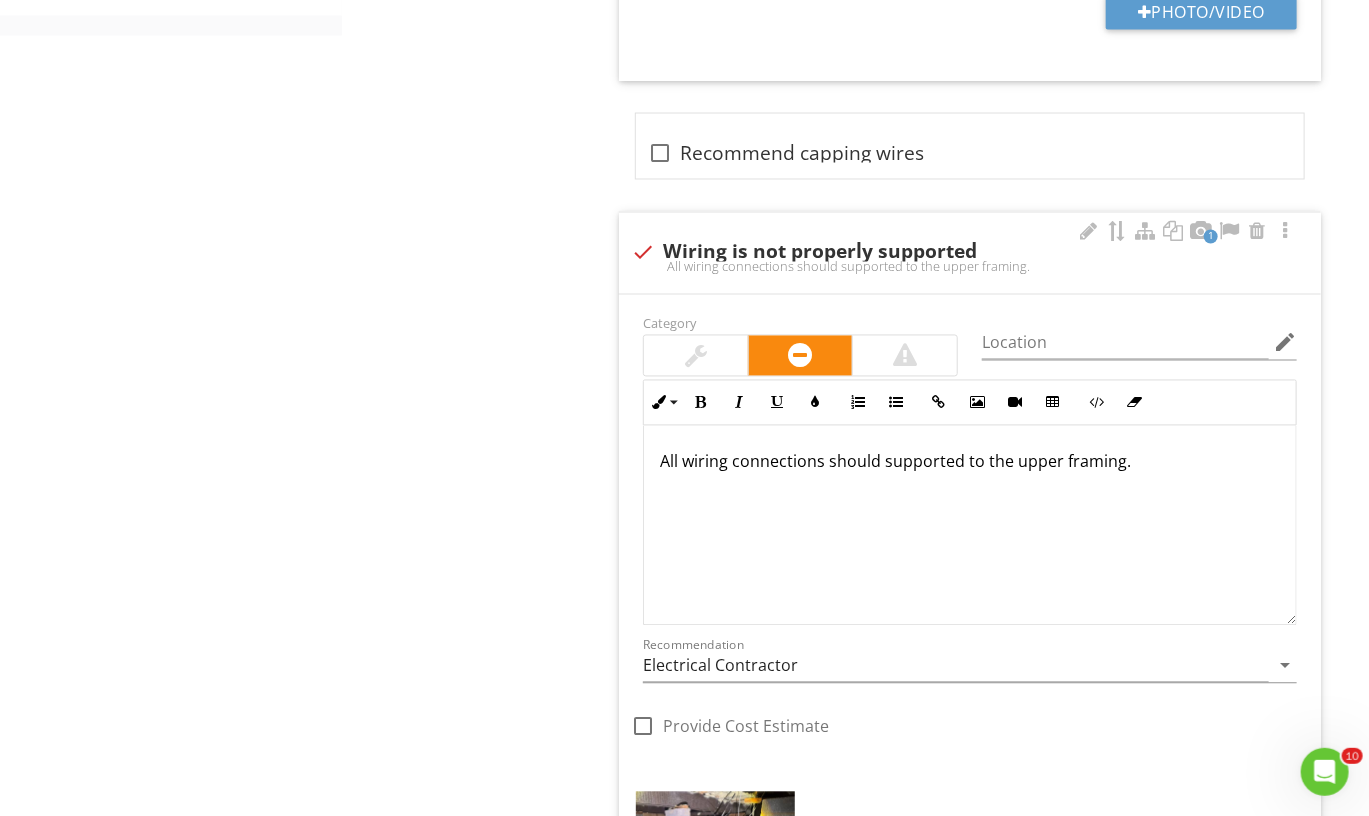 drag, startPoint x: 1170, startPoint y: 449, endPoint x: 636, endPoint y: 458, distance: 534.07587 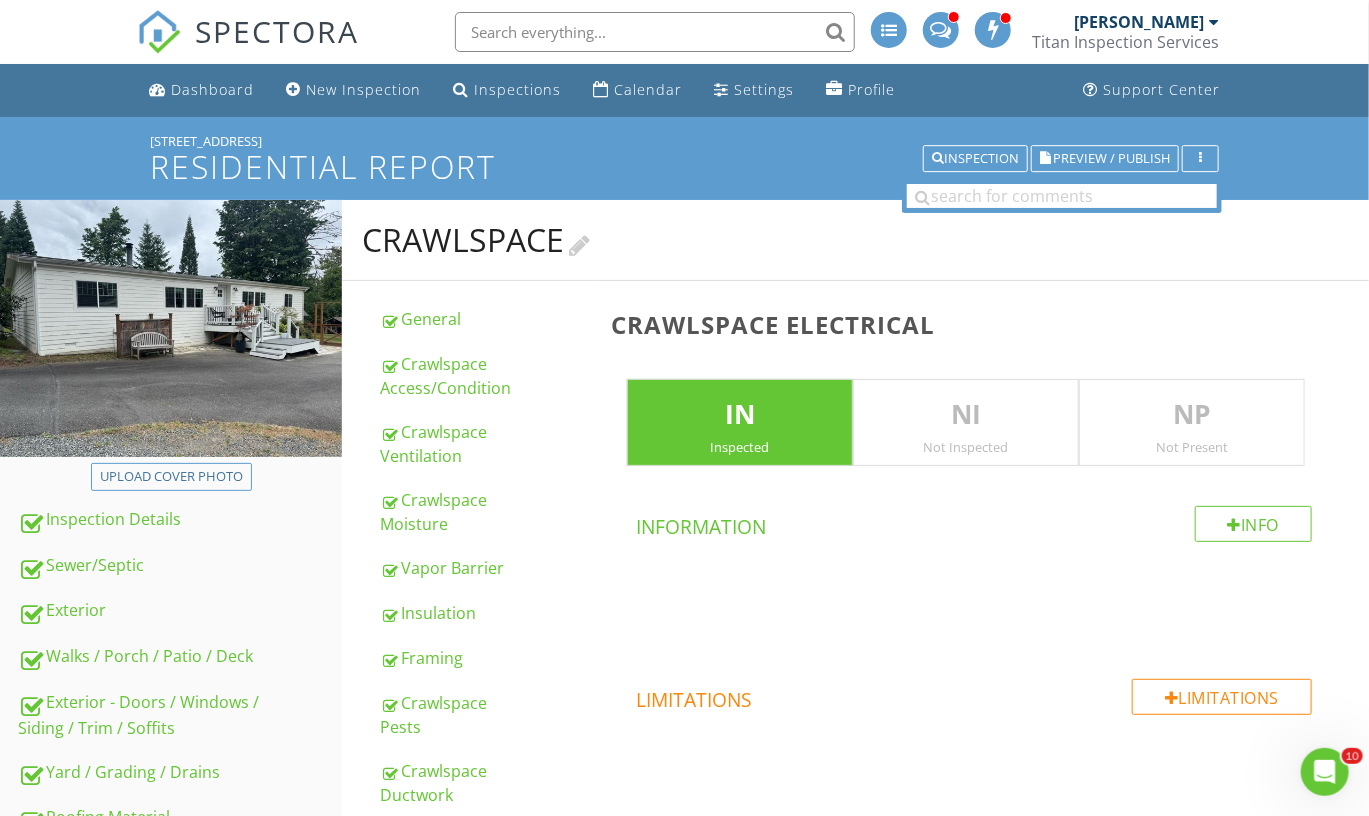 scroll, scrollTop: 0, scrollLeft: 0, axis: both 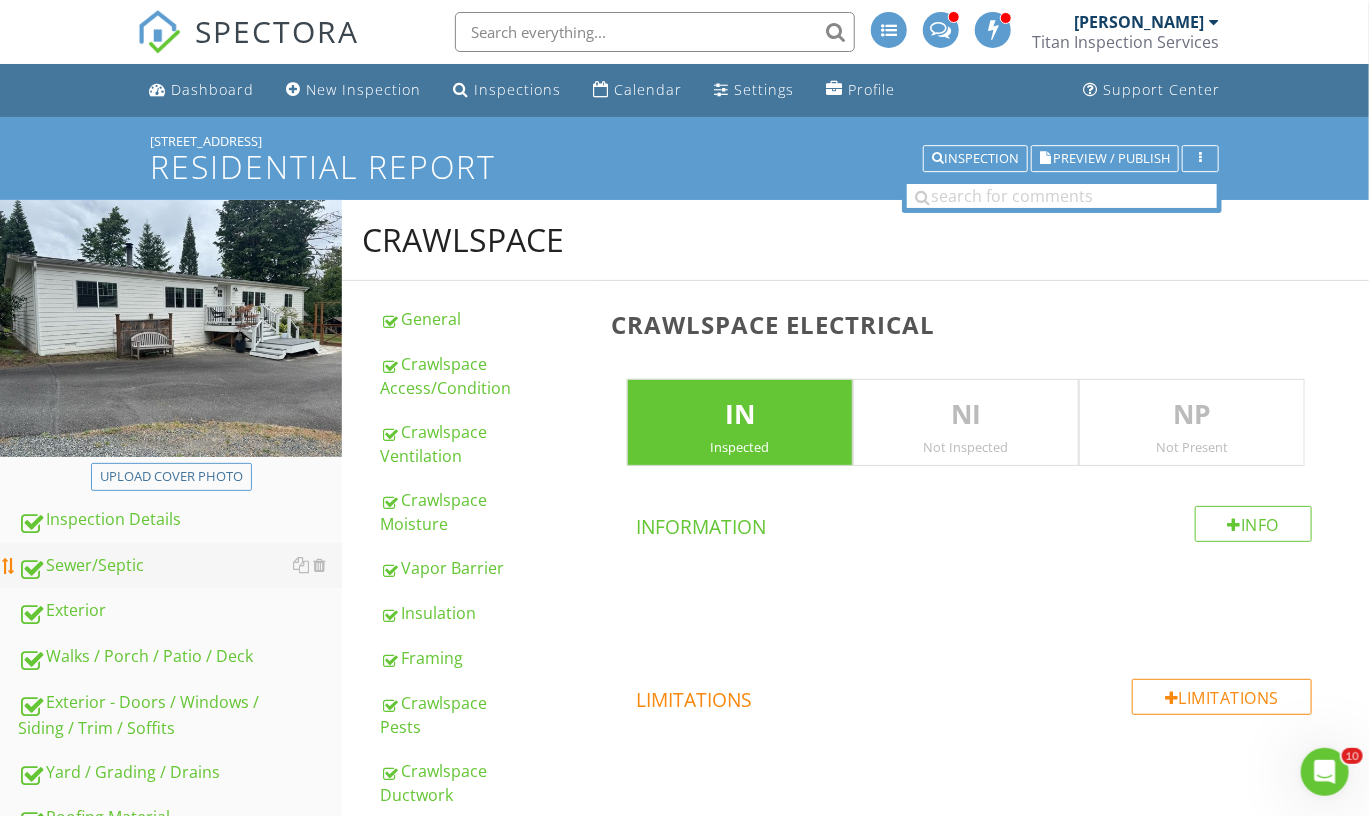 click on "Sewer/Septic" at bounding box center [180, 566] 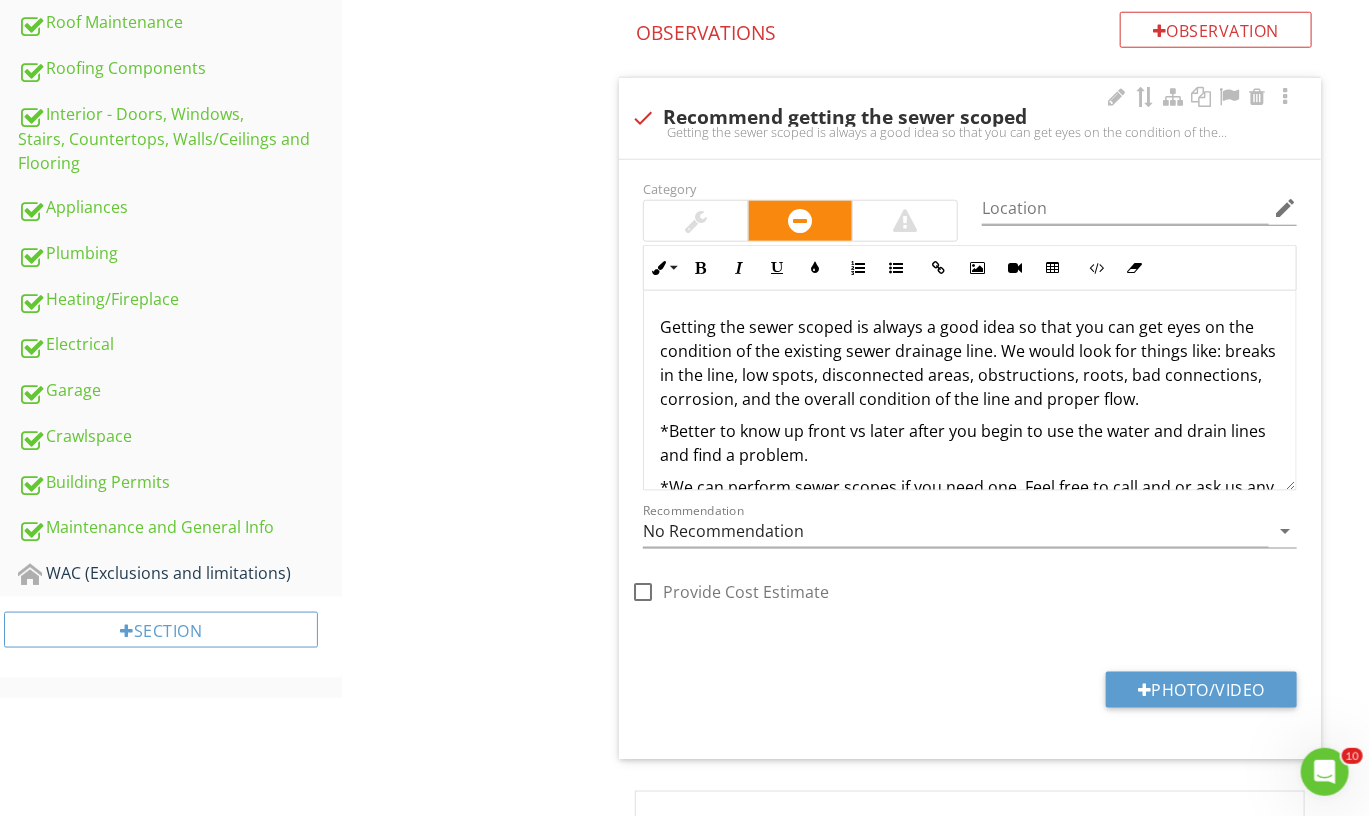 click on "check
Recommend getting the sewer scoped
Getting the sewer scoped is always a good idea so that you can get eyes on the condition of the existing sewer drainage line. We would look for things like: breaks in the line, low spots, disconnected areas, obstructions, roots, bad connections, corrosion, and the overall condition of the line and proper flow.*Better to know up front vs later after you begin to use the water and drain lines and find a problem.*We can perform sewer scopes if you need one. Feel free to call and or ask us any questions in regard to this. *The only time you may not need a sewer scope is in a condo, a park or septic system application. We recommend discussing this with your agent." at bounding box center (970, 118) 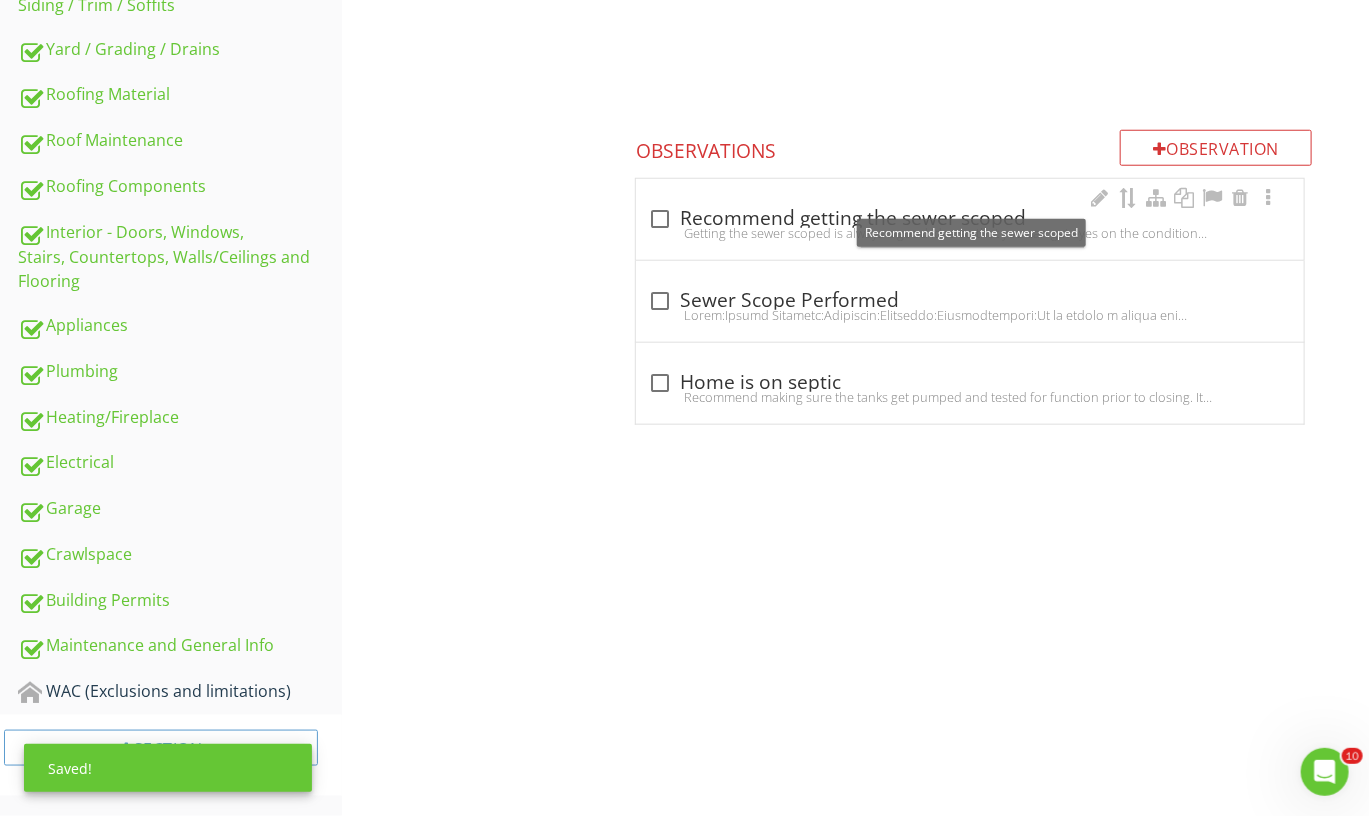 scroll, scrollTop: 754, scrollLeft: 0, axis: vertical 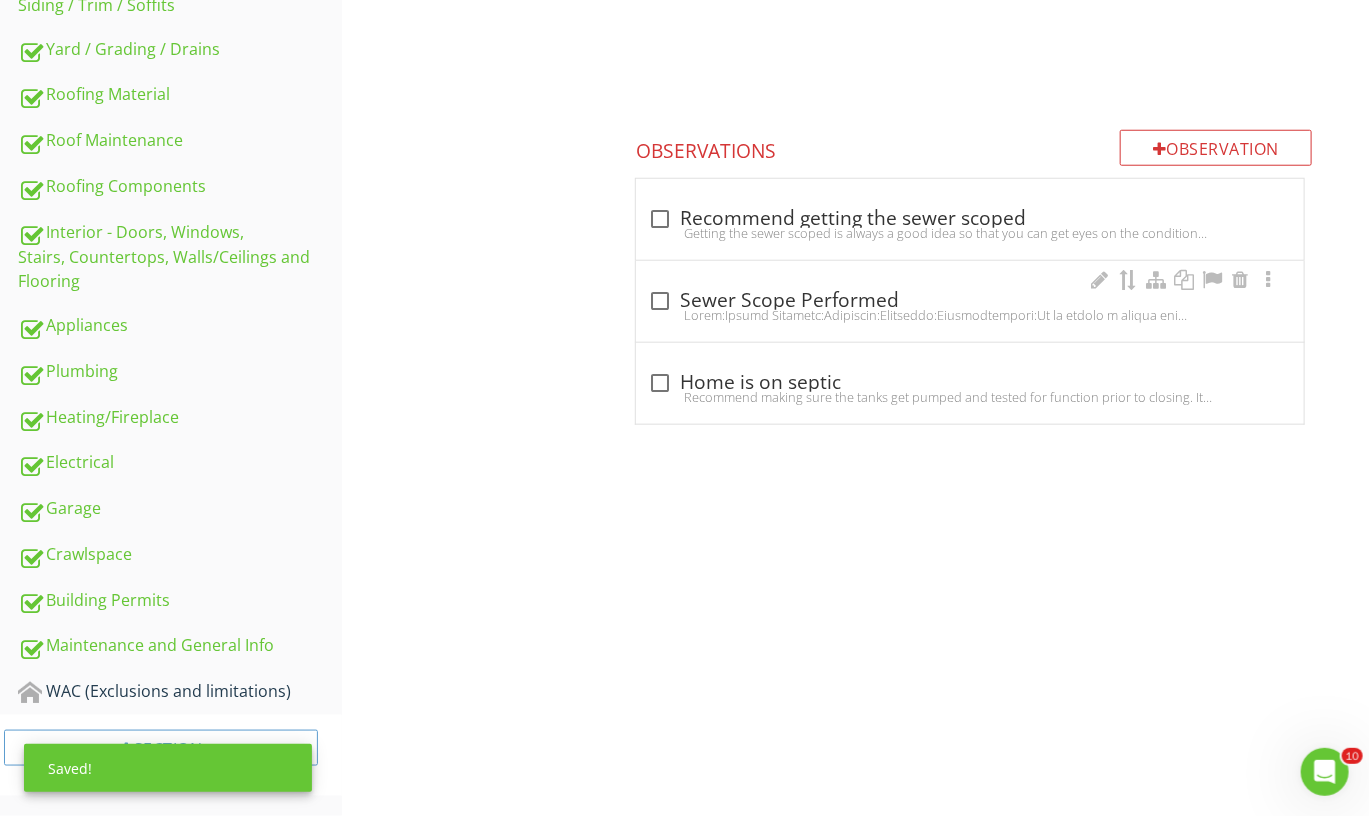 click at bounding box center (660, 301) 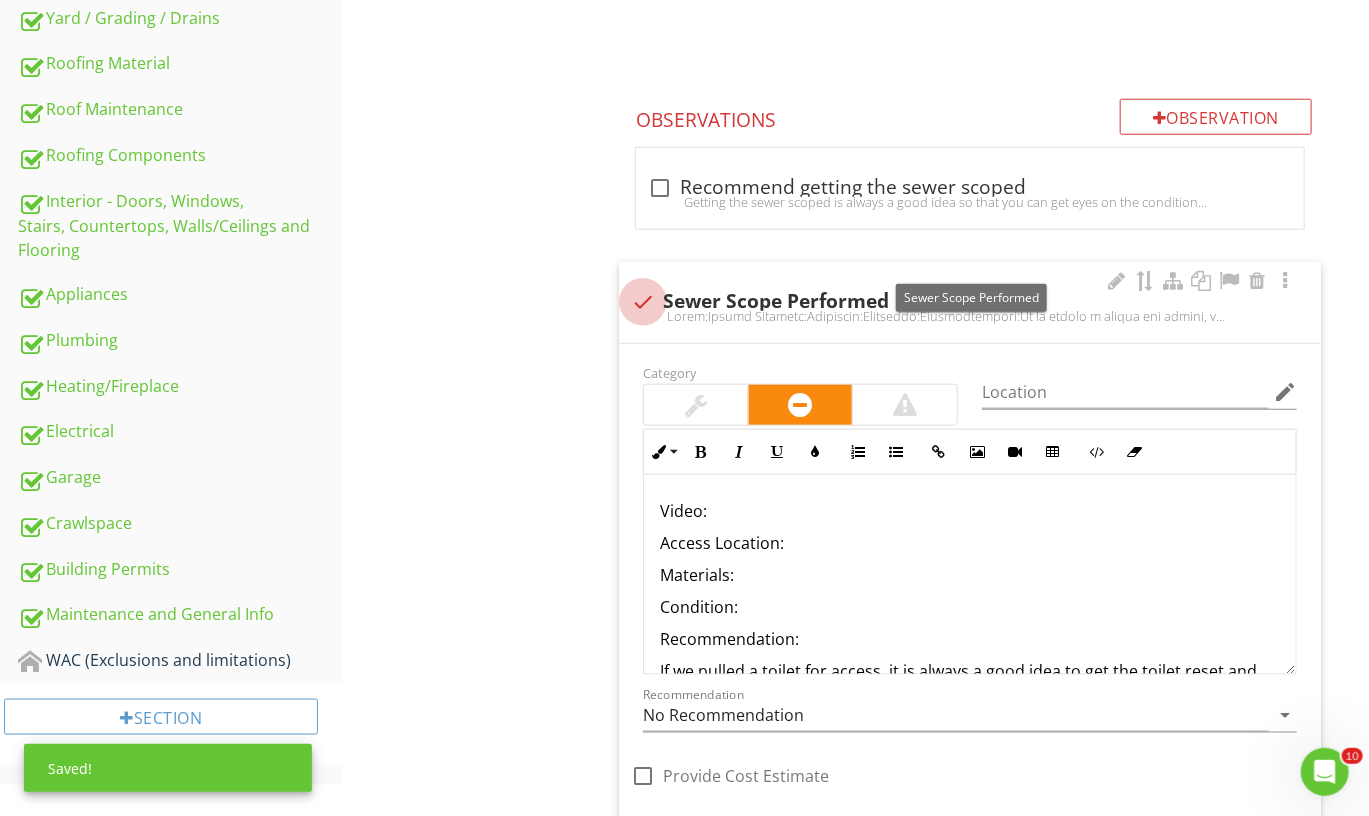 scroll, scrollTop: 752, scrollLeft: 0, axis: vertical 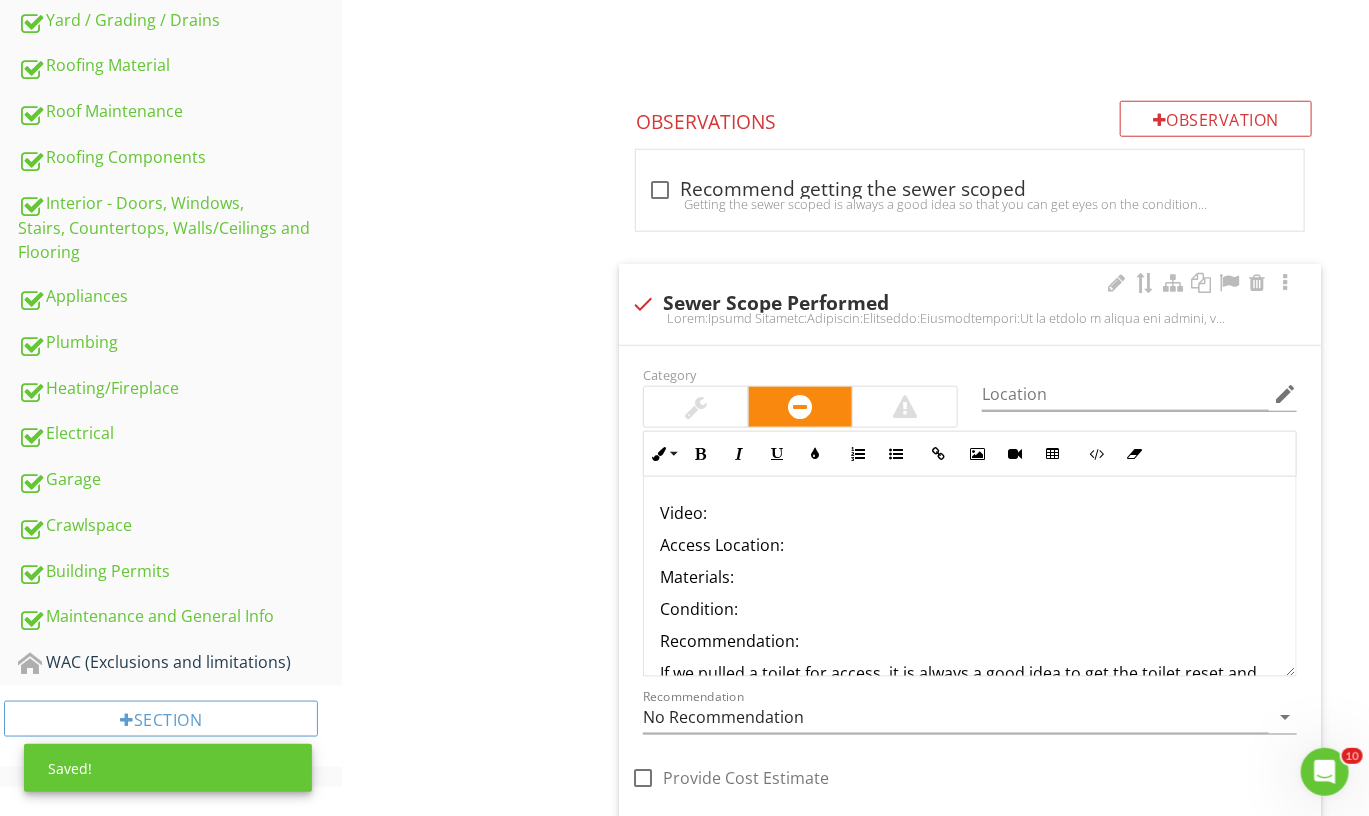 click on "check
Sewer Scope Performed" at bounding box center (970, 304) 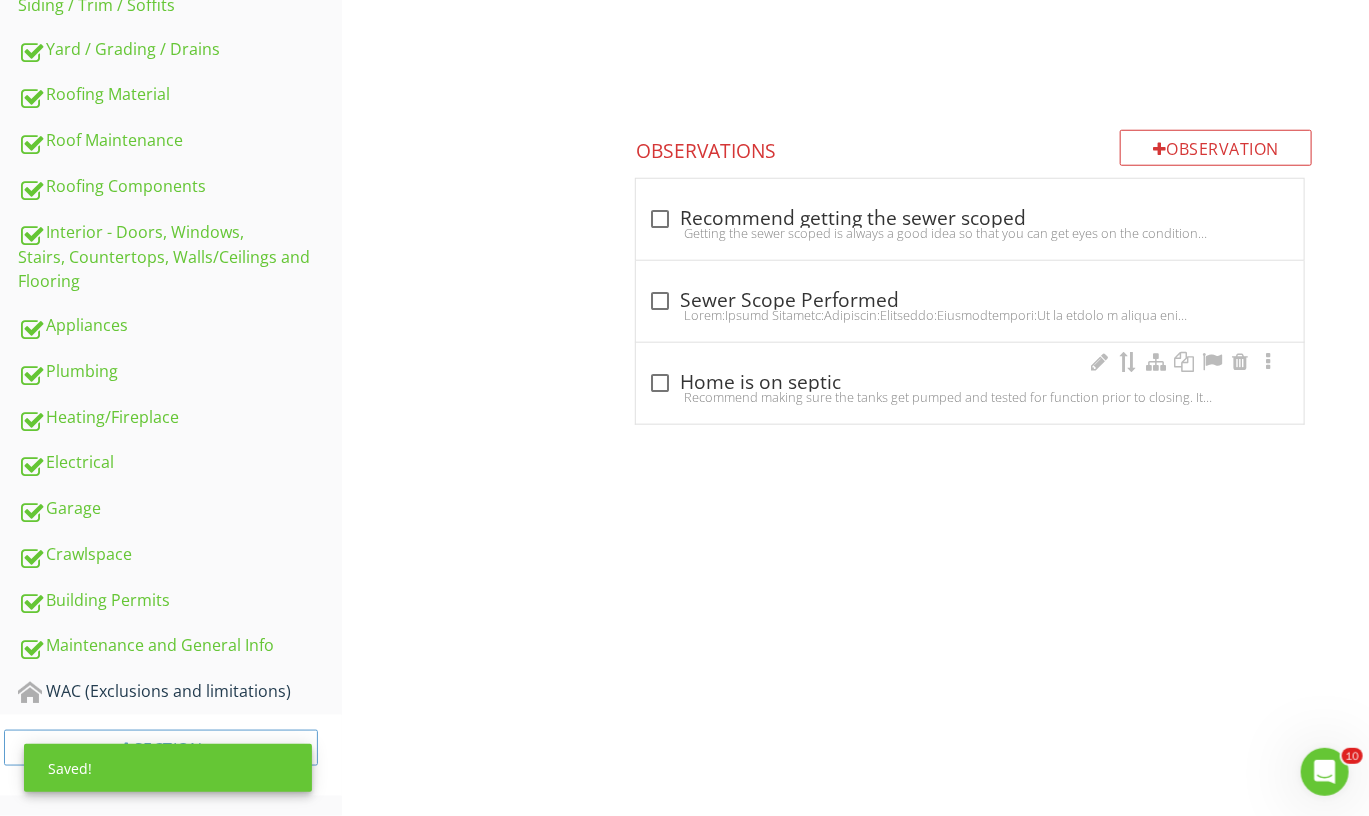 click at bounding box center [970, 397] 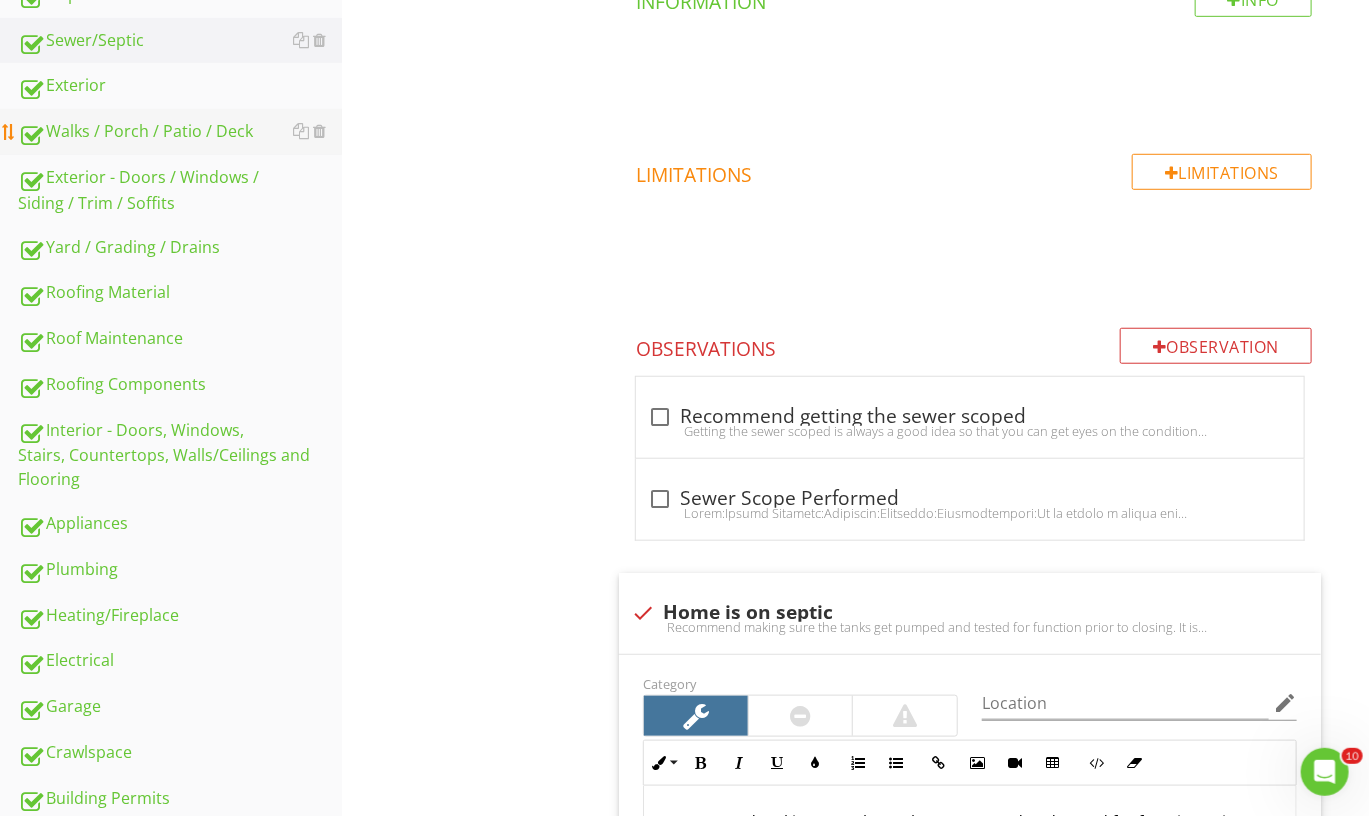 scroll, scrollTop: 536, scrollLeft: 0, axis: vertical 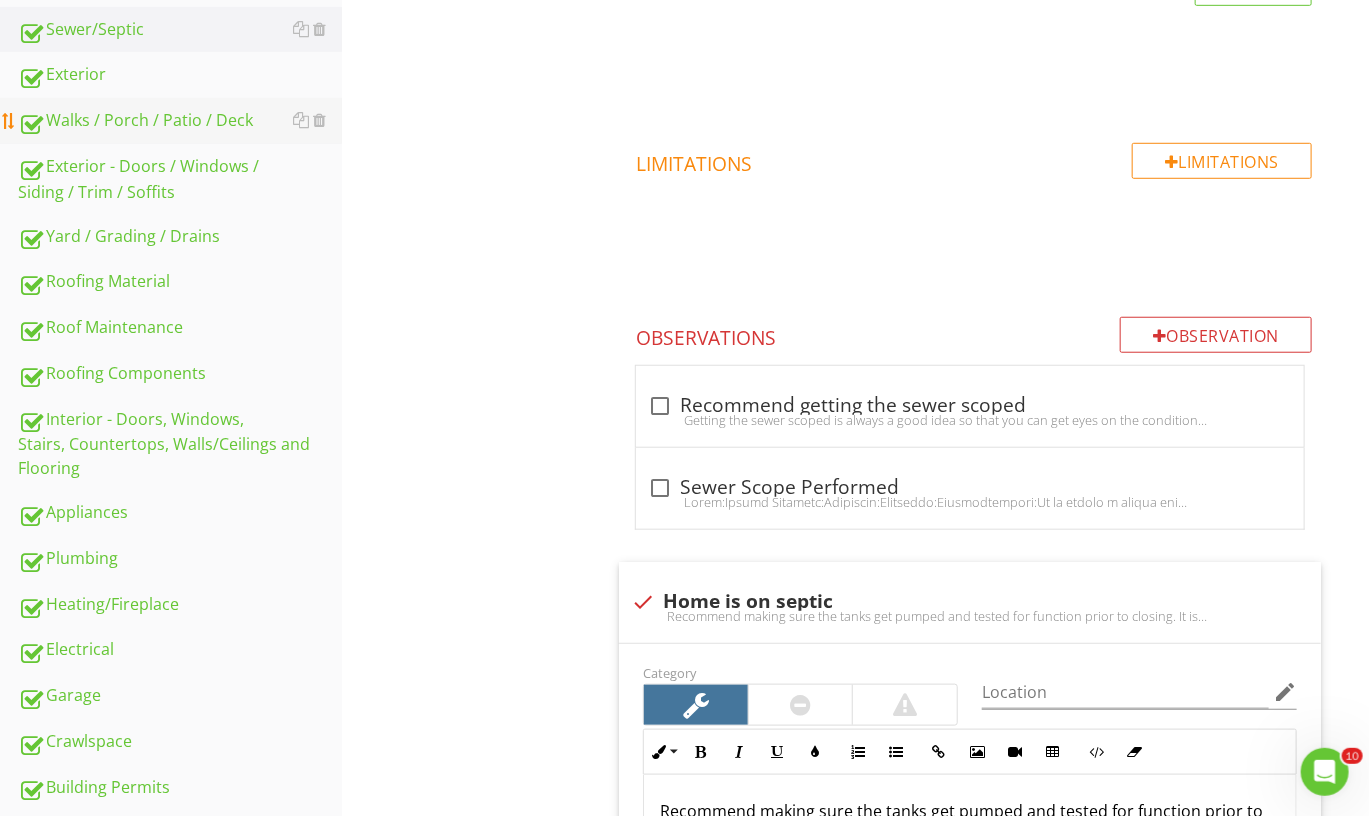 click on "Exterior - Doors / Windows / Siding / Trim / Soffits" at bounding box center (180, 179) 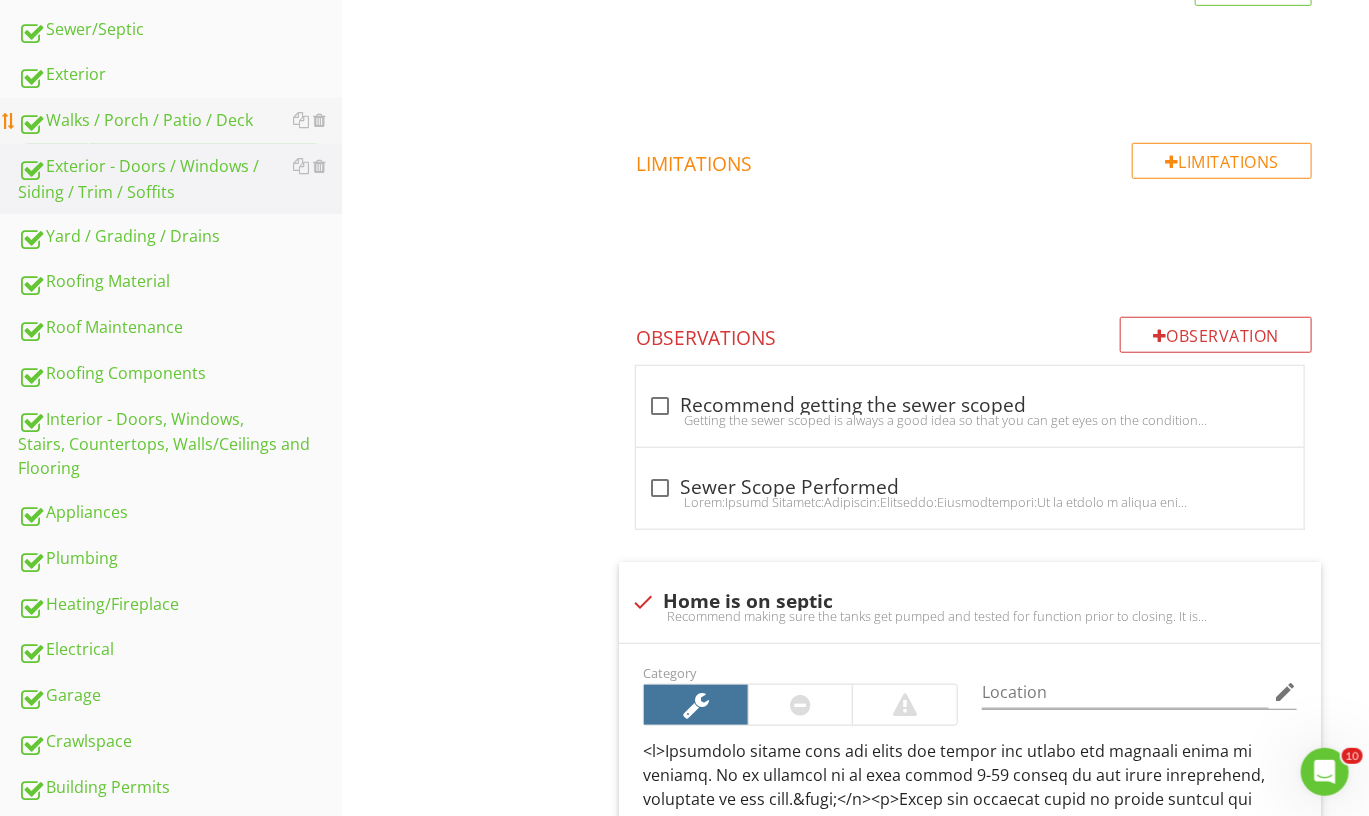 click on "Walks / Porch / Patio / Deck" at bounding box center [180, 121] 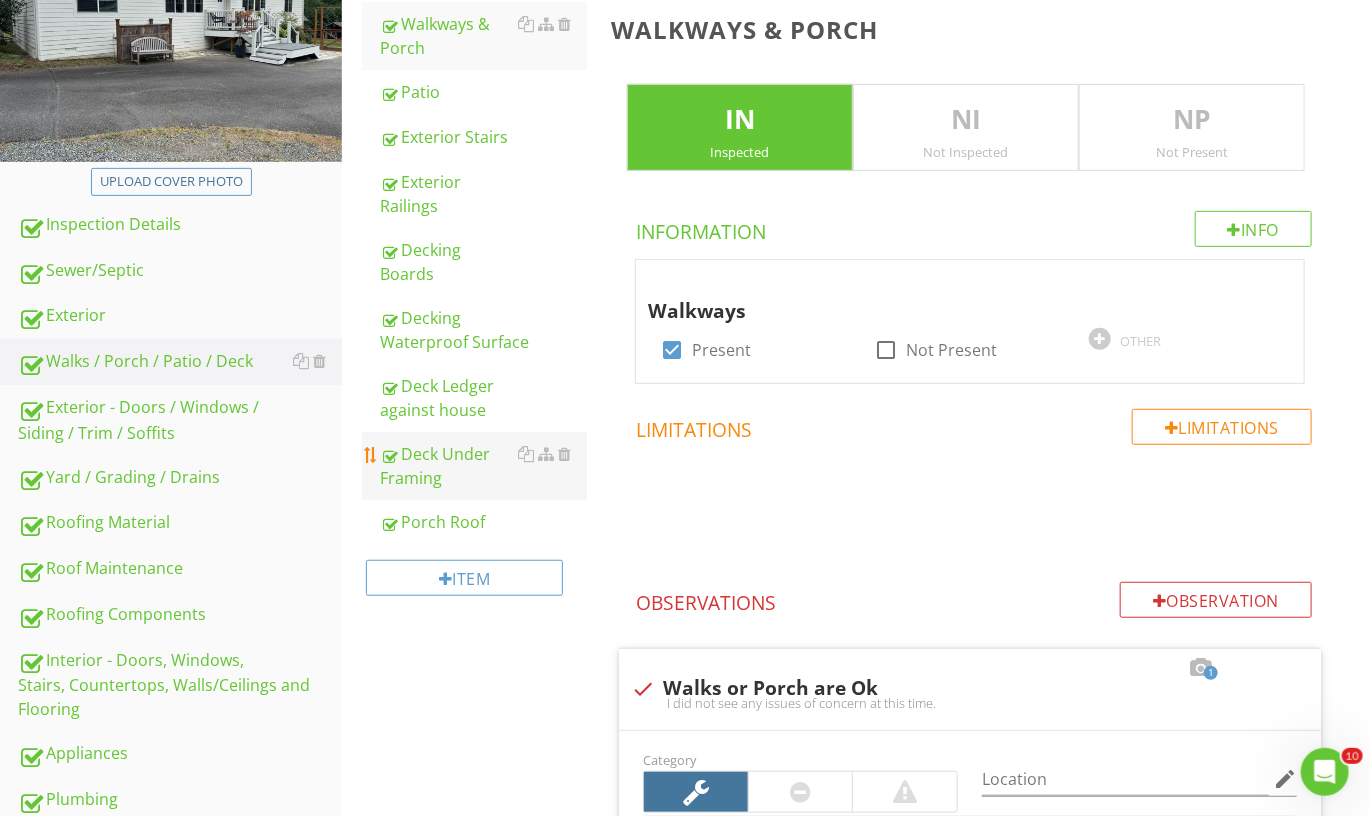 scroll, scrollTop: 292, scrollLeft: 0, axis: vertical 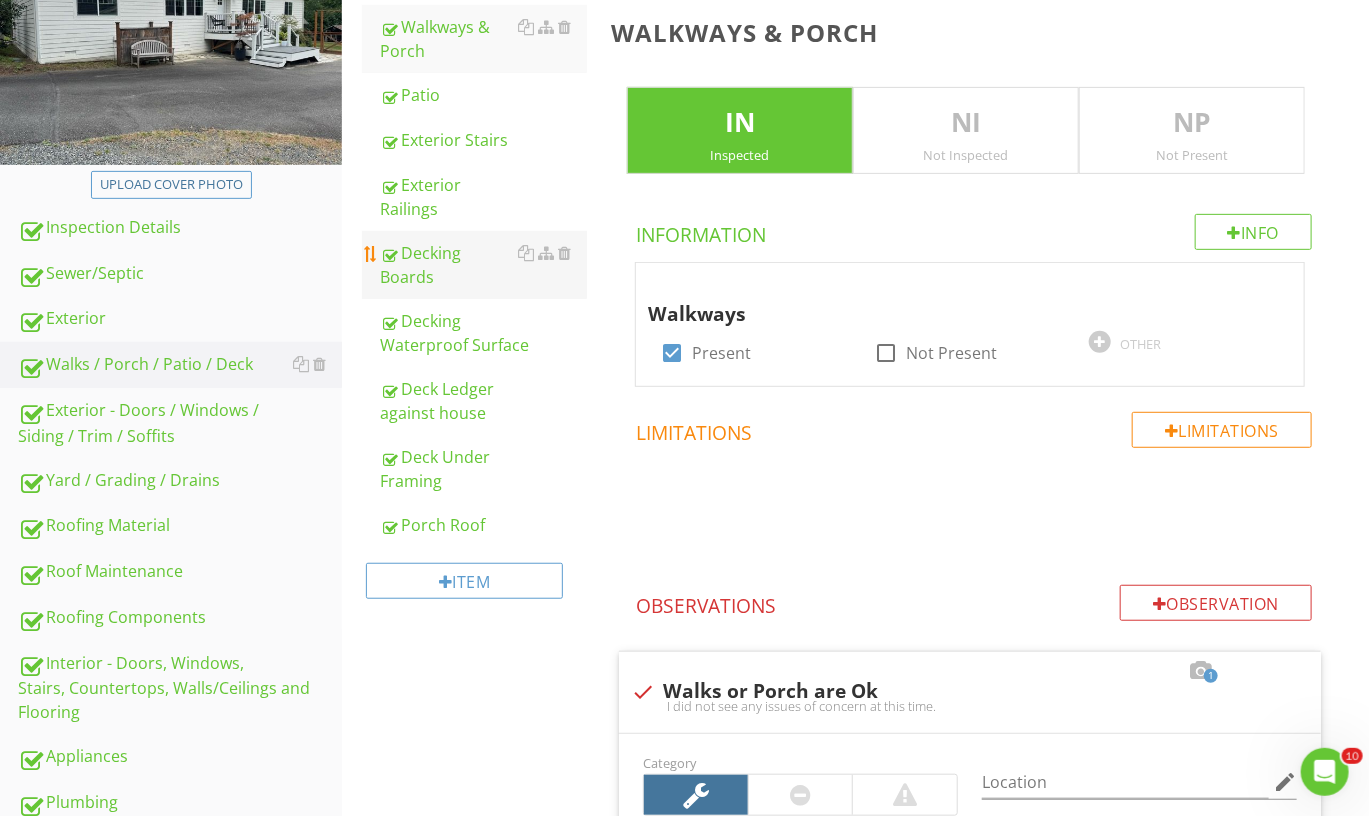 click on "Decking Boards" at bounding box center (483, 265) 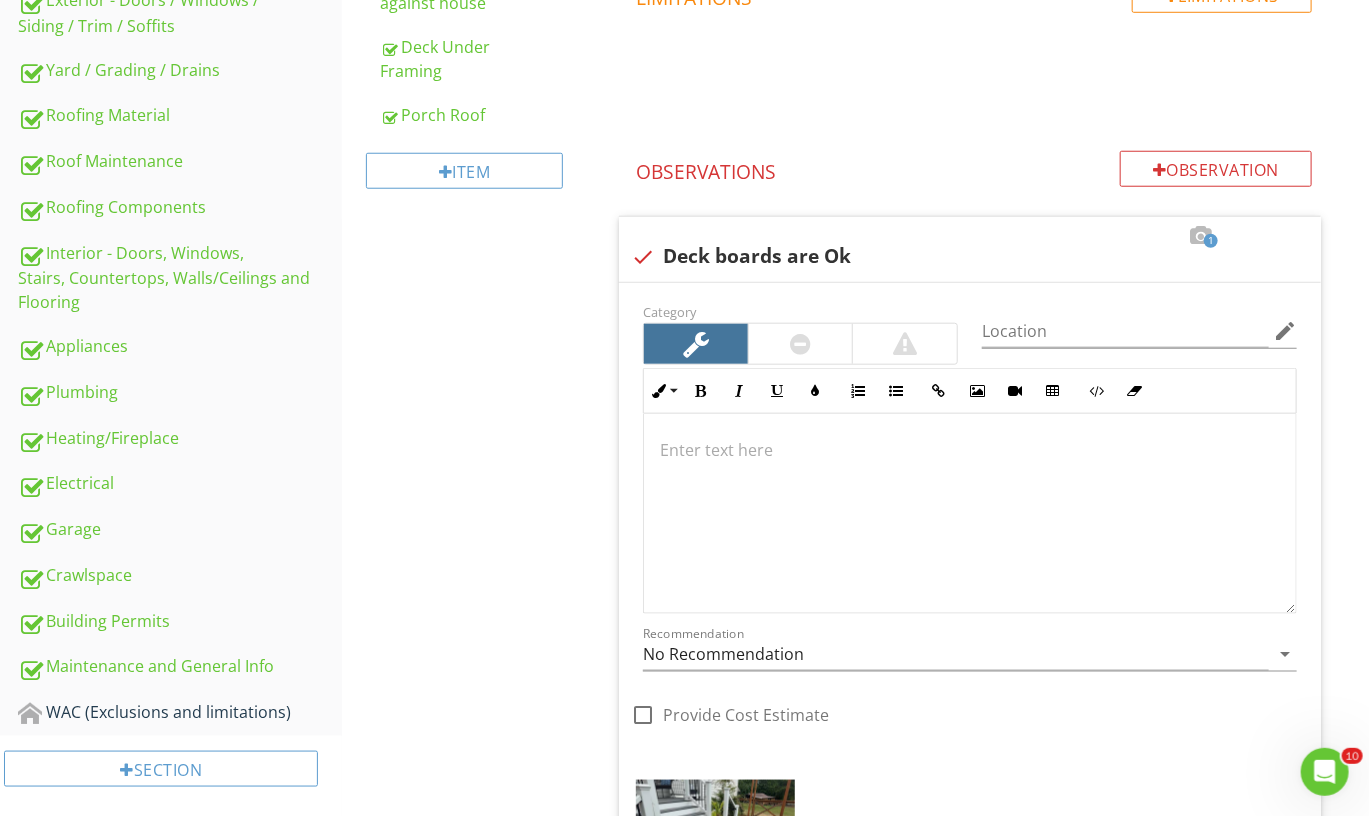scroll, scrollTop: 894, scrollLeft: 0, axis: vertical 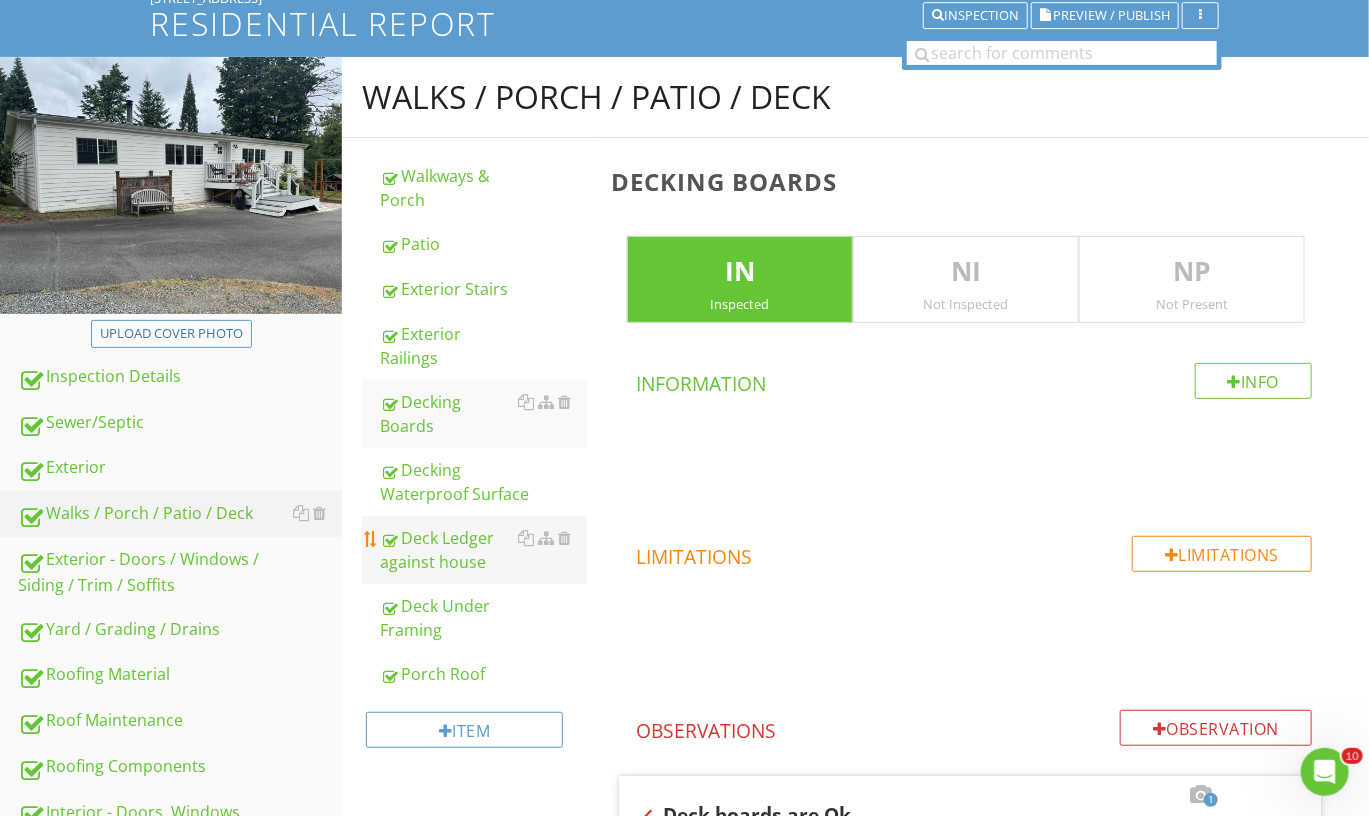 click on "Deck Ledger against house" at bounding box center (483, 550) 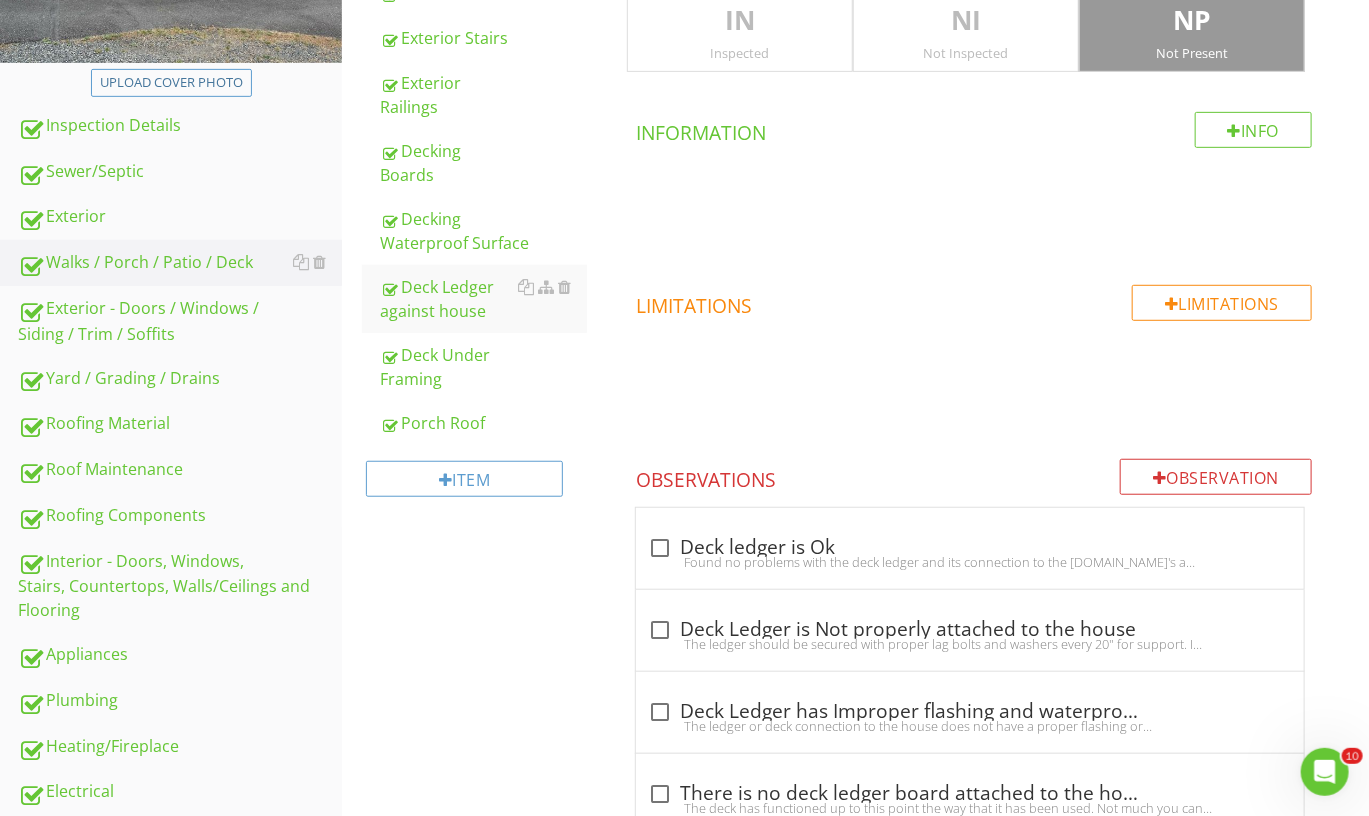 scroll, scrollTop: 90, scrollLeft: 0, axis: vertical 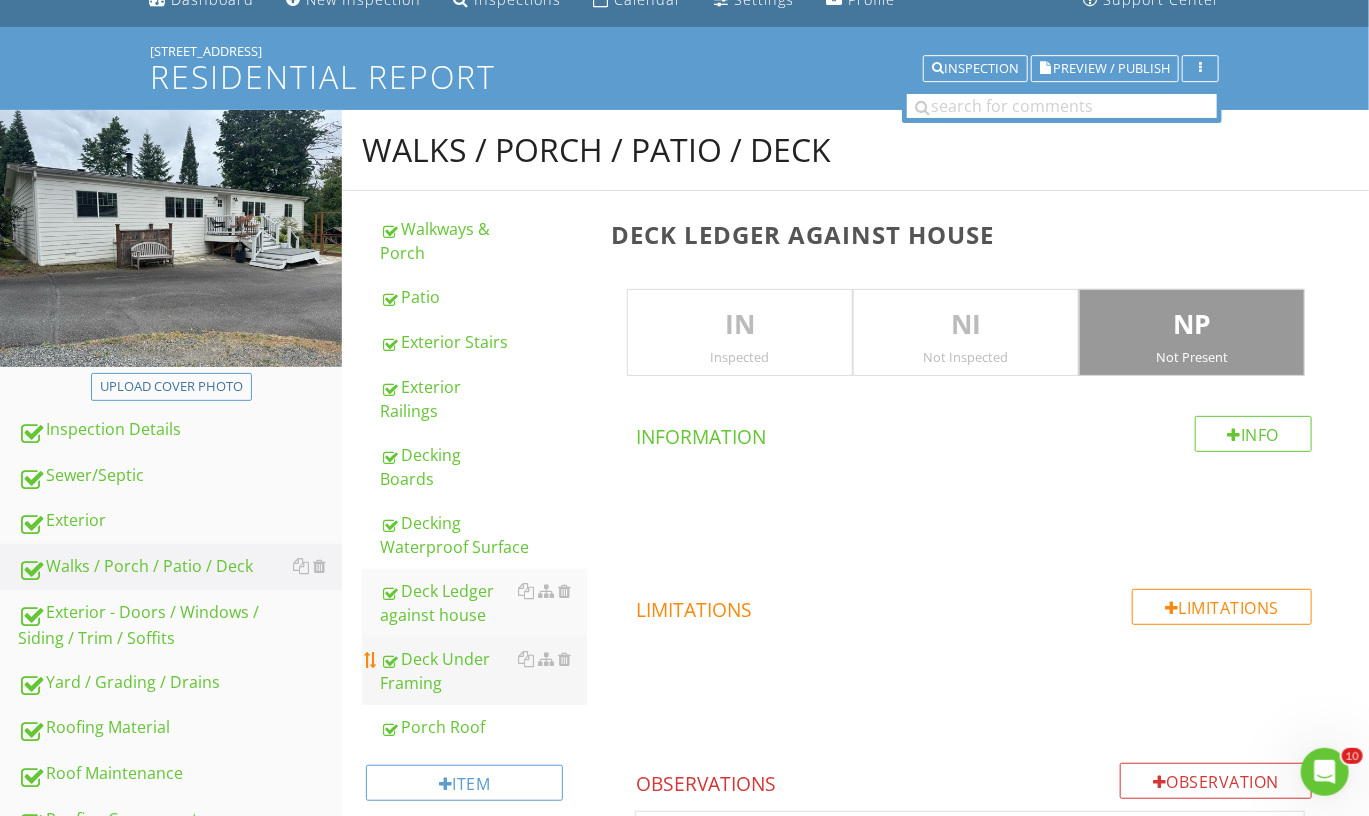 click on "Deck Under Framing" at bounding box center (483, 671) 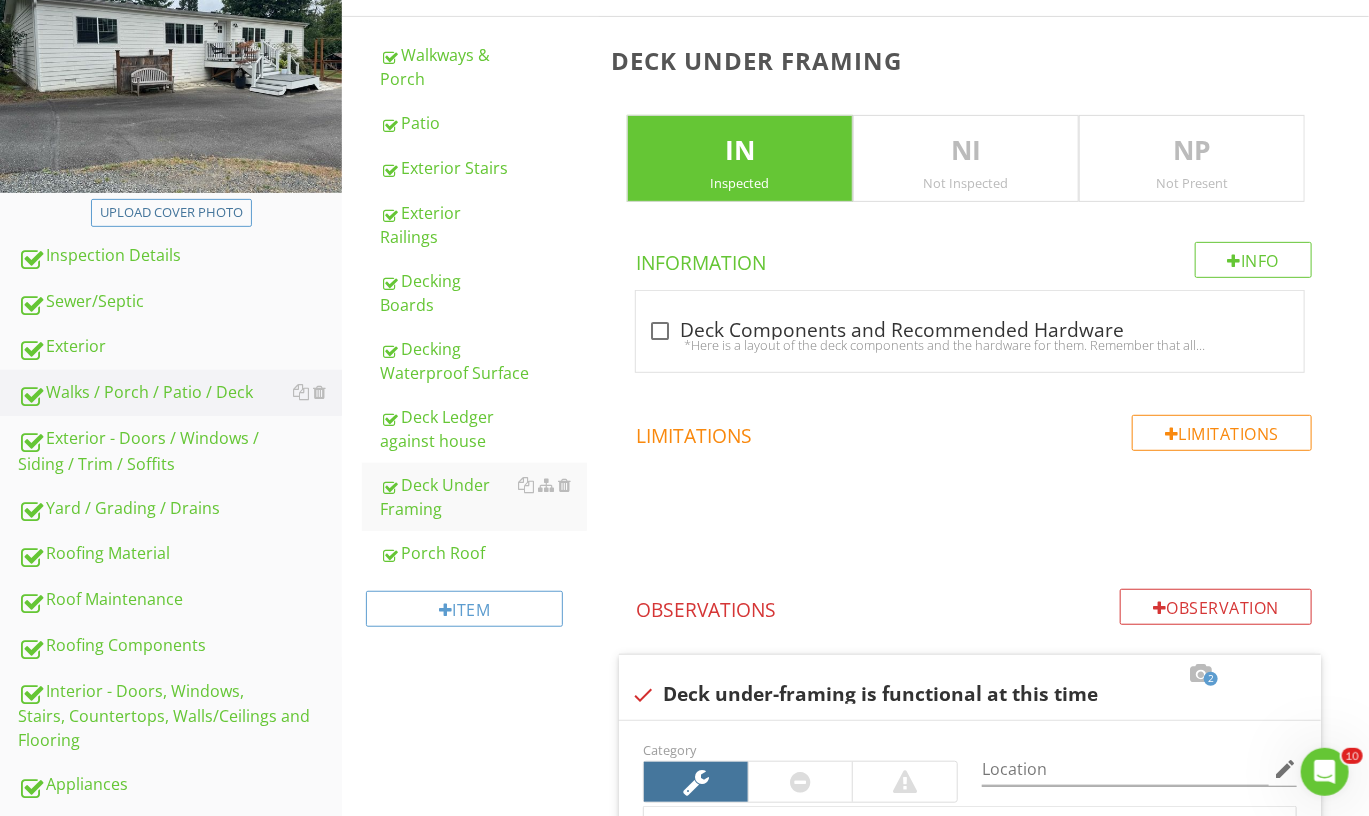 scroll, scrollTop: 307, scrollLeft: 0, axis: vertical 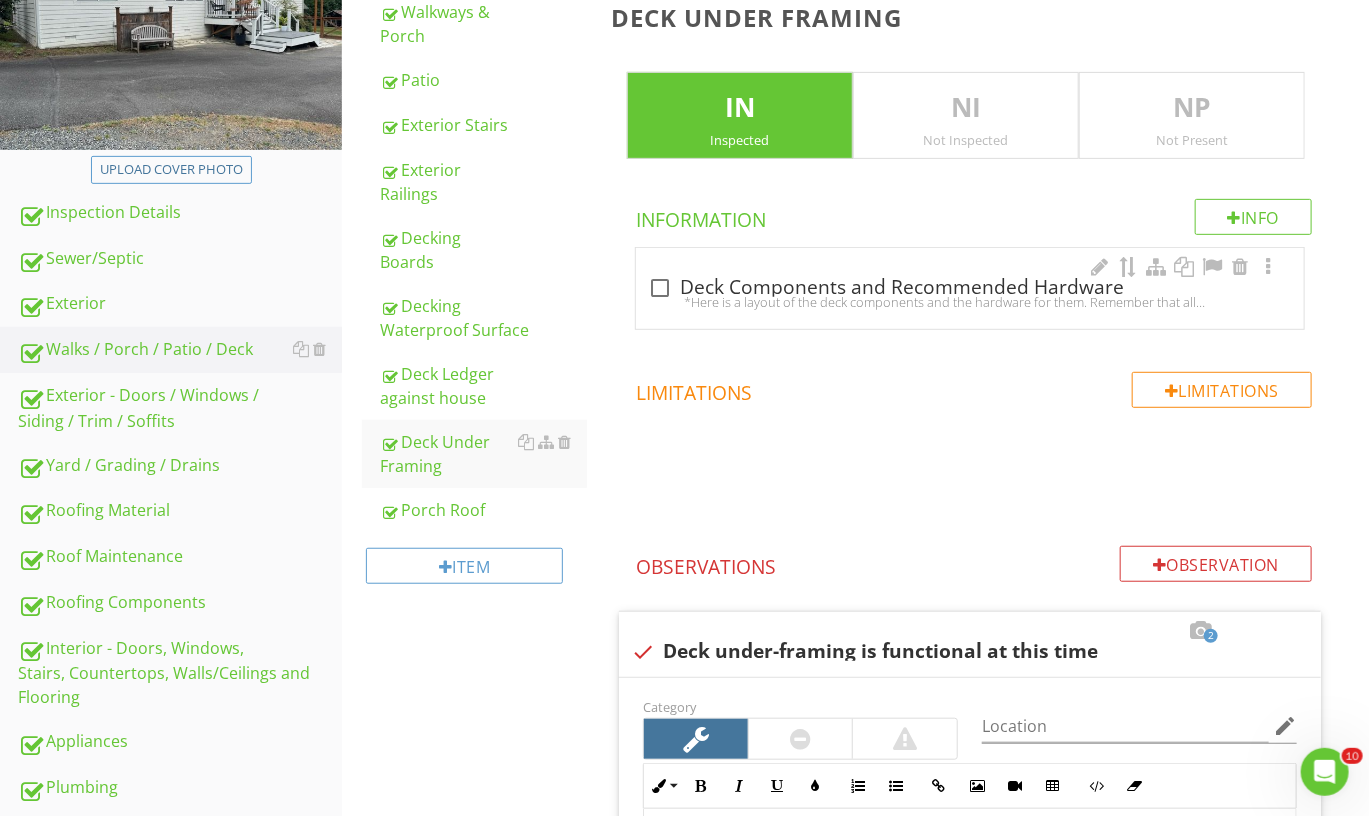 click at bounding box center (660, 288) 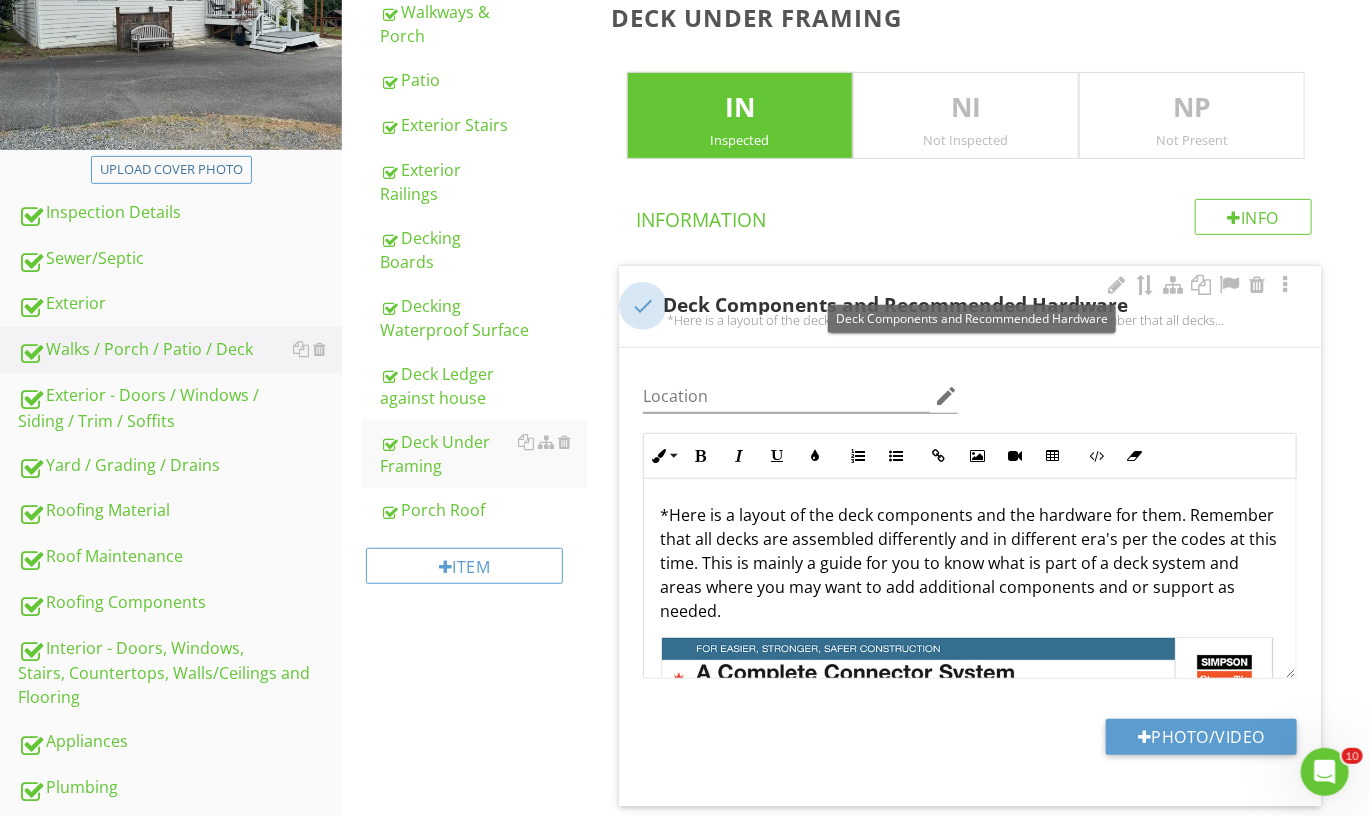 scroll, scrollTop: 305, scrollLeft: 0, axis: vertical 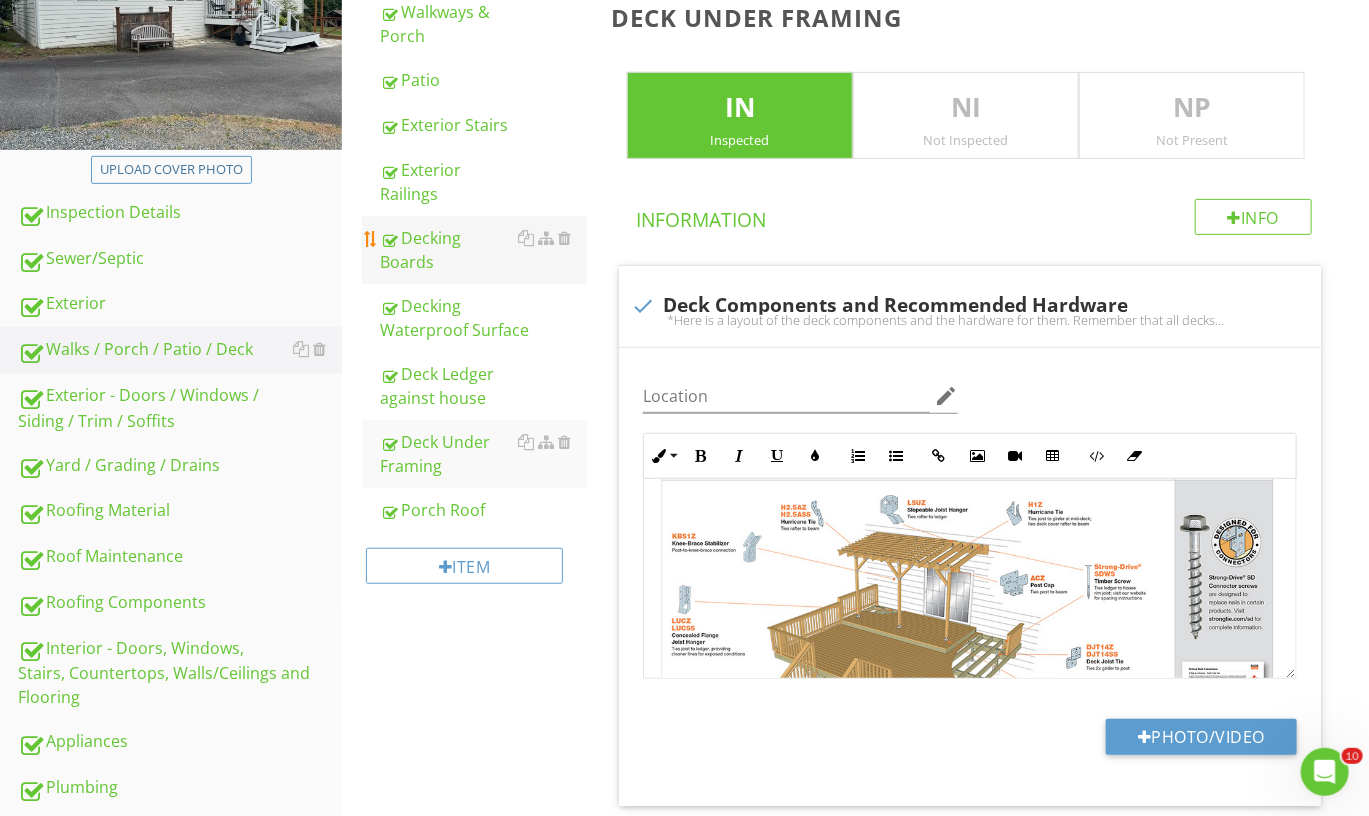 click on "Decking Boards" at bounding box center [483, 250] 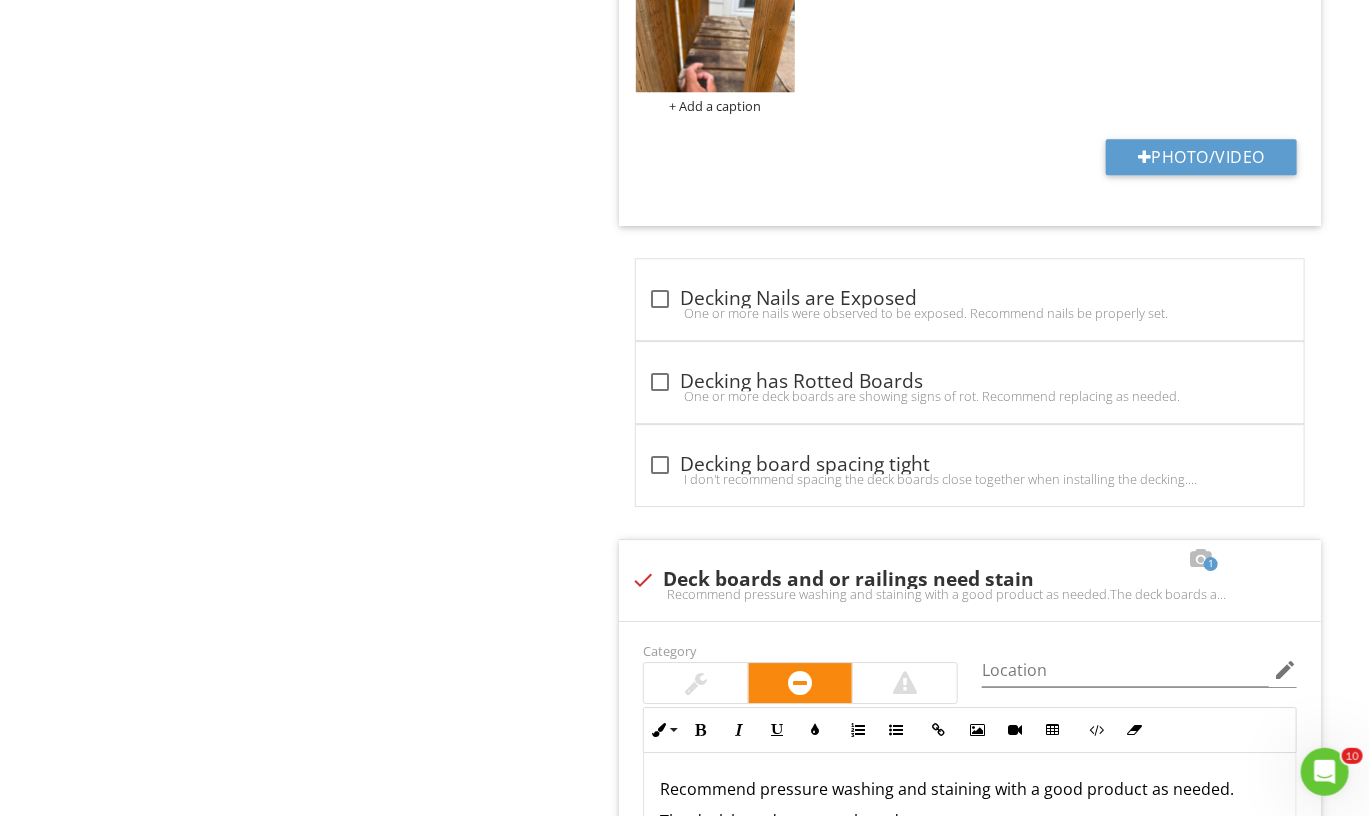 scroll, scrollTop: 2541, scrollLeft: 0, axis: vertical 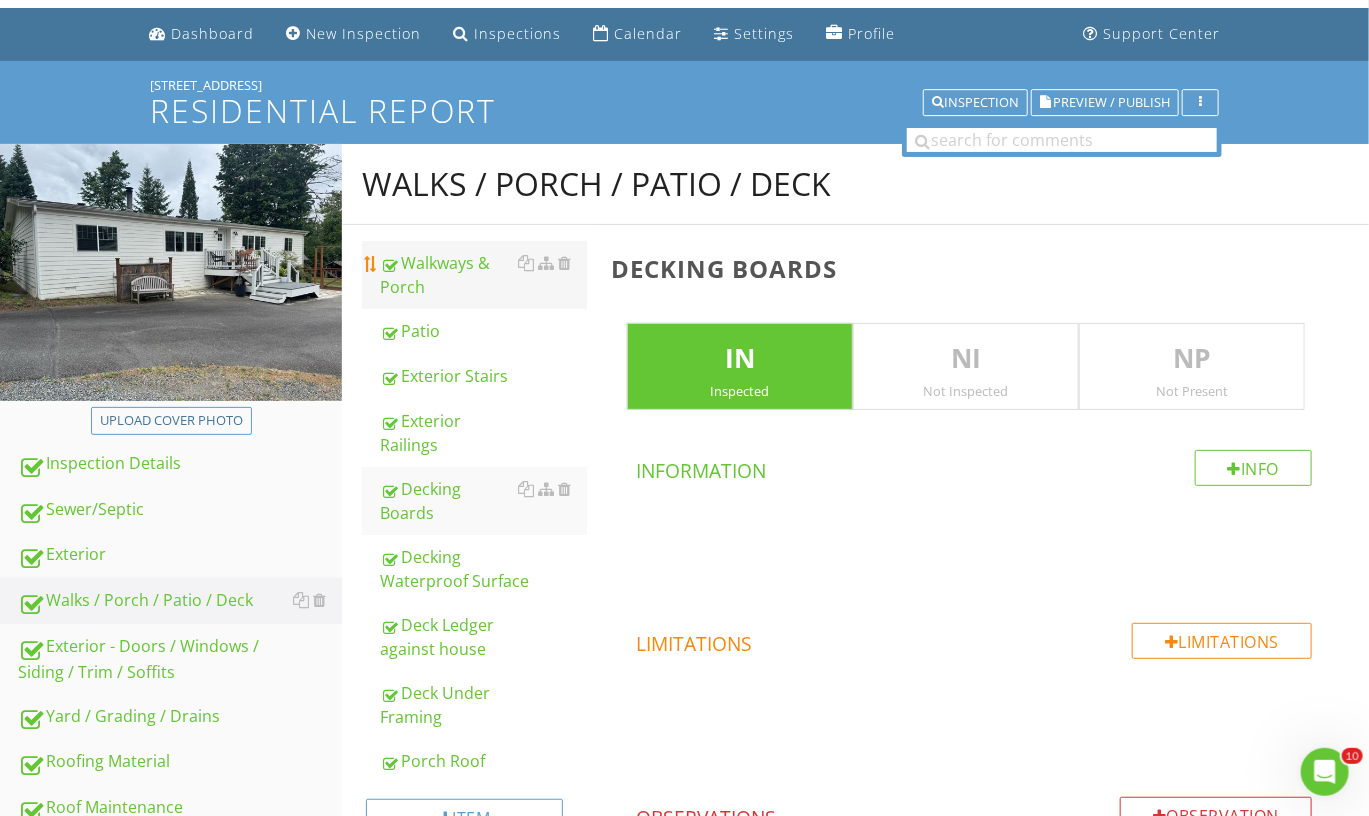 click on "Walkways & Porch" at bounding box center [483, 275] 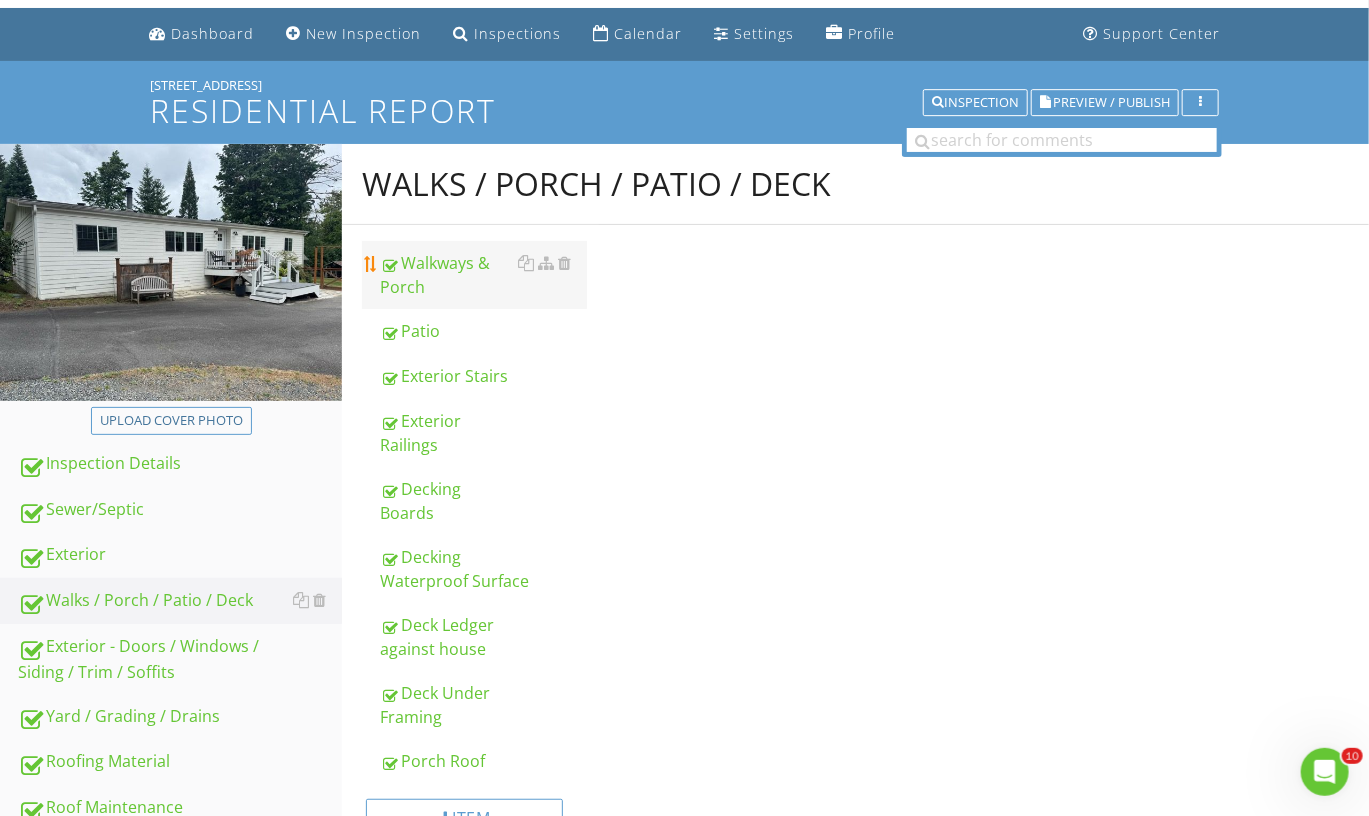 scroll, scrollTop: 54, scrollLeft: 0, axis: vertical 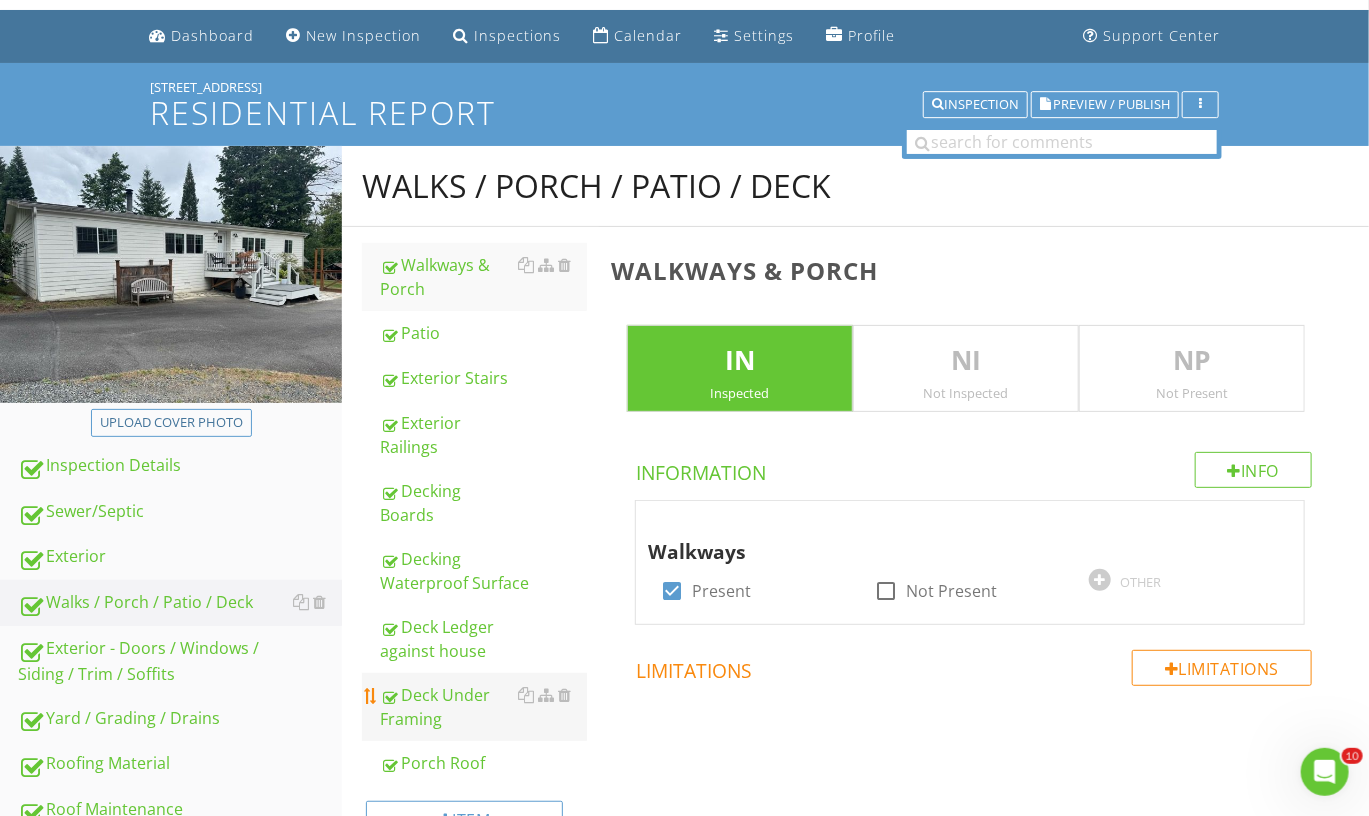 click on "Deck Under Framing" at bounding box center (483, 707) 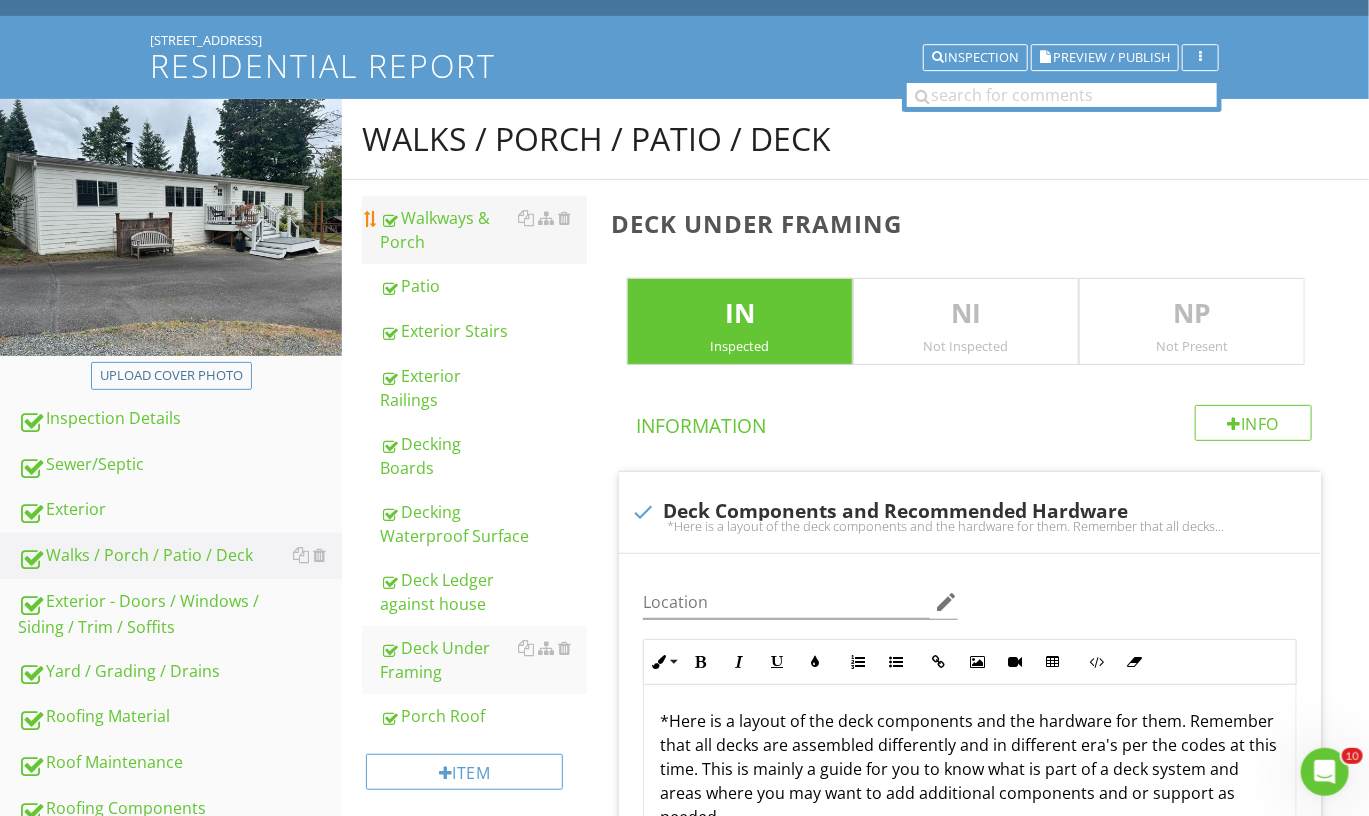click on "Walkways & Porch" at bounding box center (483, 230) 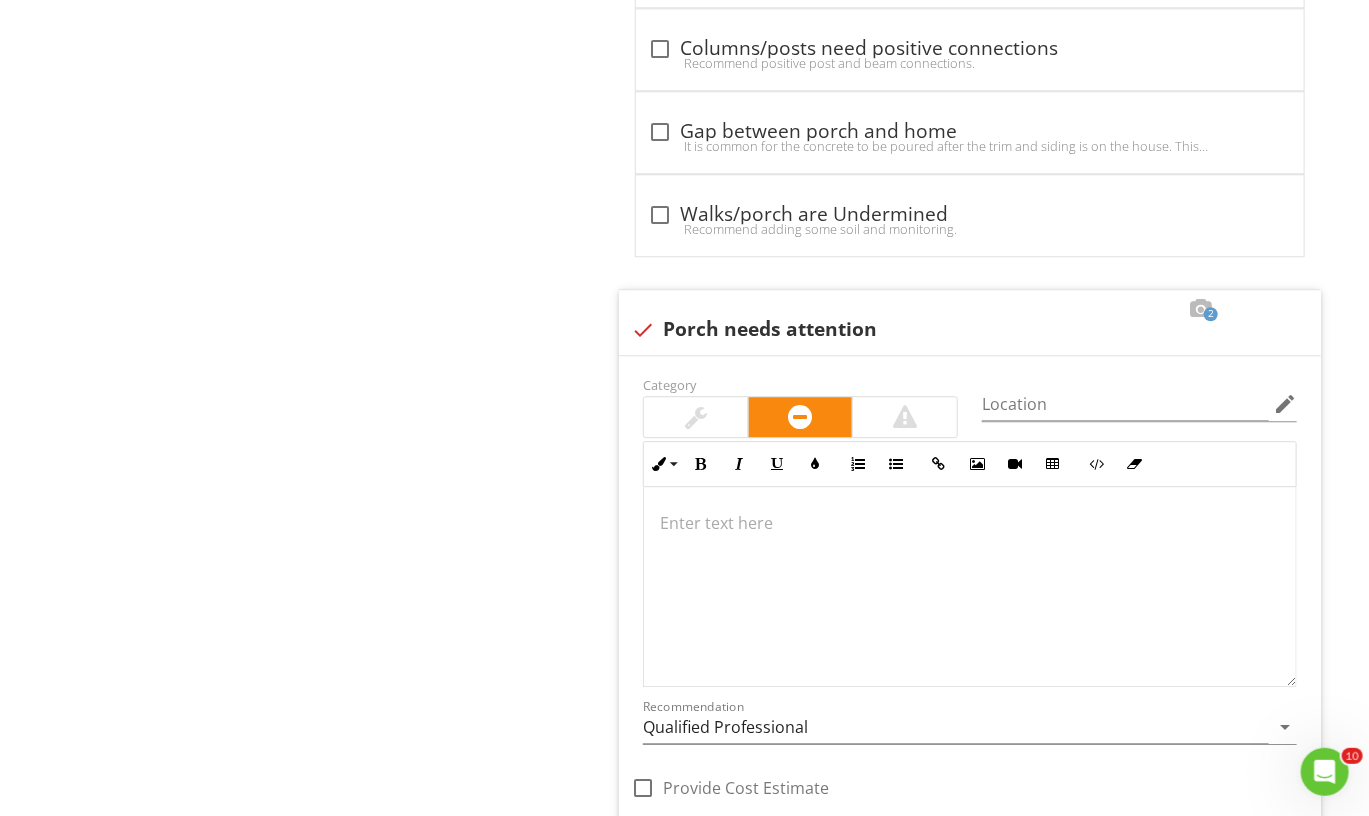 scroll, scrollTop: 2214, scrollLeft: 0, axis: vertical 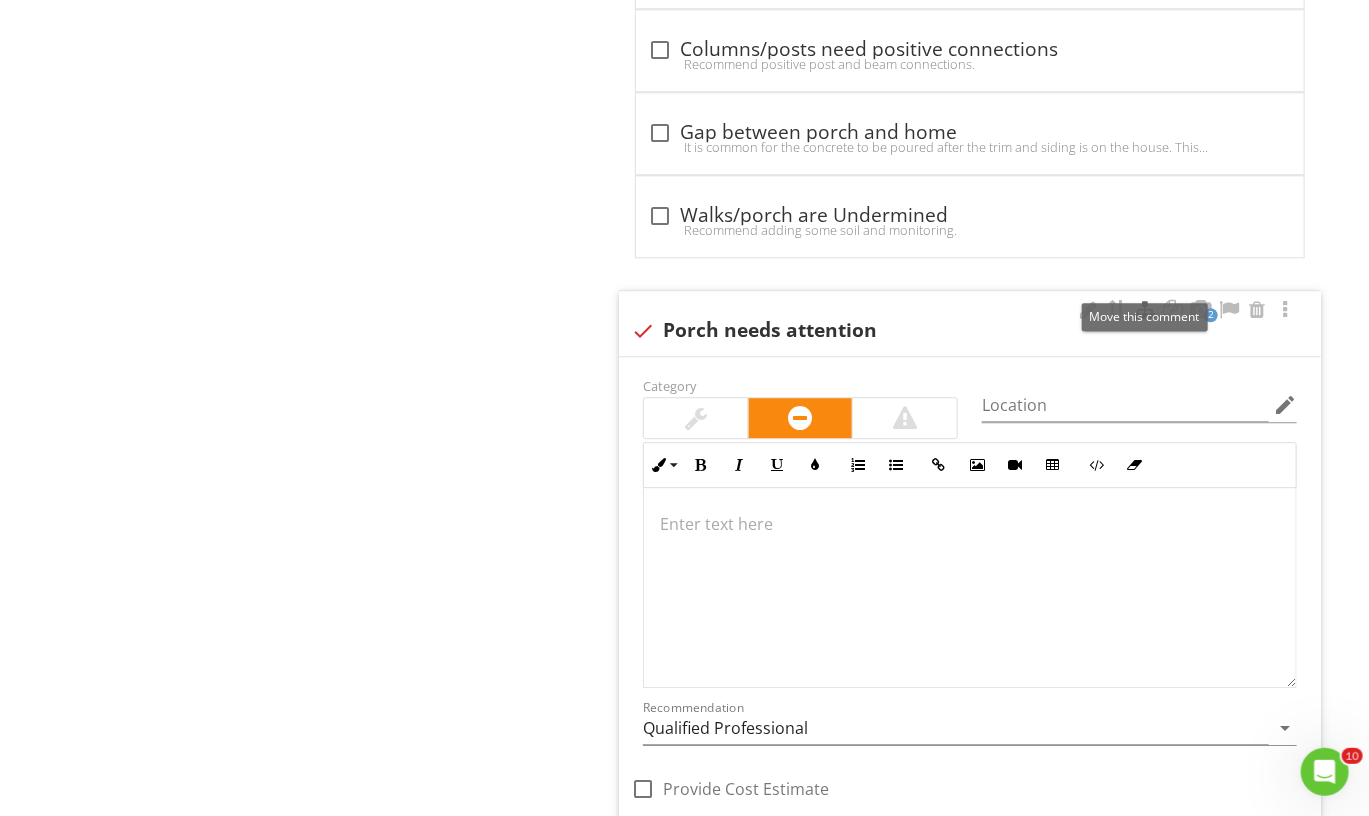 click at bounding box center [1145, 310] 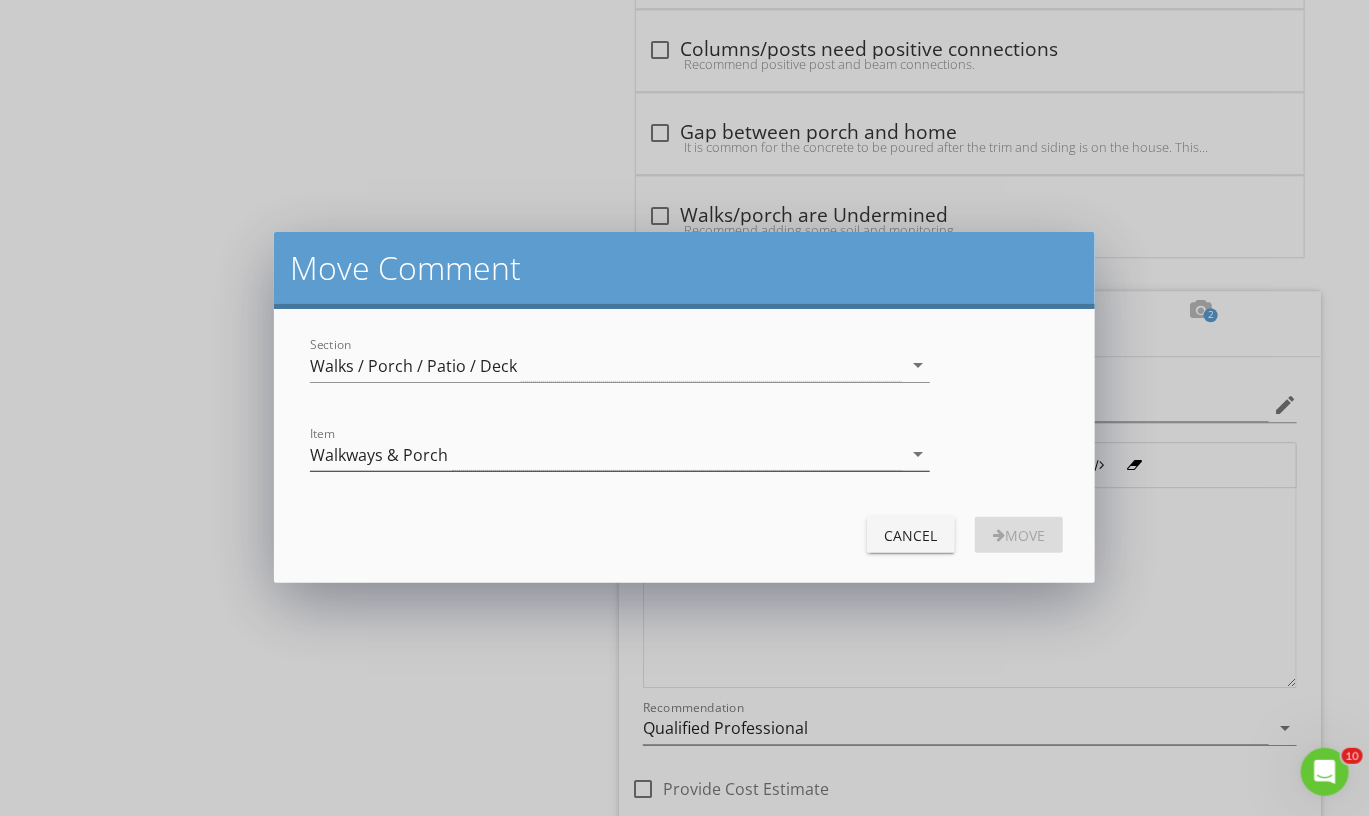 click on "Walkways & Porch" at bounding box center [606, 454] 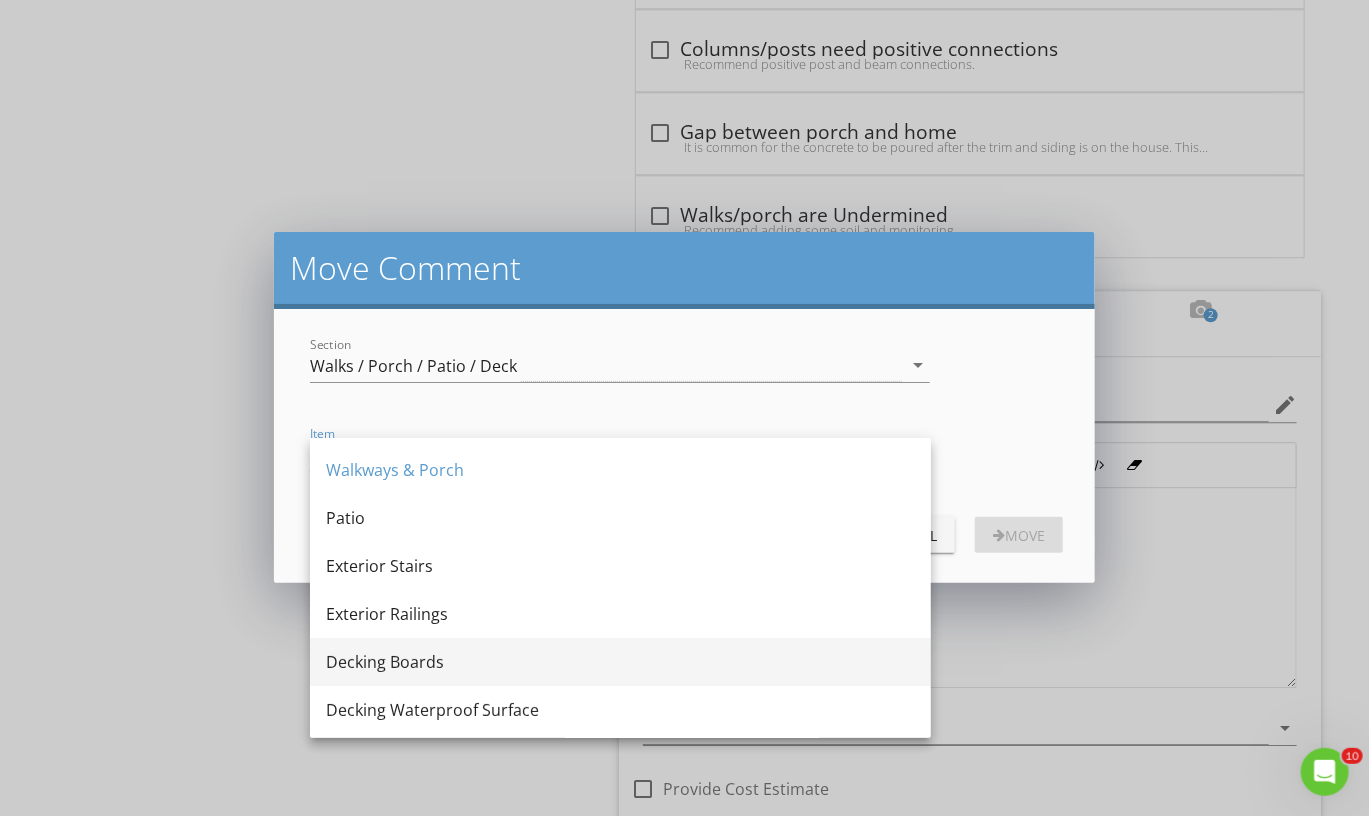 click on "Decking Boards" at bounding box center (620, 662) 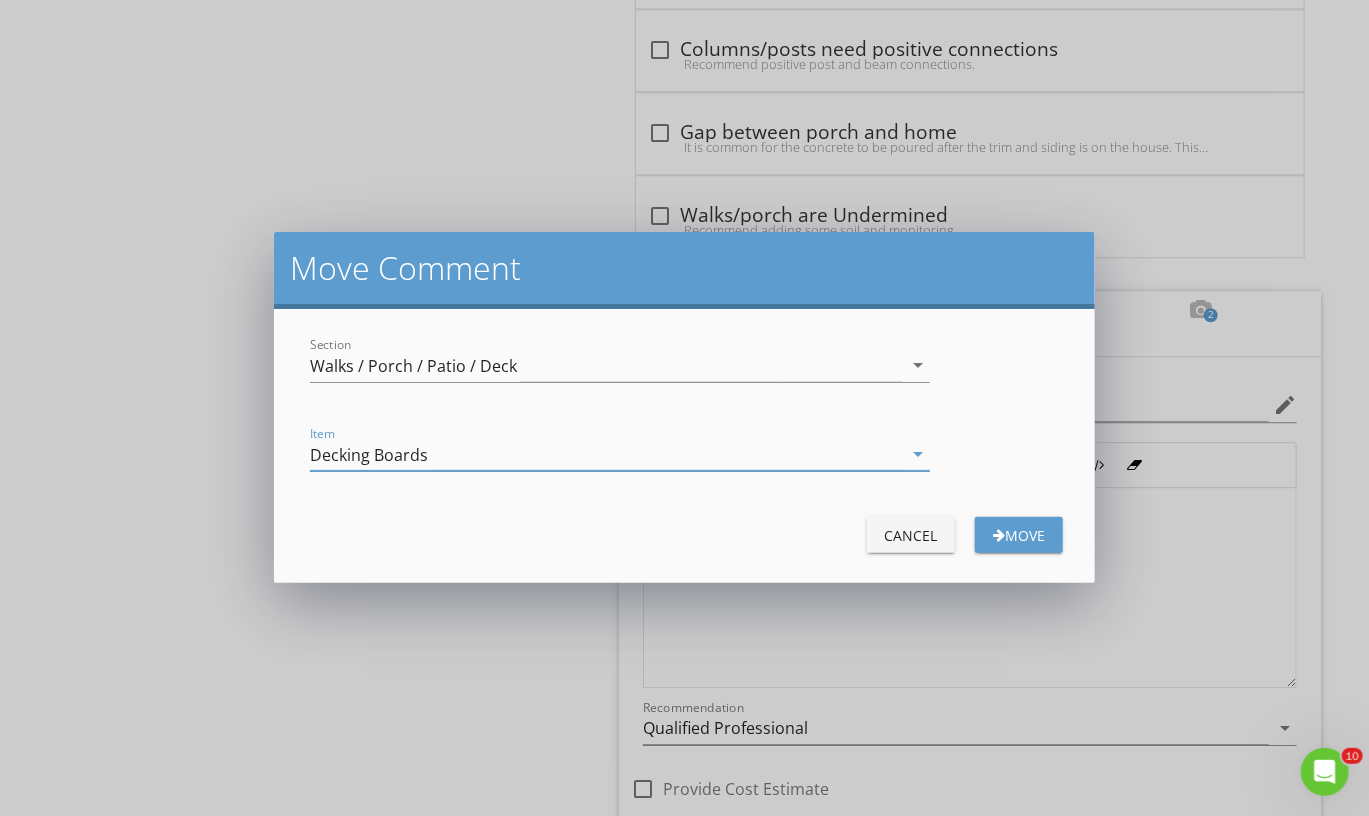 click on "Move" at bounding box center [1019, 535] 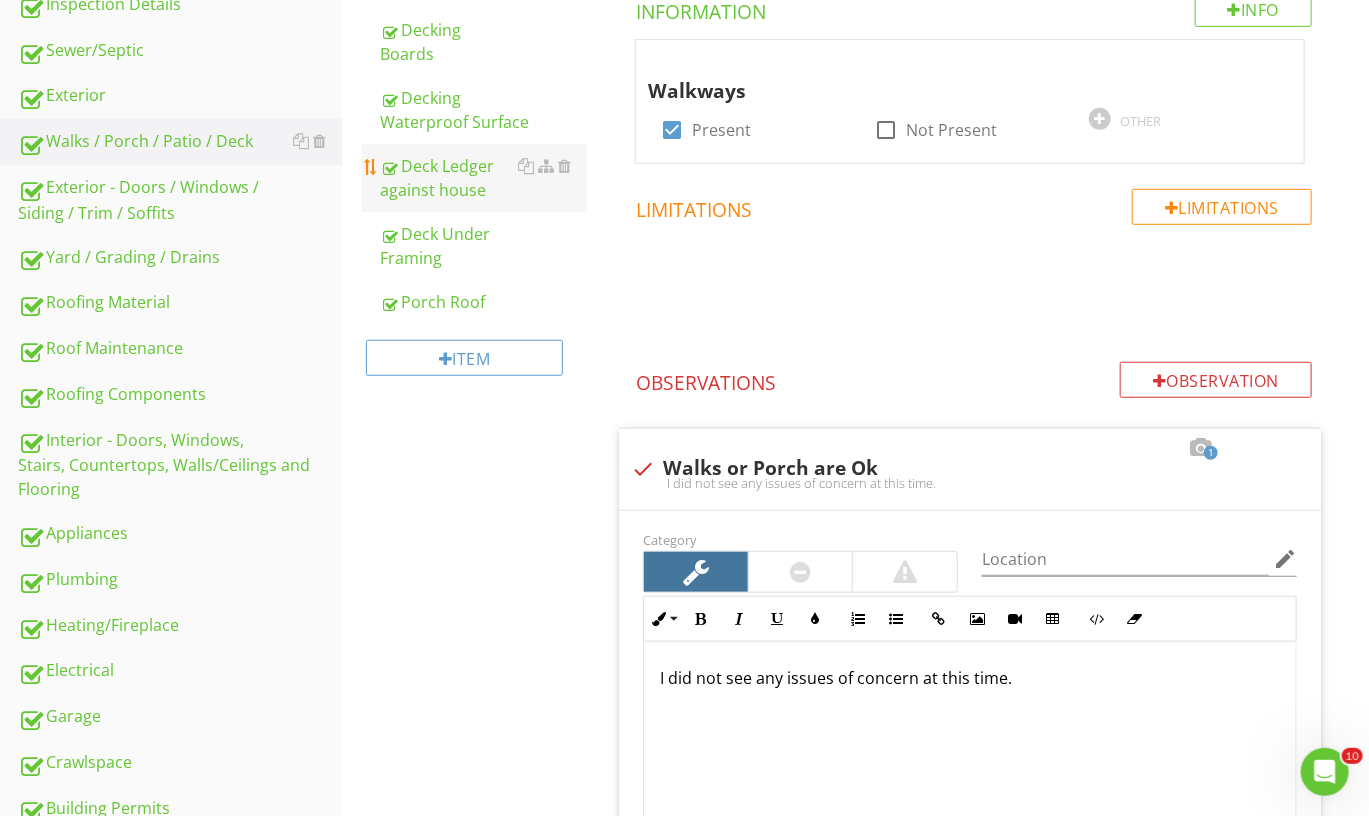 scroll, scrollTop: 516, scrollLeft: 0, axis: vertical 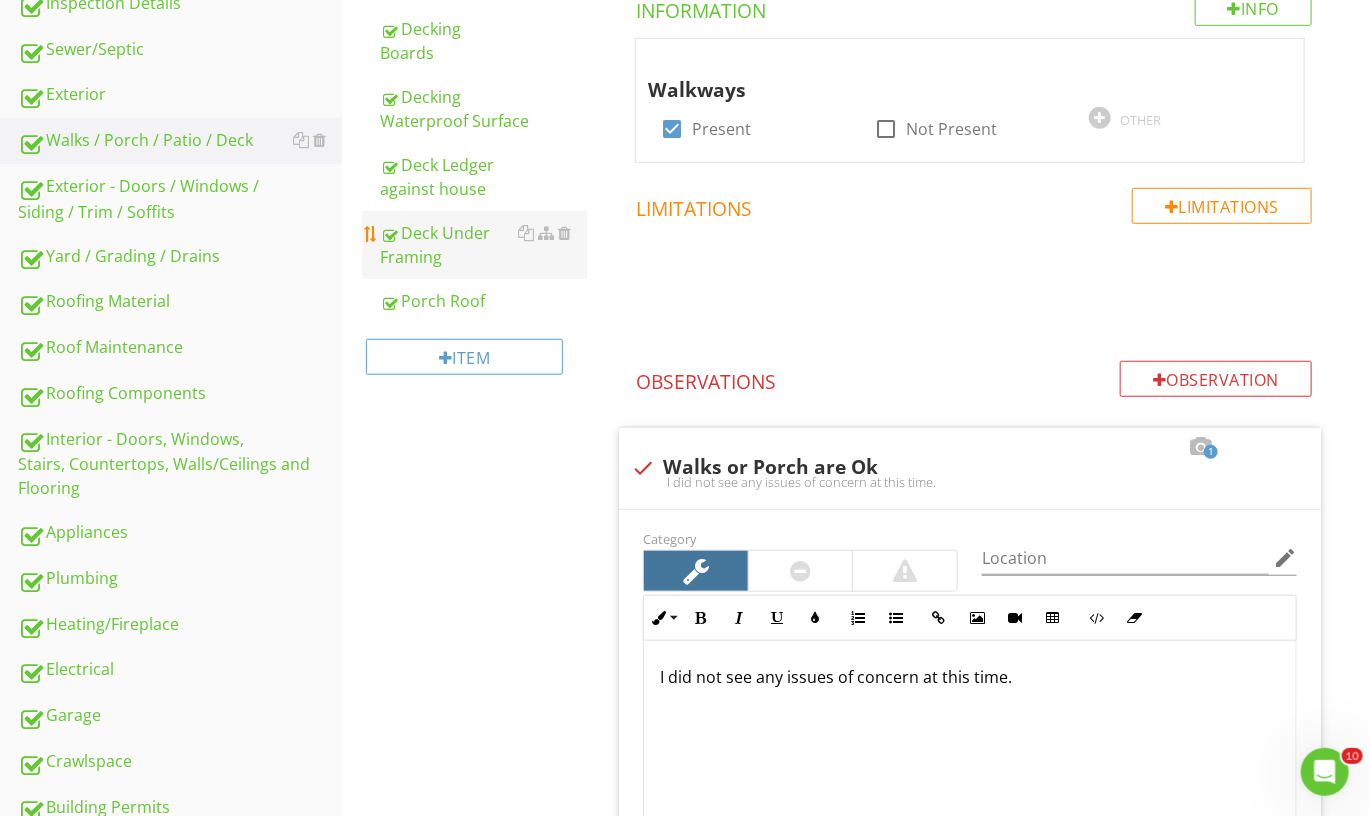 click on "Deck Under Framing" at bounding box center [483, 245] 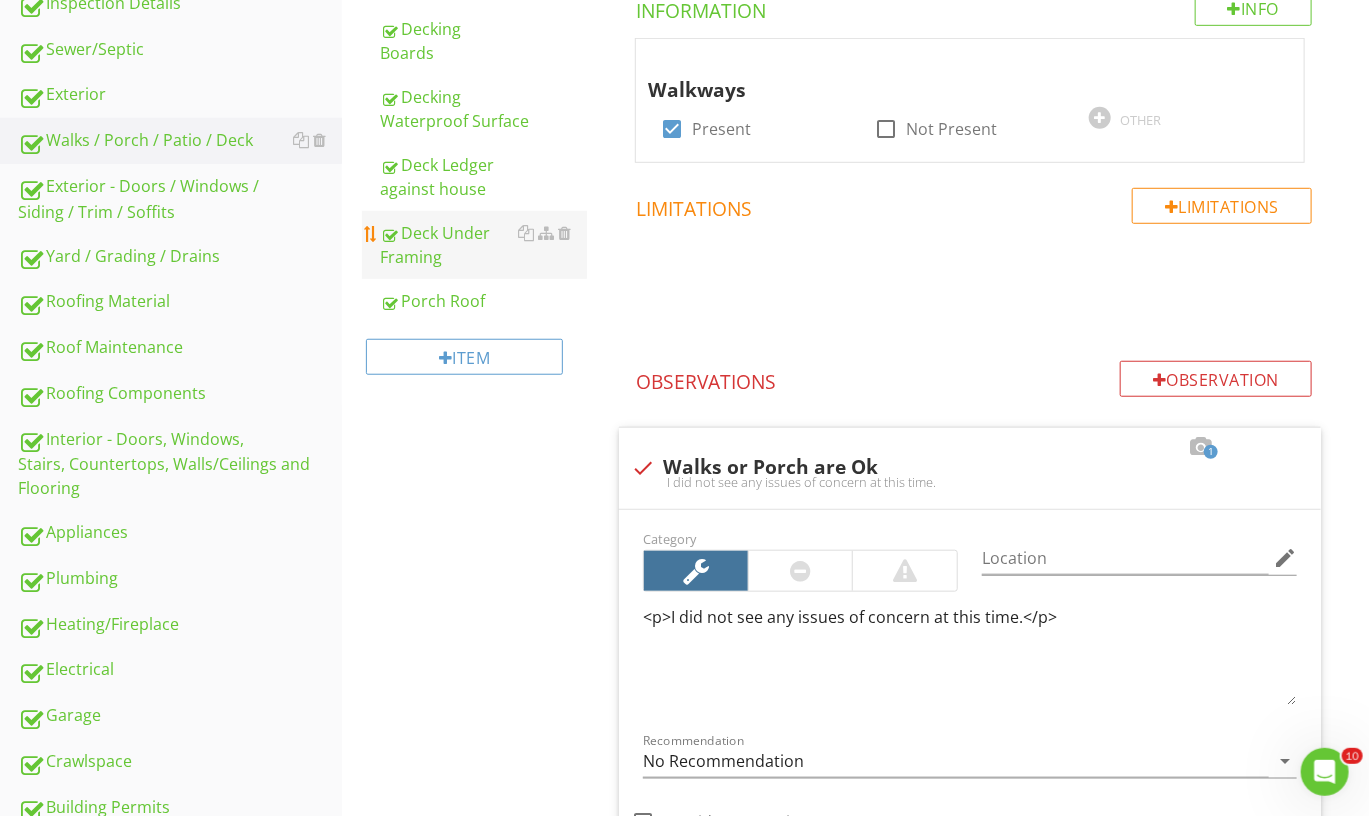 scroll, scrollTop: 514, scrollLeft: 0, axis: vertical 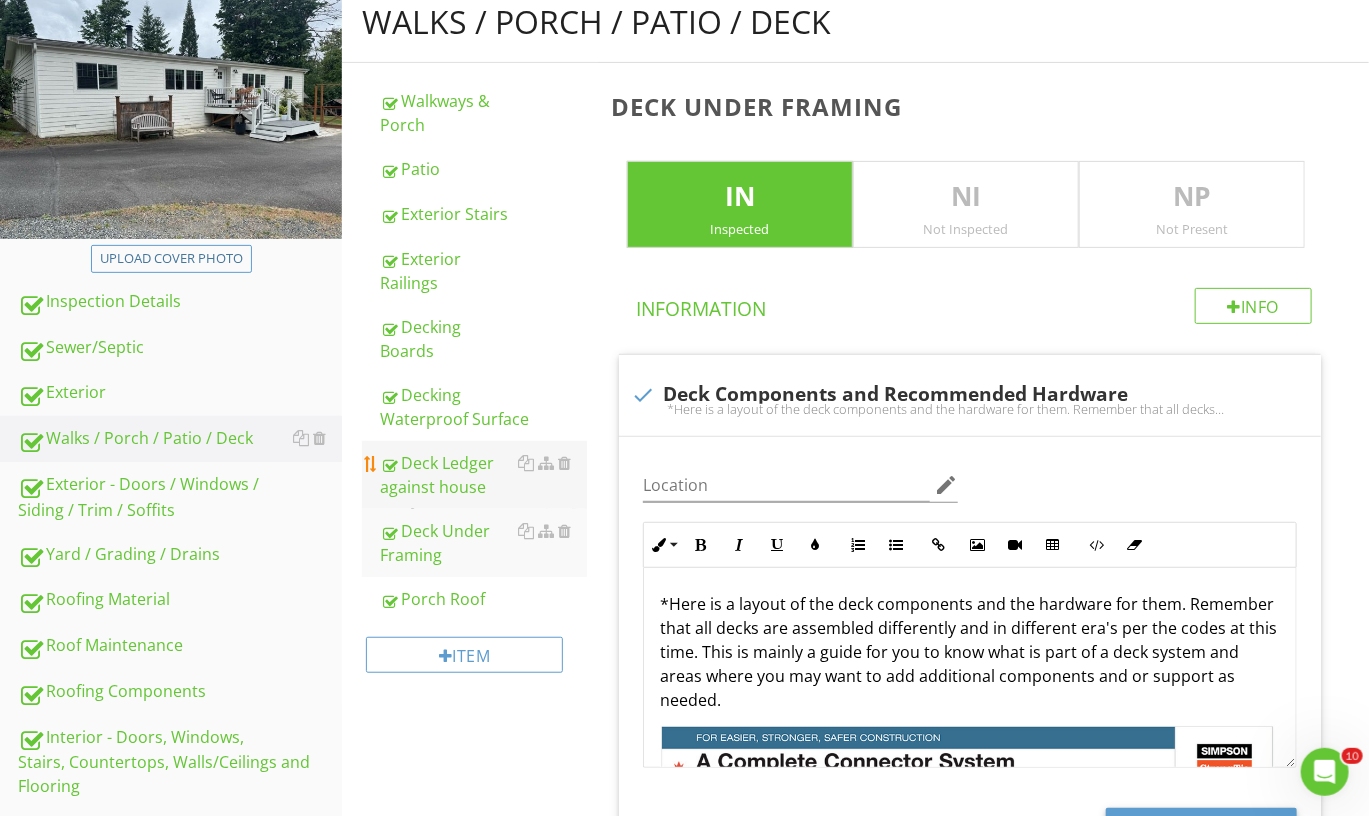 click on "Deck Ledger against house" at bounding box center (483, 475) 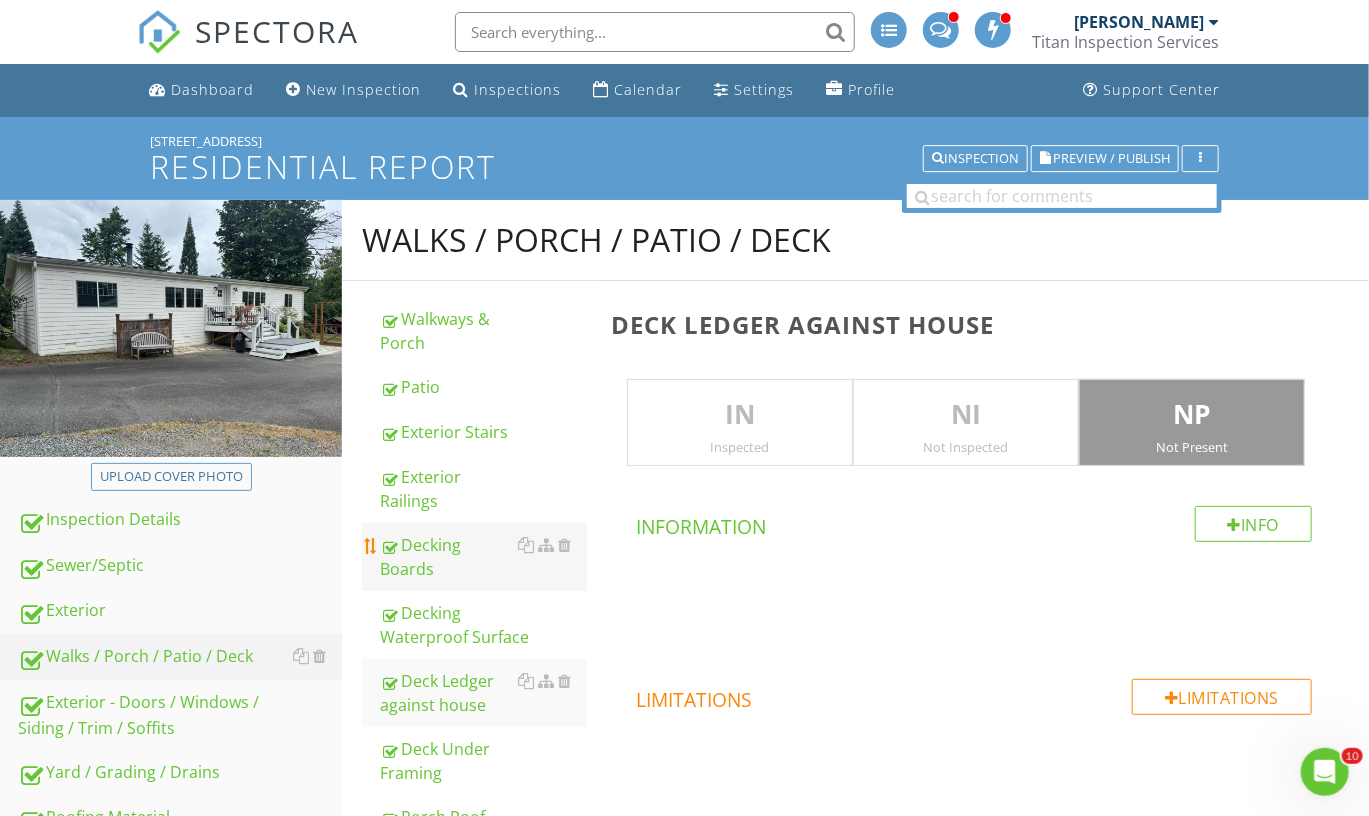 scroll, scrollTop: 0, scrollLeft: 0, axis: both 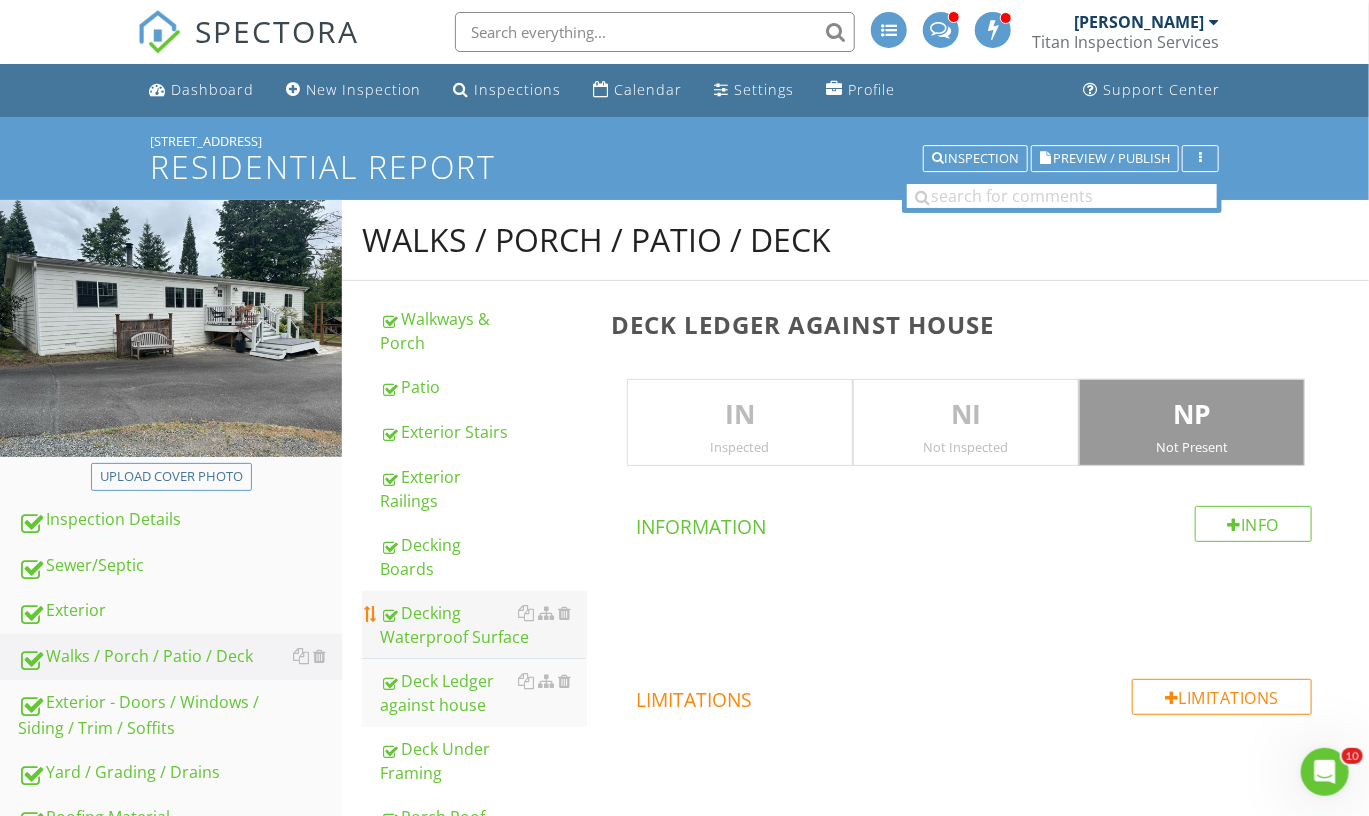 click on "Decking Waterproof Surface" at bounding box center [483, 625] 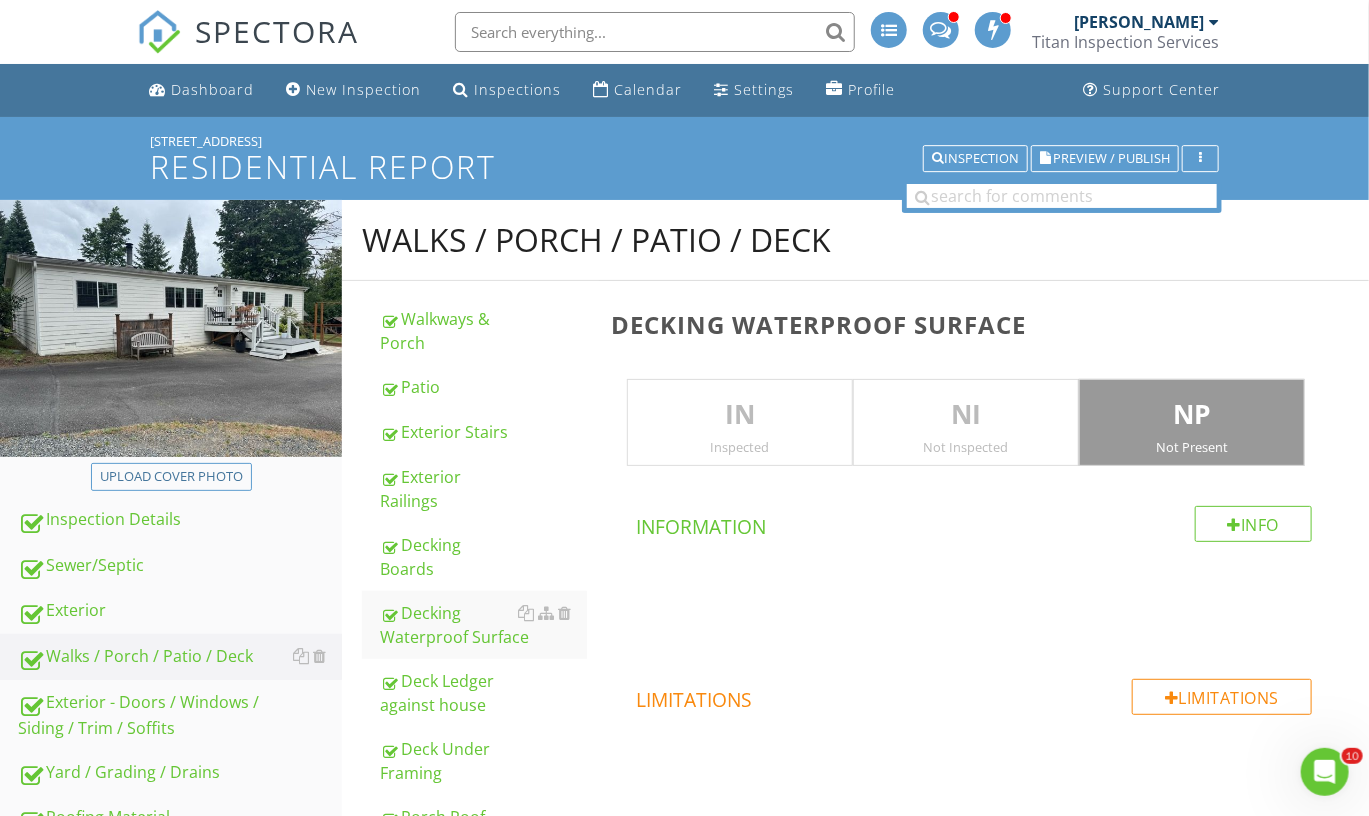 scroll, scrollTop: 0, scrollLeft: 0, axis: both 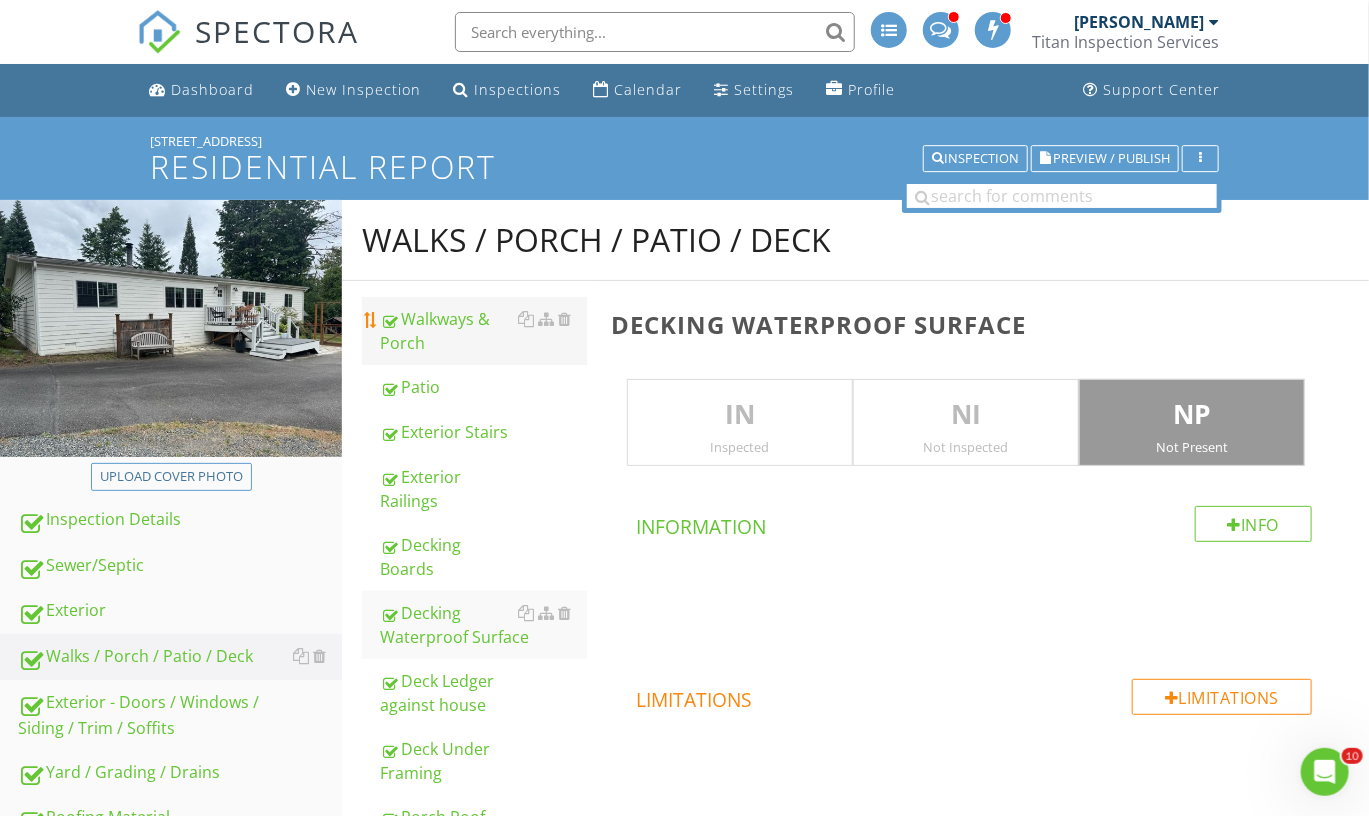 click on "Walkways & Porch" at bounding box center (483, 331) 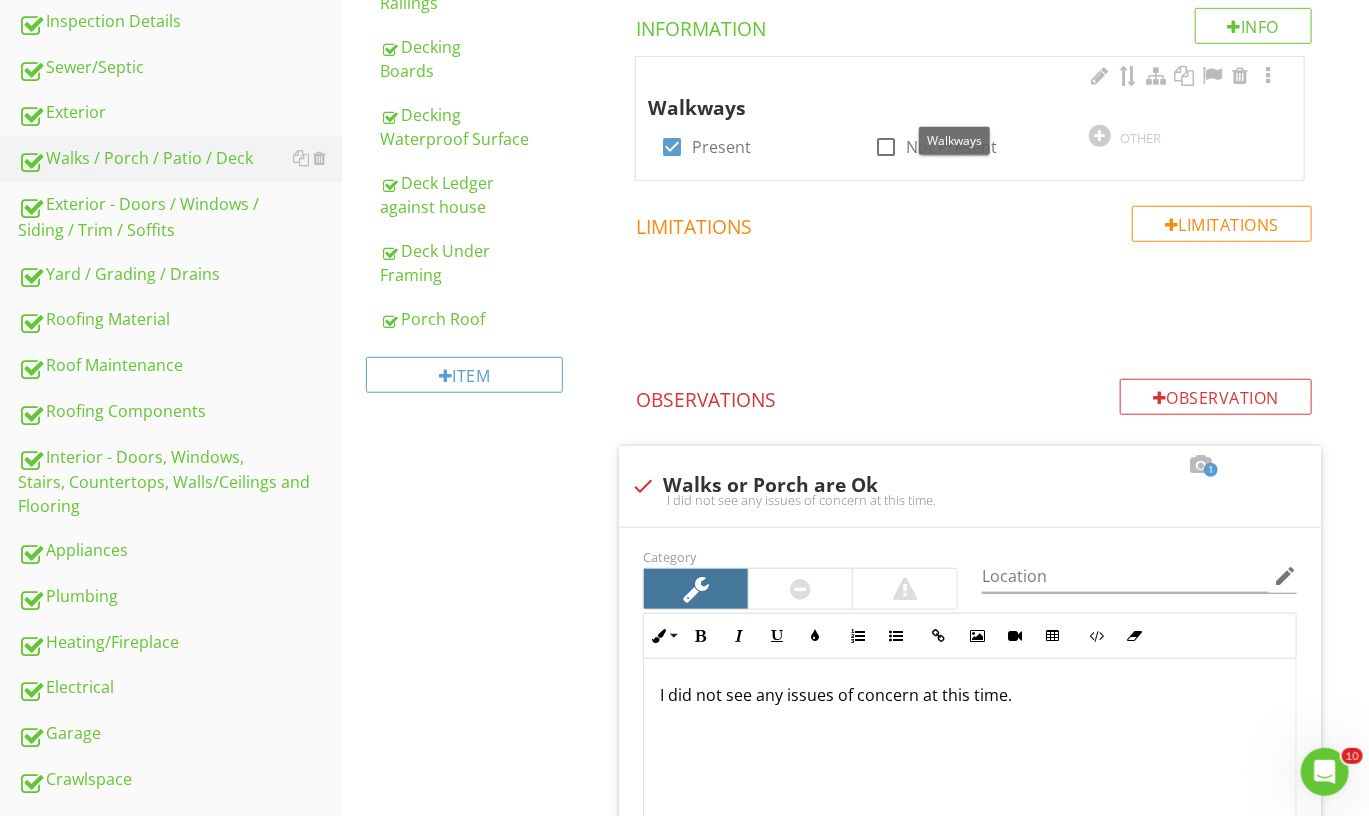 scroll, scrollTop: 564, scrollLeft: 0, axis: vertical 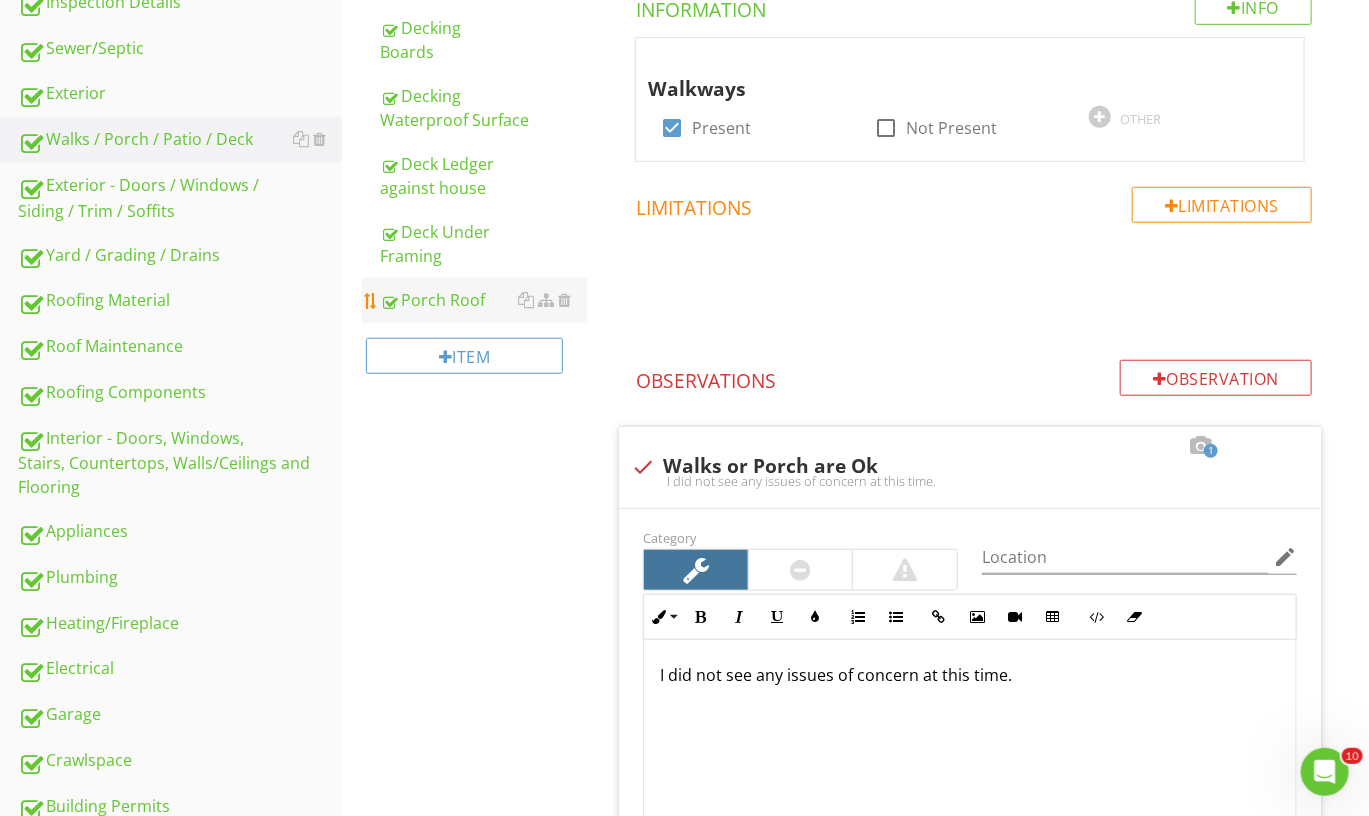 click on "Porch Roof" at bounding box center (483, 300) 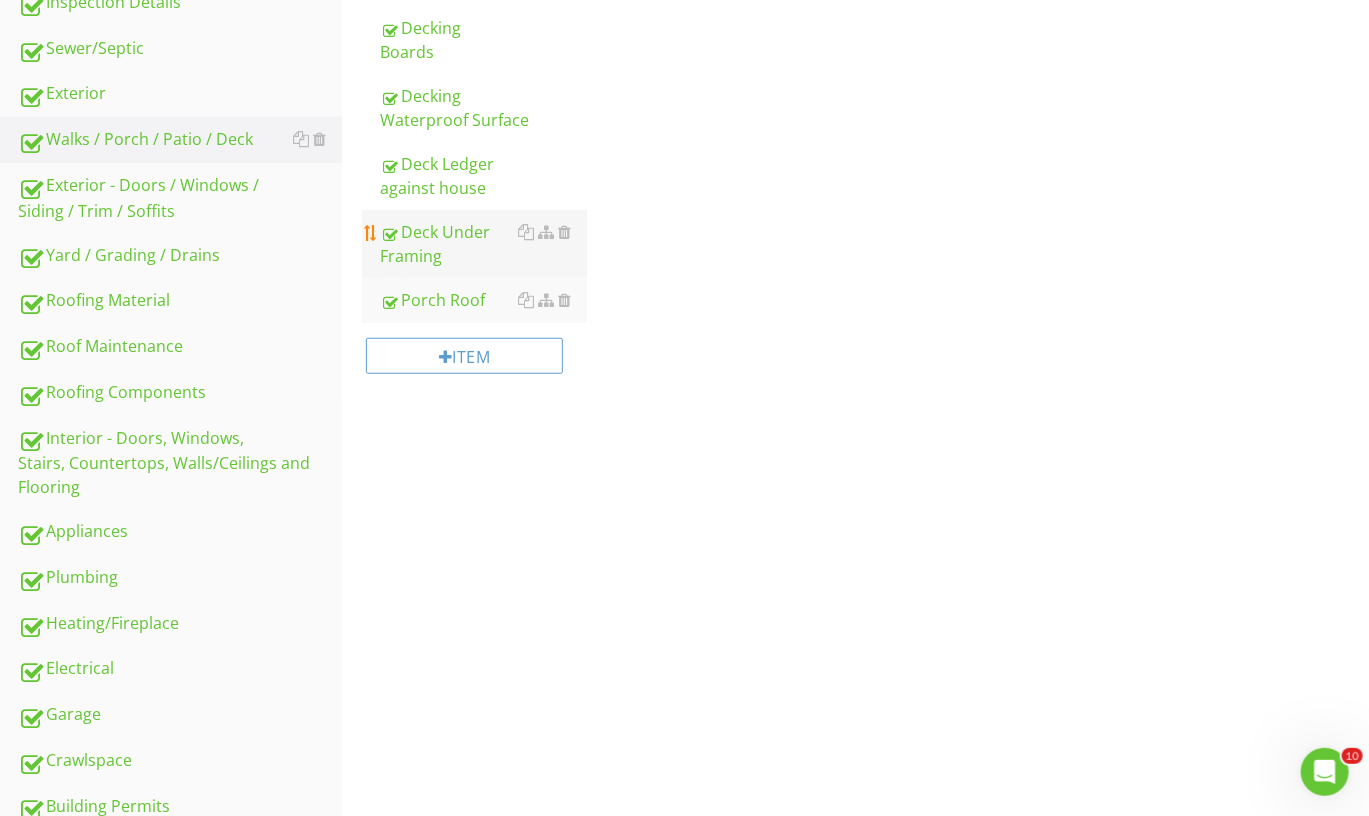 click on "Deck Under Framing" at bounding box center [483, 244] 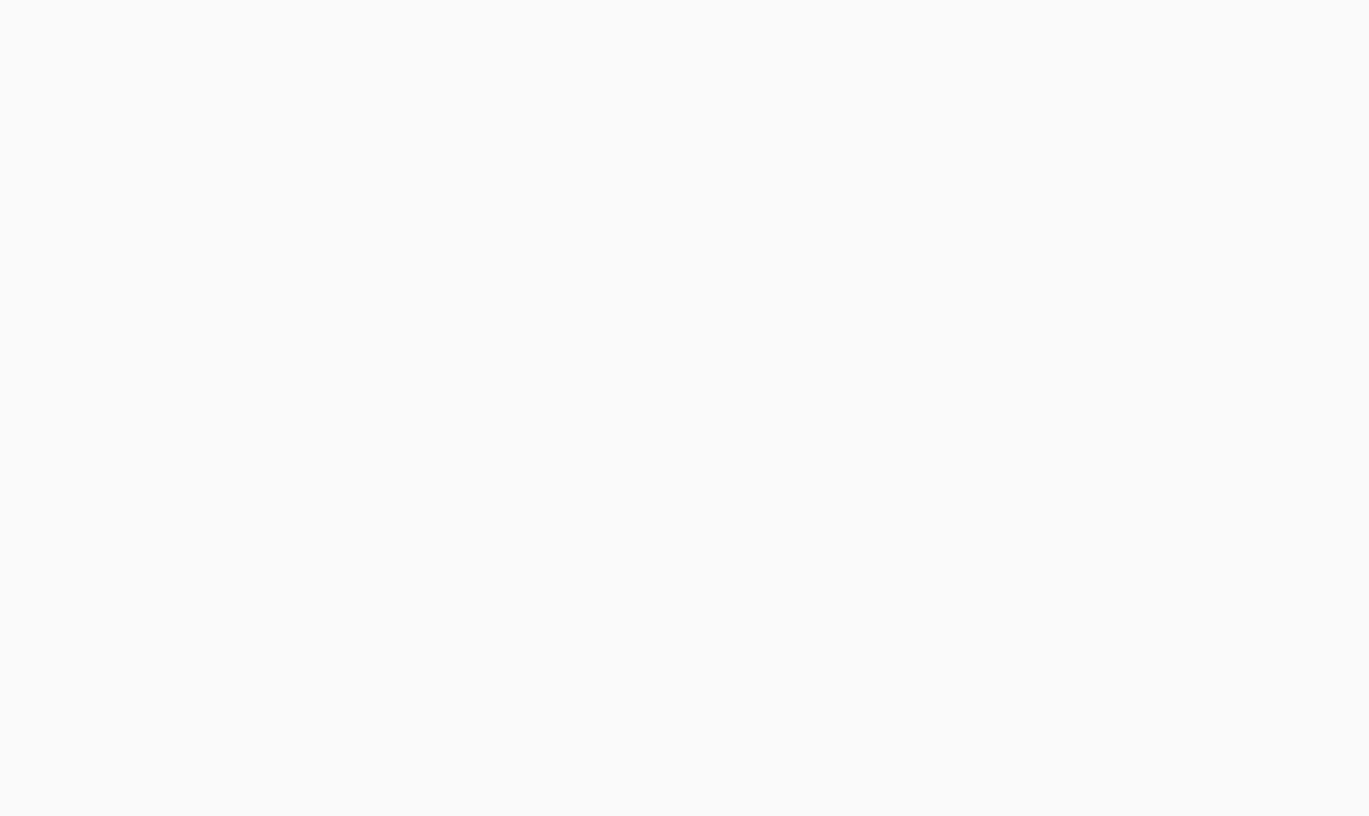 scroll, scrollTop: 0, scrollLeft: 0, axis: both 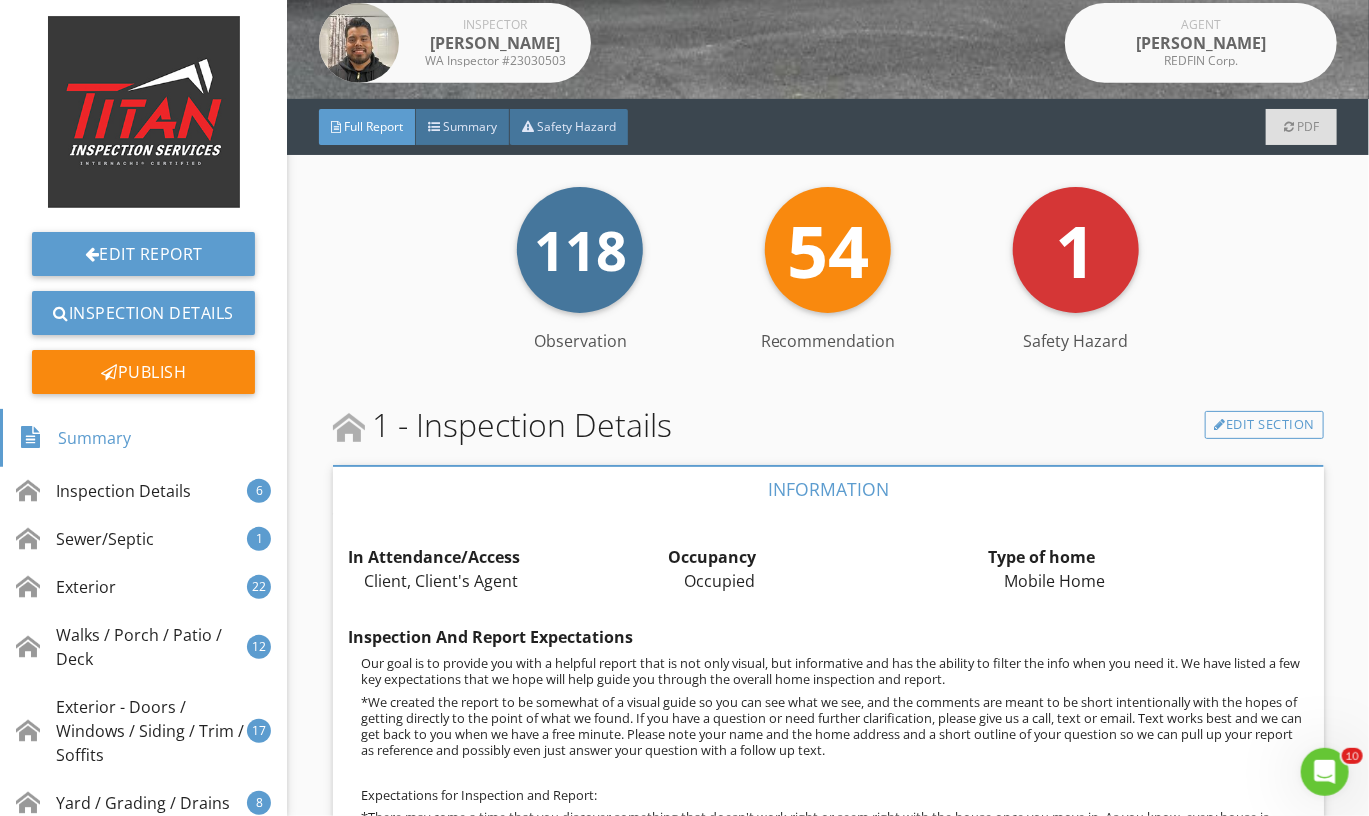 click on "Full Report     Summary     Safety Hazard     PDF" at bounding box center [828, 127] 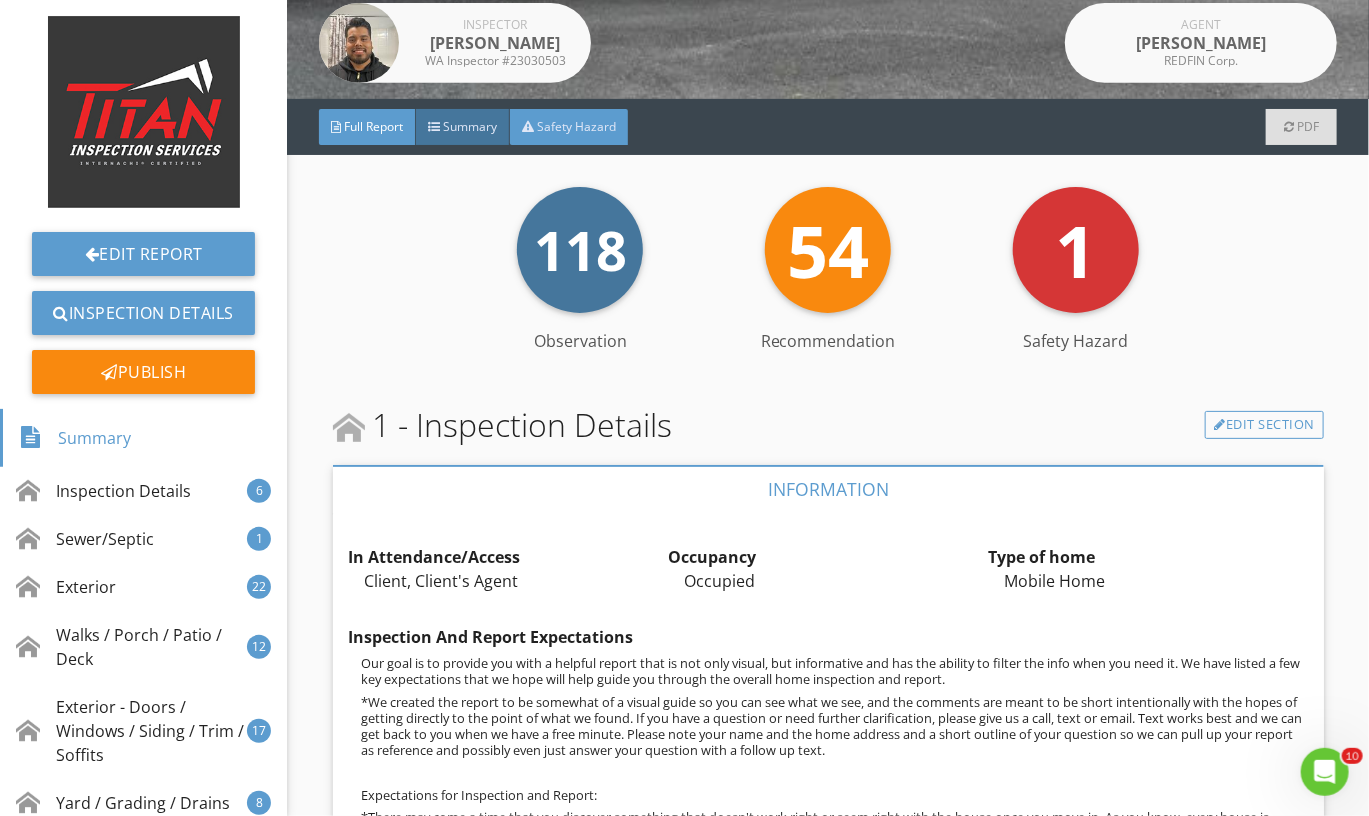 click on "Safety Hazard" at bounding box center (569, 127) 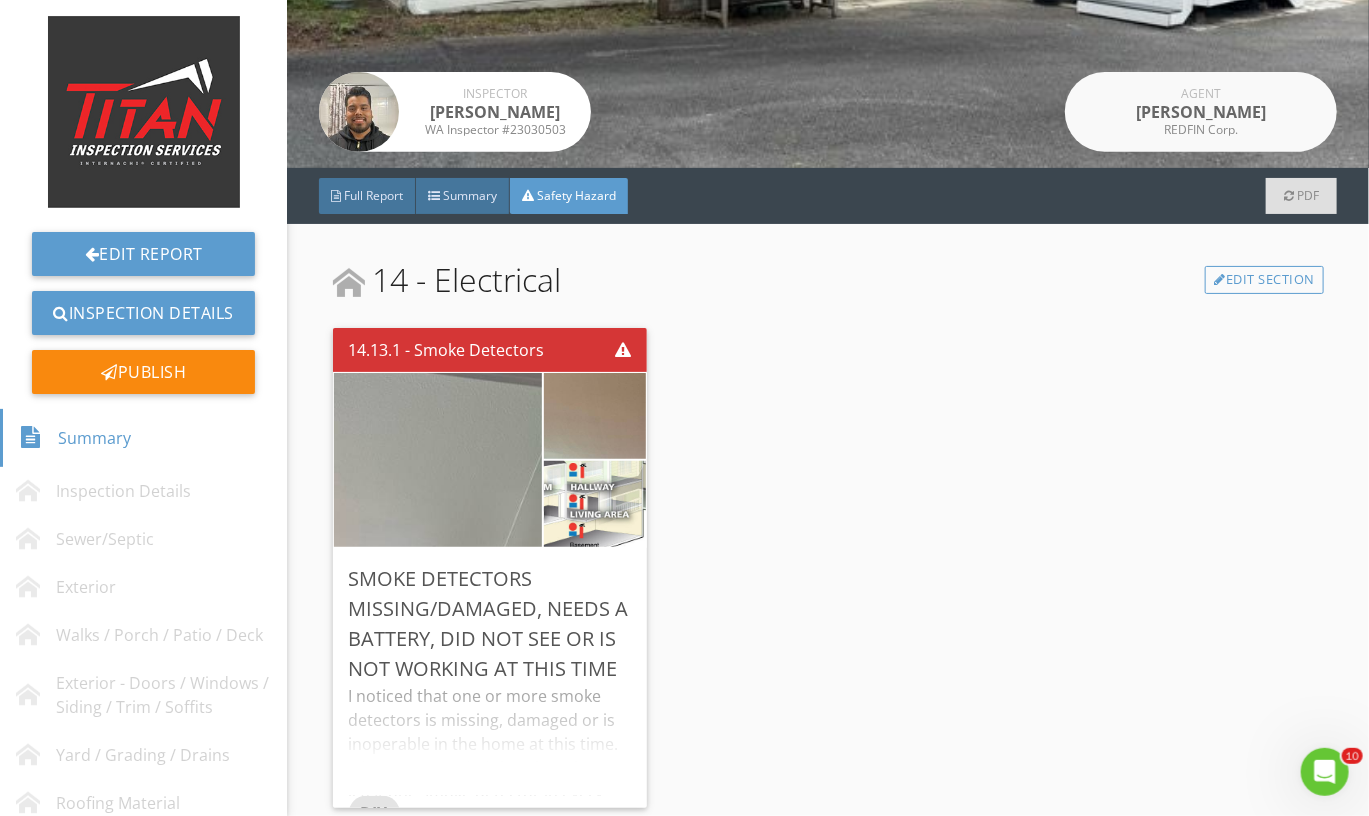 scroll, scrollTop: 310, scrollLeft: 0, axis: vertical 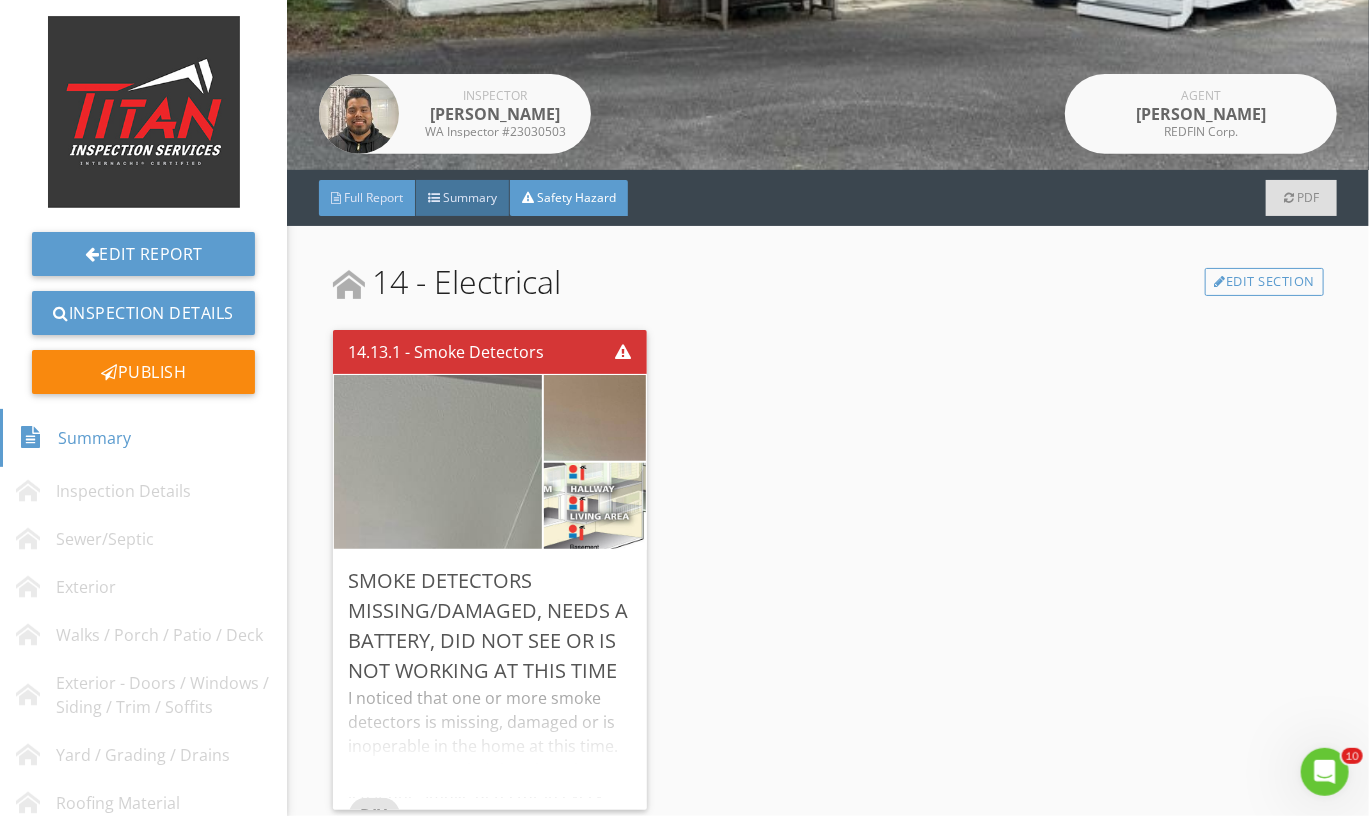 click on "Full Report" at bounding box center (373, 197) 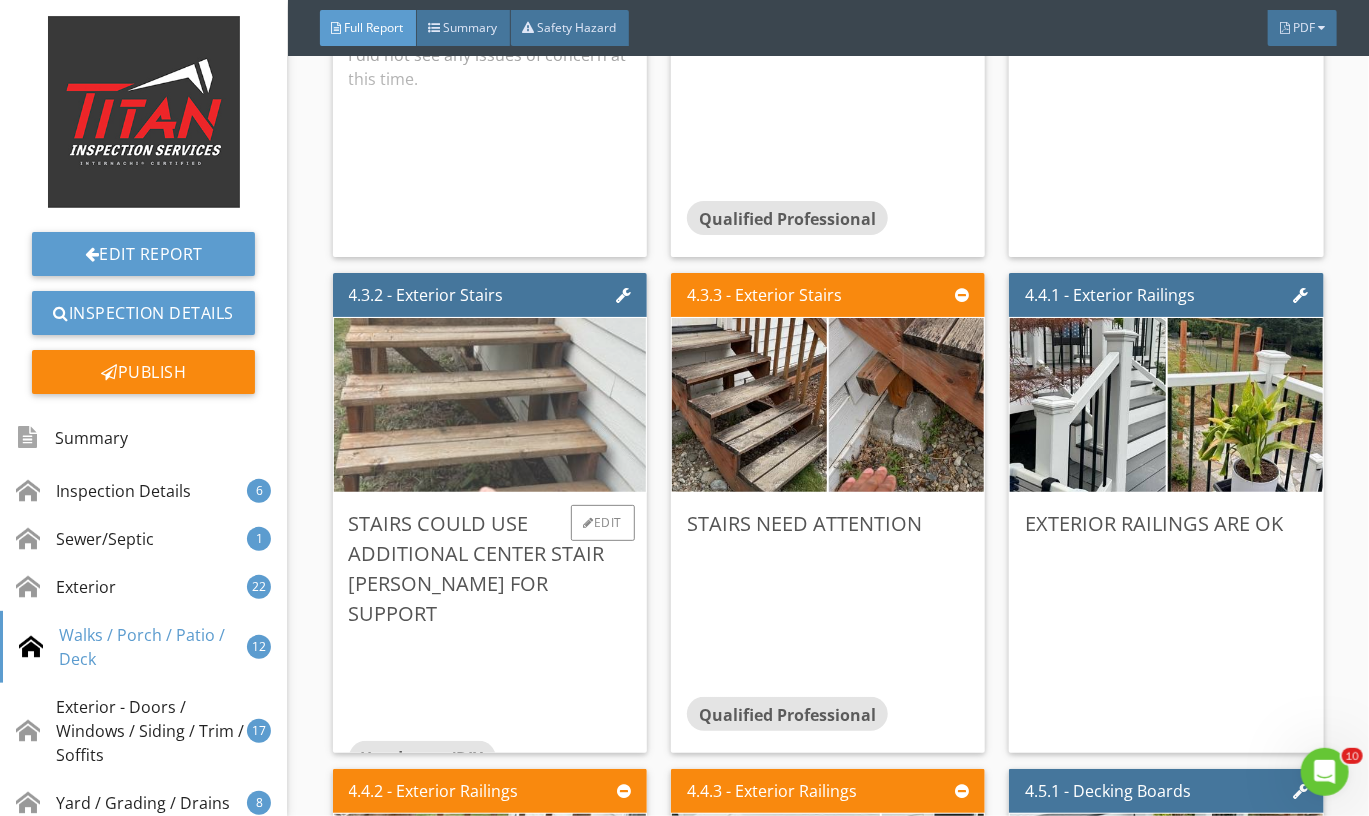scroll, scrollTop: 8984, scrollLeft: 0, axis: vertical 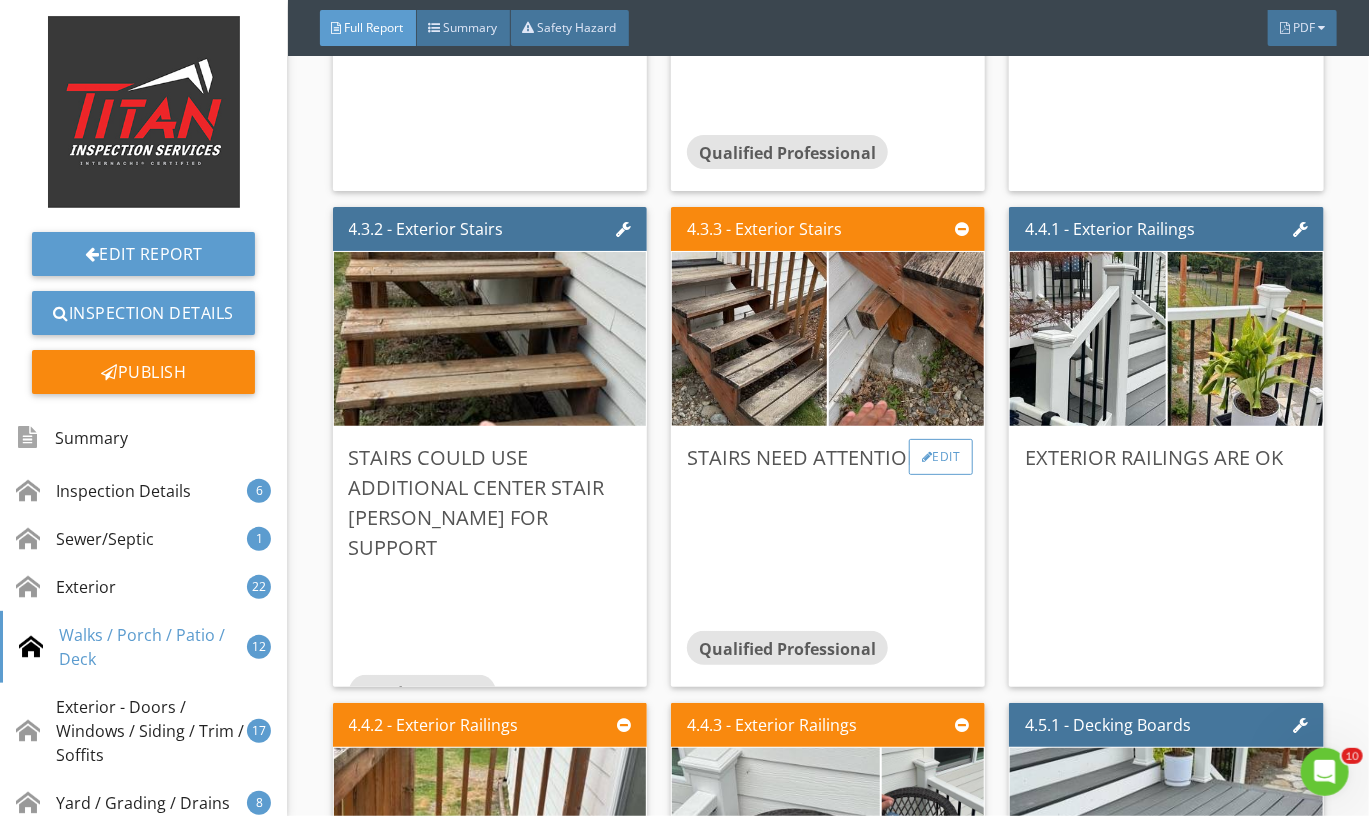 click on "Edit" at bounding box center [941, 457] 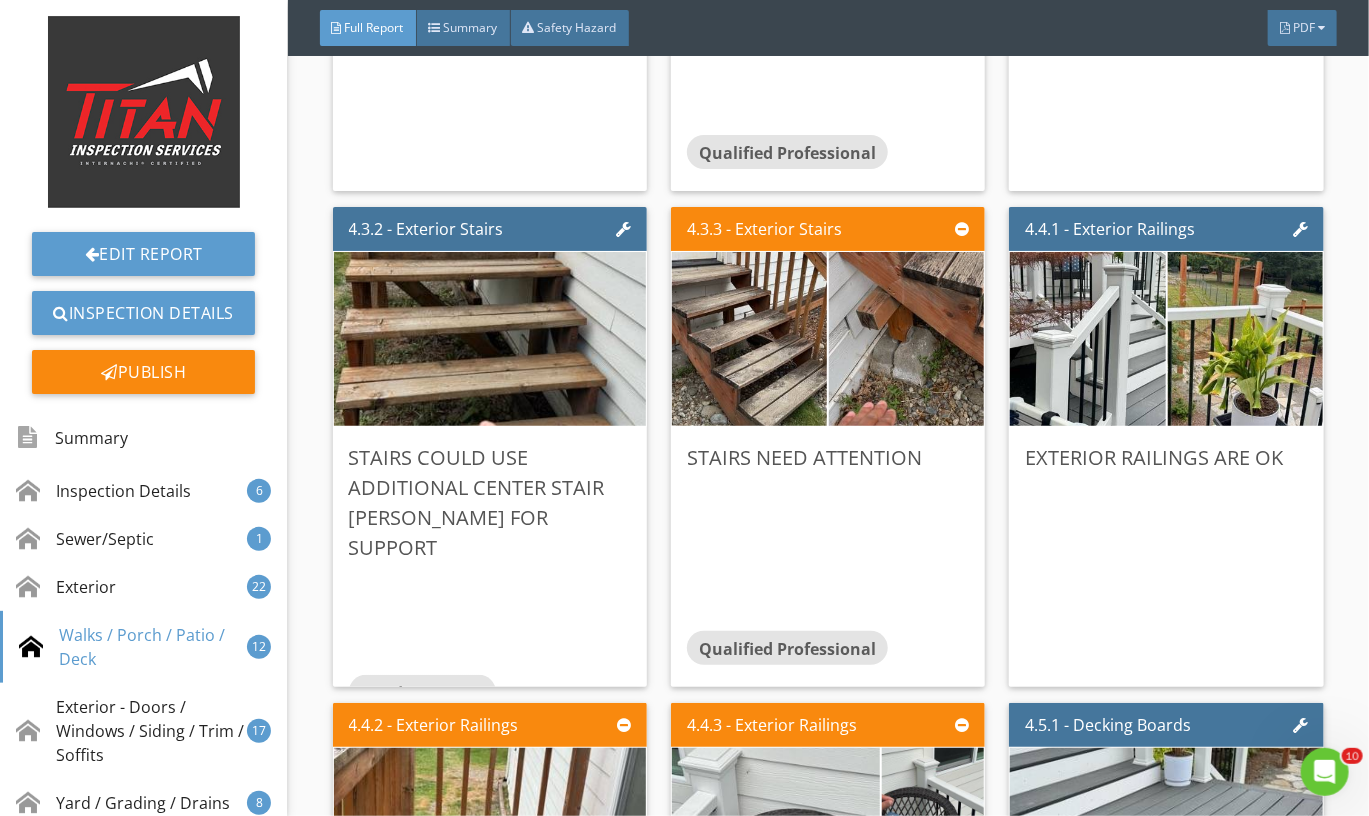 click at bounding box center [684, 408] 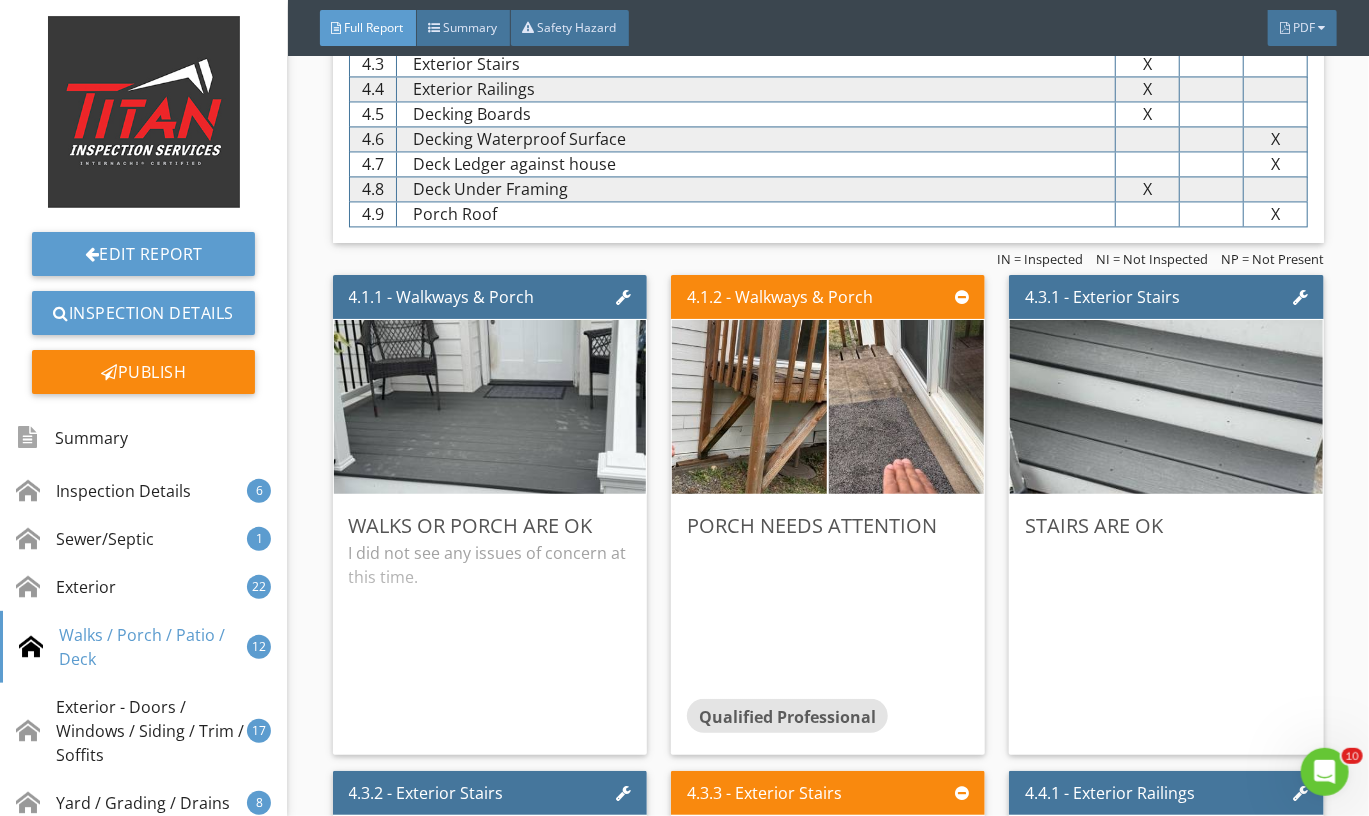 scroll, scrollTop: 8423, scrollLeft: 0, axis: vertical 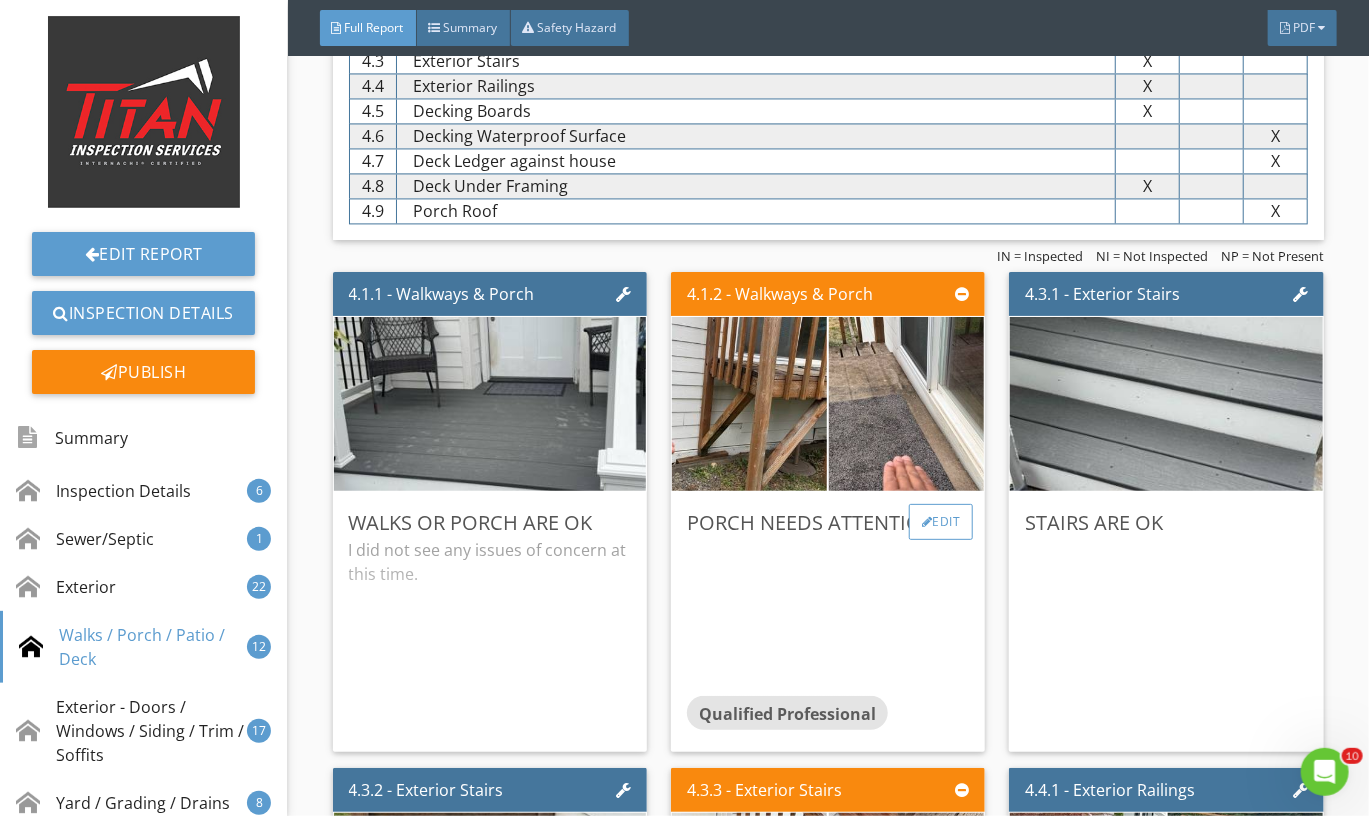 click on "Edit" at bounding box center (941, 522) 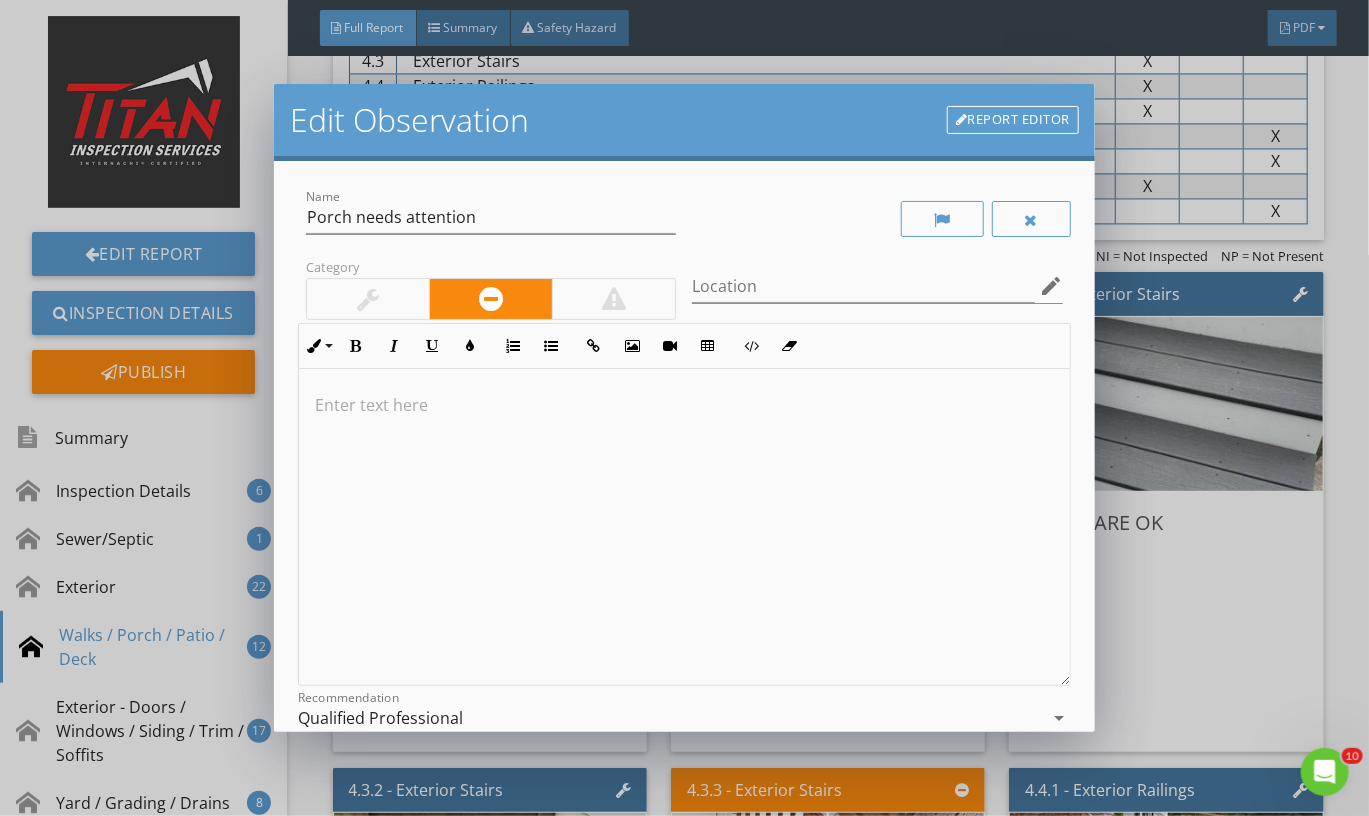 click at bounding box center (684, 527) 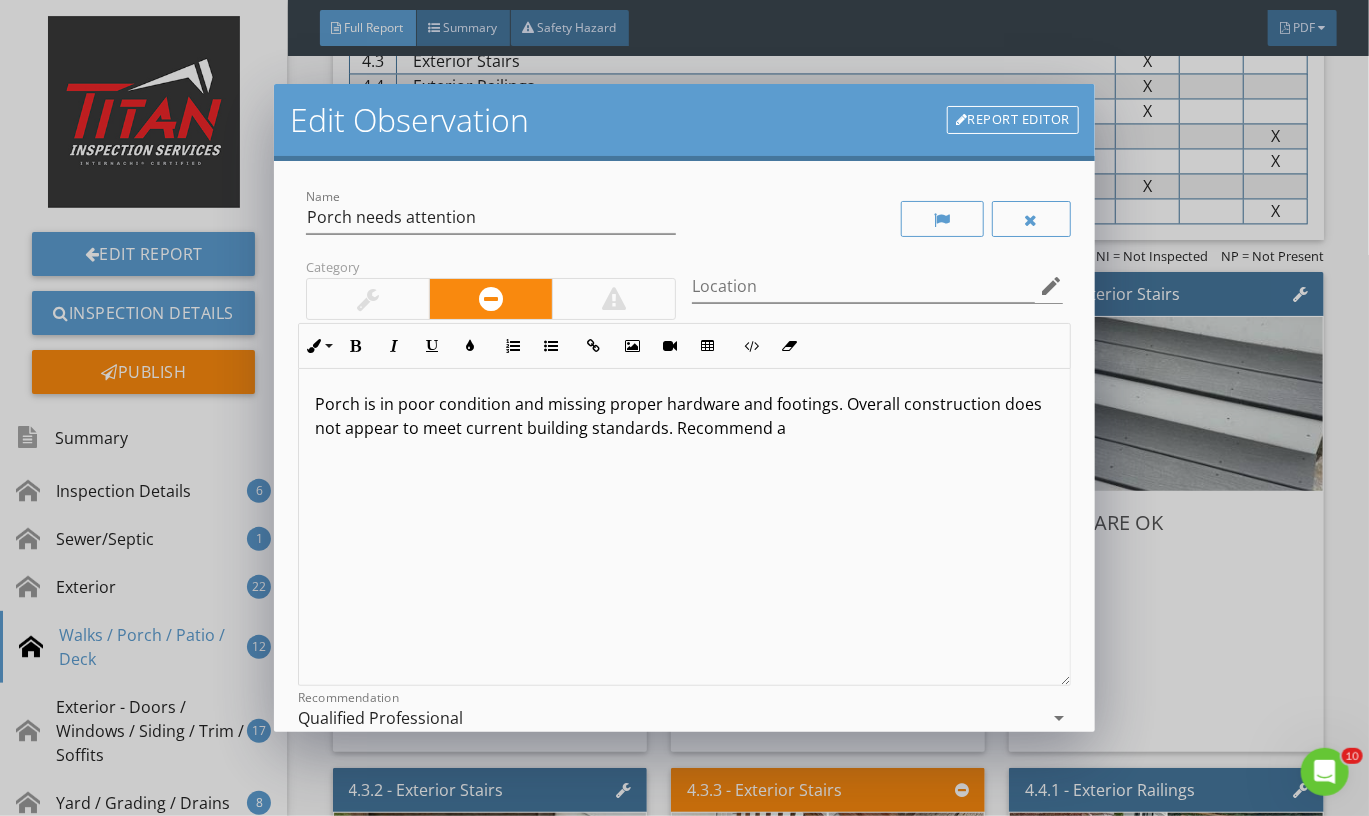 scroll, scrollTop: 1, scrollLeft: 0, axis: vertical 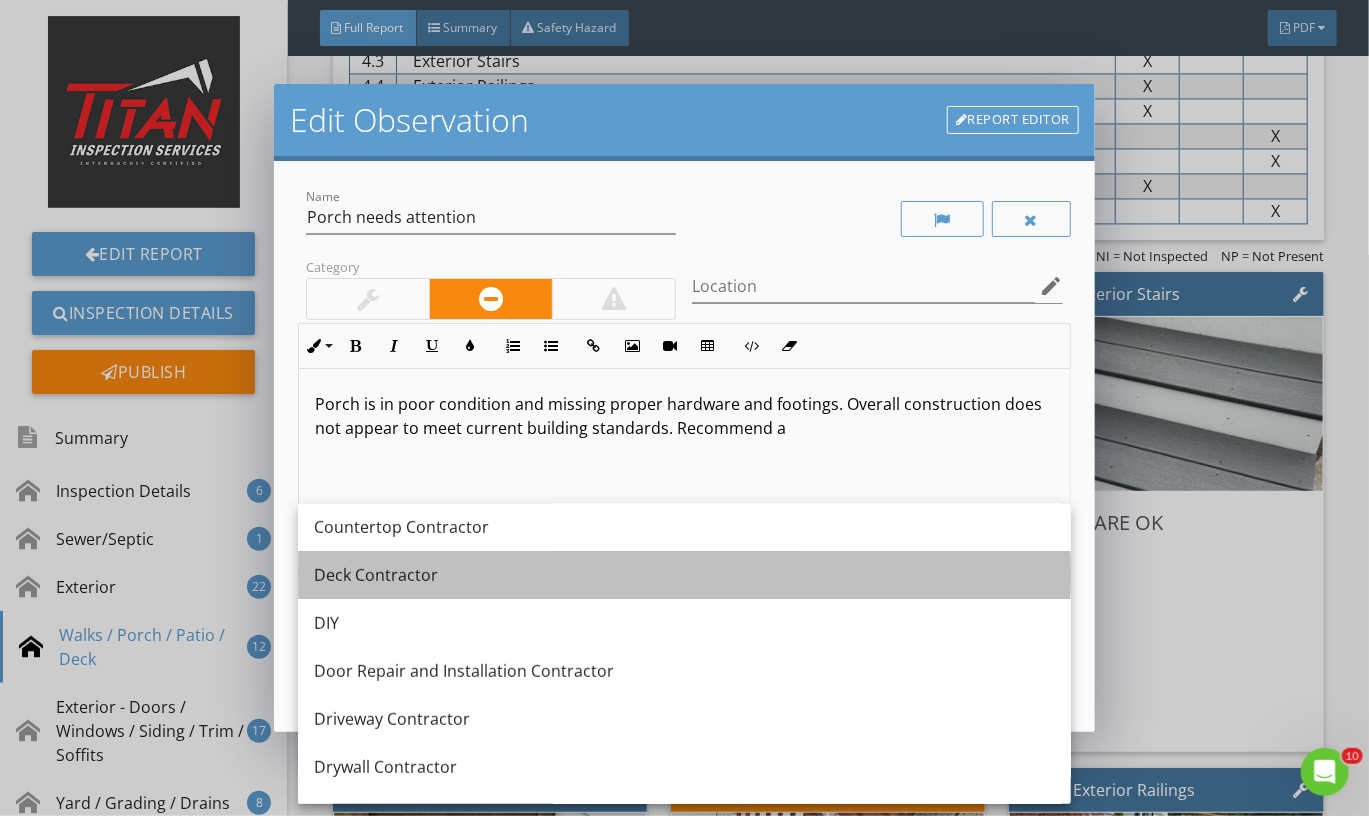 click on "Deck Contractor" at bounding box center [684, 575] 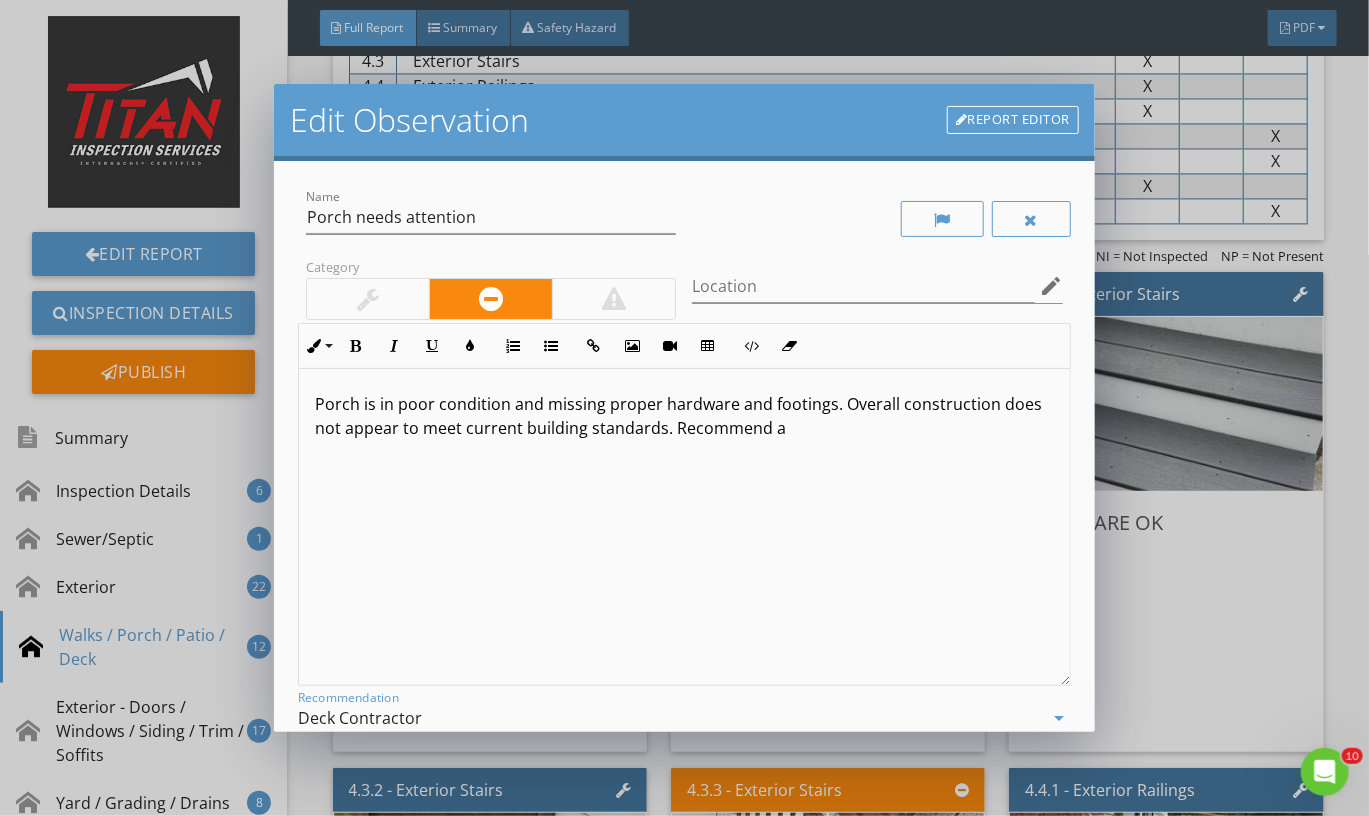 click on "Porch is in poor condition and missing proper hardware and footings. Overall construction does not appear to meet current building standards. Recommend a" at bounding box center (684, 416) 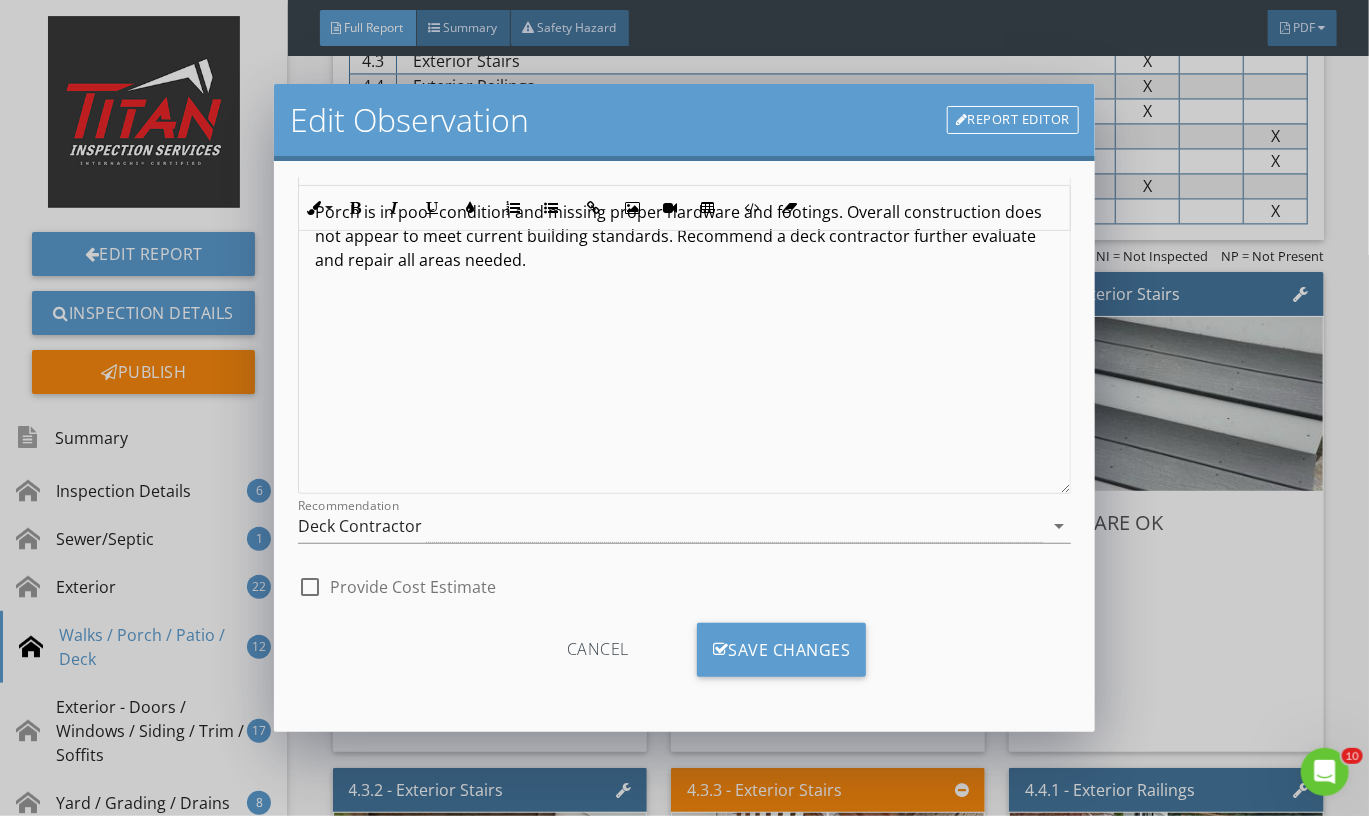 scroll, scrollTop: 191, scrollLeft: 0, axis: vertical 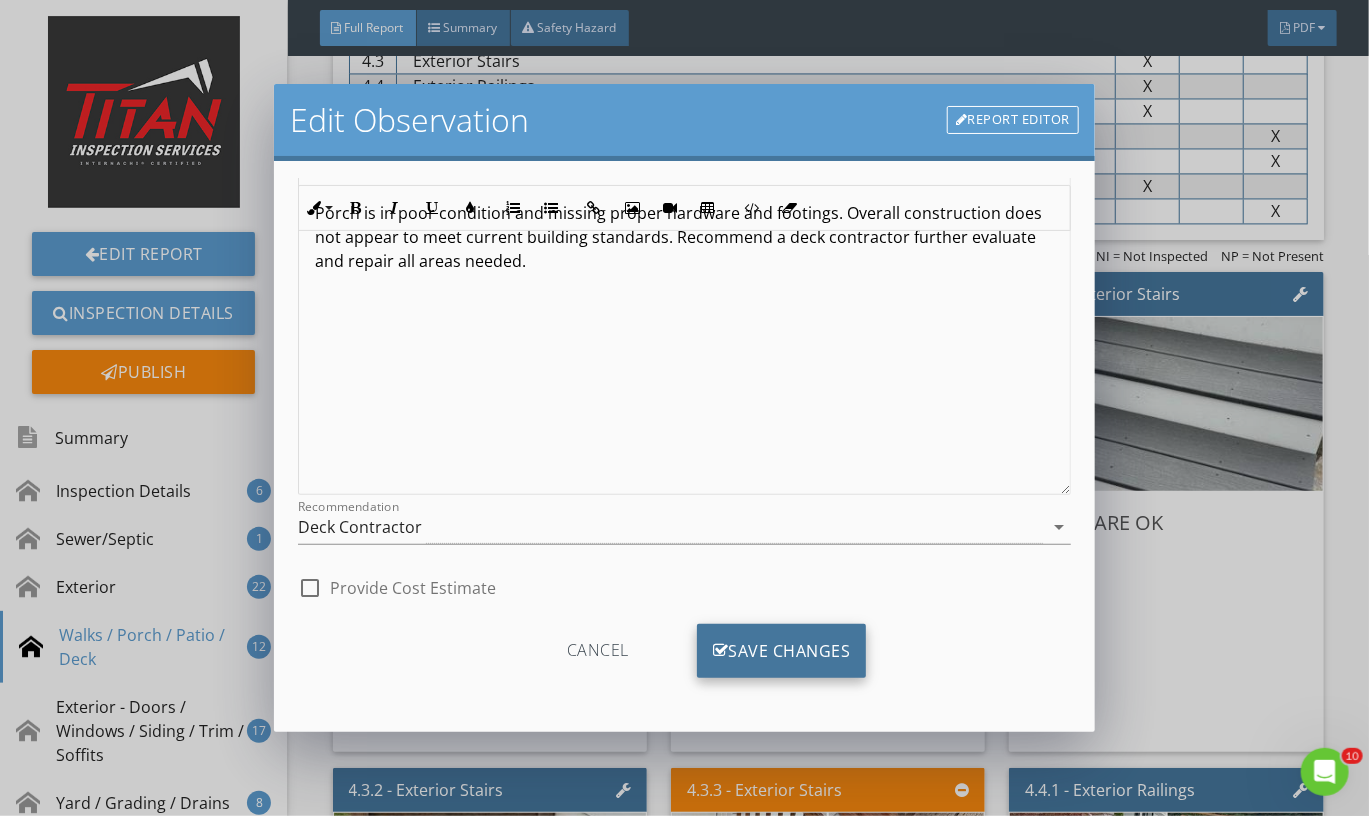 click on "Save Changes" at bounding box center (782, 651) 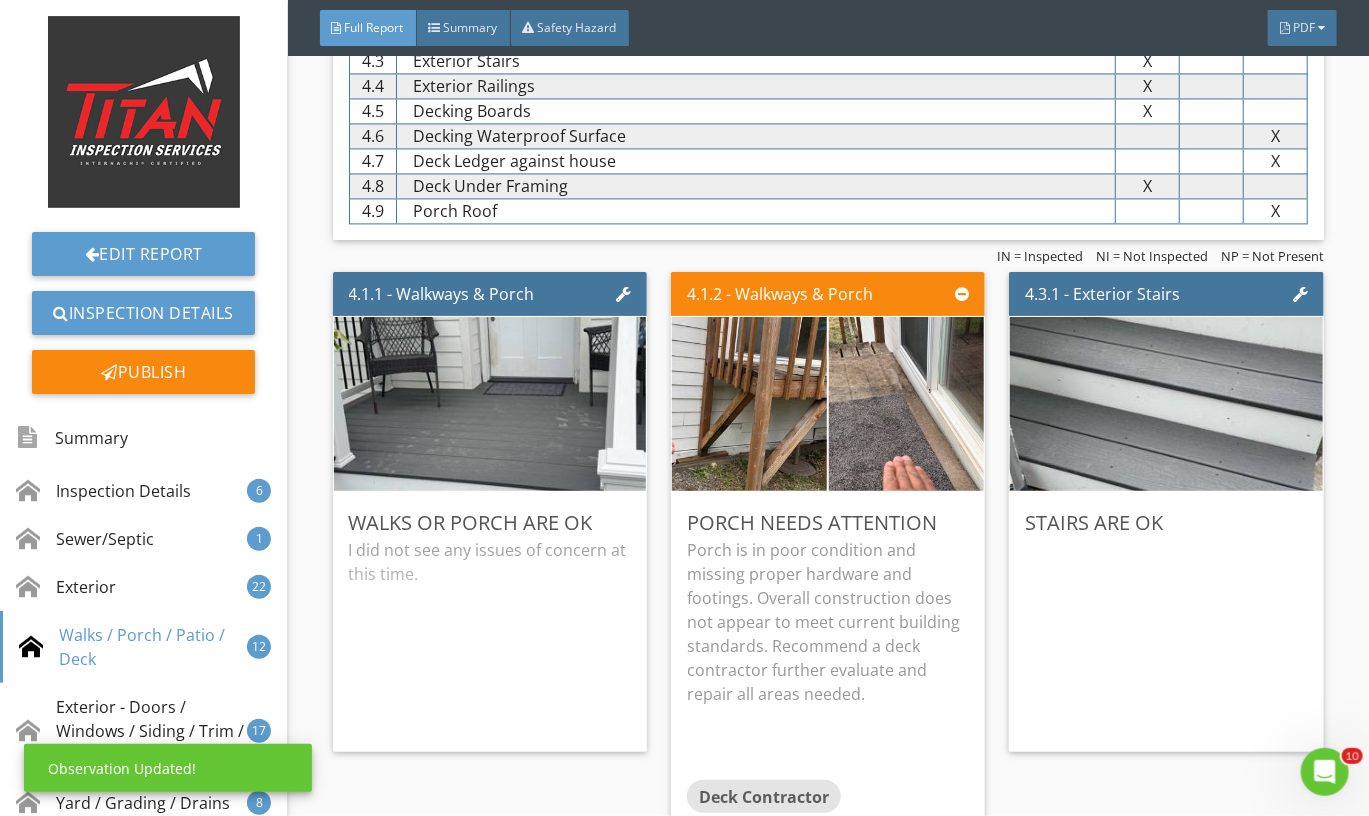 scroll, scrollTop: 0, scrollLeft: 0, axis: both 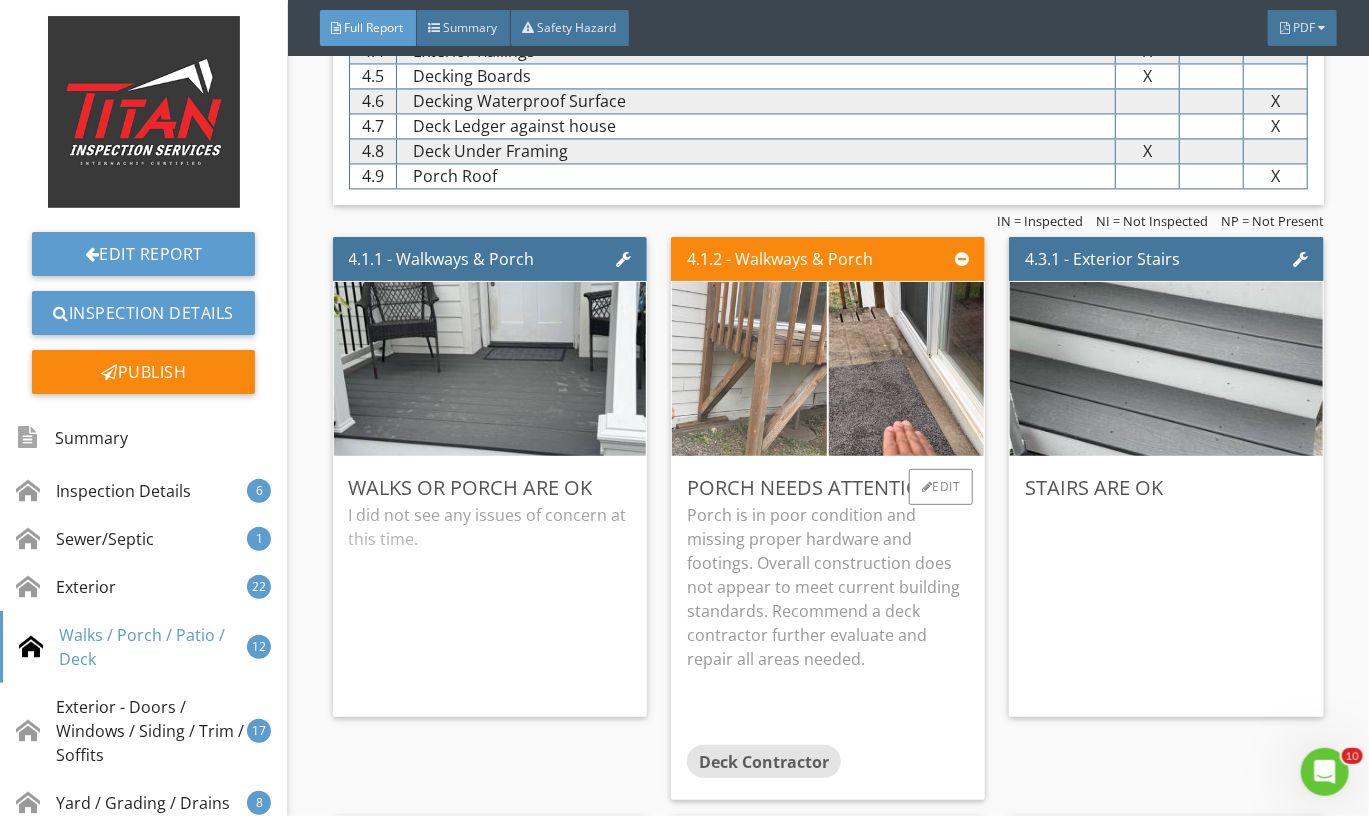 click at bounding box center [750, 369] 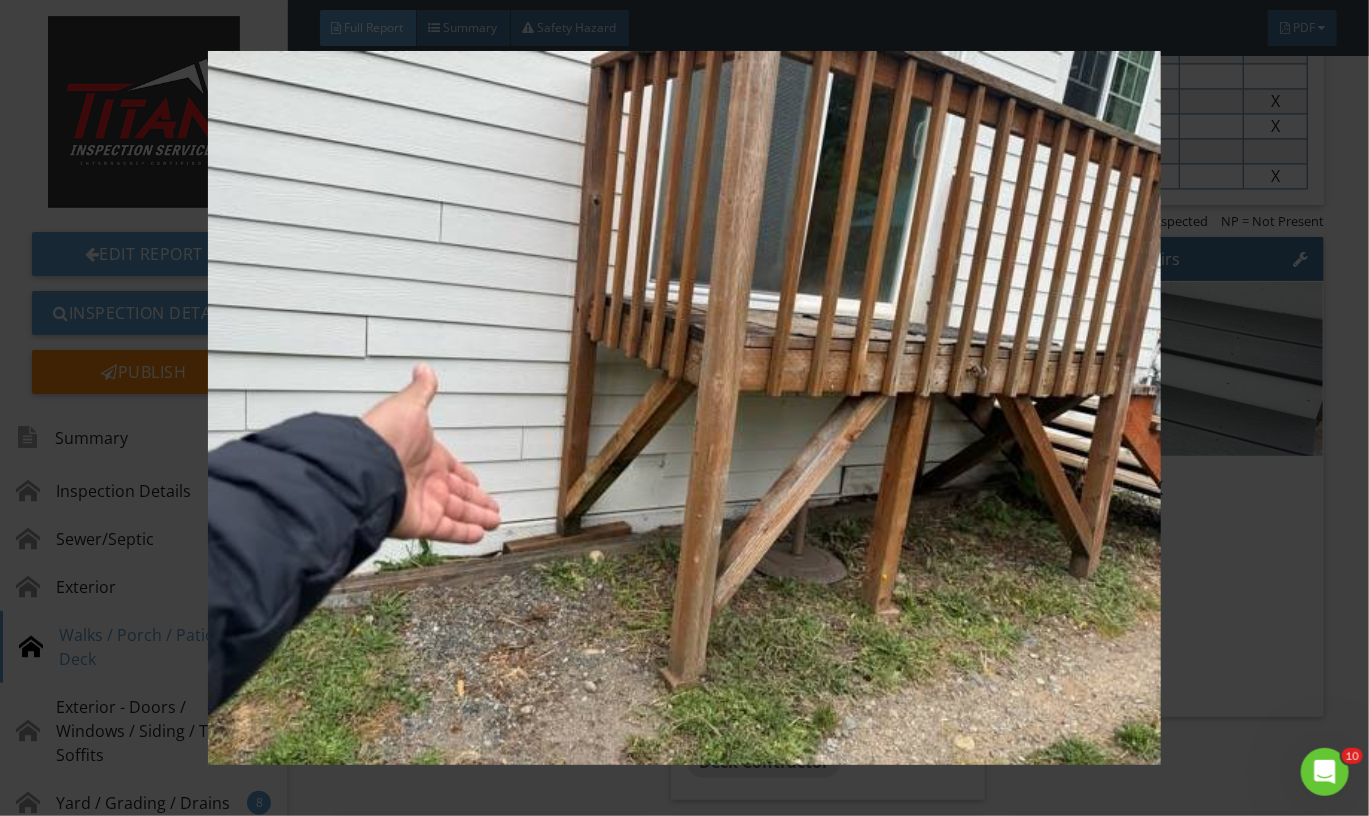 click at bounding box center (685, 408) 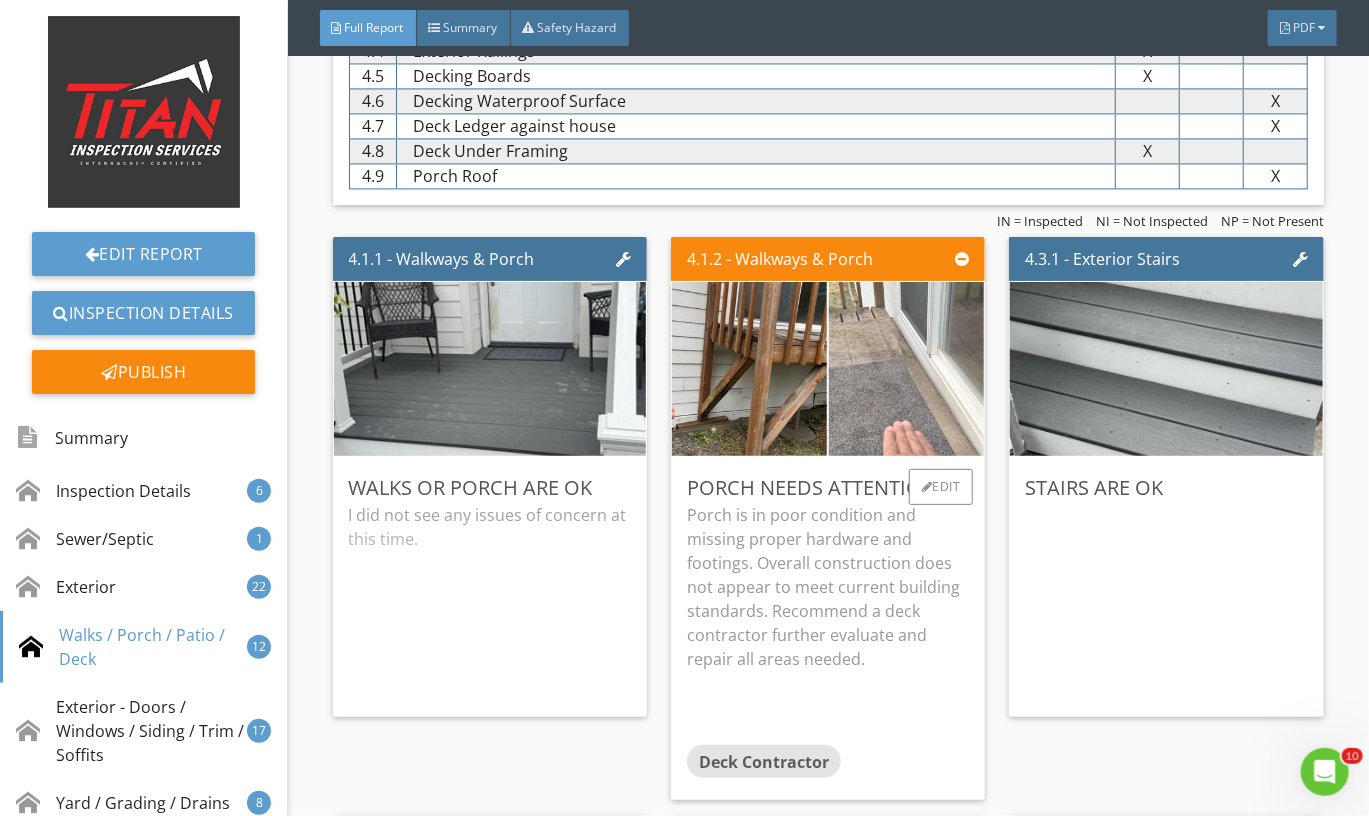 click at bounding box center (907, 369) 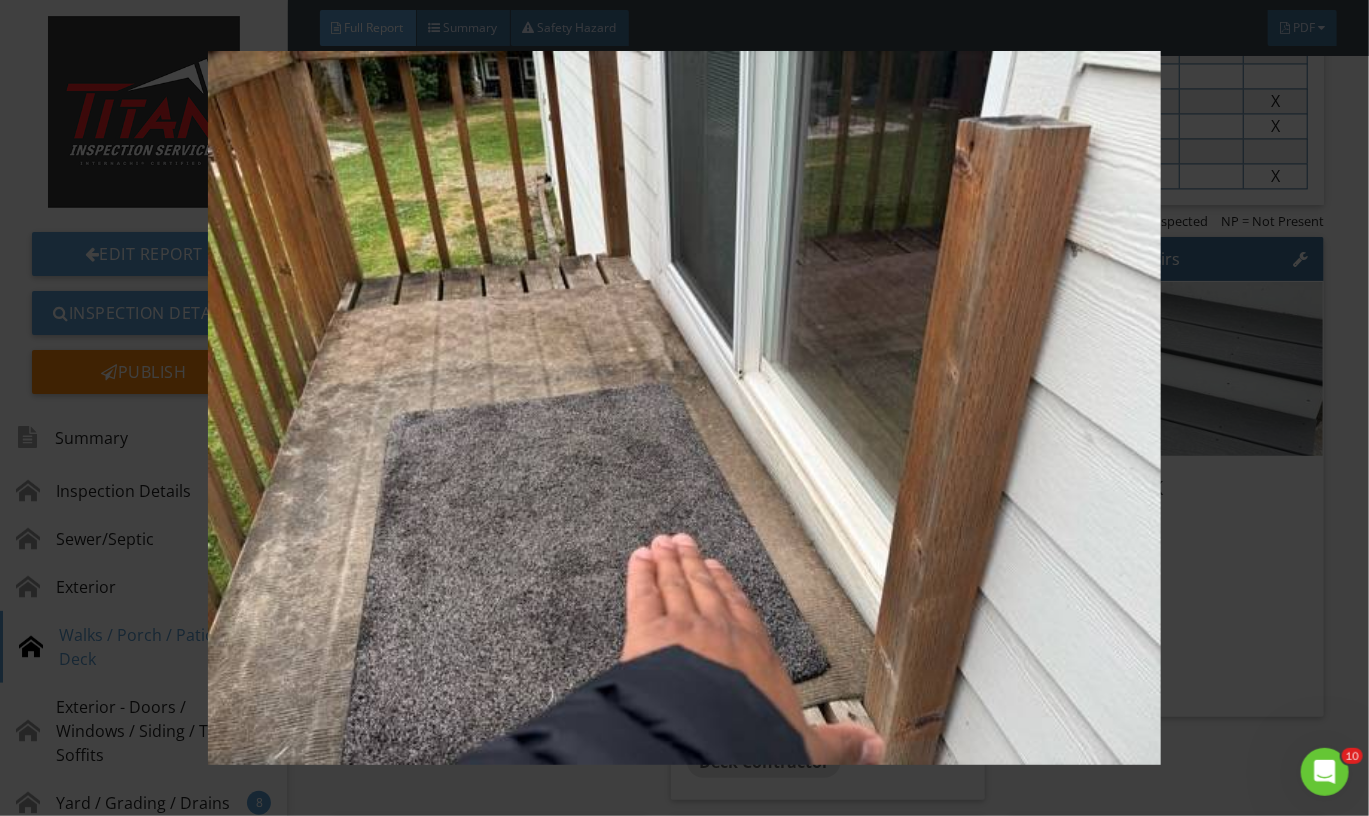 click at bounding box center [685, 408] 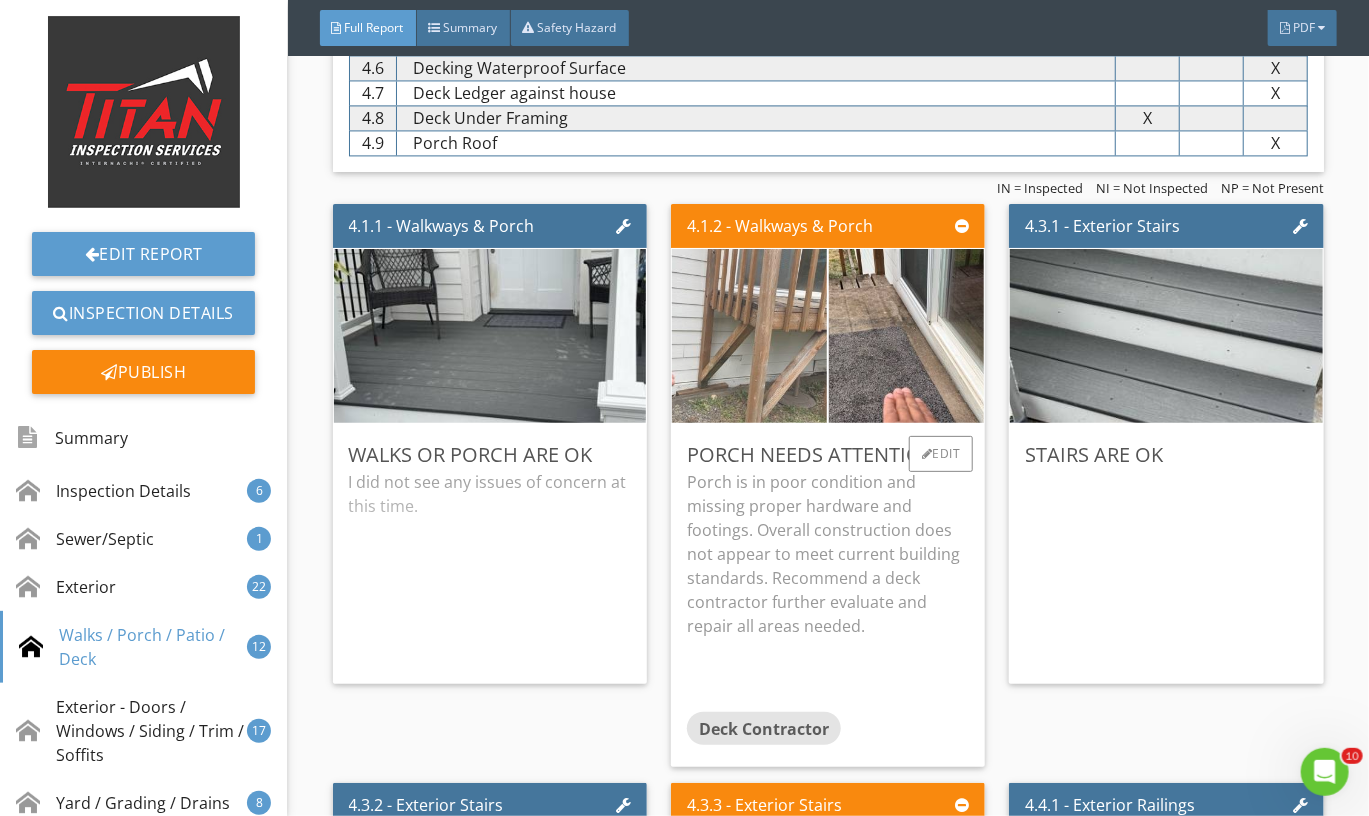 scroll, scrollTop: 8605, scrollLeft: 0, axis: vertical 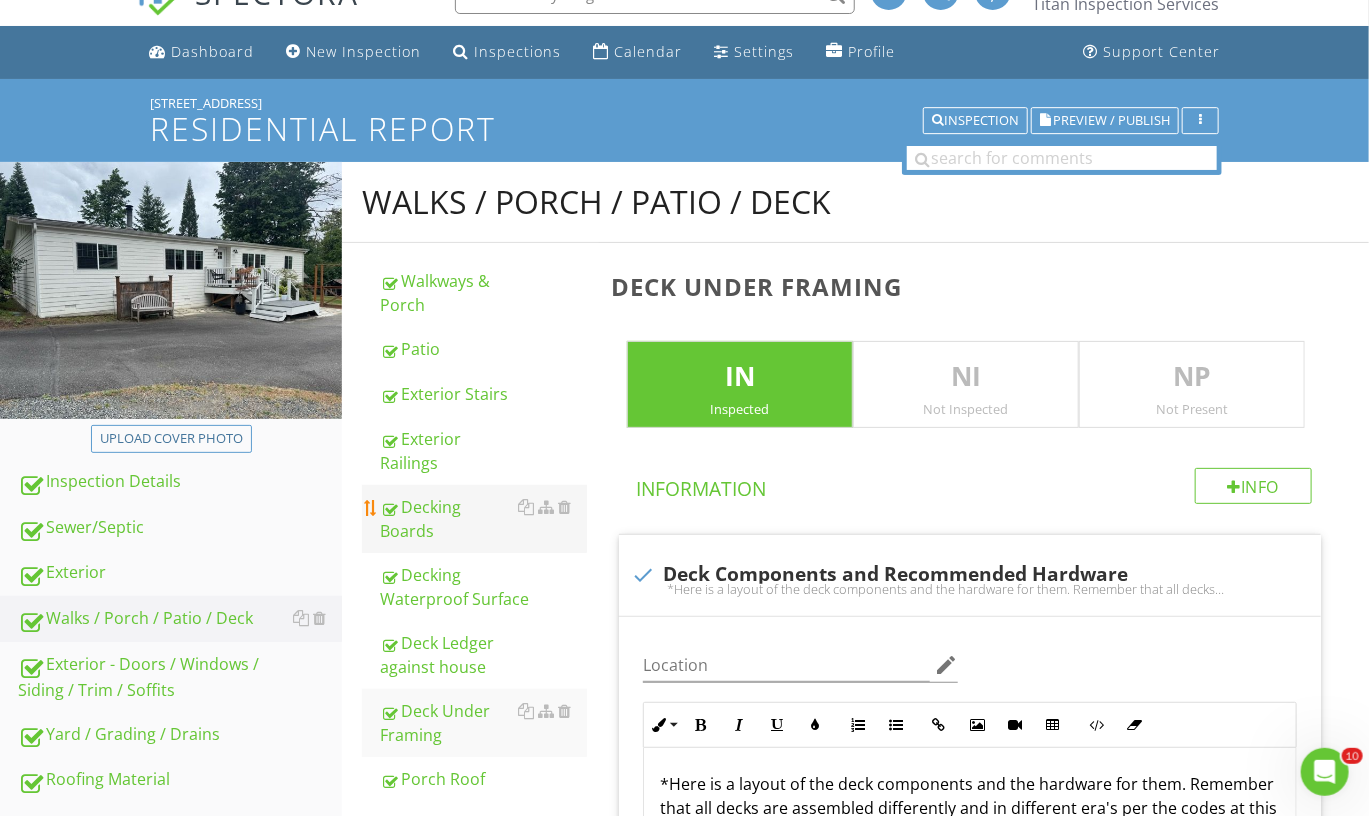click on "Decking Boards" at bounding box center (483, 519) 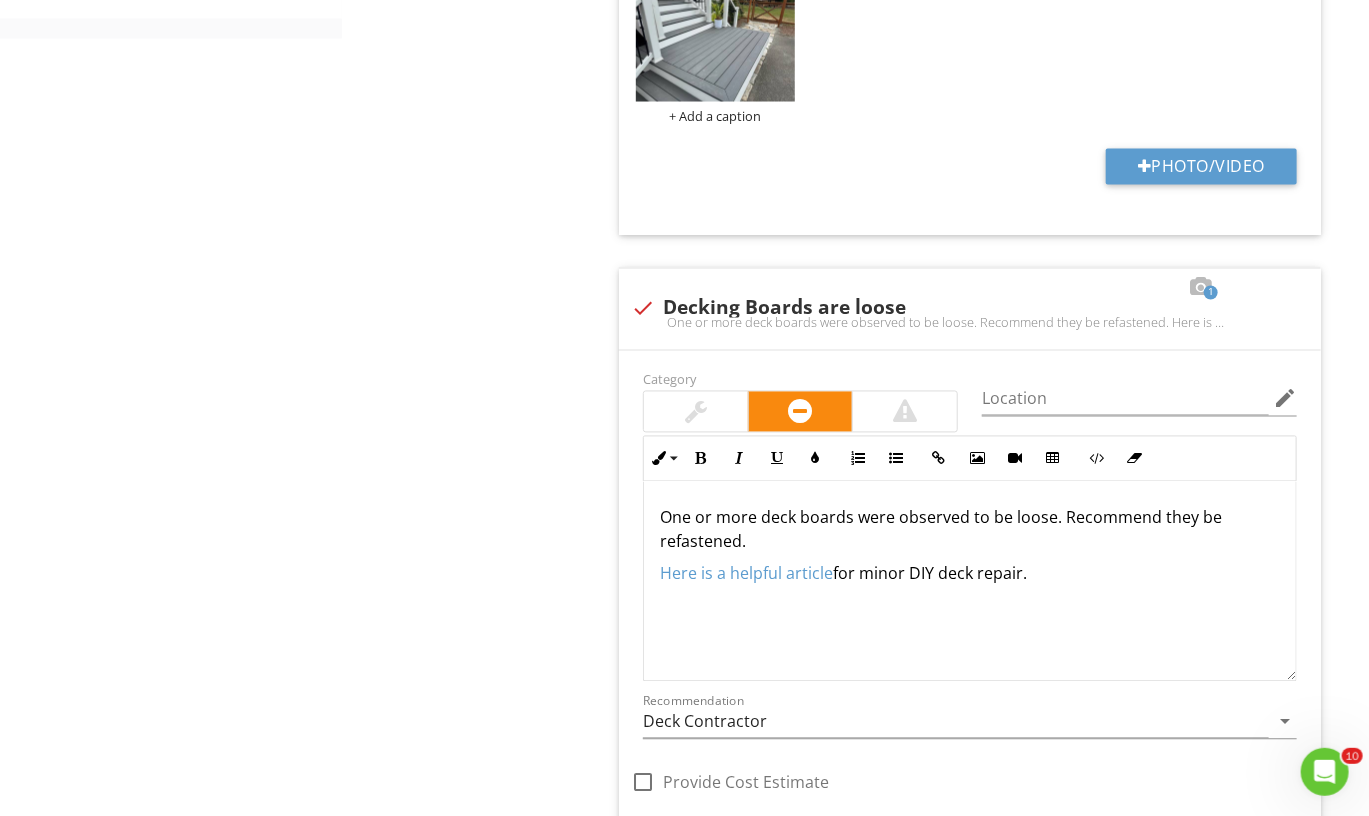 scroll, scrollTop: 1500, scrollLeft: 0, axis: vertical 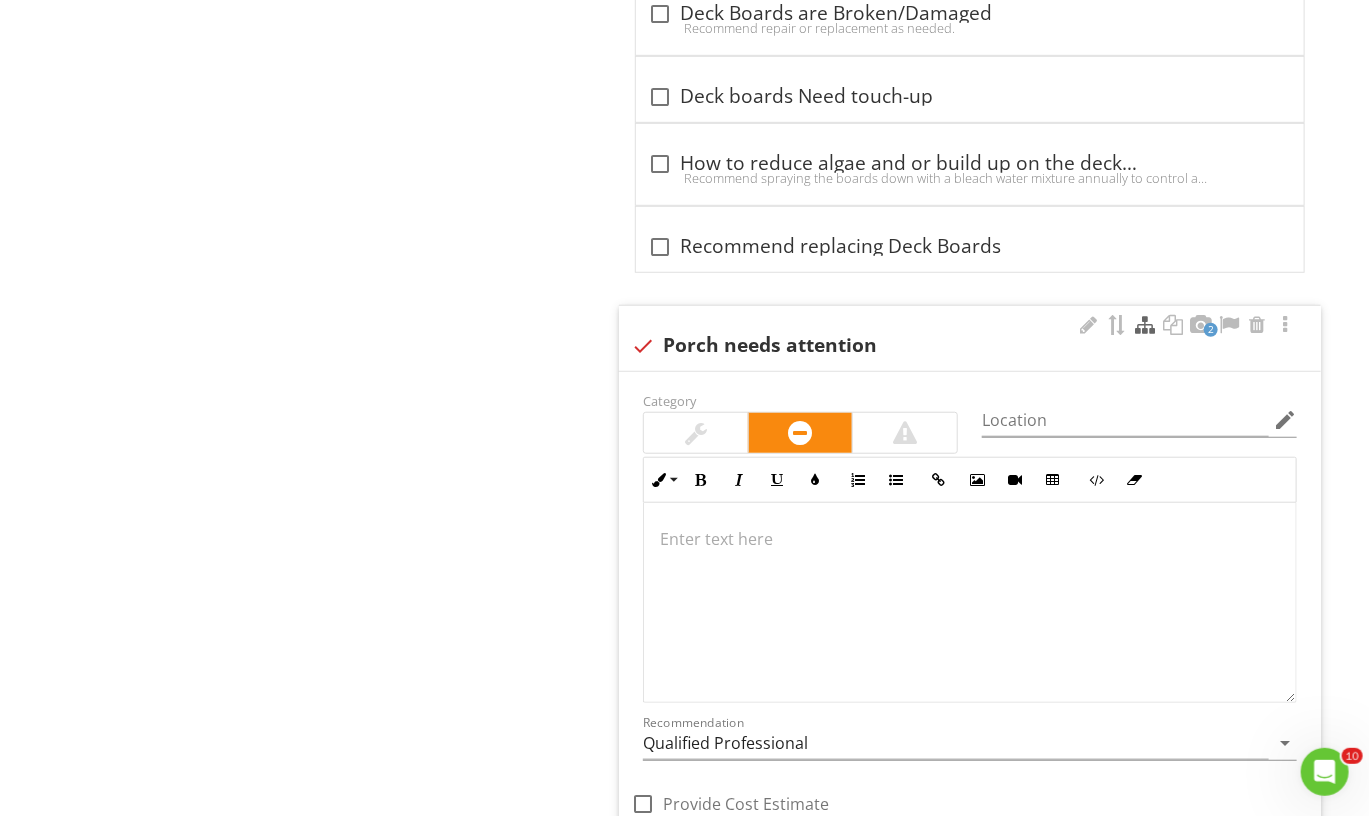 click at bounding box center (1145, 325) 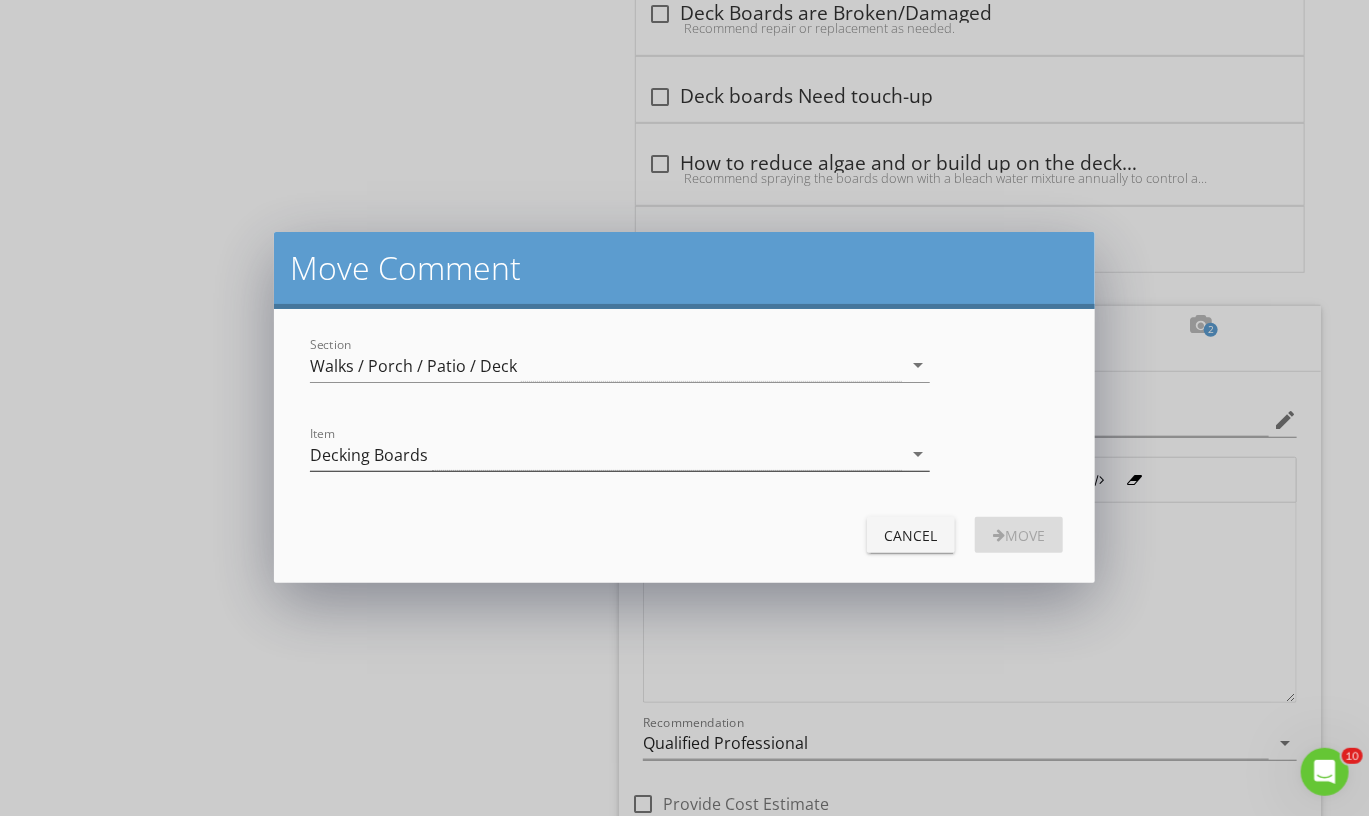 click on "Decking Boards" at bounding box center [606, 454] 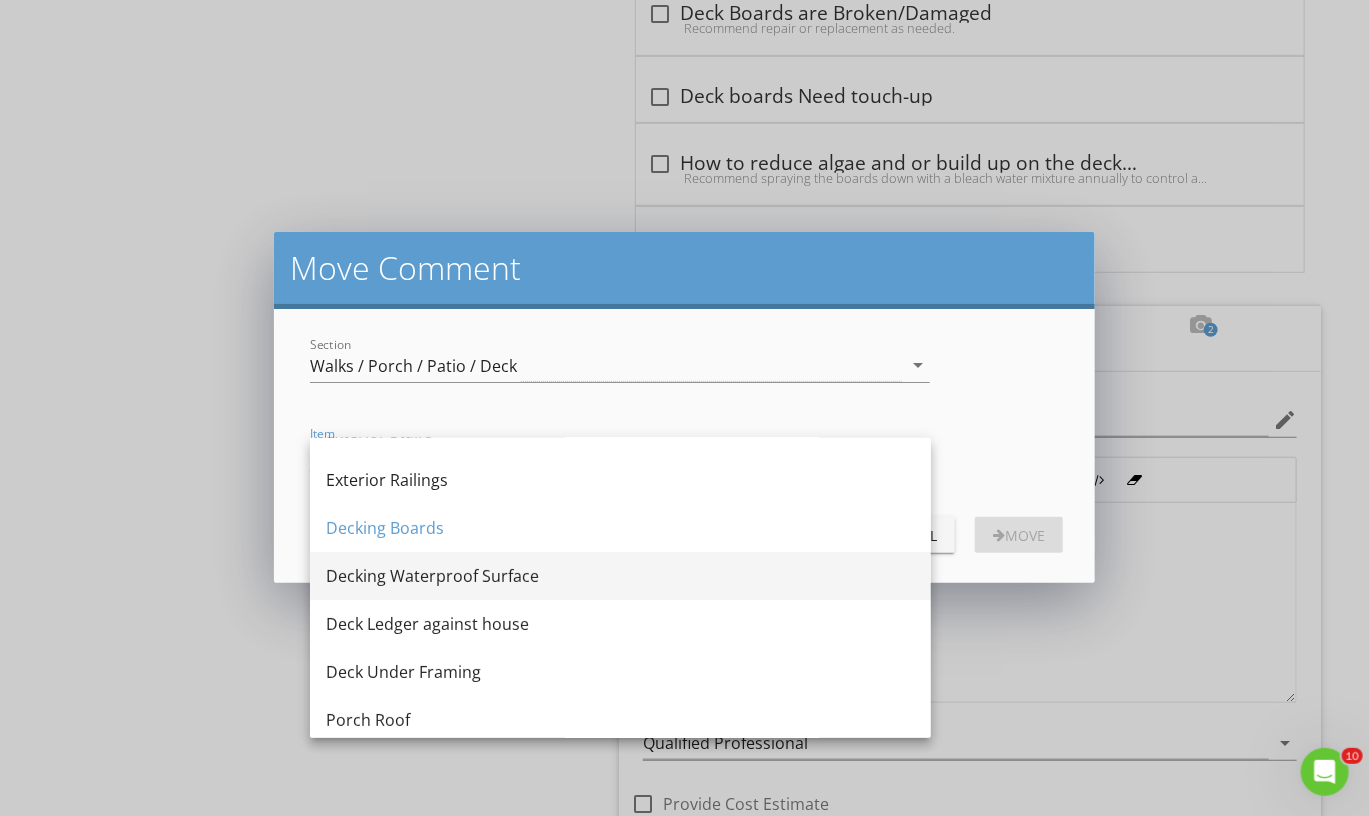 scroll, scrollTop: 137, scrollLeft: 0, axis: vertical 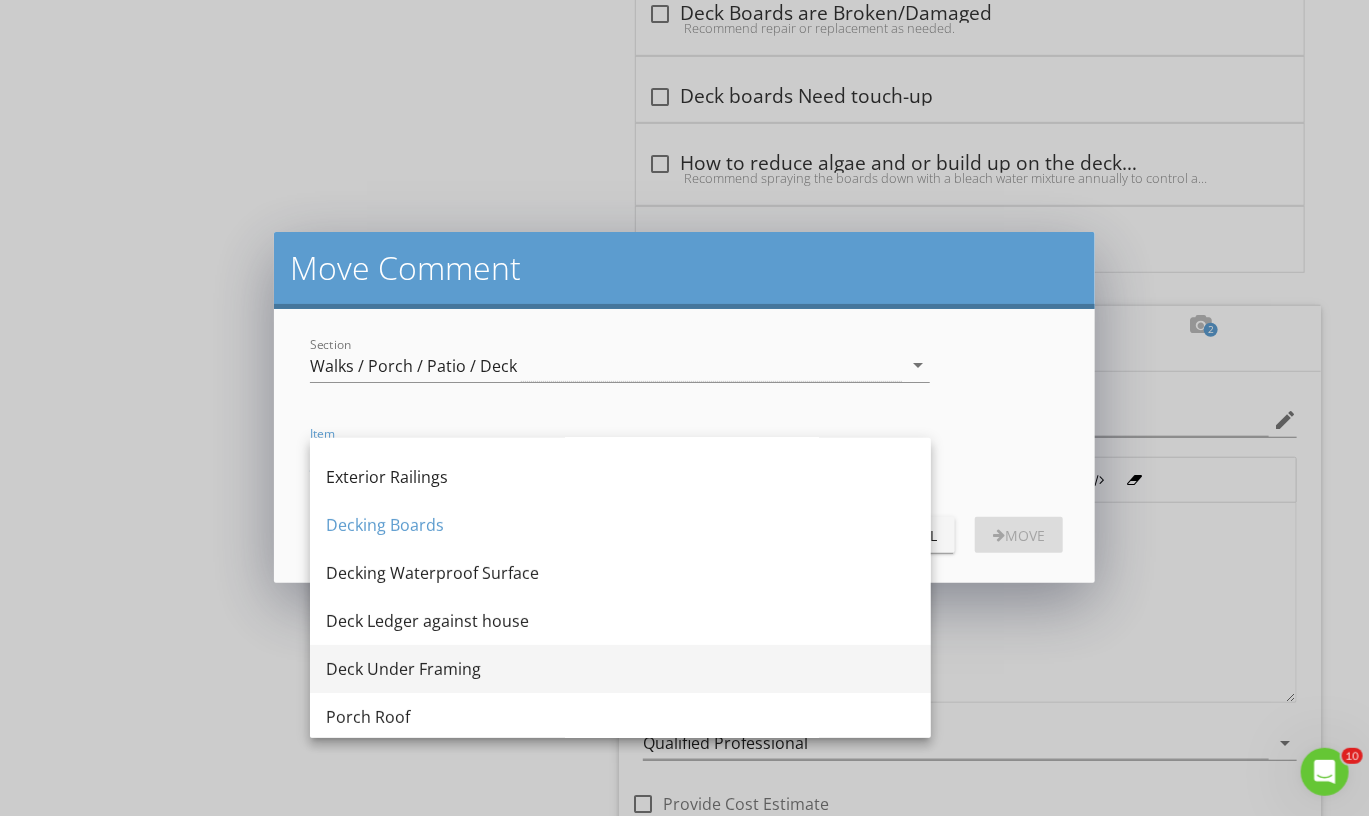 click on "Deck Under Framing" at bounding box center [620, 669] 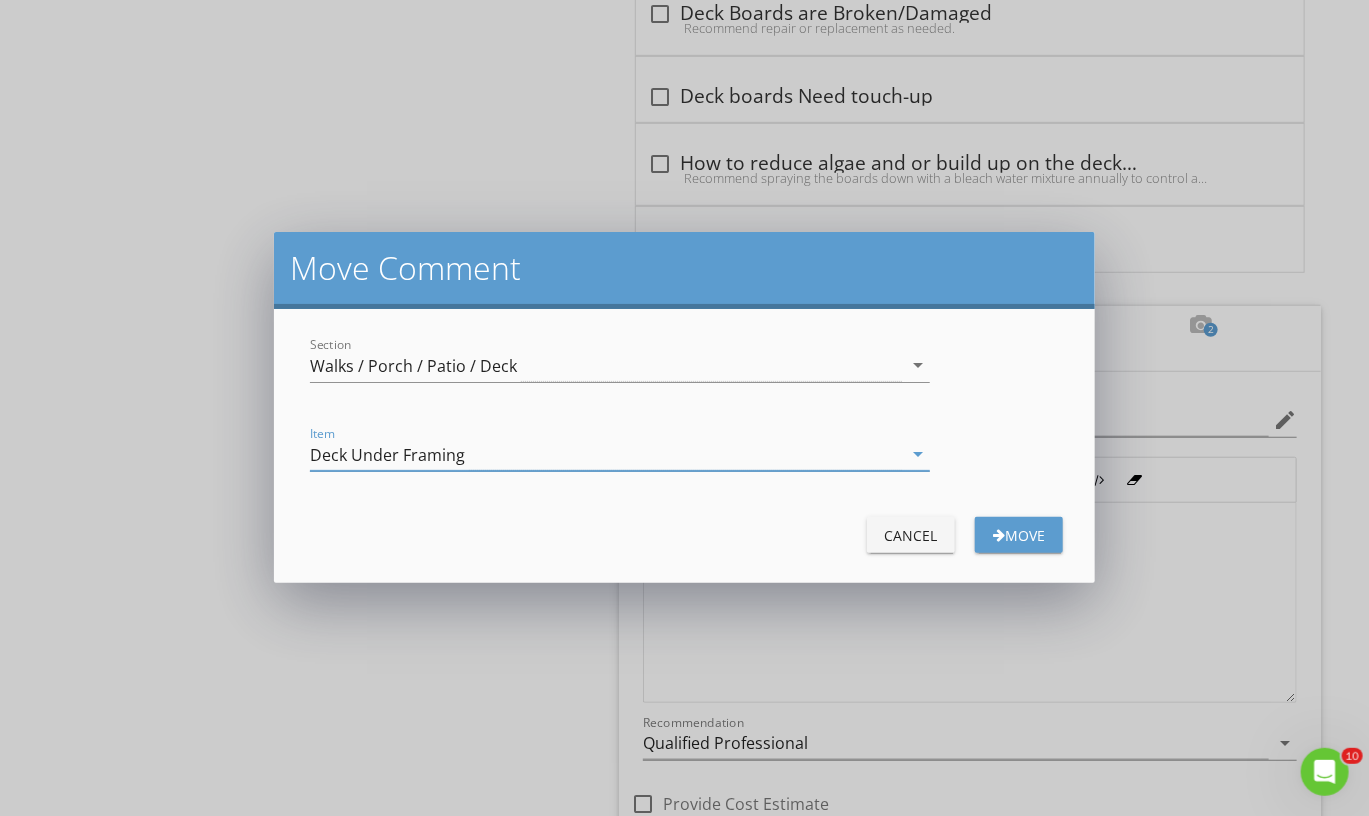 click on "Move" at bounding box center [1019, 535] 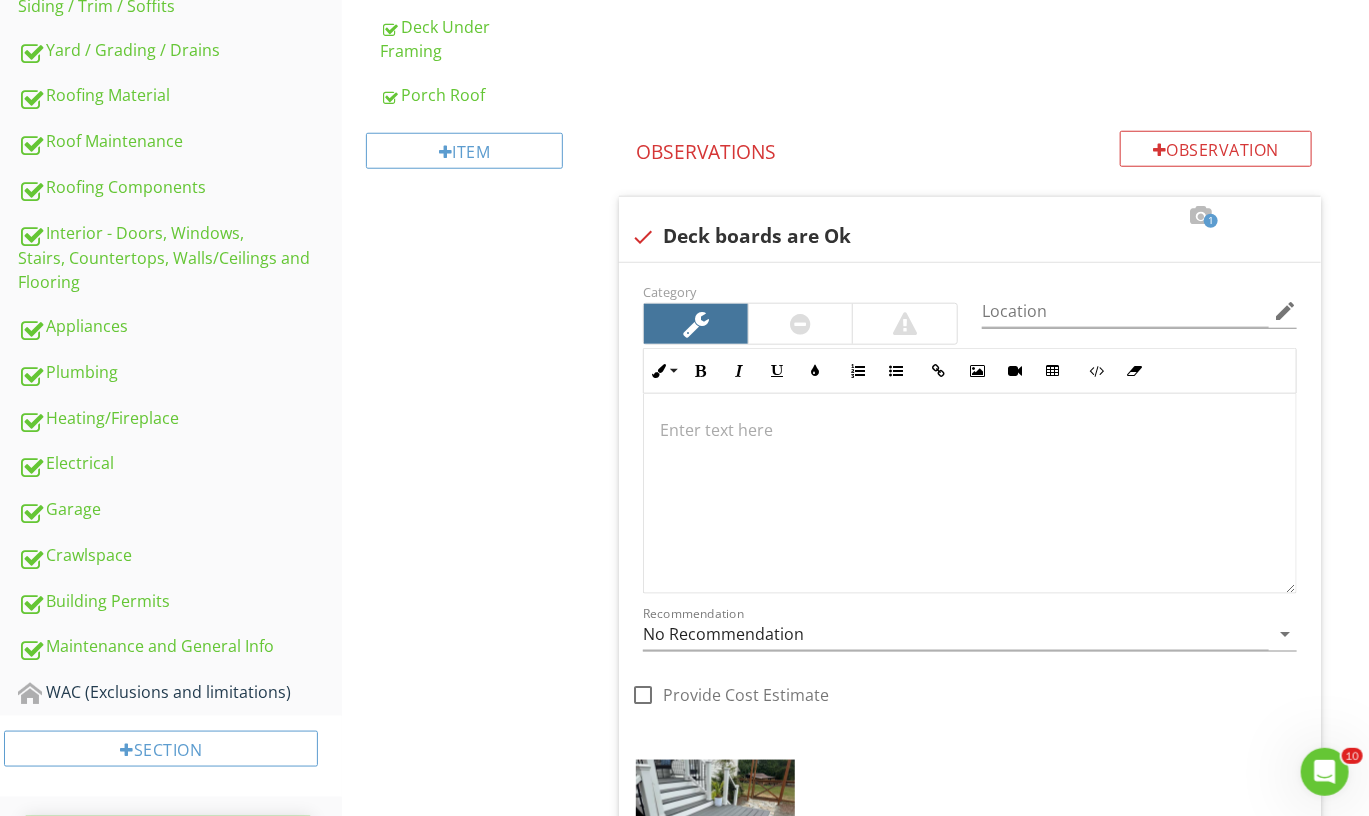 scroll, scrollTop: 697, scrollLeft: 0, axis: vertical 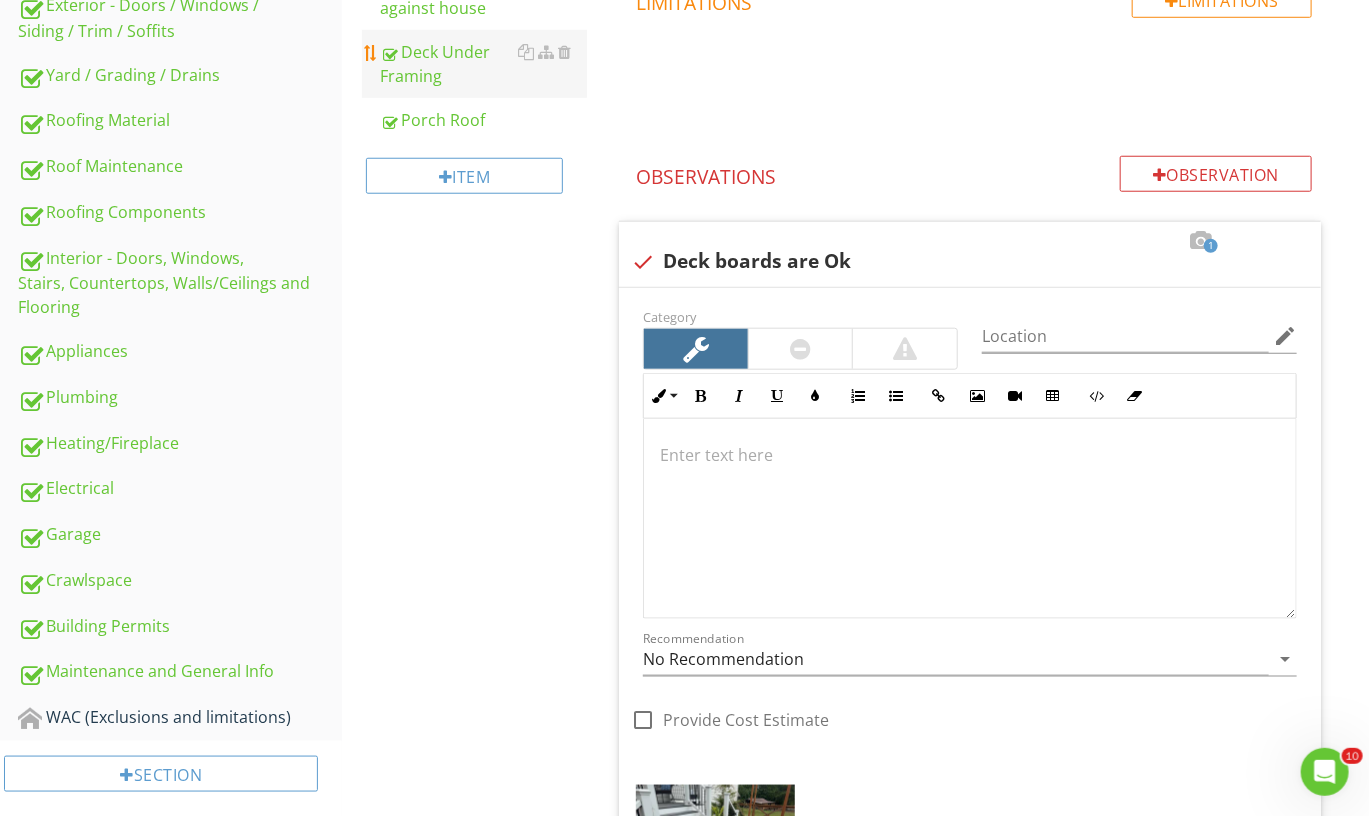 click on "Deck Under Framing" at bounding box center [483, 64] 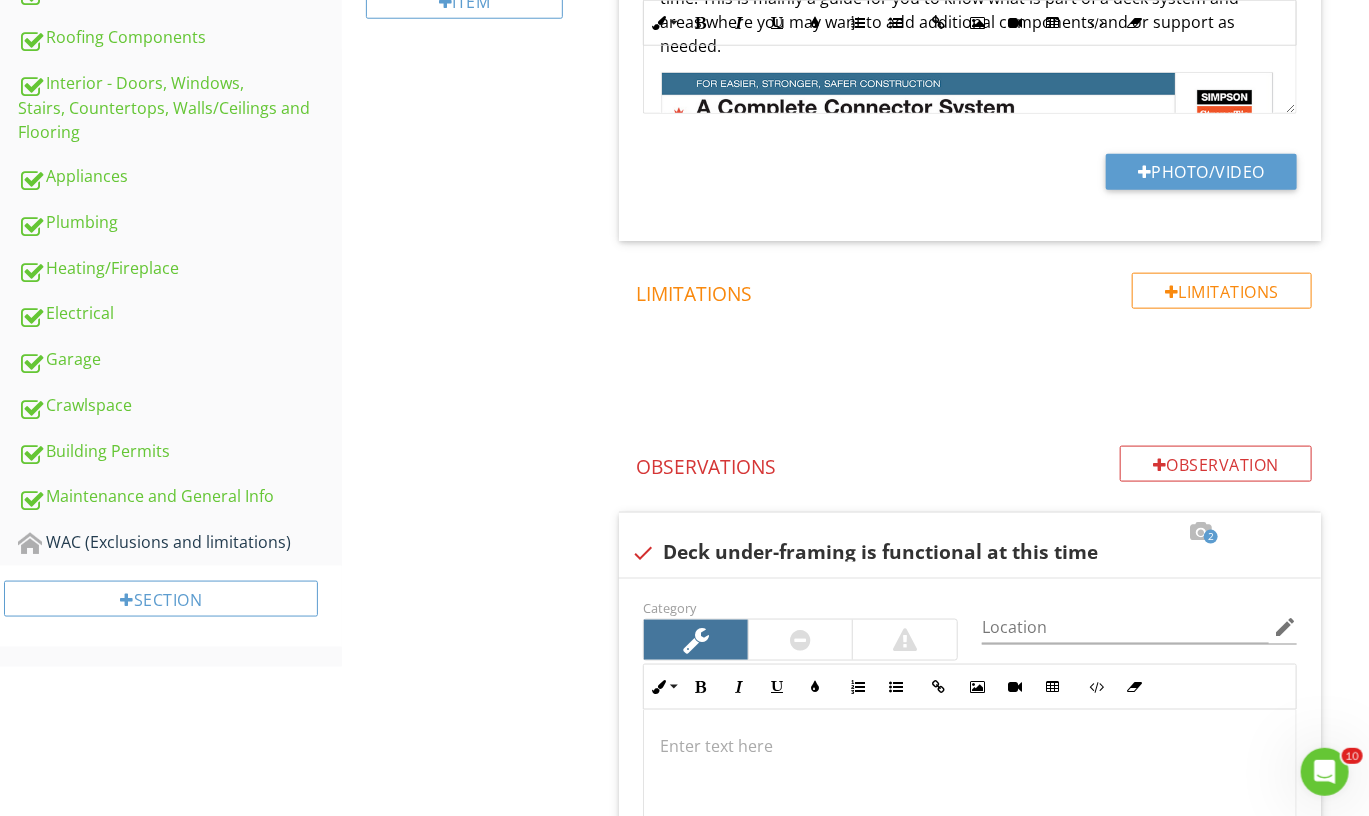 scroll, scrollTop: 1034, scrollLeft: 0, axis: vertical 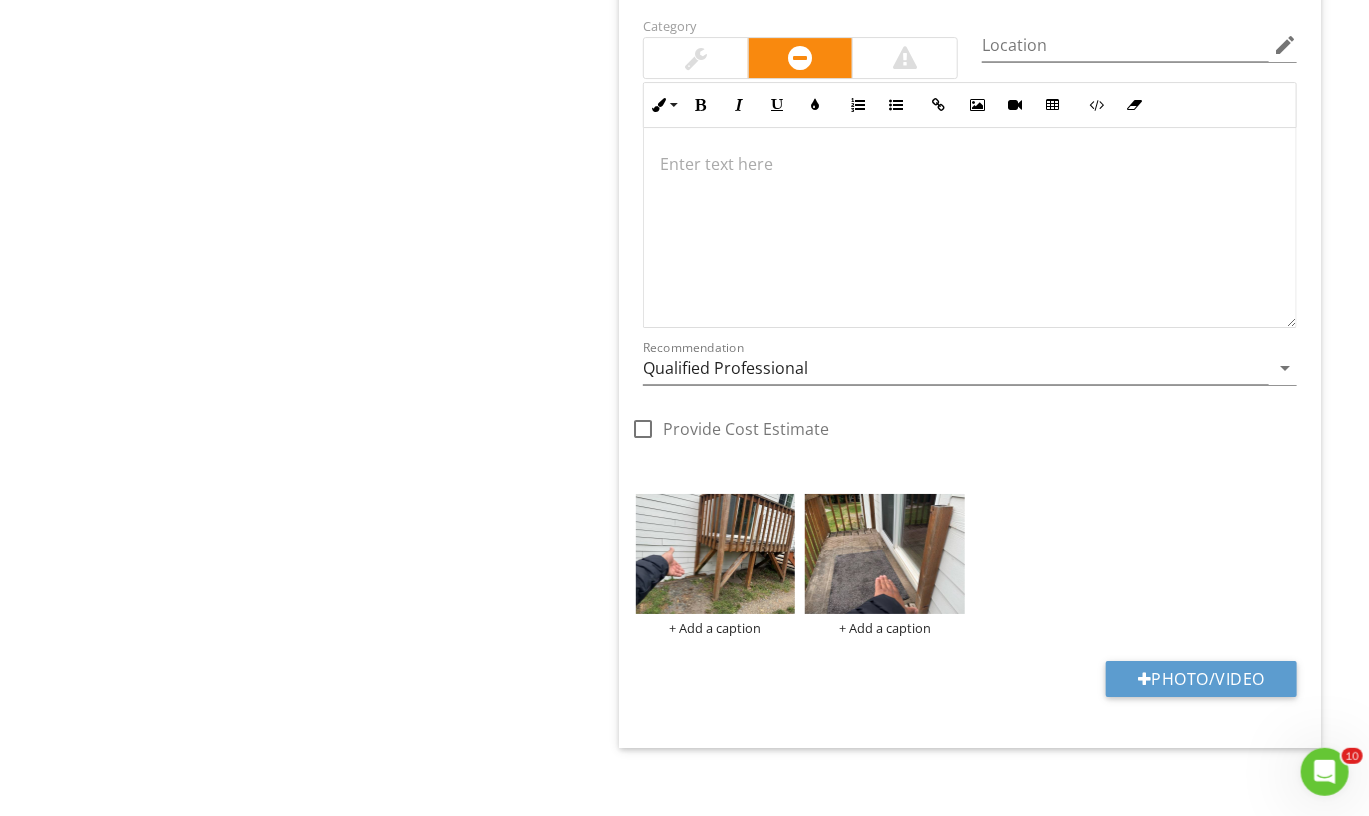 click at bounding box center [970, 228] 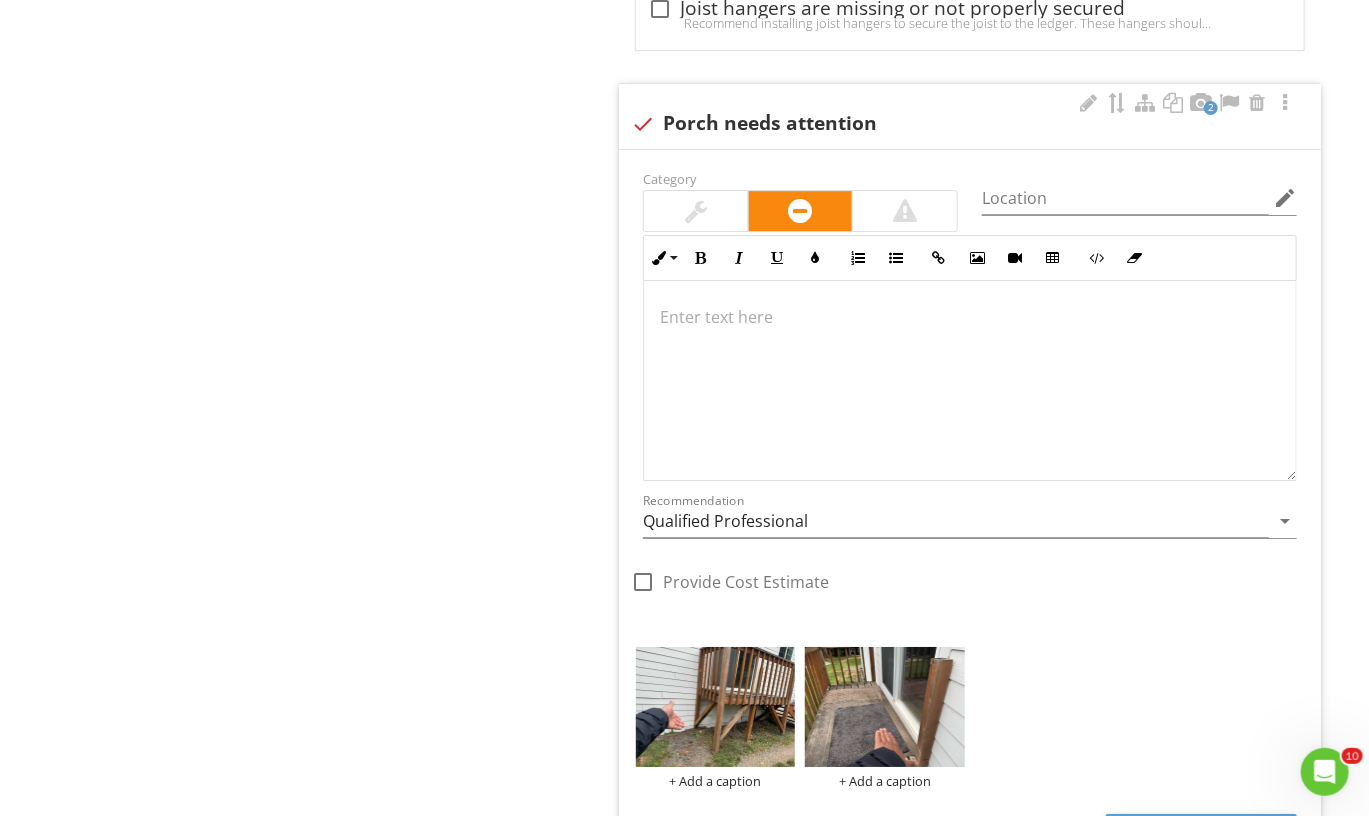 scroll, scrollTop: 2794, scrollLeft: 0, axis: vertical 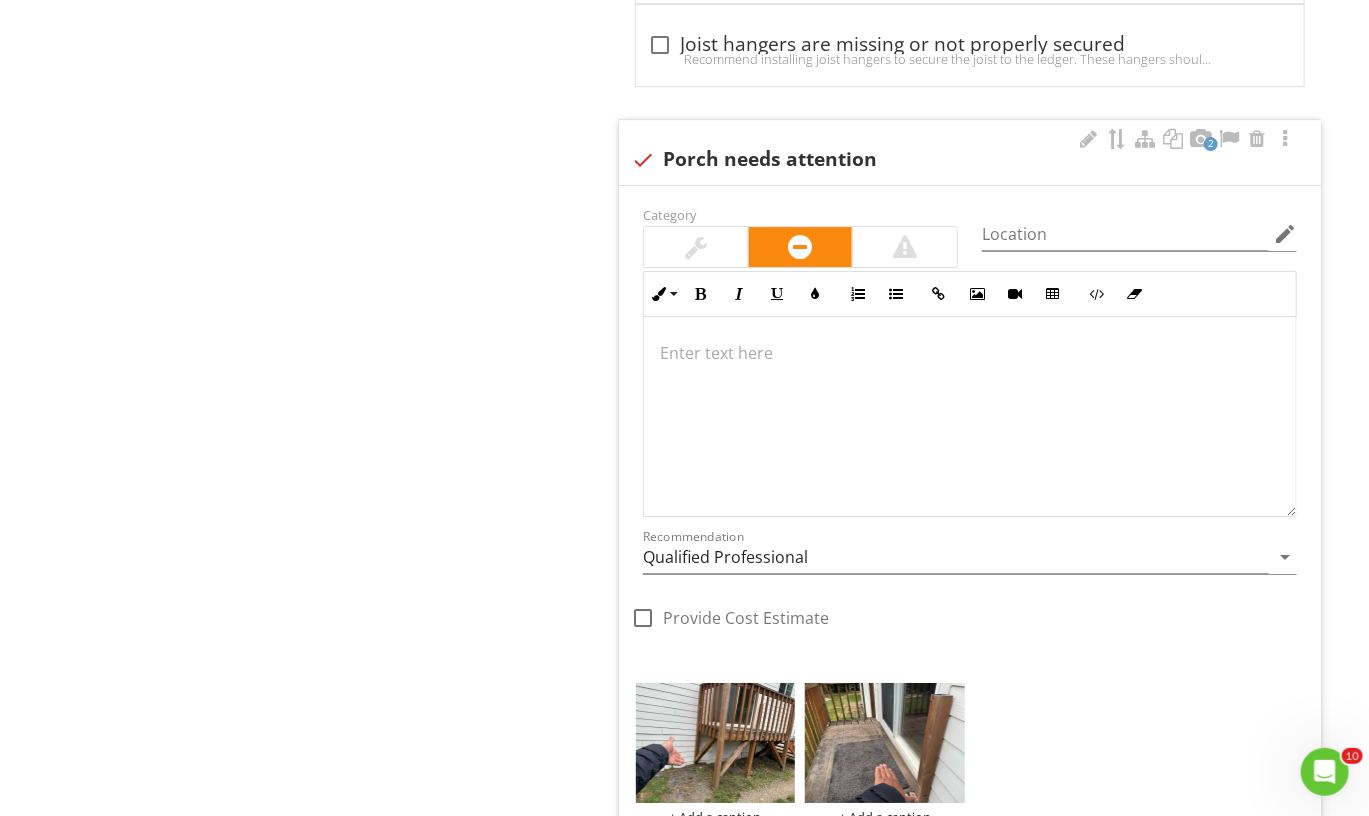 click at bounding box center [970, 417] 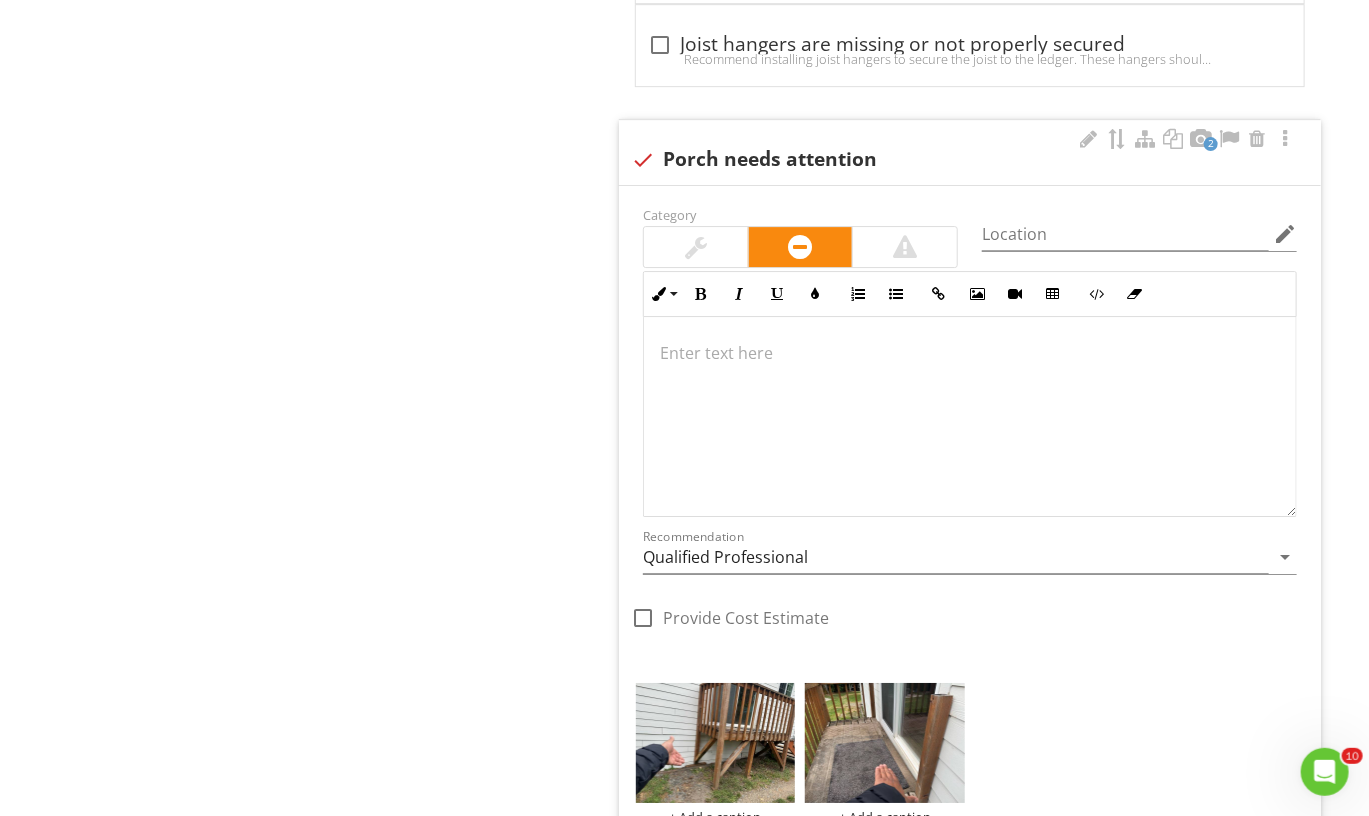 type 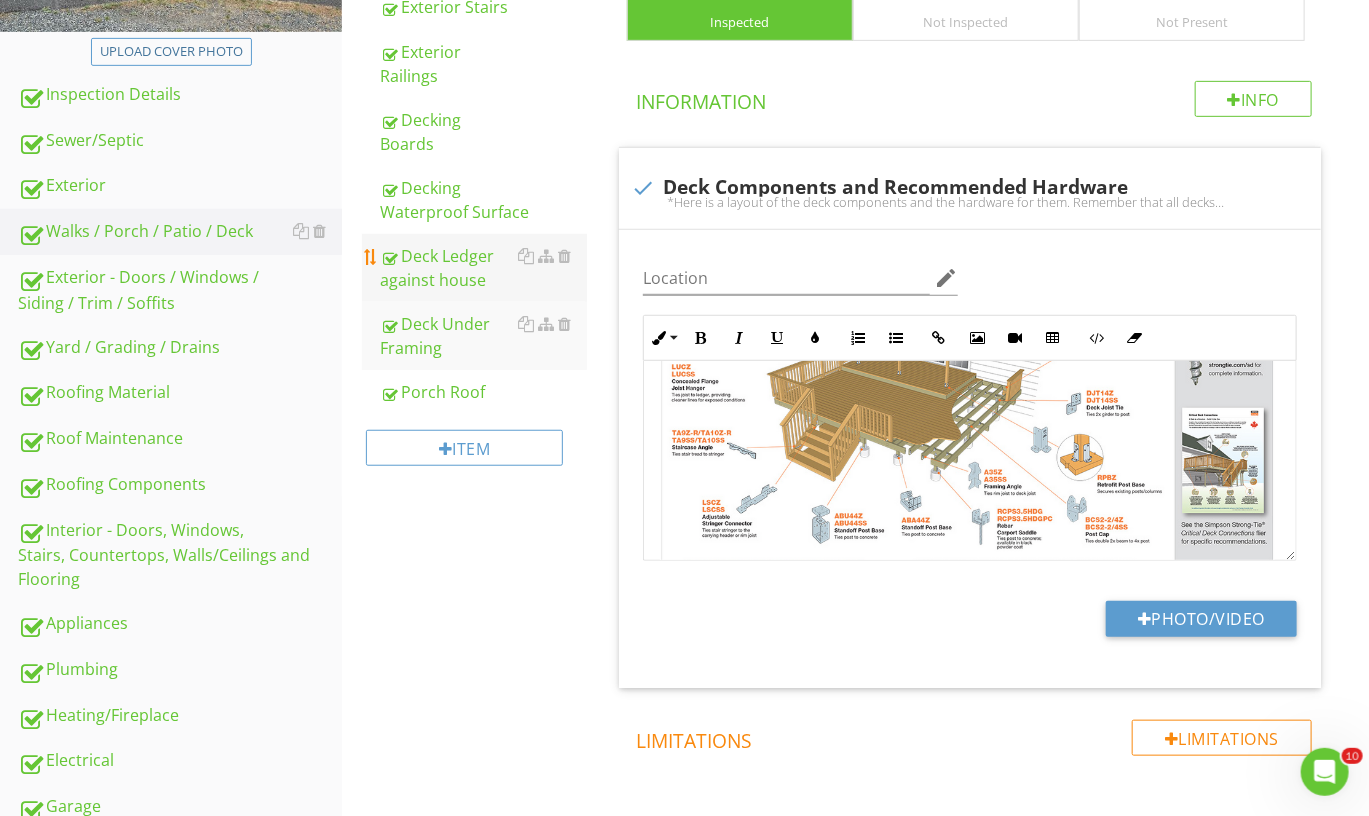 scroll, scrollTop: 421, scrollLeft: 0, axis: vertical 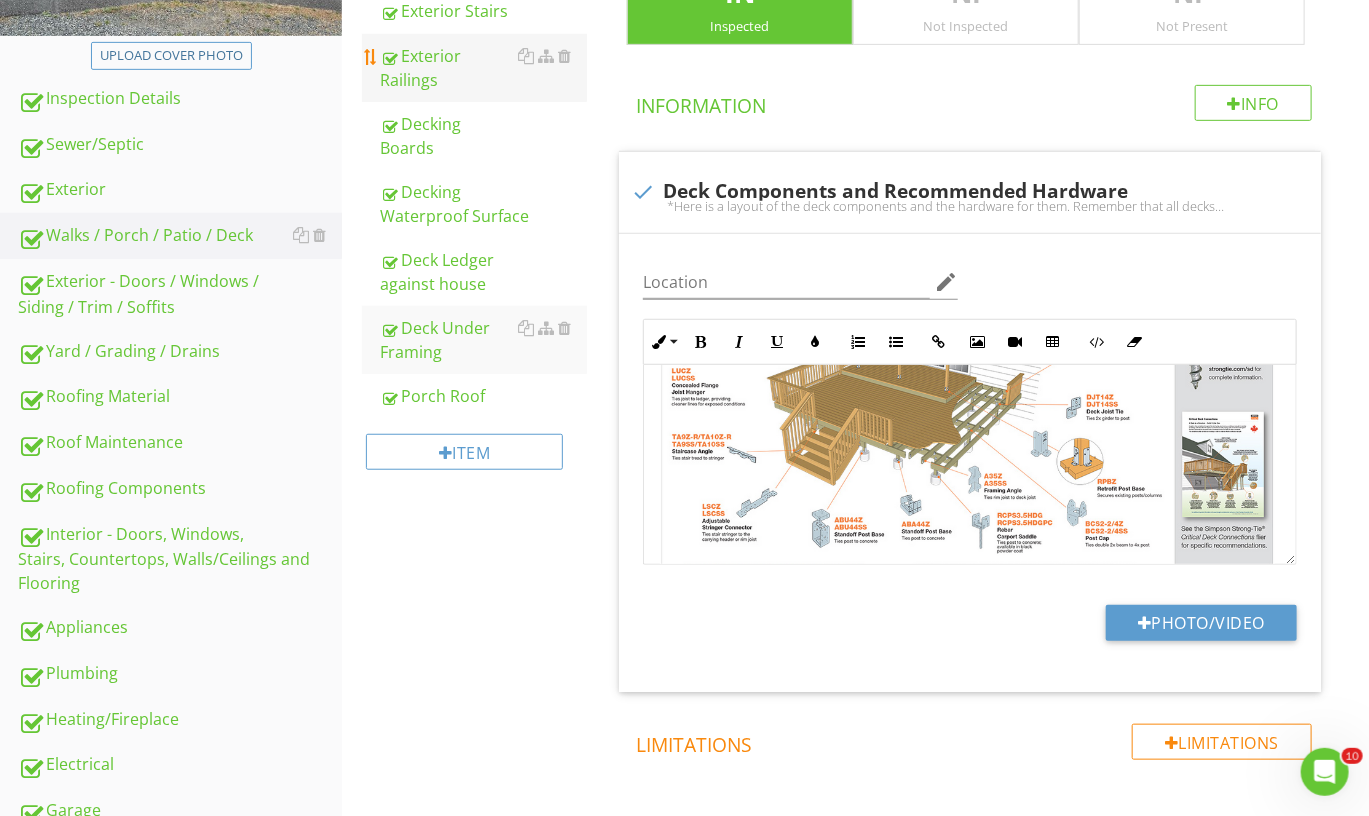 click on "Exterior Railings" at bounding box center [483, 68] 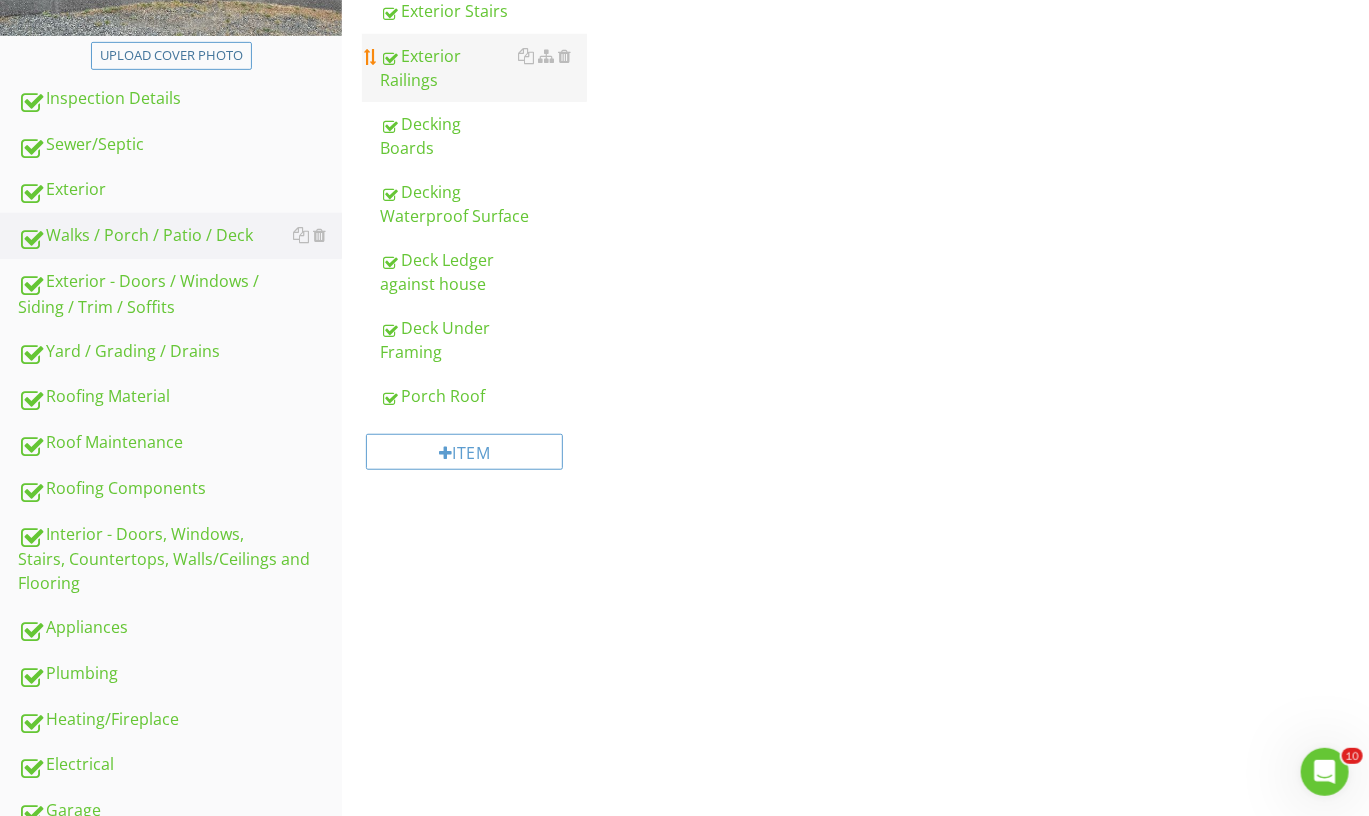 scroll, scrollTop: 420, scrollLeft: 0, axis: vertical 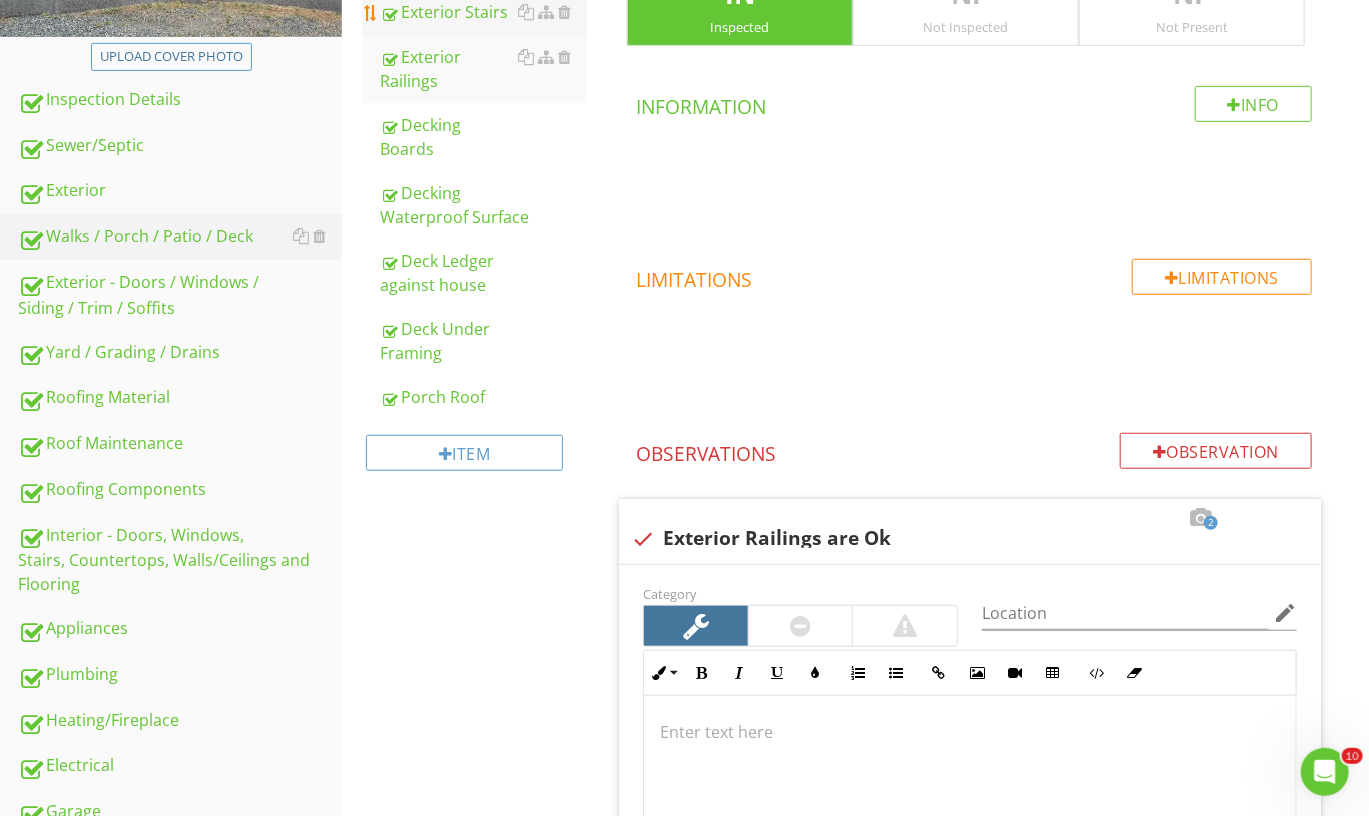 click on "Exterior Stairs" at bounding box center (483, 12) 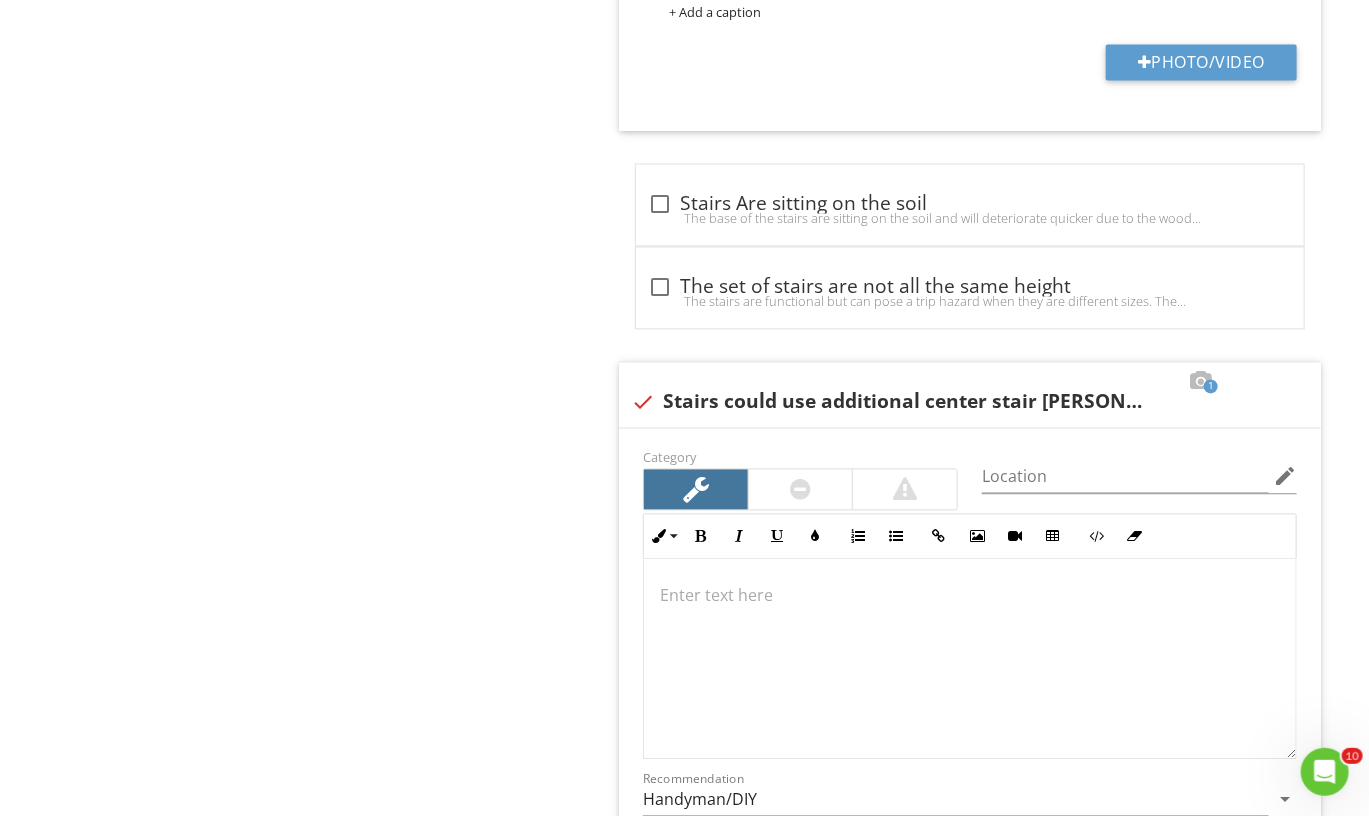 scroll, scrollTop: 1750, scrollLeft: 0, axis: vertical 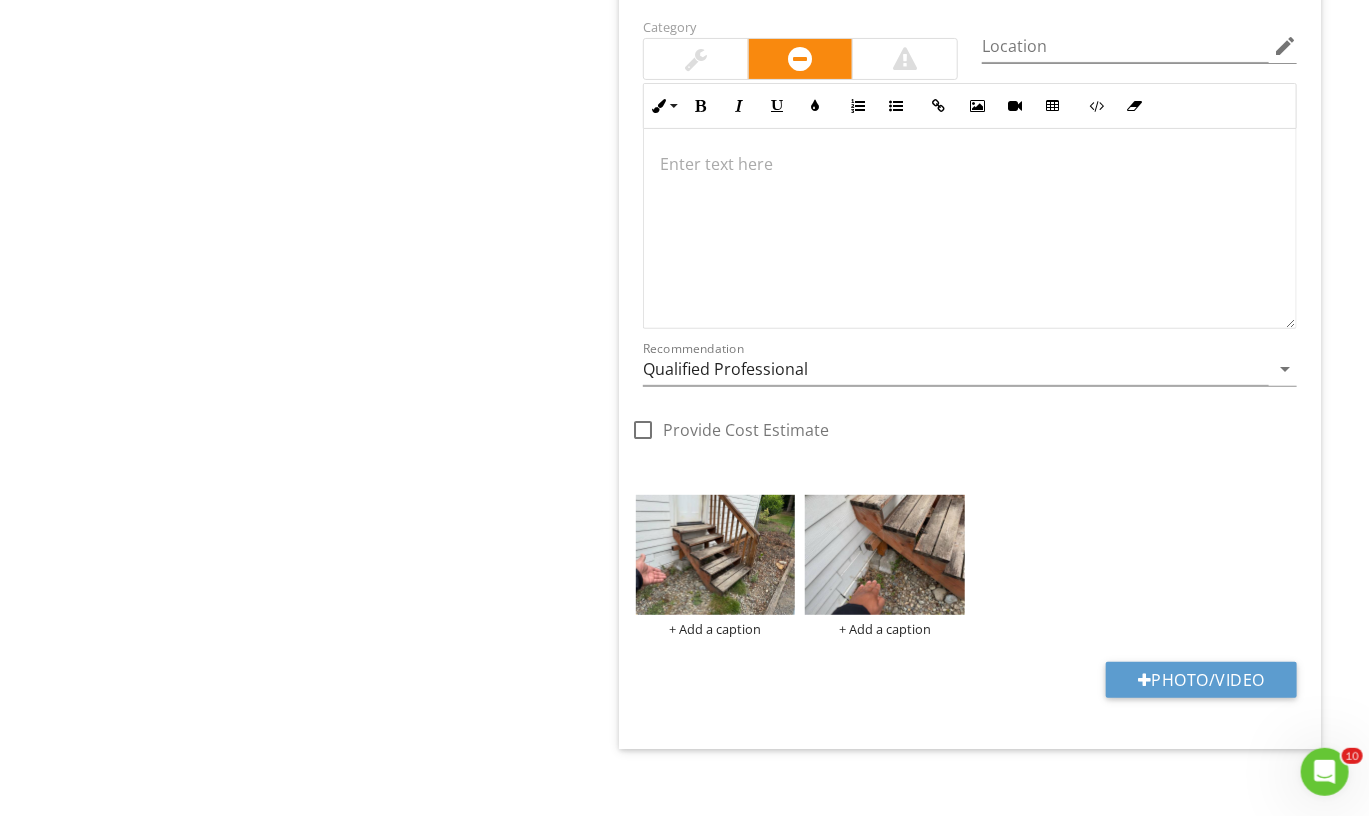 click at bounding box center [970, 228] 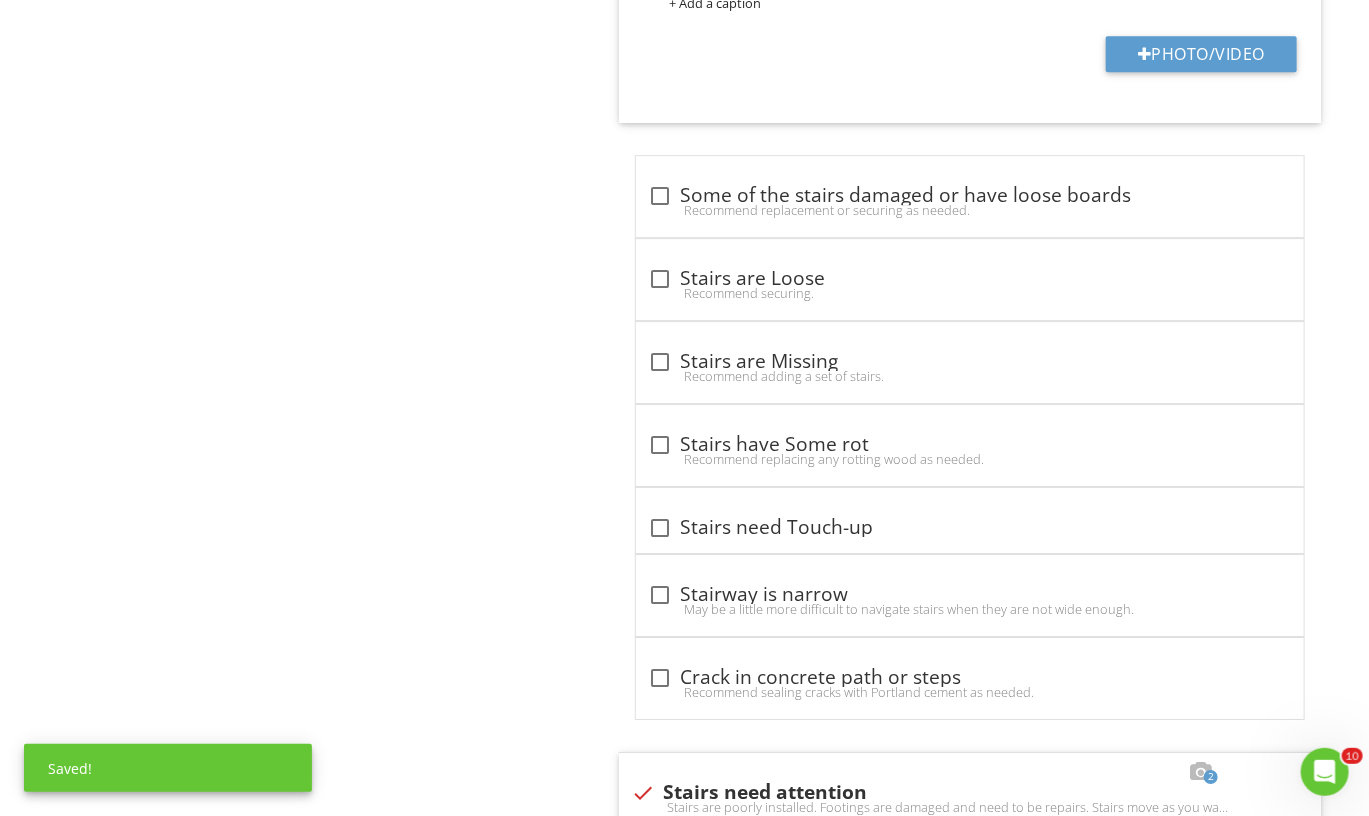 scroll, scrollTop: 2675, scrollLeft: 0, axis: vertical 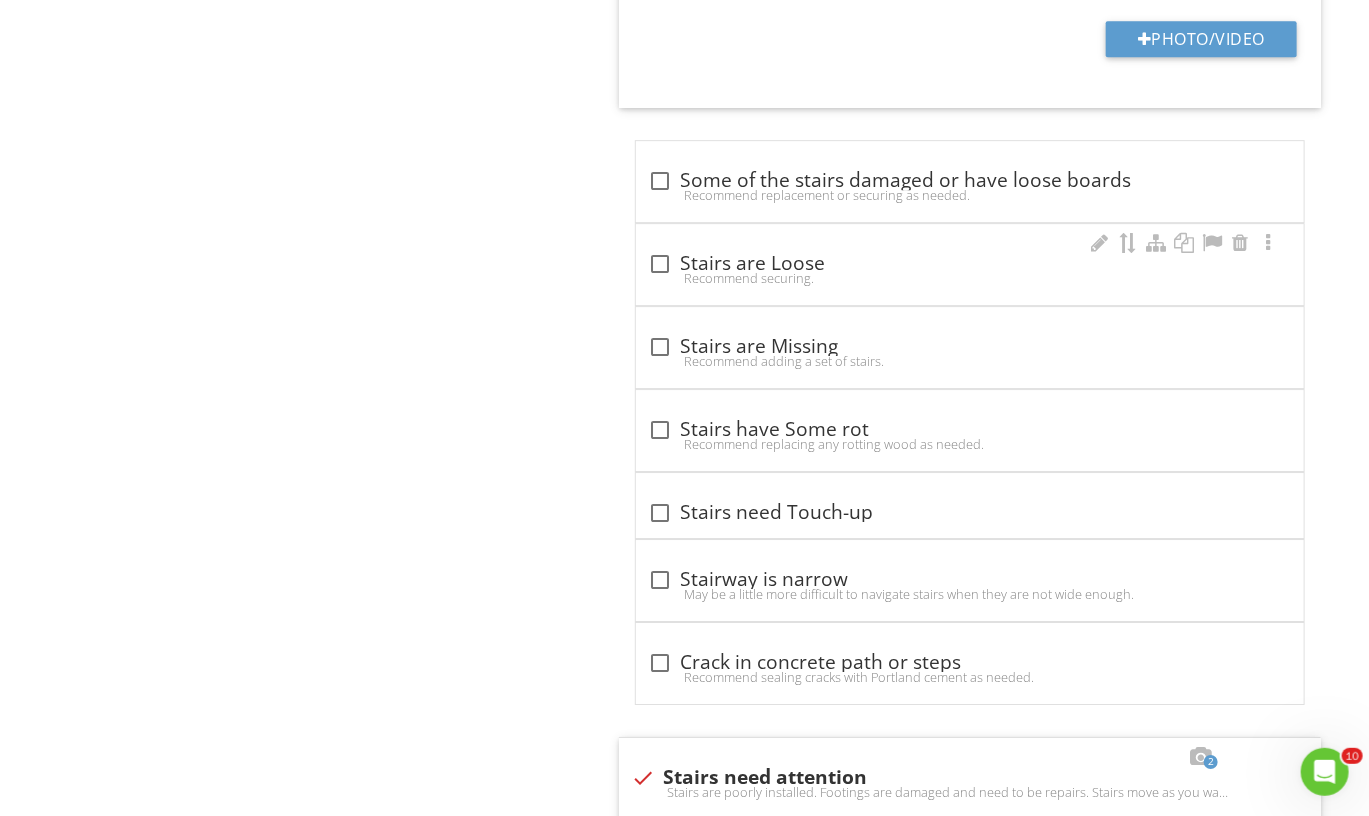 click on "Recommend securing." at bounding box center (970, 278) 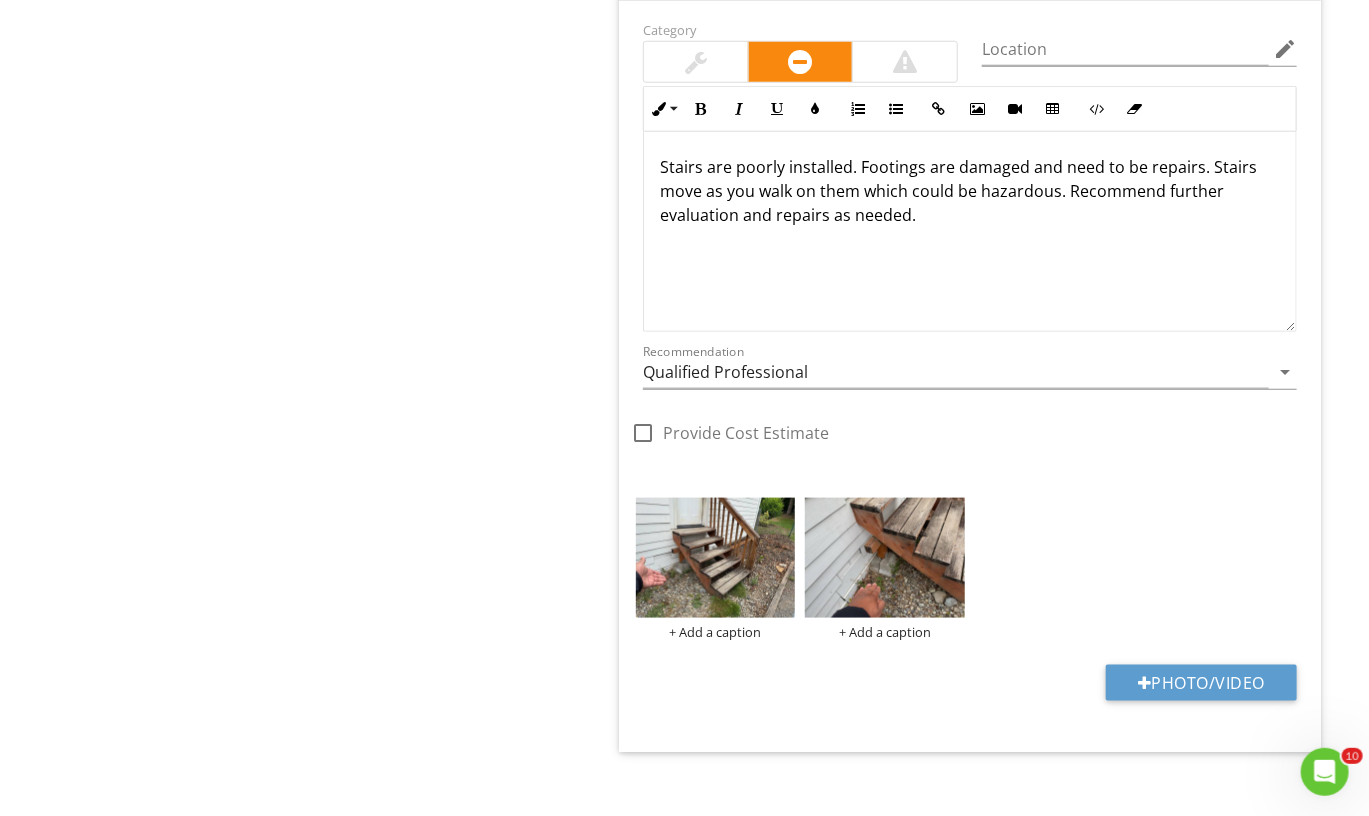 scroll, scrollTop: 4151, scrollLeft: 0, axis: vertical 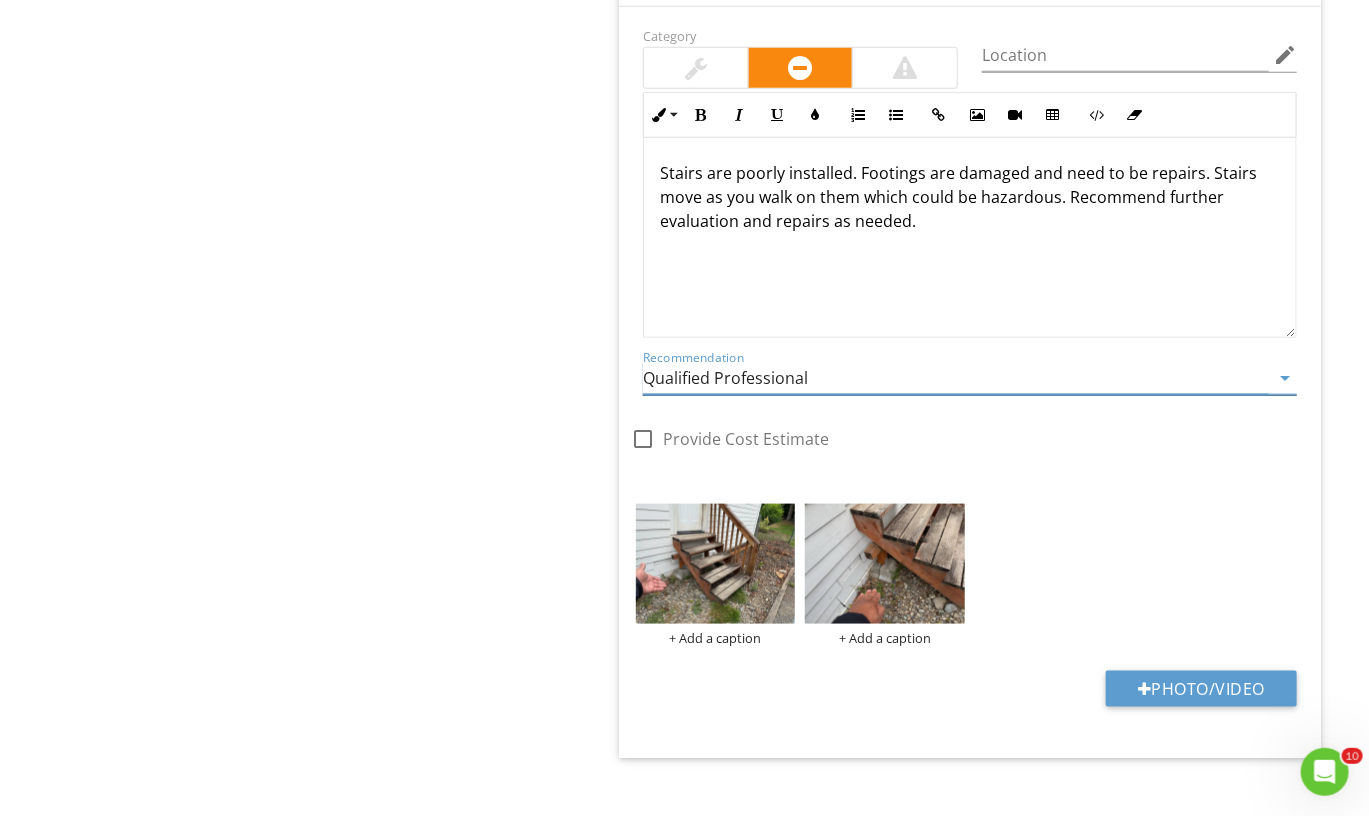 click on "Qualified Professional" at bounding box center [956, 378] 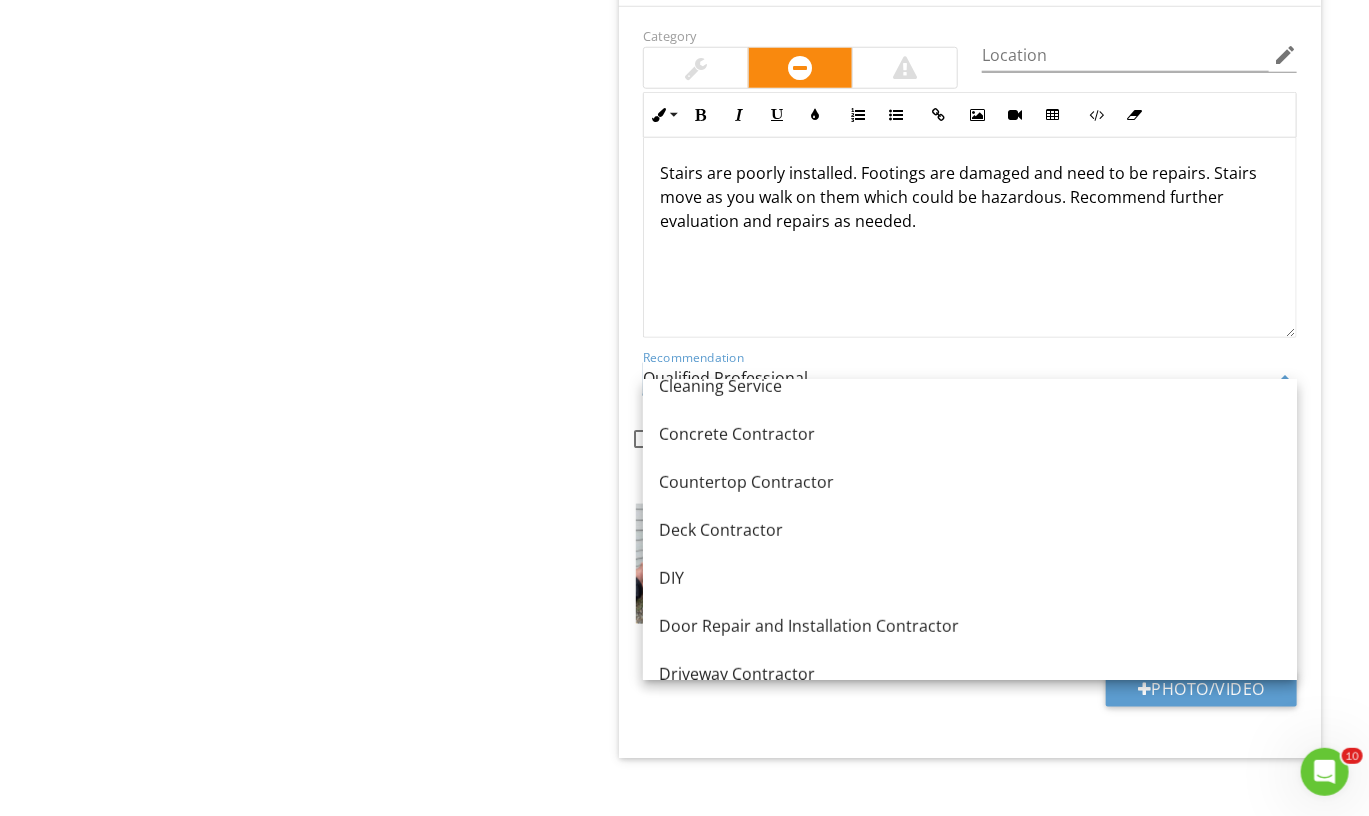scroll, scrollTop: 416, scrollLeft: 0, axis: vertical 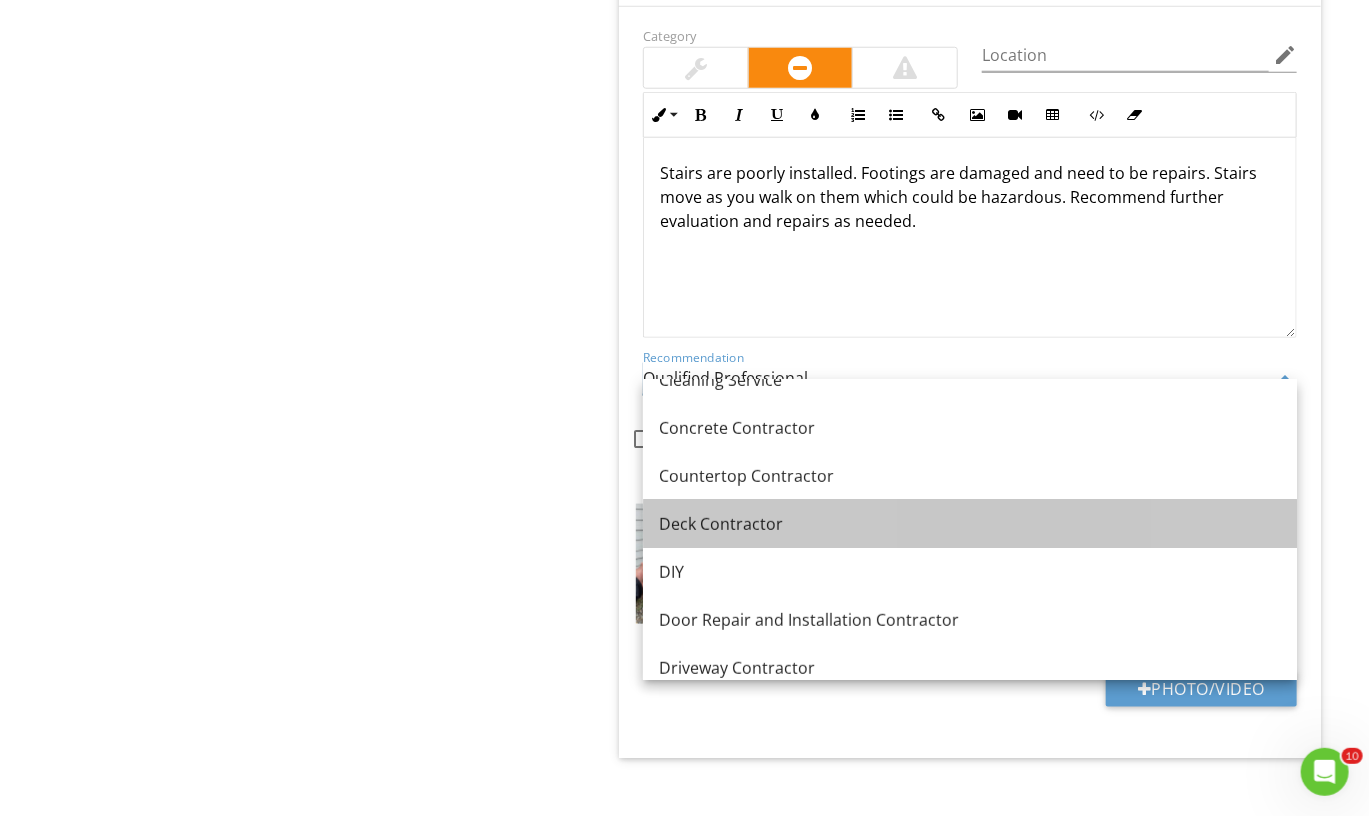 click on "Deck Contractor" at bounding box center (970, 524) 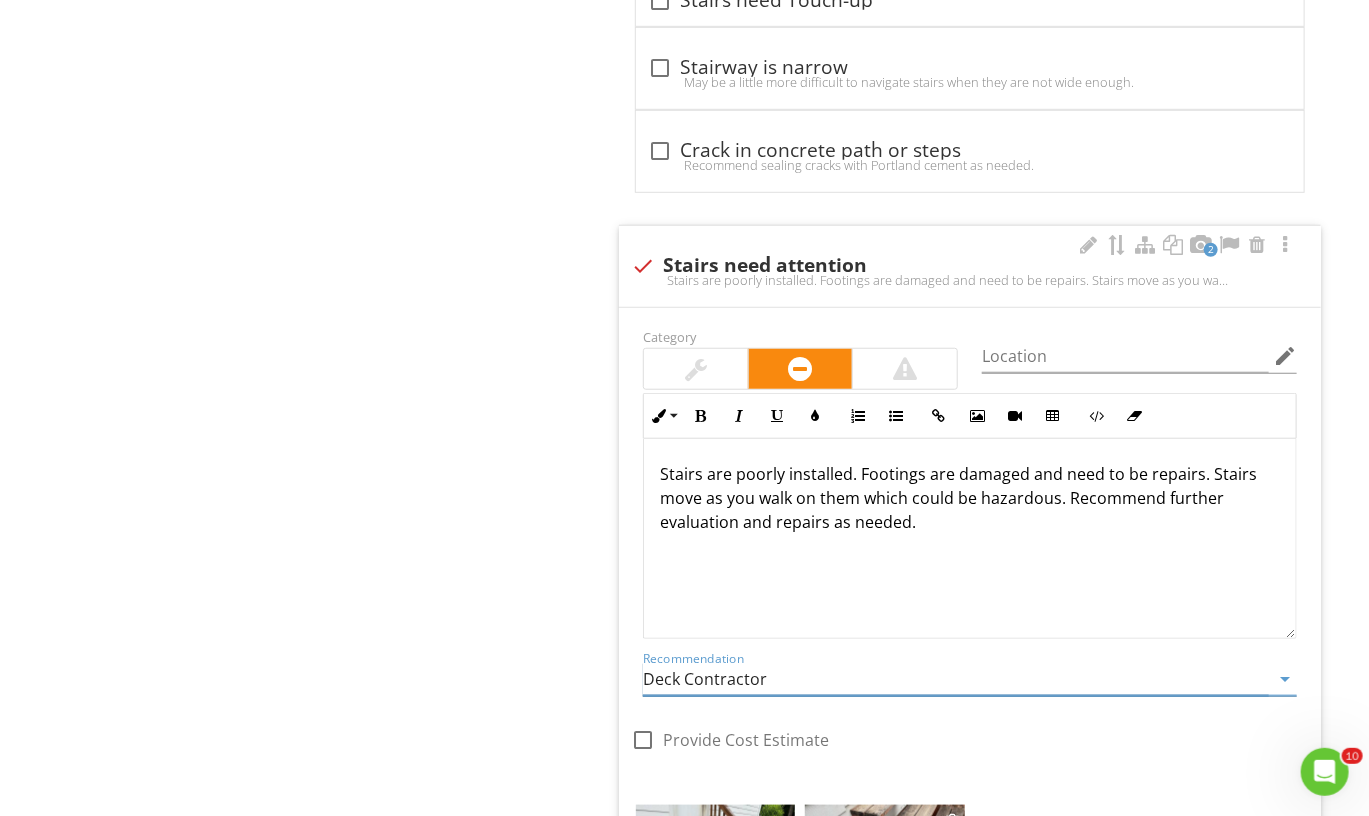 scroll, scrollTop: 3724, scrollLeft: 0, axis: vertical 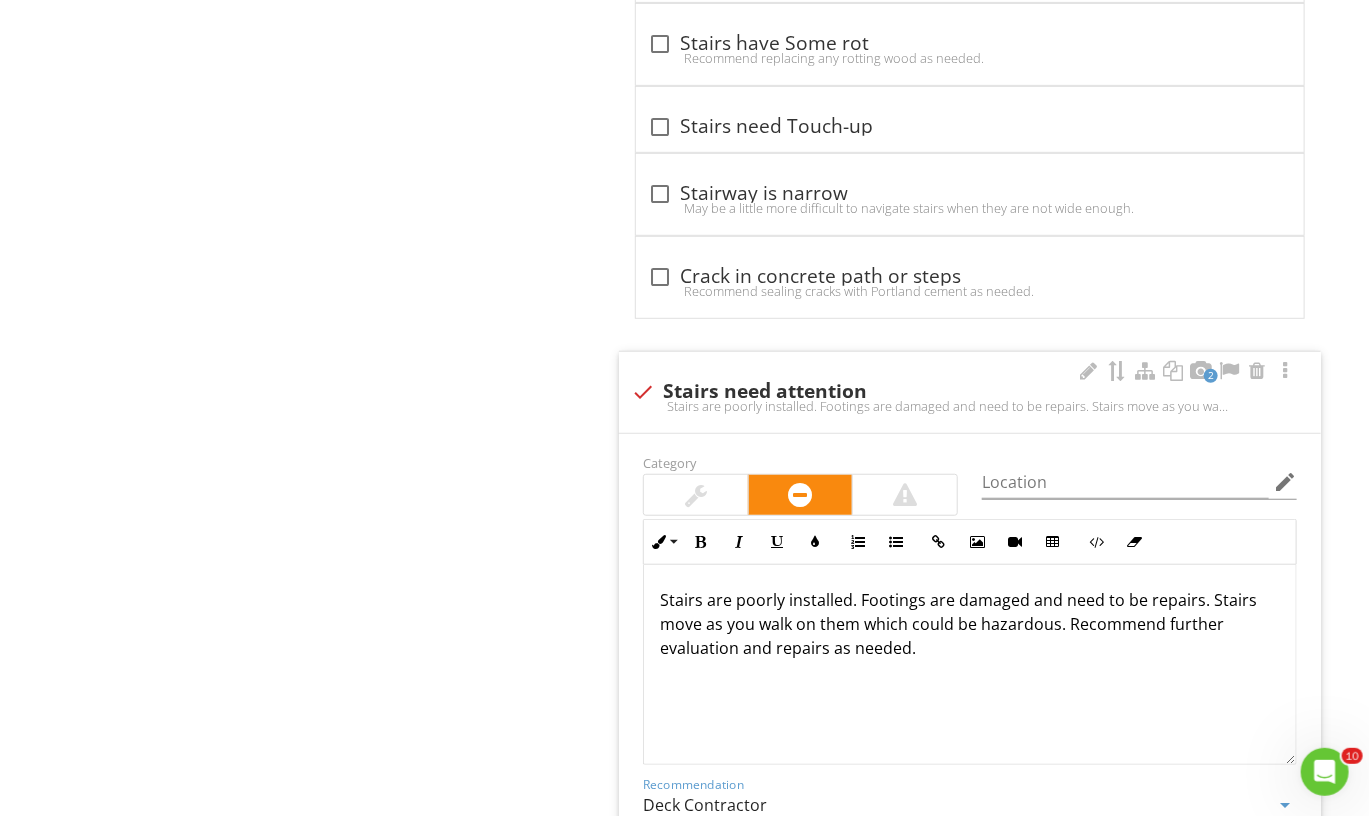 click at bounding box center (905, 495) 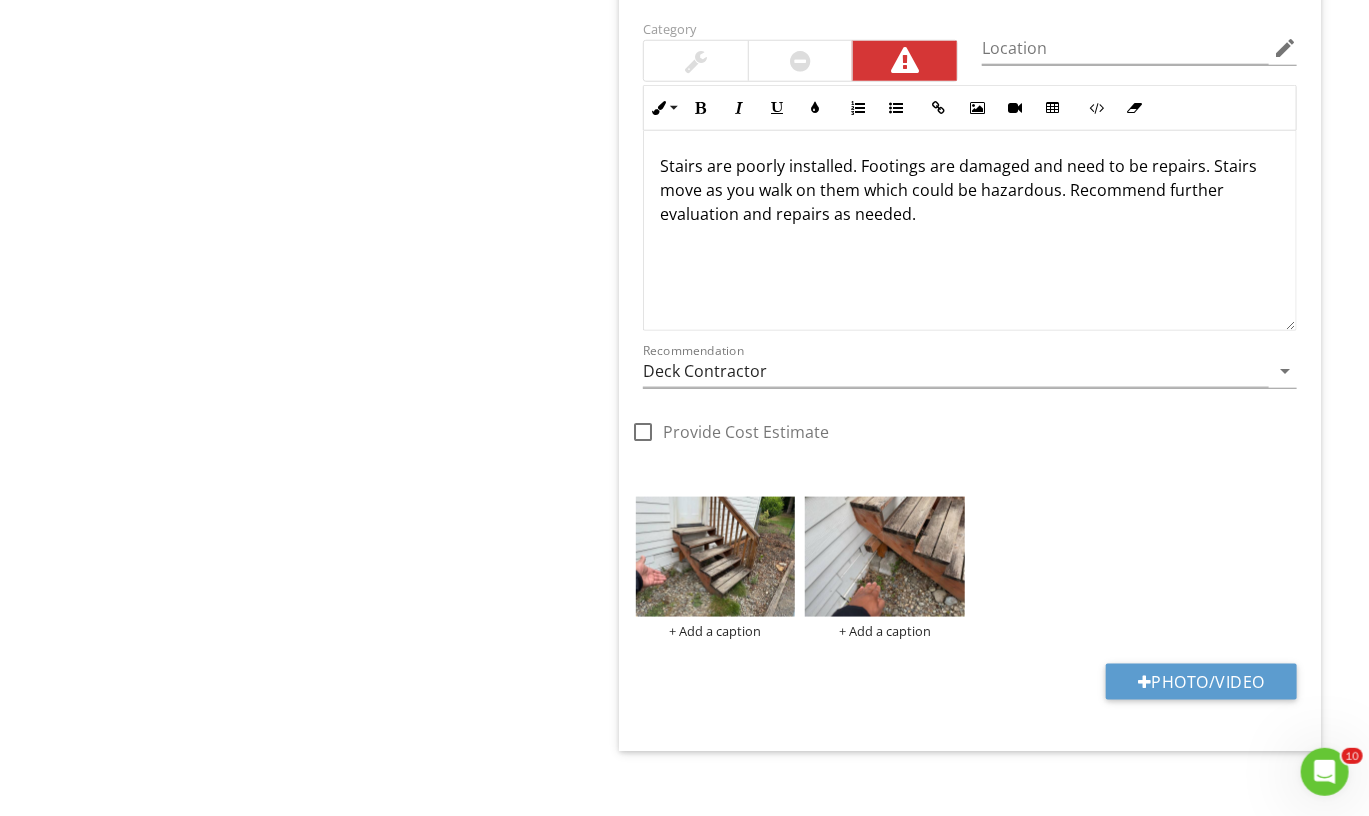 scroll, scrollTop: 4157, scrollLeft: 0, axis: vertical 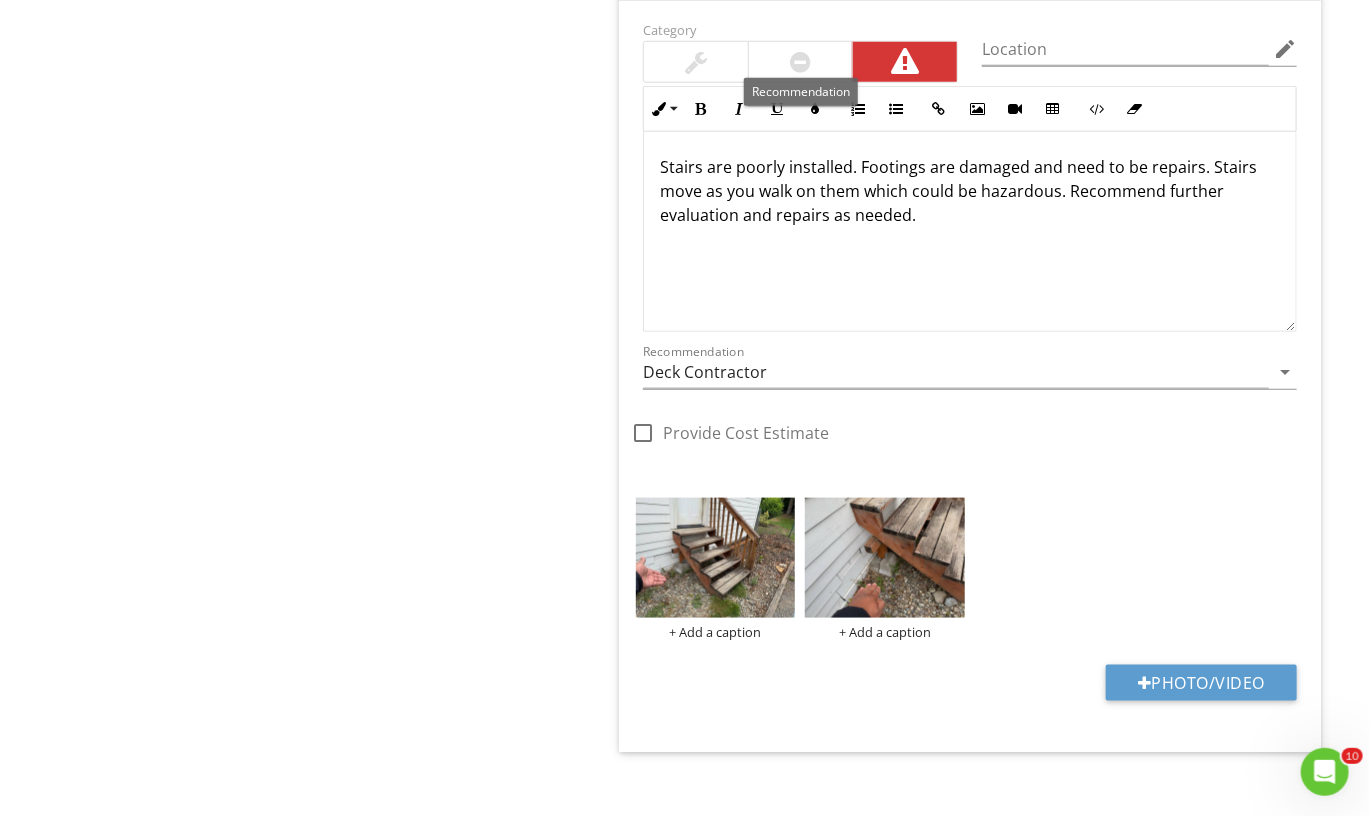 click at bounding box center [801, 62] 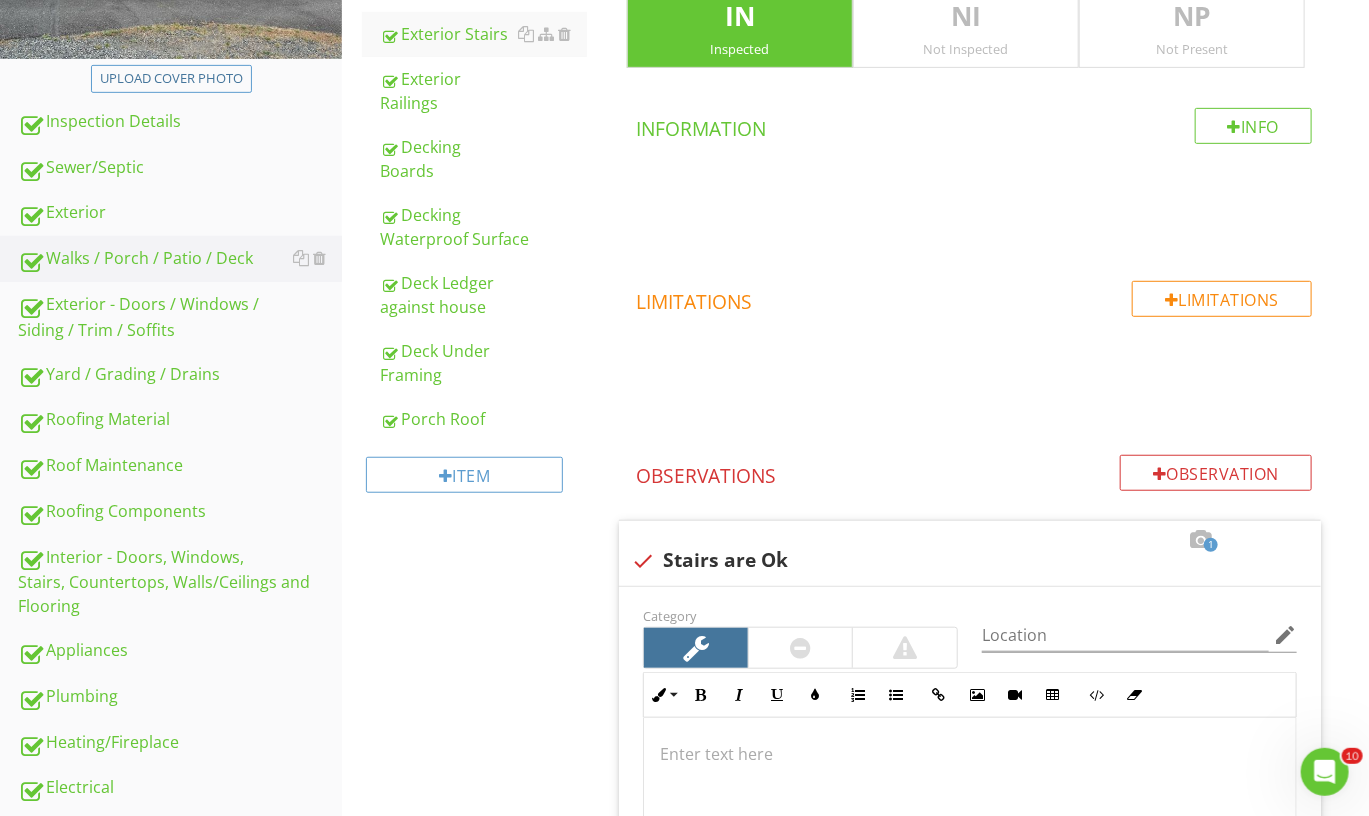 scroll, scrollTop: 388, scrollLeft: 0, axis: vertical 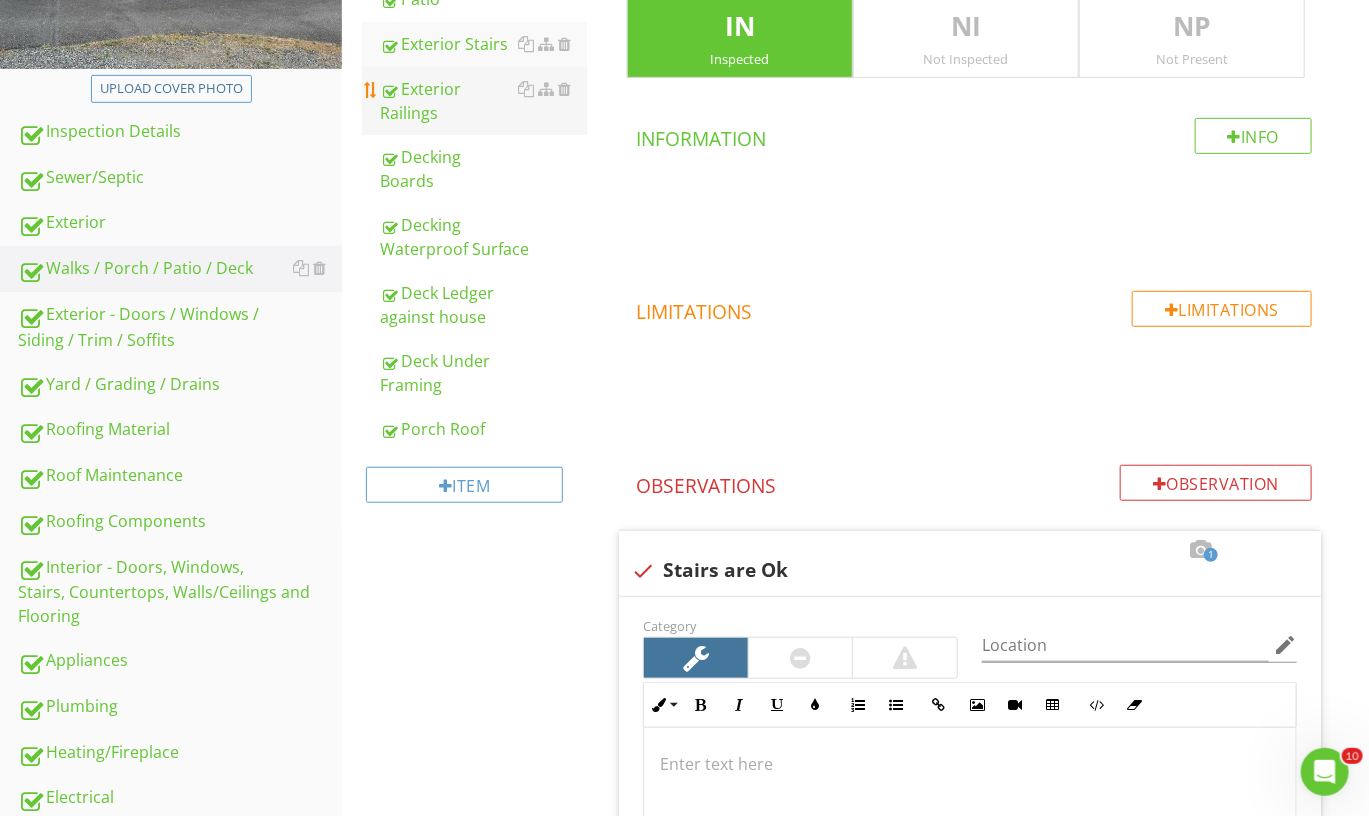 click on "Exterior Railings" at bounding box center [483, 101] 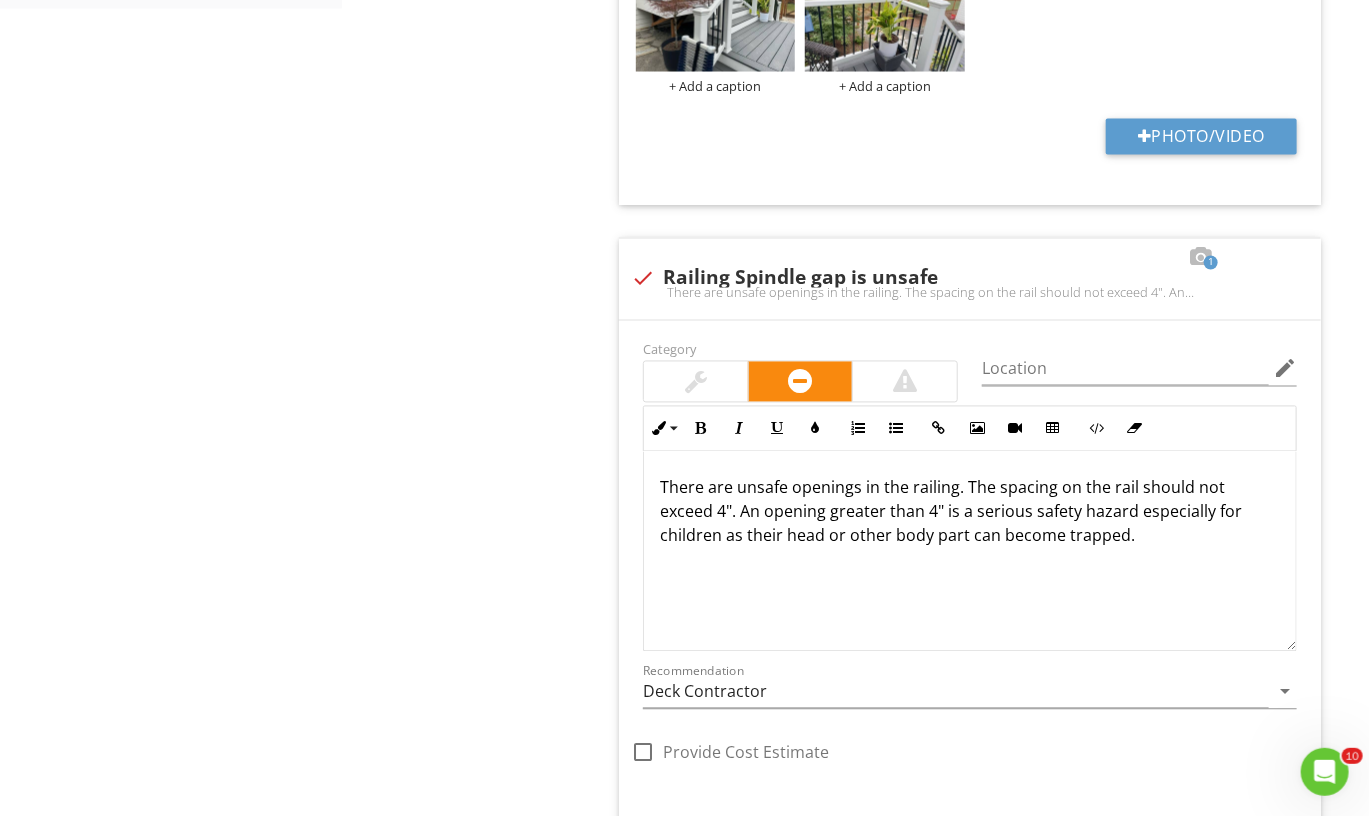 scroll, scrollTop: 1562, scrollLeft: 0, axis: vertical 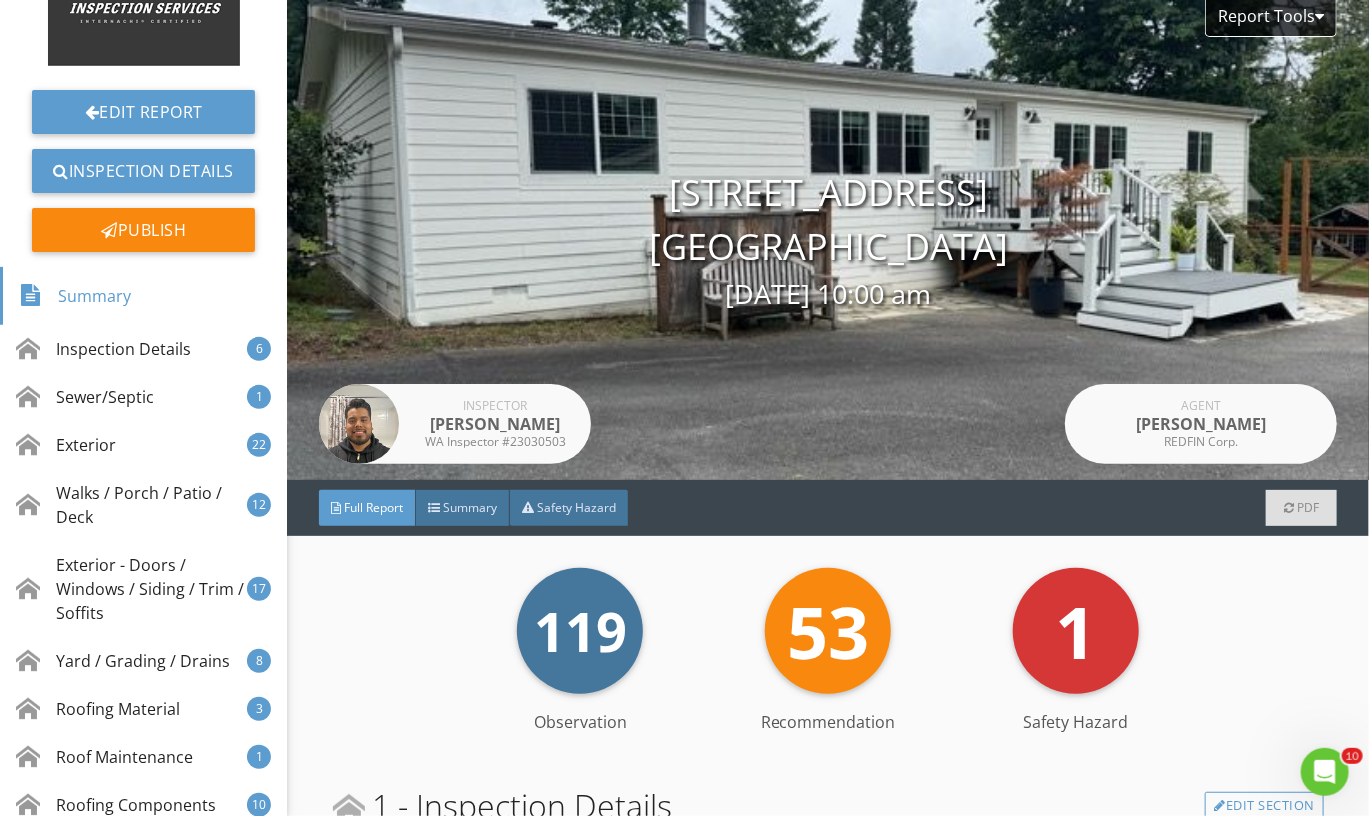 click on "Walks / Porch / Patio / Deck" at bounding box center [131, 505] 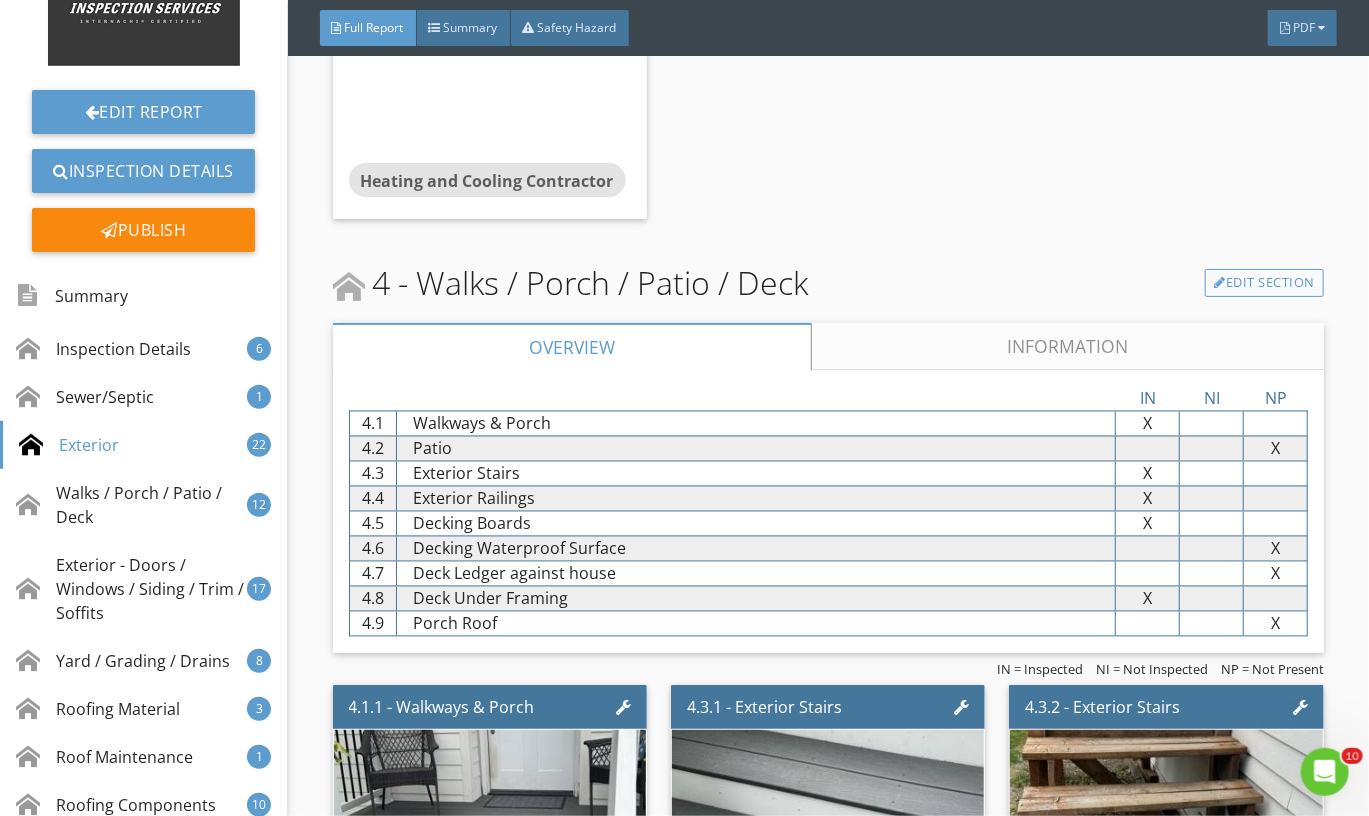scroll, scrollTop: 8012, scrollLeft: 0, axis: vertical 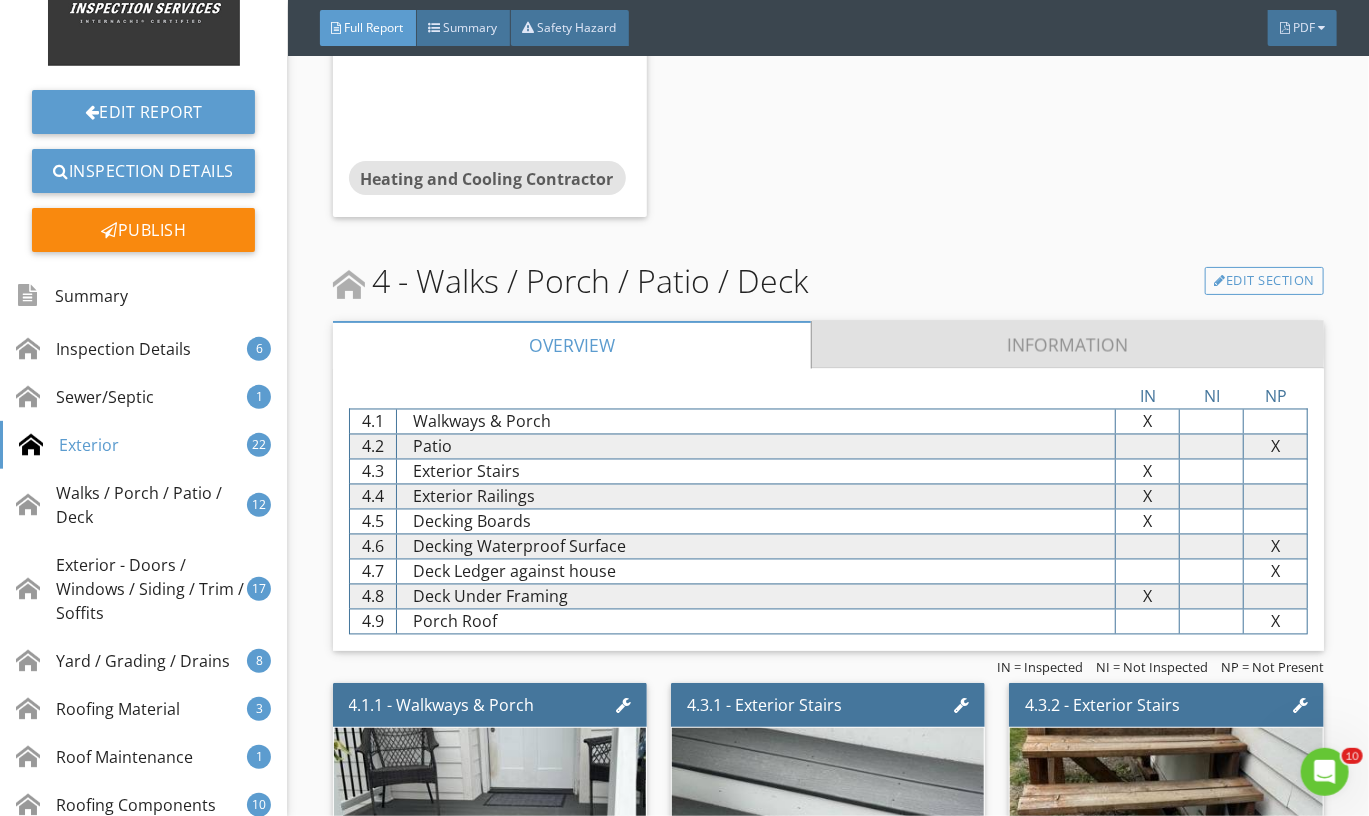click on "Information" at bounding box center [1067, 345] 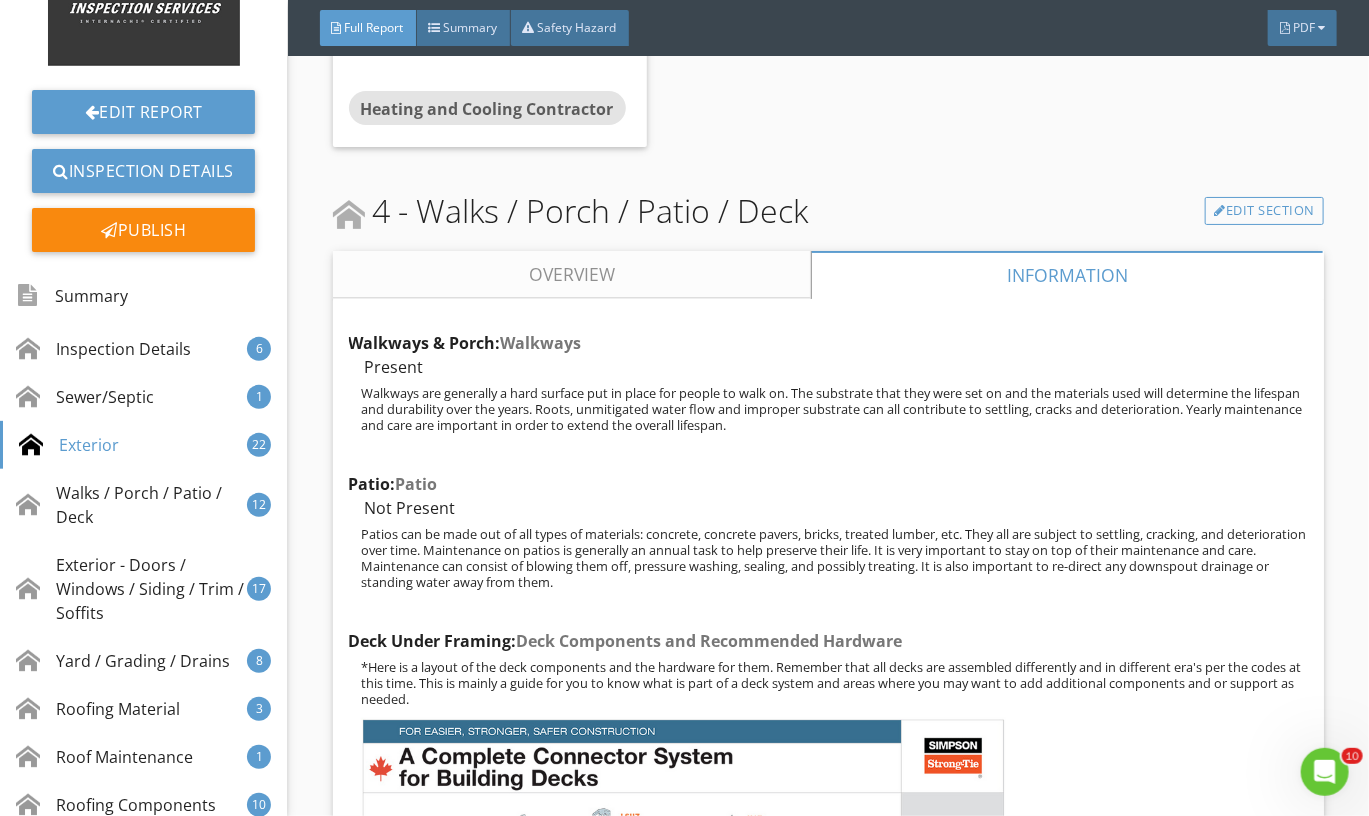 scroll, scrollTop: 8105, scrollLeft: 0, axis: vertical 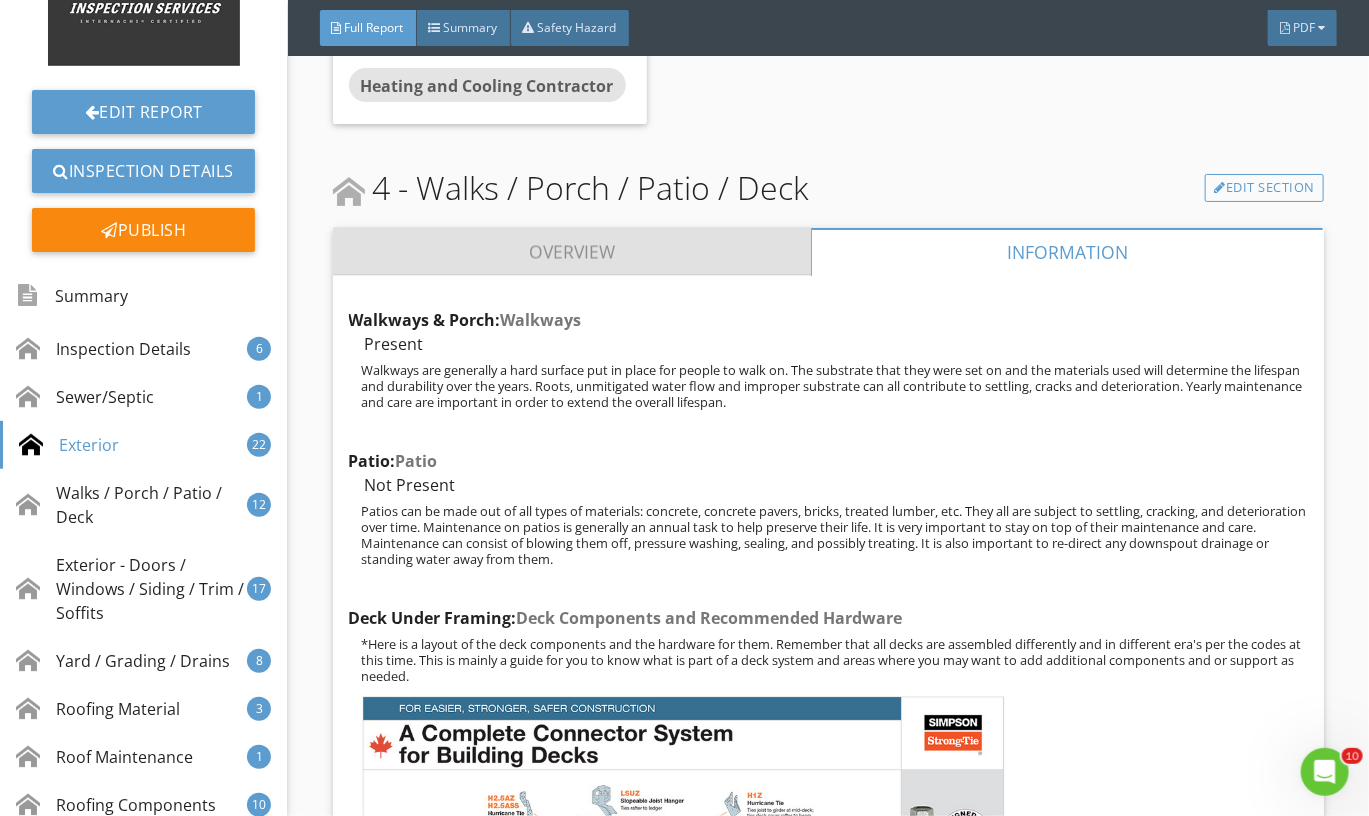 click on "Overview" at bounding box center (572, 252) 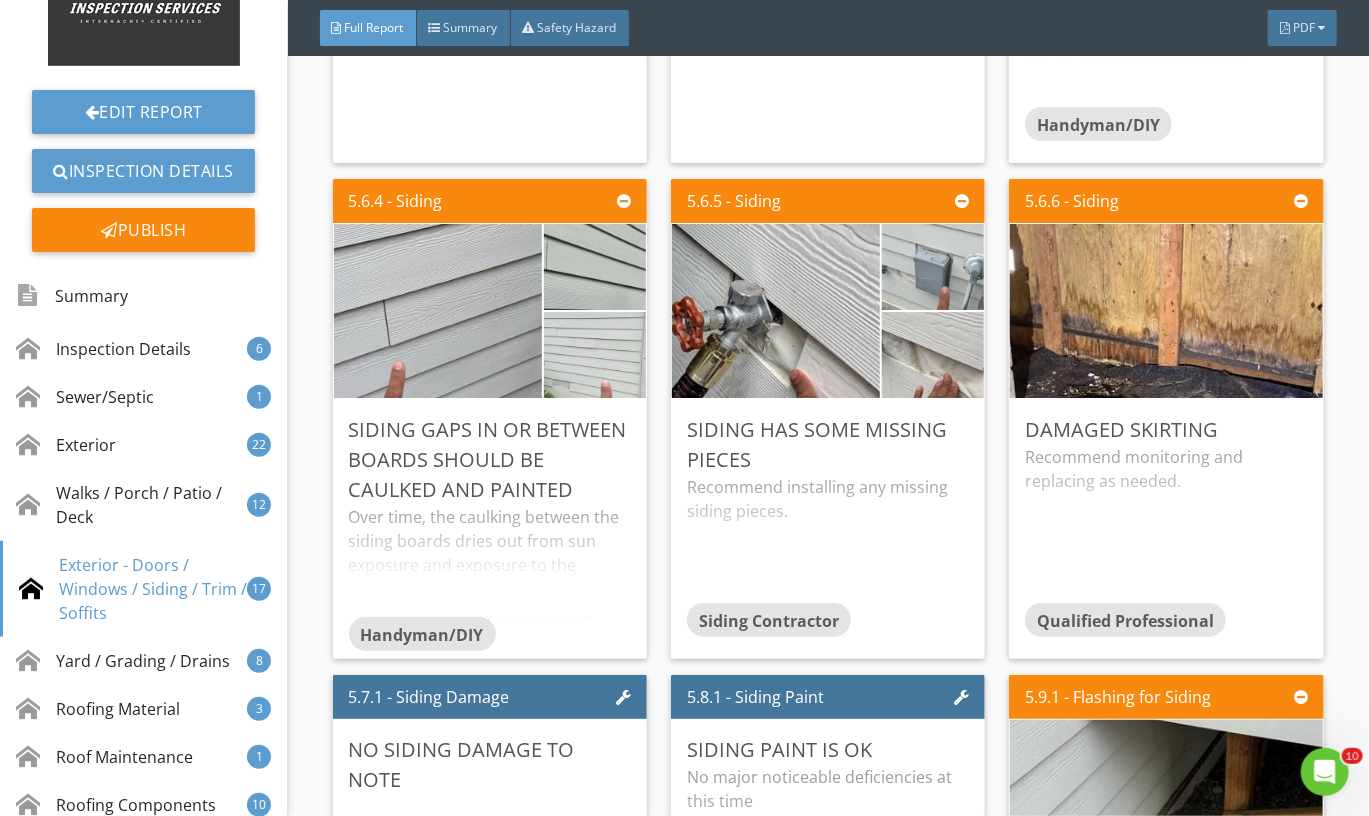 scroll, scrollTop: 12511, scrollLeft: 0, axis: vertical 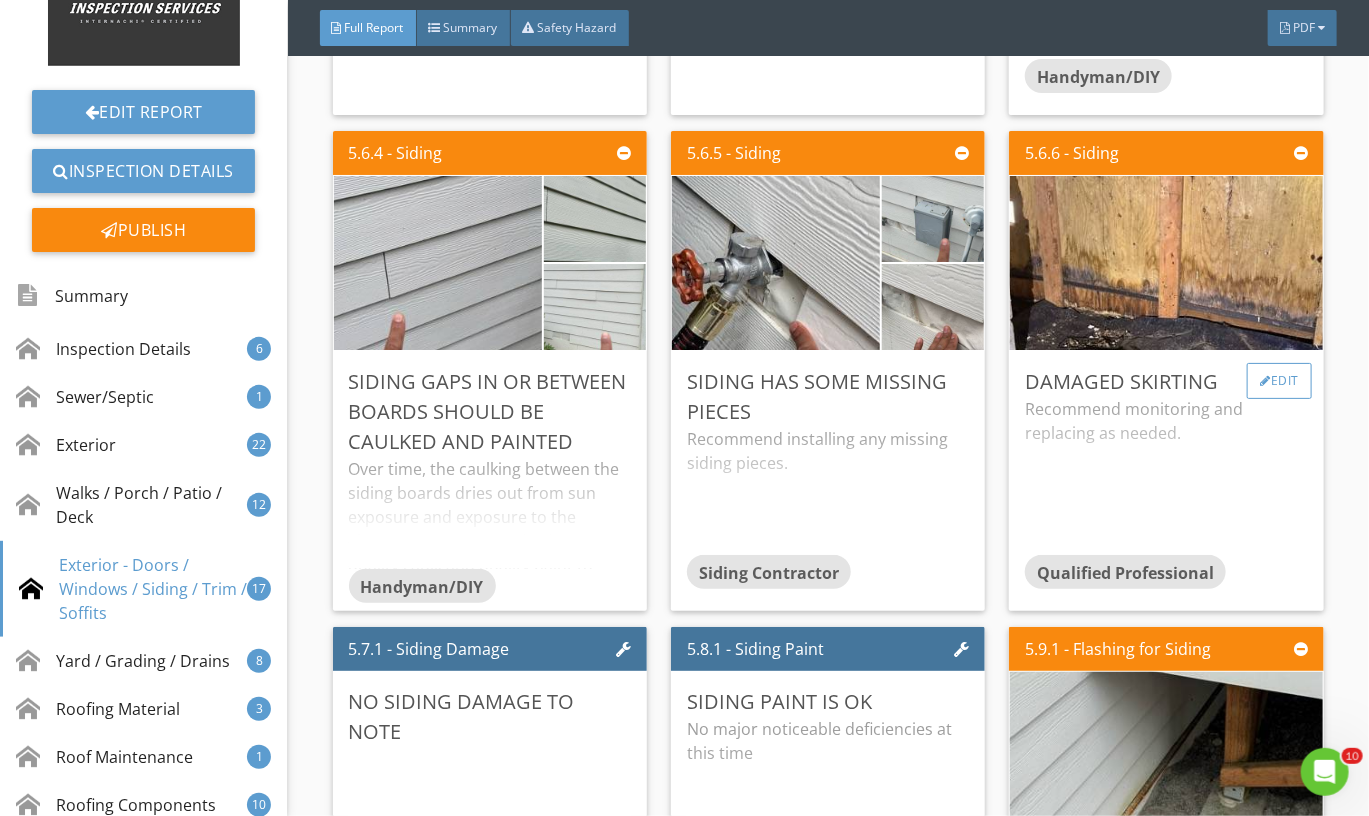 click on "Edit" at bounding box center [1279, 381] 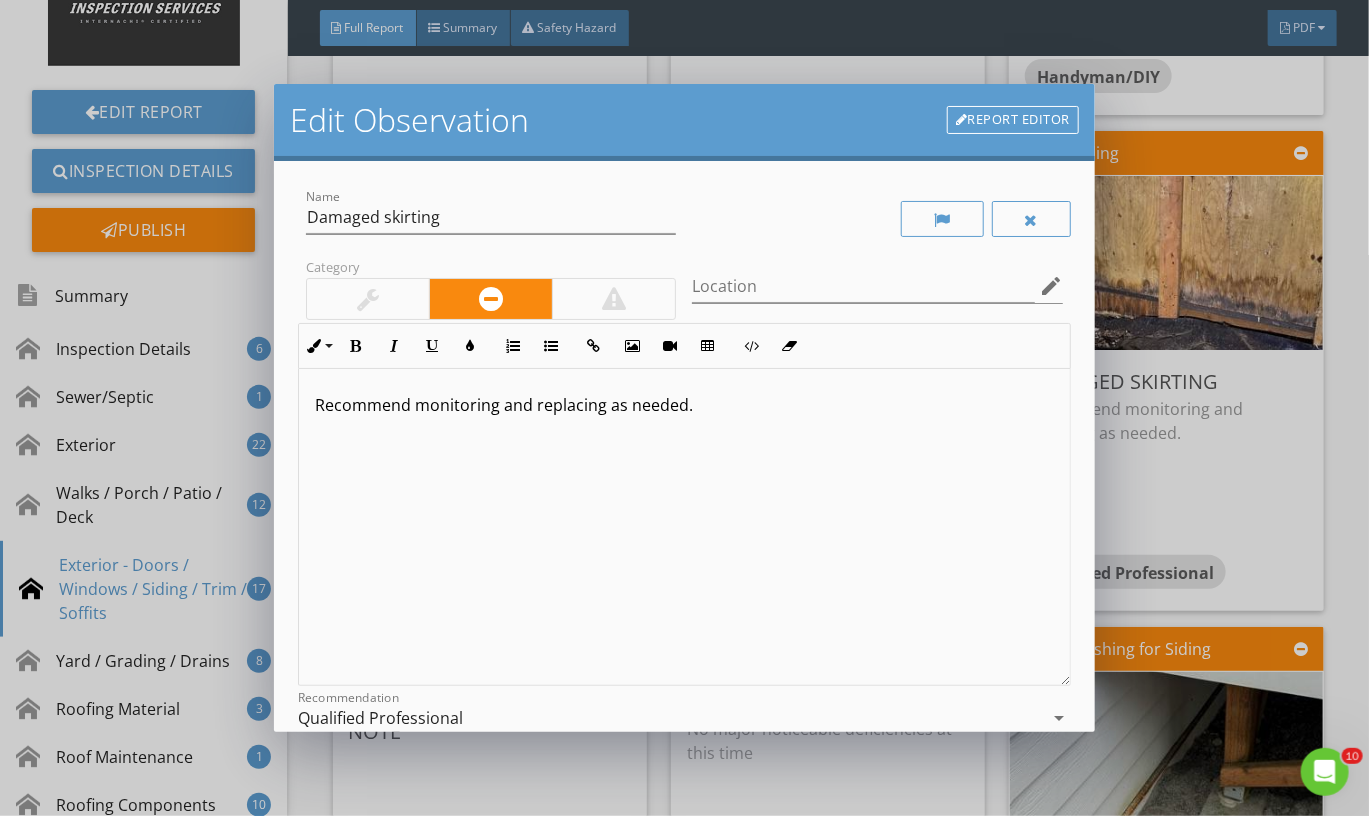 click on "Edit Observation
Report Editor
Name Damaged skirting                 Category               Location edit   Inline Style XLarge Large Normal Small Light Small/Light Bold Italic Underline Colors Ordered List Unordered List Insert Link Insert Image Insert Video Insert Table Code View Clear Formatting Recommend monitoring and replacing as needed. Enter text here <p>Recommend monitoring and replacing as needed.</p>   Recommendation Qualified Professional arrow_drop_down   check_box_outline_blank Provide Cost Estimate       Cancel
Save Changes" at bounding box center [684, 408] 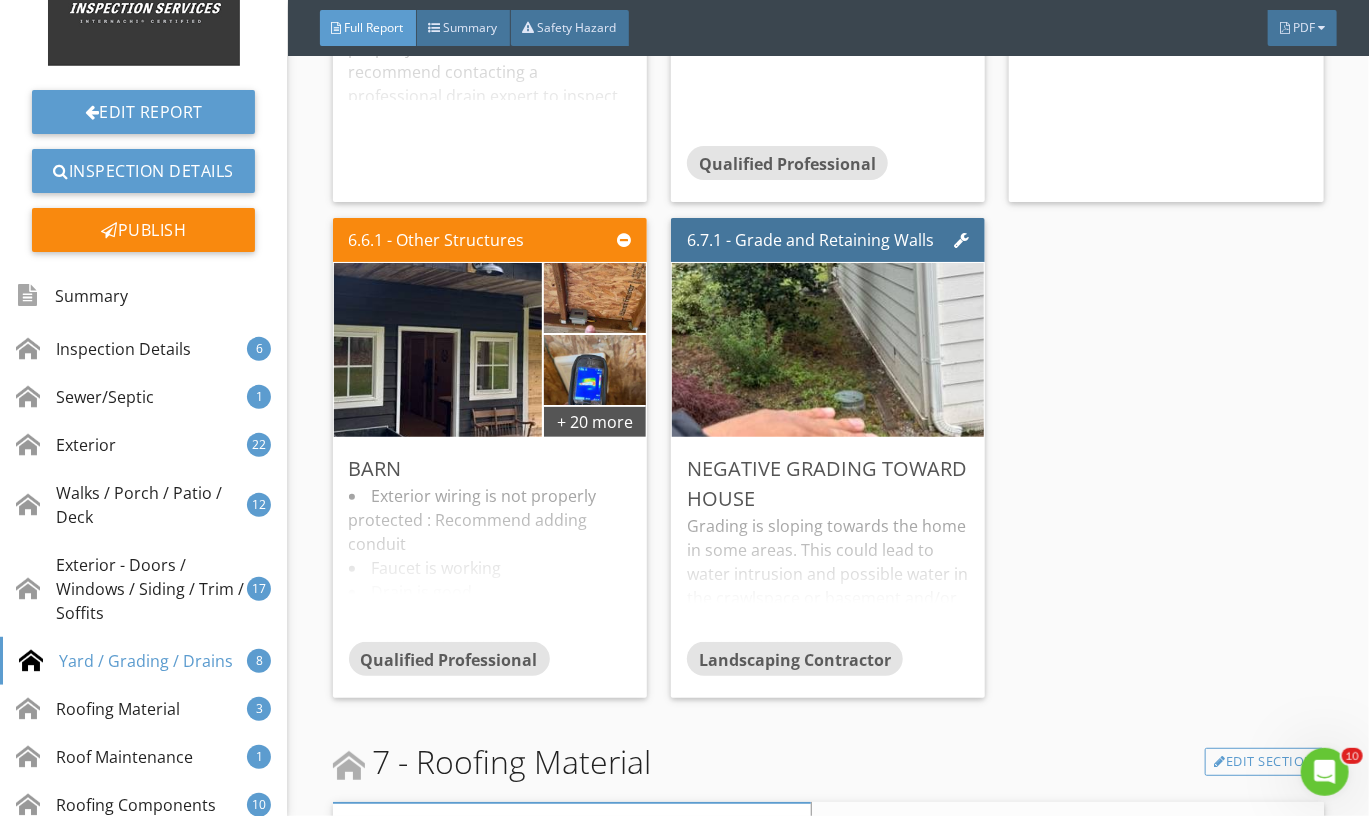 scroll, scrollTop: 15398, scrollLeft: 0, axis: vertical 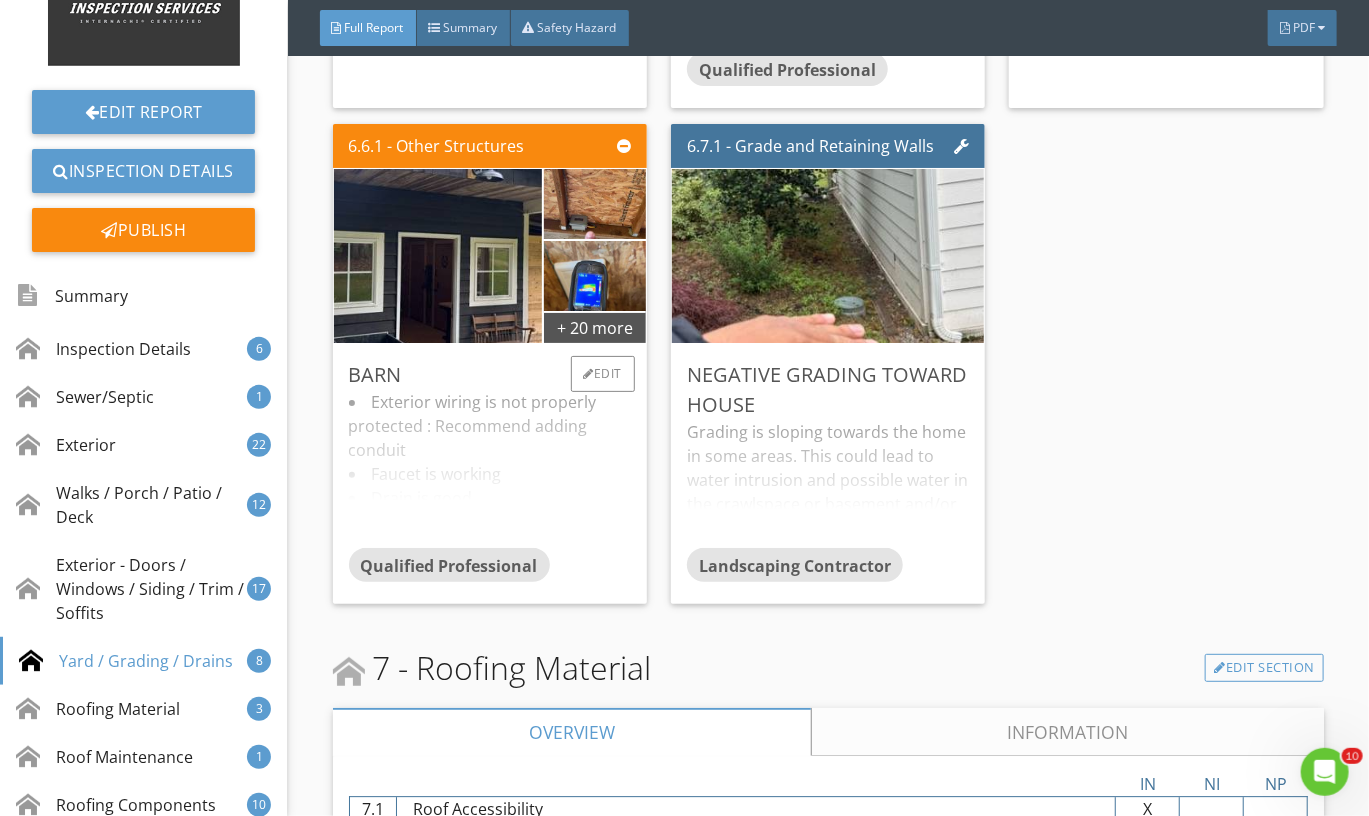 click on "Exterior wiring is not properly protected : Recommend adding conduit Faucet is working Drain is good Water heater is functional Wall heater is working Water temperature is good Soffits are not properly painted There are drains to keep an eye on Spigot is good Spigot is not frost free Insulate the exposed water lines Exterior plugs are working The roof appears to be in functioning condition" at bounding box center (490, 469) 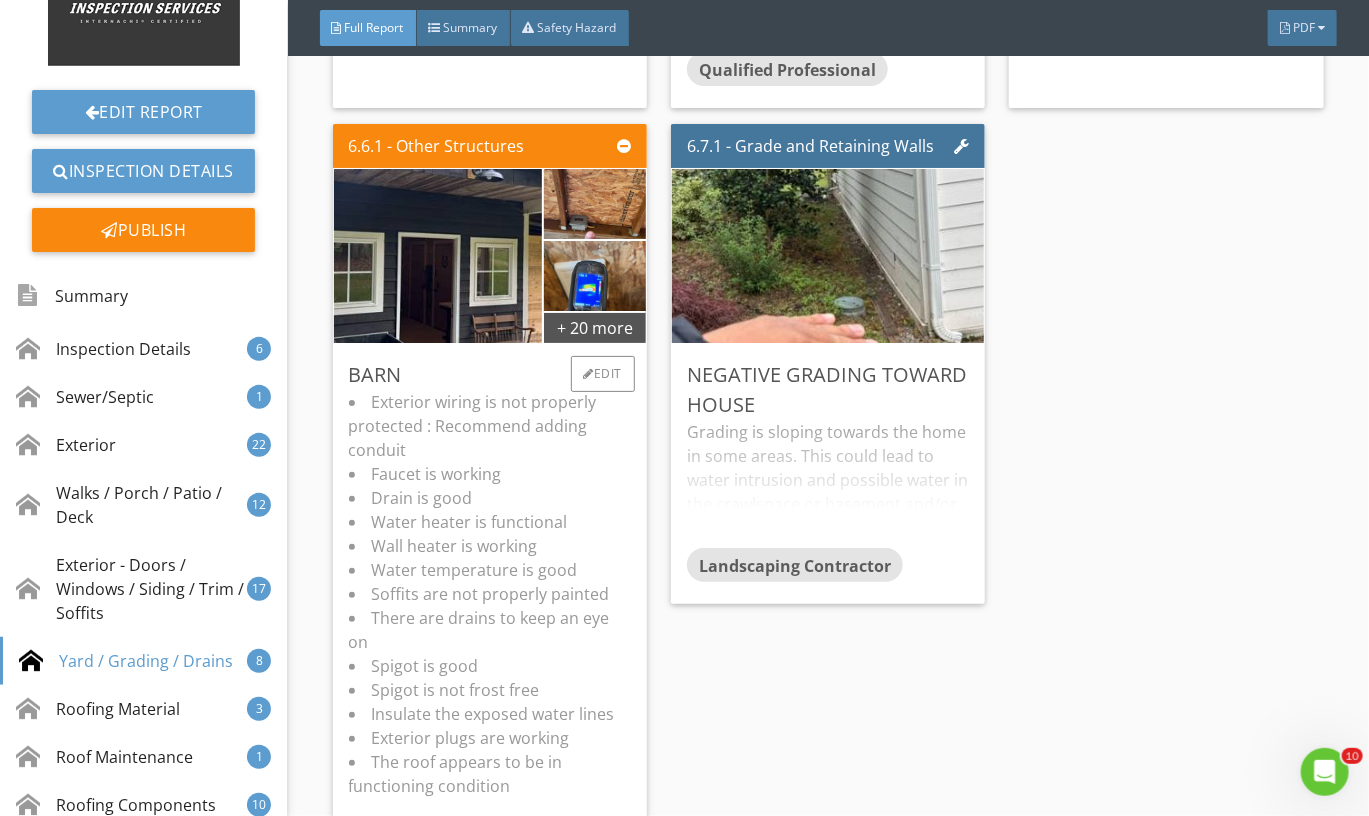 scroll, scrollTop: 15557, scrollLeft: 0, axis: vertical 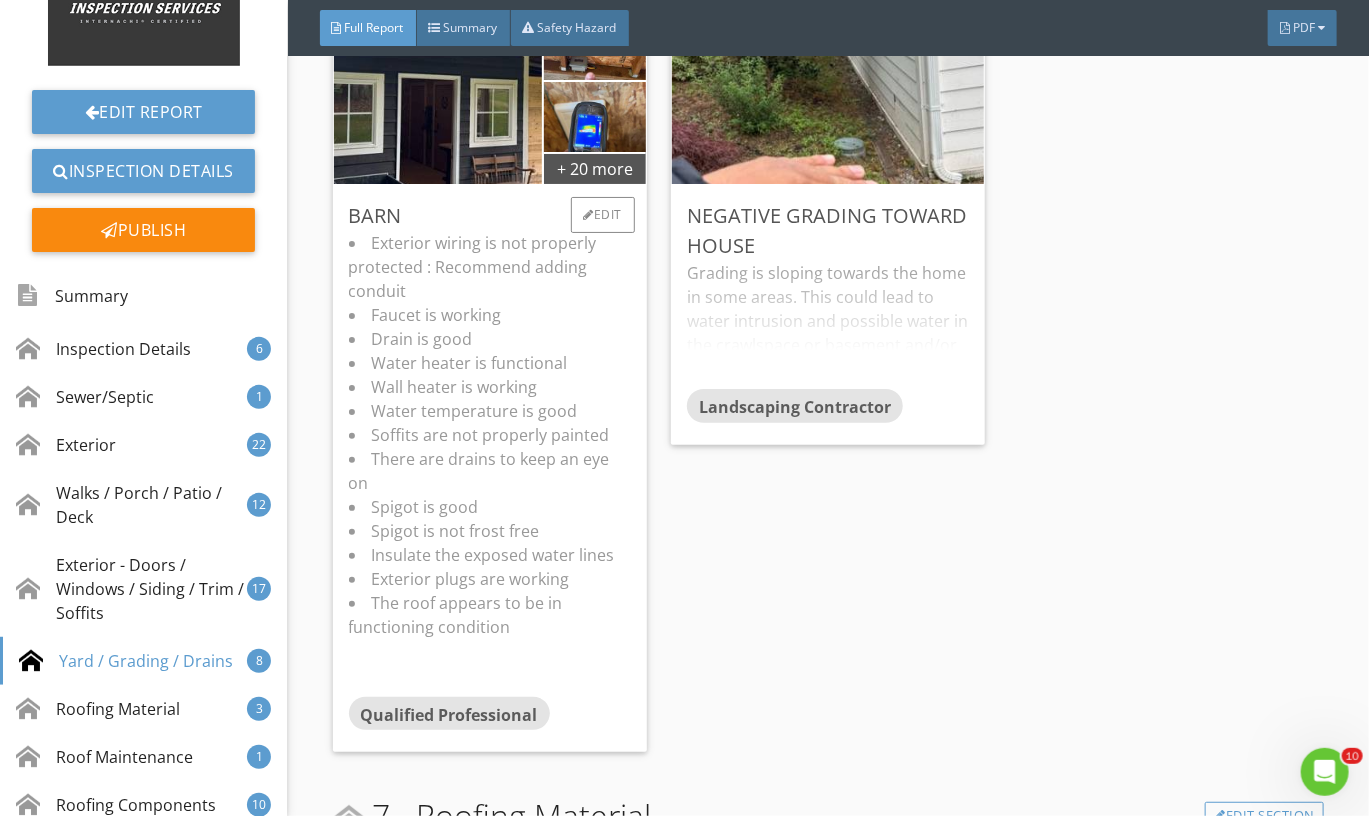 click on "Water heater is functional" at bounding box center [490, 363] 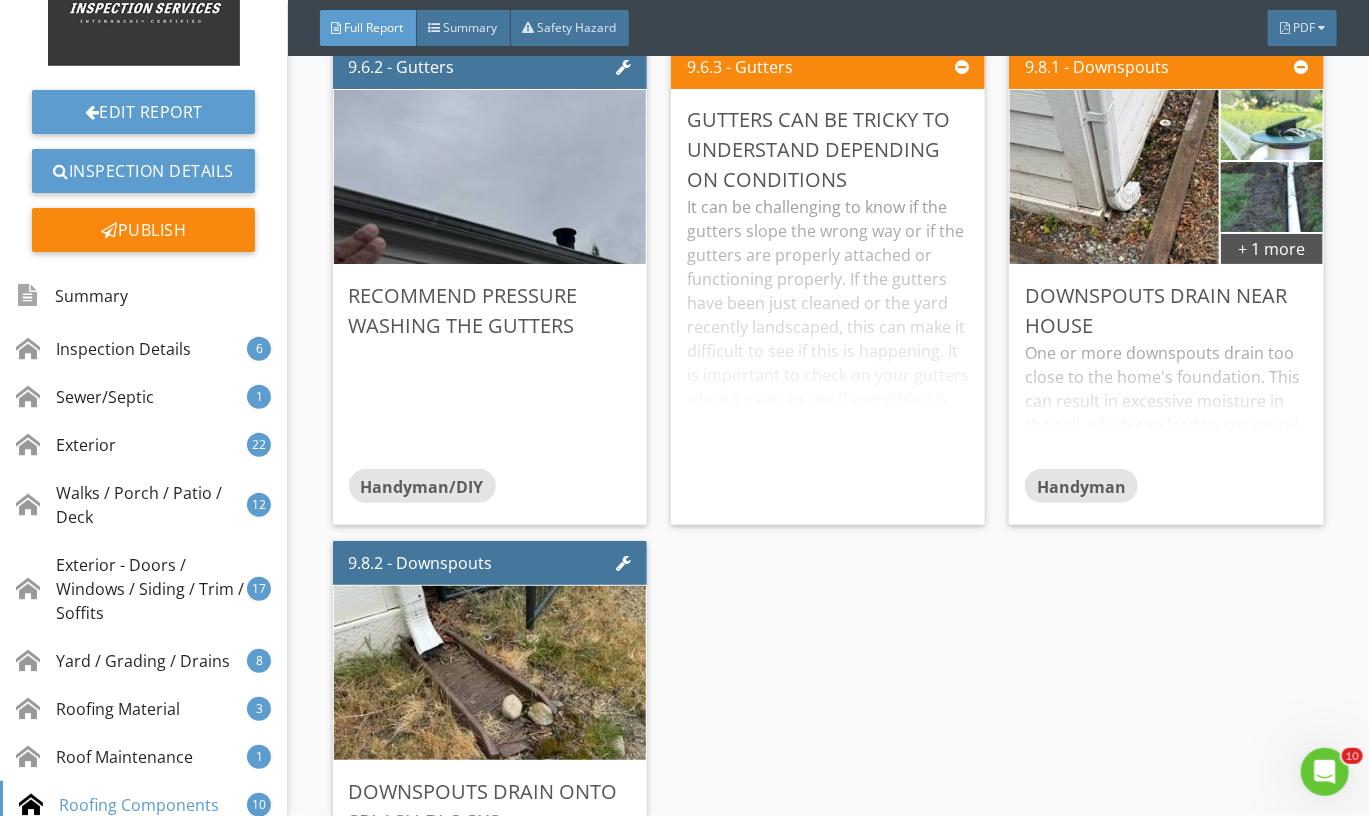 scroll, scrollTop: 19138, scrollLeft: 0, axis: vertical 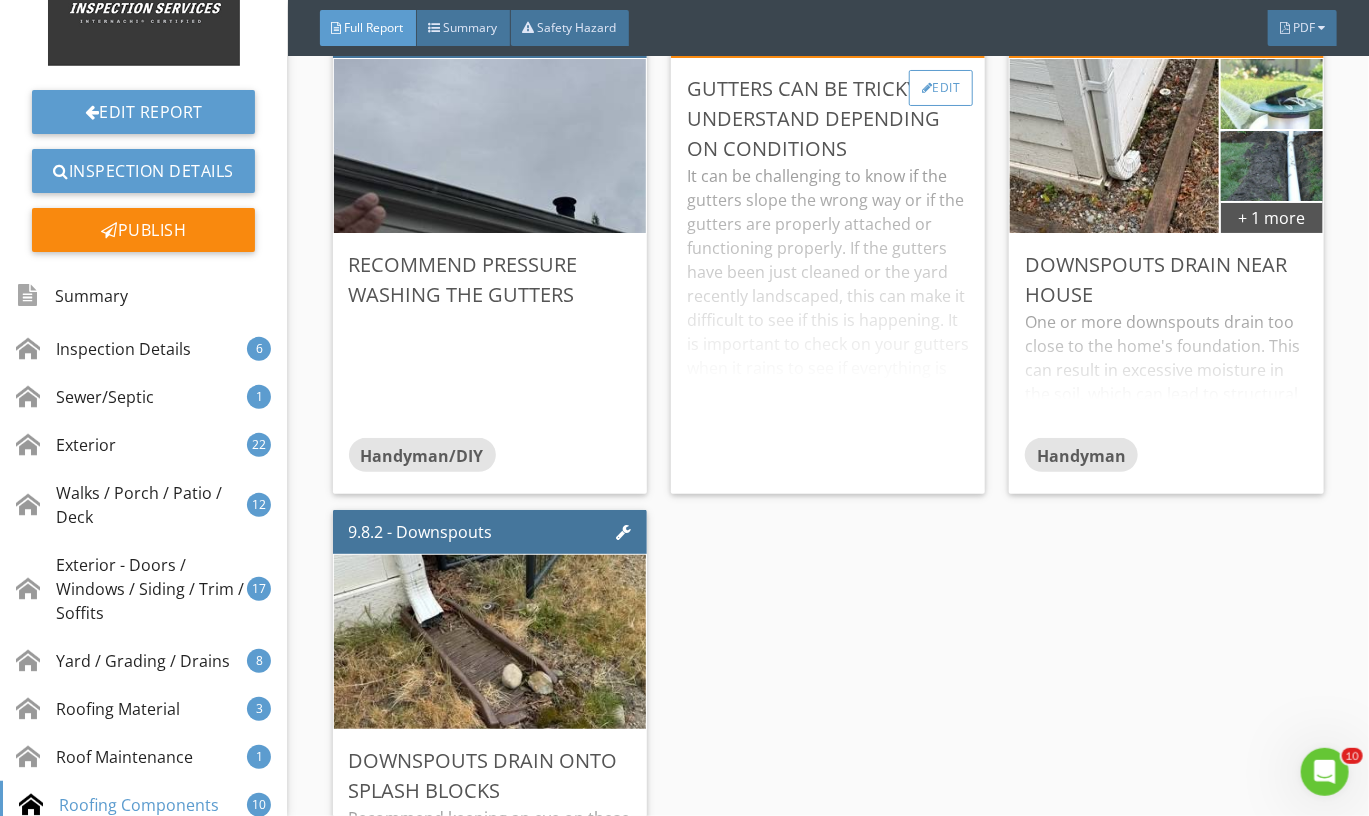 click on "Edit" at bounding box center (941, 88) 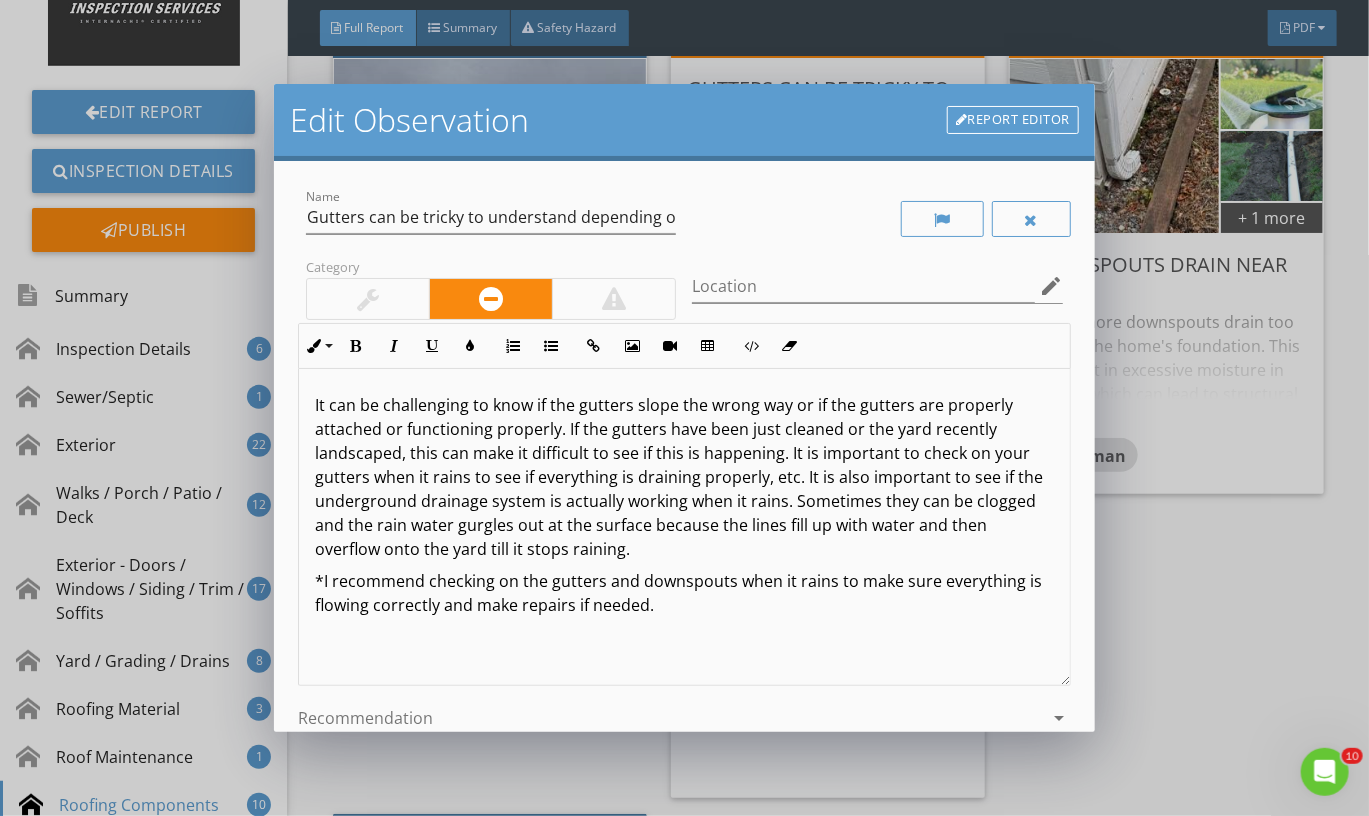 click at bounding box center (368, 299) 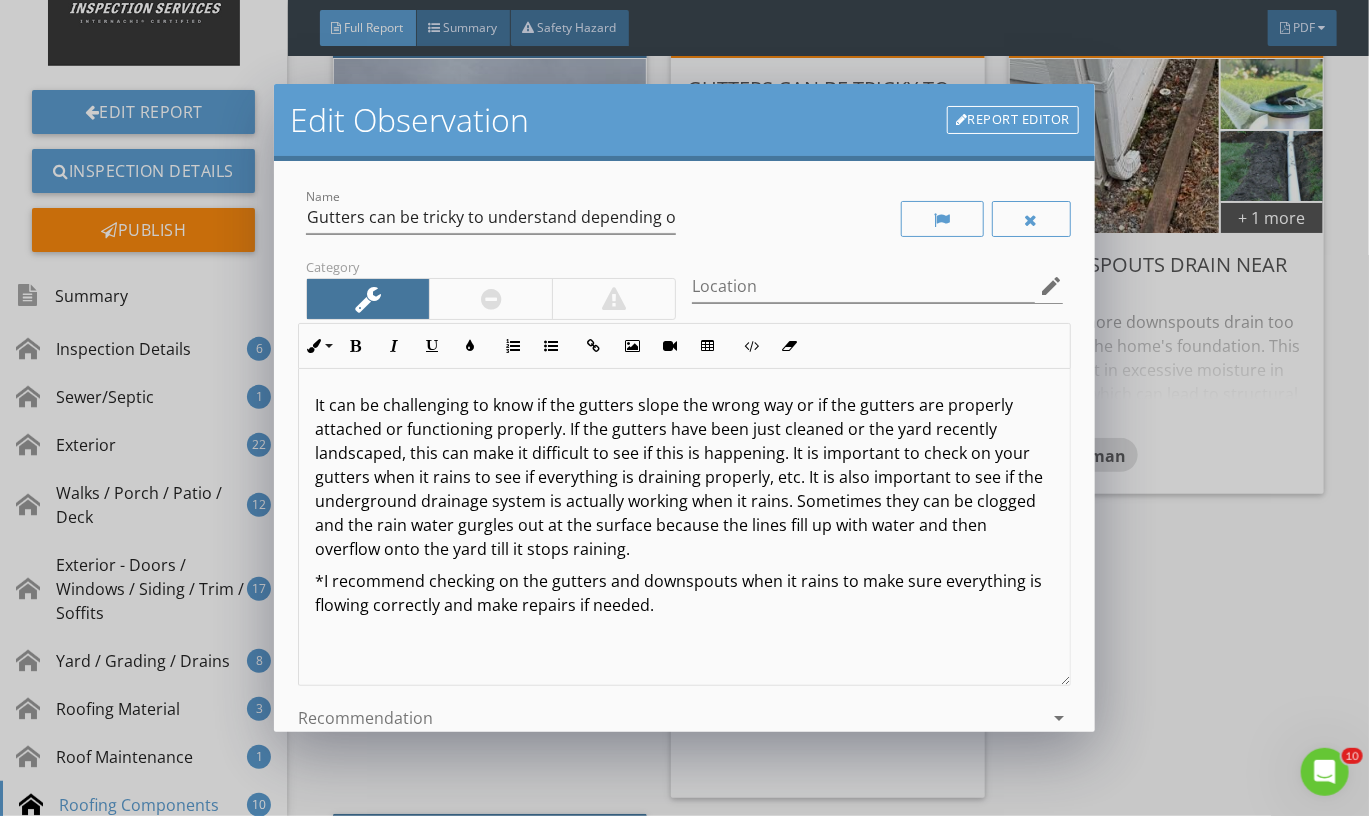 scroll, scrollTop: 1, scrollLeft: 0, axis: vertical 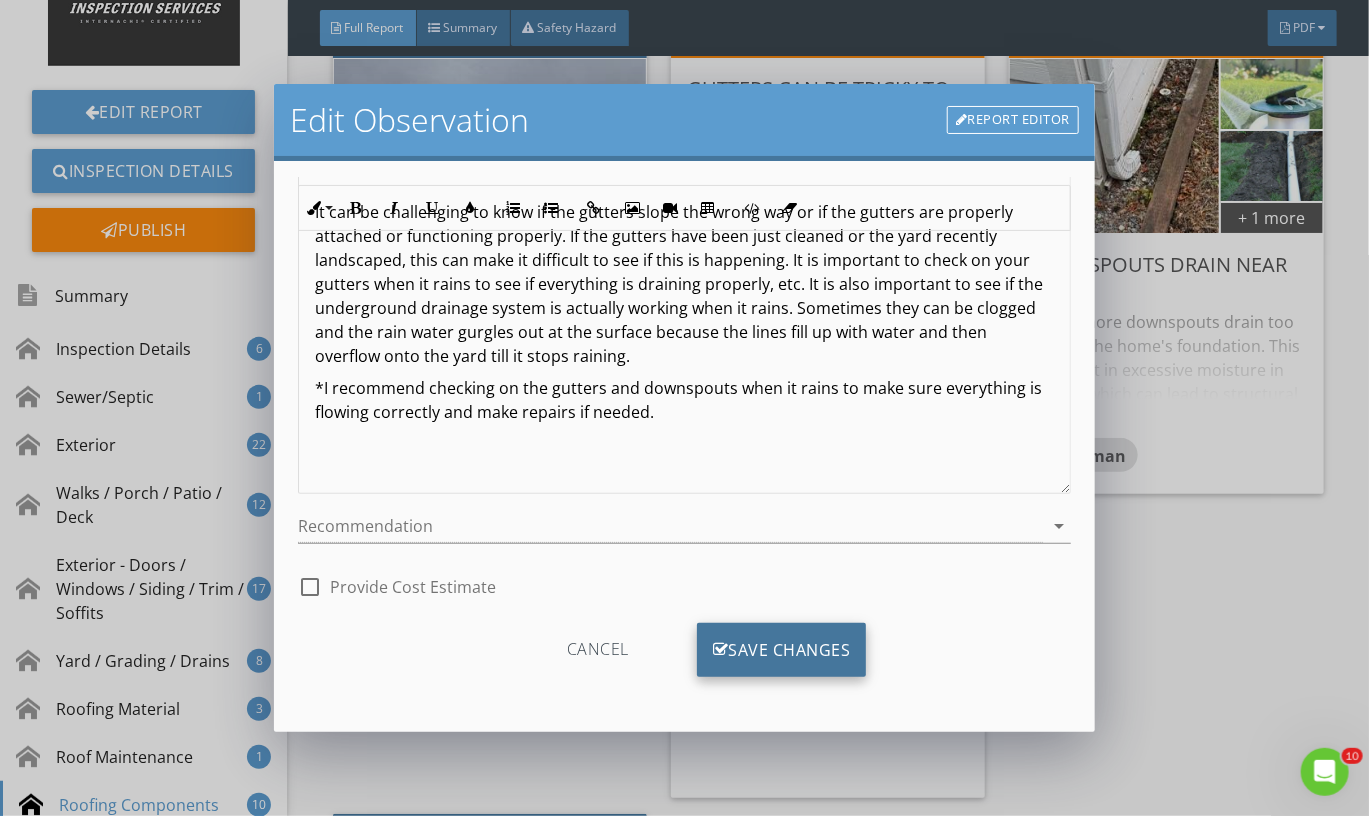 click on "Save Changes" at bounding box center [782, 650] 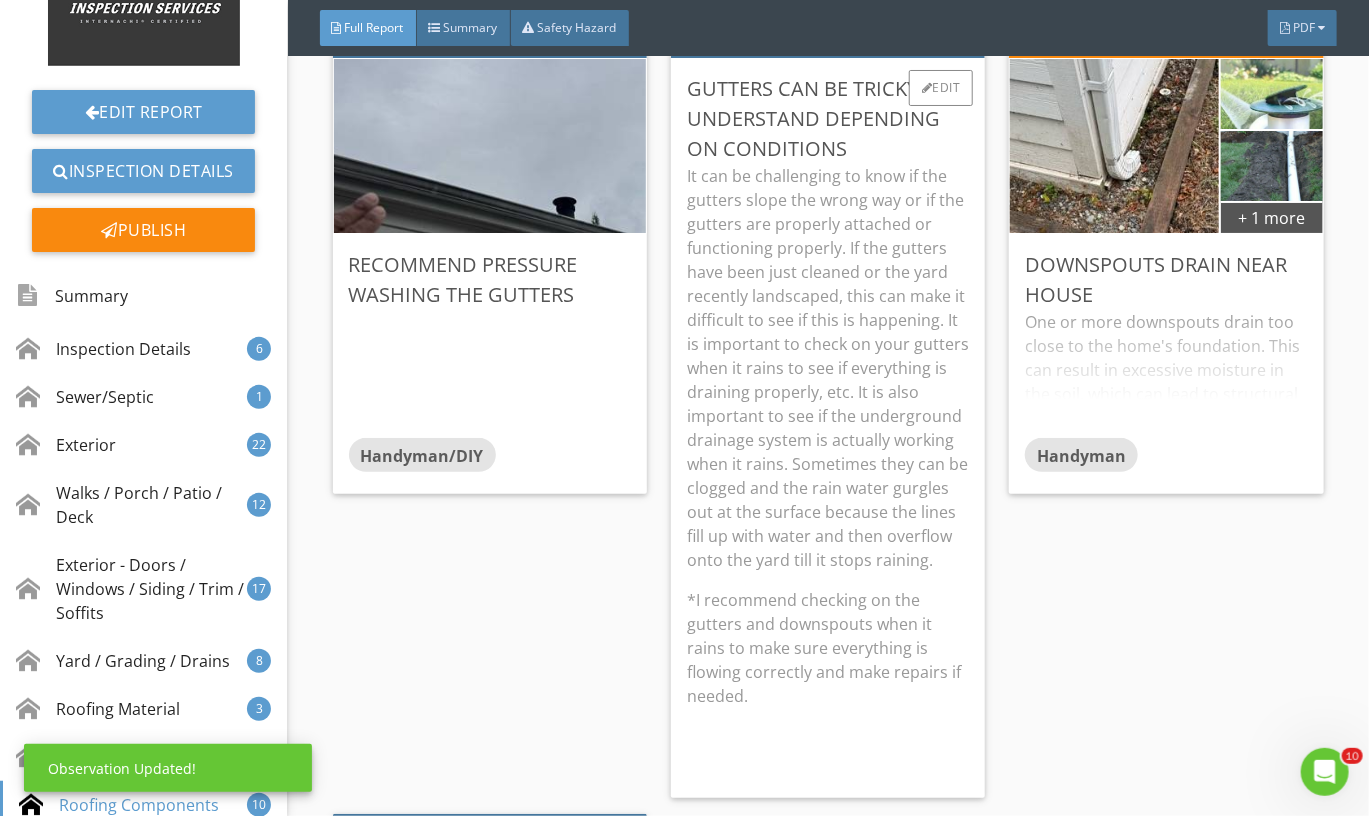 scroll, scrollTop: 0, scrollLeft: 0, axis: both 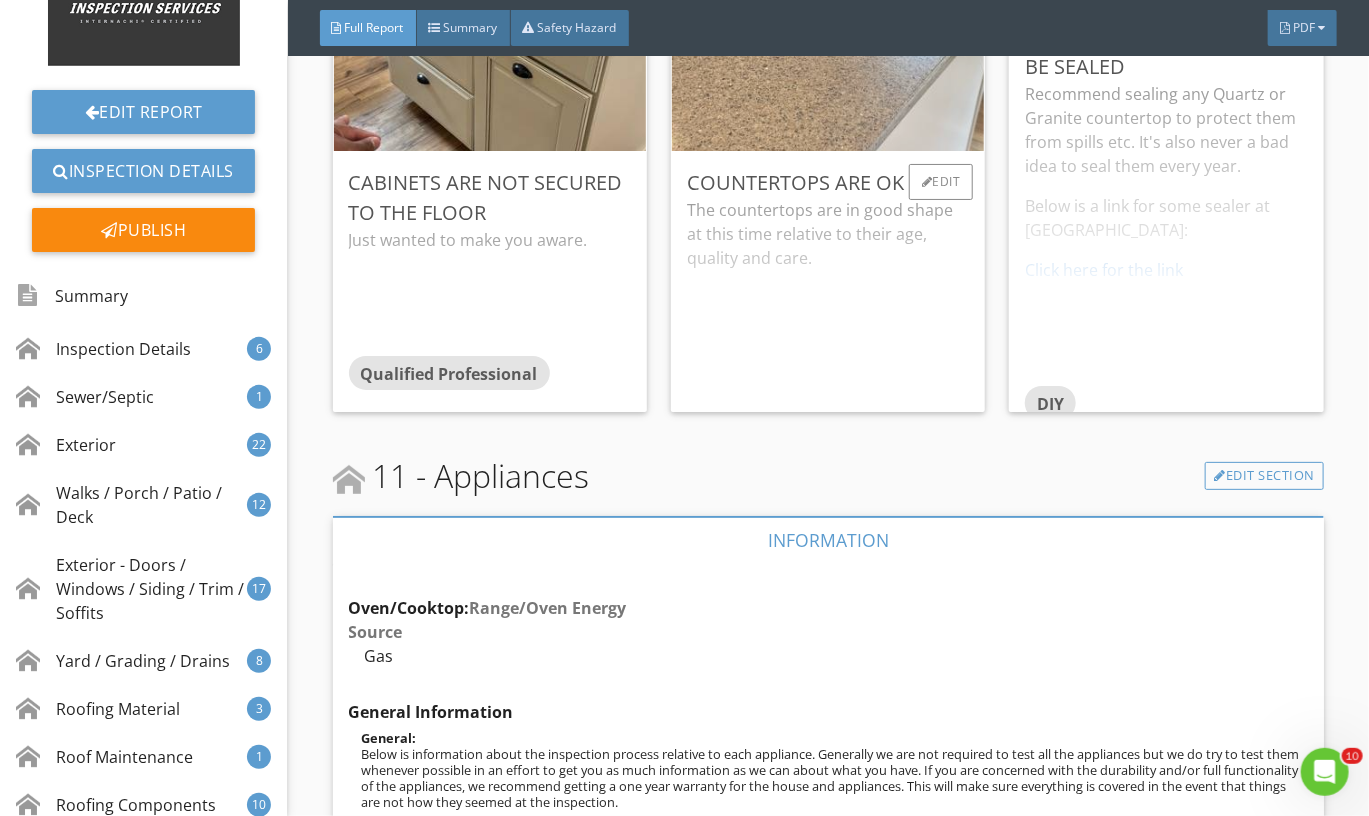 drag, startPoint x: 829, startPoint y: 292, endPoint x: 852, endPoint y: 121, distance: 172.53986 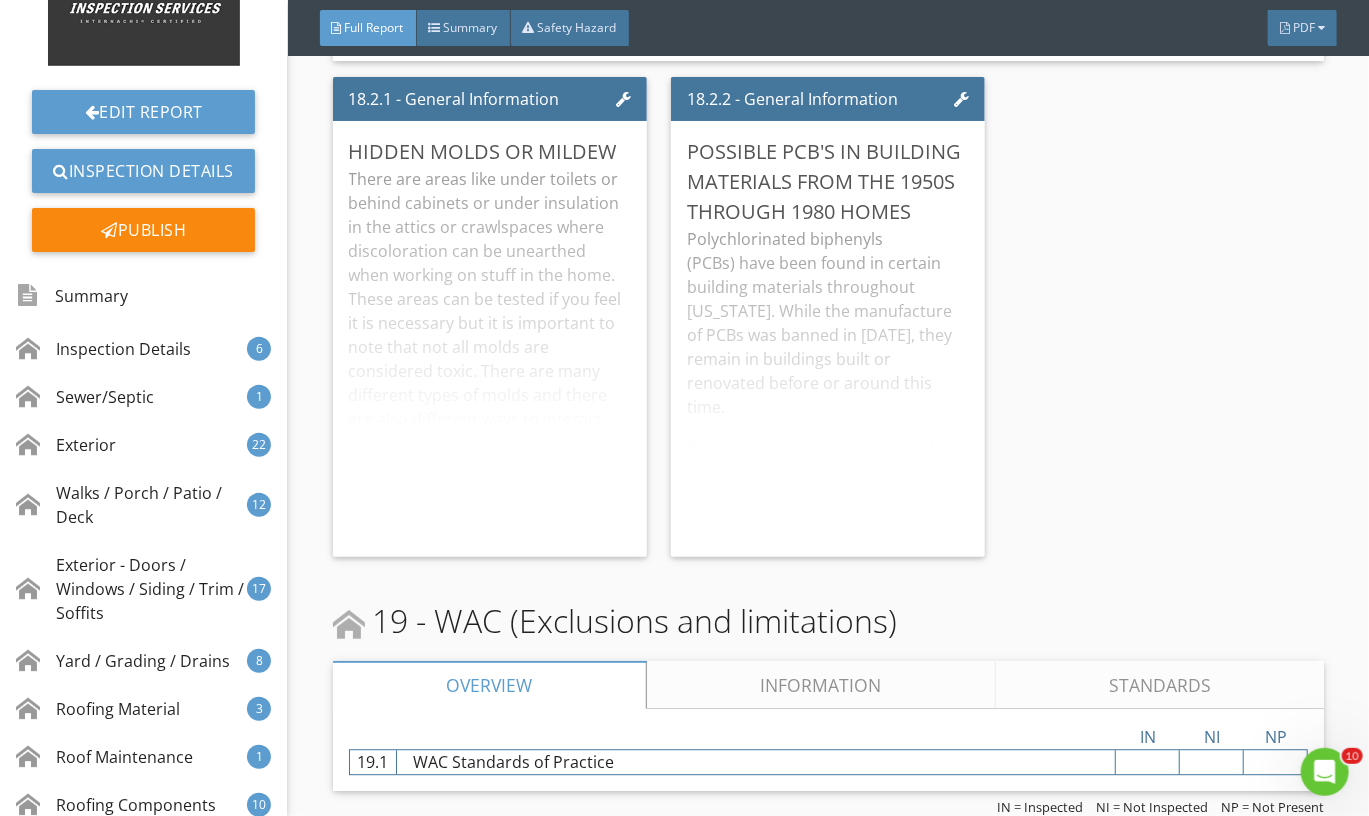 scroll, scrollTop: 41825, scrollLeft: 0, axis: vertical 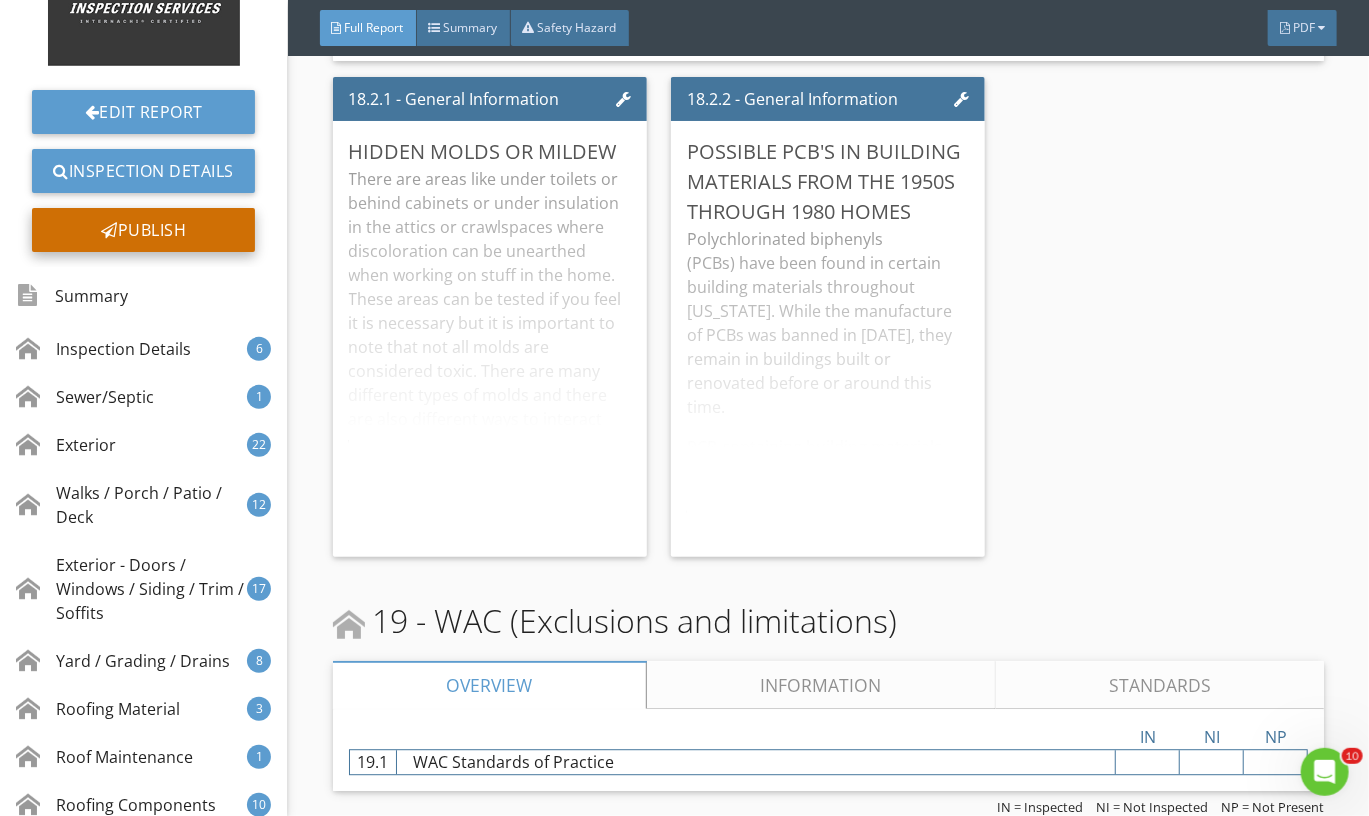 click on "Publish" at bounding box center [143, 230] 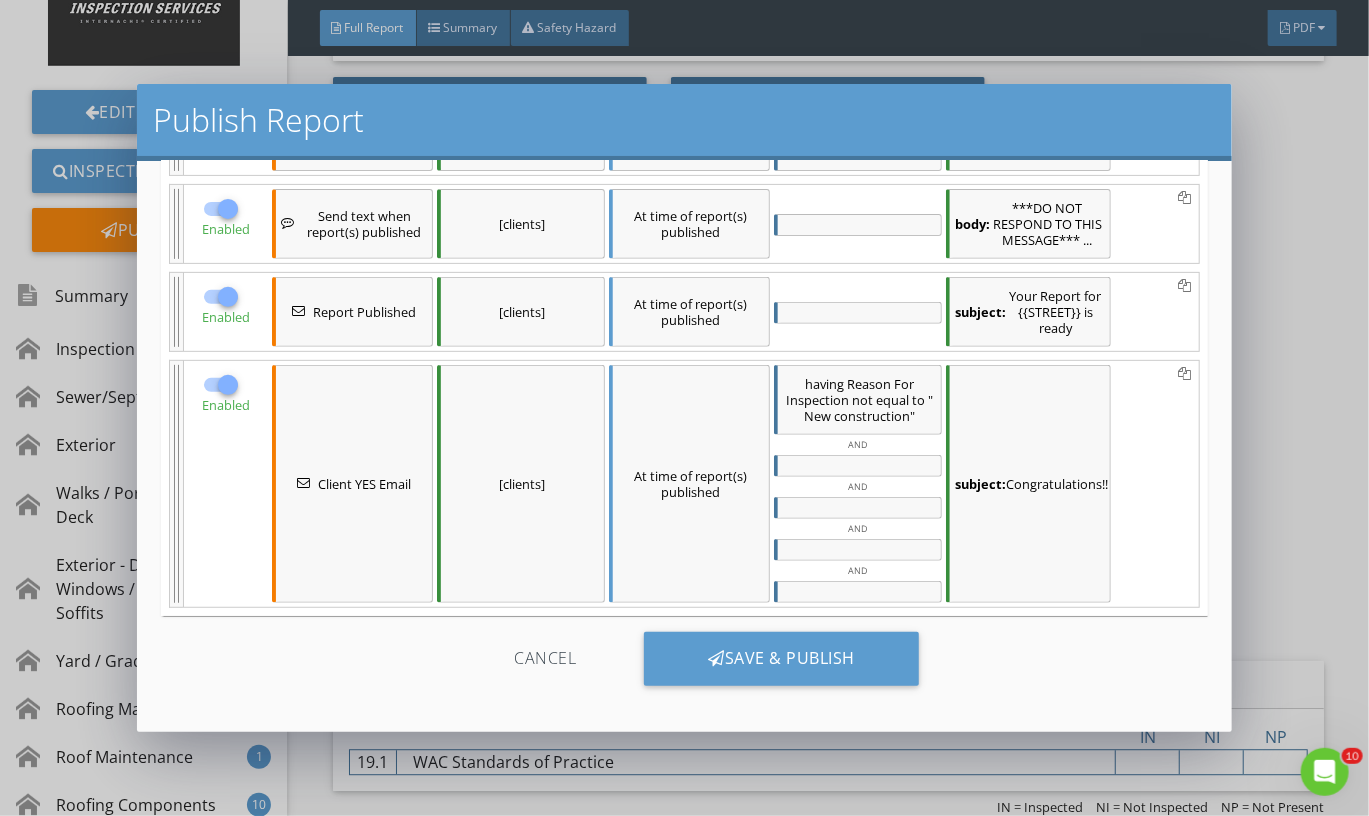 scroll, scrollTop: 332, scrollLeft: 0, axis: vertical 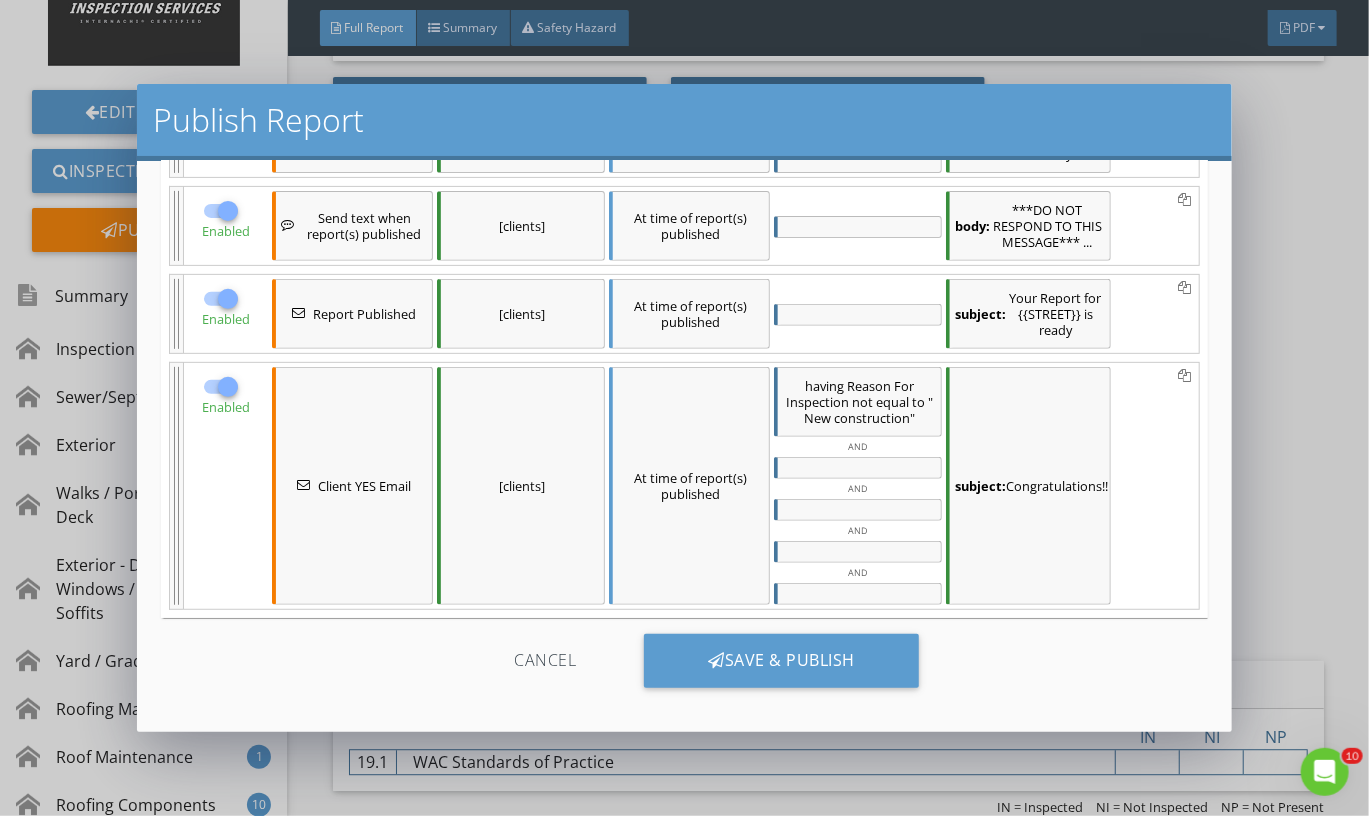 click on "Enabled
Send text when report(s) published
[client agent]
At time of
report(s) published
on all inspections
body:
***DO NOT RESPOND TO THIS MESSAGE***
...
Enabled
Send email when report(s) published
[client agent]
At time of
report(s) published
on all inspections
subject:
Your Report for {{STREET}} is ready
Enabled
Send text when report(s) published
[clients]
At time of
report(s) published
body:" at bounding box center (684, 306) 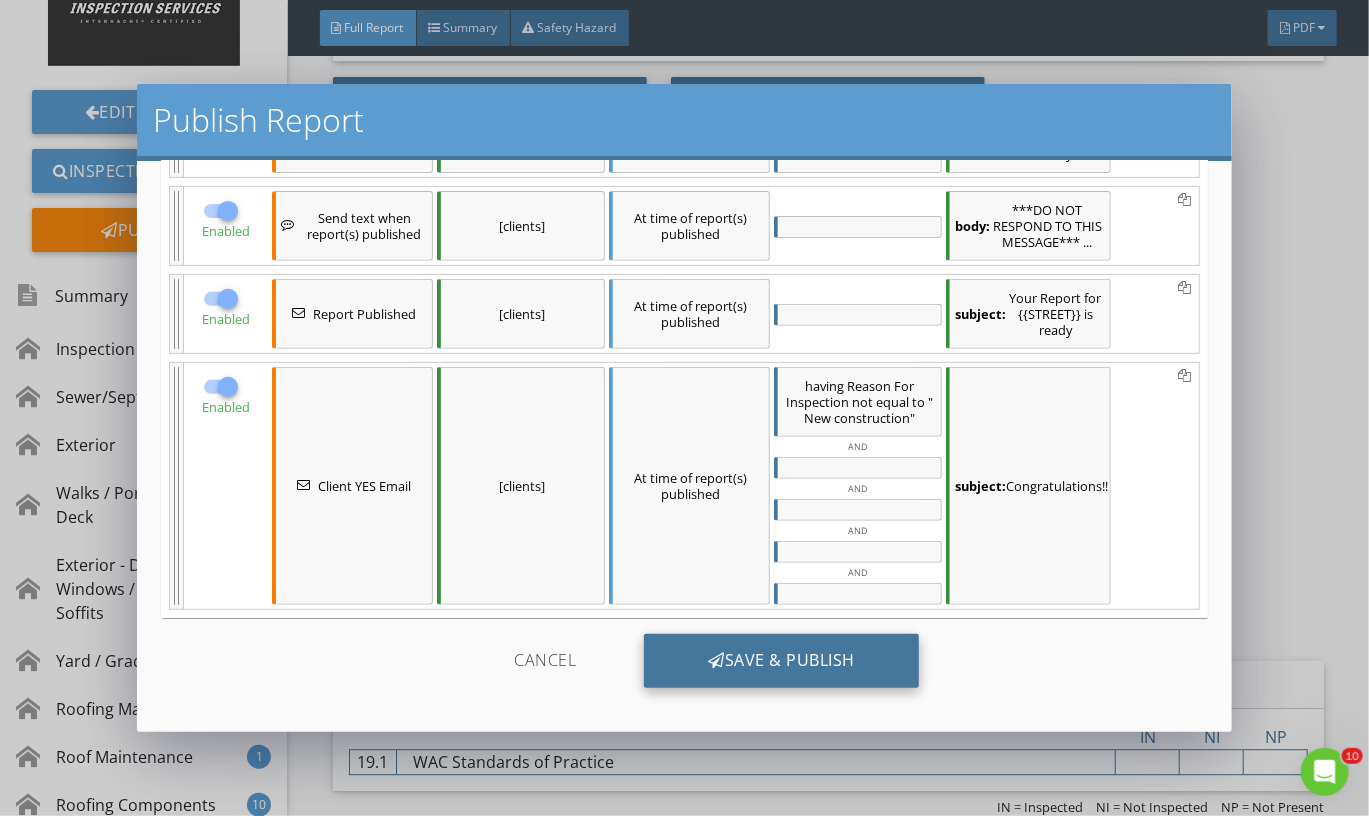 click on "Save & Publish" at bounding box center [781, 661] 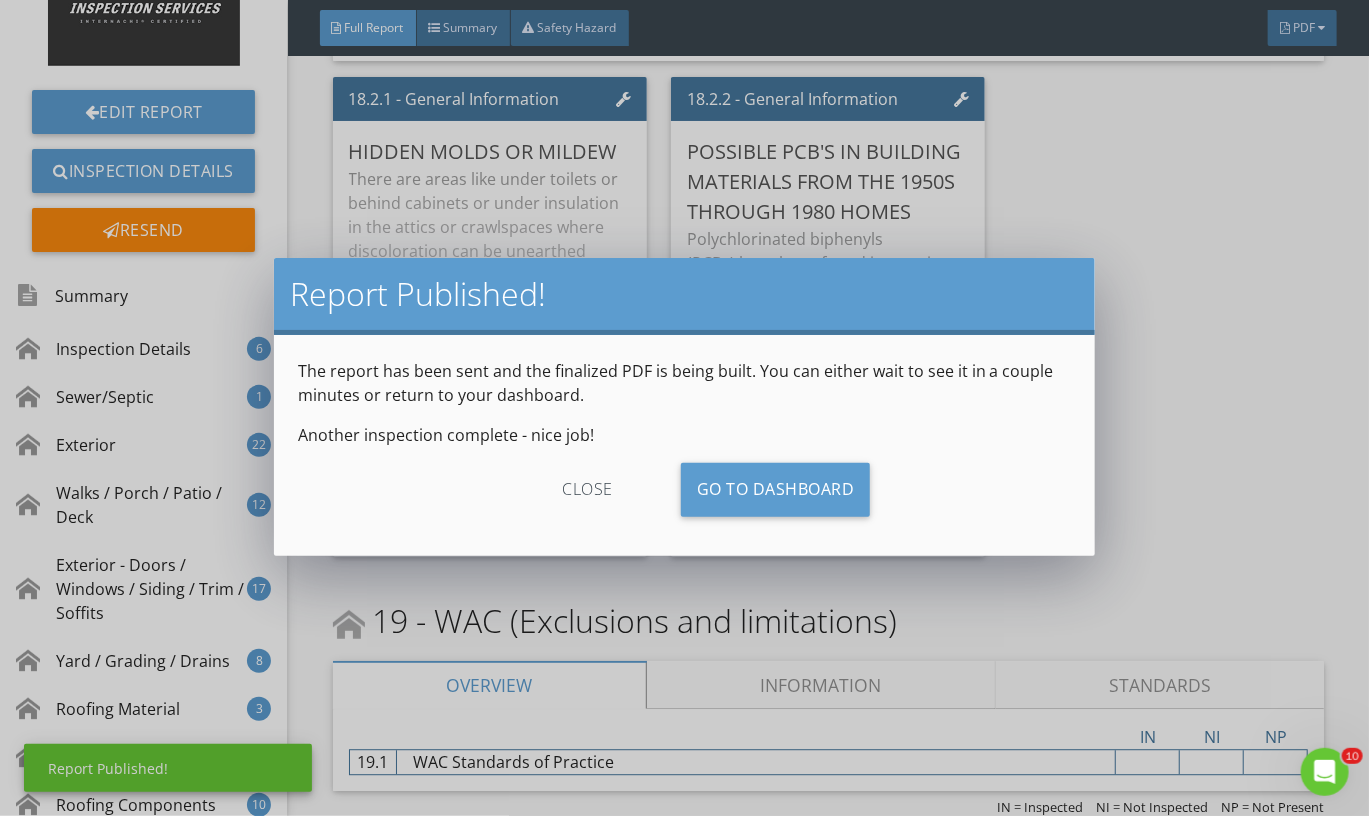 click on "close    Go To Dashboard" at bounding box center (684, 497) 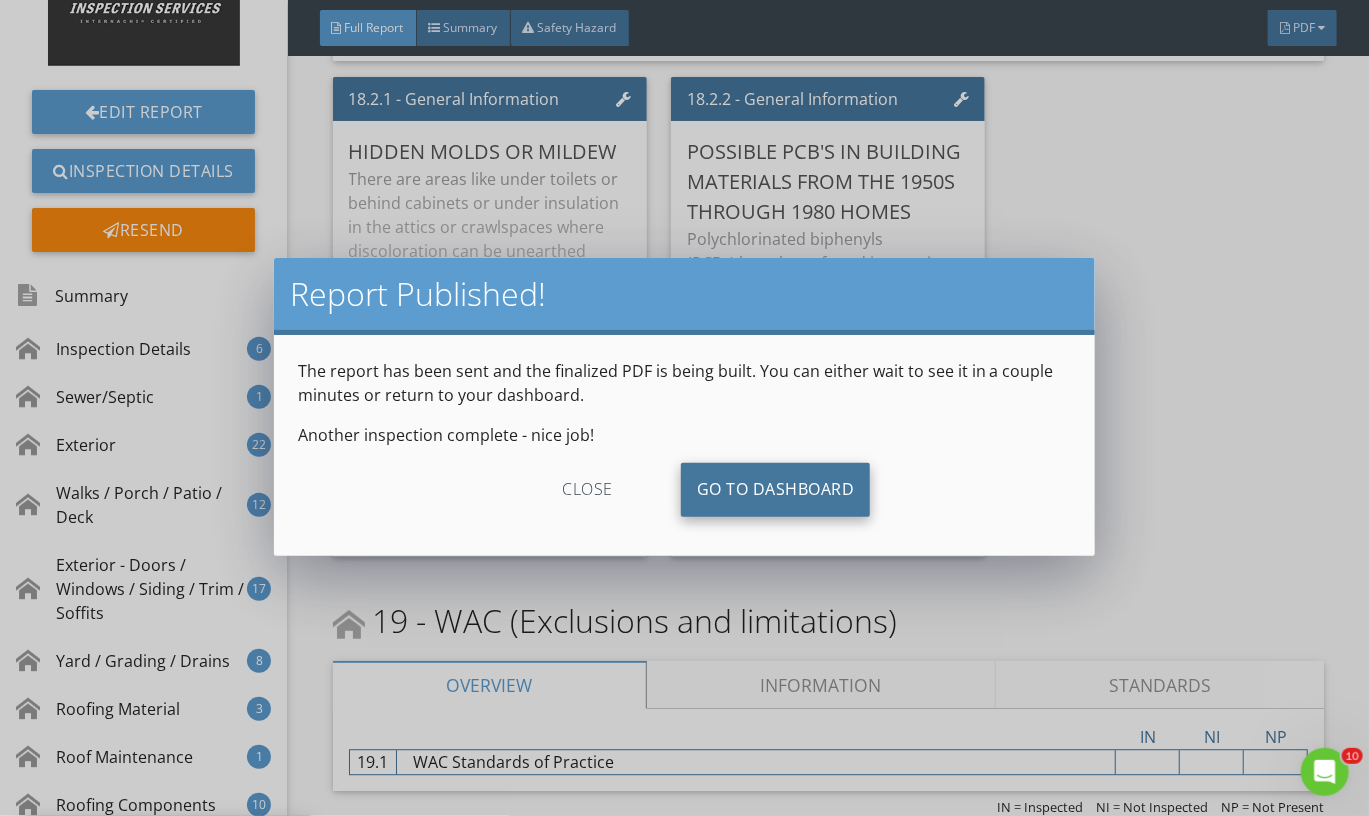 click on "Go To Dashboard" at bounding box center [776, 490] 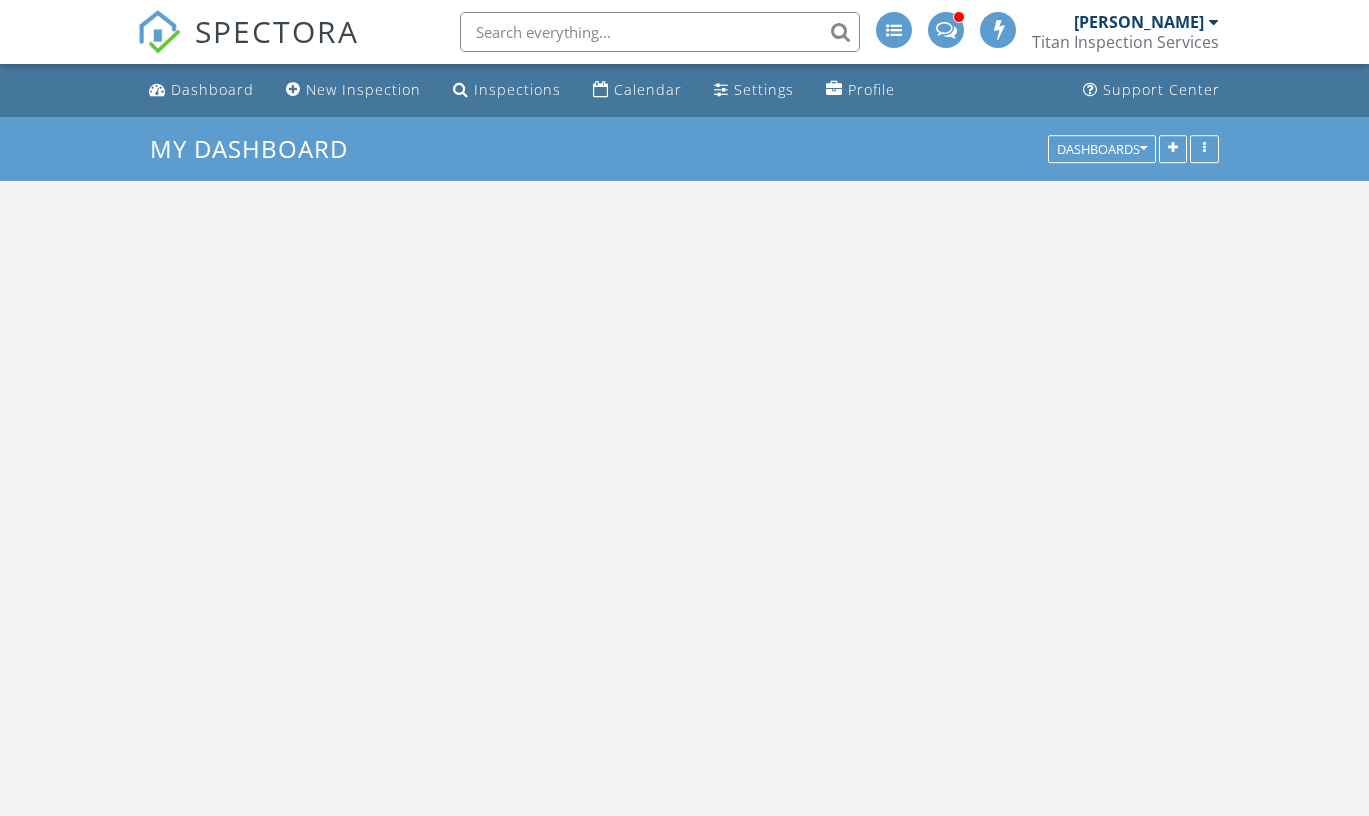 scroll, scrollTop: 0, scrollLeft: 0, axis: both 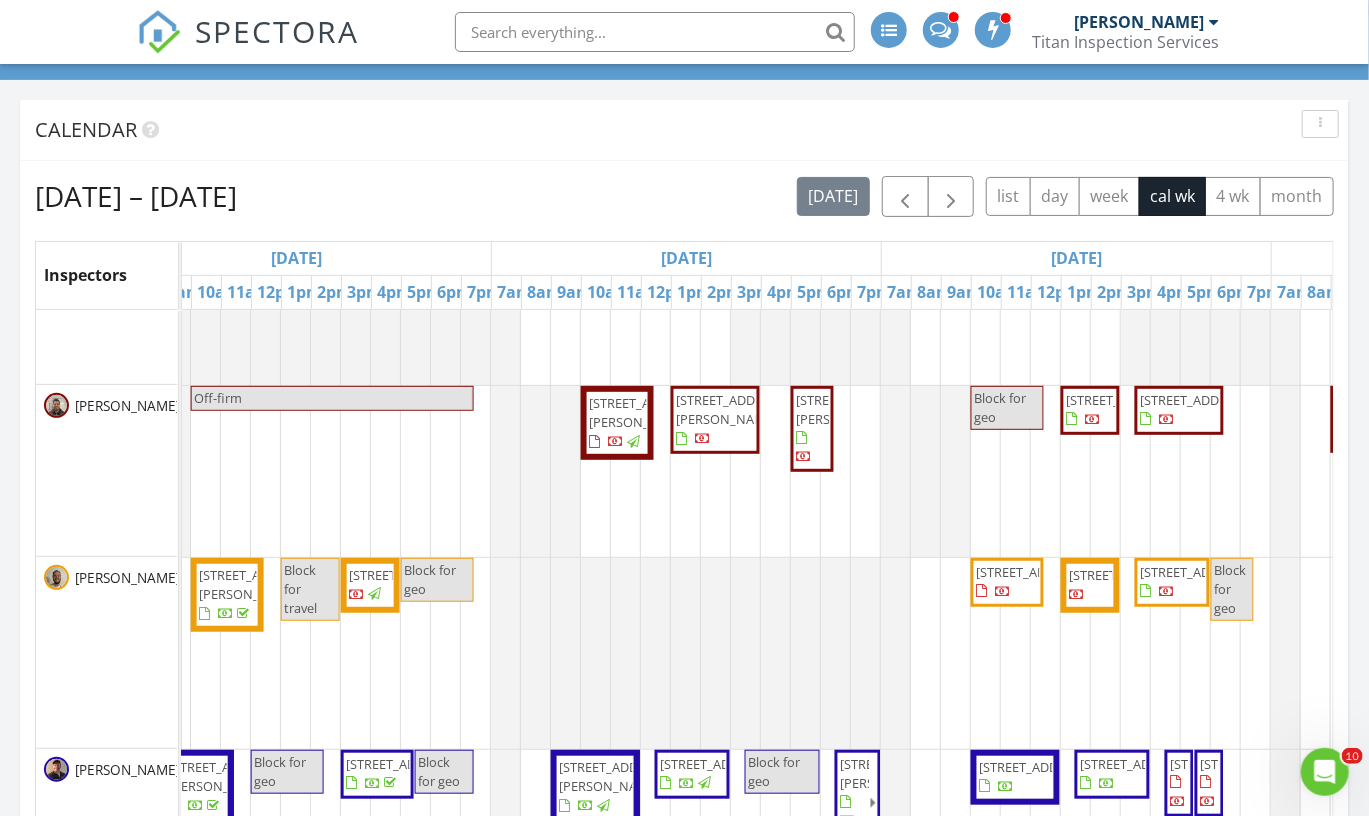 click at bounding box center [649, 32] 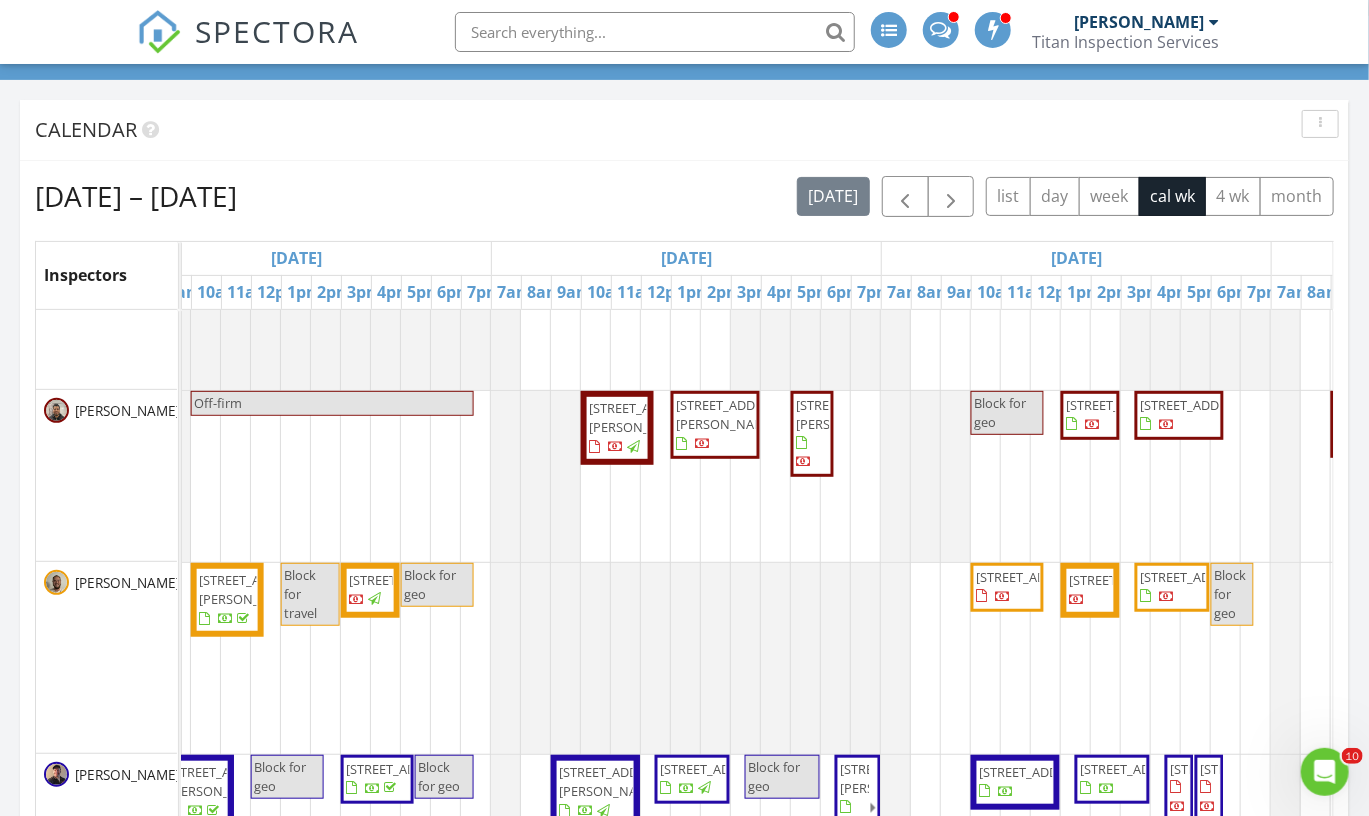 click at bounding box center [655, 32] 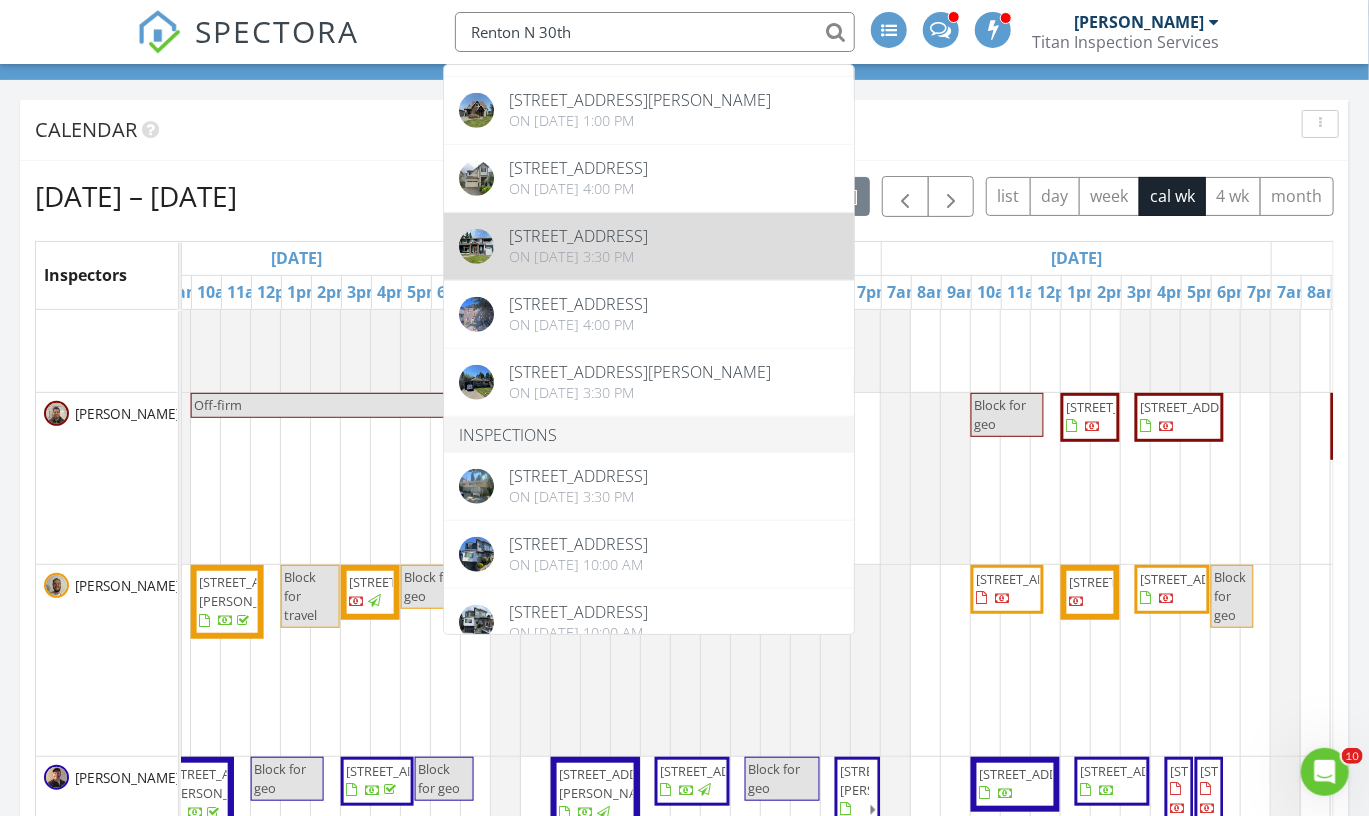 scroll, scrollTop: 703, scrollLeft: 0, axis: vertical 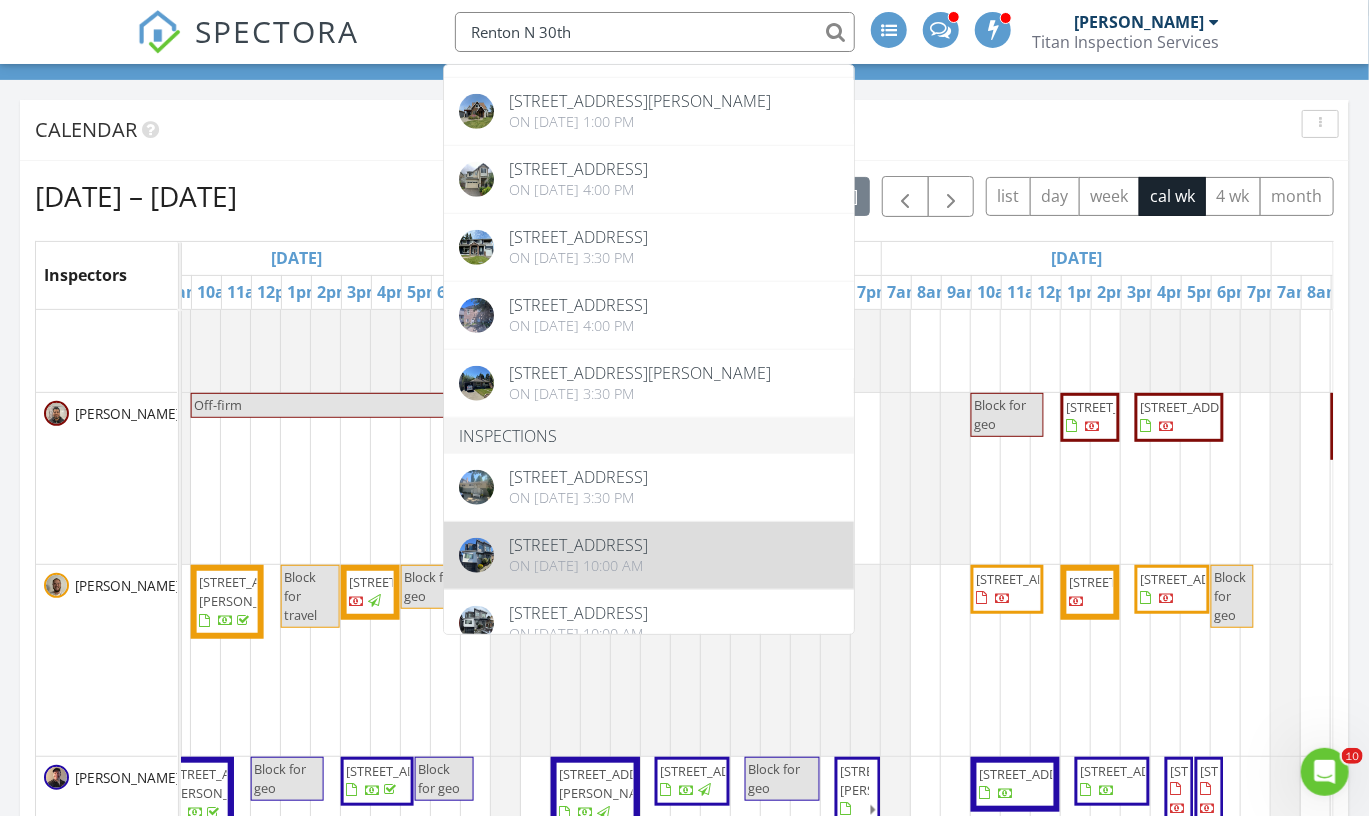 type on "Renton N 30th" 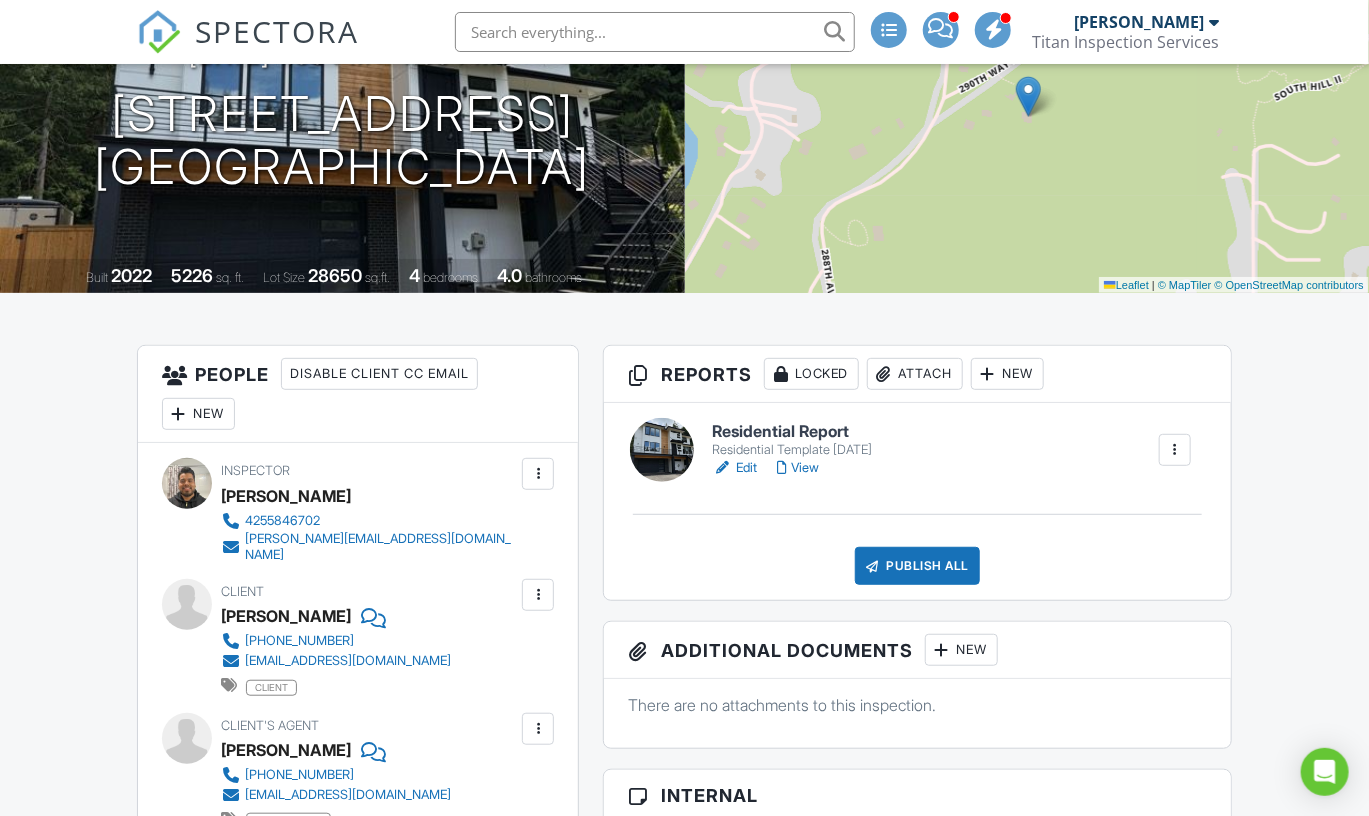 scroll, scrollTop: 474, scrollLeft: 0, axis: vertical 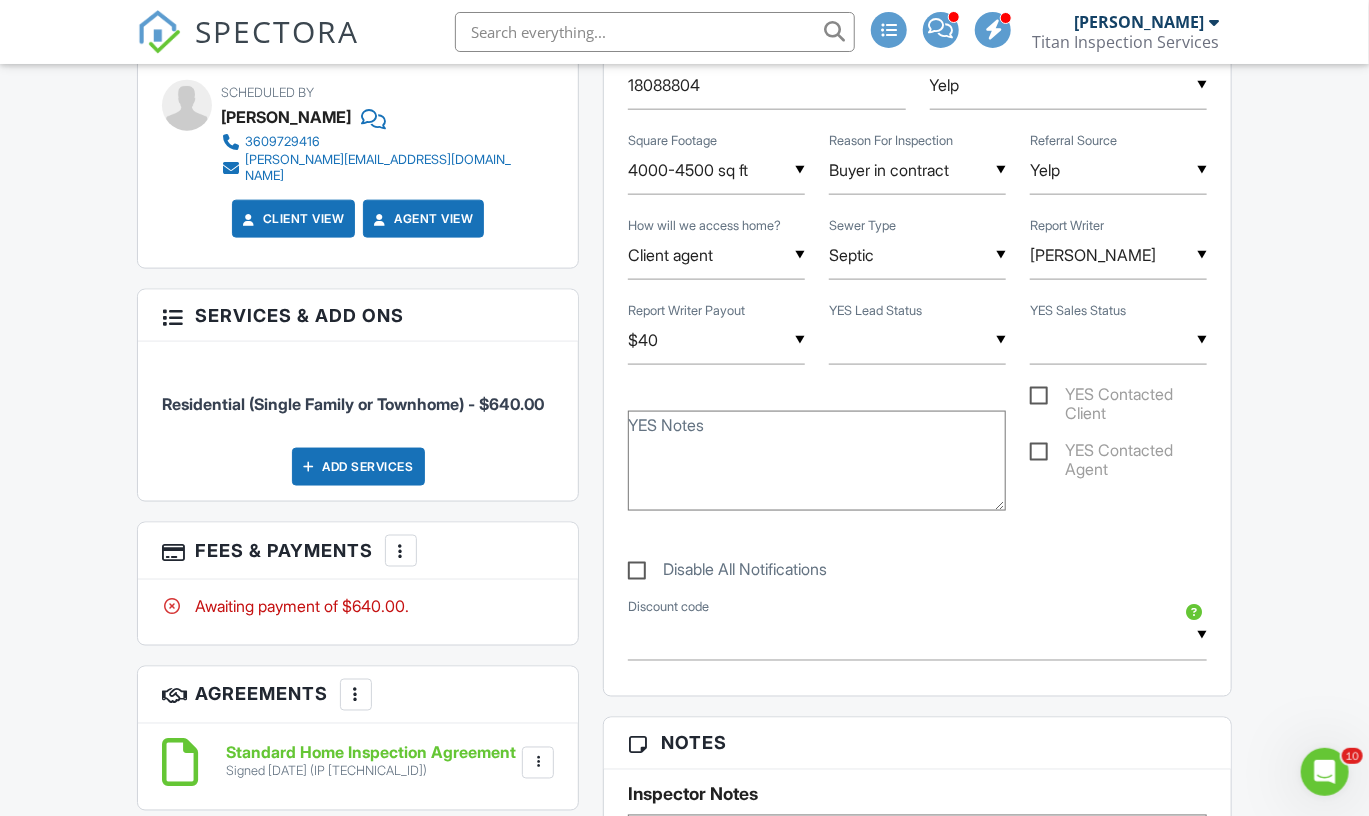 click on "▼ Client [PERSON_NAME] Up Agent [PERSON_NAME] Up Both [PERSON_NAME] Up Nobody was present to talk to Not A Full Home Inspection Property Not a Good Fit Hot Lead
Client [PERSON_NAME] Up
Agent [PERSON_NAME] Up
Both [PERSON_NAME] Up
Nobody was present to talk to
Not A Full Home Inspection
Property Not a Good Fit
Hot Lead" at bounding box center [917, 340] 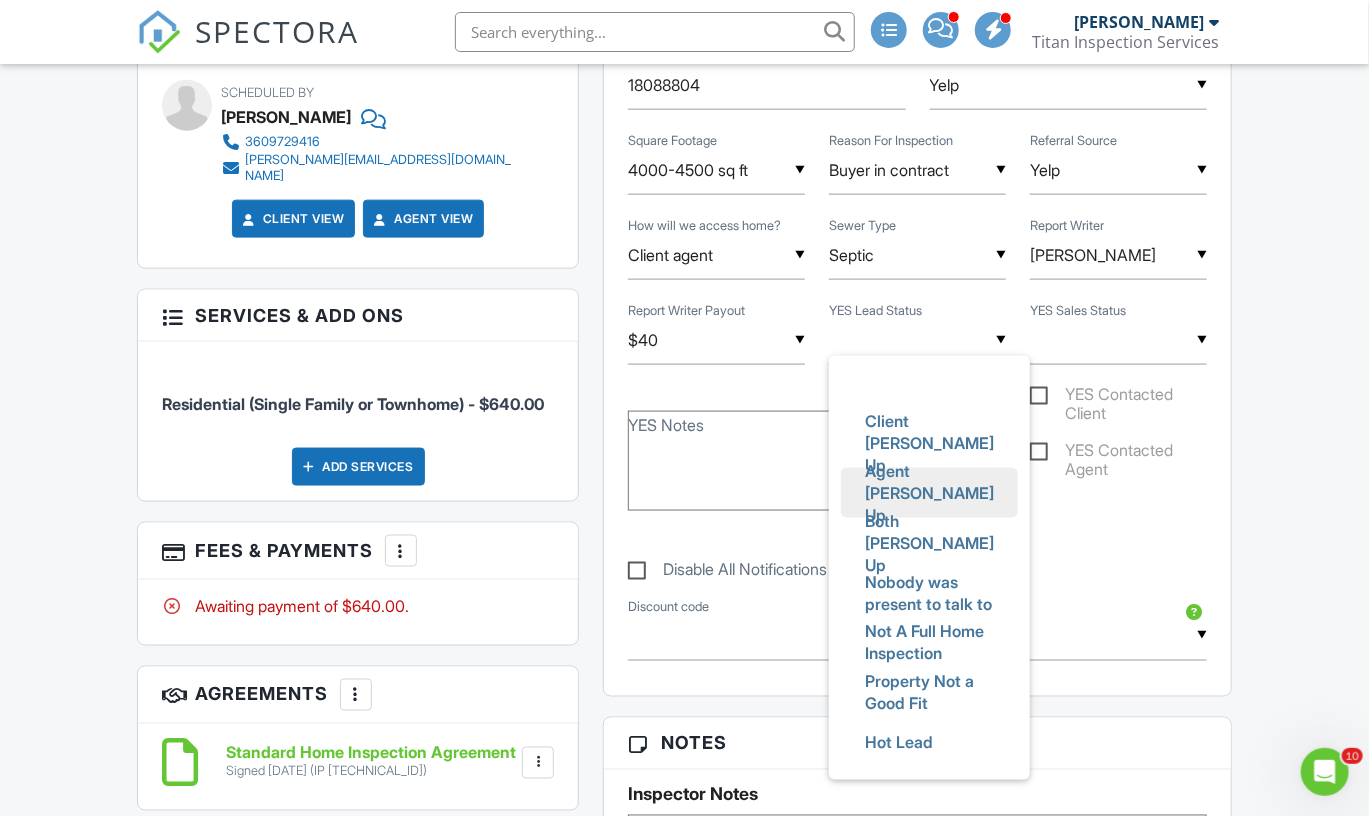 click on "Agent [PERSON_NAME] Up" at bounding box center (929, 493) 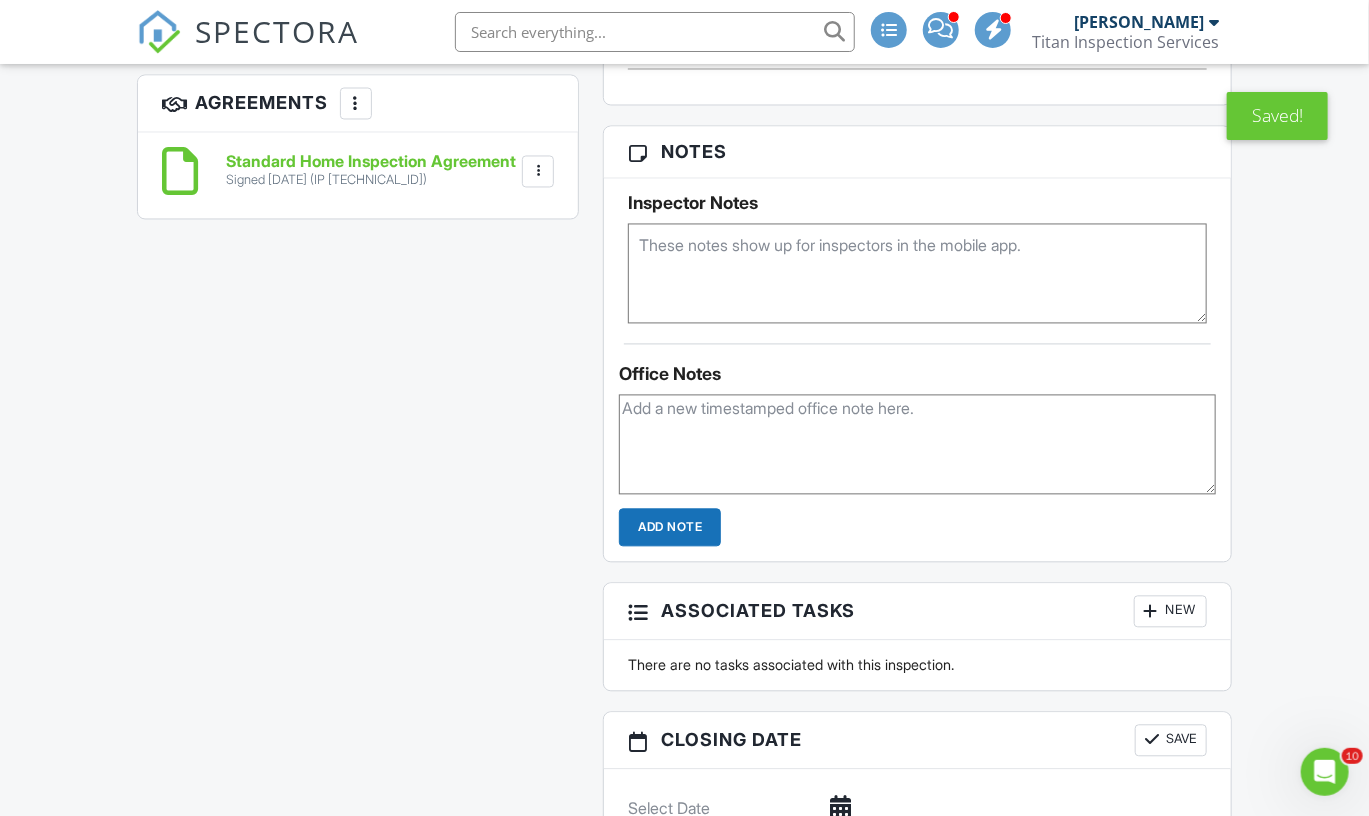 scroll, scrollTop: 1640, scrollLeft: 0, axis: vertical 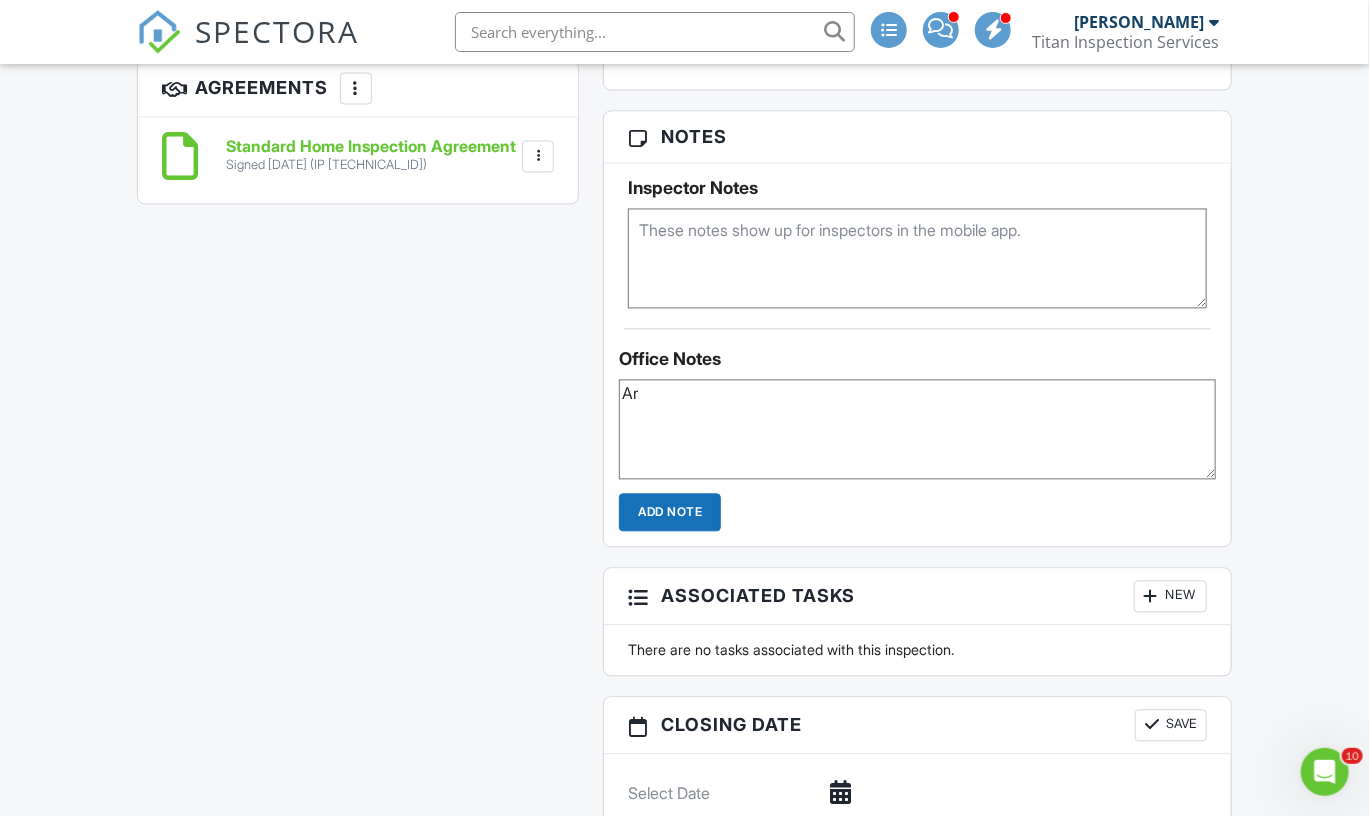 type on "A" 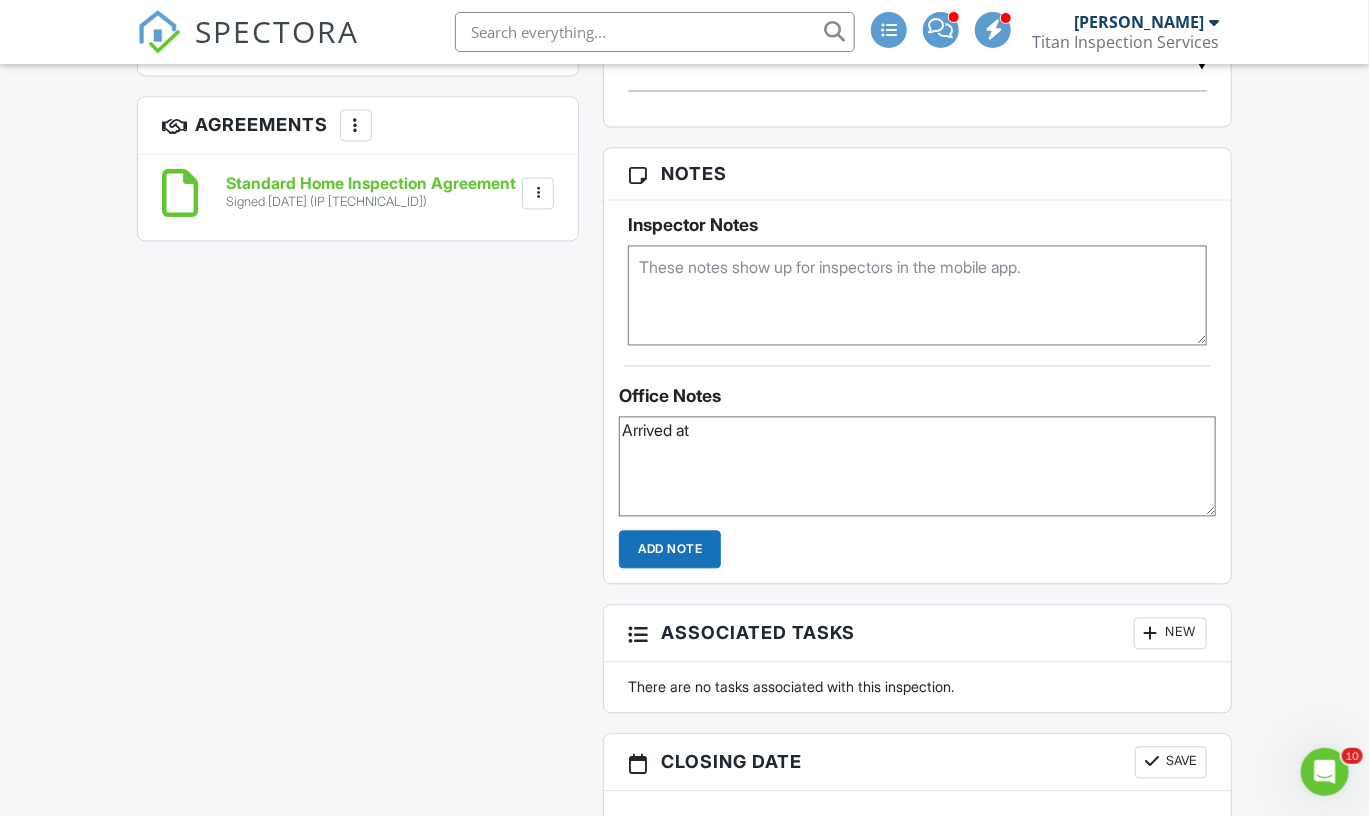 scroll, scrollTop: 1629, scrollLeft: 0, axis: vertical 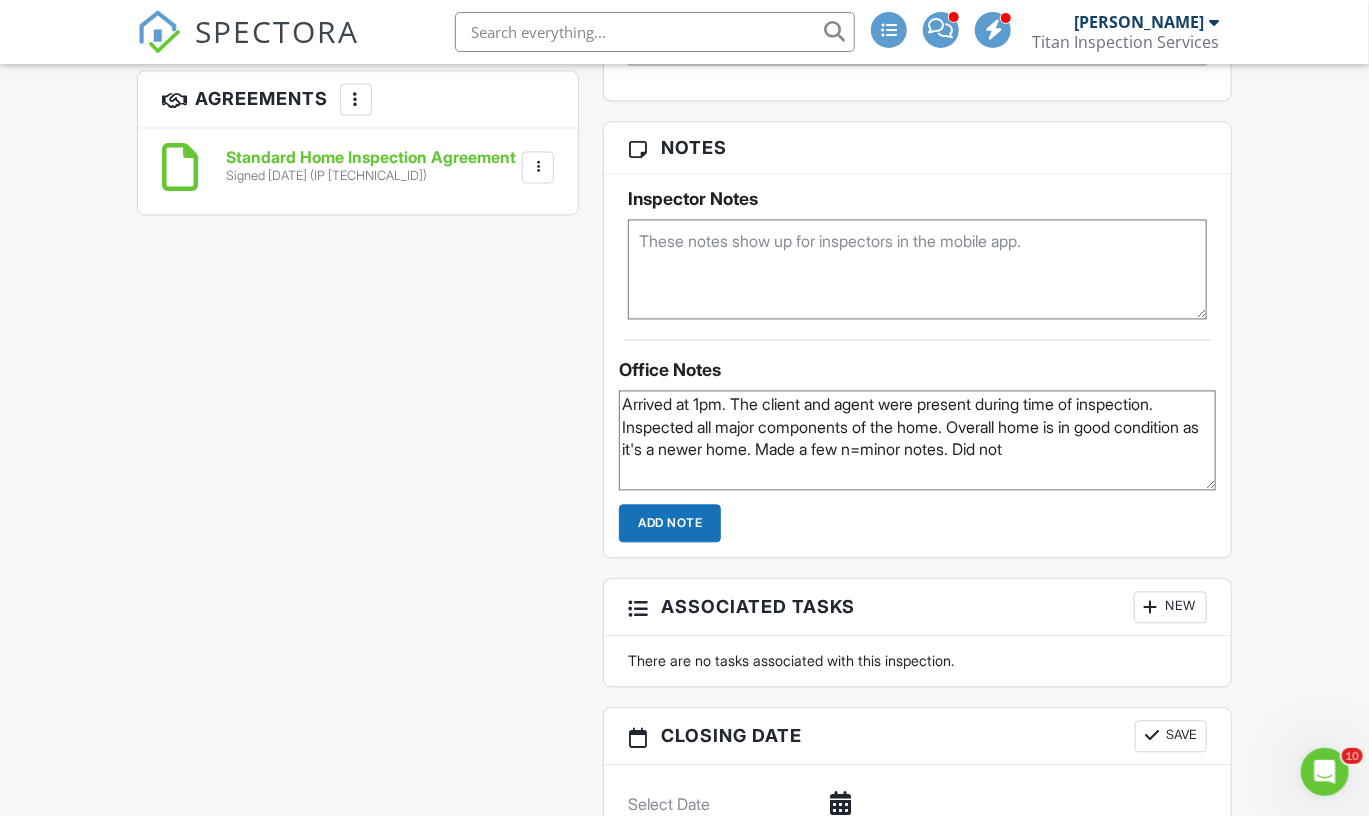 click on "Arrived at 1pm. The client and agent were present during time of inspection. Inspected all major components of the home. Overall home is in good condition as it's a newer home. Made a few n=minor notes. Did not" at bounding box center [917, 441] 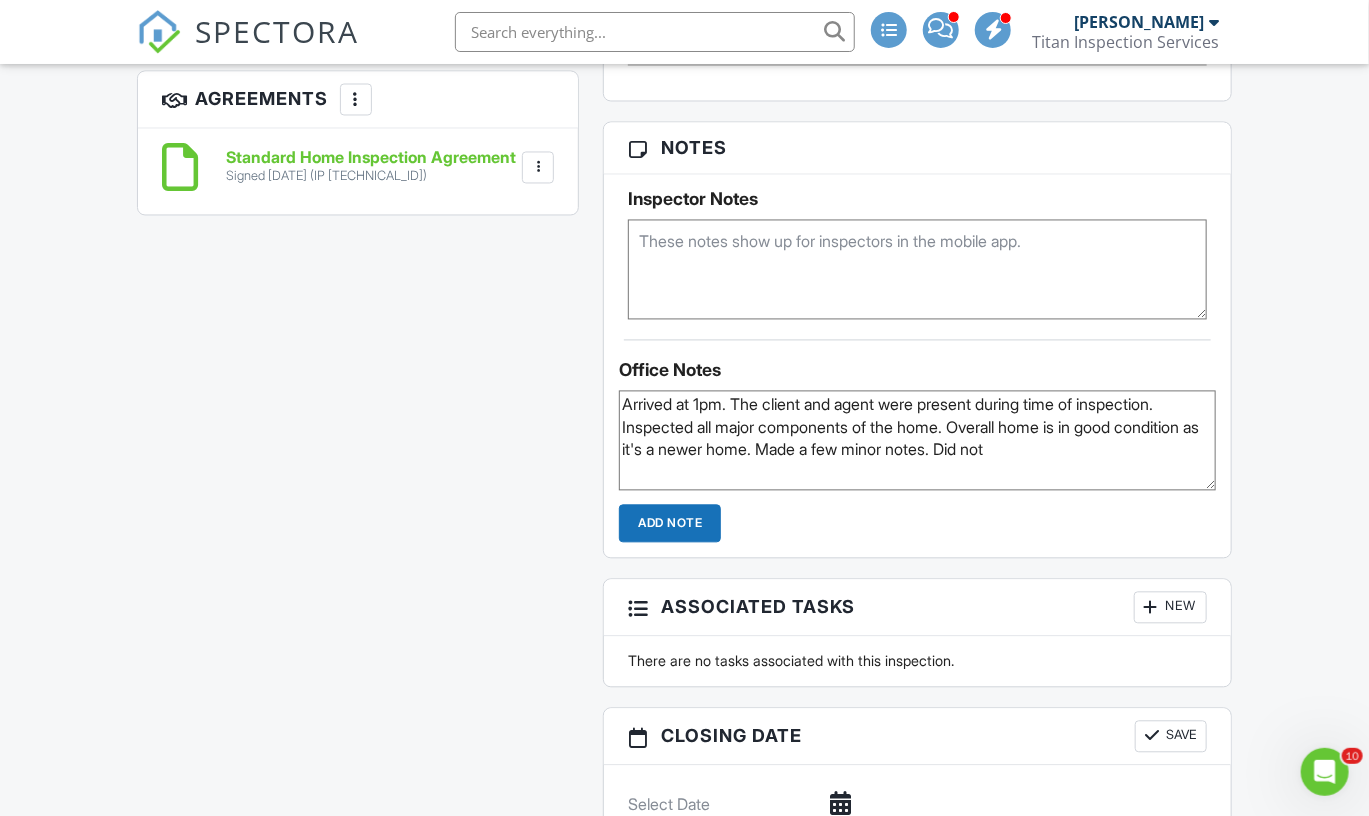 click on "Arrived at 1pm. The client and agent were present during time of inspection. Inspected all major components of the home. Overall home is in good condition as it's a newer home. Made a few minor notes. Did not" at bounding box center [917, 441] 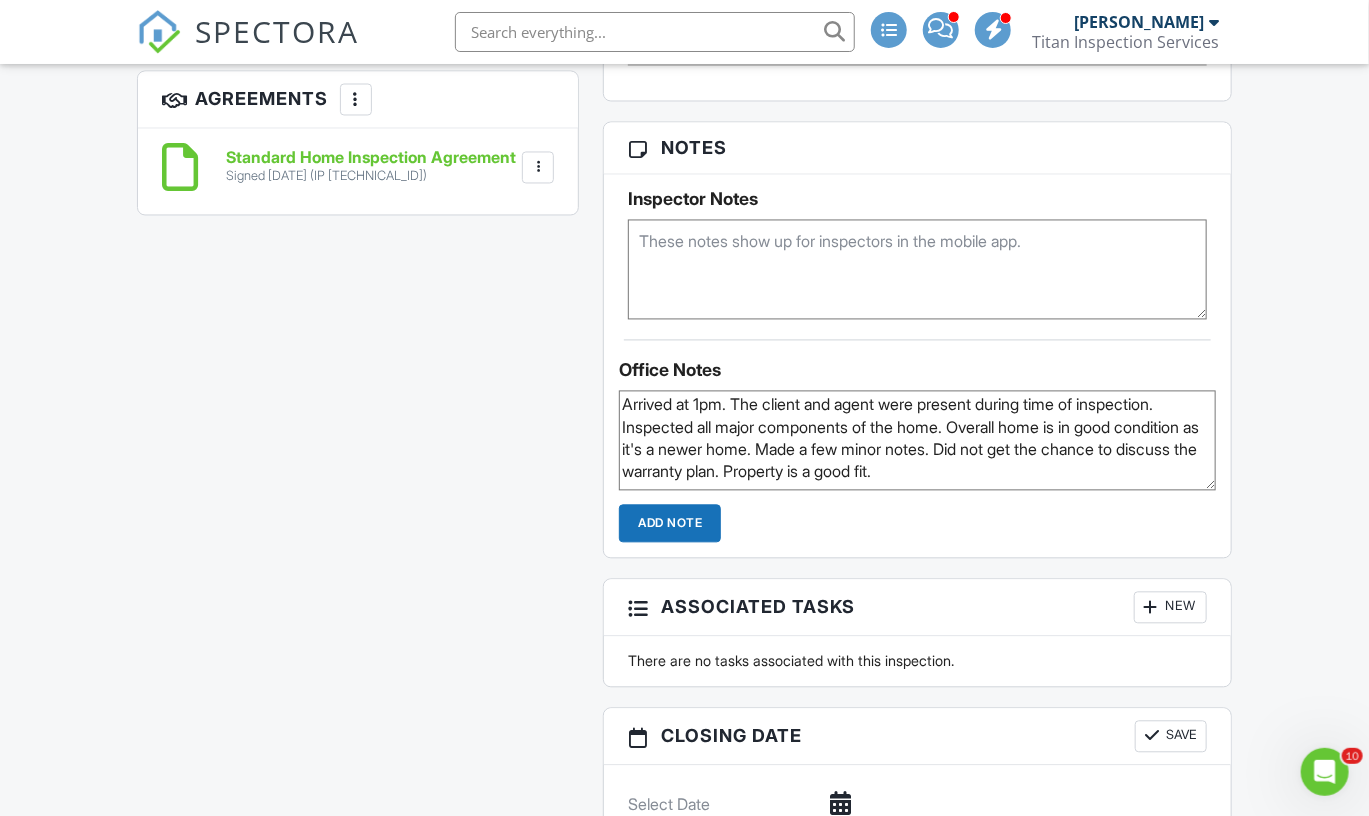type on "Arrived at 1pm. The client and agent were present during time of inspection. Inspected all major components of the home. Overall home is in good condition as it's a newer home. Made a few minor notes. Did not get the chance to discuss the warranty plan. Property is a good fit." 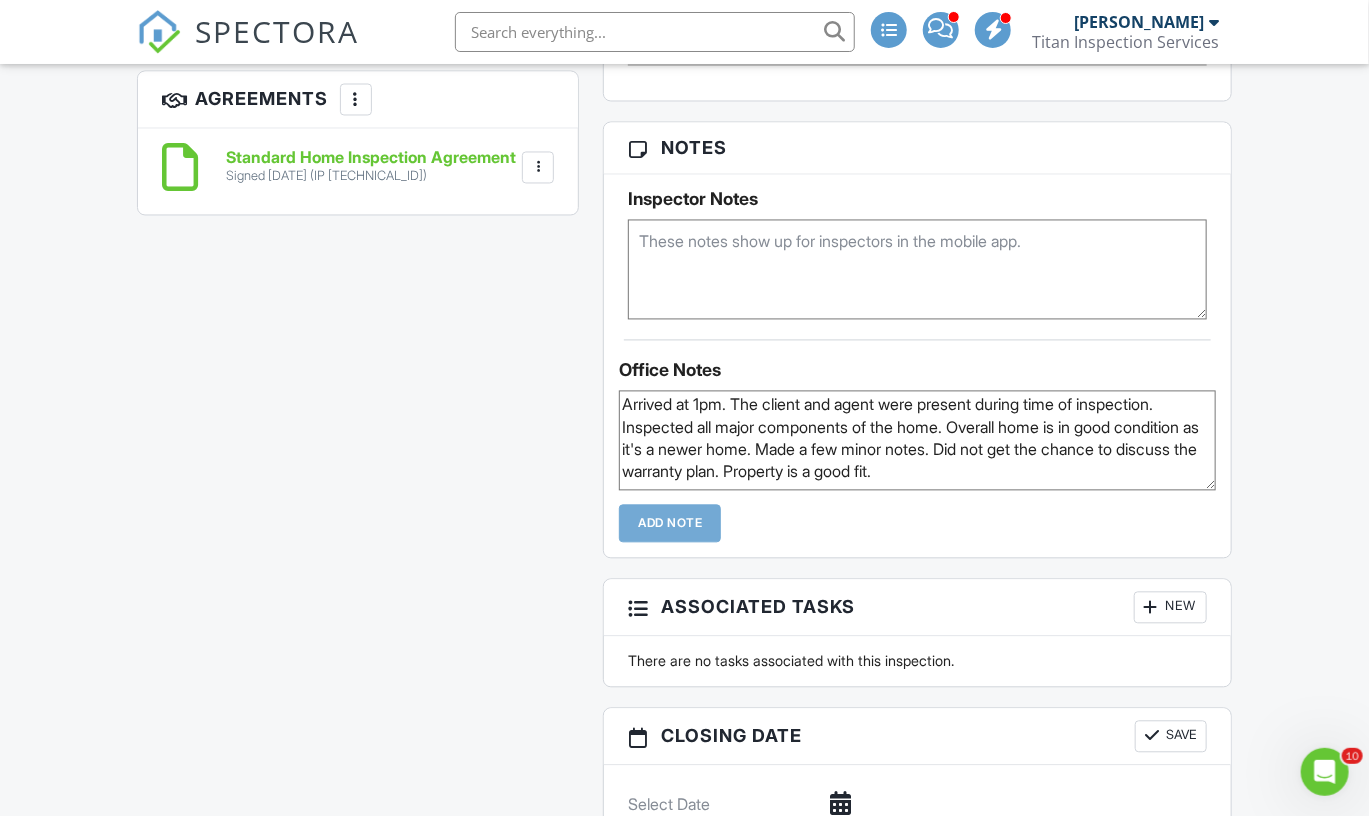 type 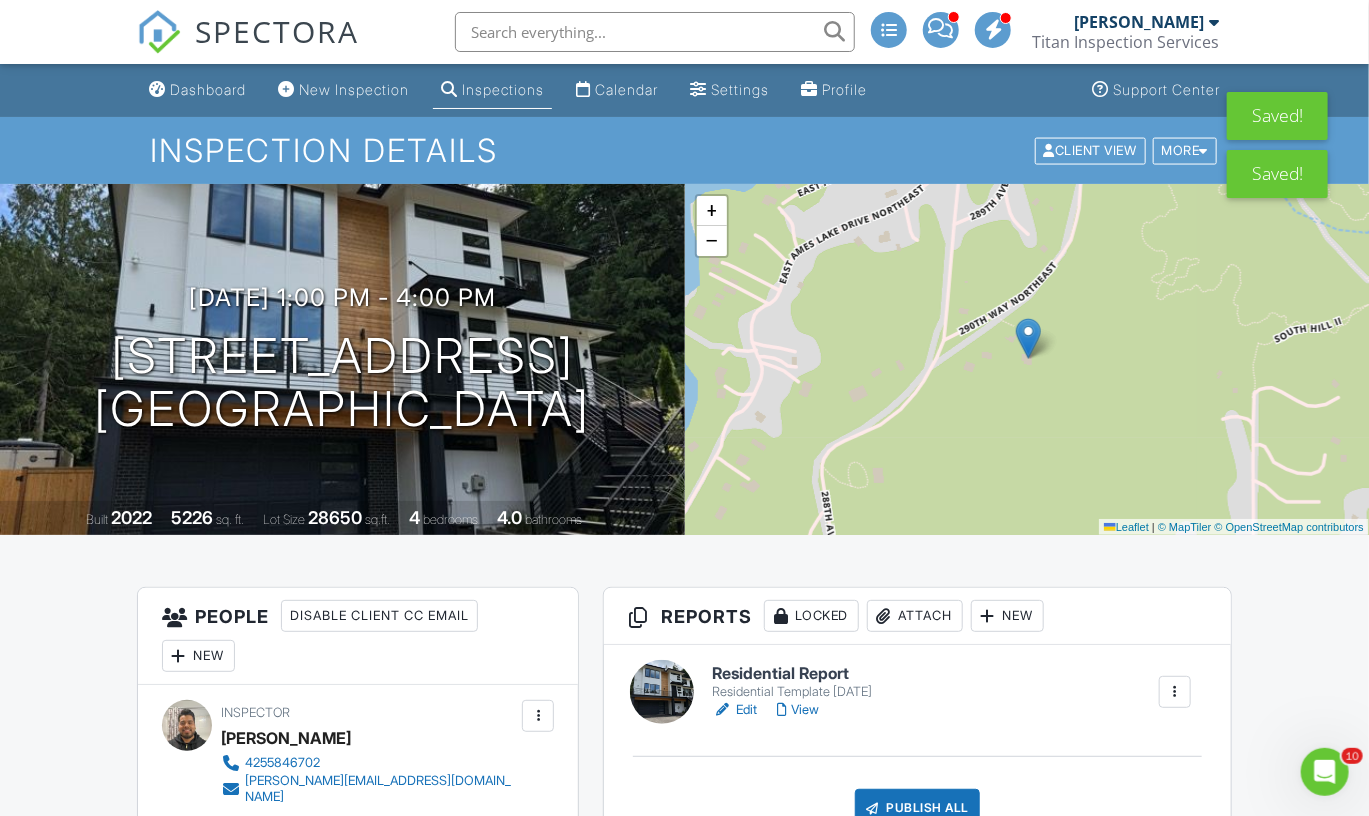 scroll, scrollTop: 0, scrollLeft: 0, axis: both 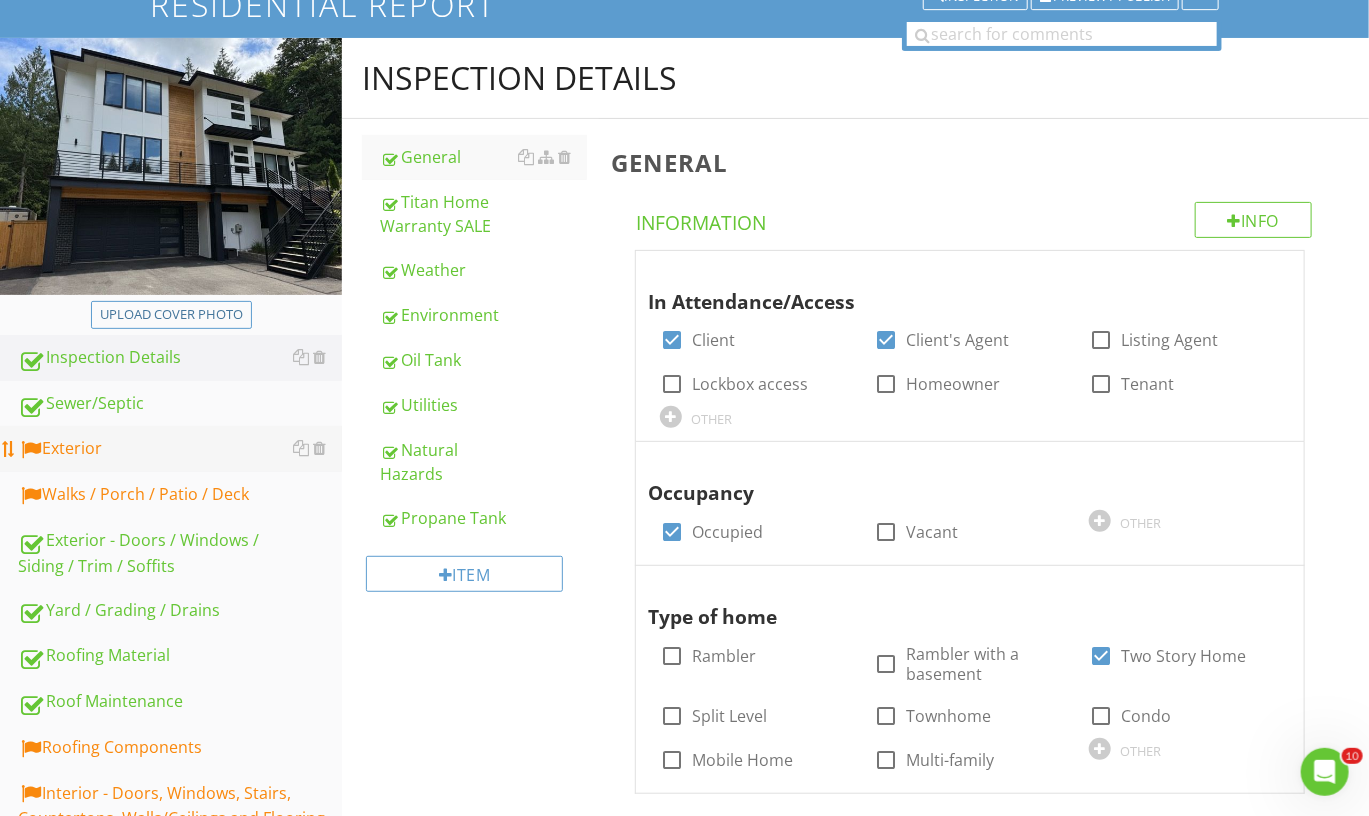 click on "Exterior" at bounding box center [180, 449] 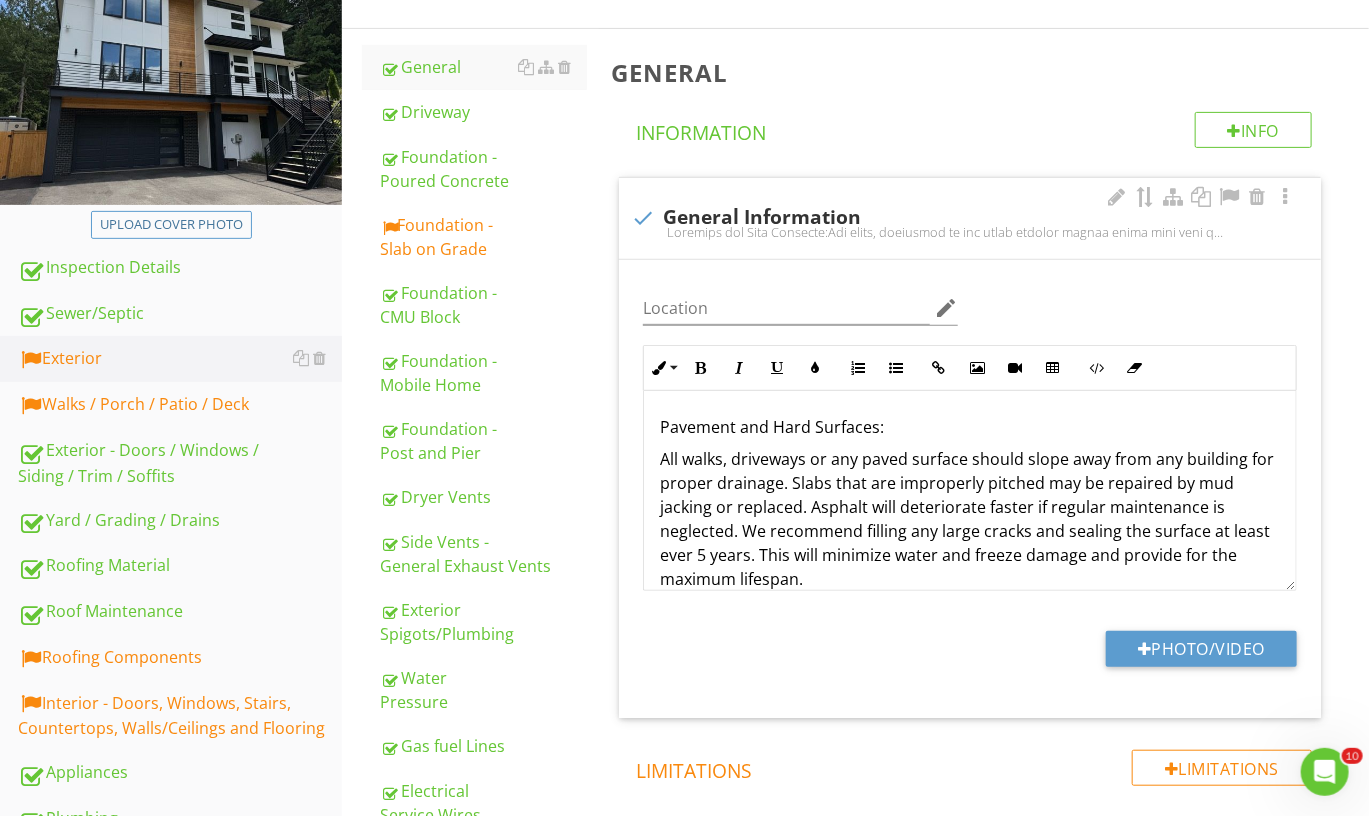 scroll, scrollTop: 275, scrollLeft: 0, axis: vertical 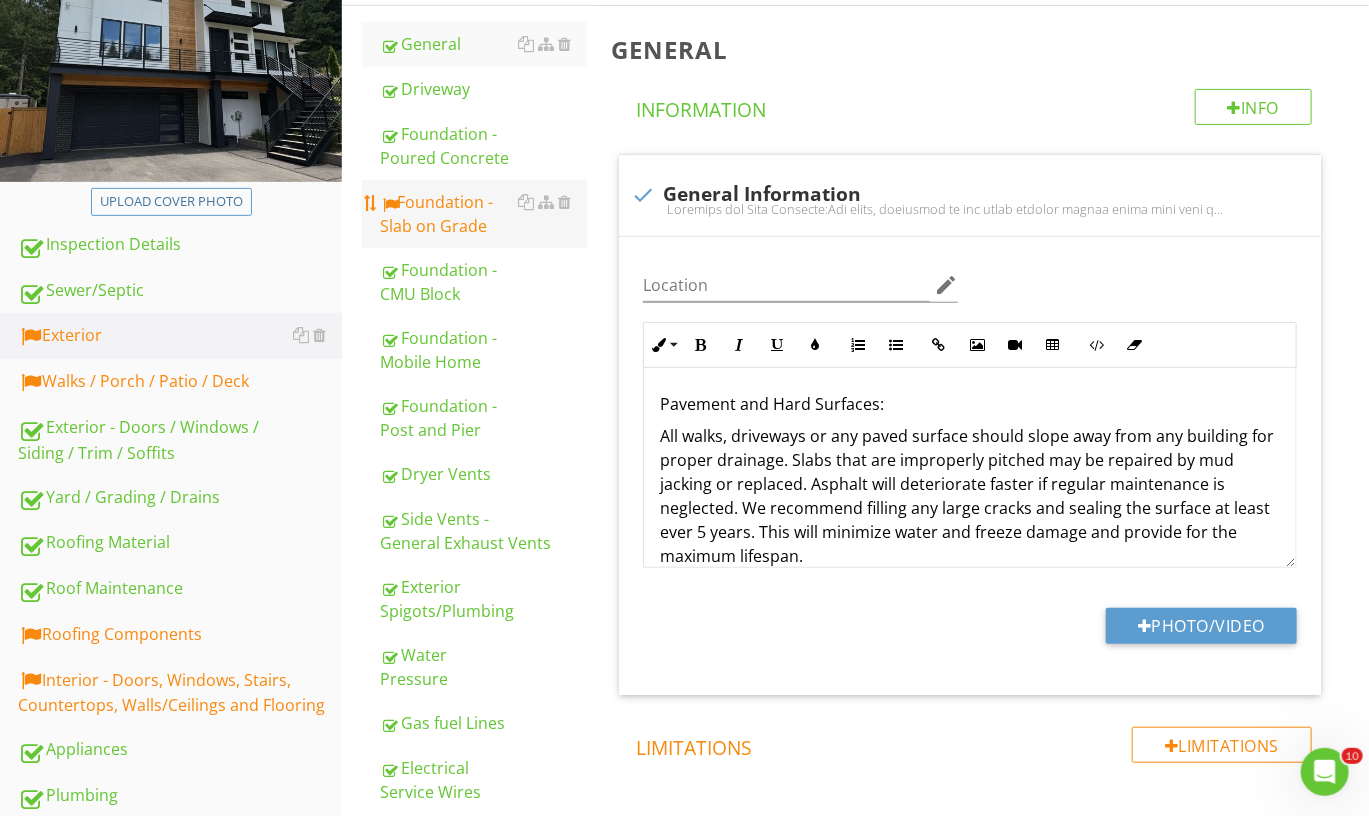 click on "Foundation - Slab on Grade" at bounding box center (483, 214) 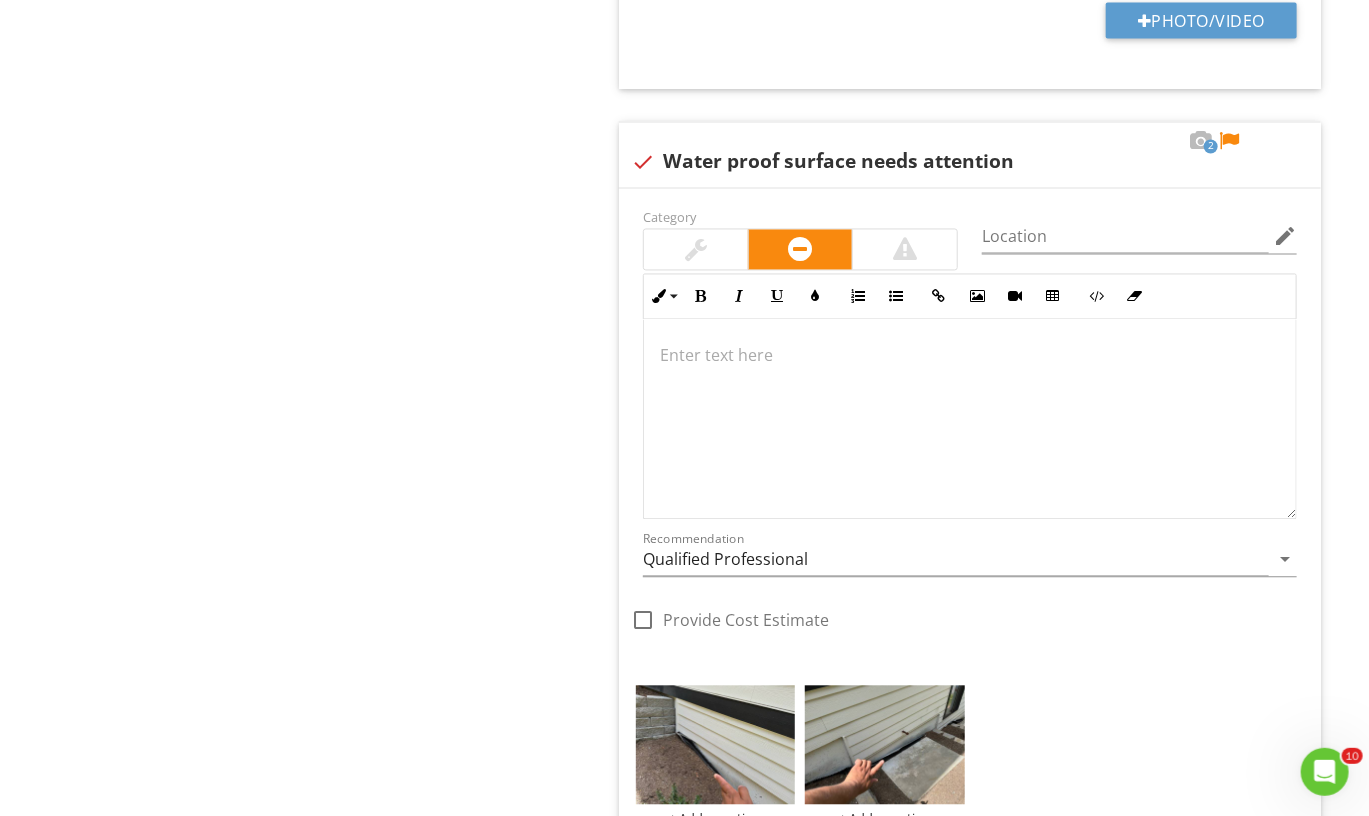 scroll, scrollTop: 1605, scrollLeft: 0, axis: vertical 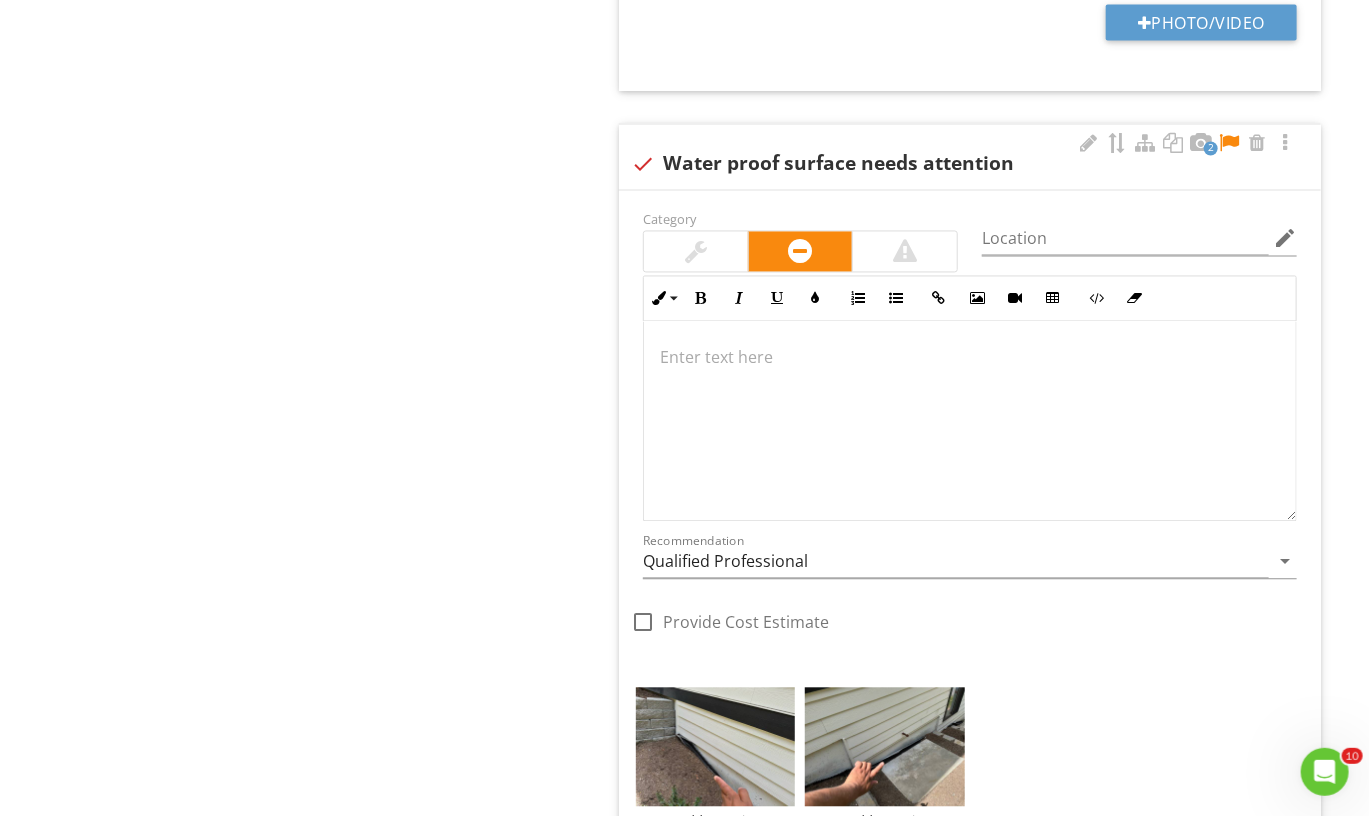 click at bounding box center [1229, 144] 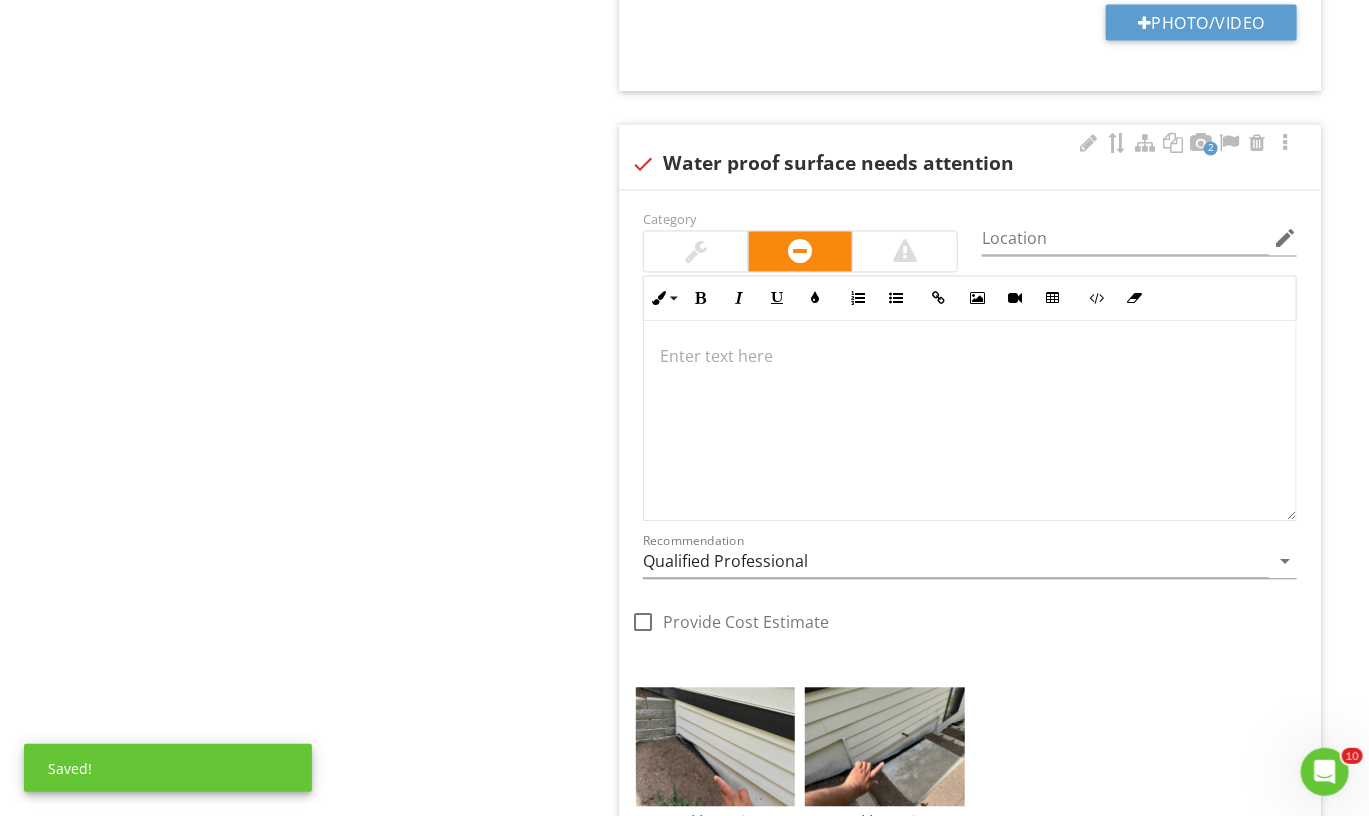 scroll, scrollTop: 1, scrollLeft: 0, axis: vertical 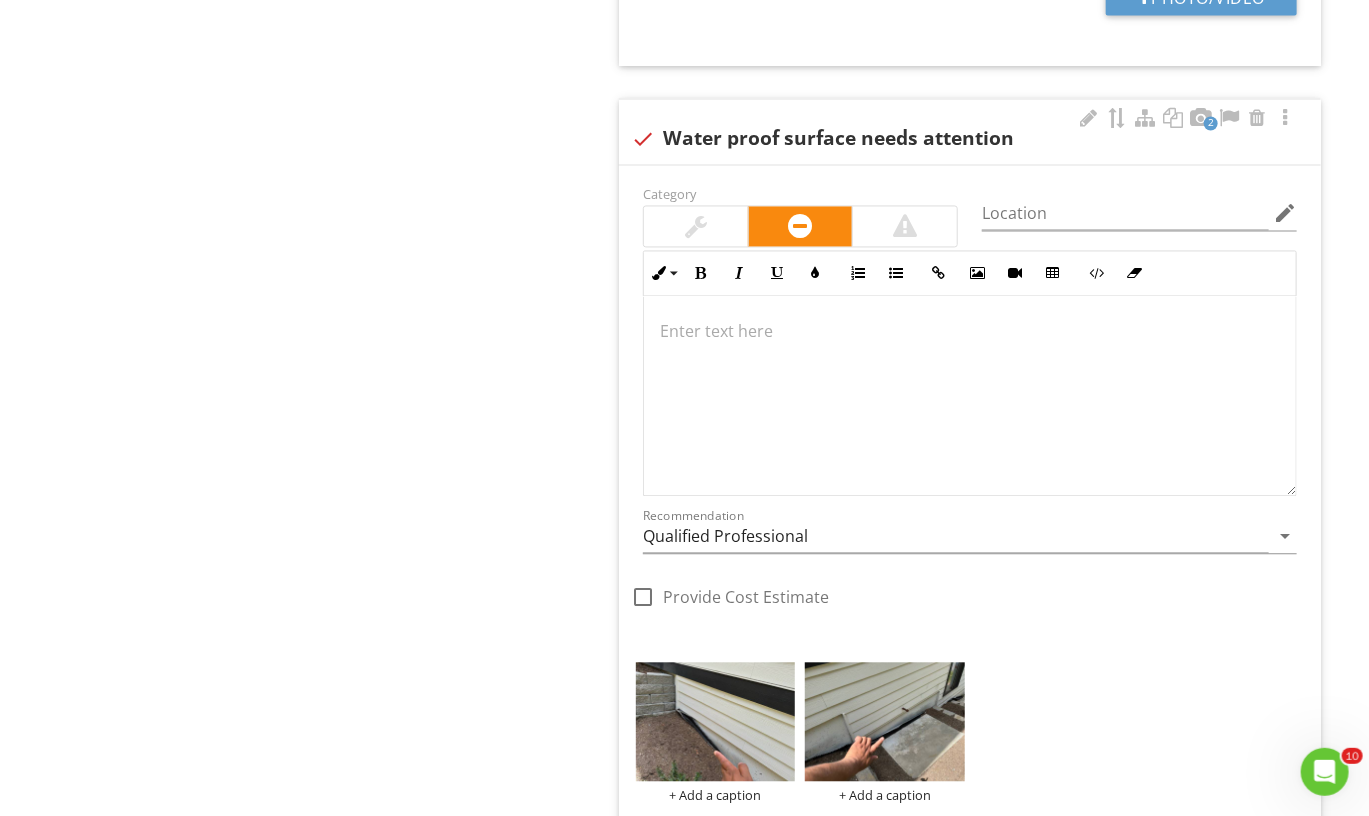 click at bounding box center [970, 396] 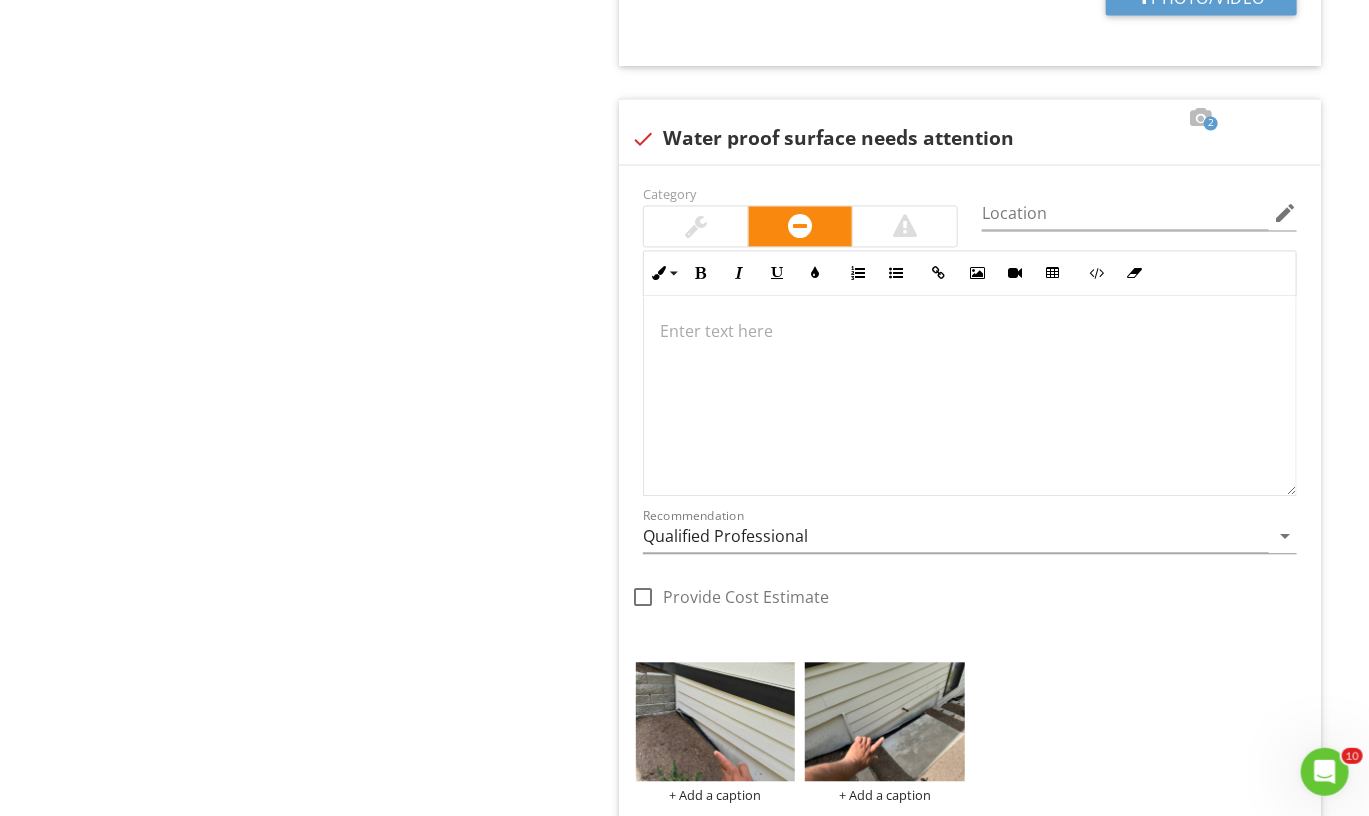 scroll, scrollTop: 1631, scrollLeft: 0, axis: vertical 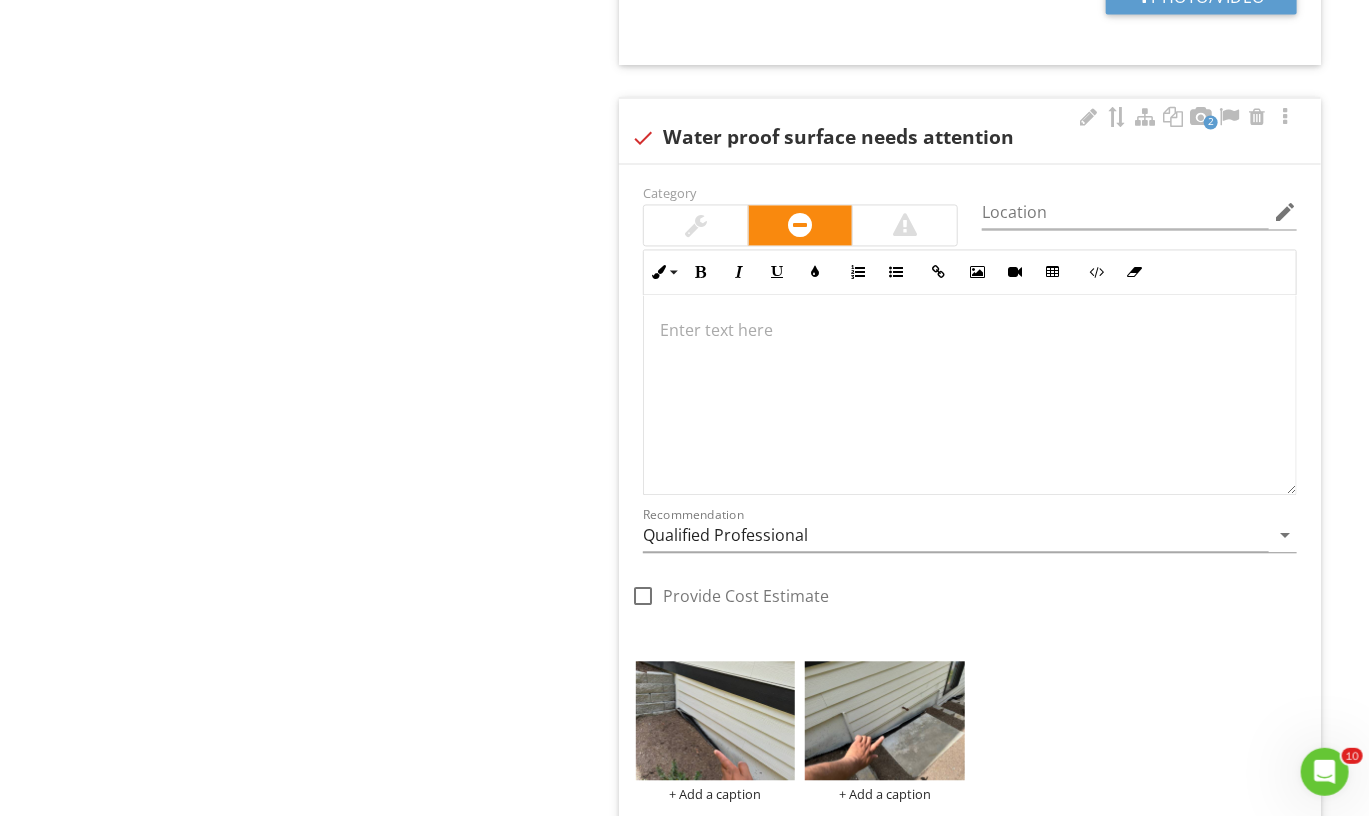 click at bounding box center (970, 395) 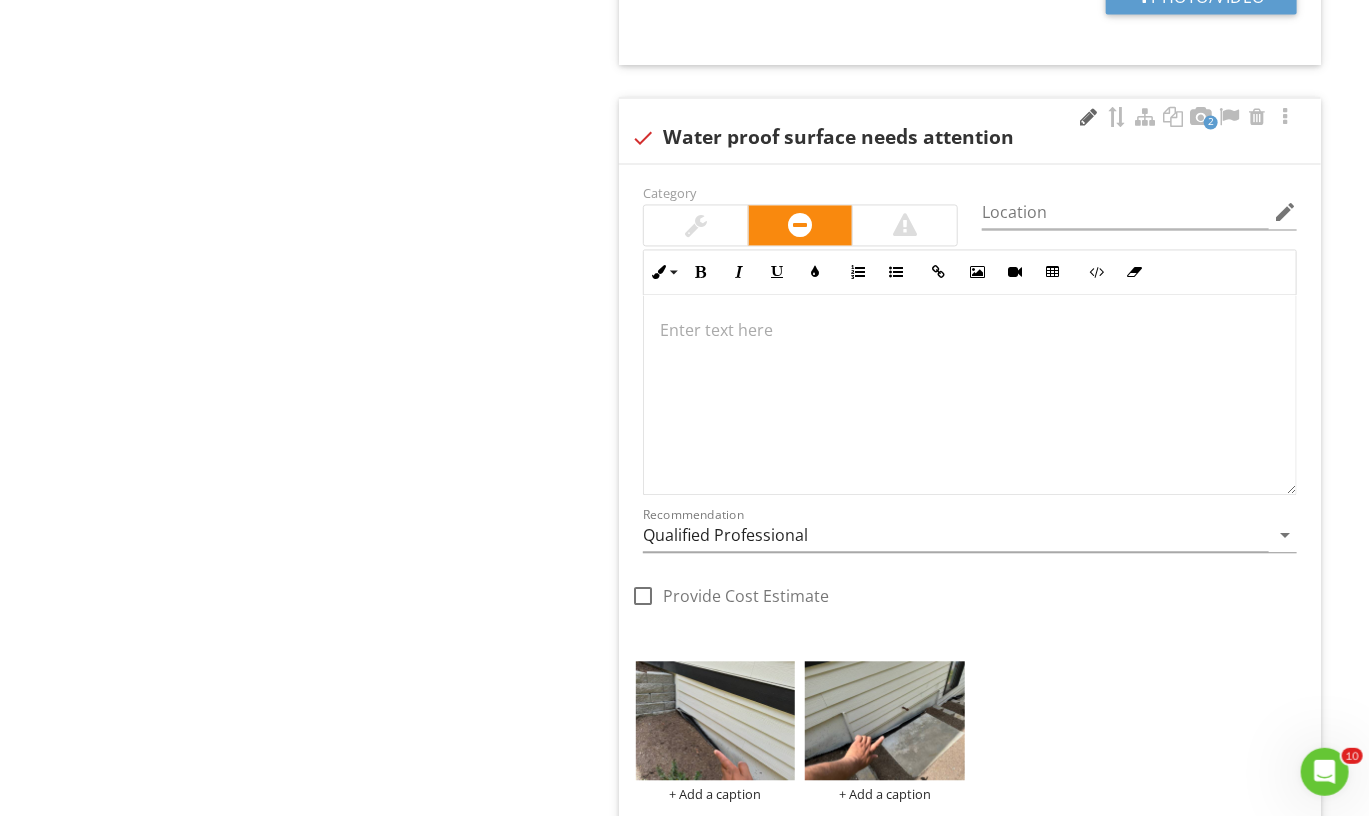 click at bounding box center (1089, 118) 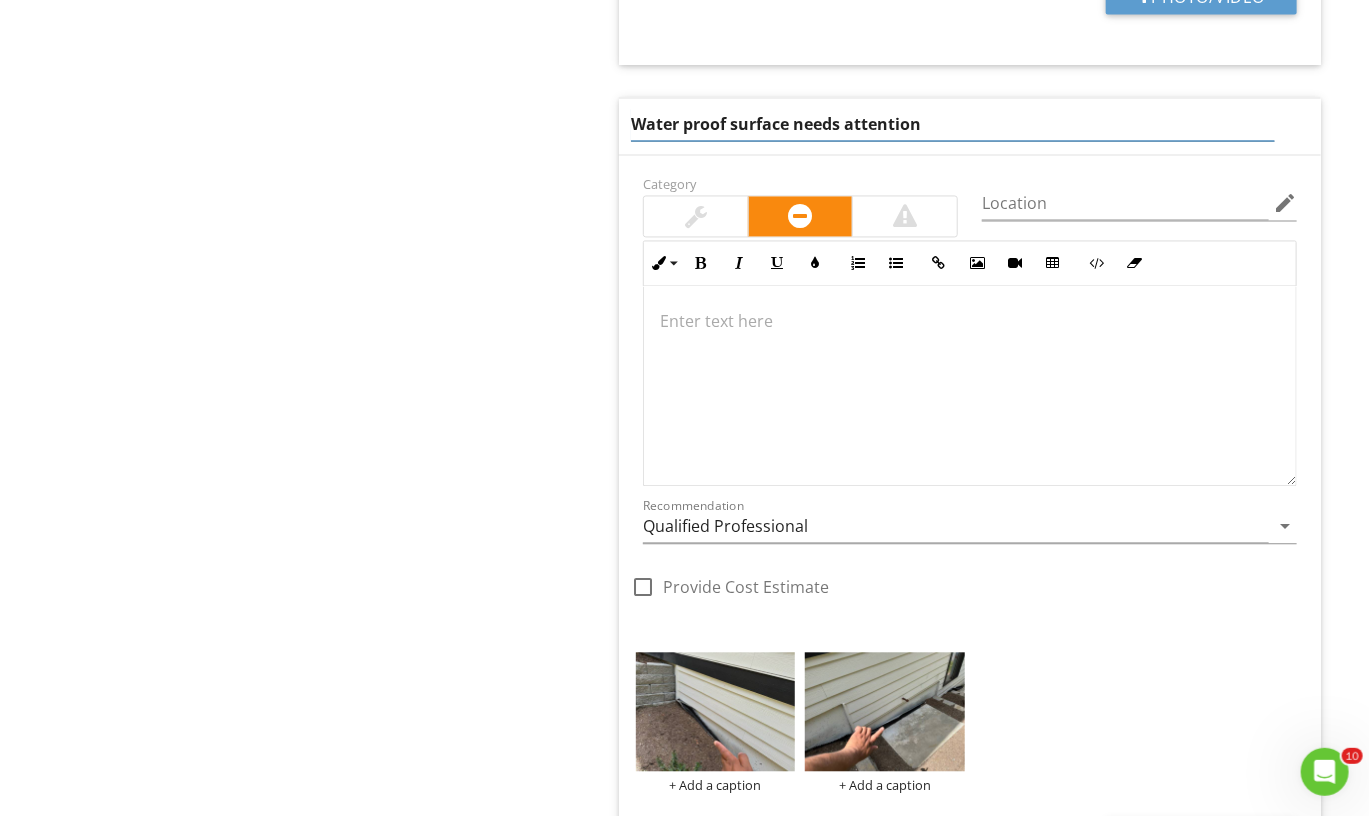 click on "Water proof surface needs attention" at bounding box center (953, 125) 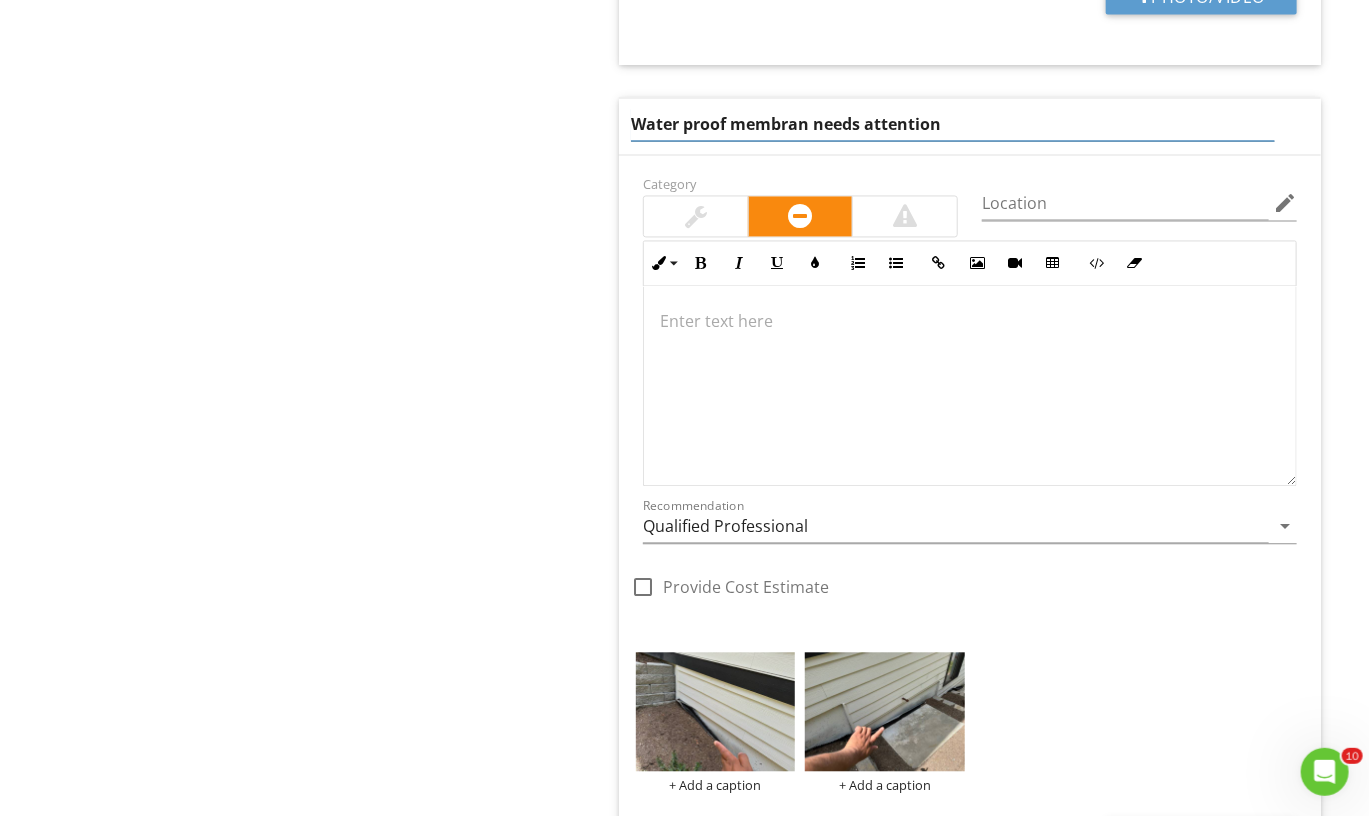 type on "Water proof membrane needs attention" 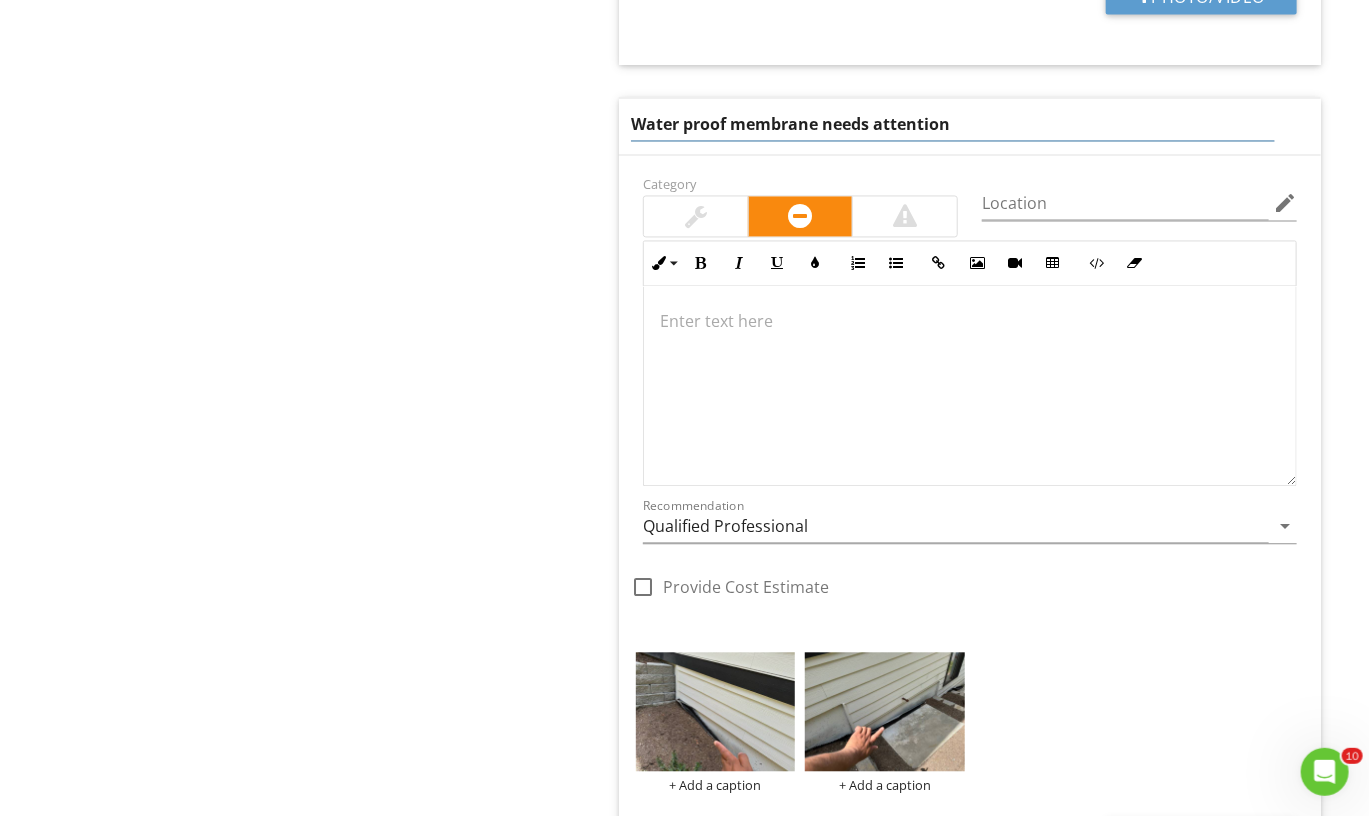 click at bounding box center [970, 386] 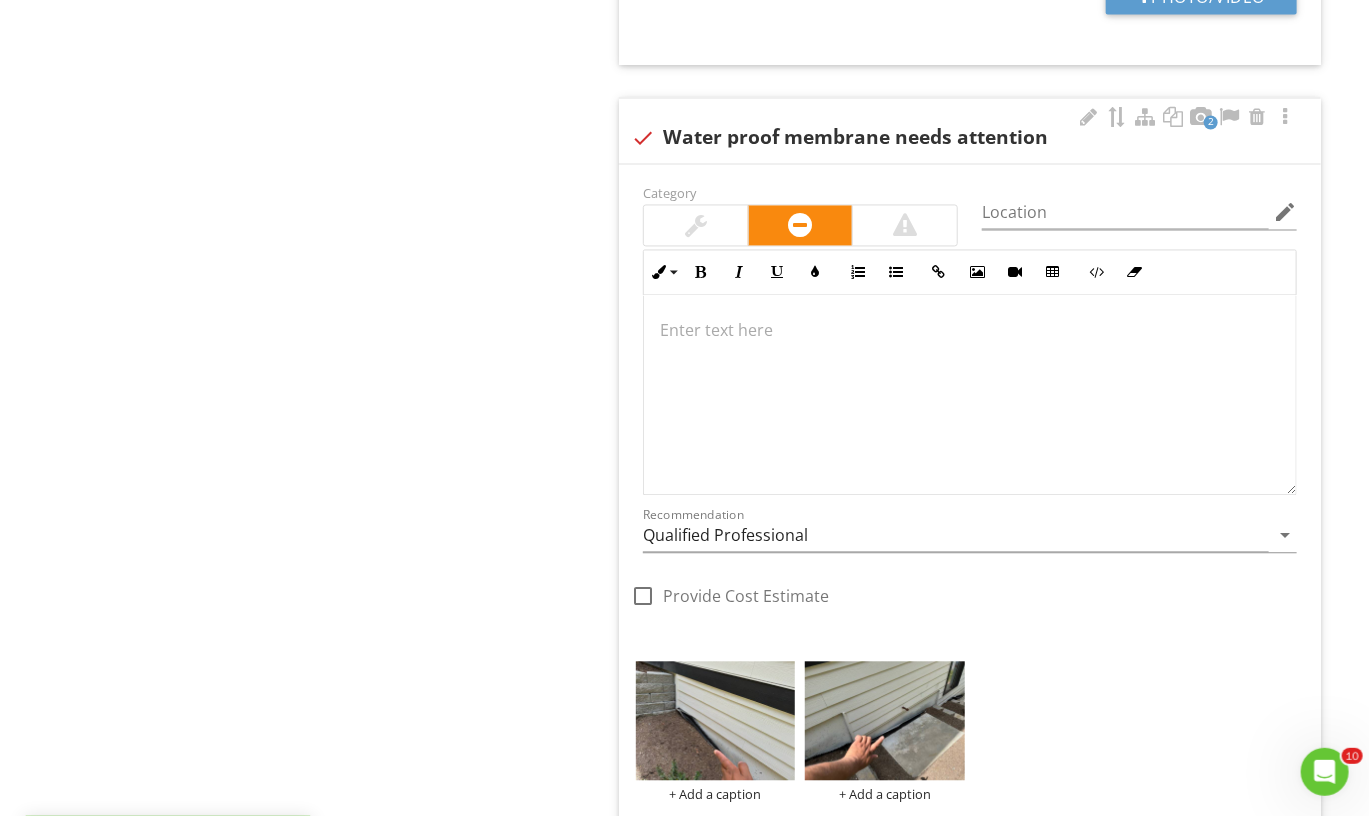 type 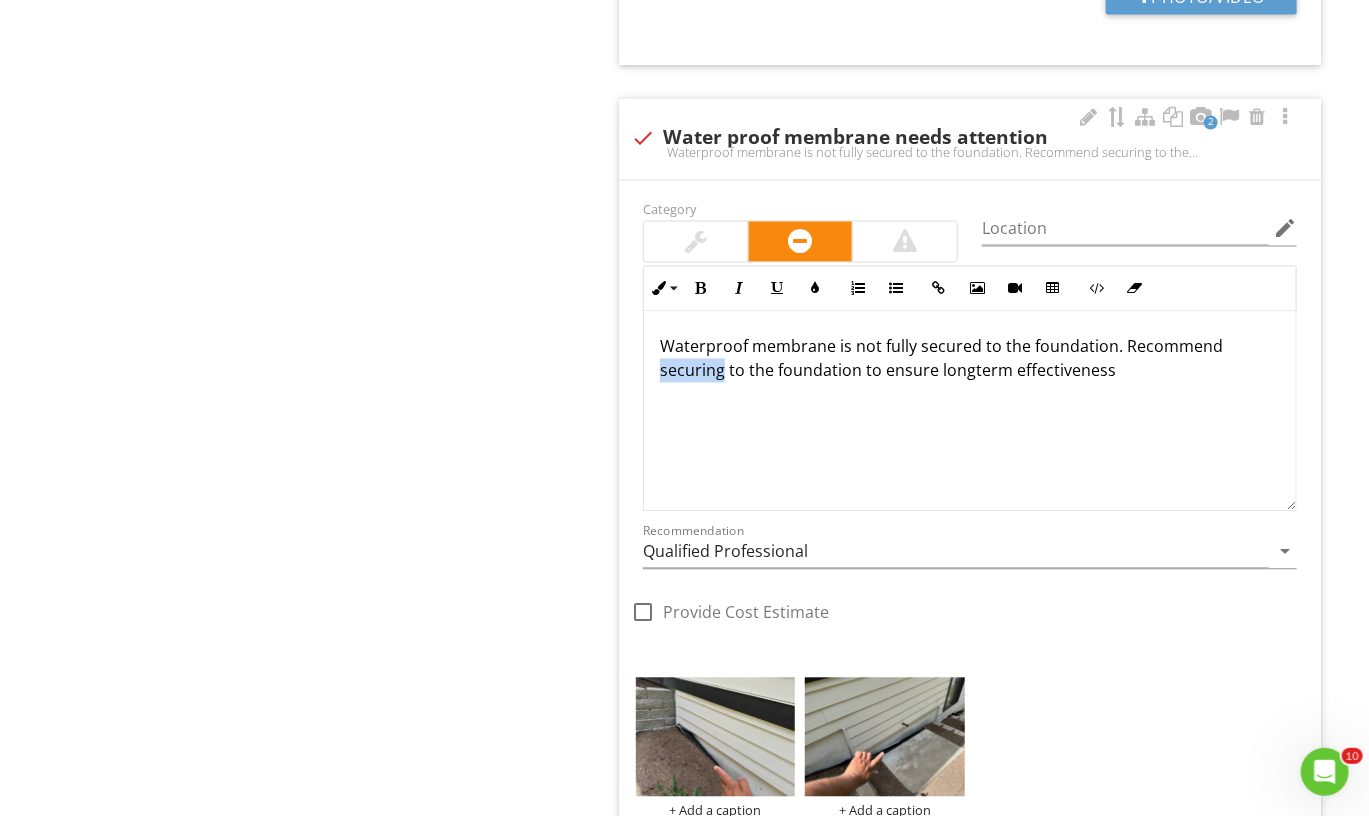 drag, startPoint x: 725, startPoint y: 363, endPoint x: 657, endPoint y: 367, distance: 68.117546 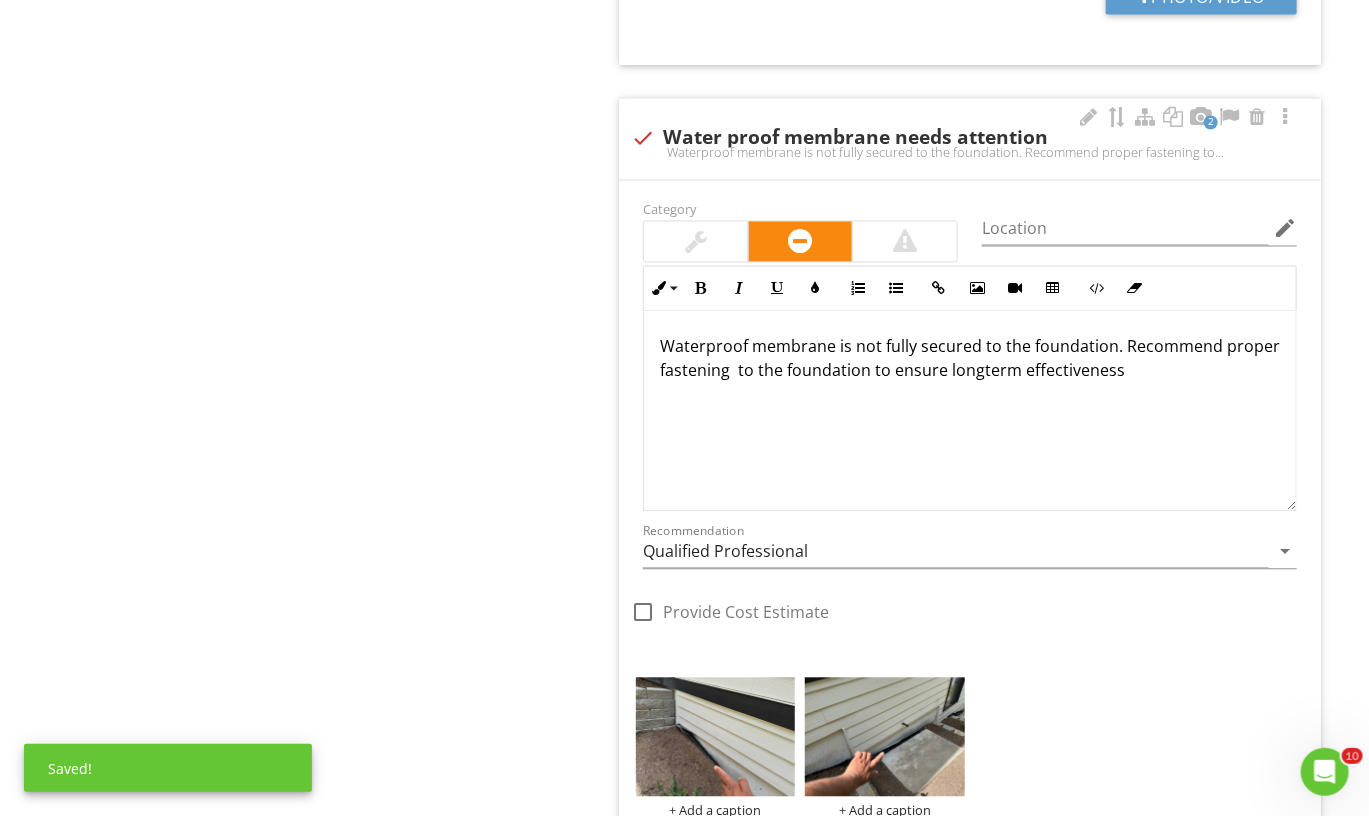 click on "Waterproof membrane is not fully secured to the foundation. Recommend proper fastening  to the foundation to ensure longterm effectiveness" at bounding box center [970, 359] 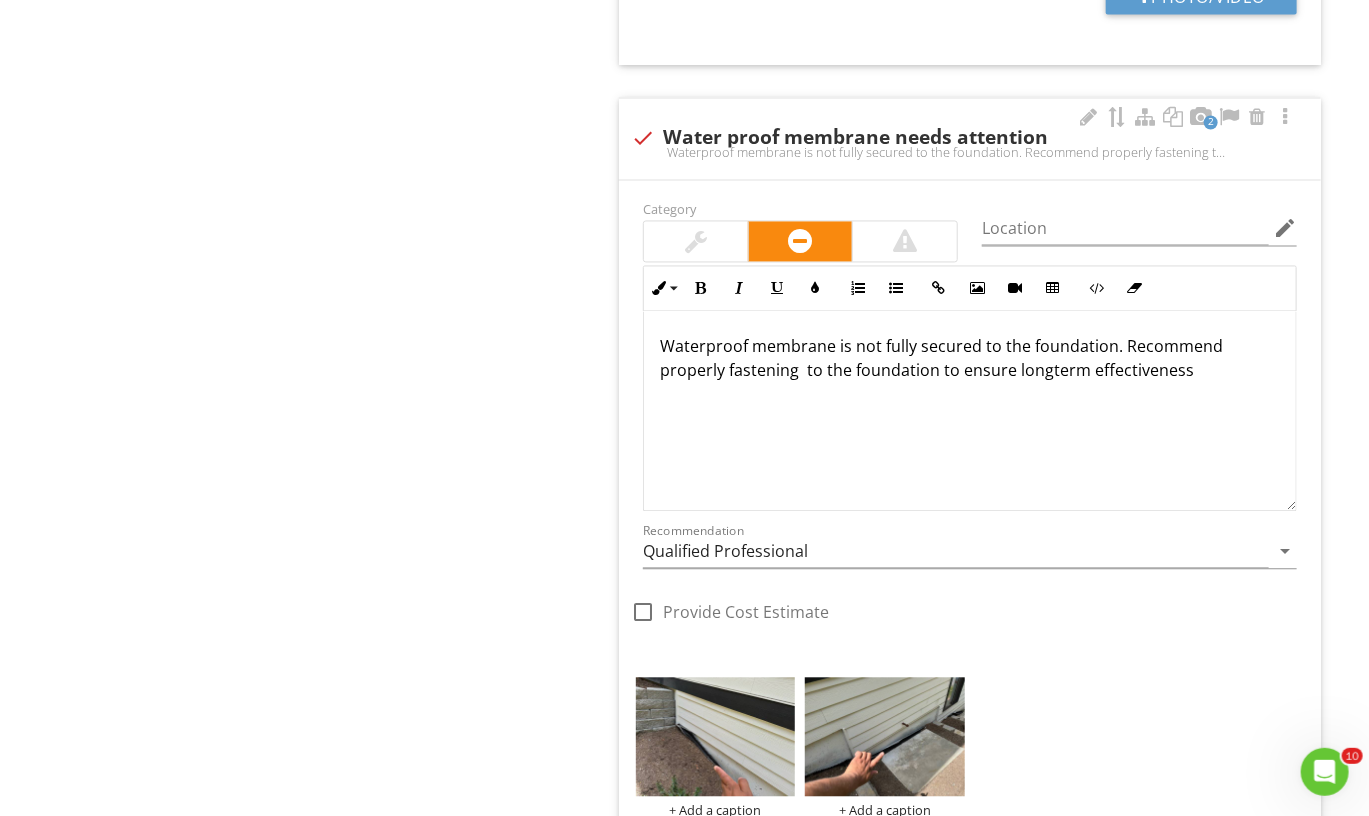 click on "Waterproof membrane is not fully secured to the foundation. Recommend properly fastening  to the foundation to ensure longterm effectiveness" at bounding box center (970, 359) 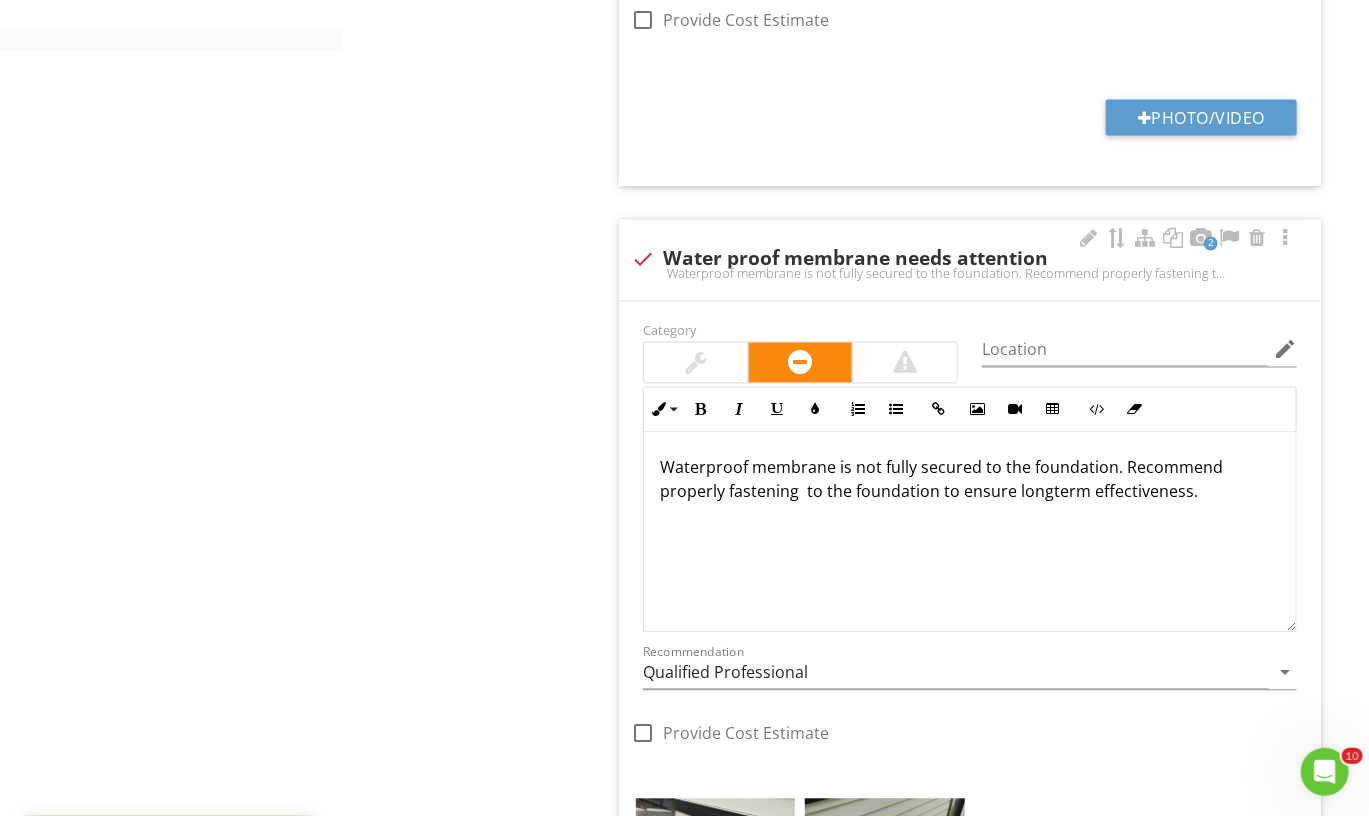 scroll, scrollTop: 1464, scrollLeft: 0, axis: vertical 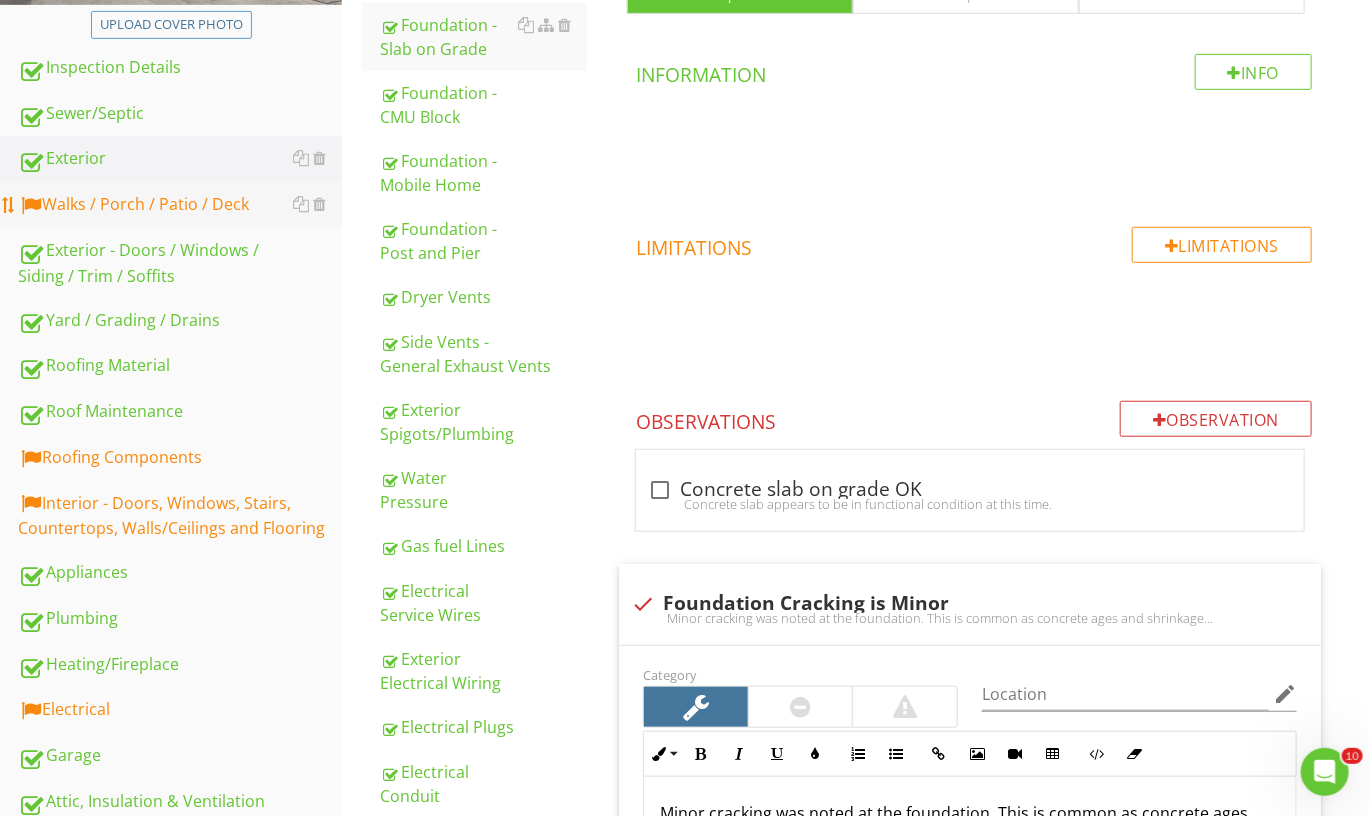 click on "Walks / Porch / Patio / Deck" at bounding box center (180, 205) 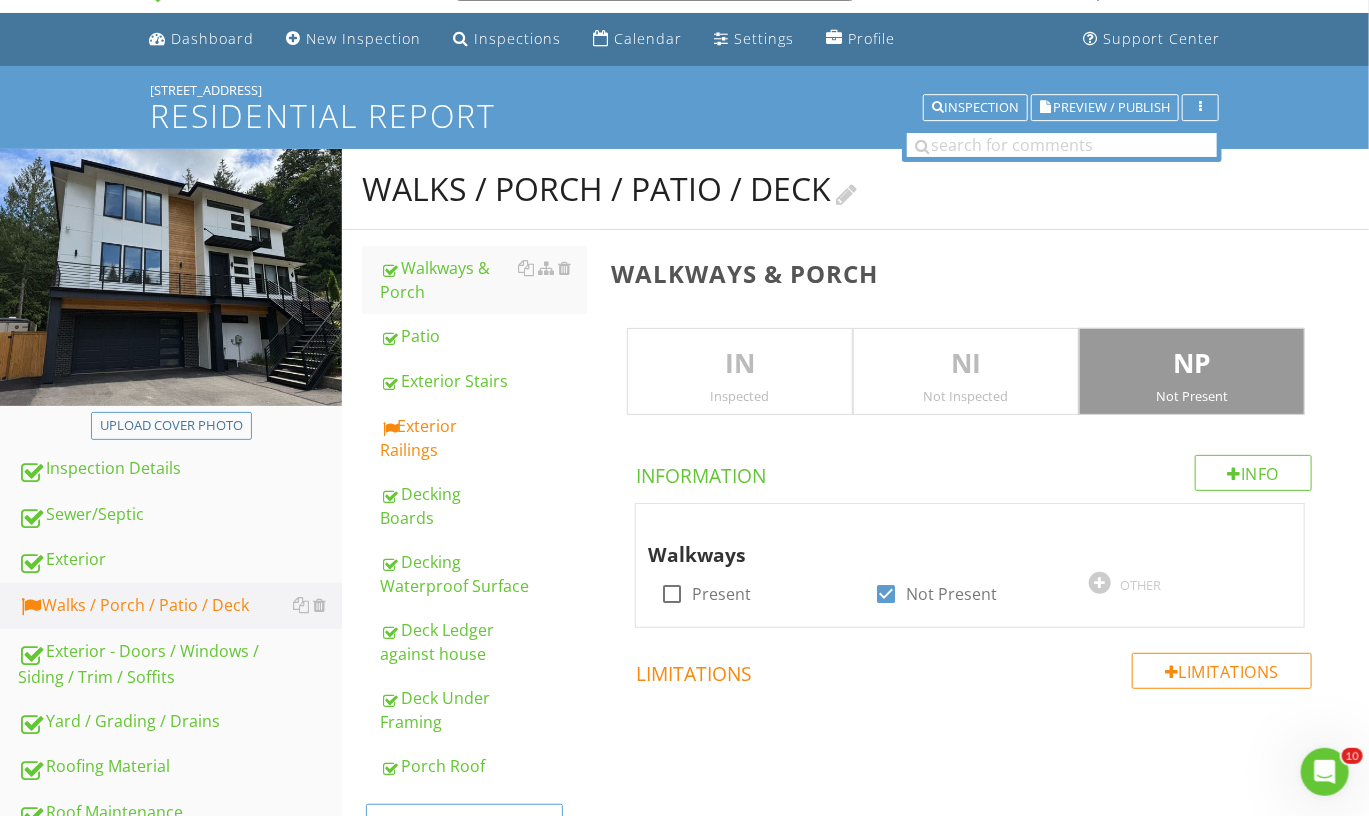 scroll, scrollTop: 124, scrollLeft: 0, axis: vertical 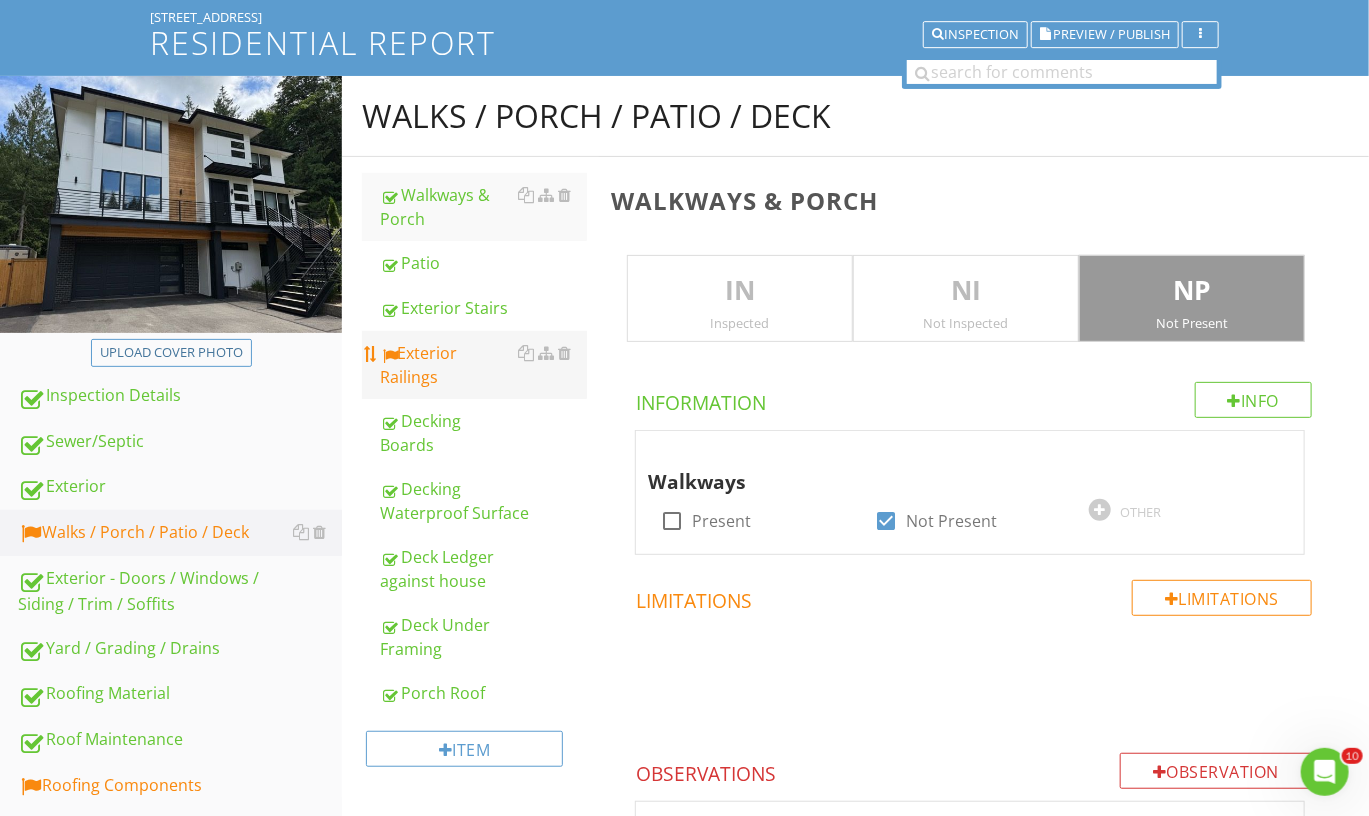 click on "Exterior Railings" at bounding box center [483, 365] 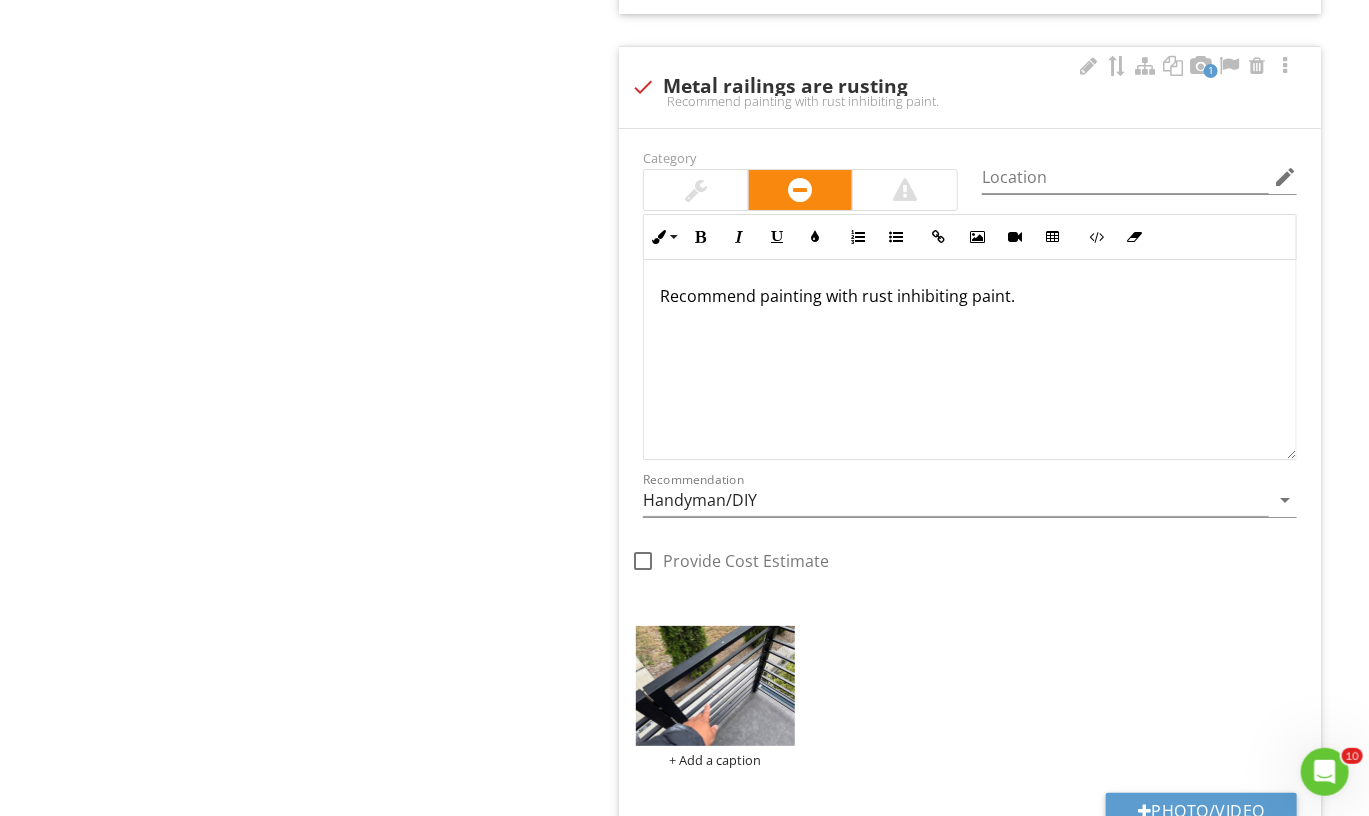 scroll, scrollTop: 3174, scrollLeft: 0, axis: vertical 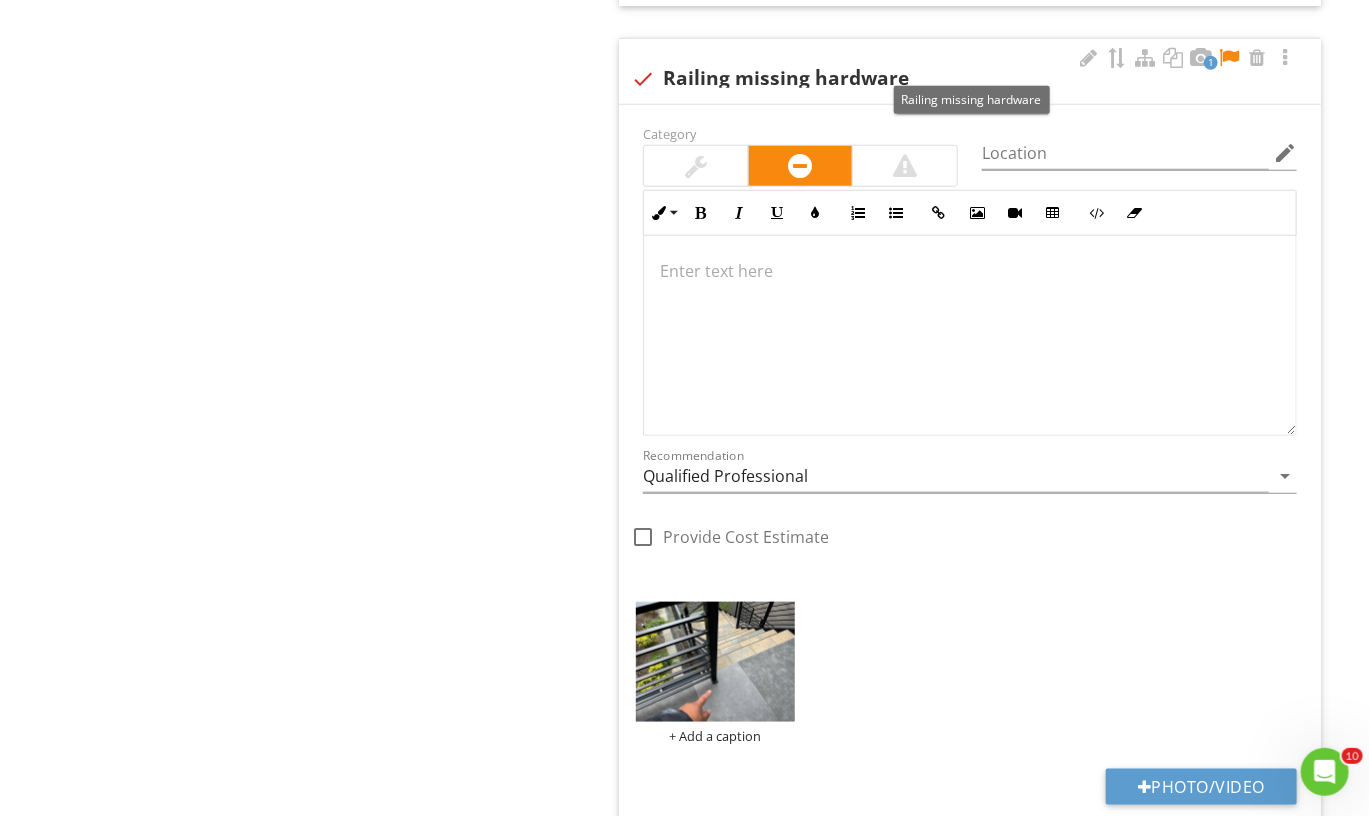 click at bounding box center (1229, 58) 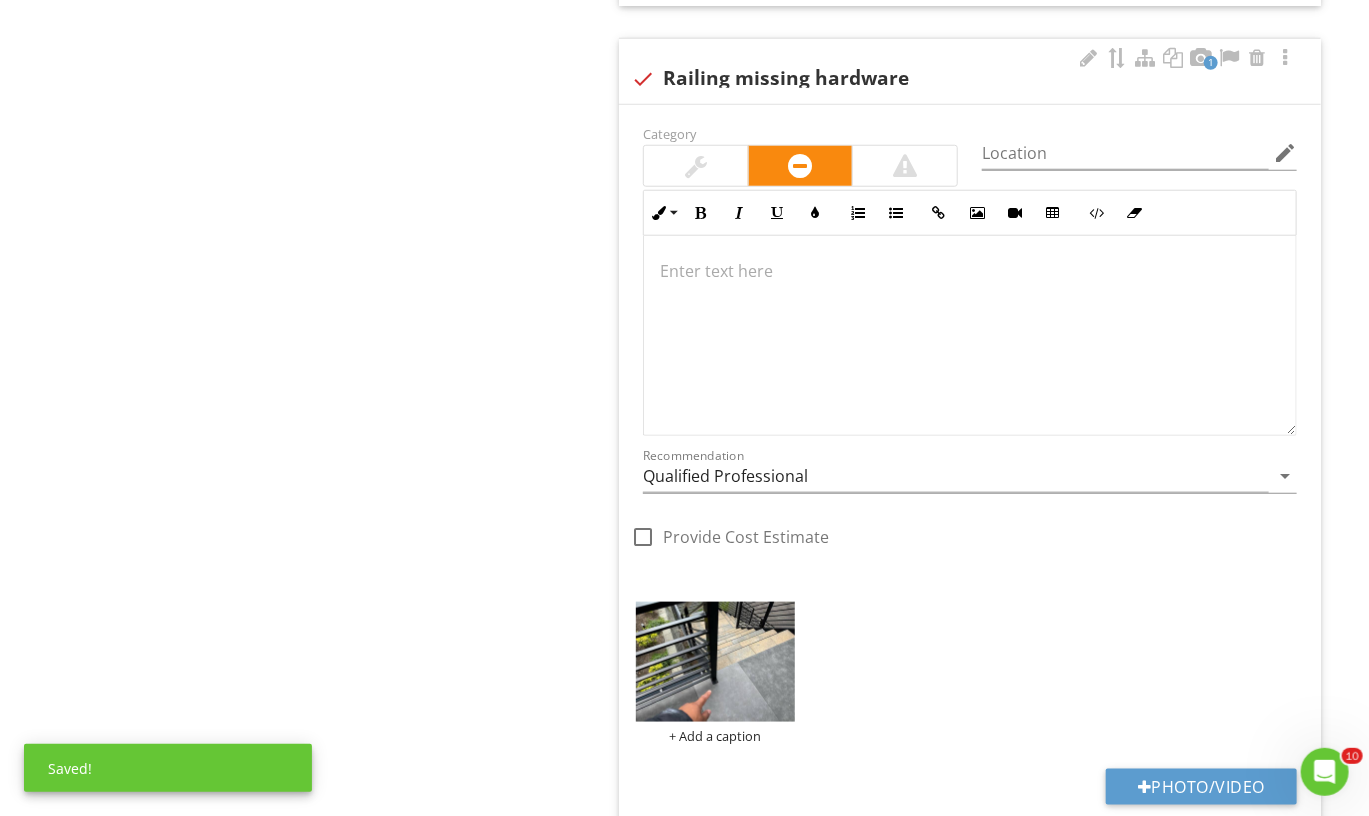 click at bounding box center (970, 335) 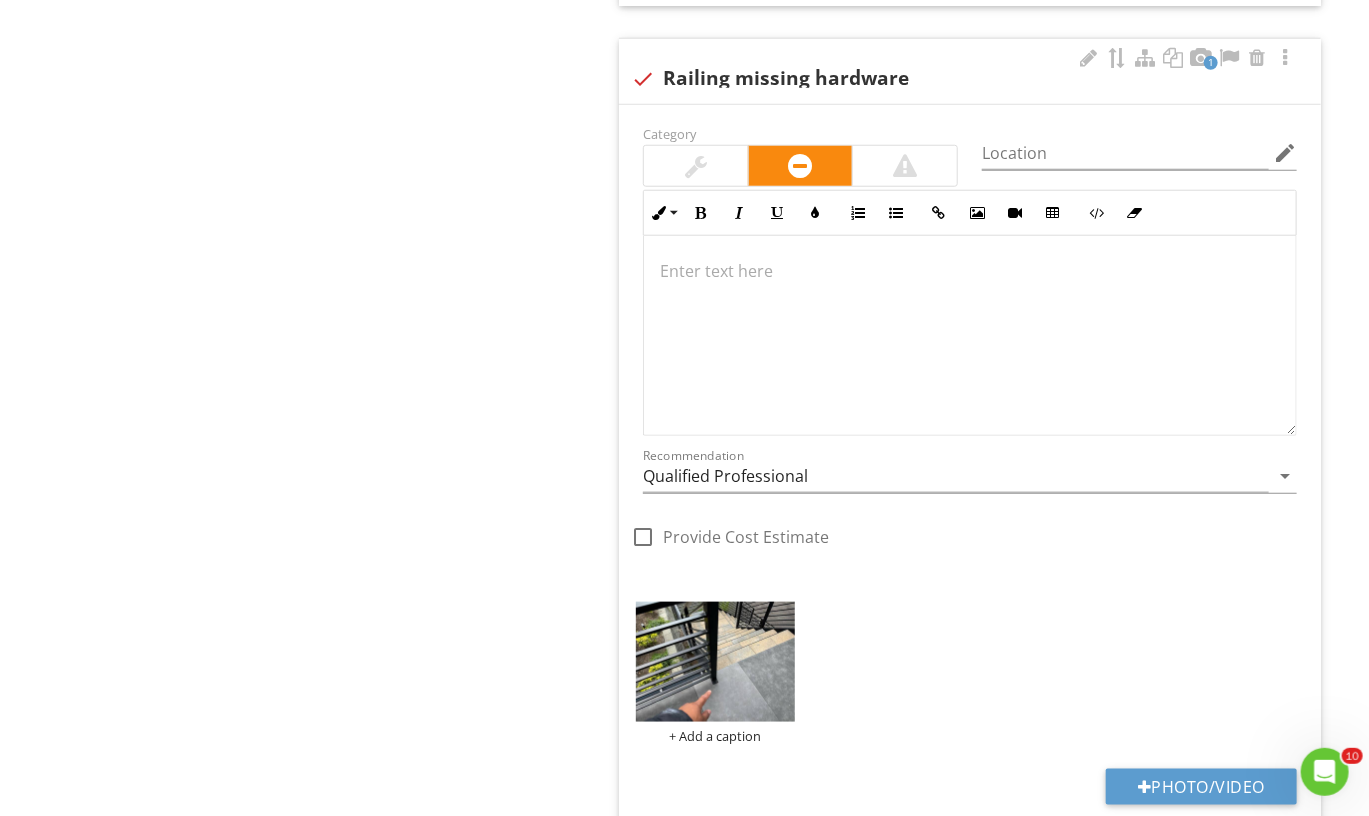 type 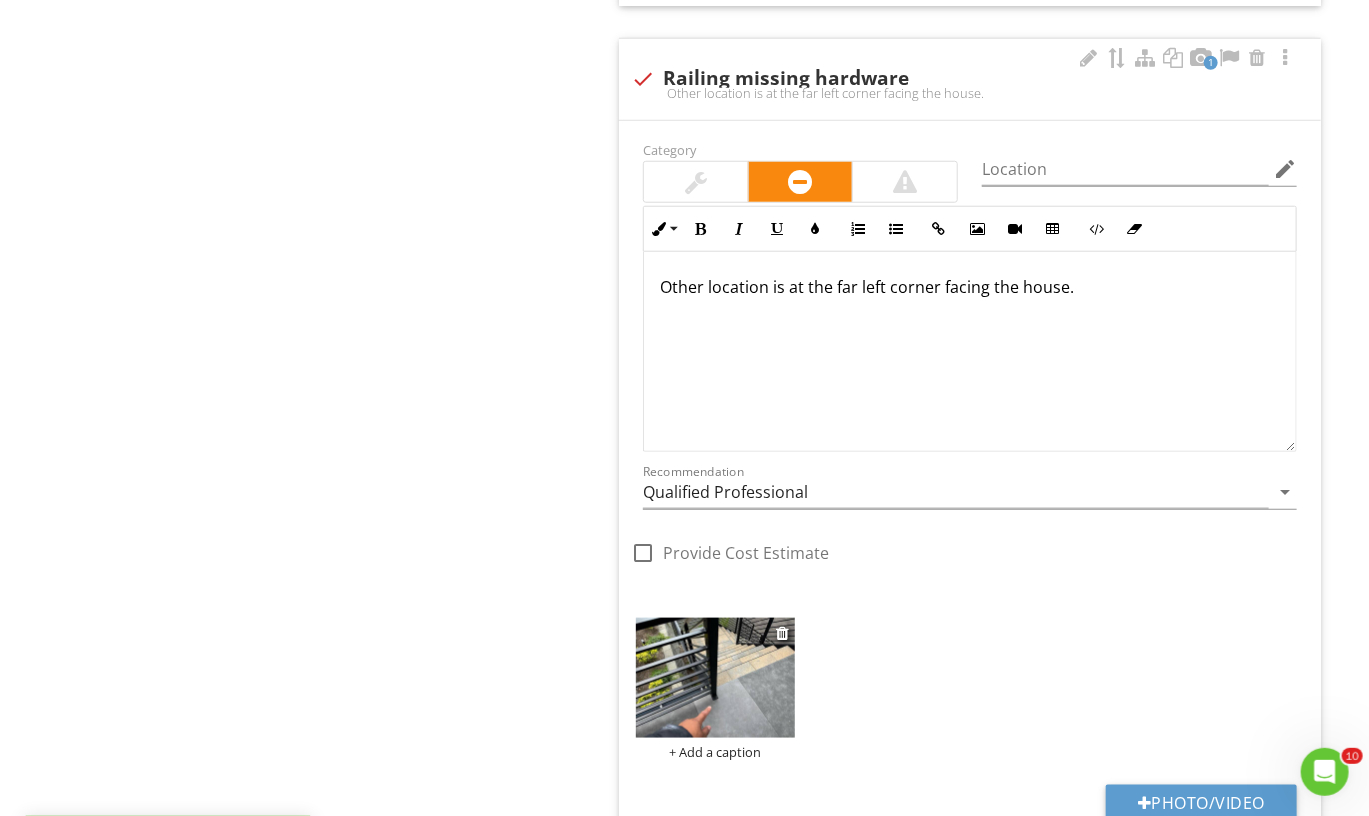 click at bounding box center [716, 678] 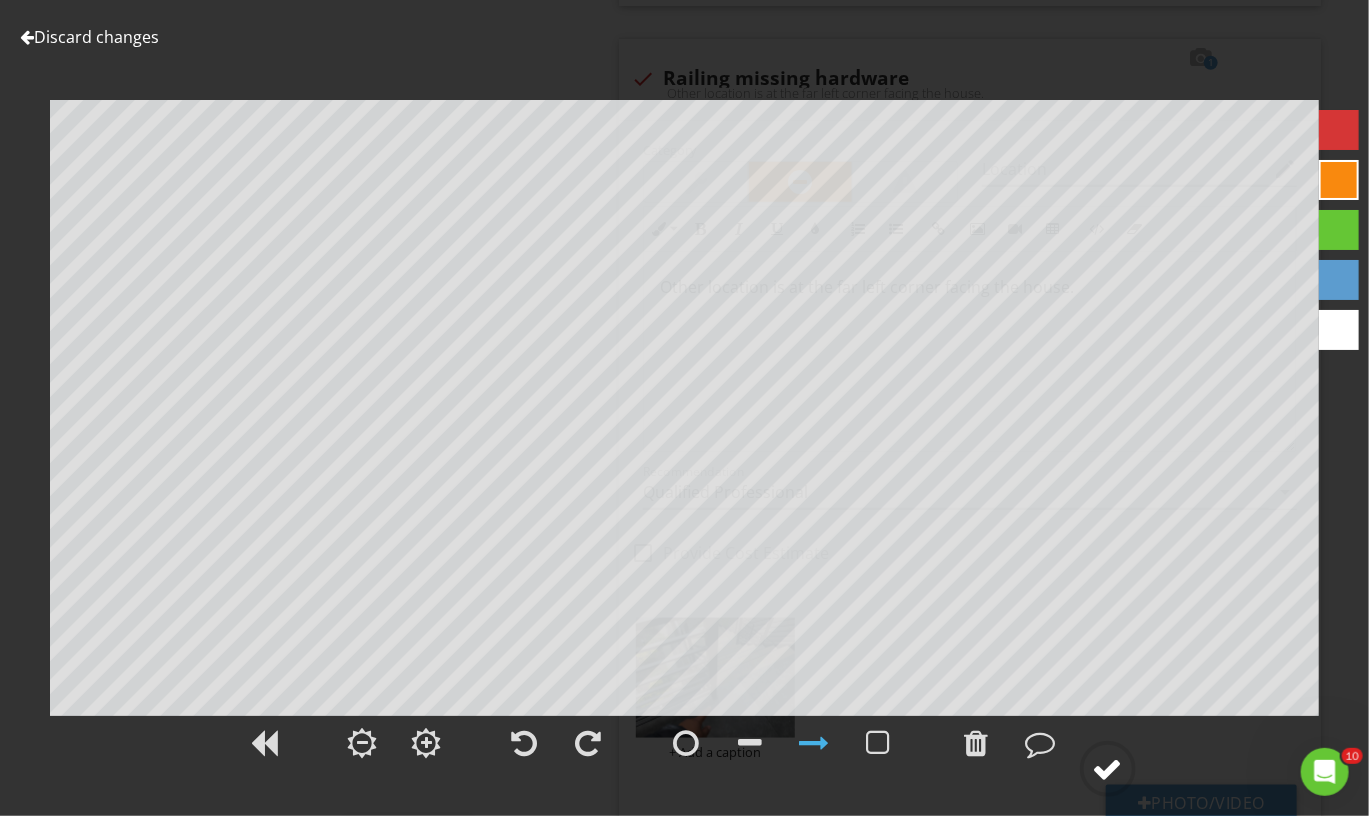 click at bounding box center (1108, 769) 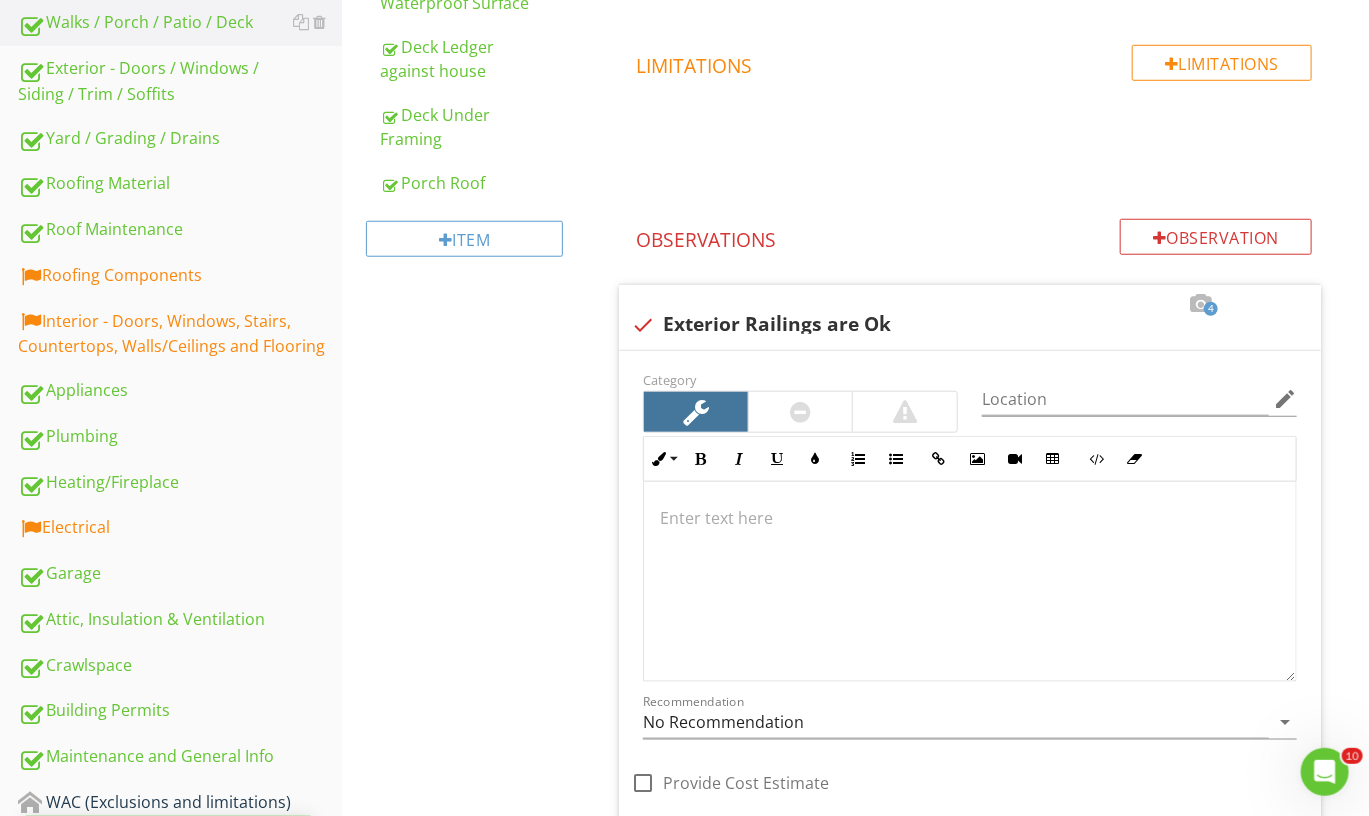 scroll, scrollTop: 615, scrollLeft: 0, axis: vertical 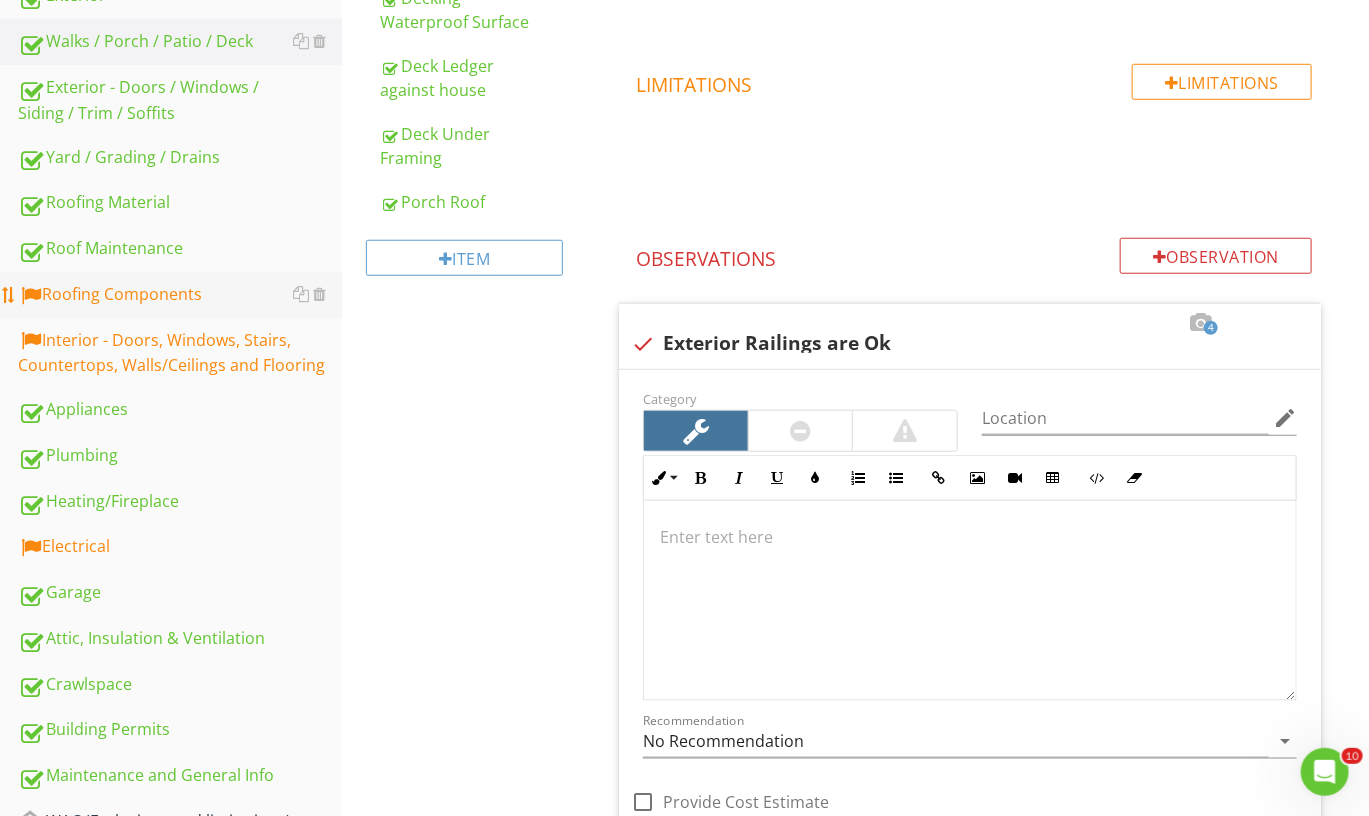 click on "Roofing Components" at bounding box center (180, 295) 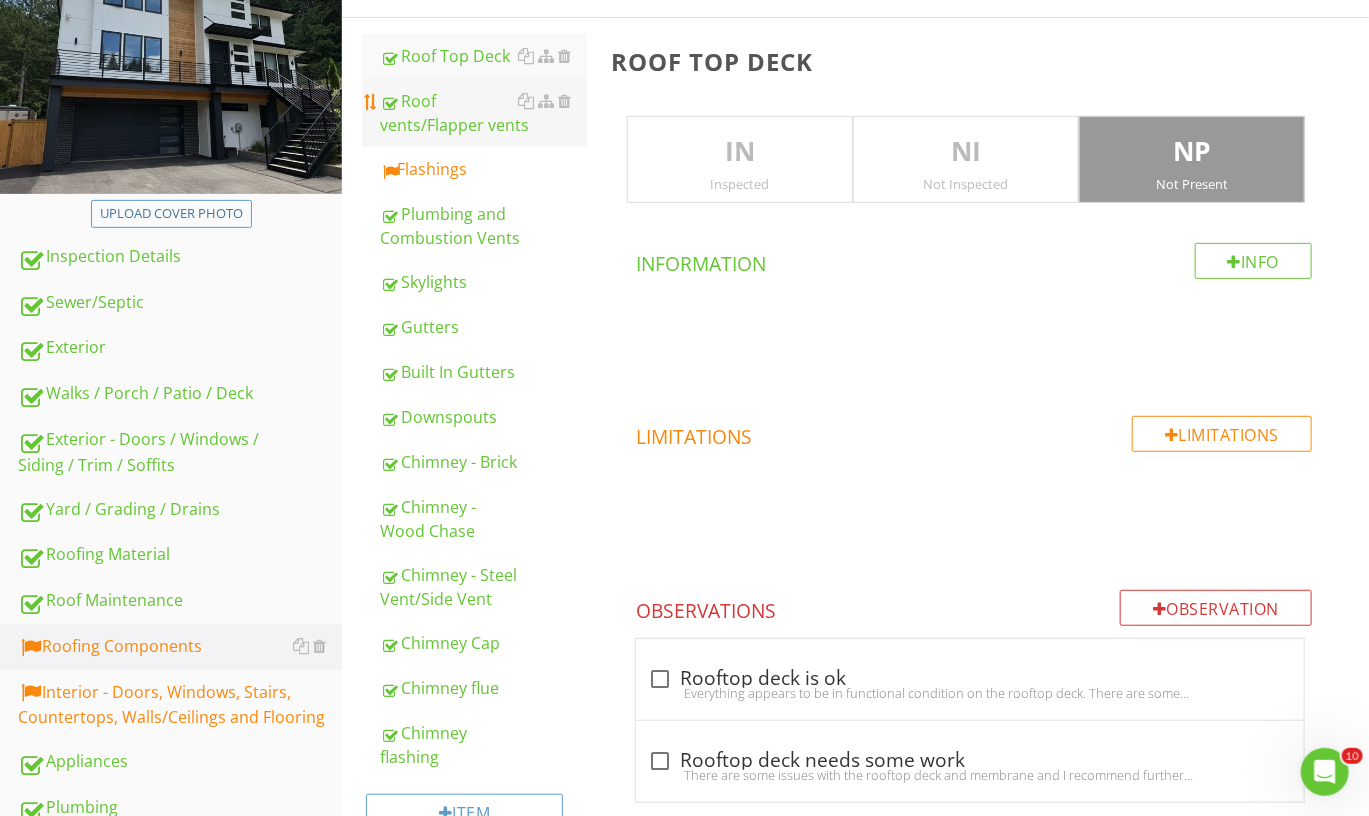 scroll, scrollTop: 231, scrollLeft: 0, axis: vertical 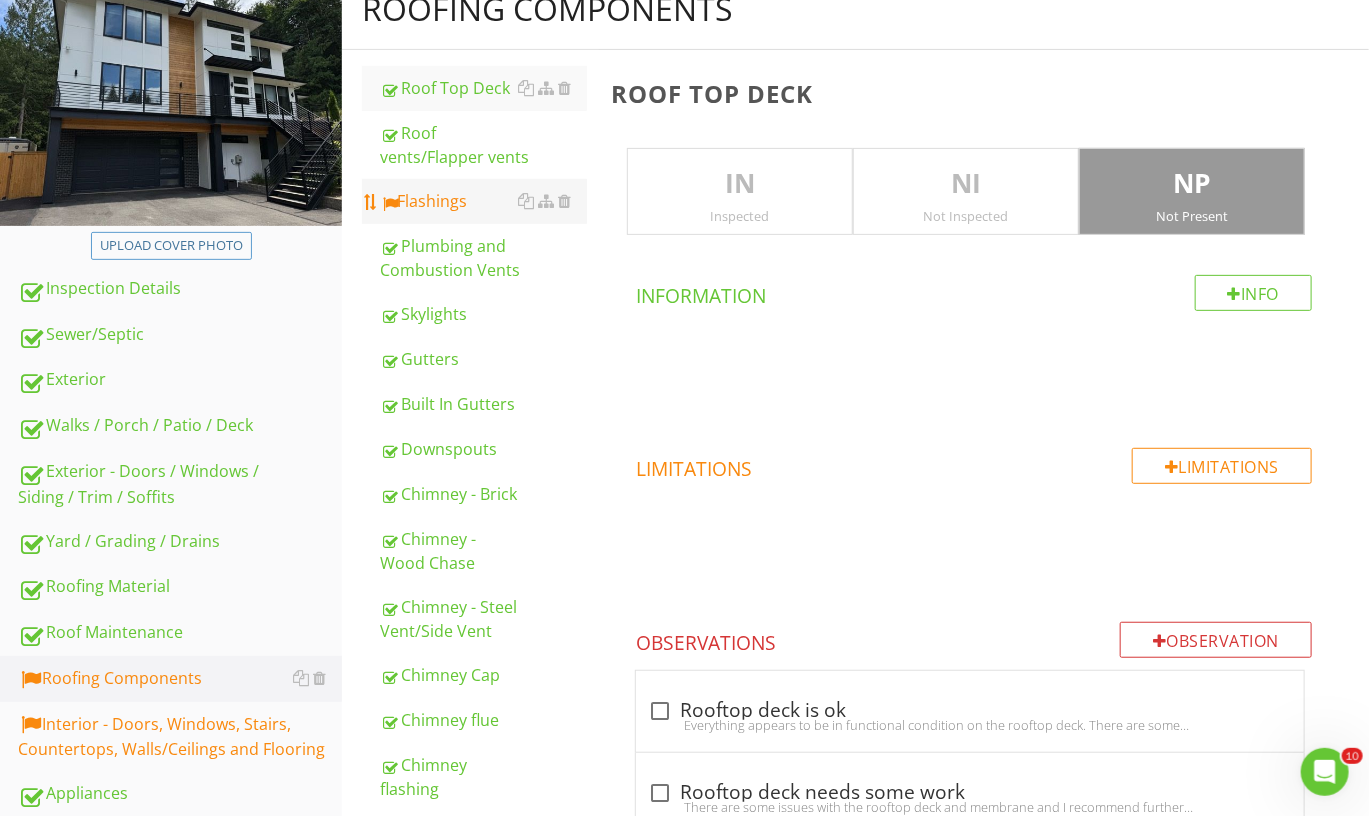 click on "Flashings" at bounding box center [483, 201] 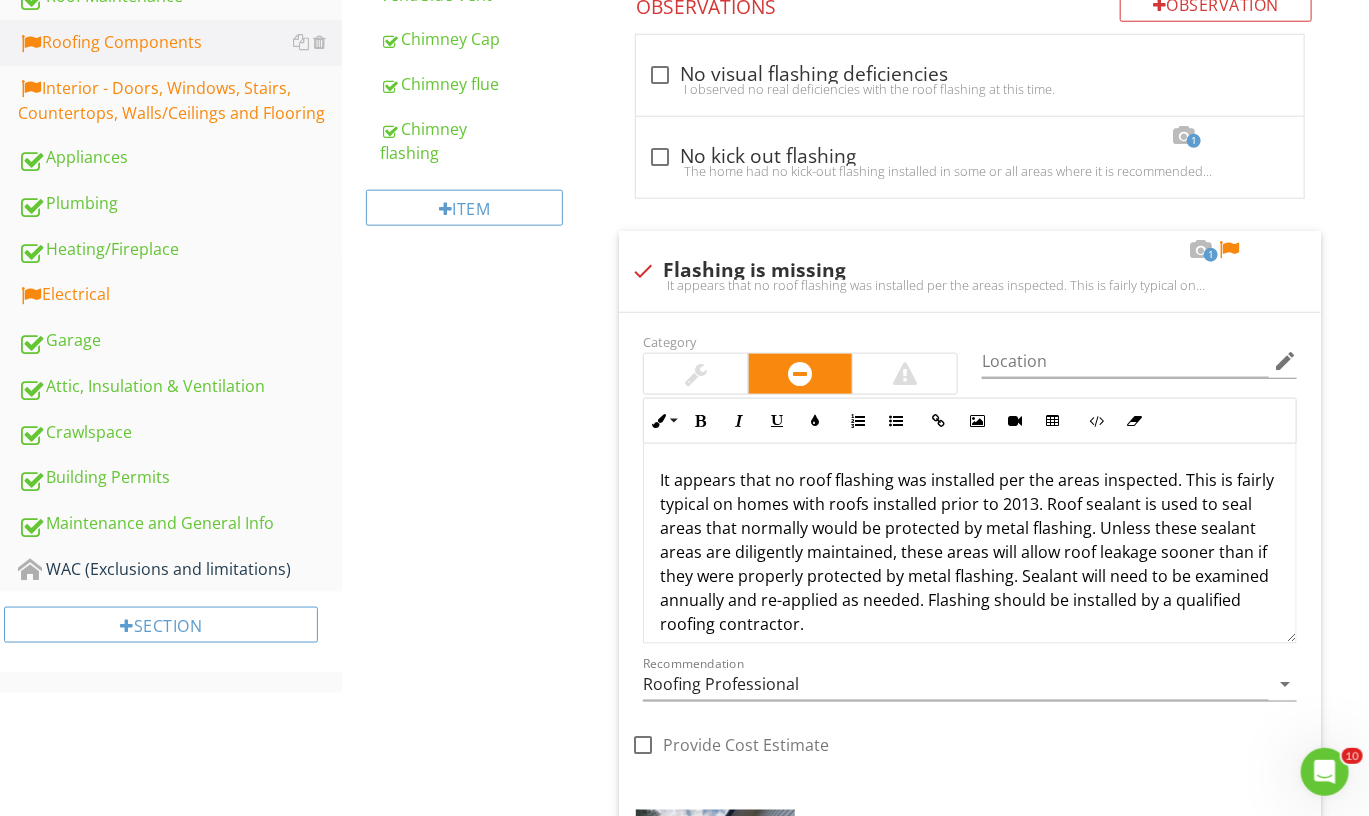 scroll, scrollTop: 896, scrollLeft: 0, axis: vertical 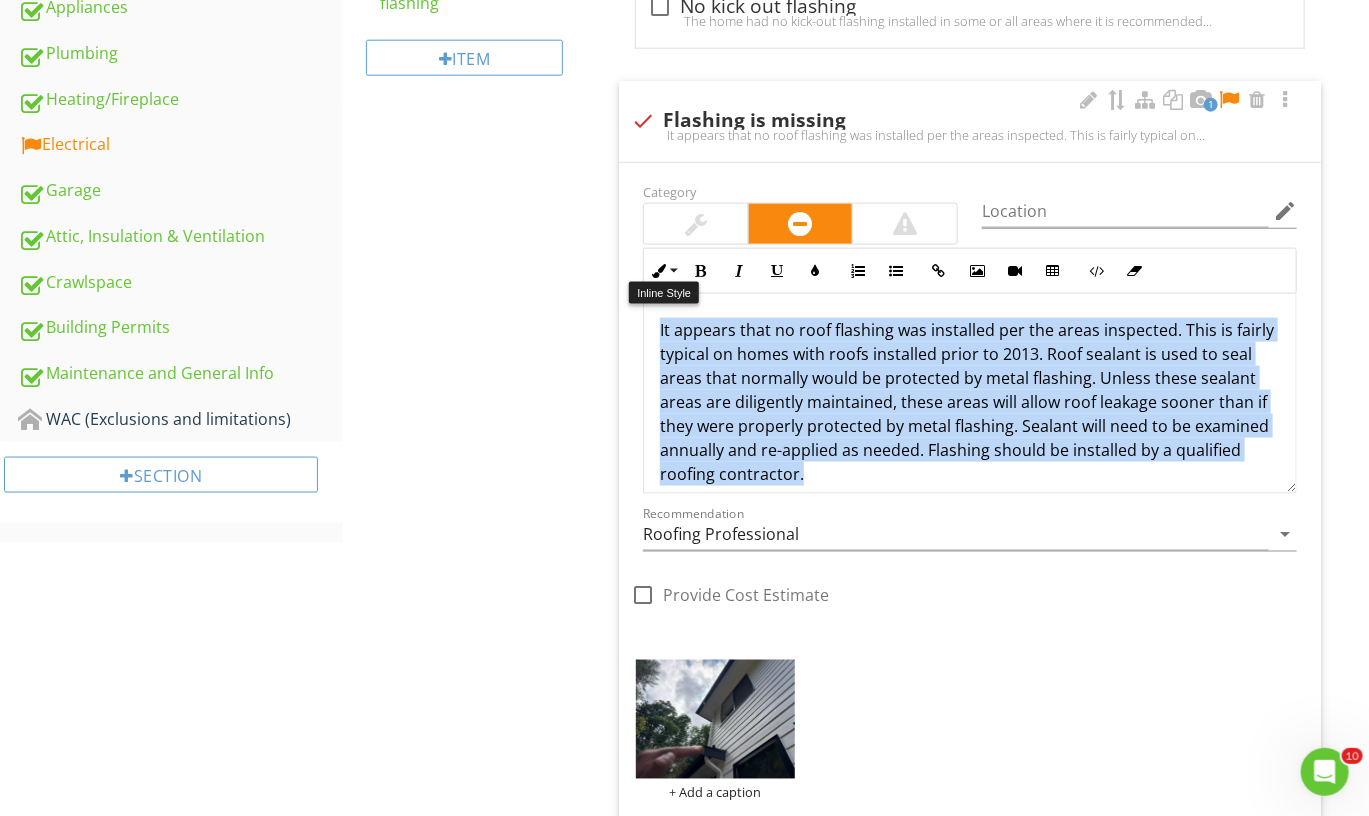 drag, startPoint x: 935, startPoint y: 445, endPoint x: 641, endPoint y: 263, distance: 345.7745 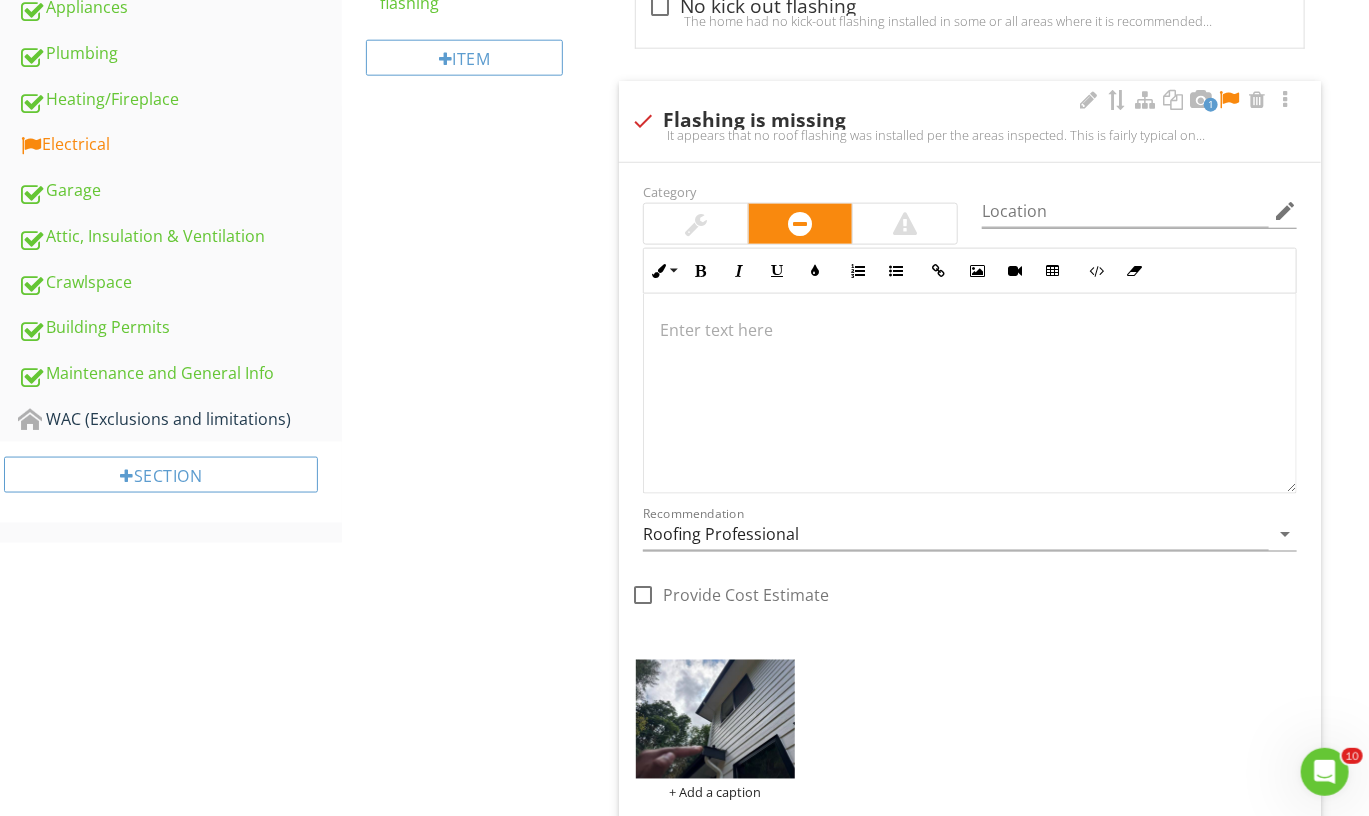 type 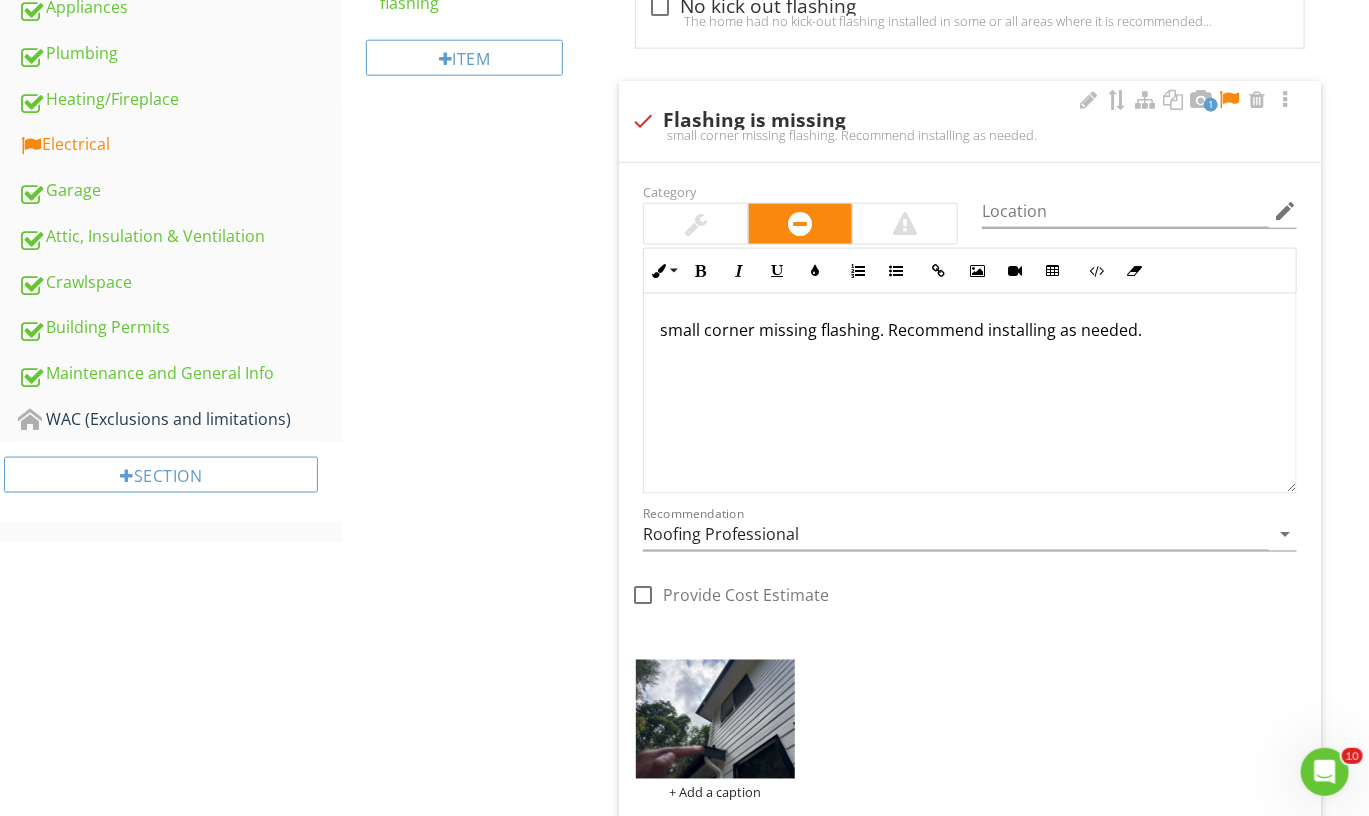 click on "1" at bounding box center (1187, 101) 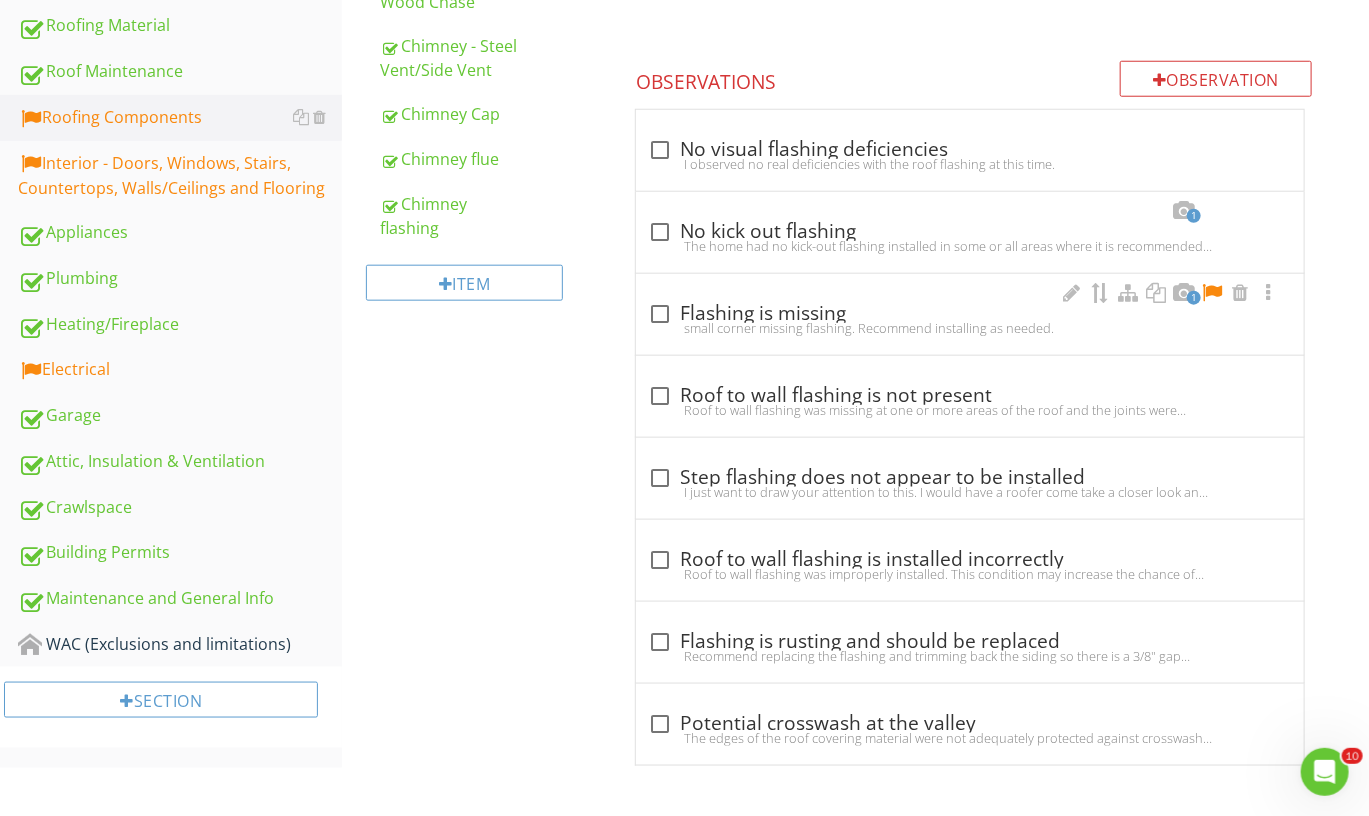 scroll, scrollTop: 801, scrollLeft: 0, axis: vertical 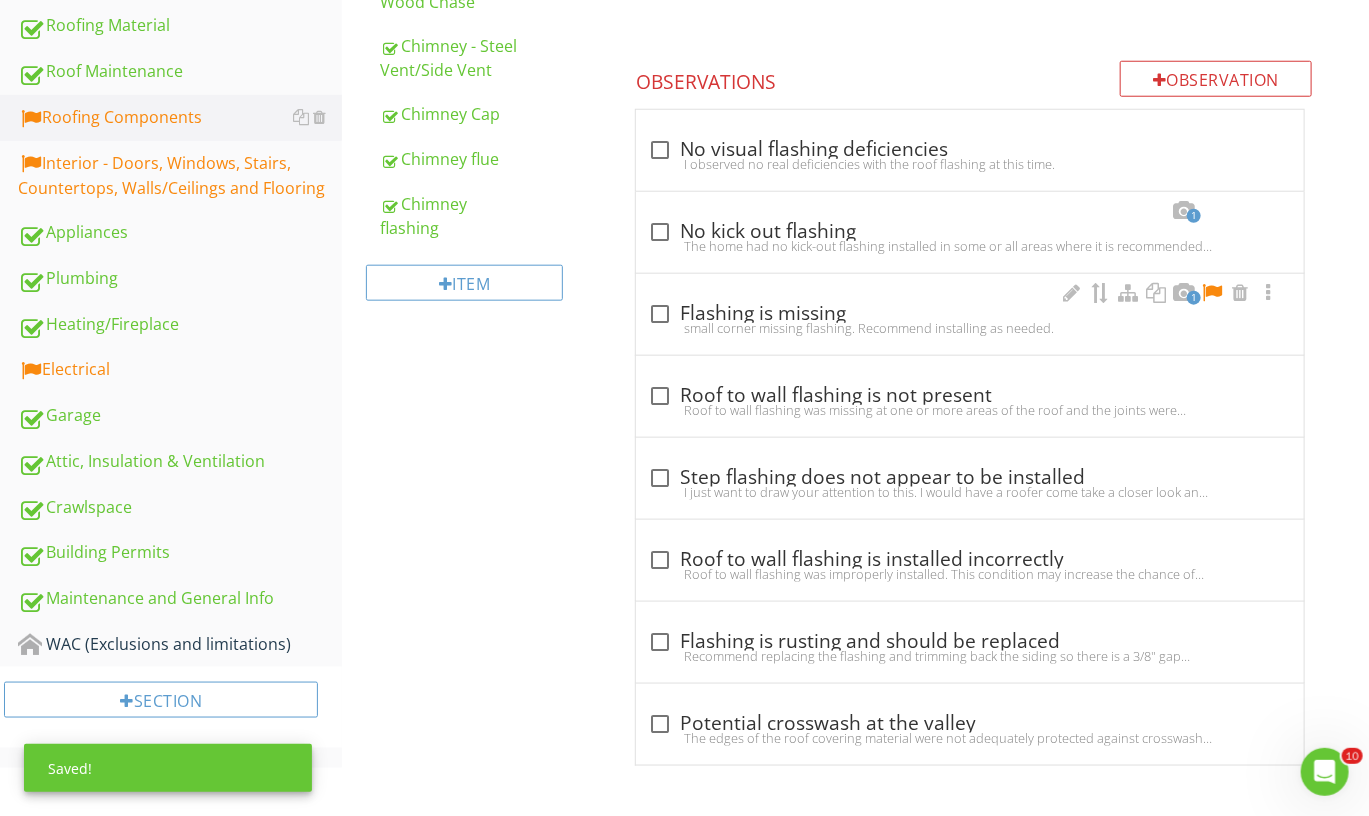 click at bounding box center (1212, 293) 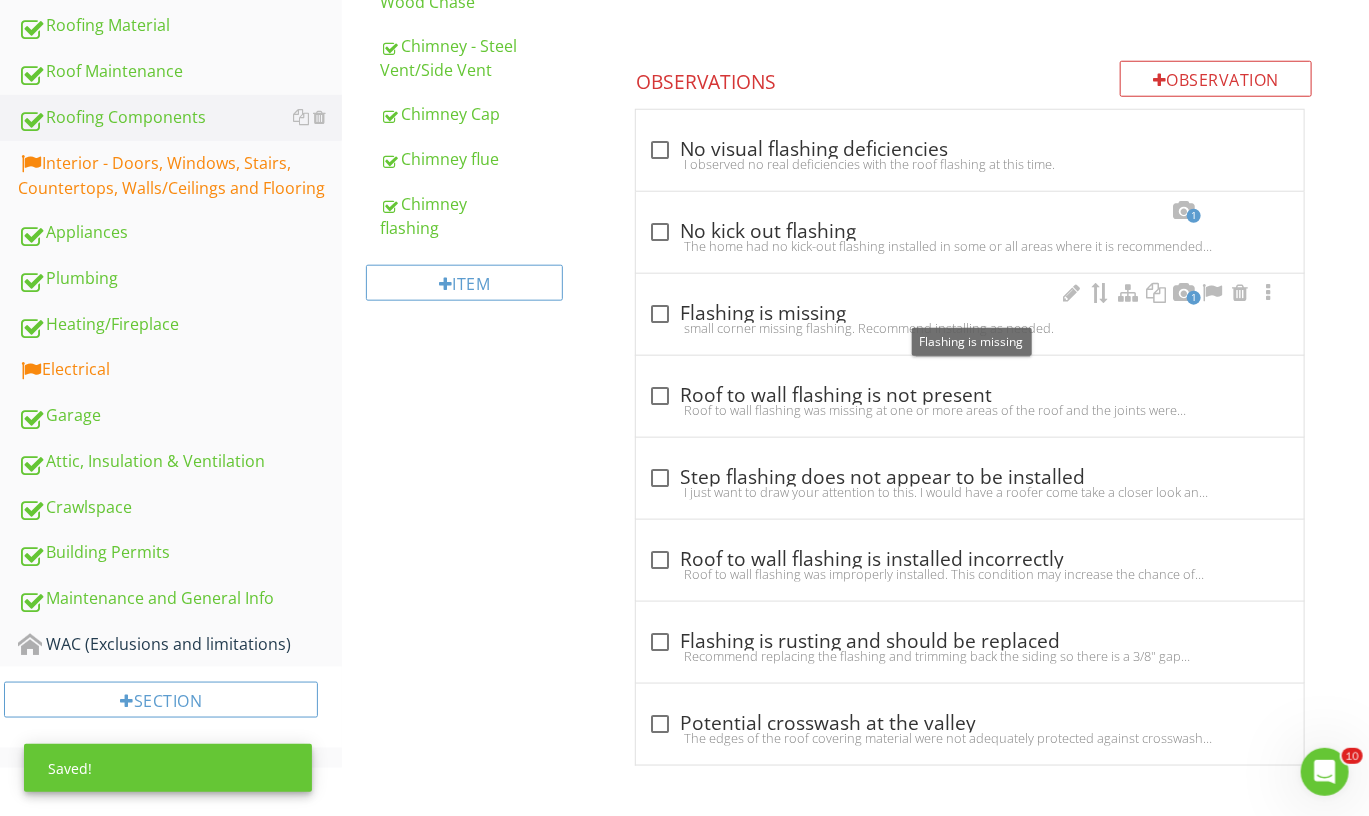 click on "1         check_box_outline_blank
Flashing is missing
small corner missing flashing. Recommend installing as needed." at bounding box center [970, 314] 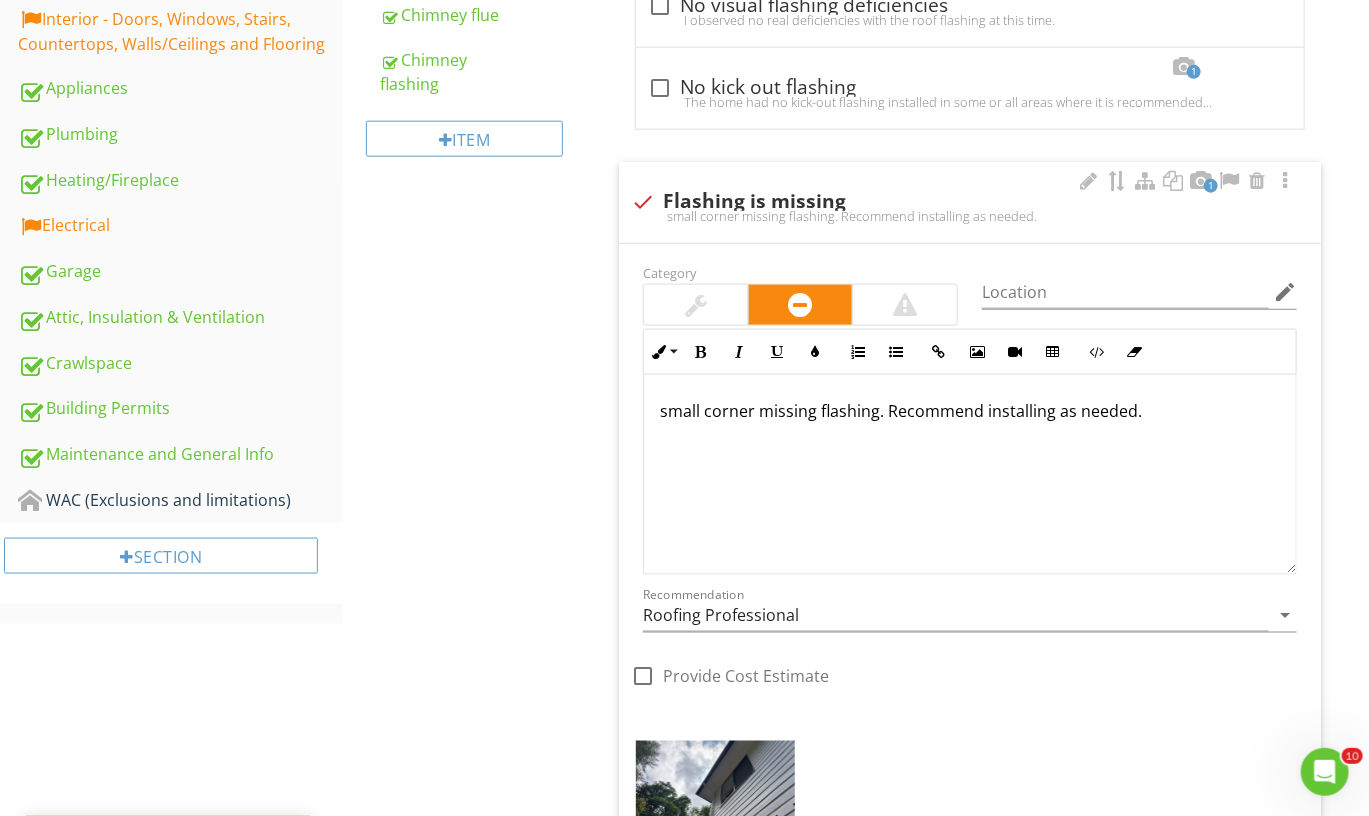 scroll, scrollTop: 960, scrollLeft: 0, axis: vertical 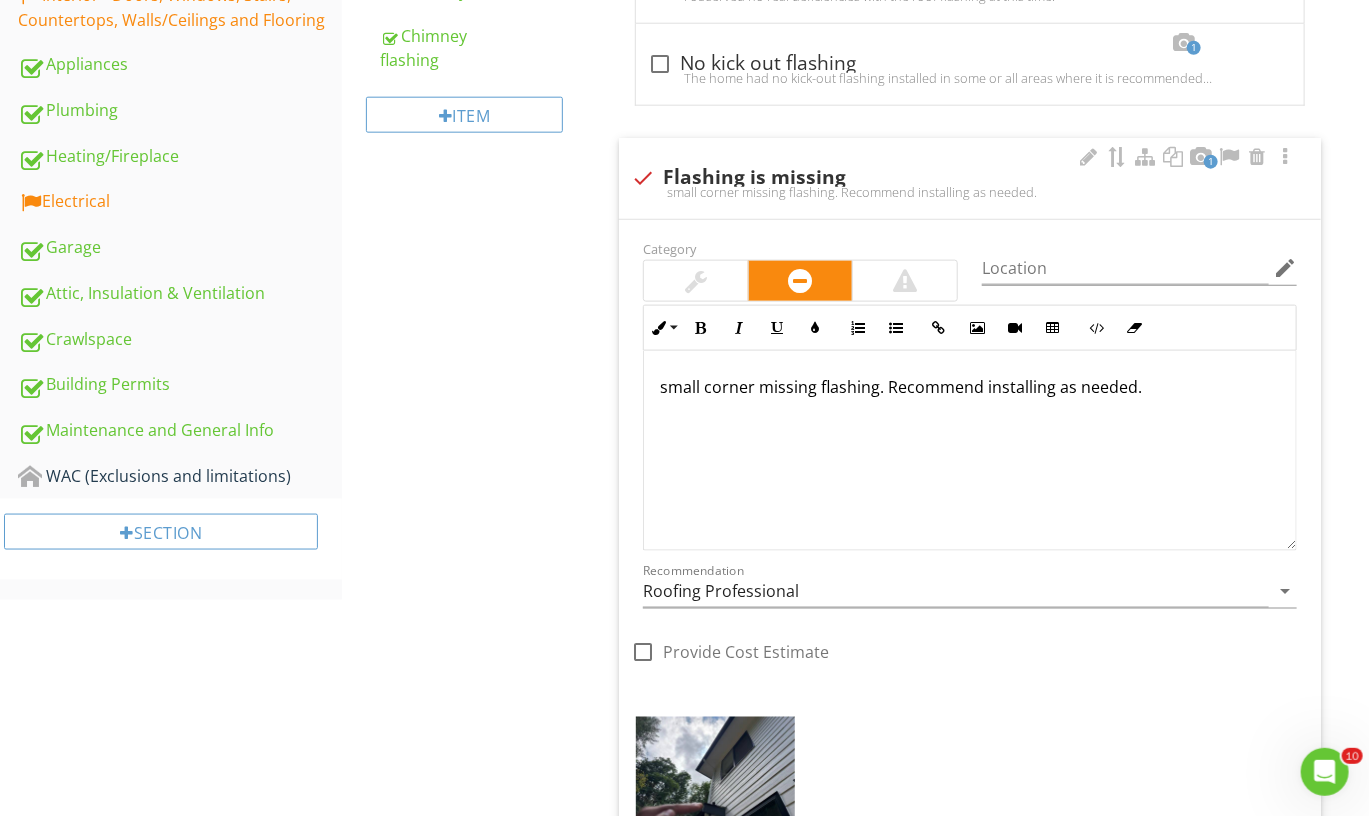 click on "small corner missing flashing. Recommend installing as needed." at bounding box center (970, 387) 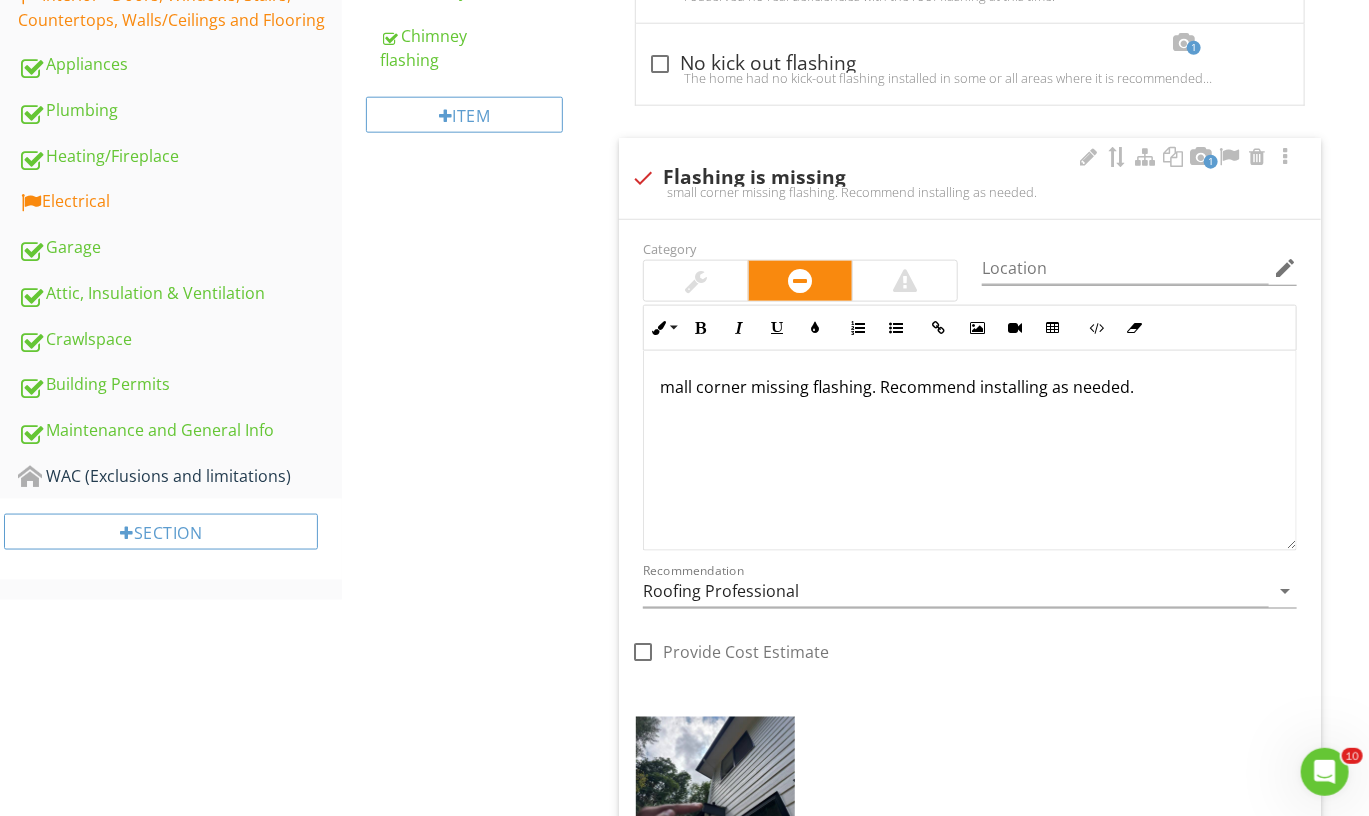 type on "<p>mall corner missing flashing. Recommend installing as needed.&nbsp;</p>" 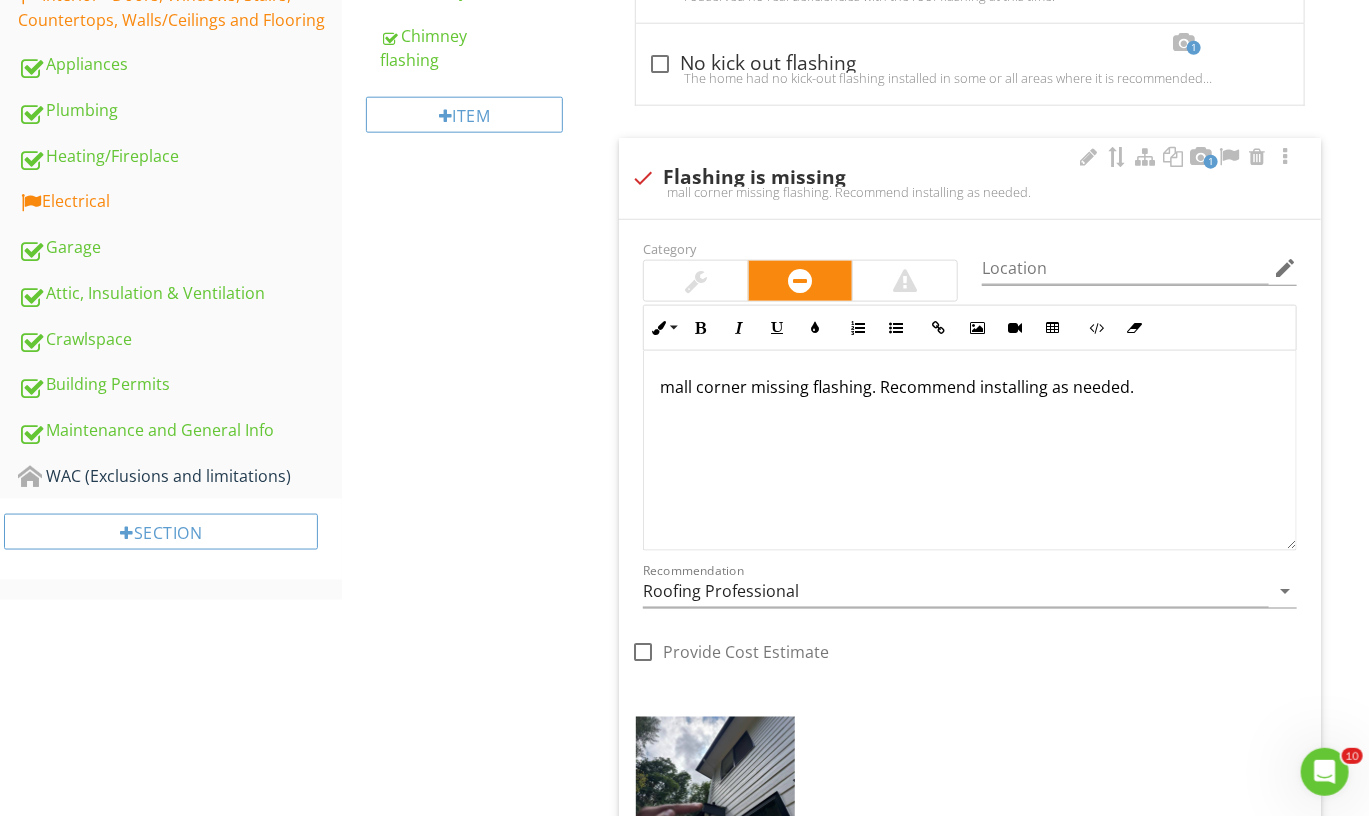type 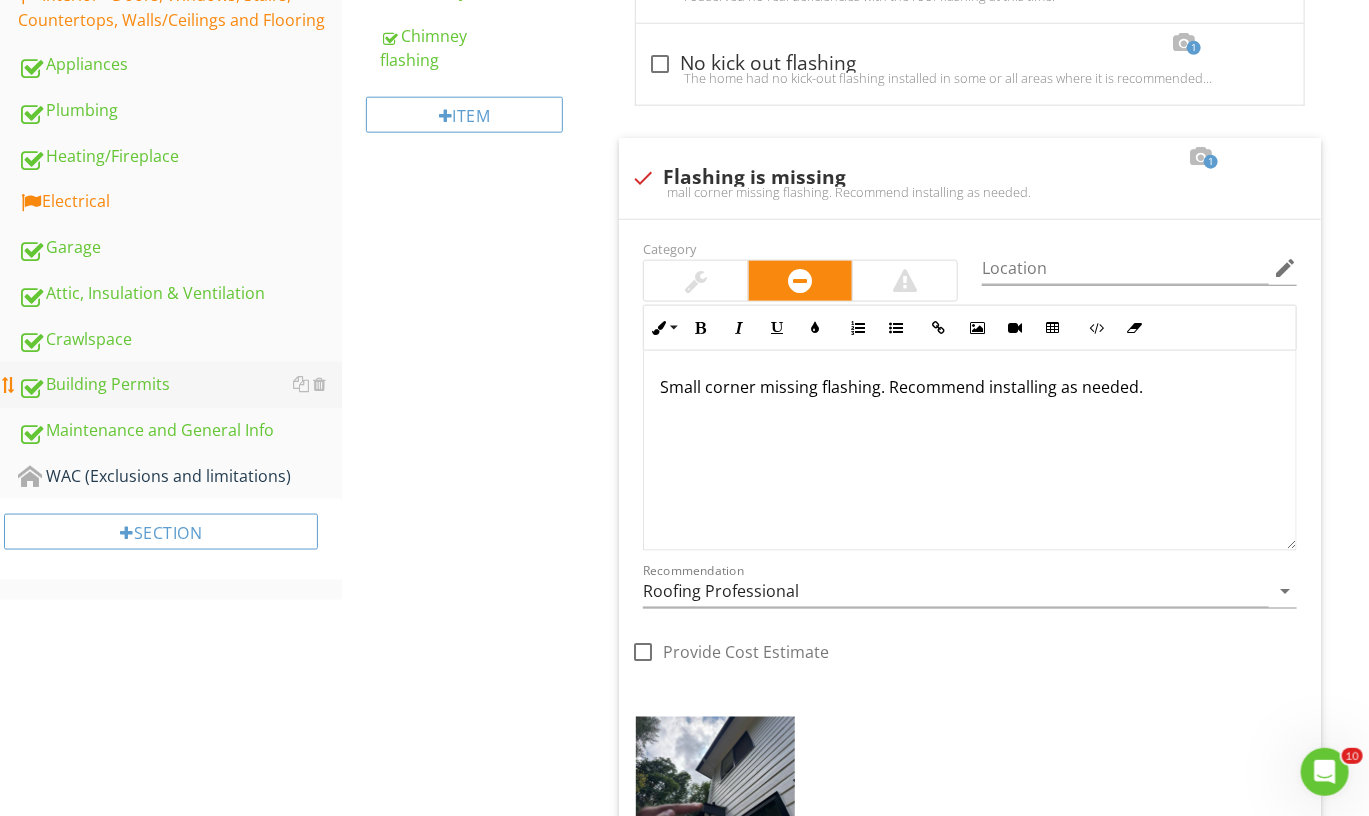 type on "<p>Small corner missing flashing. Recommend installing as needed.&nbsp;</p>" 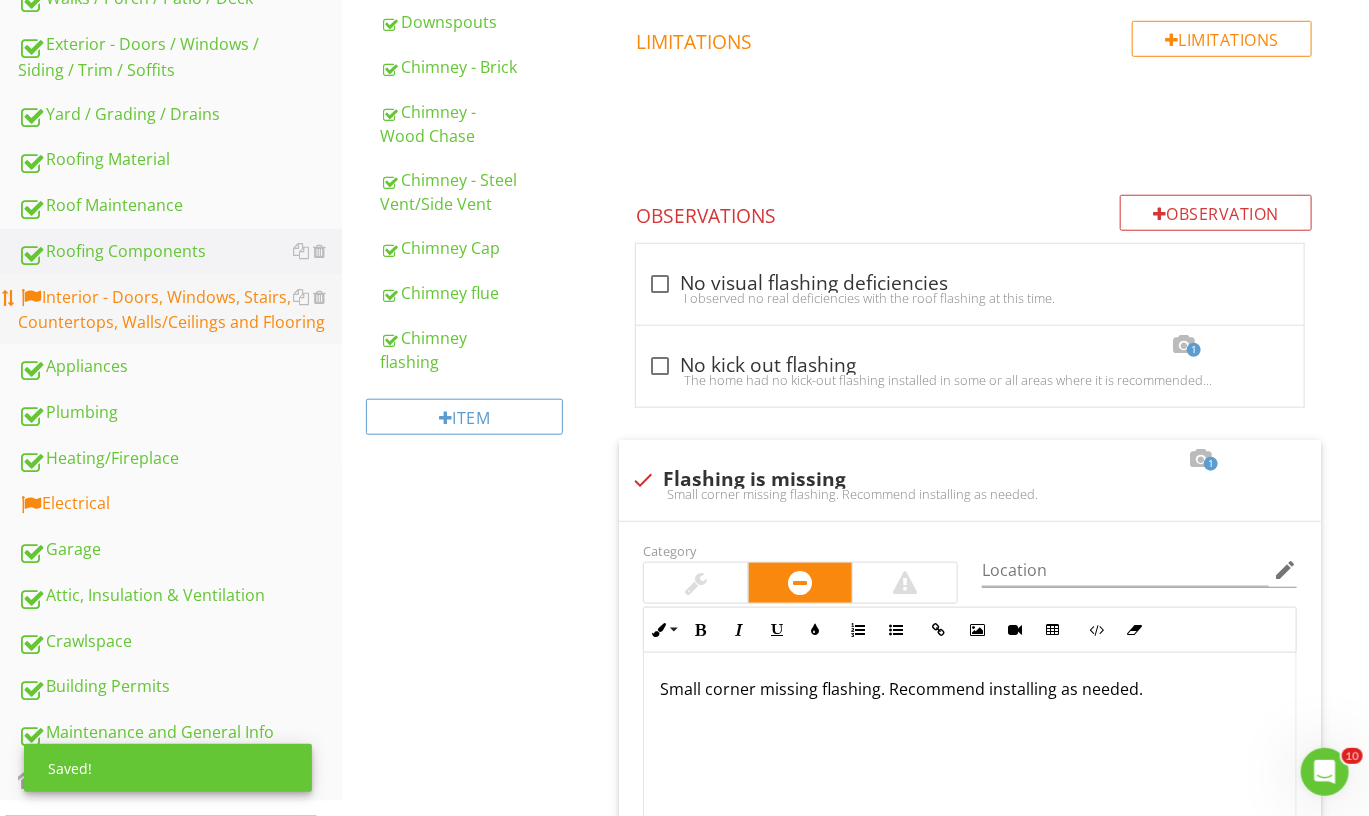 scroll, scrollTop: 645, scrollLeft: 0, axis: vertical 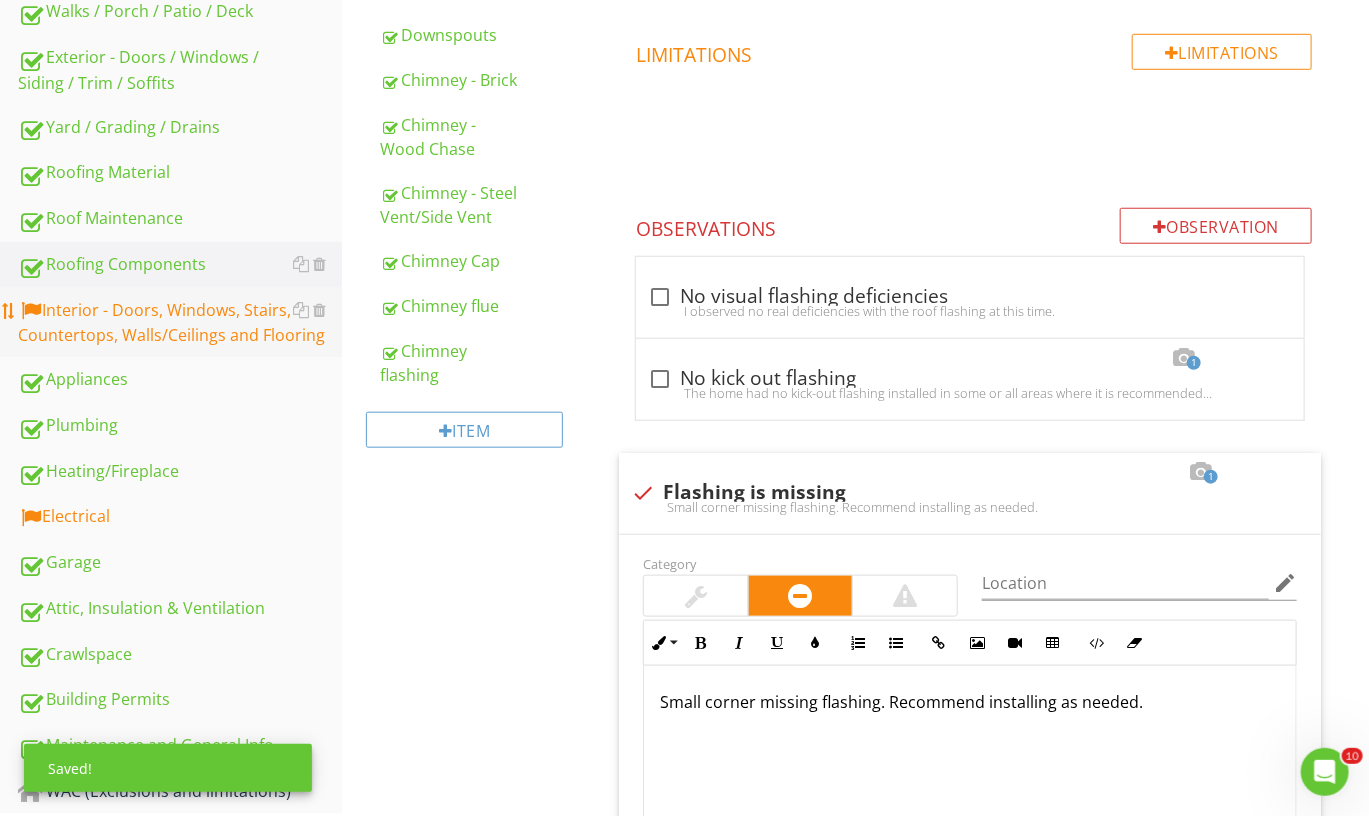 click on "Interior - Doors, Windows, Stairs, Countertops, Walls/Ceilings and Flooring" at bounding box center (180, 323) 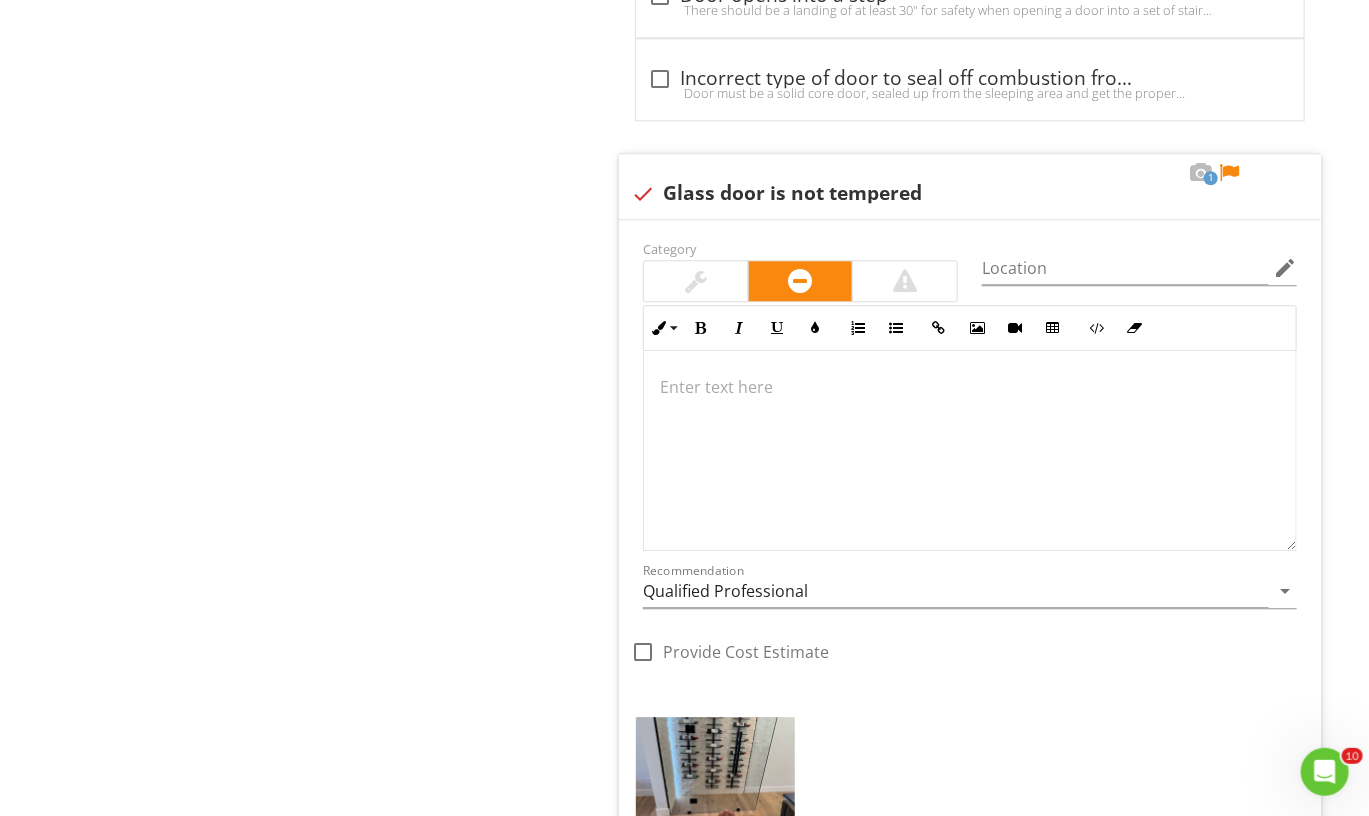 scroll, scrollTop: 2251, scrollLeft: 0, axis: vertical 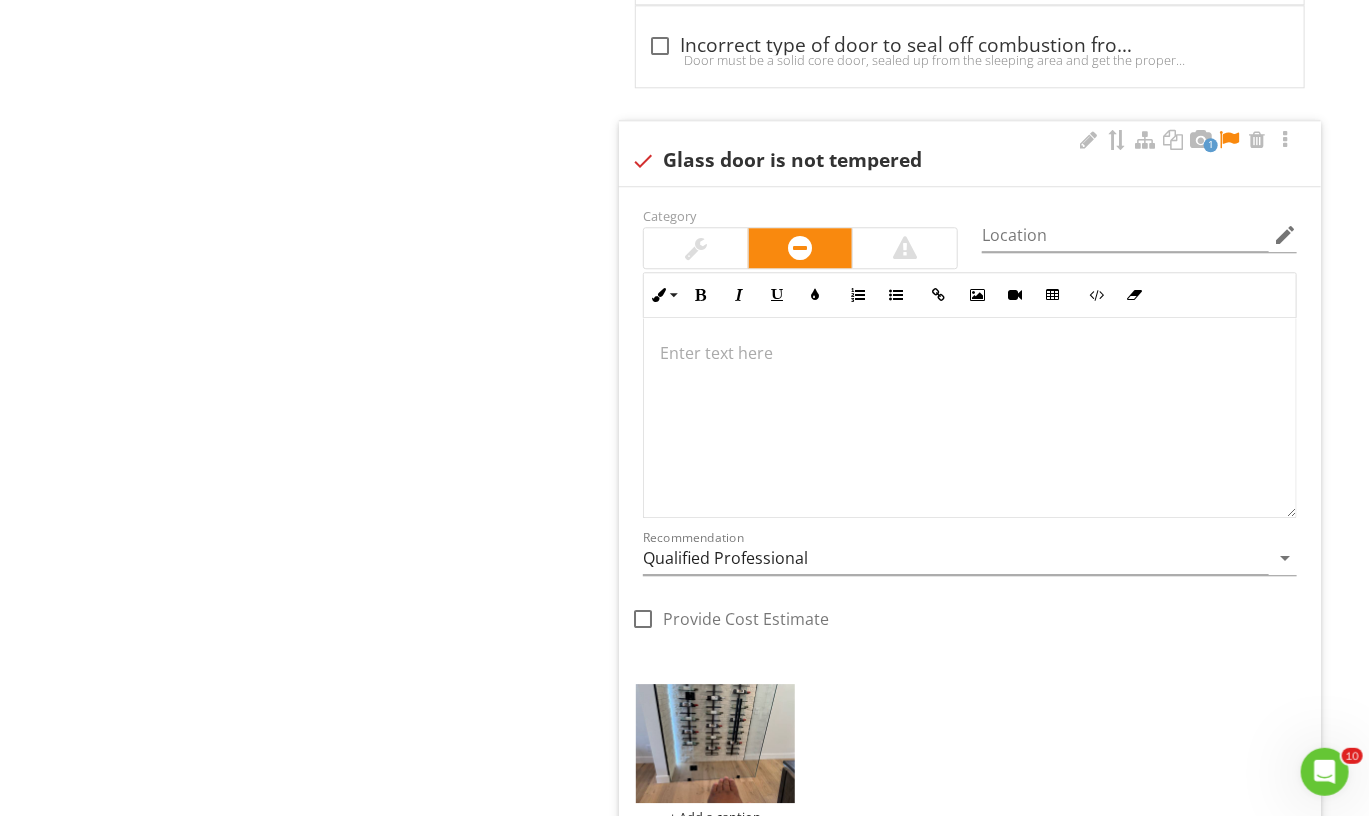 click at bounding box center (1229, 140) 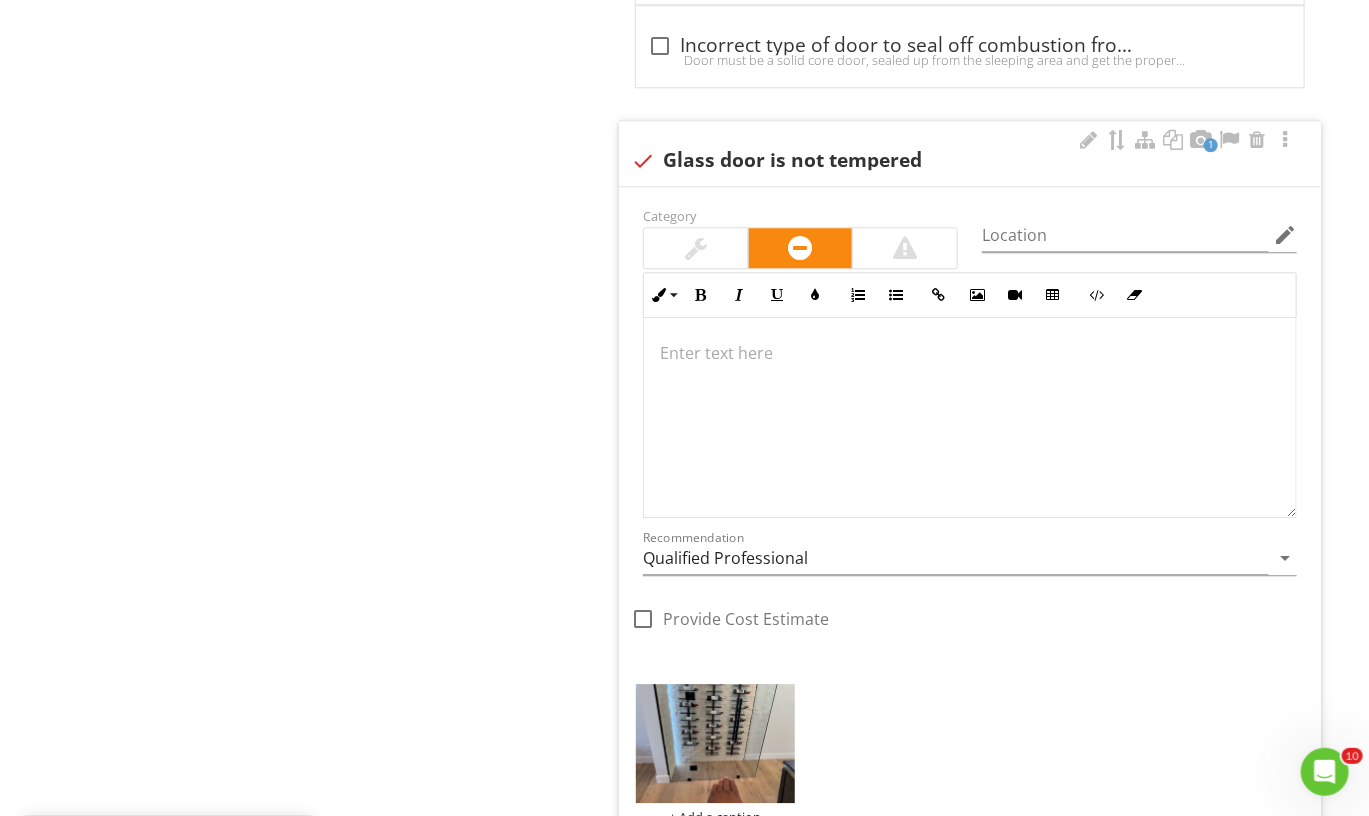 click at bounding box center [970, 353] 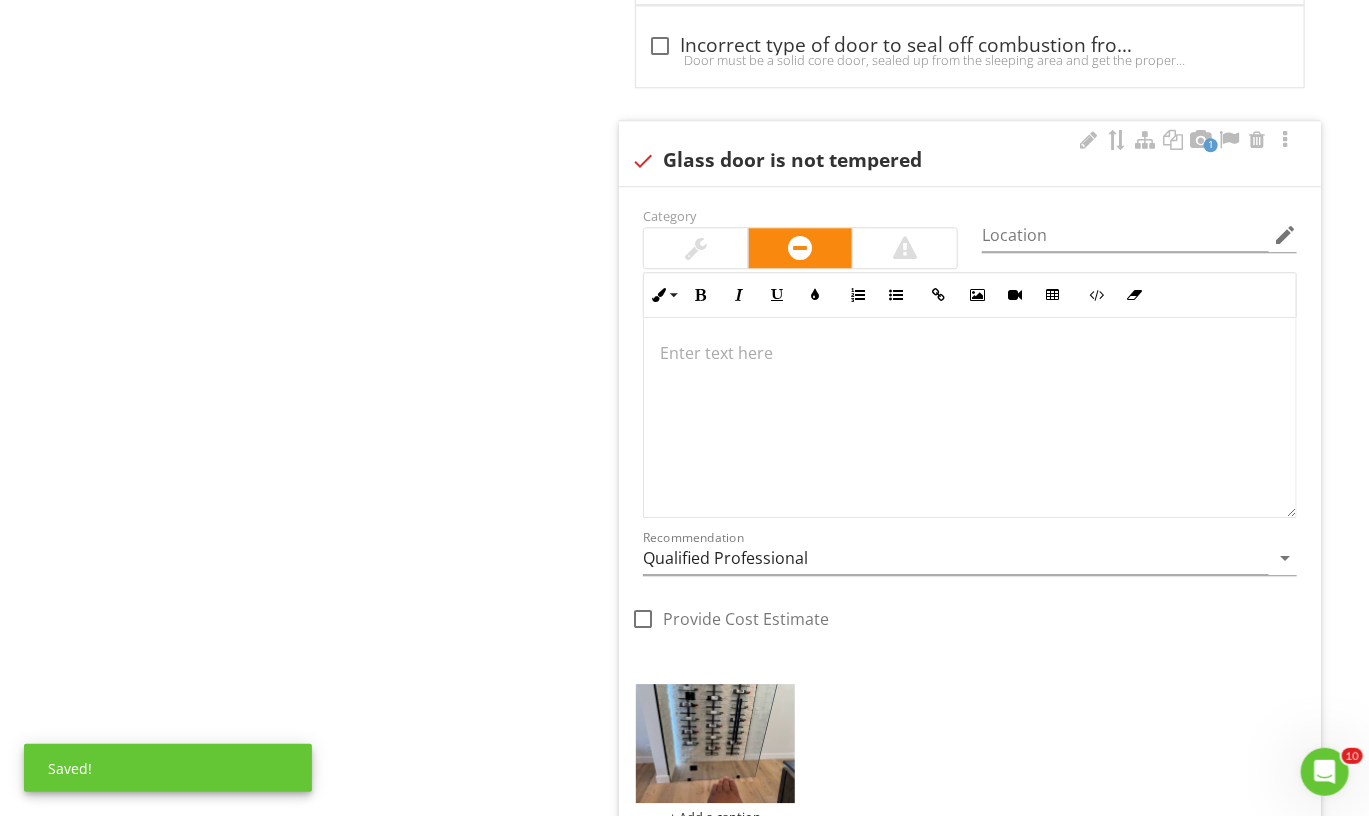type 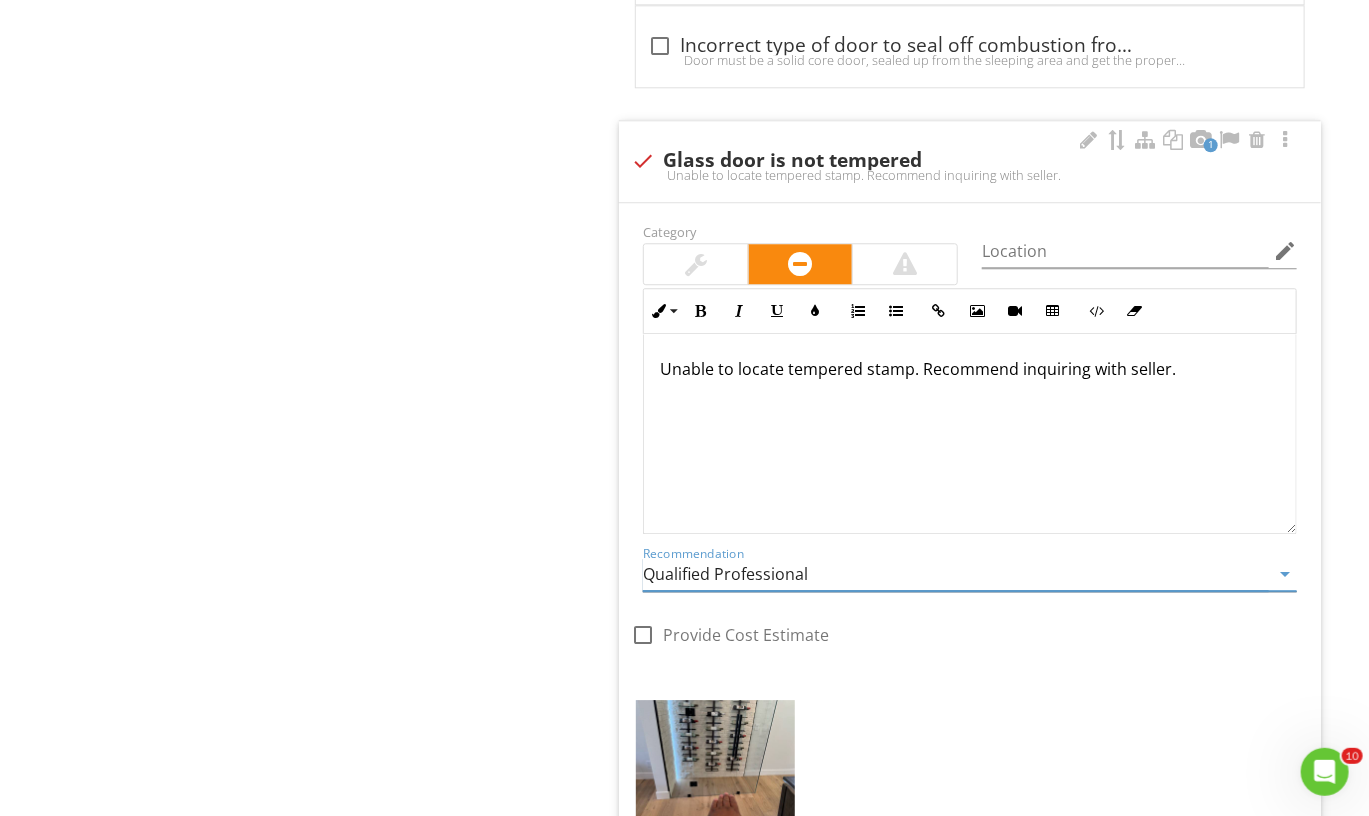 click on "Qualified Professional" at bounding box center [956, 574] 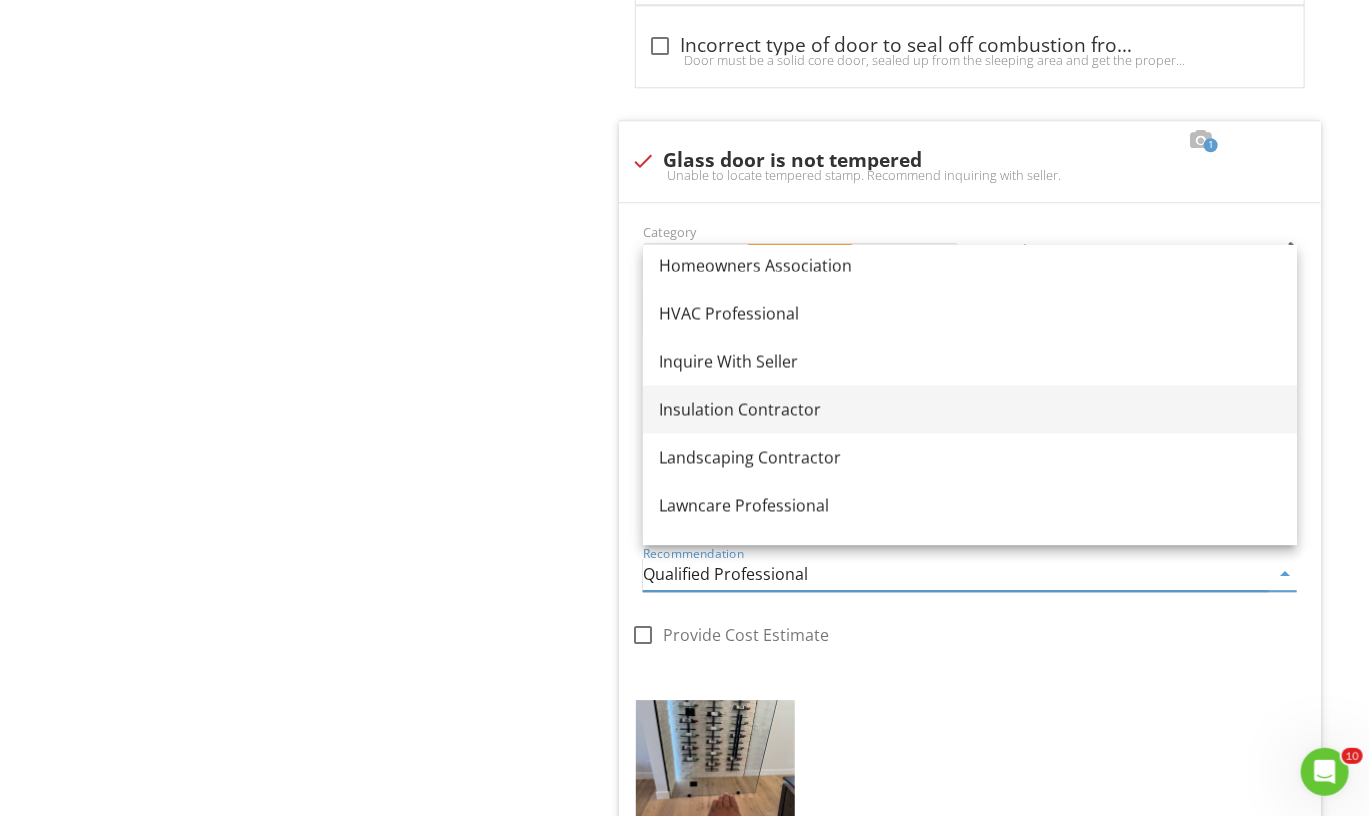 scroll, scrollTop: 1509, scrollLeft: 0, axis: vertical 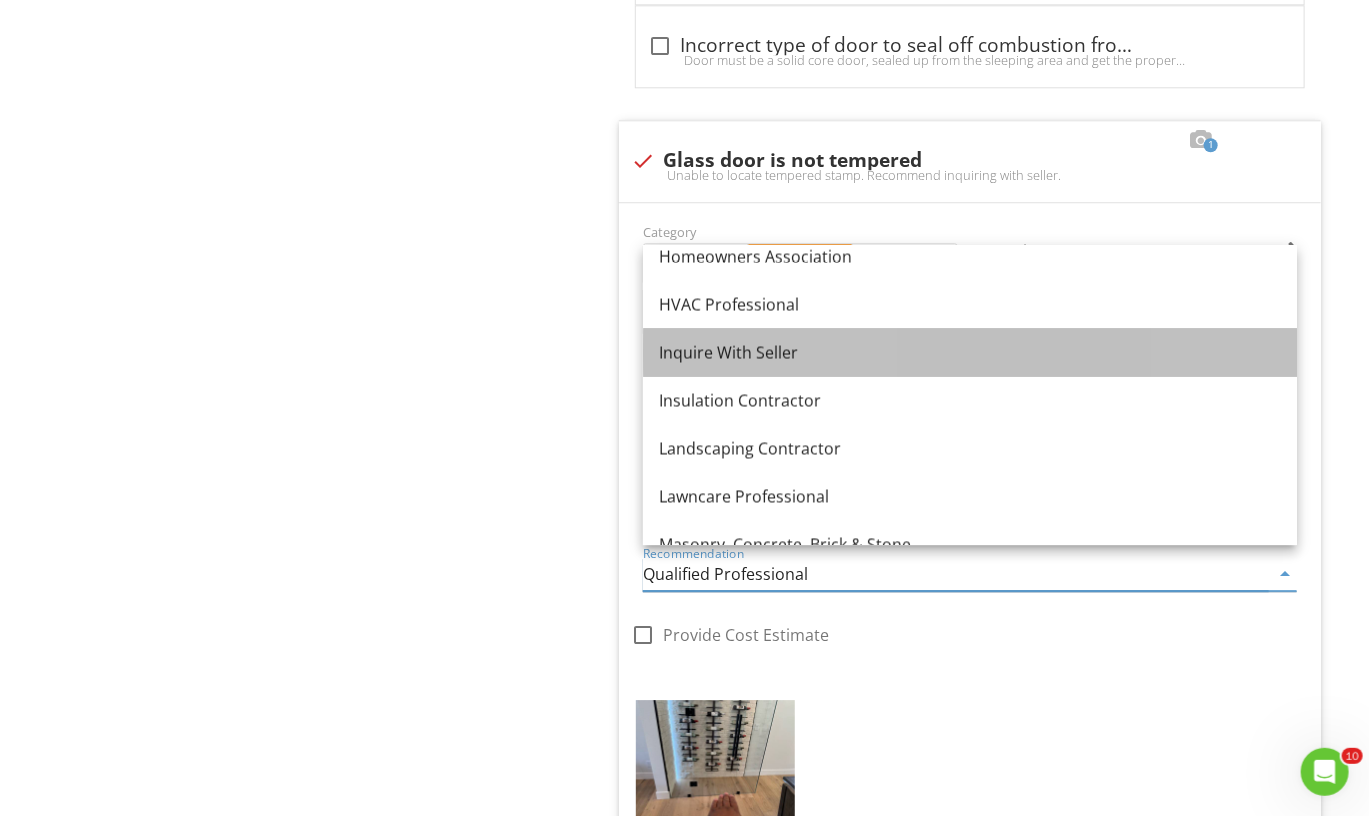 click on "Inquire With Seller" at bounding box center [970, 352] 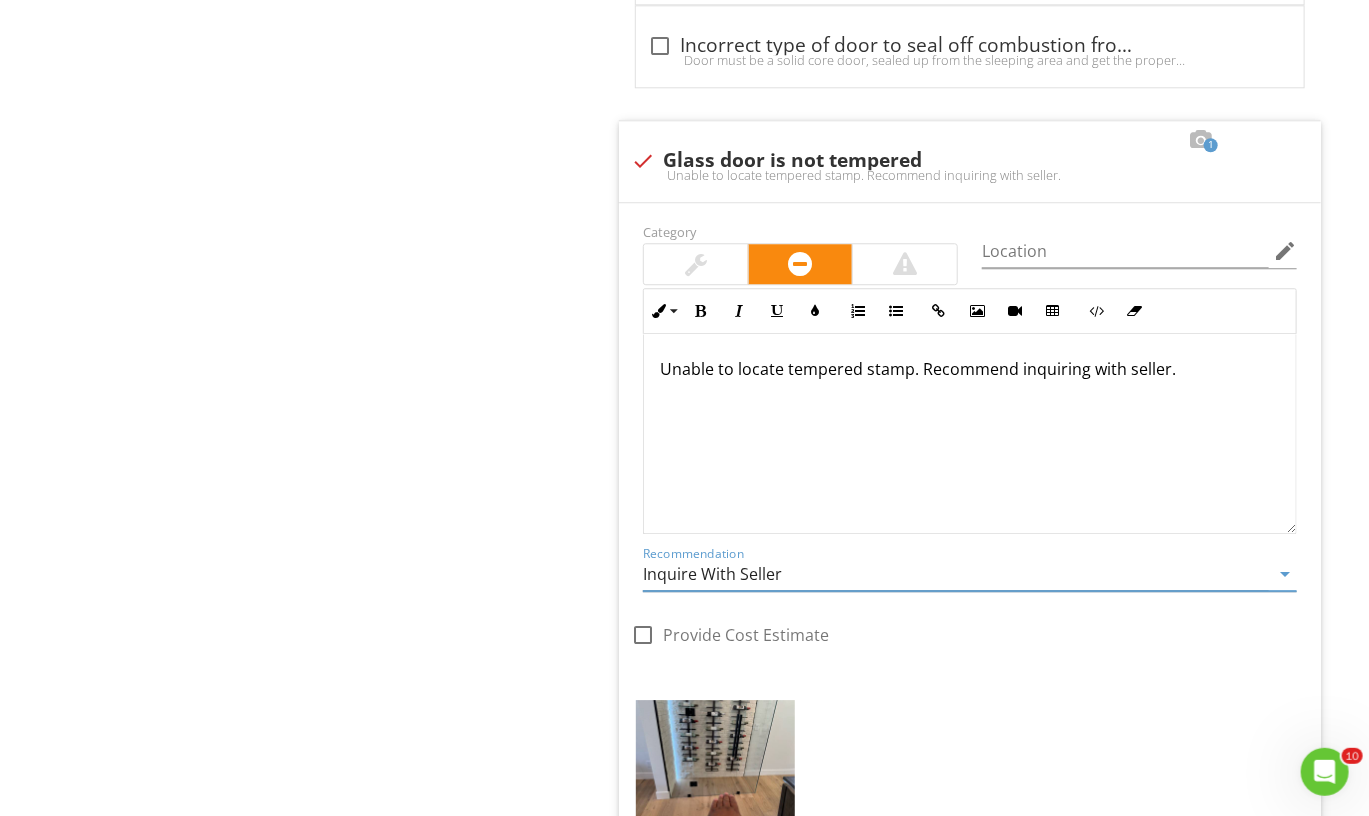 click on "Unable to locate tempered stamp. Recommend inquiring with seller." at bounding box center [970, 369] 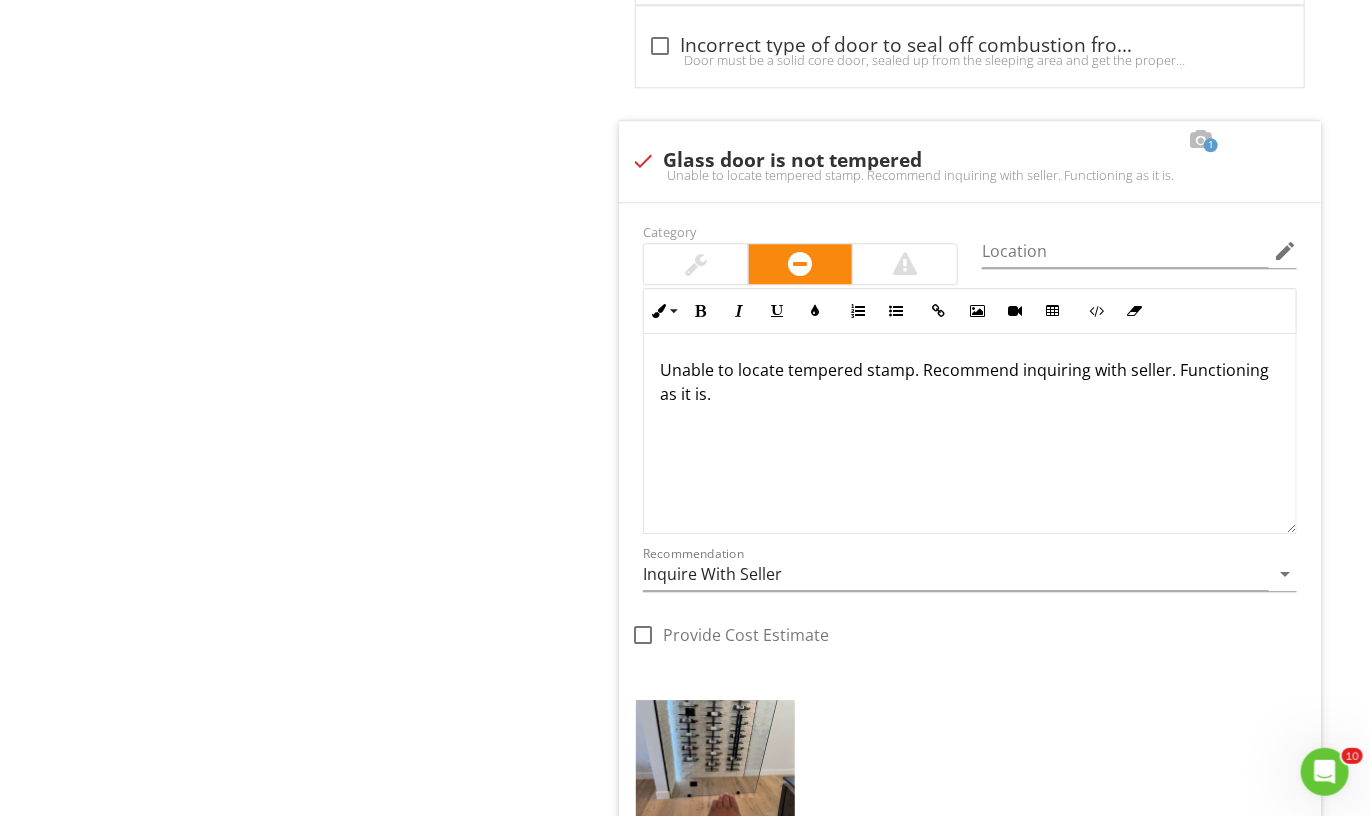 scroll, scrollTop: 0, scrollLeft: 0, axis: both 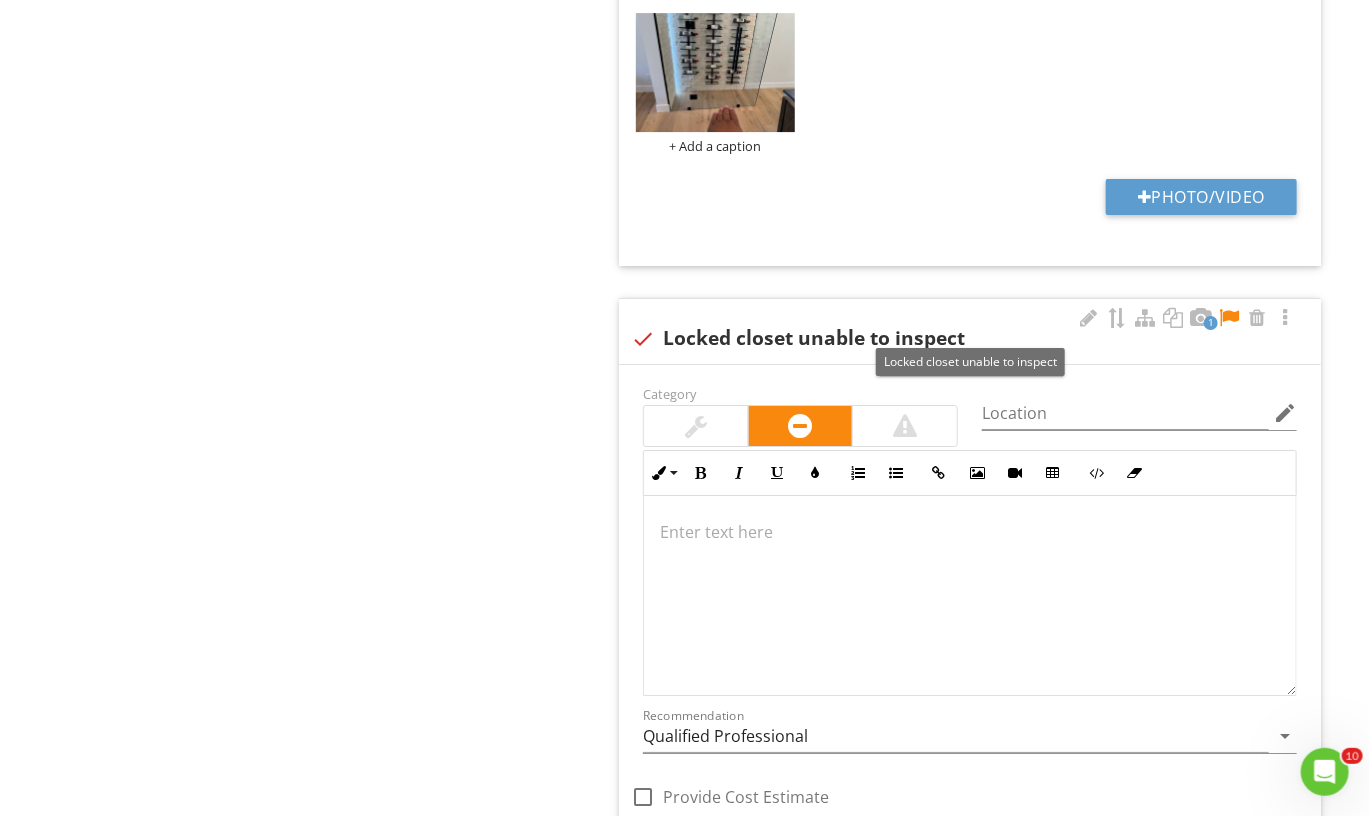 click at bounding box center [1229, 318] 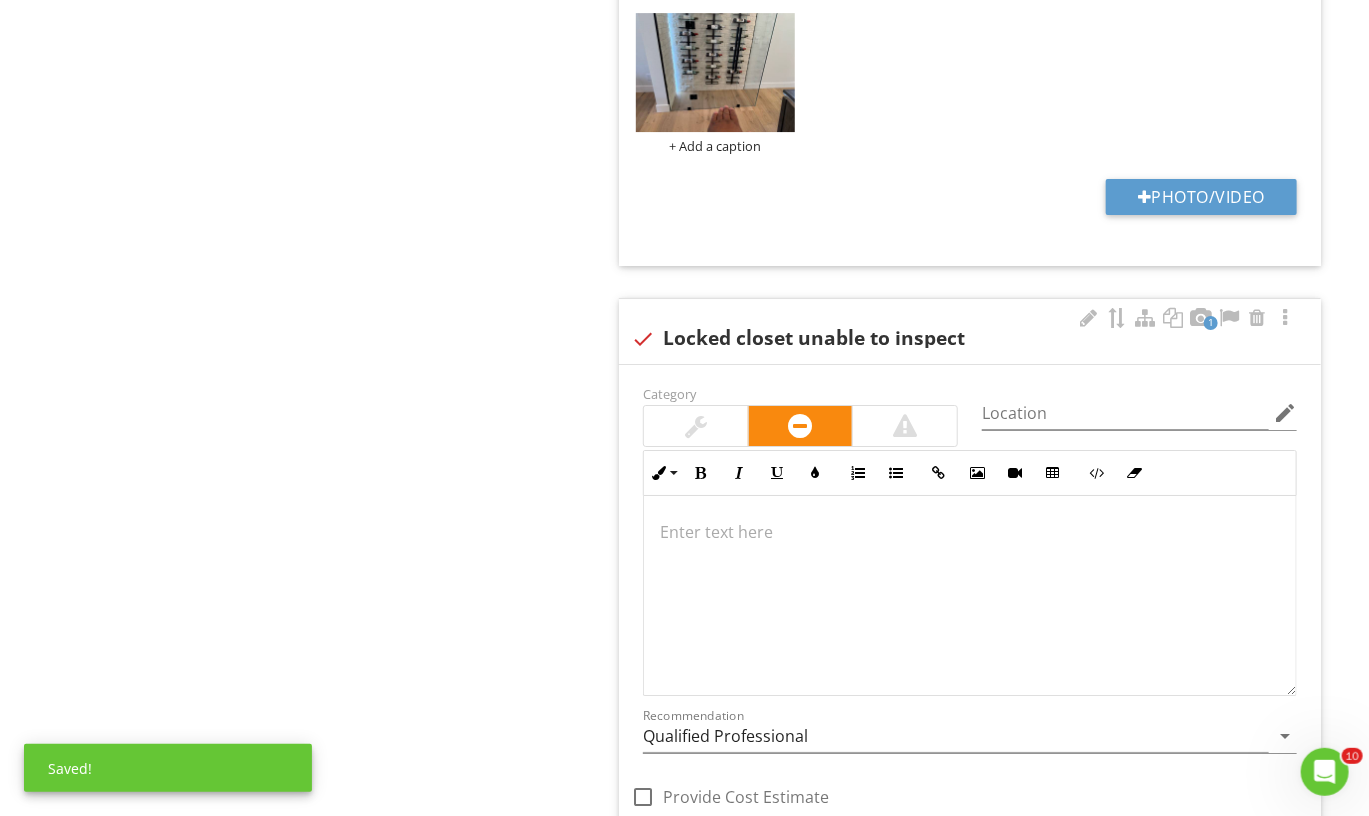 click at bounding box center (643, 339) 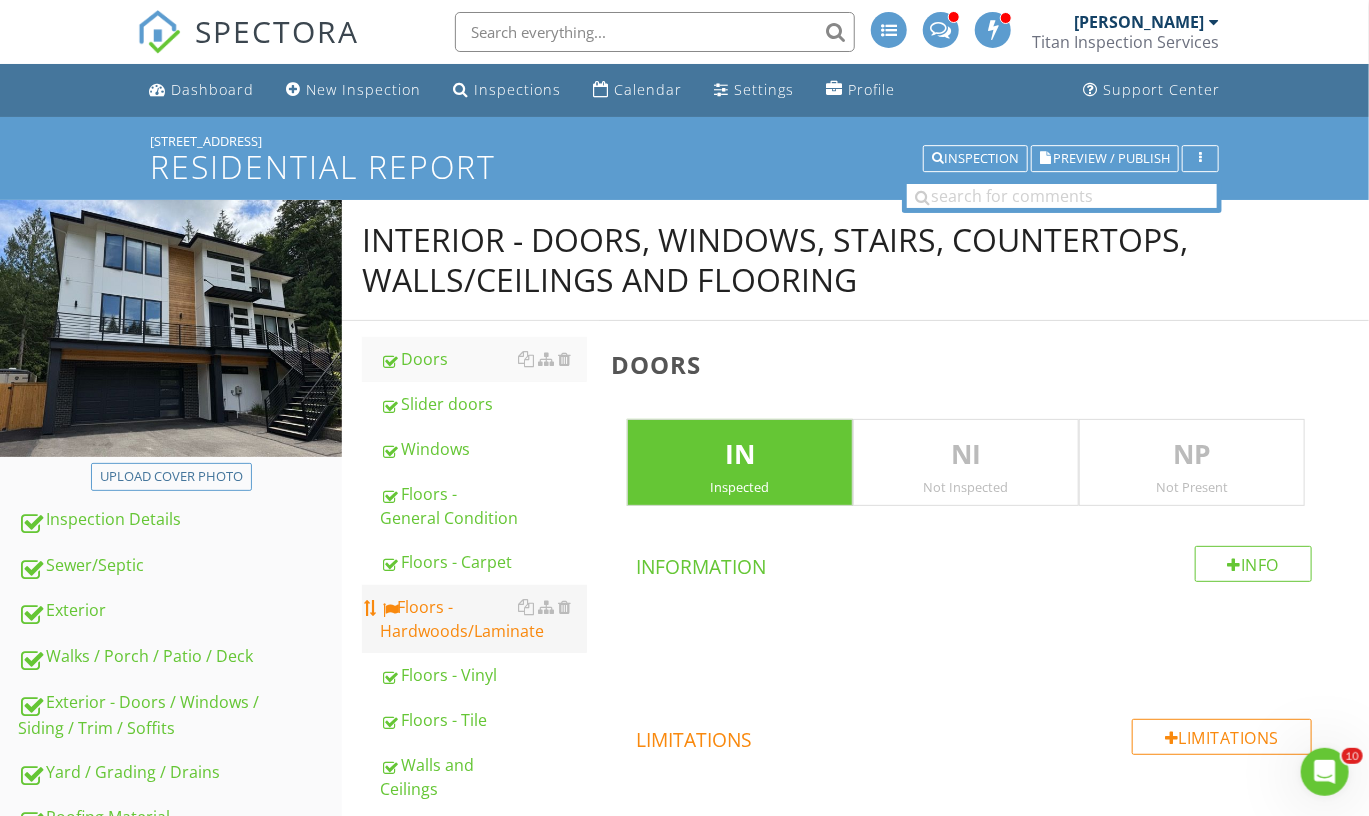 scroll, scrollTop: 0, scrollLeft: 0, axis: both 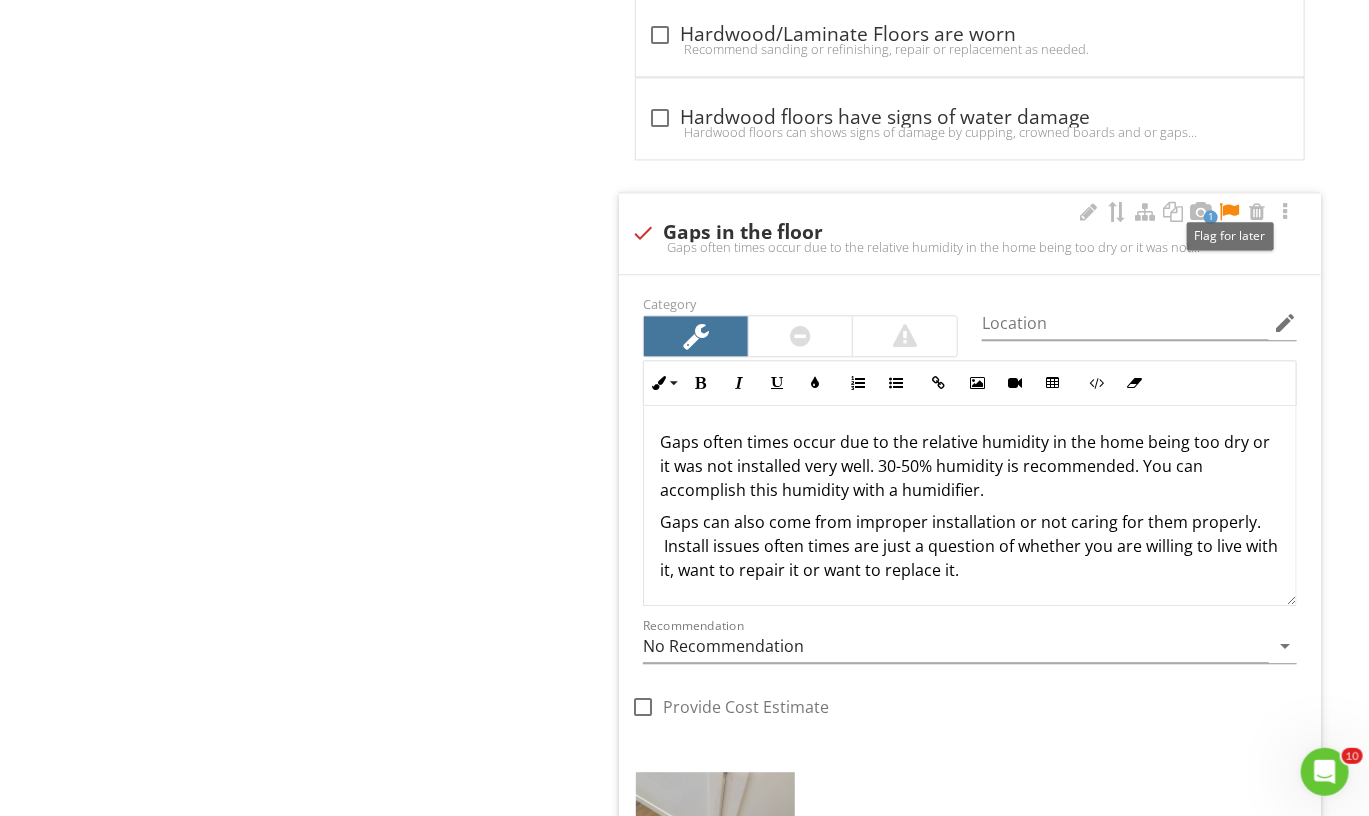 click at bounding box center [1229, 212] 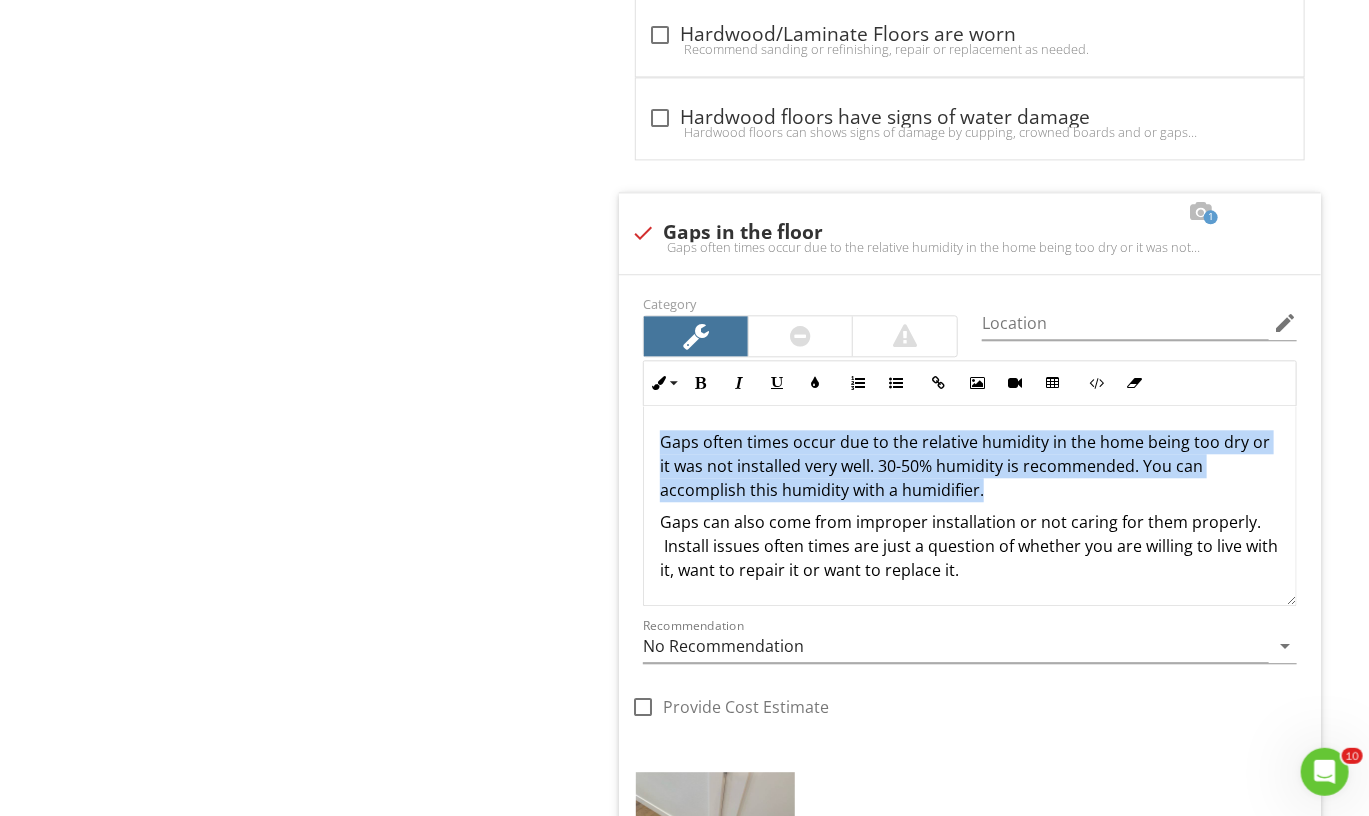 drag, startPoint x: 1021, startPoint y: 481, endPoint x: 570, endPoint y: 421, distance: 454.97363 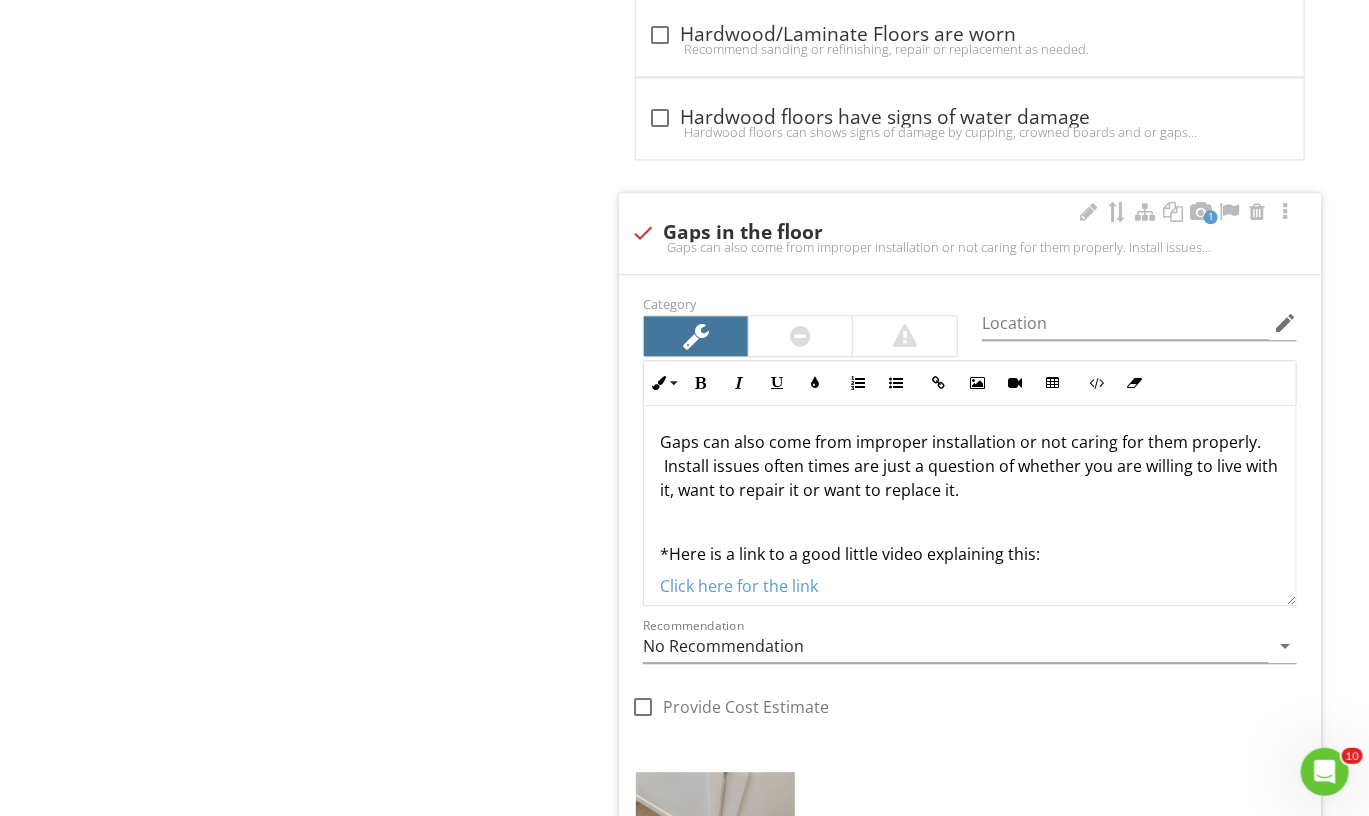 click at bounding box center (801, 336) 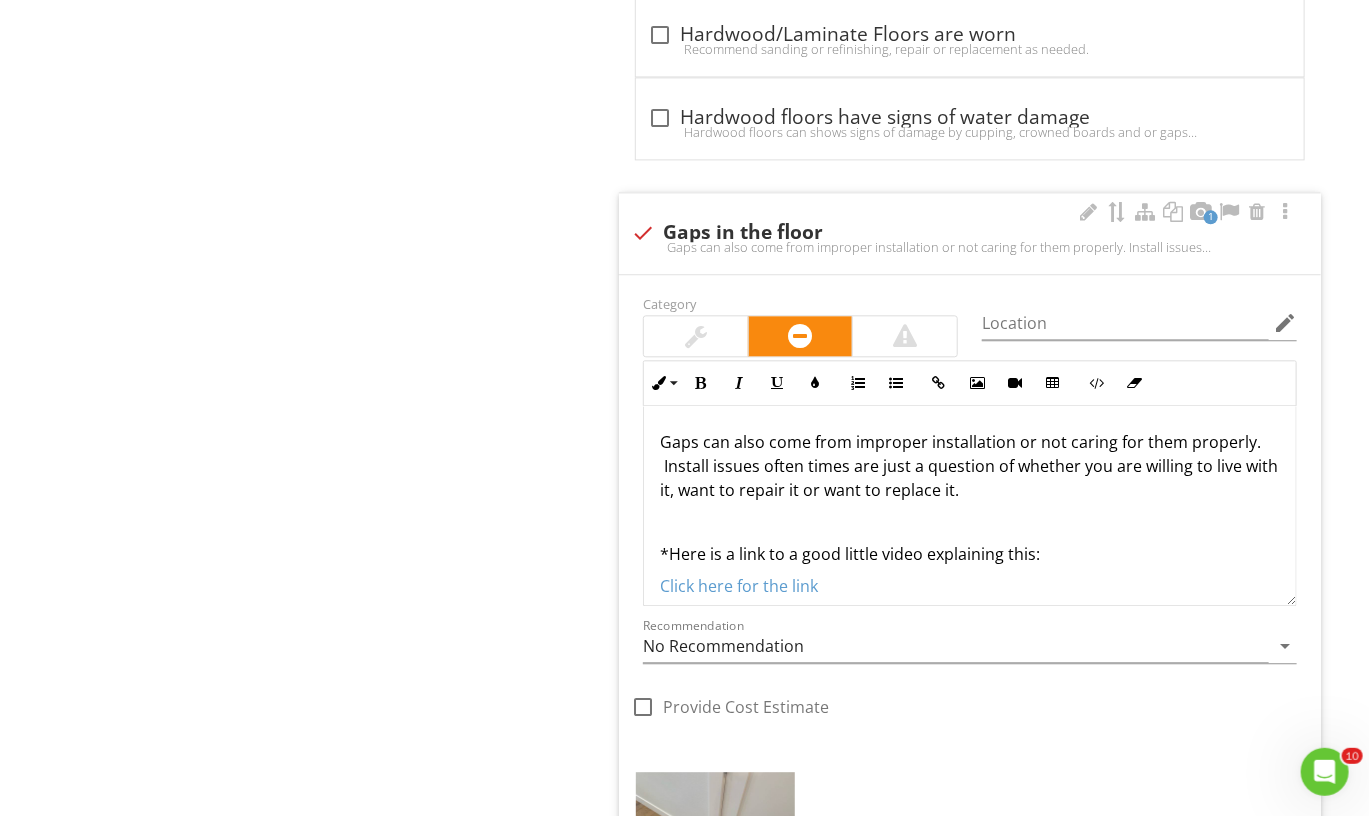 drag, startPoint x: 1063, startPoint y: 487, endPoint x: 1019, endPoint y: 432, distance: 70.434364 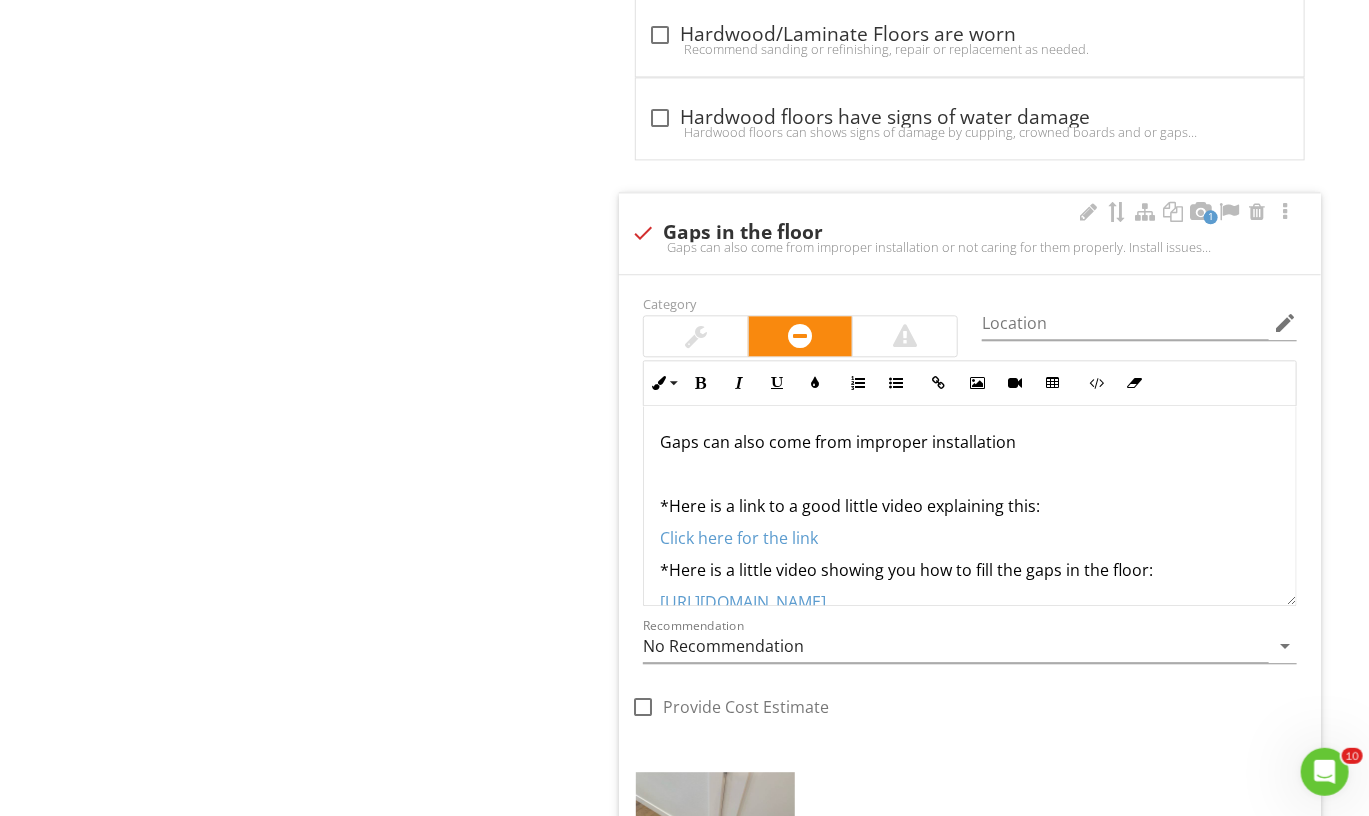type 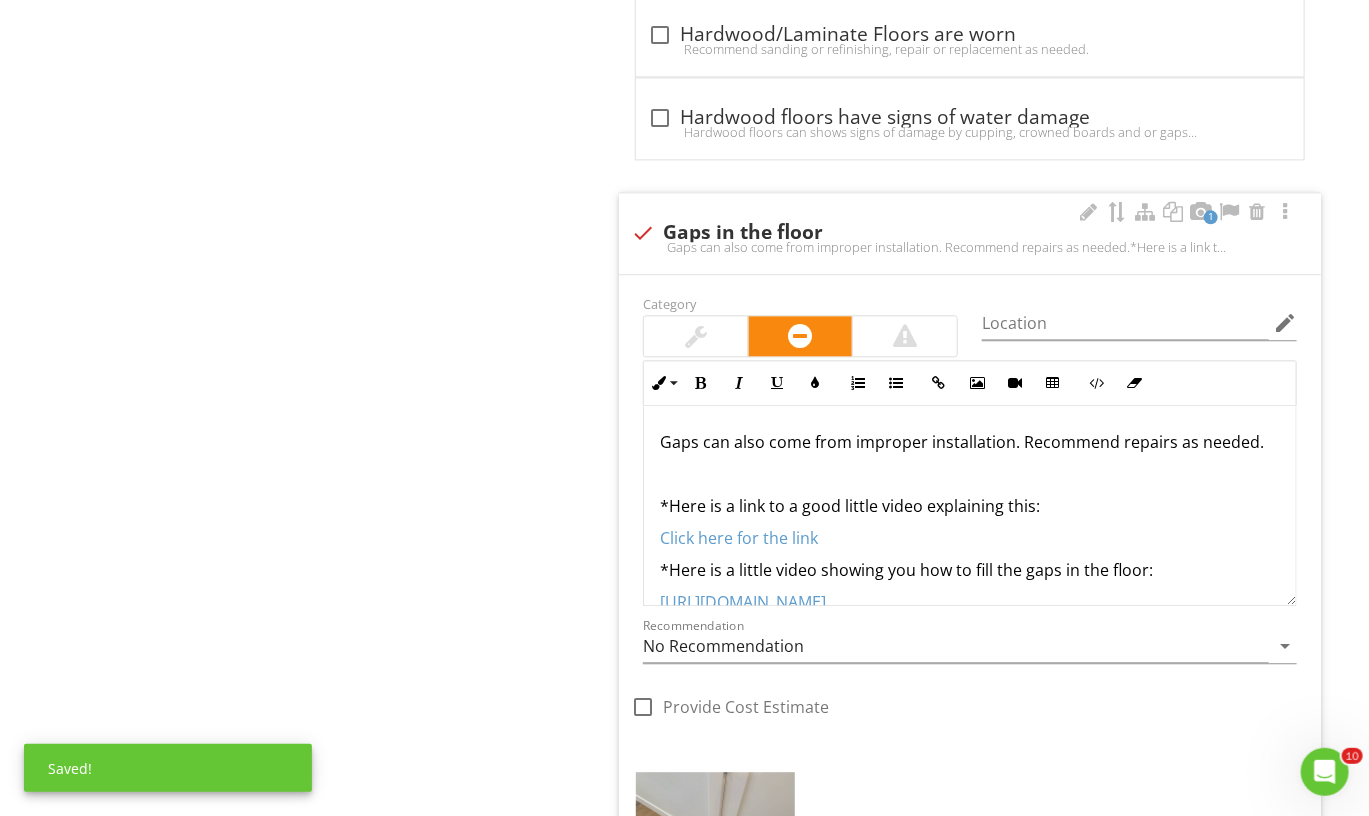 click on "*Here is a link to a good little video explaining this:" at bounding box center [970, 506] 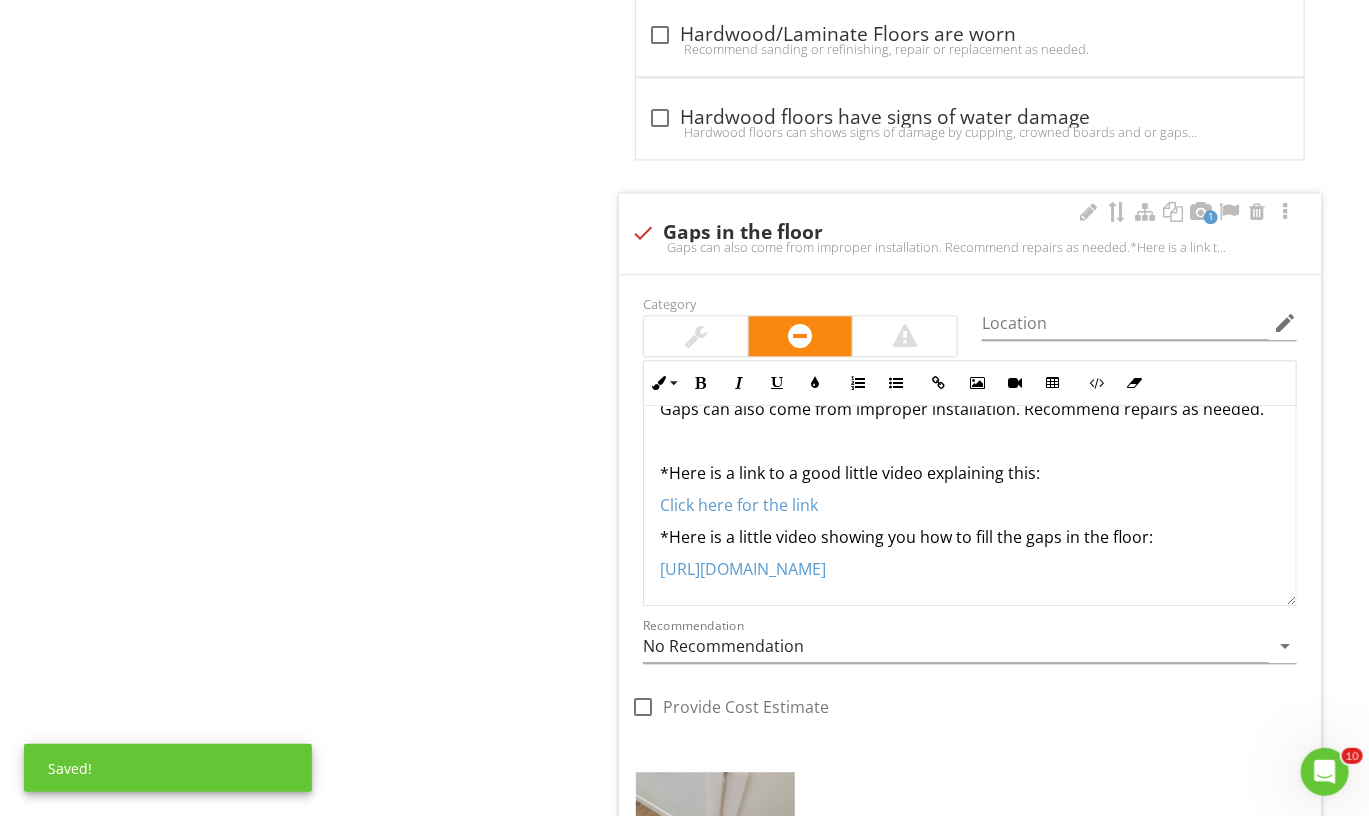drag, startPoint x: 654, startPoint y: 490, endPoint x: 941, endPoint y: 782, distance: 409.43008 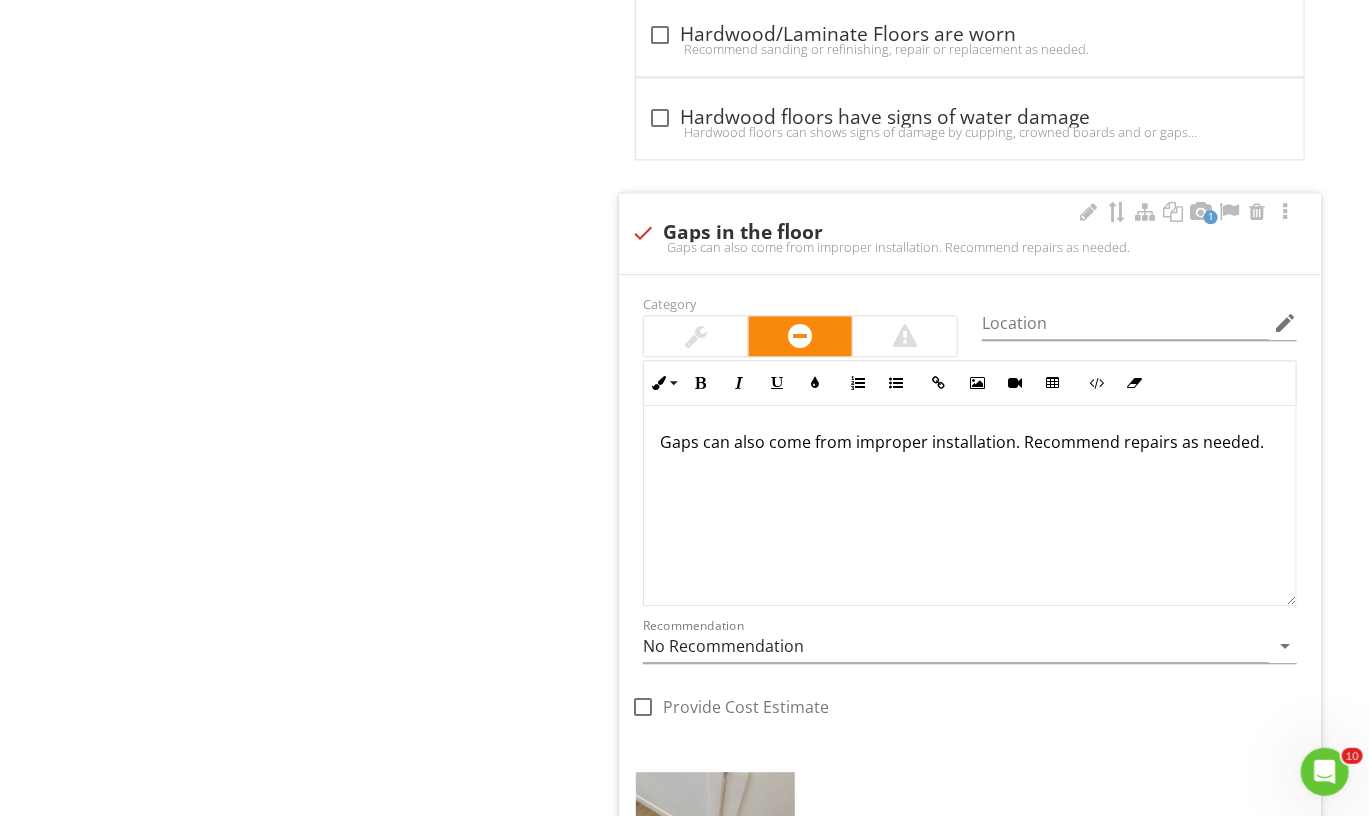scroll, scrollTop: 0, scrollLeft: 0, axis: both 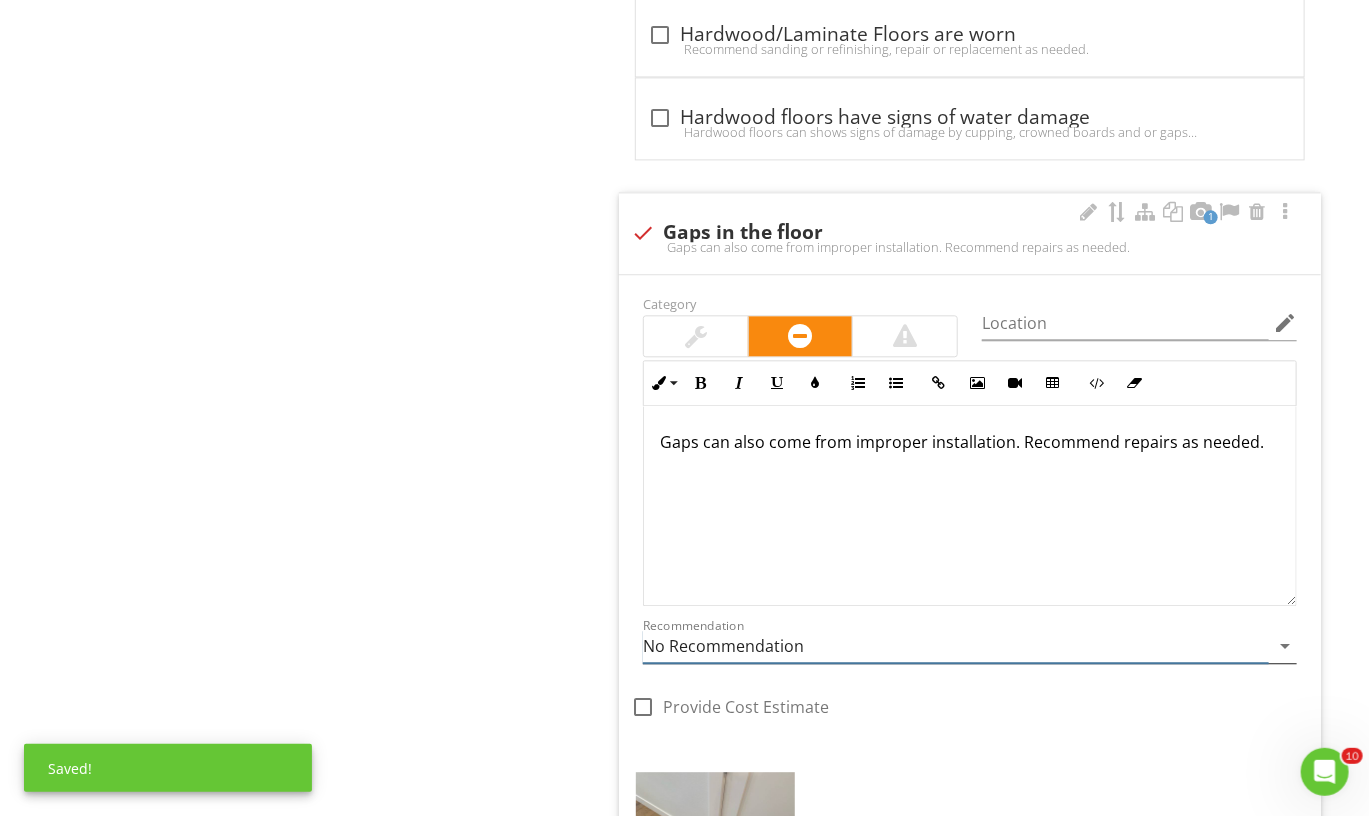click on "No Recommendation" at bounding box center (956, 646) 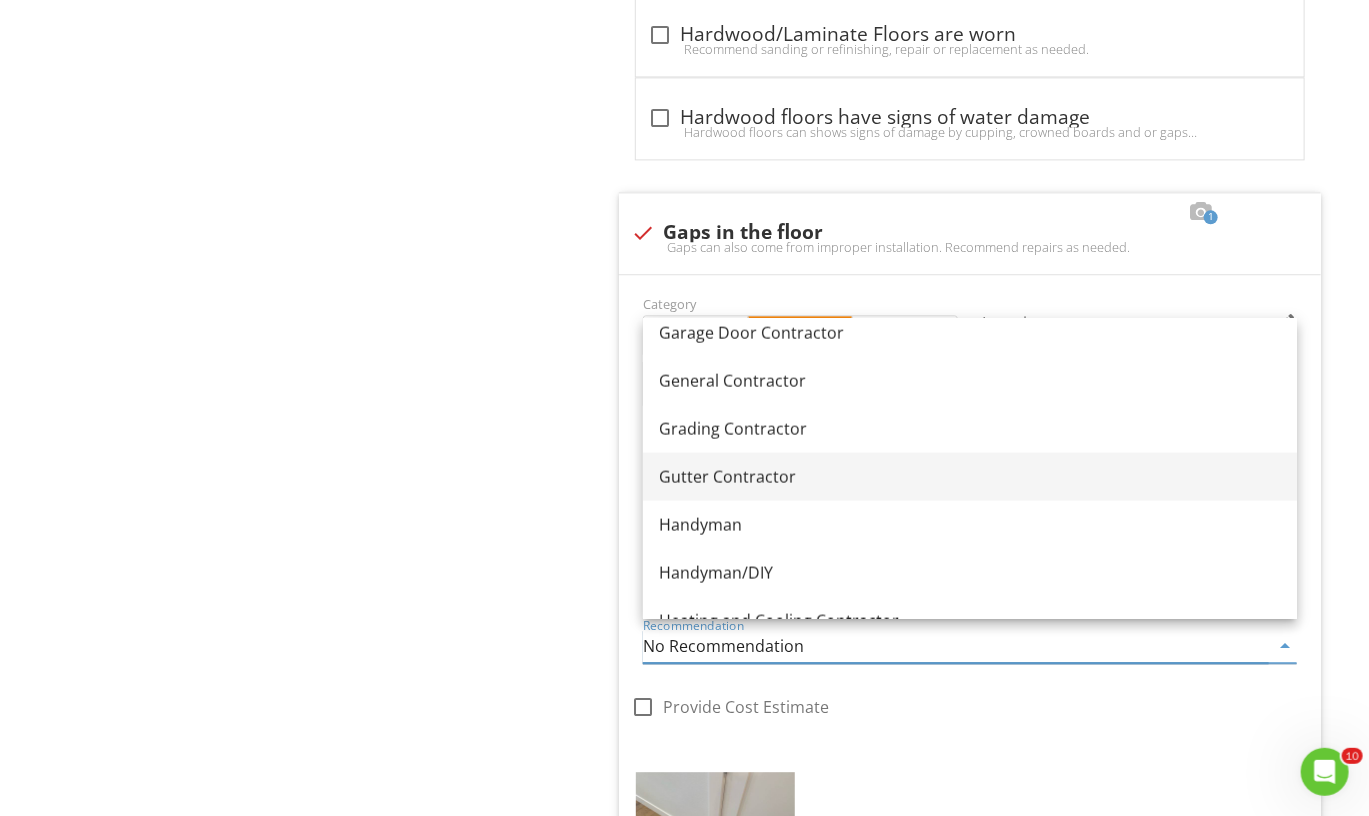 scroll, scrollTop: 1151, scrollLeft: 0, axis: vertical 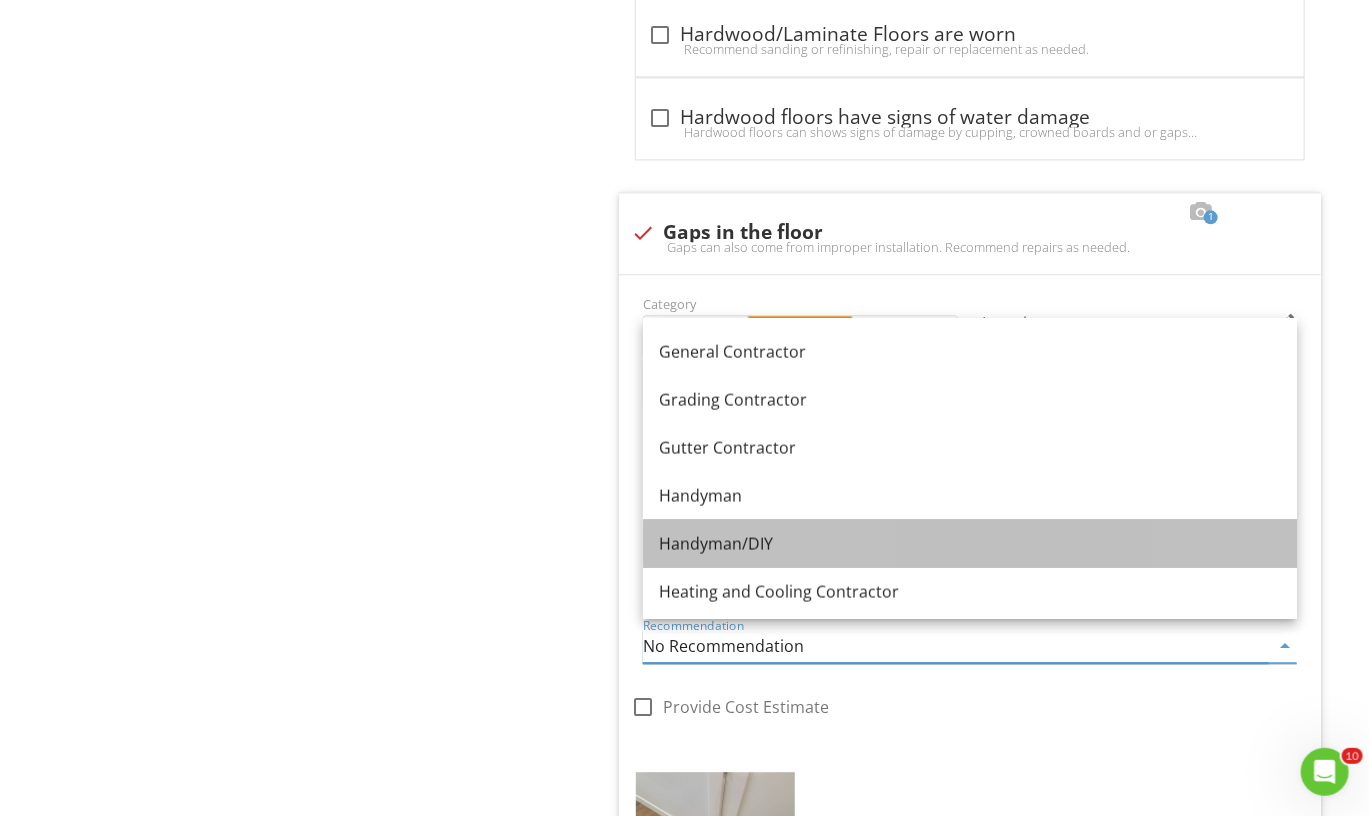 click on "Handyman/DIY" at bounding box center (970, 543) 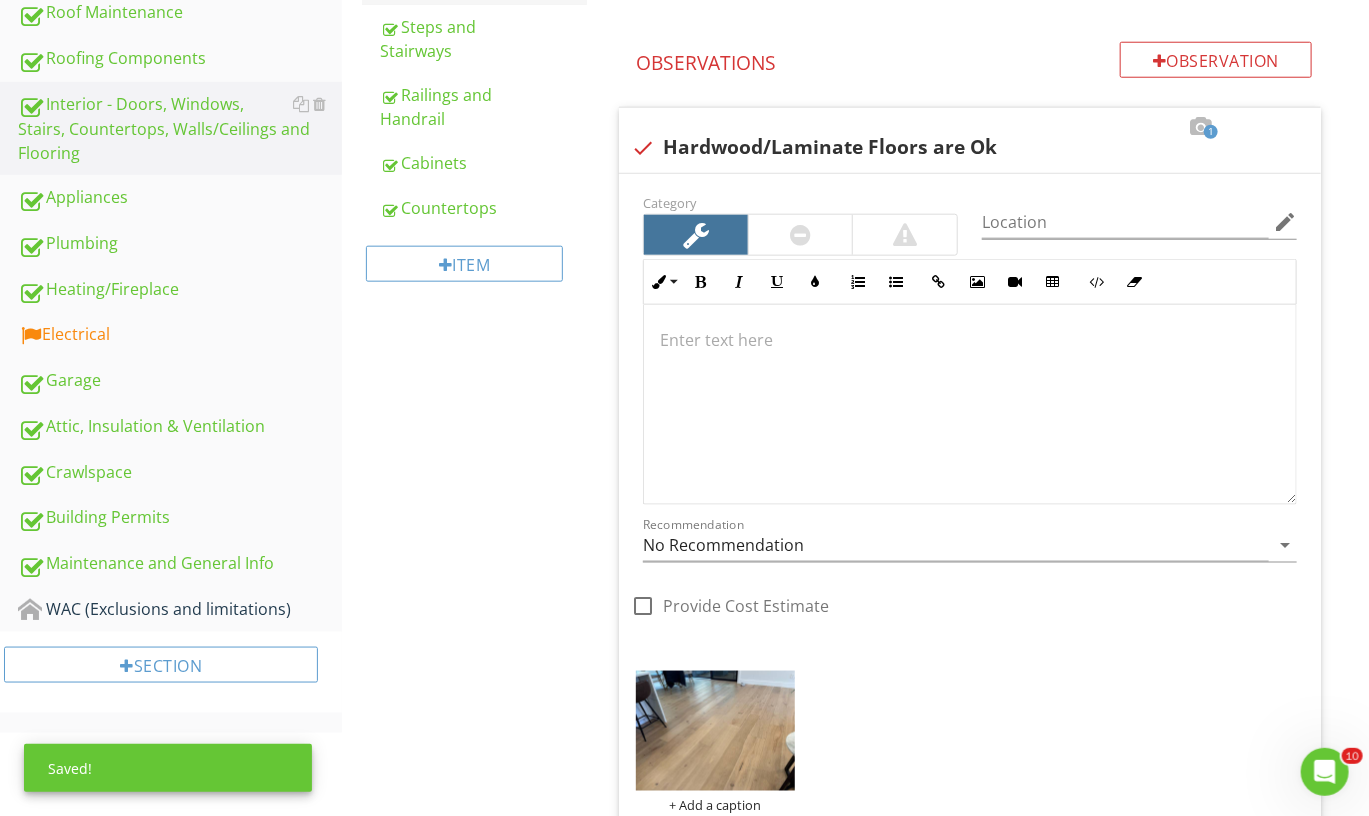 scroll, scrollTop: 882, scrollLeft: 0, axis: vertical 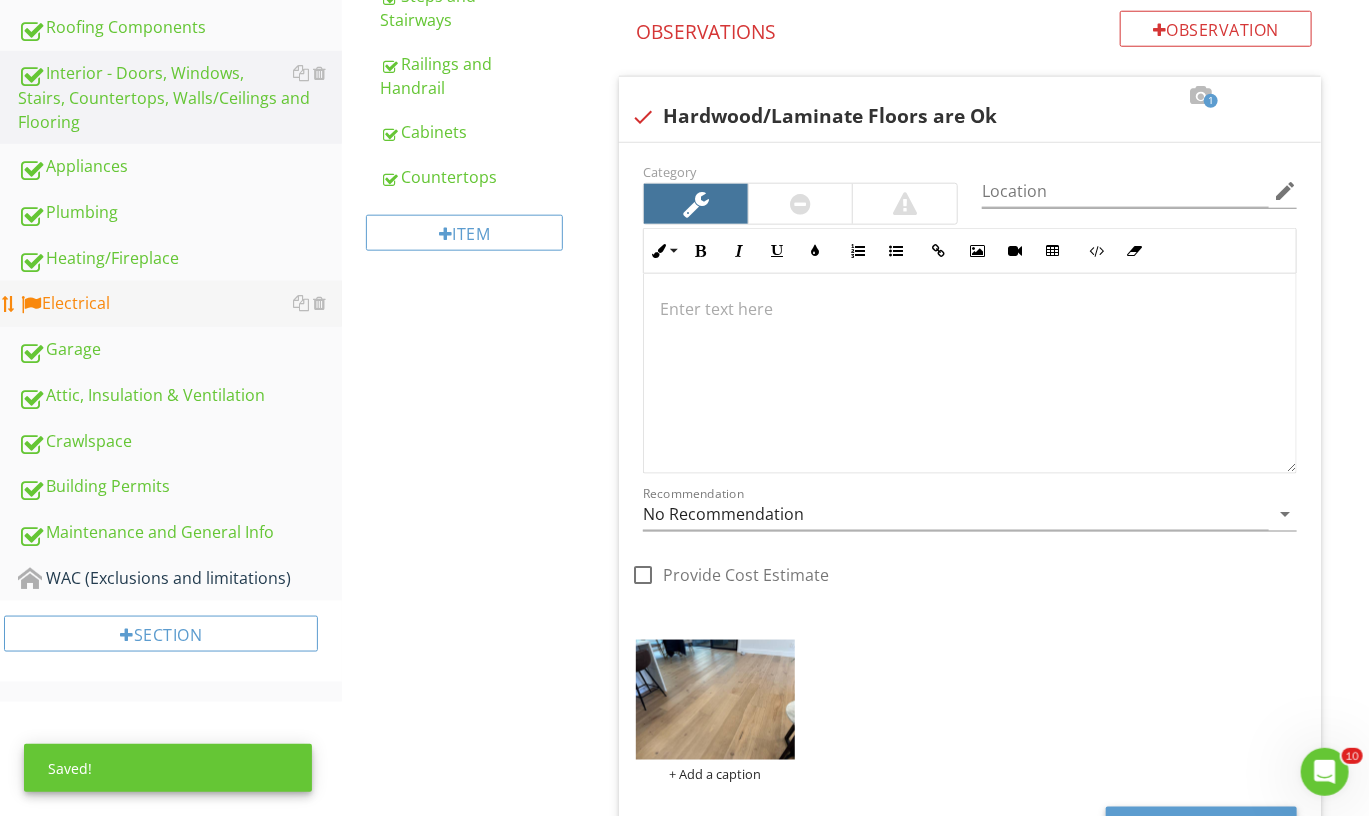 click on "Electrical" at bounding box center [180, 304] 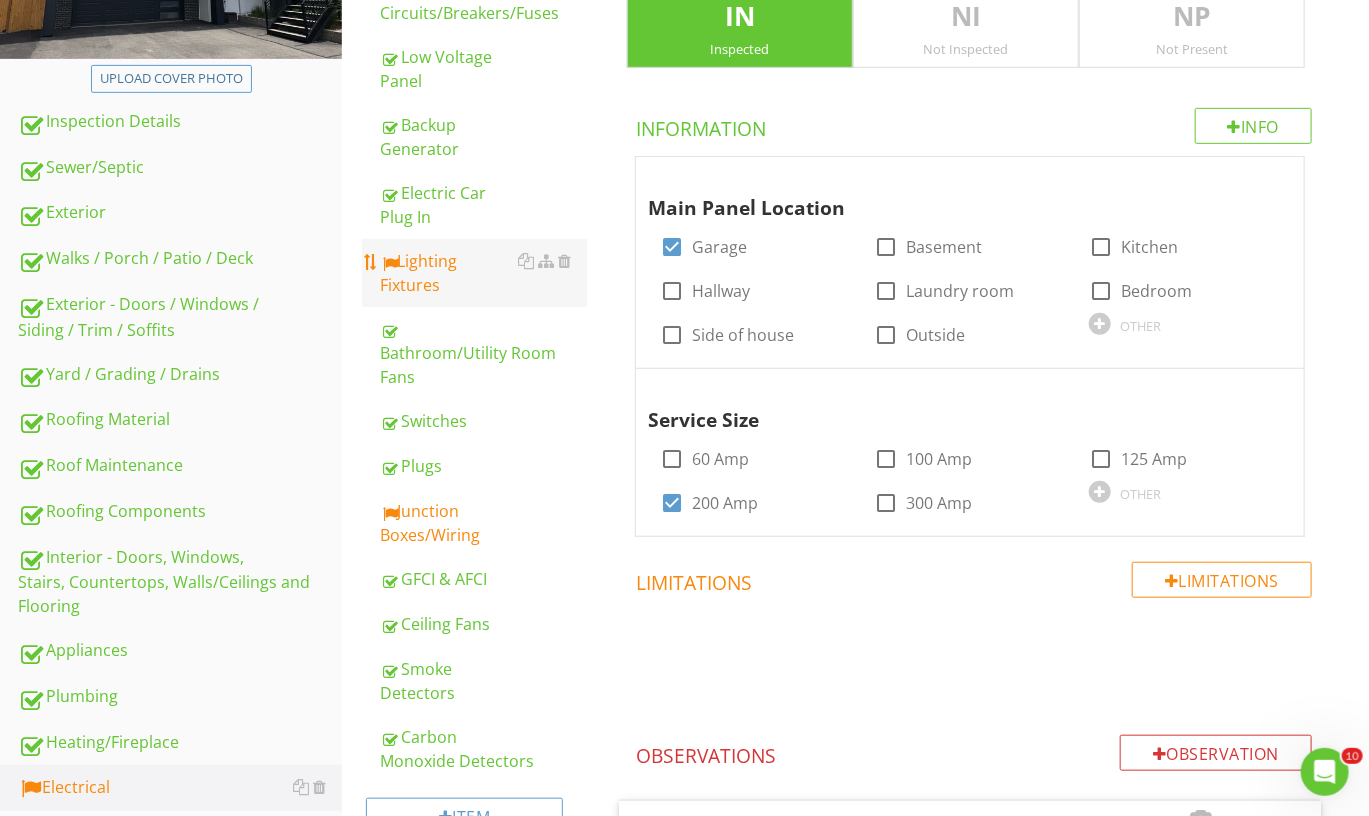 click on "Lighting Fixtures" at bounding box center [483, 273] 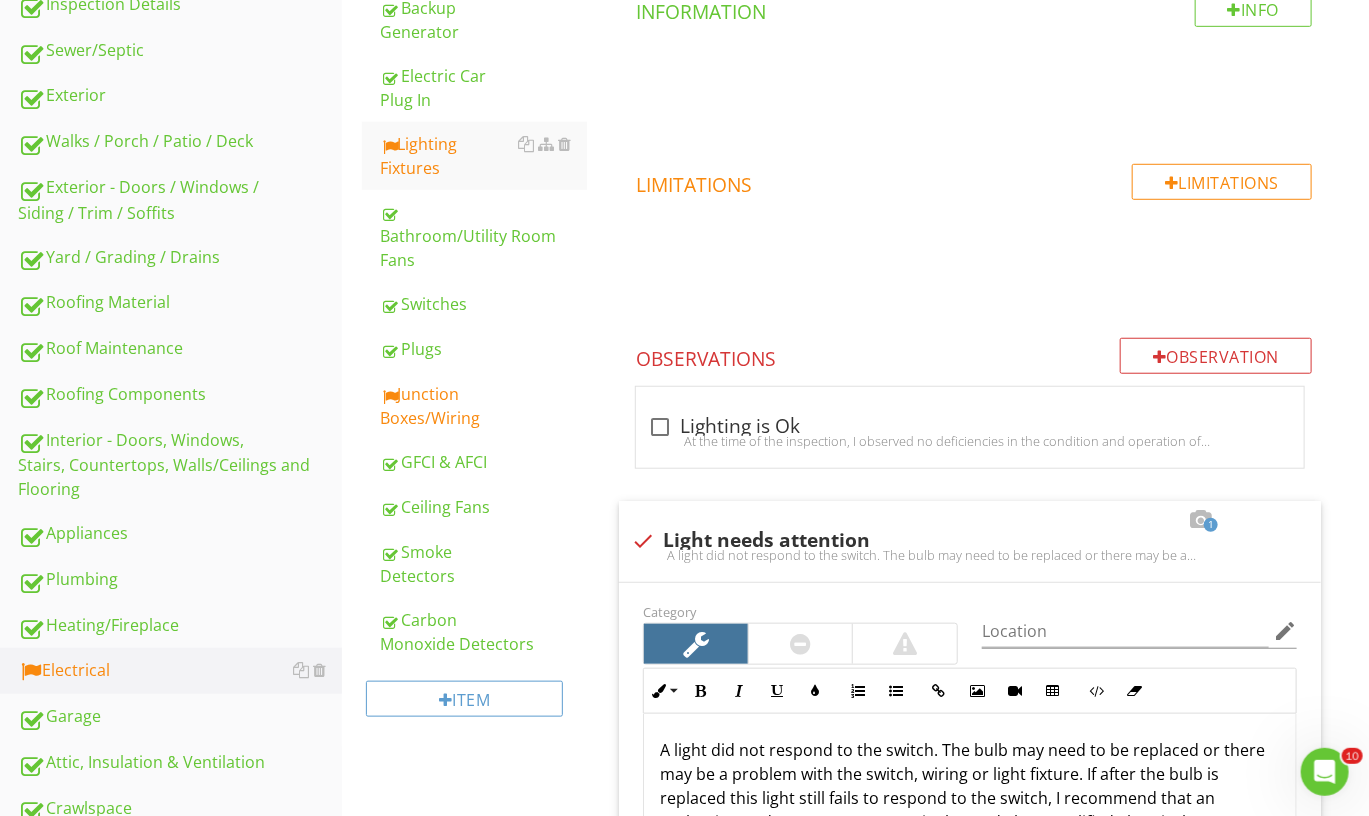 scroll, scrollTop: 816, scrollLeft: 0, axis: vertical 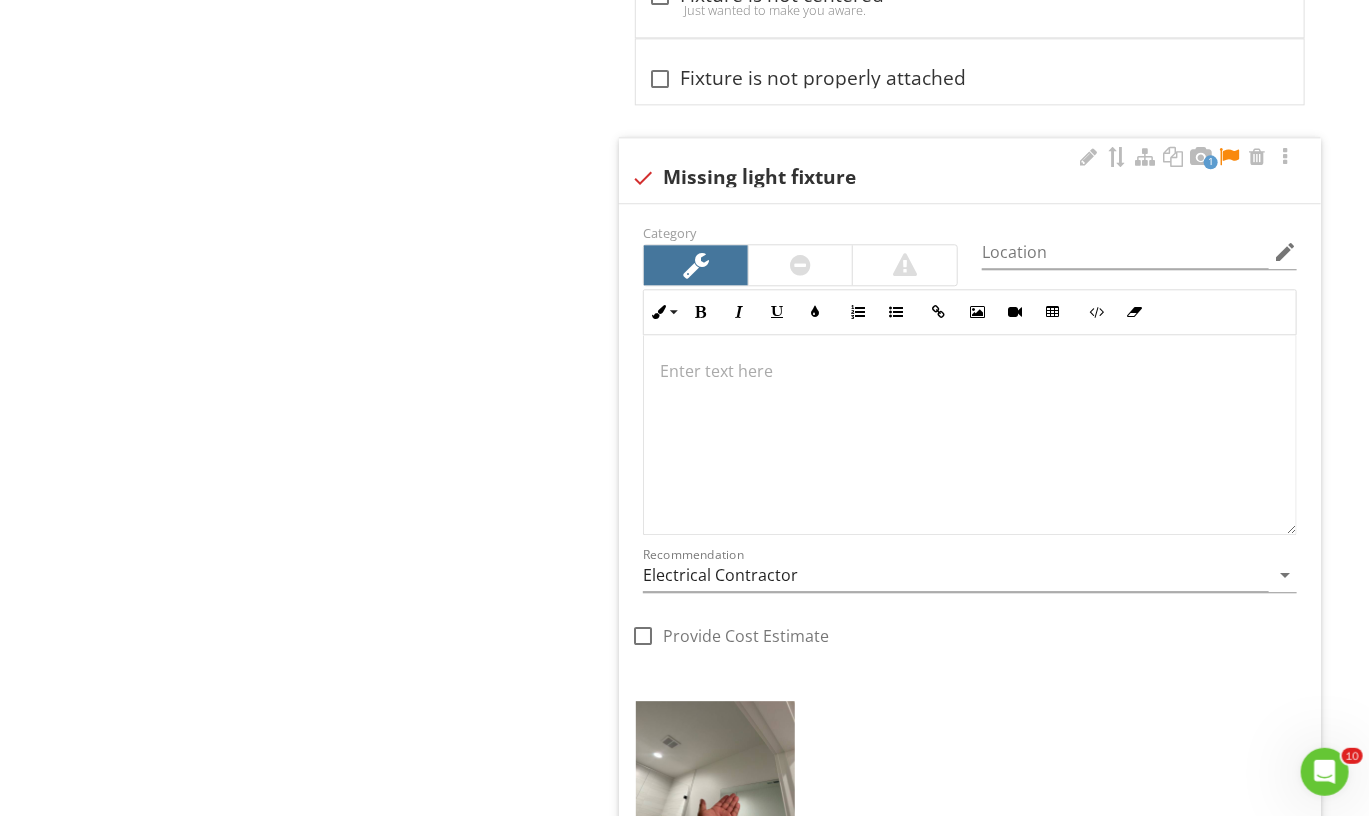 click at bounding box center [801, 265] 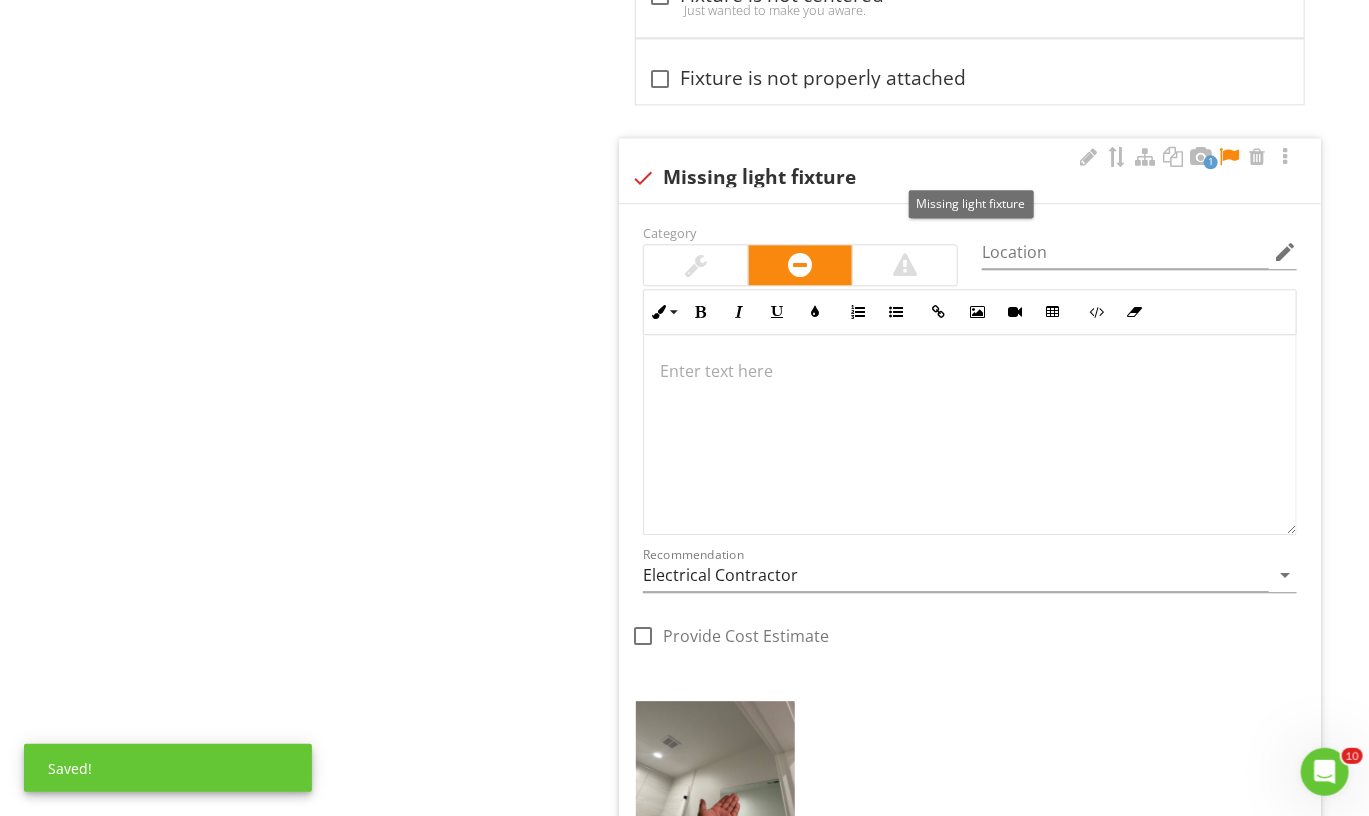 click at bounding box center [1229, 157] 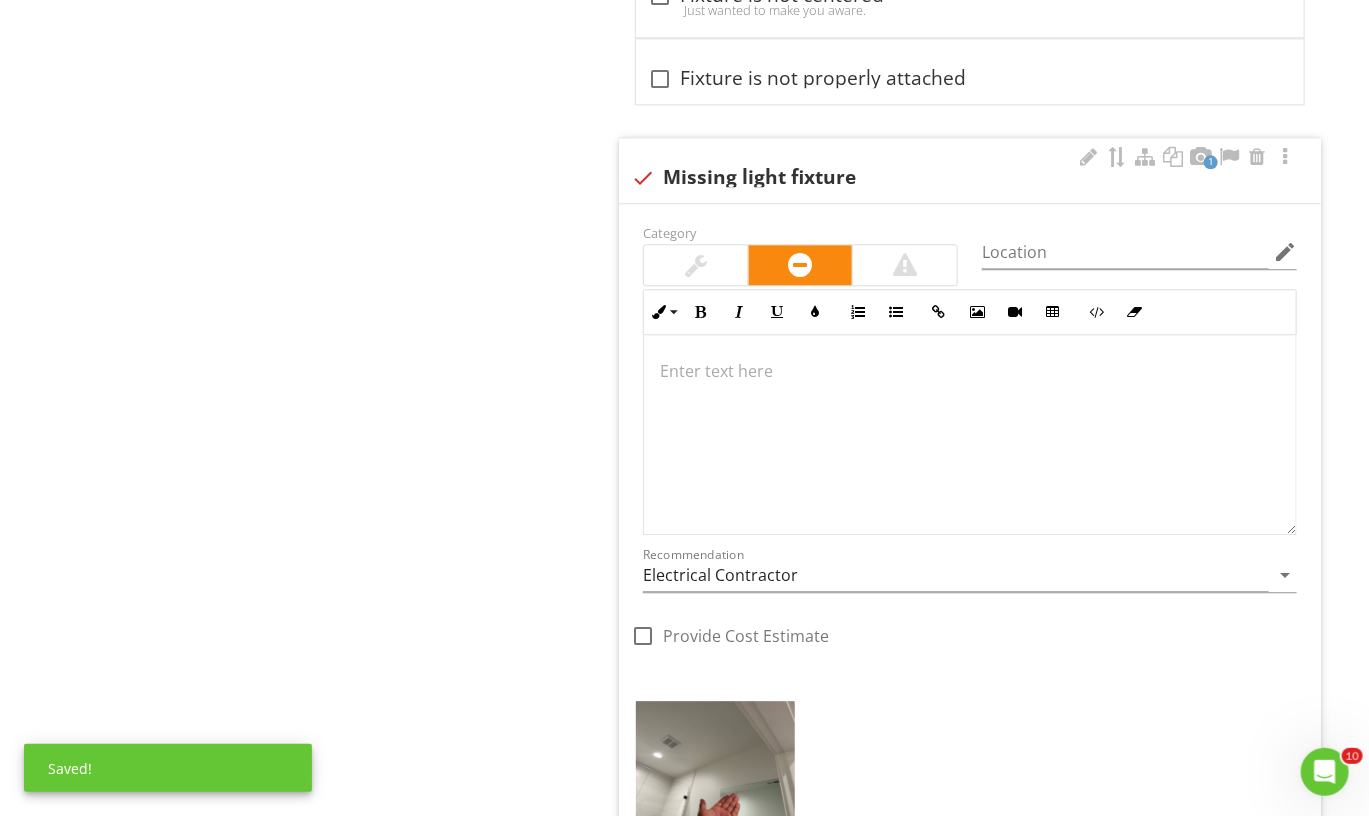 click at bounding box center (970, 435) 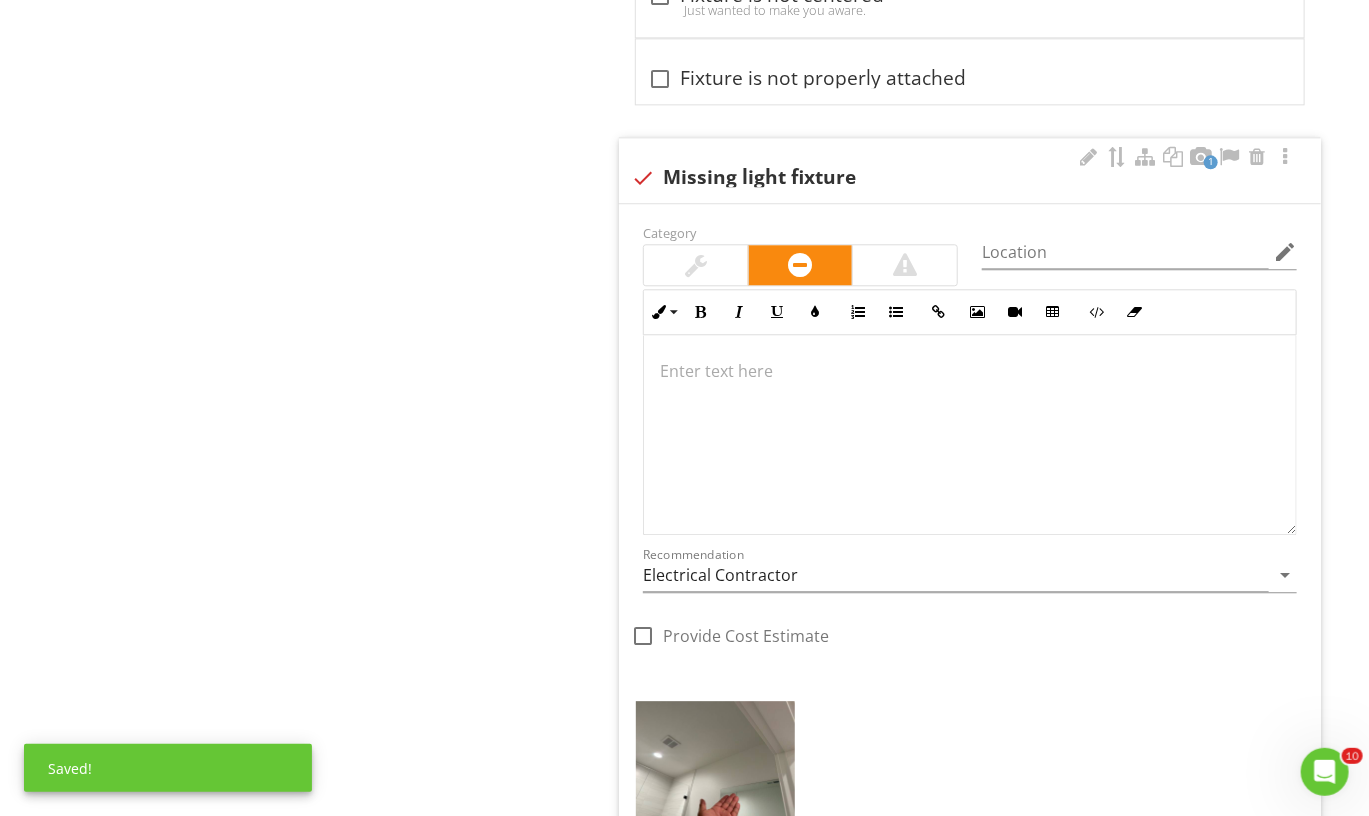 type 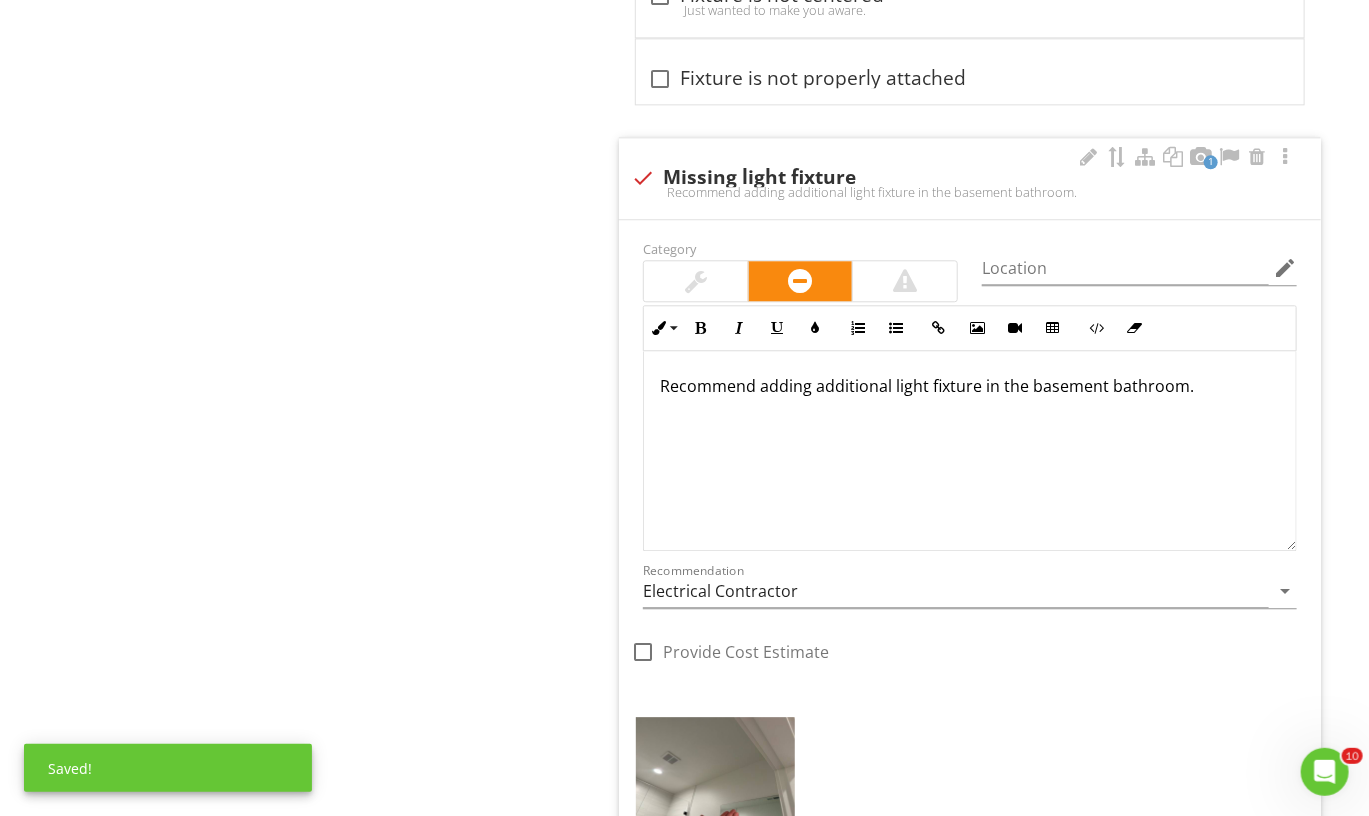 scroll, scrollTop: 1, scrollLeft: 0, axis: vertical 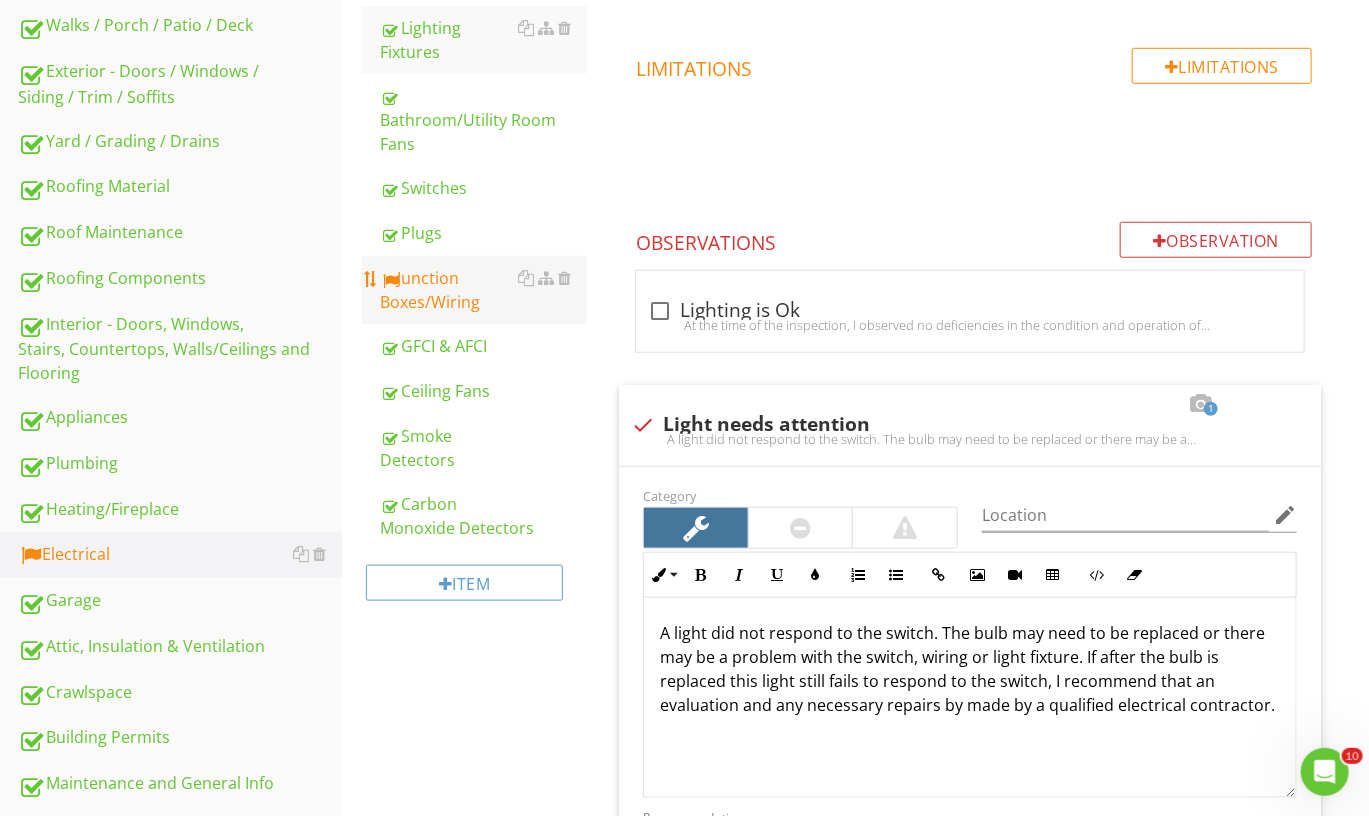 click on "Junction Boxes/Wiring" at bounding box center (483, 290) 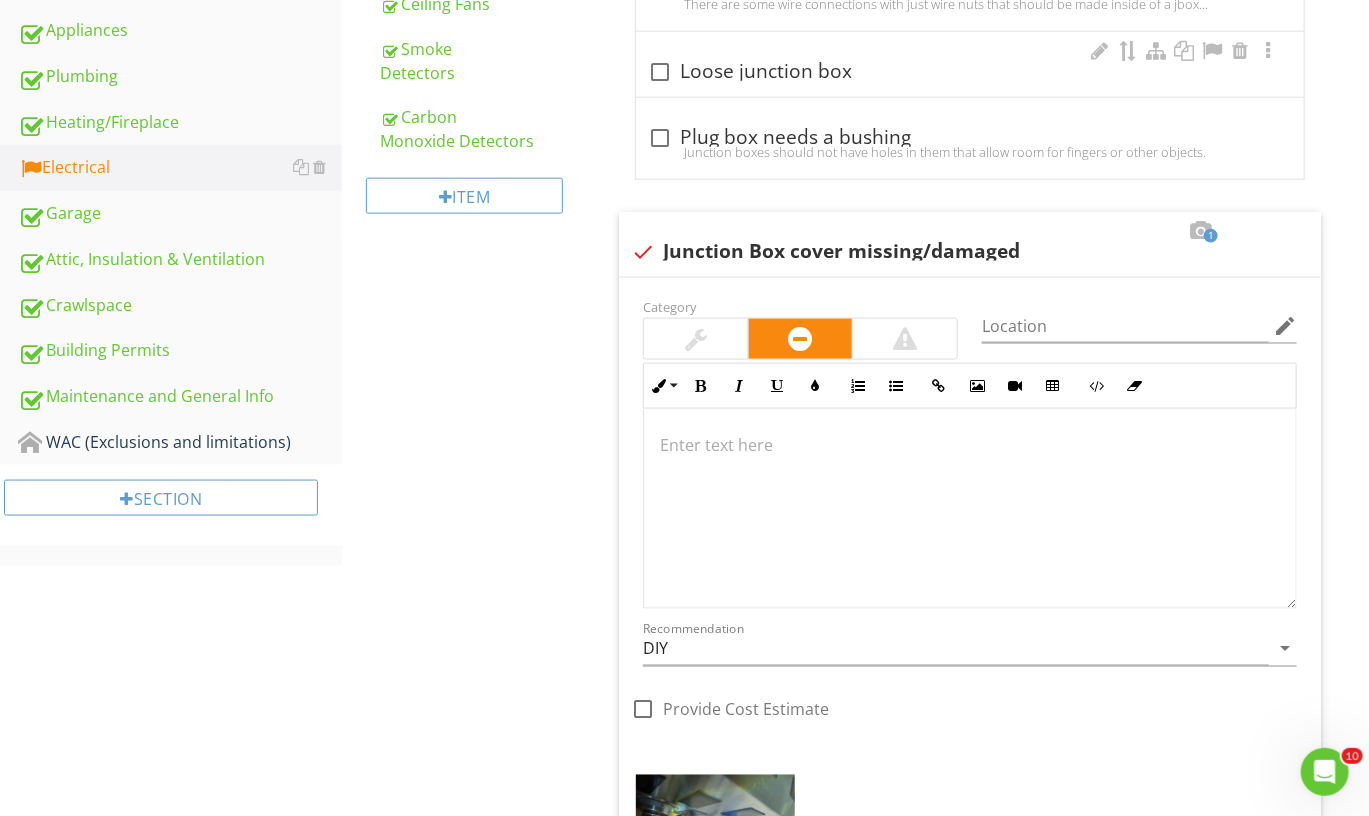scroll, scrollTop: 1072, scrollLeft: 0, axis: vertical 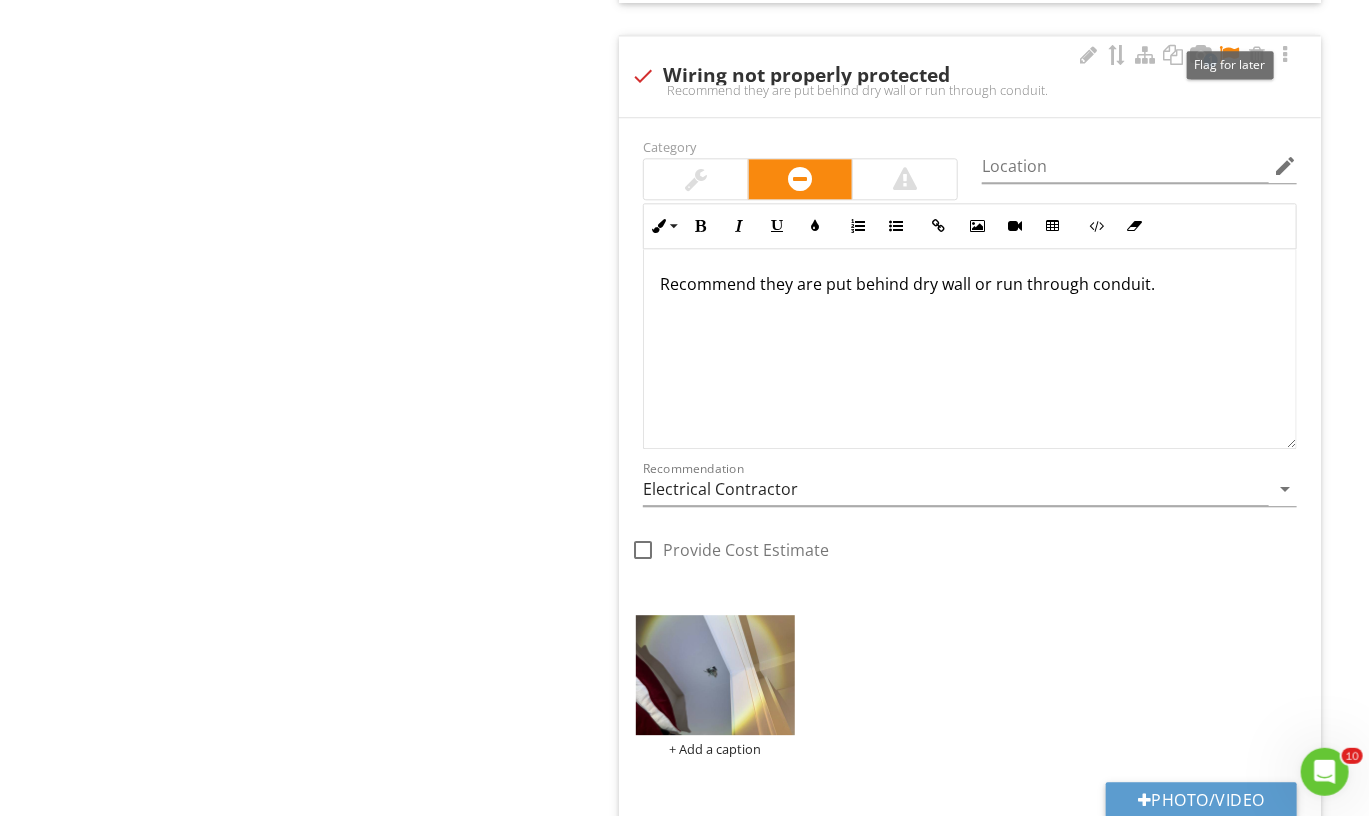 click at bounding box center (1229, 55) 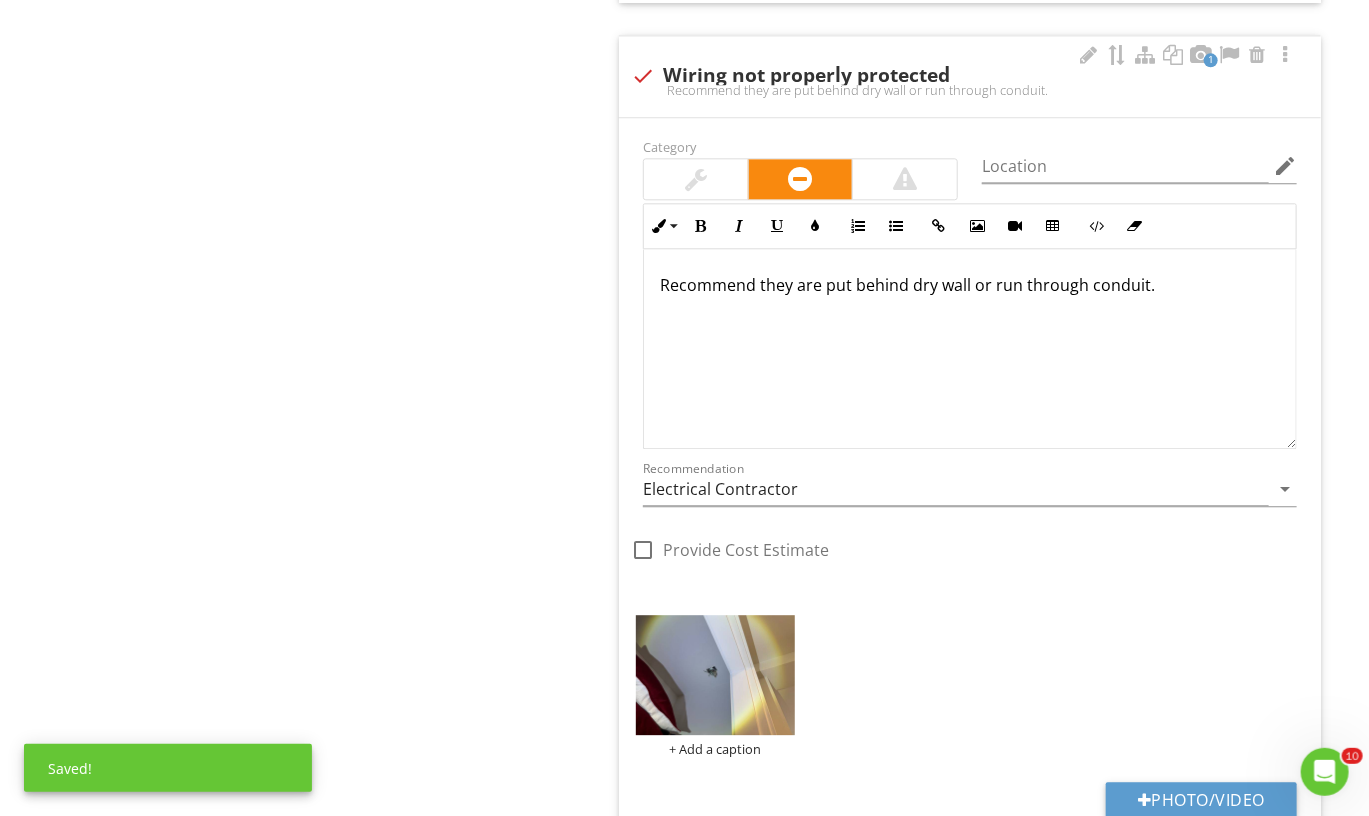 scroll, scrollTop: 0, scrollLeft: 0, axis: both 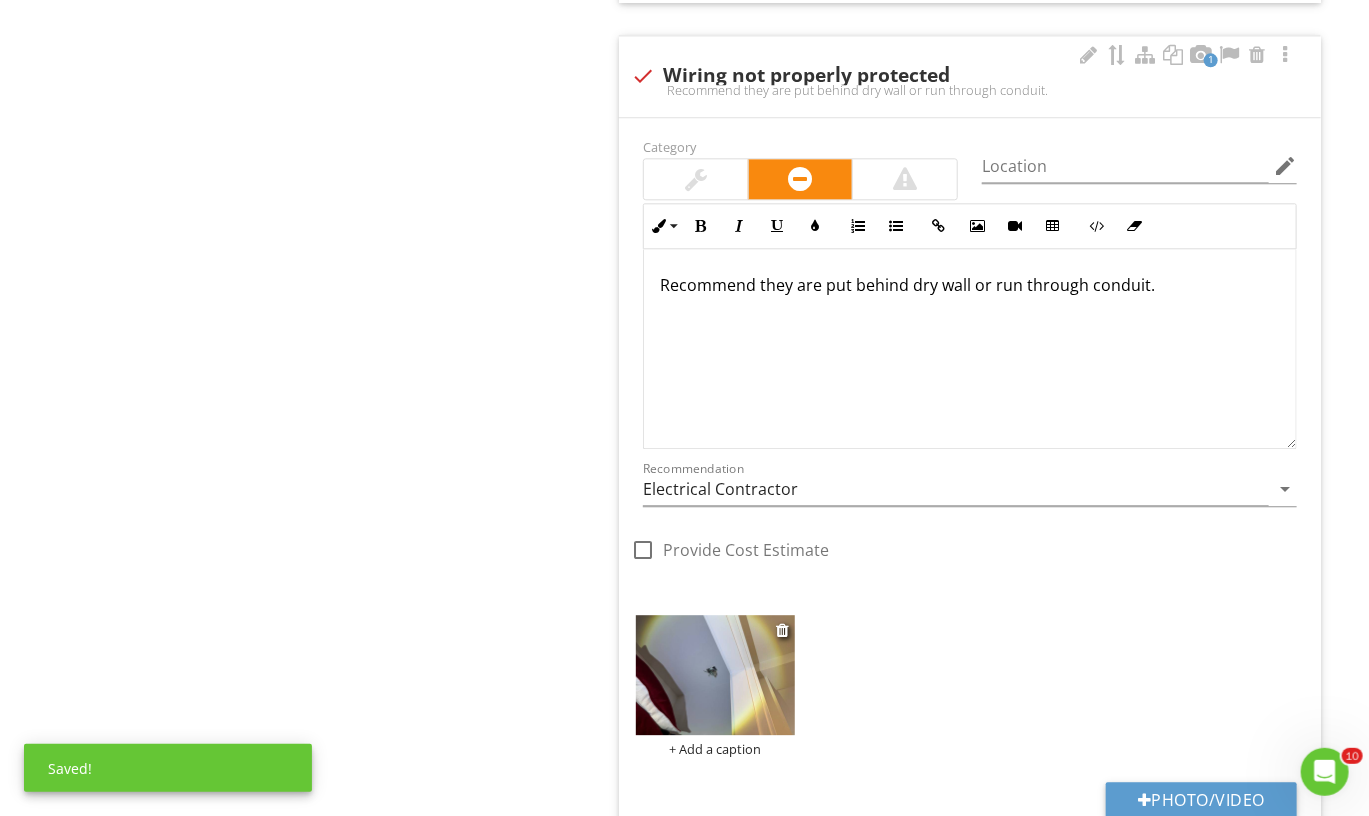click at bounding box center [716, 675] 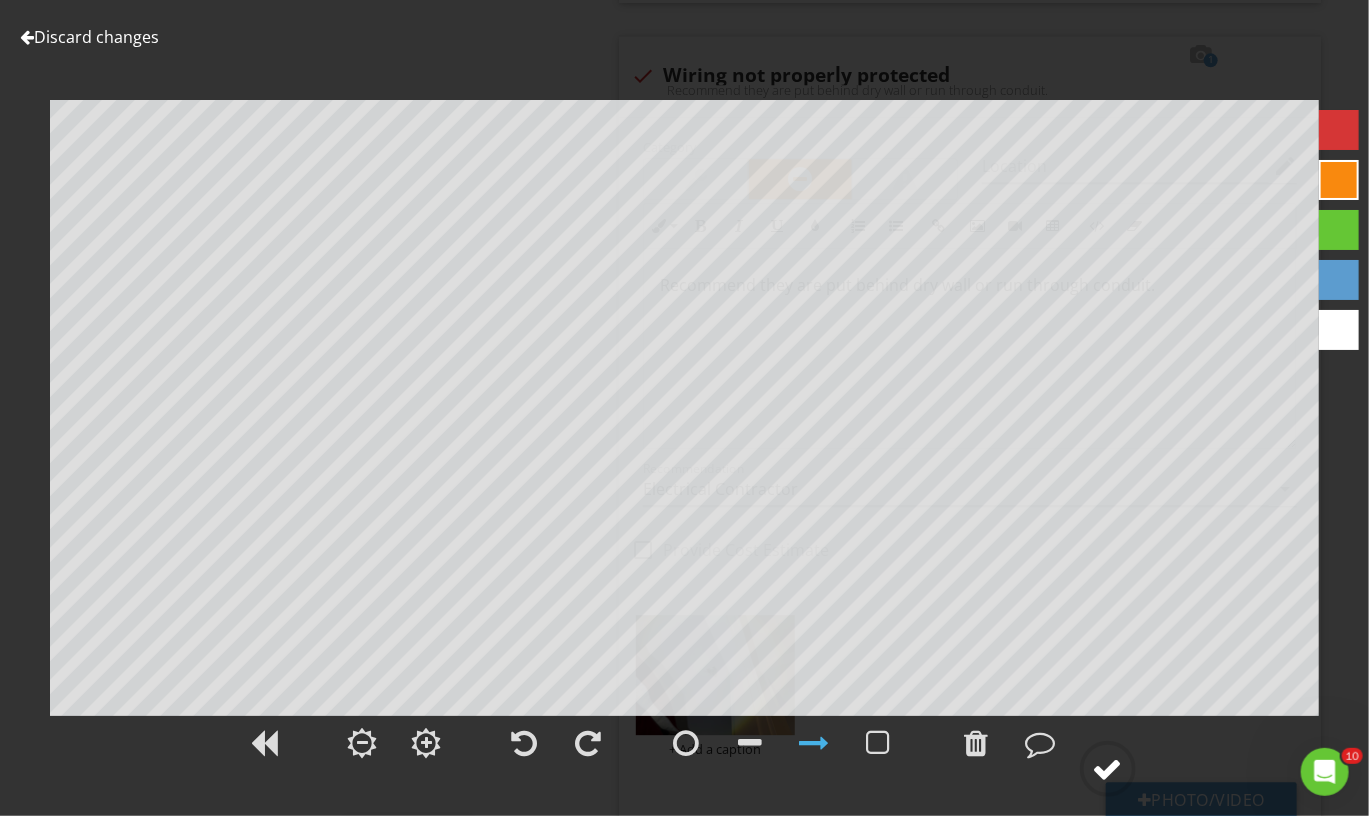 click at bounding box center [1108, 769] 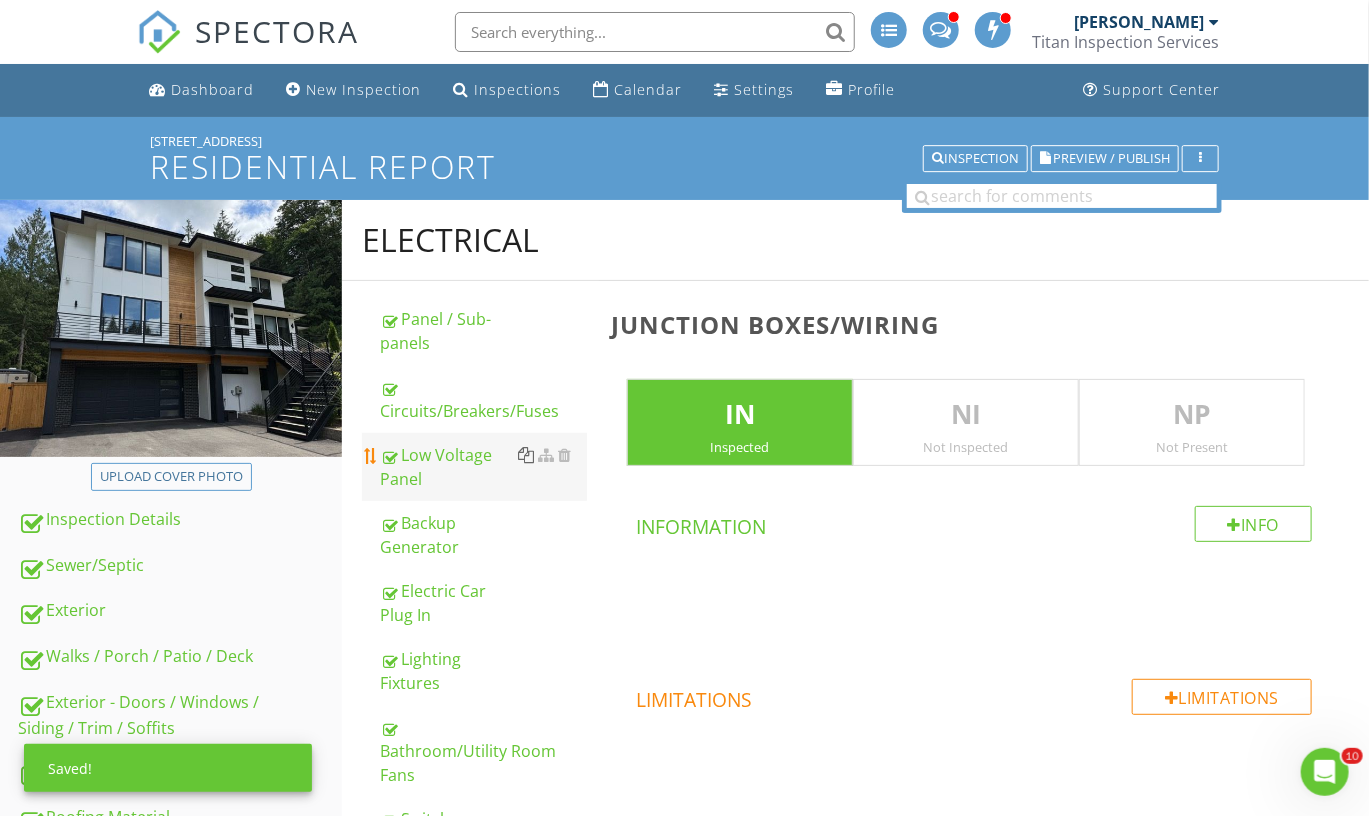 scroll, scrollTop: 0, scrollLeft: 0, axis: both 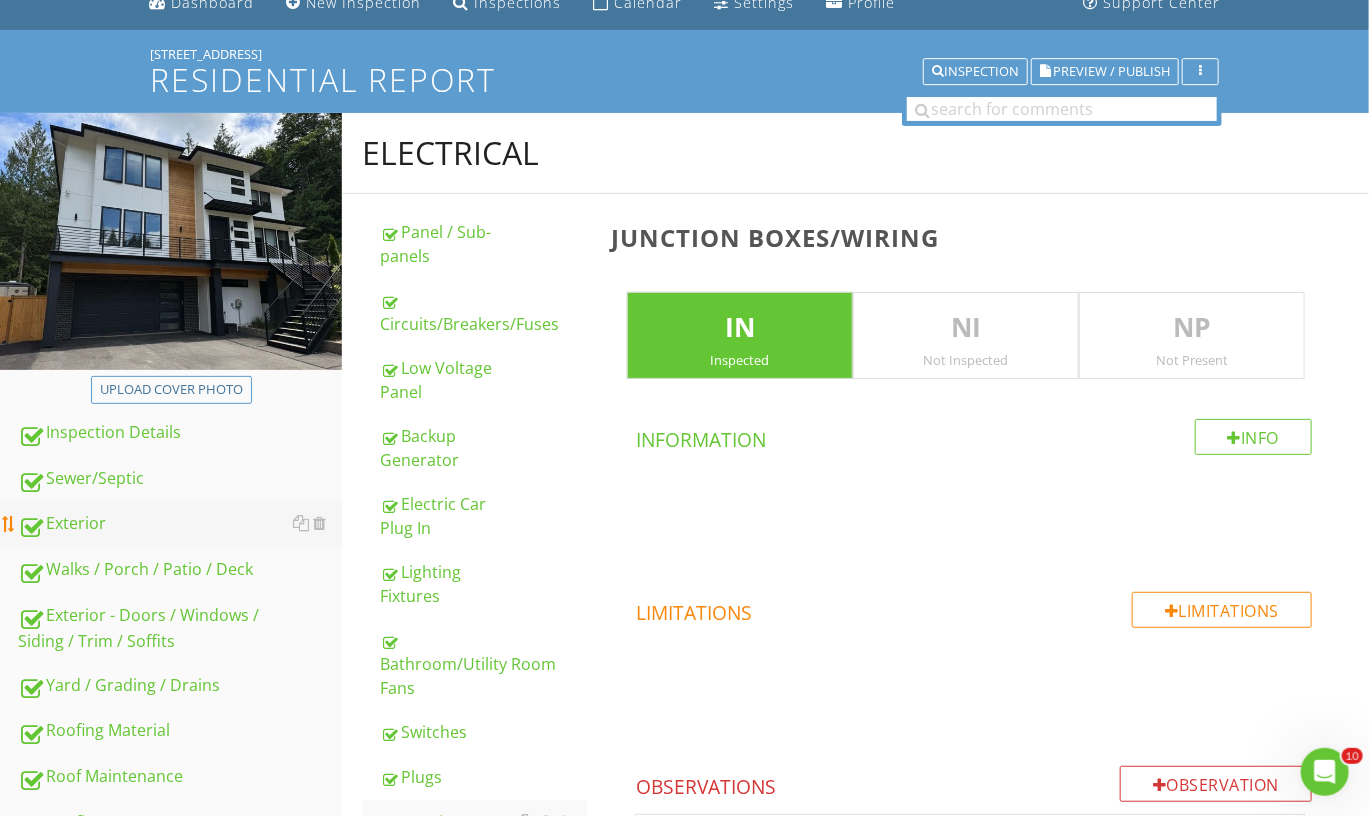 click on "Exterior" at bounding box center [180, 524] 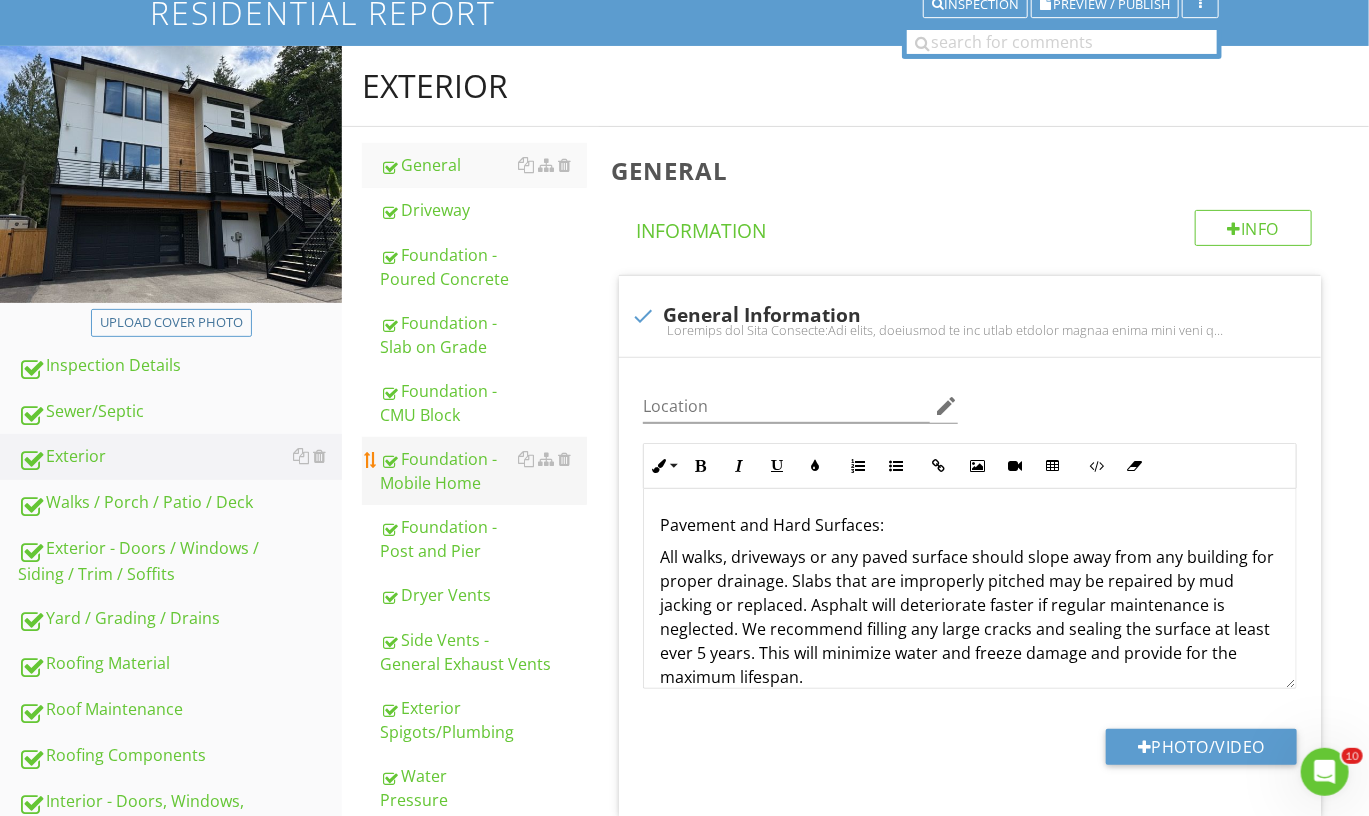 scroll, scrollTop: 167, scrollLeft: 0, axis: vertical 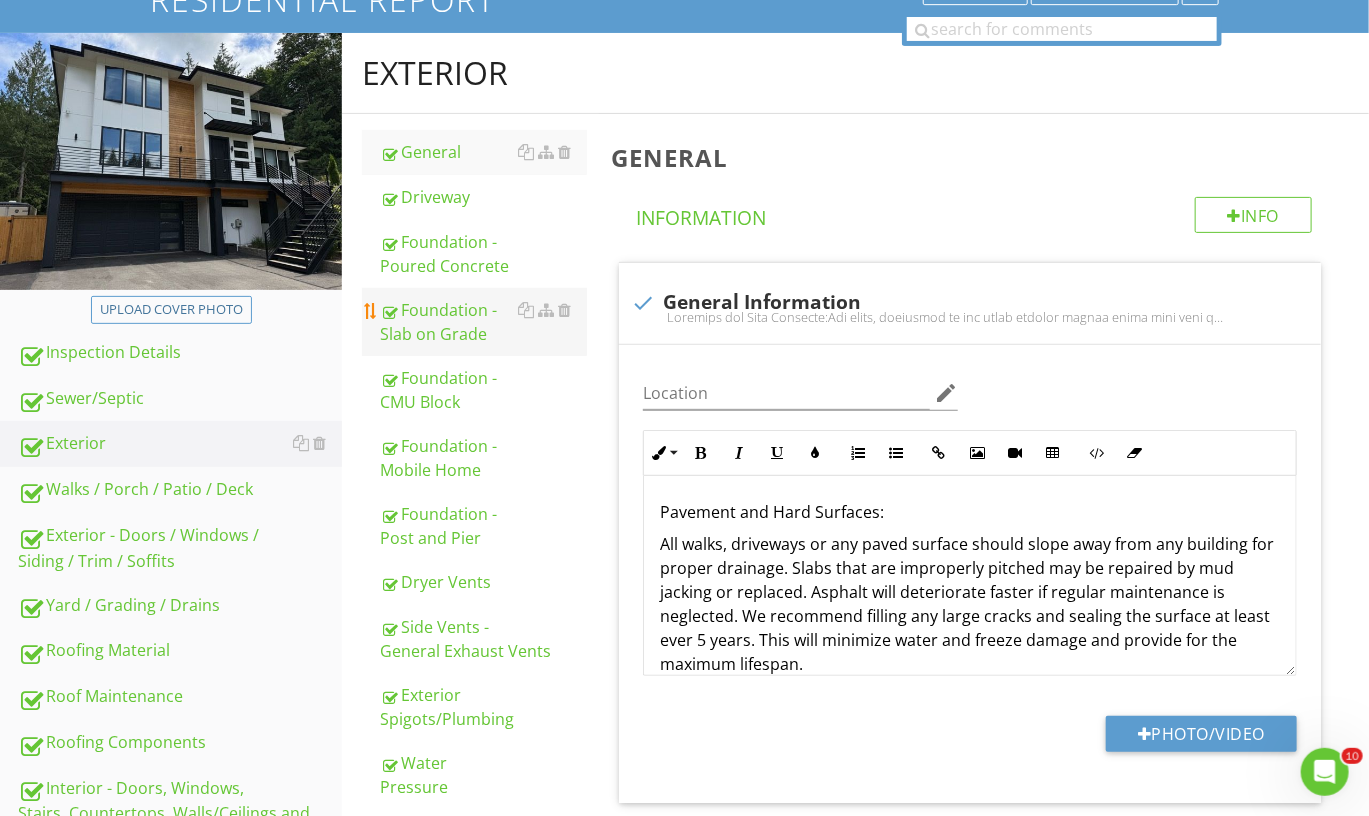 click on "Foundation - Slab on Grade" at bounding box center [483, 322] 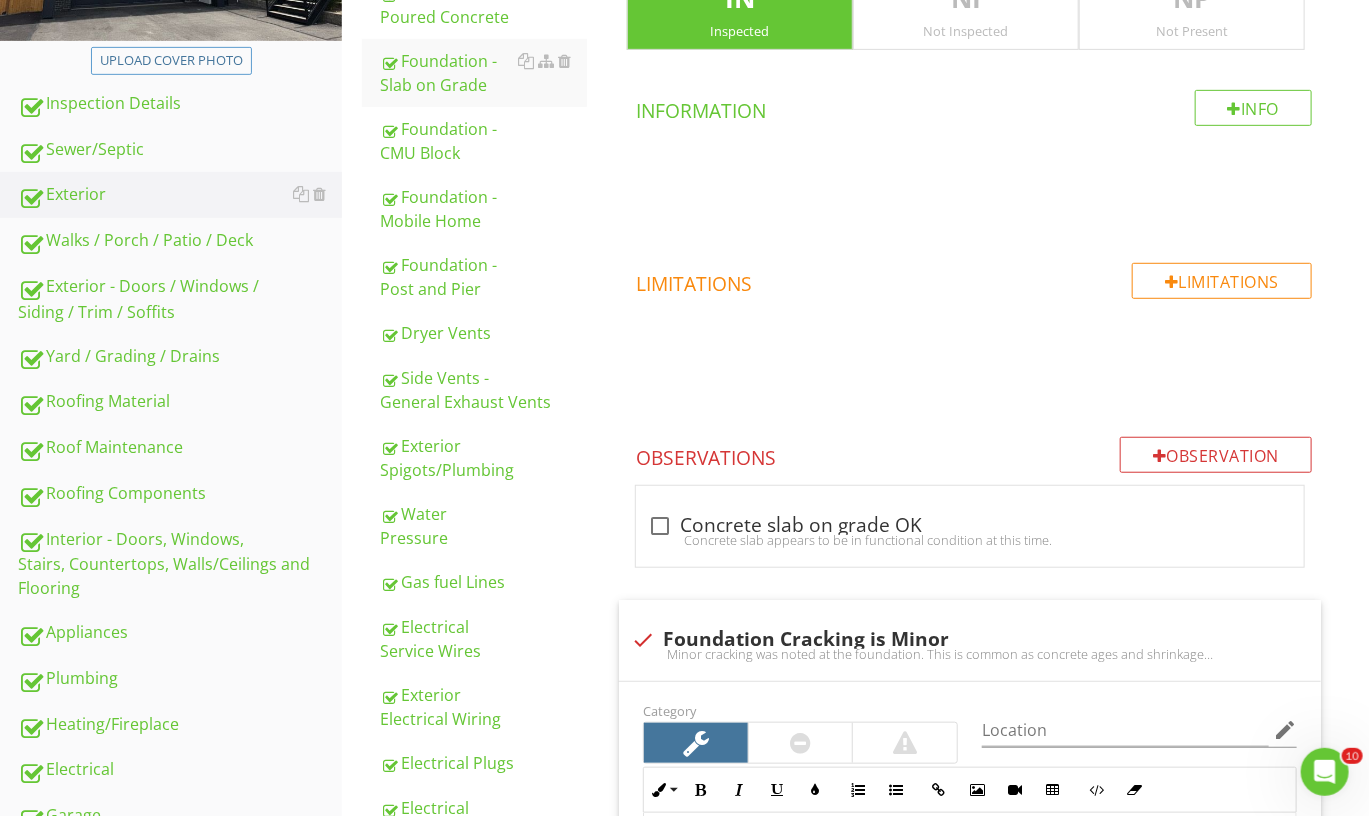 scroll, scrollTop: 742, scrollLeft: 0, axis: vertical 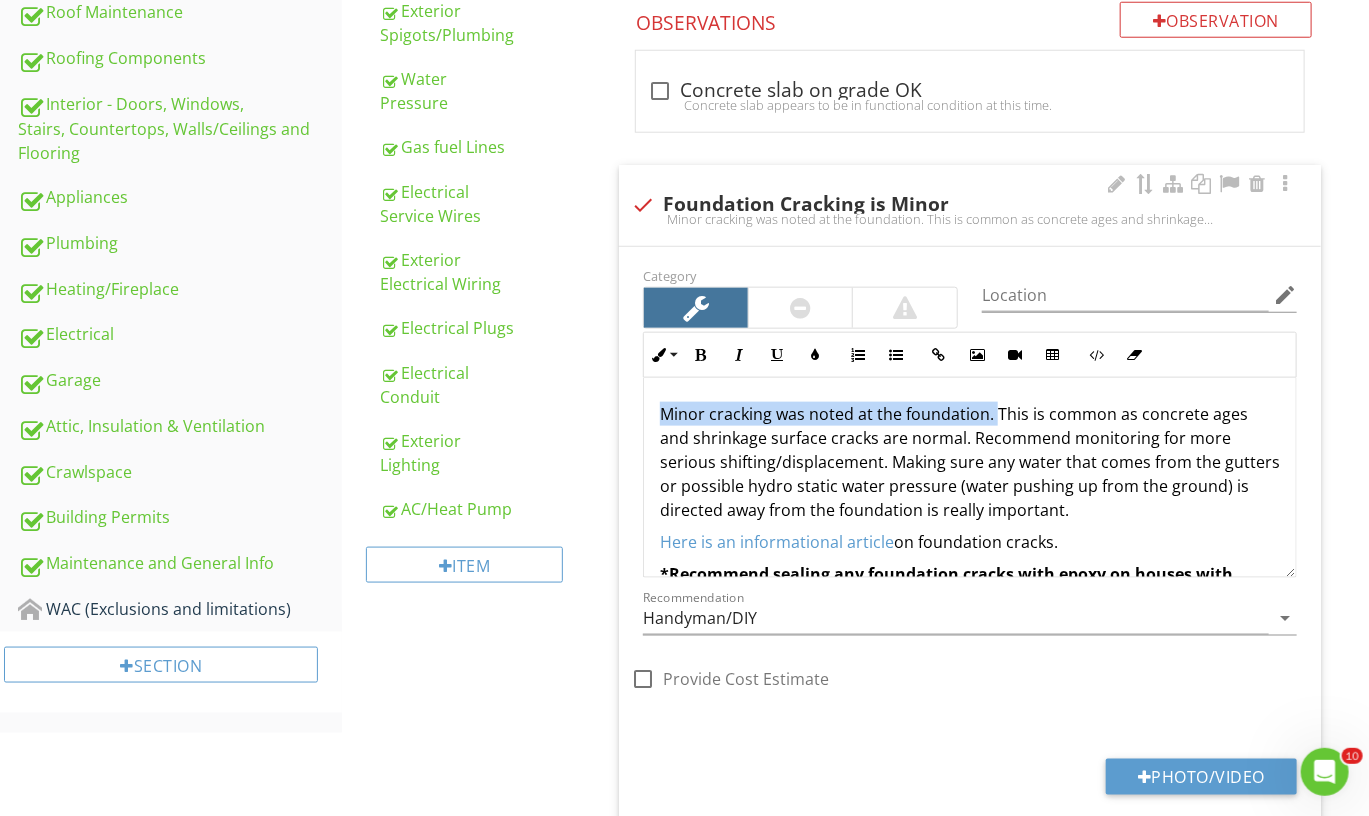 drag, startPoint x: 1005, startPoint y: 410, endPoint x: 656, endPoint y: 402, distance: 349.09167 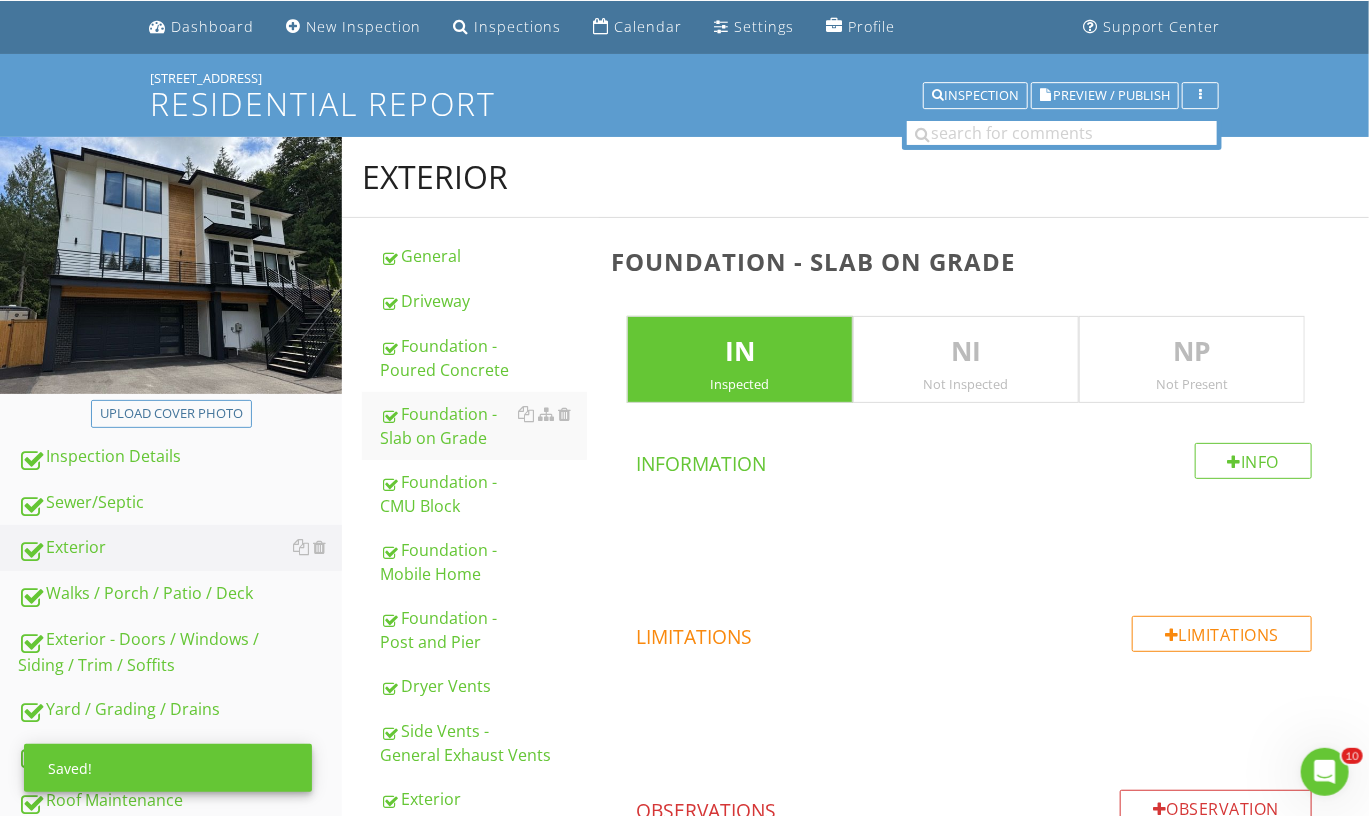 scroll, scrollTop: 34, scrollLeft: 0, axis: vertical 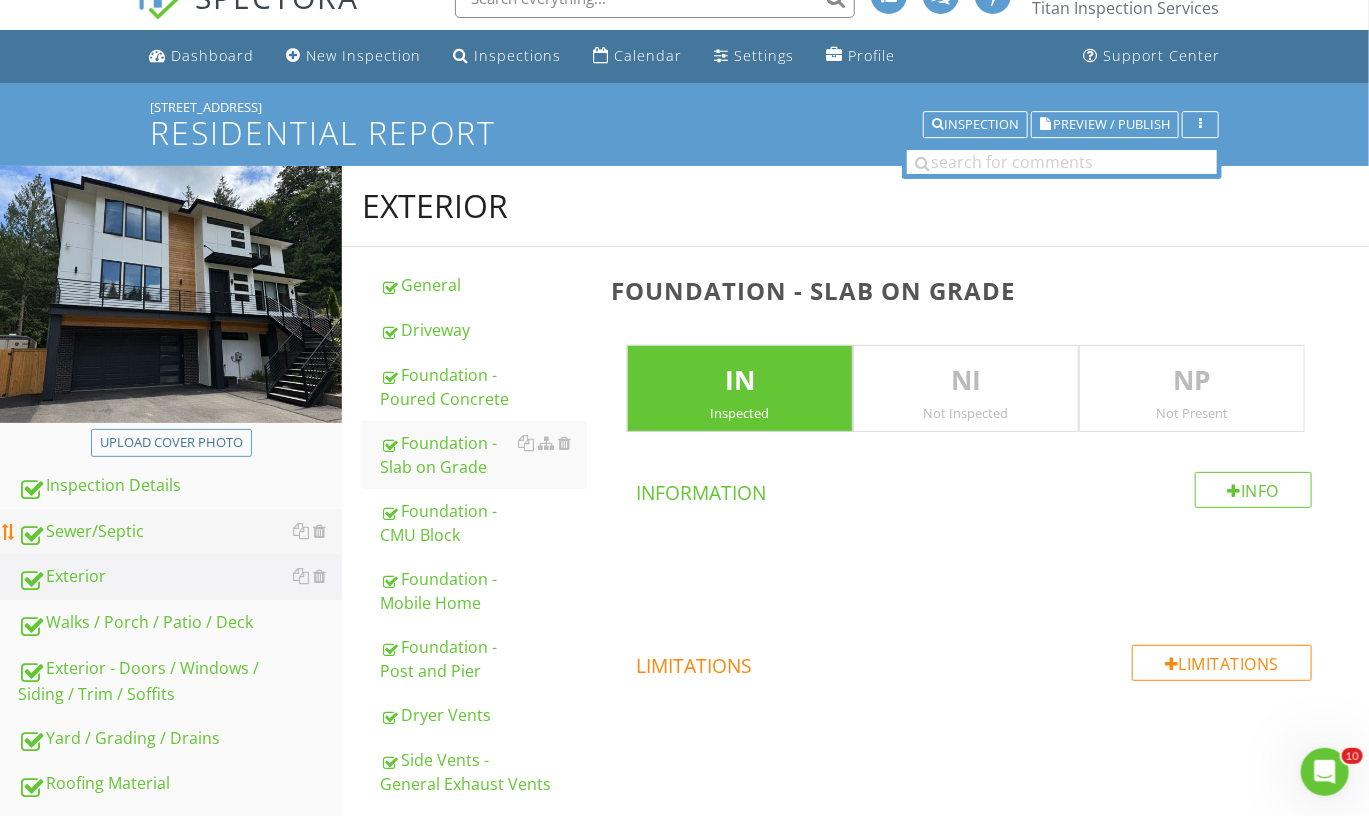 click on "Sewer/Septic" at bounding box center (180, 532) 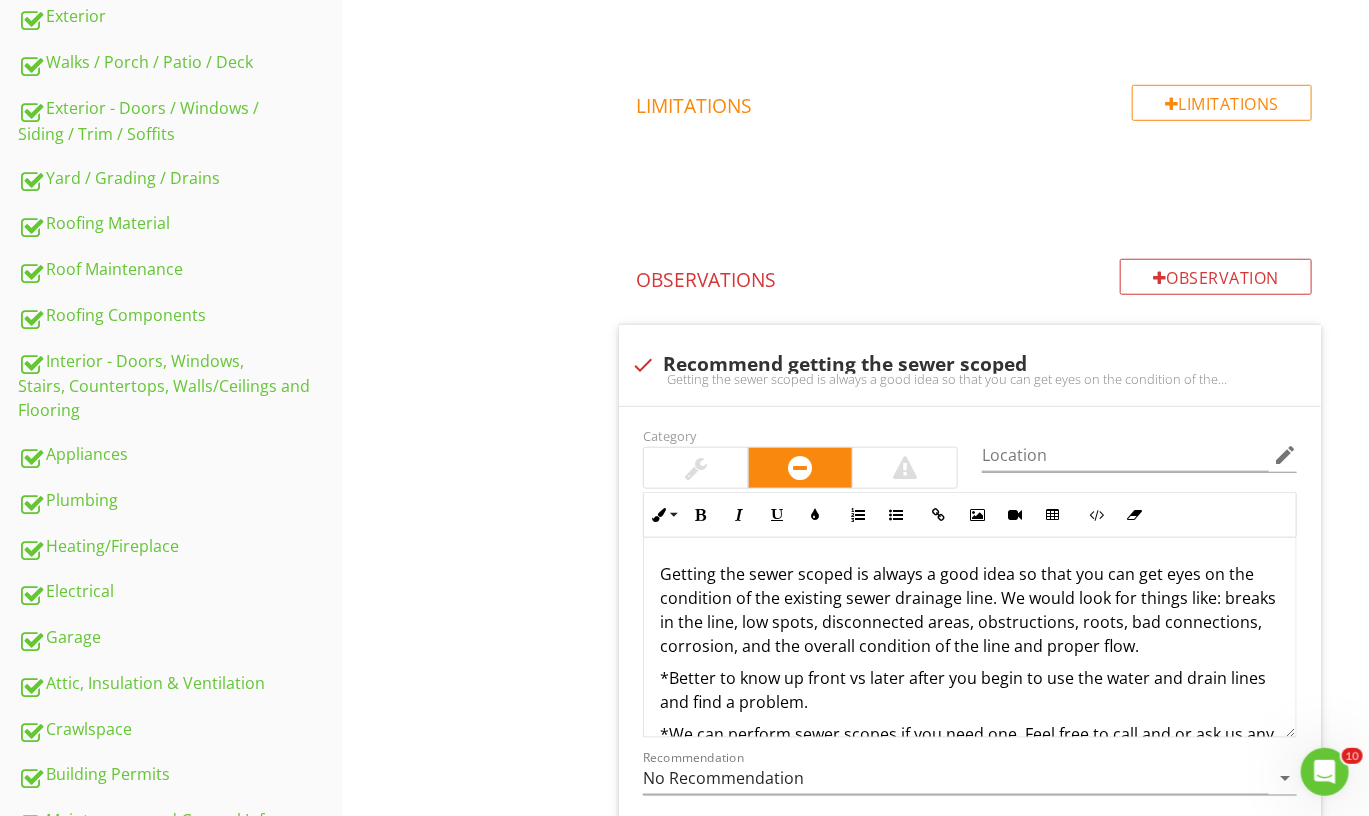 scroll, scrollTop: 608, scrollLeft: 0, axis: vertical 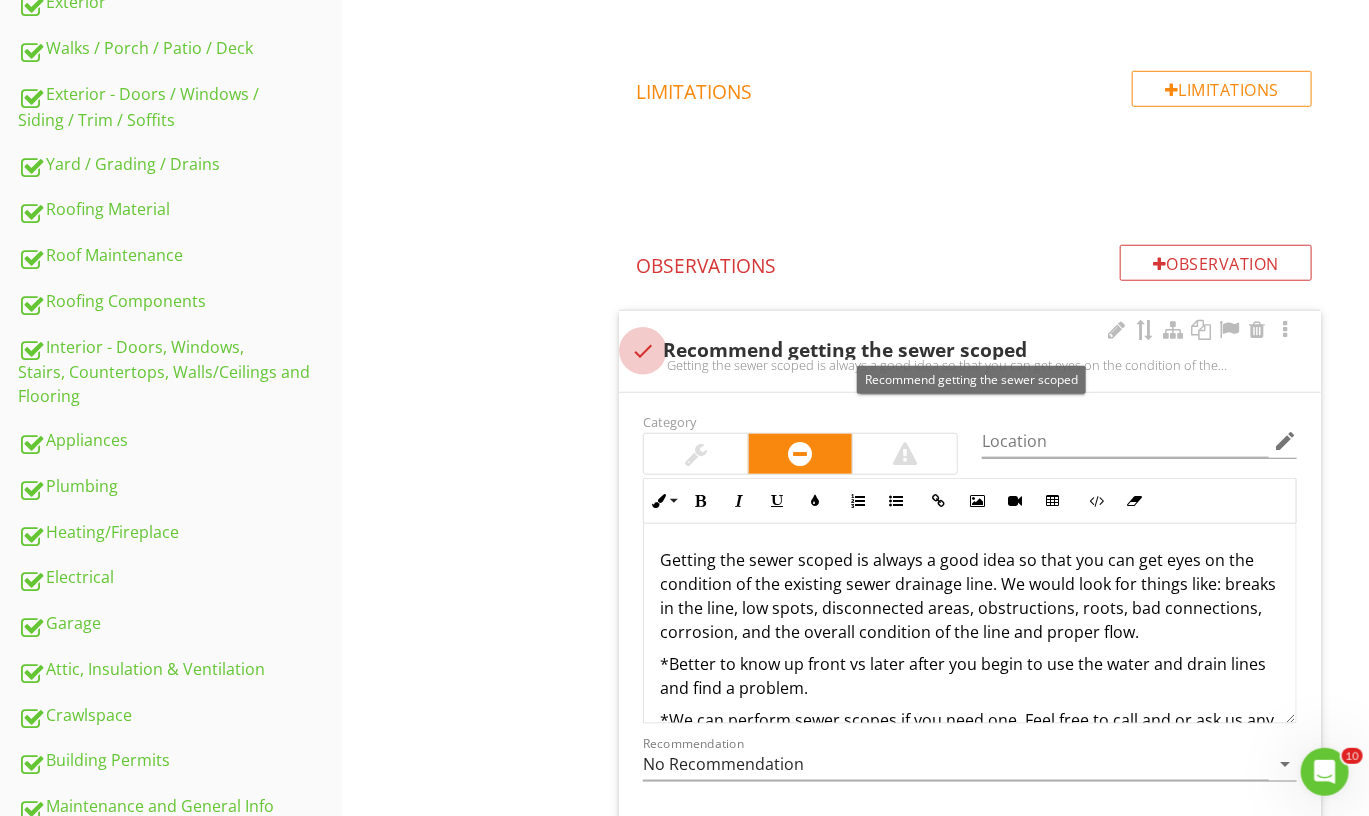 click at bounding box center [643, 351] 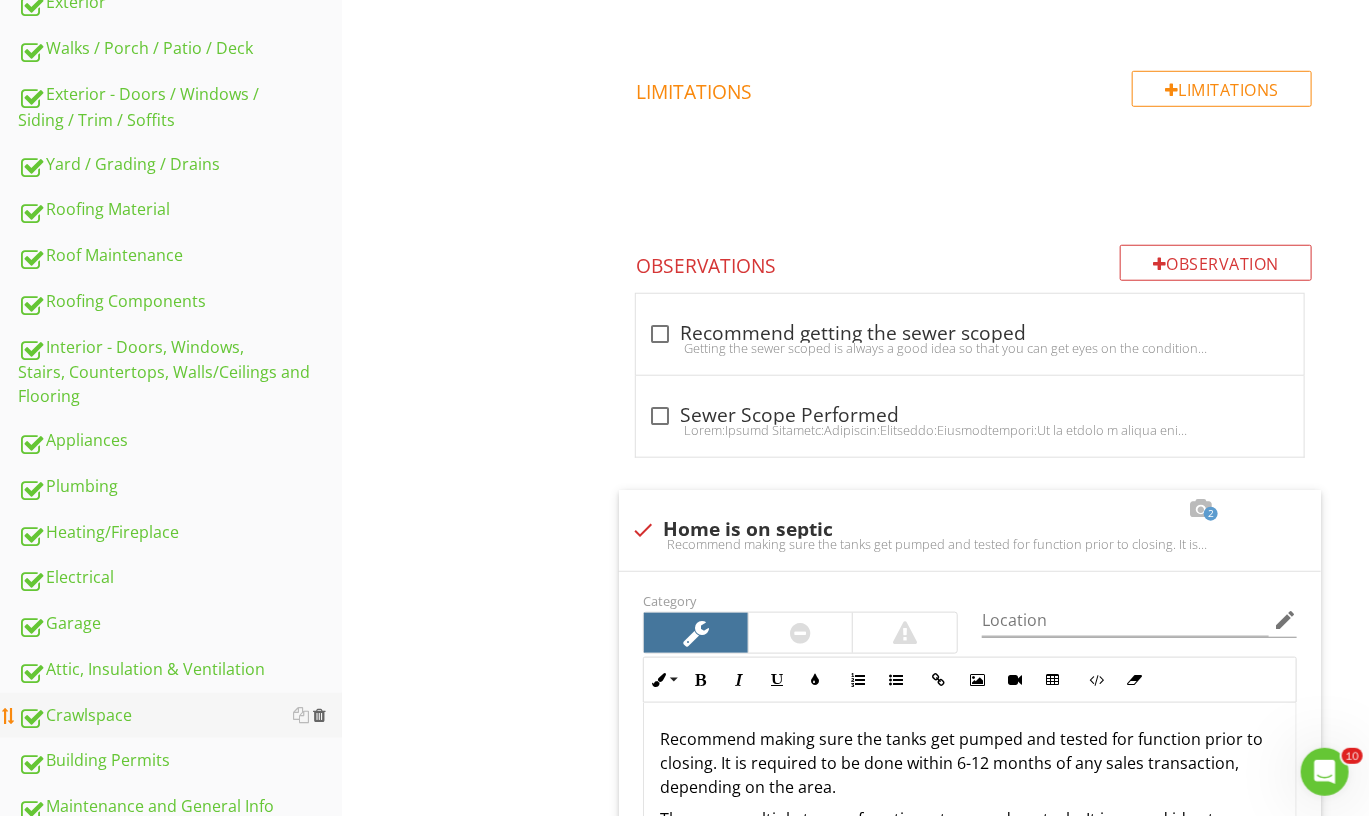 click at bounding box center [319, 715] 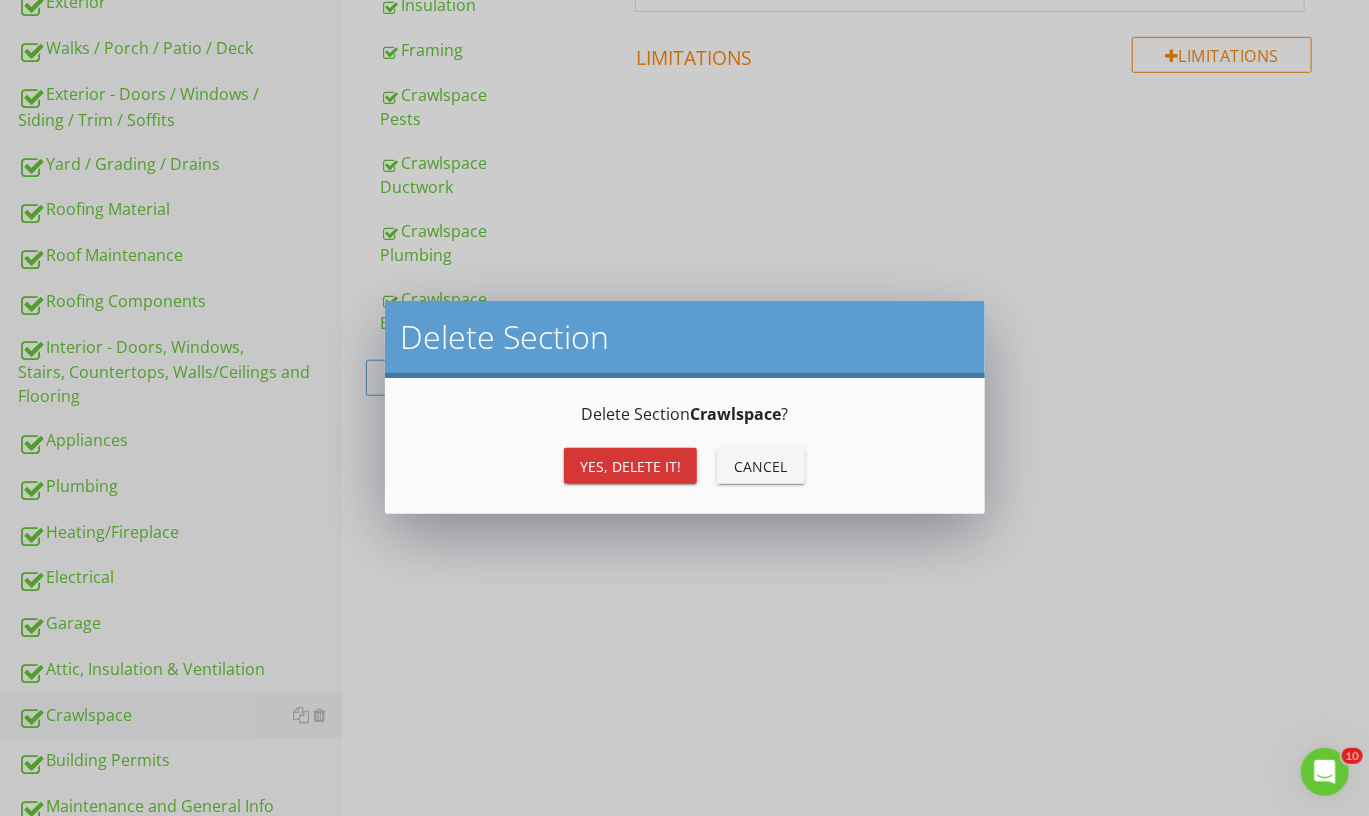 click on "Yes, Delete it!" at bounding box center (630, 466) 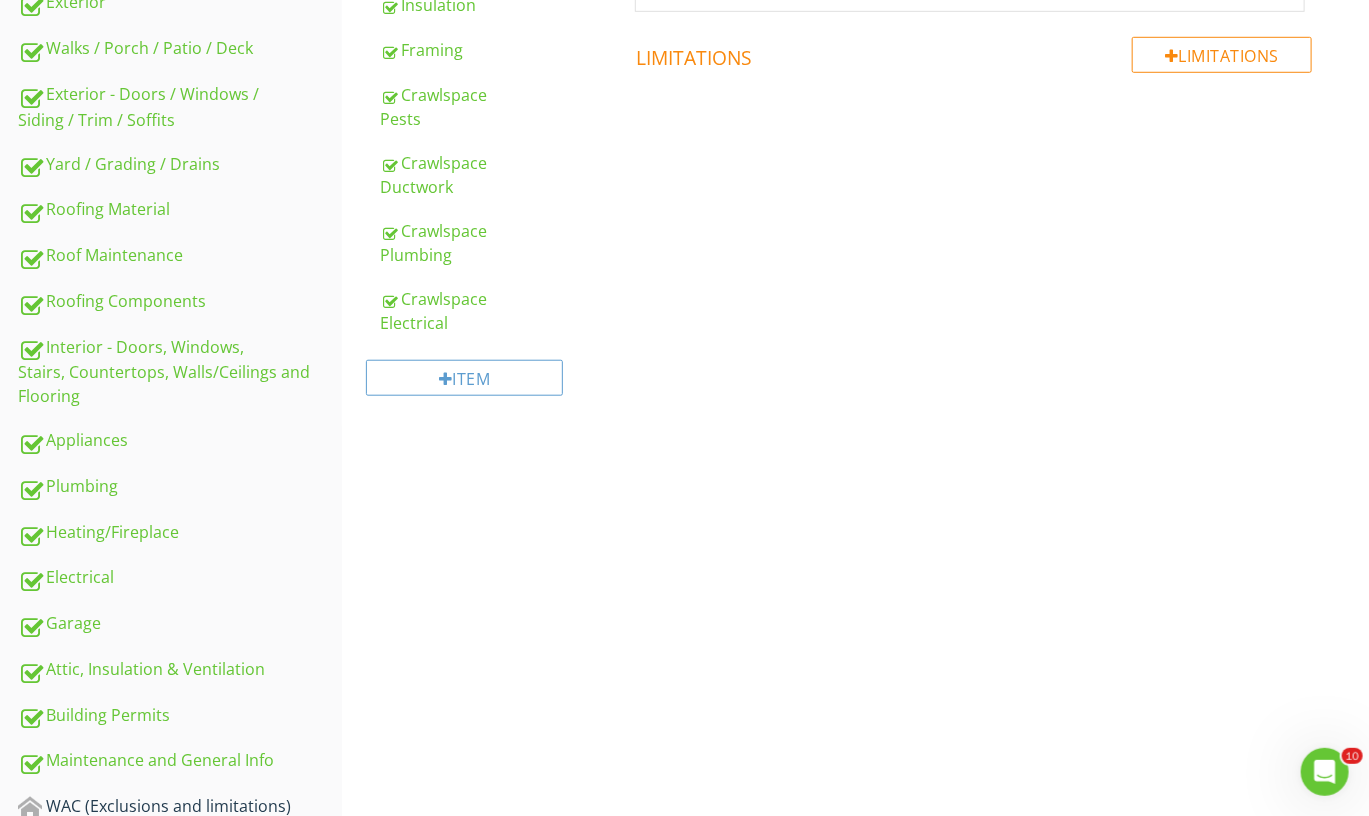 scroll, scrollTop: 607, scrollLeft: 0, axis: vertical 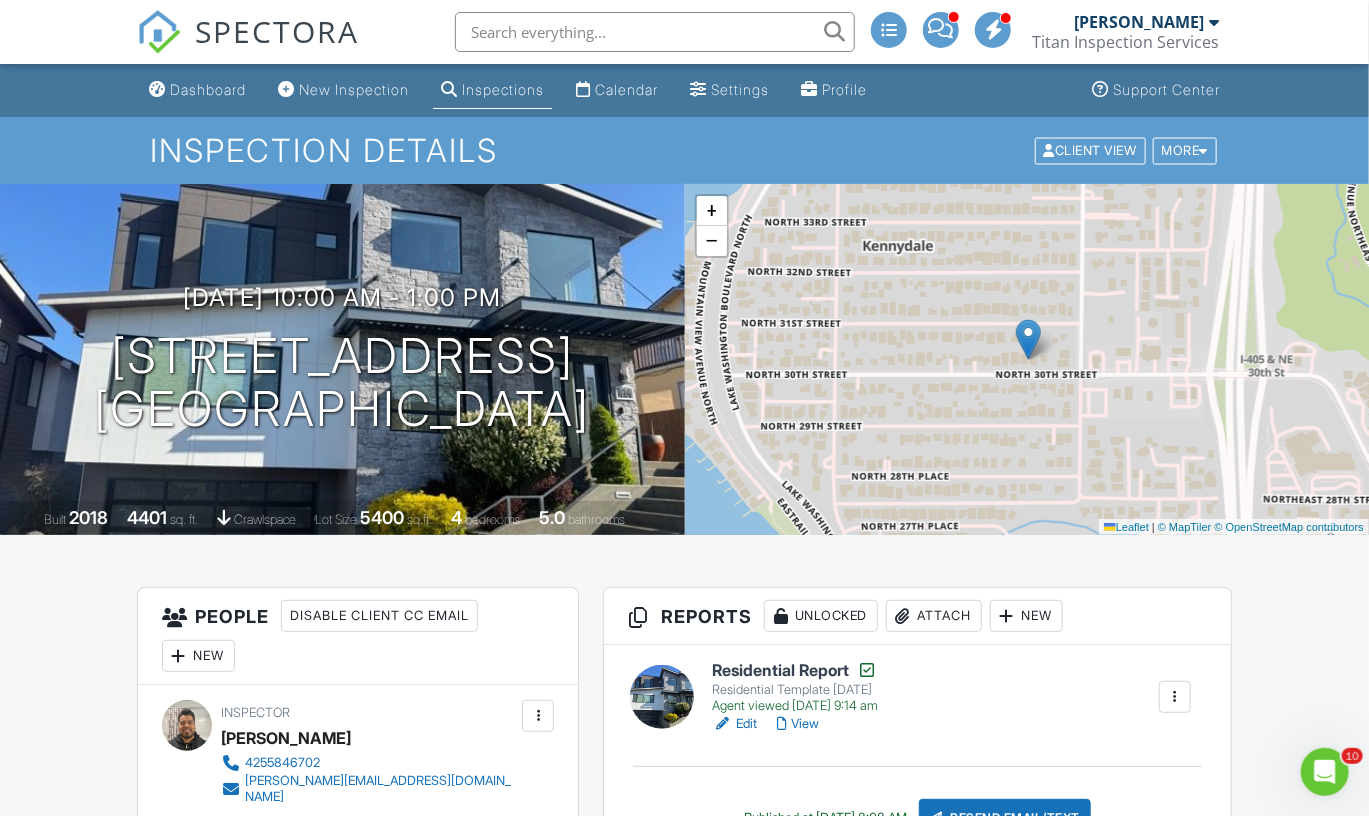 click on "Edit" at bounding box center [735, 724] 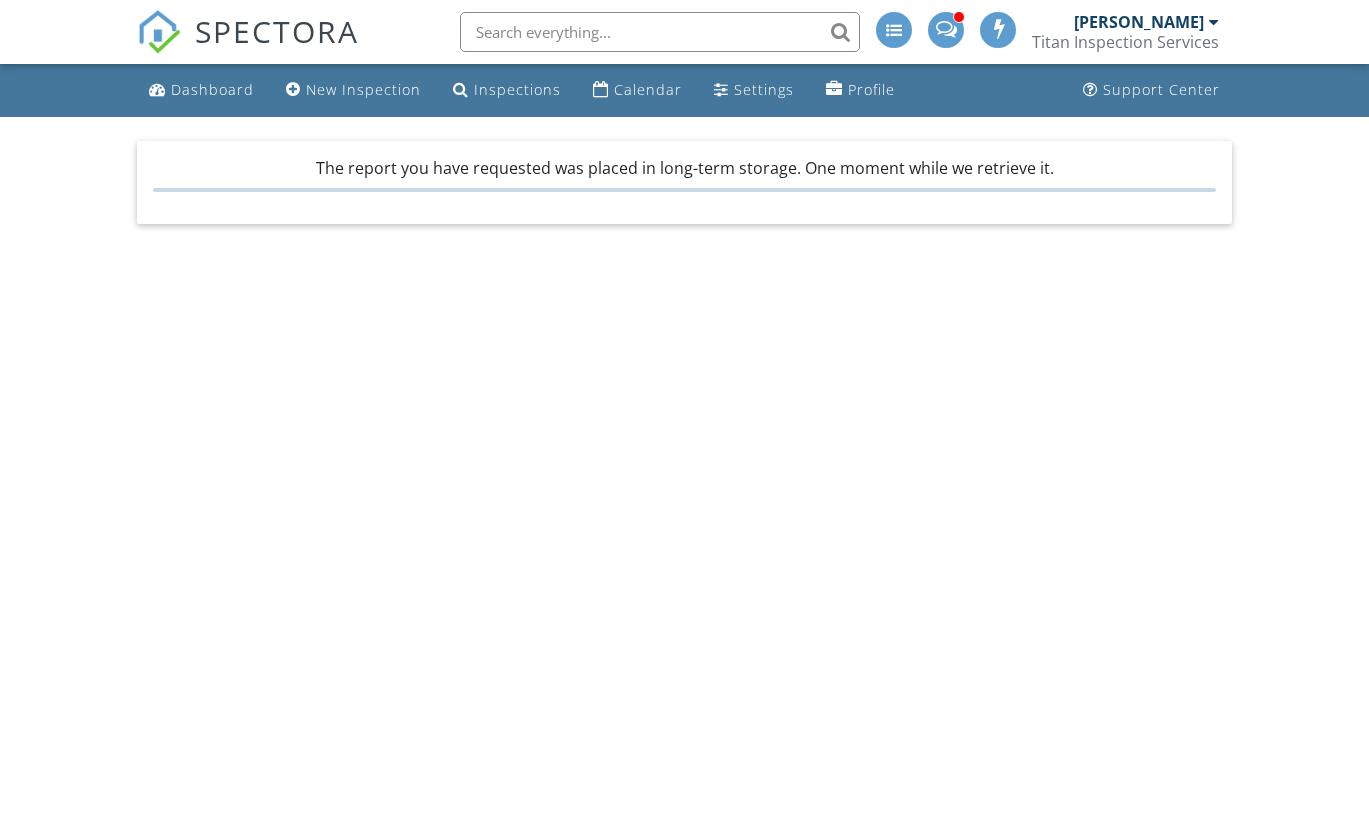 scroll, scrollTop: 0, scrollLeft: 0, axis: both 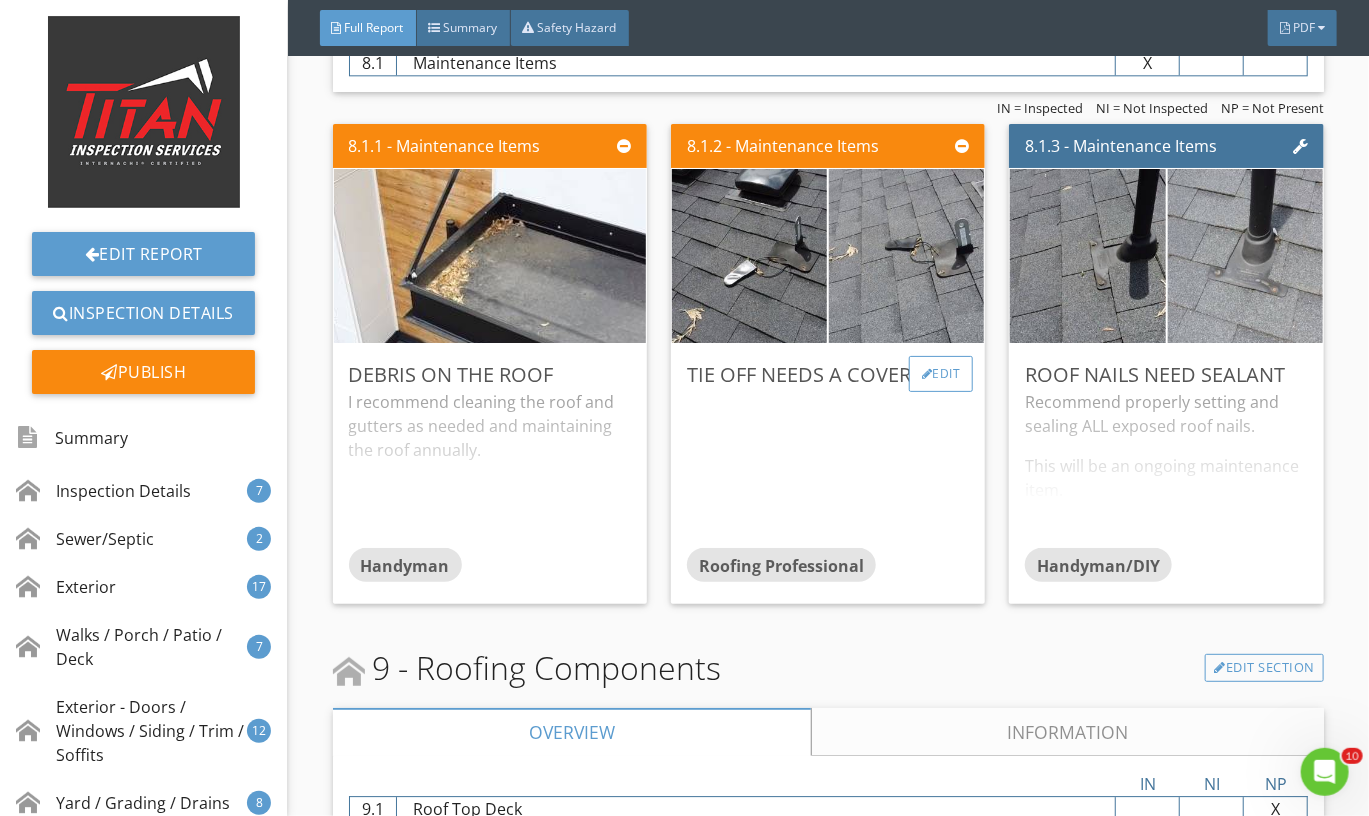 click on "Edit" at bounding box center [941, 374] 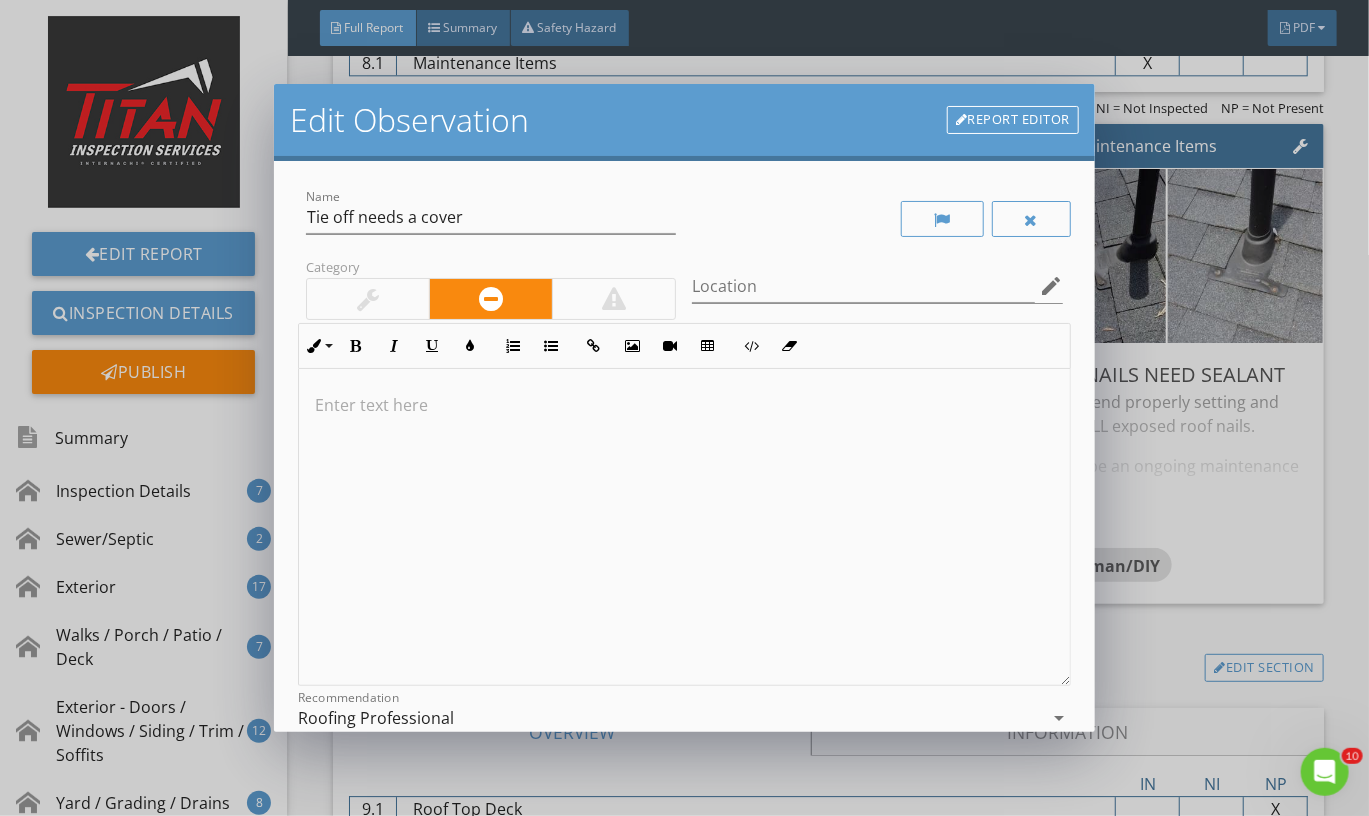 click at bounding box center [684, 527] 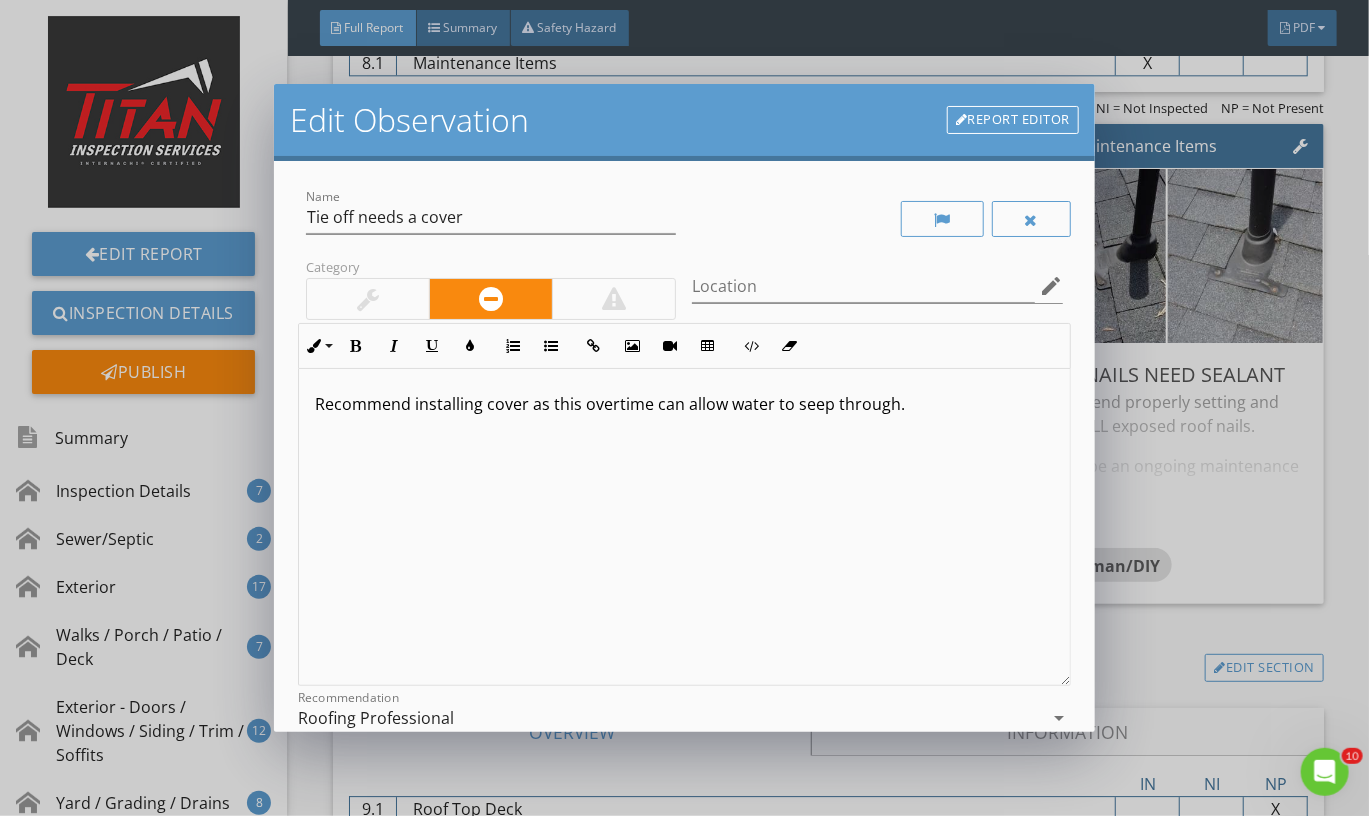 scroll, scrollTop: 1, scrollLeft: 0, axis: vertical 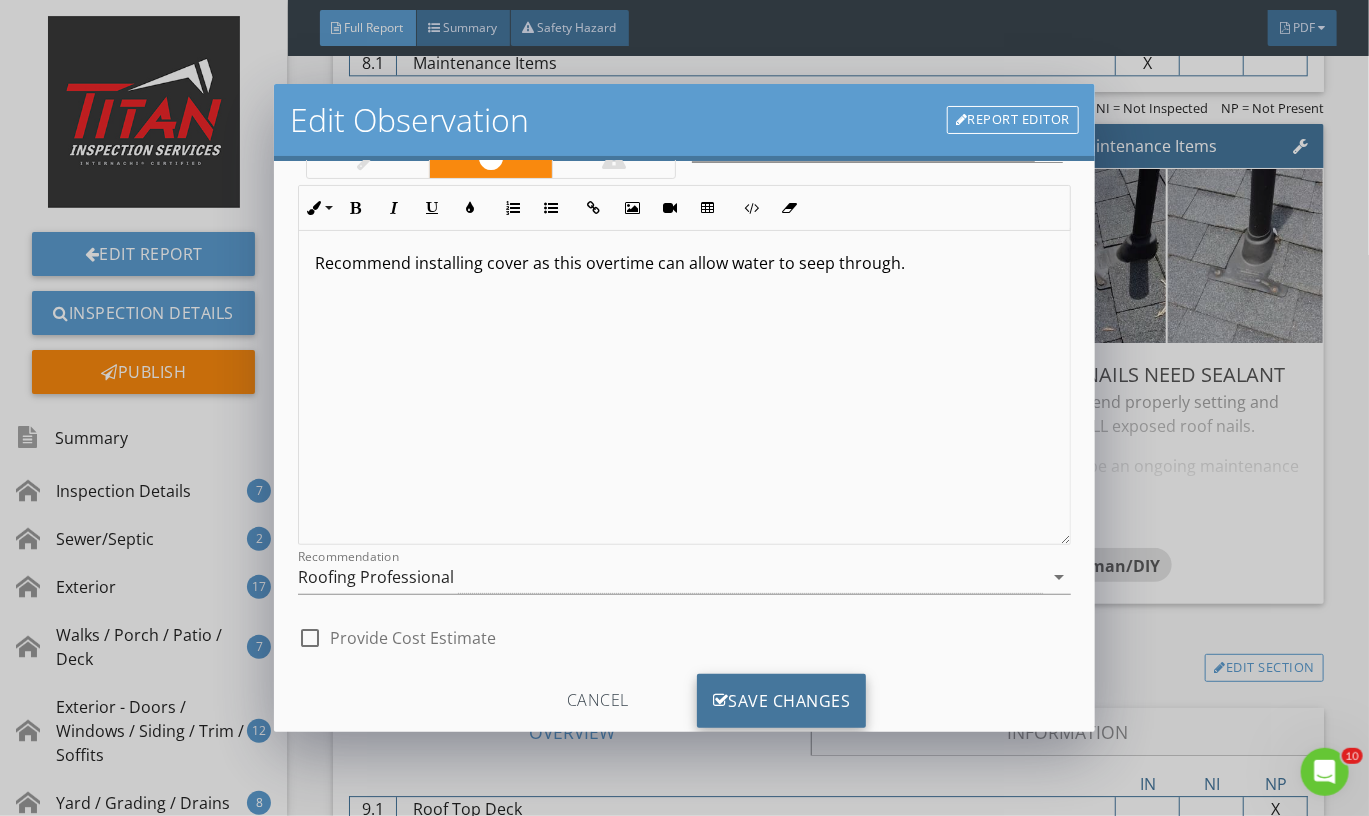 click at bounding box center (721, 701) 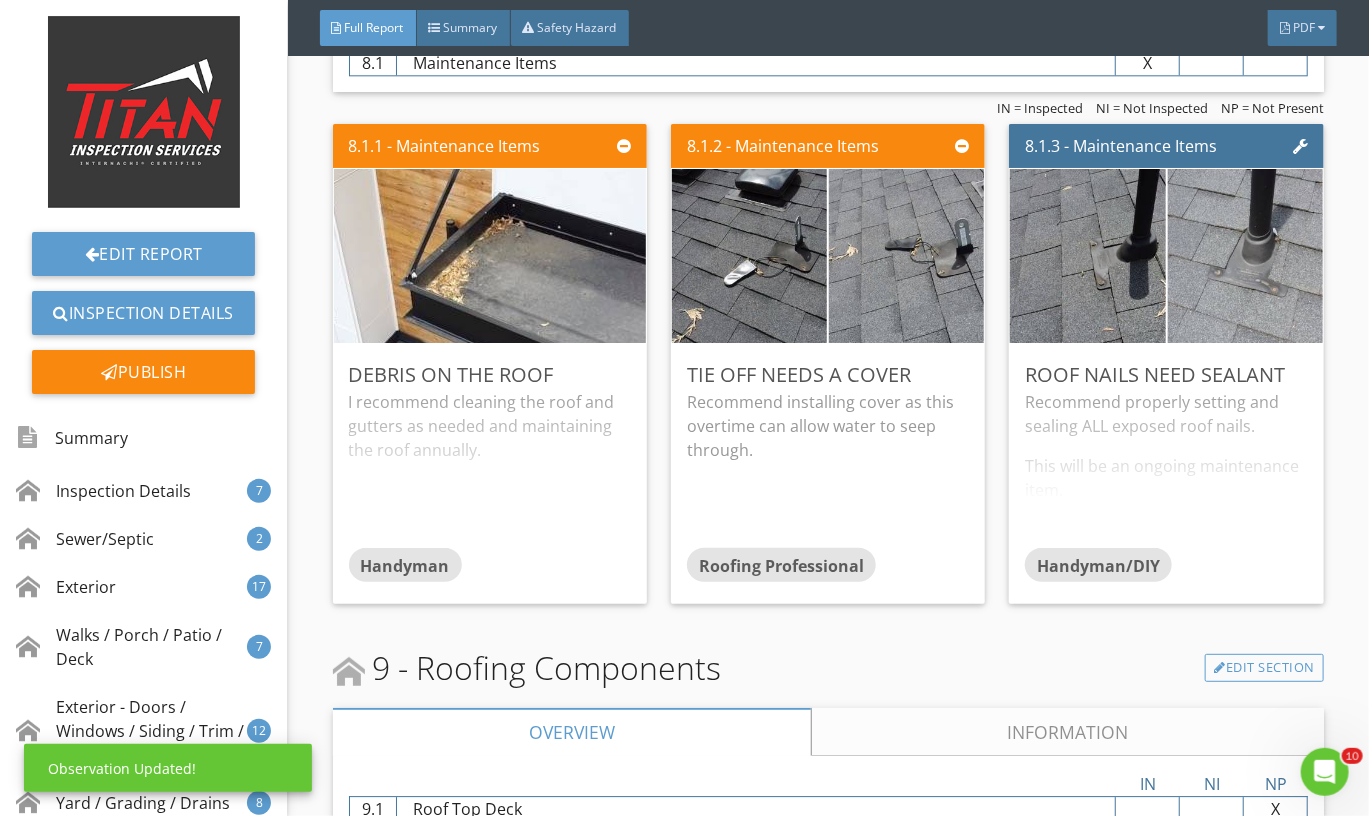scroll, scrollTop: 0, scrollLeft: 0, axis: both 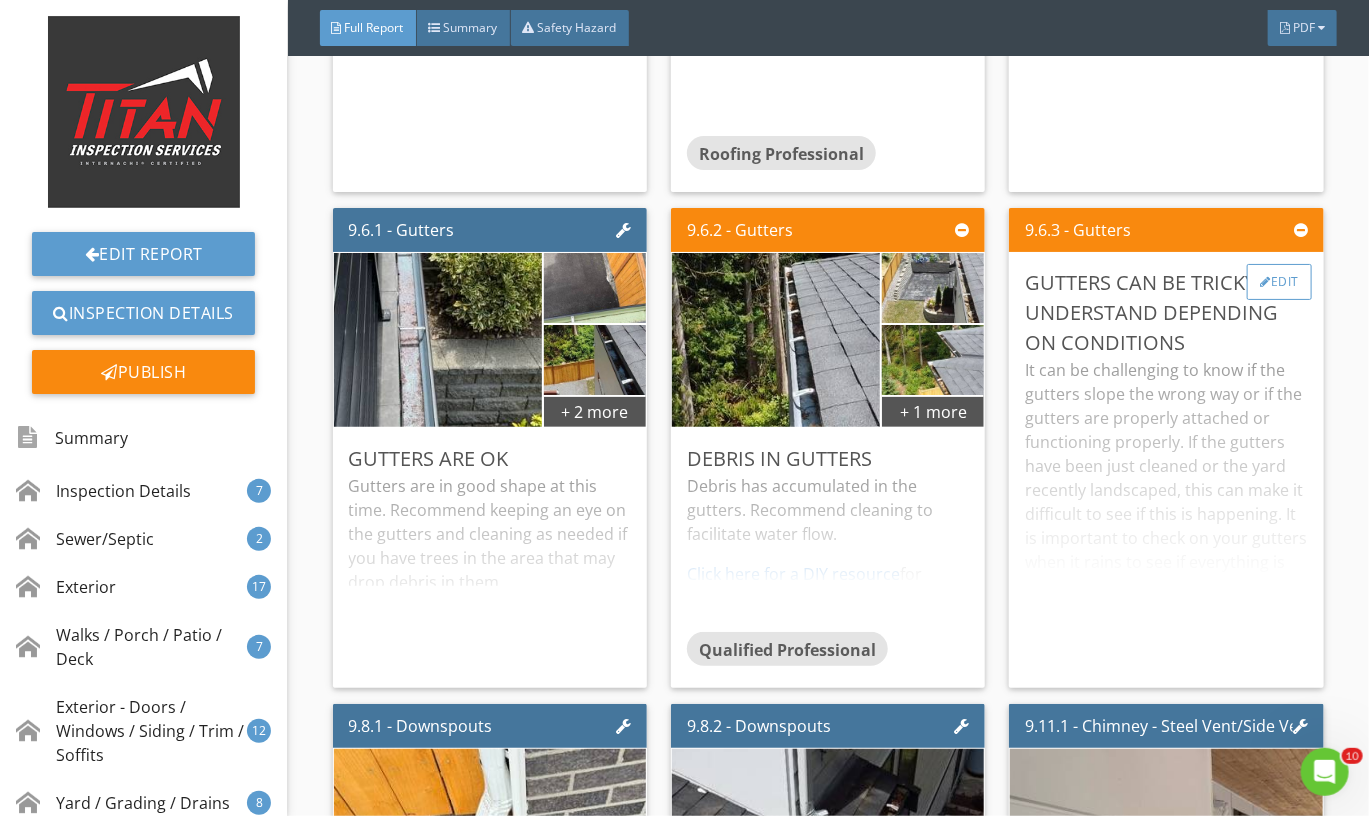 click on "Edit" at bounding box center [1279, 282] 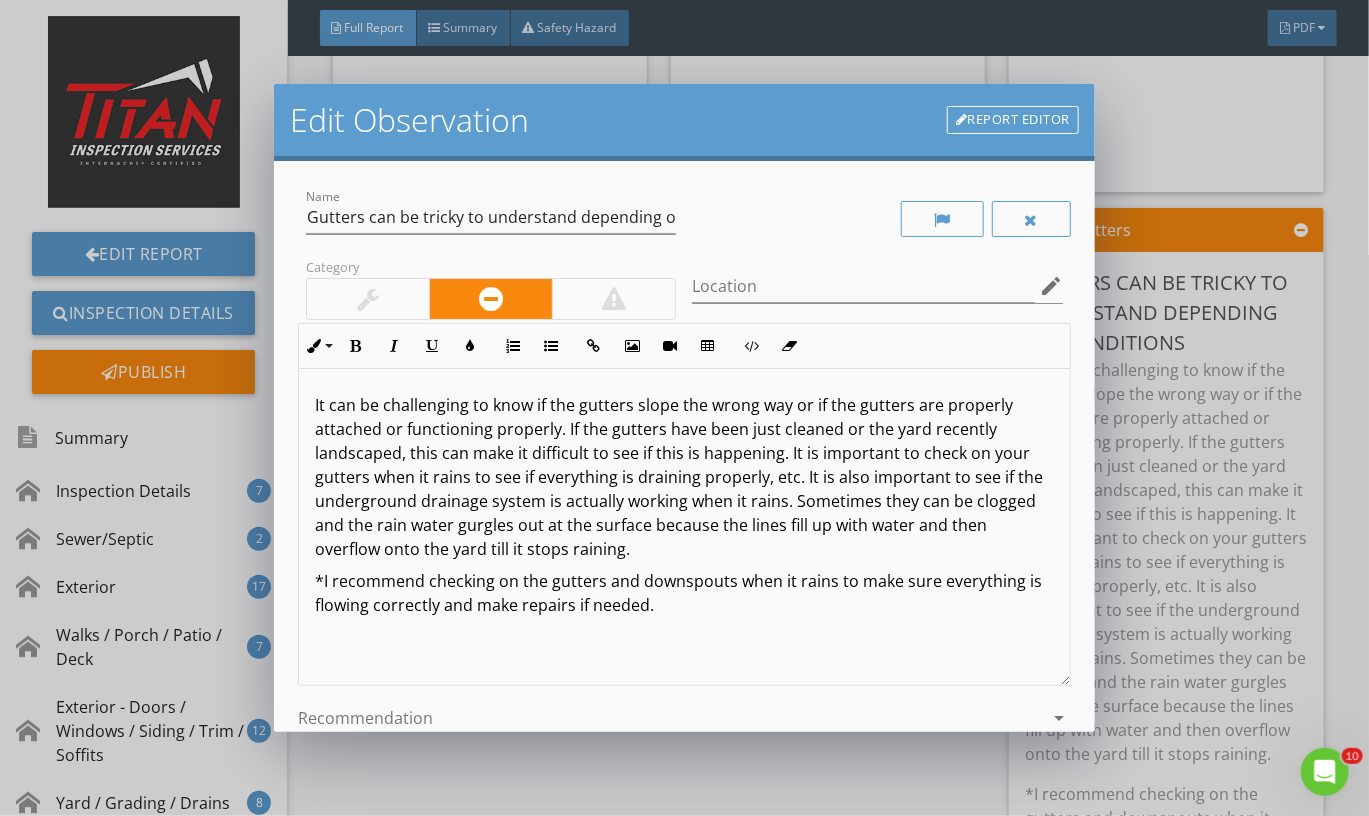 click at bounding box center [368, 299] 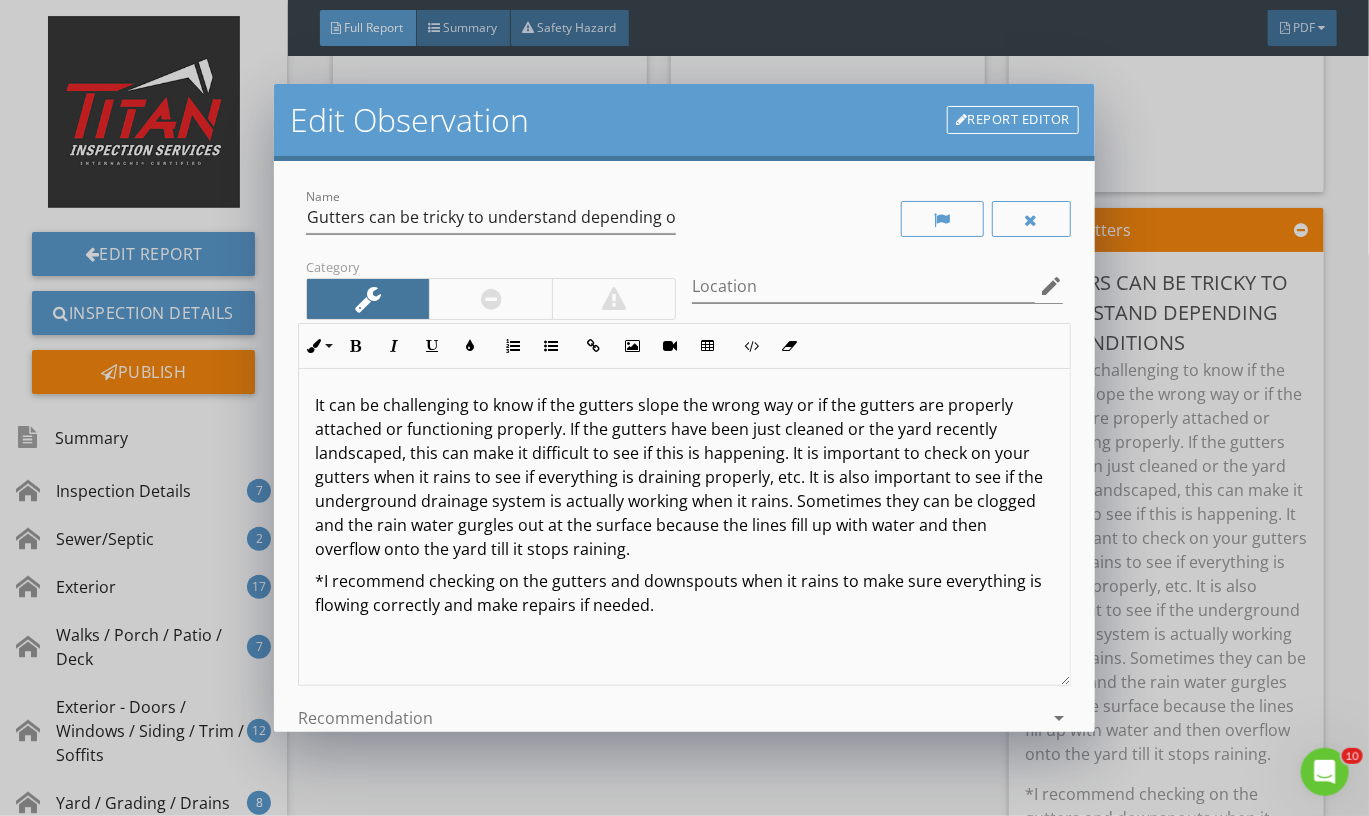 drag, startPoint x: 547, startPoint y: 491, endPoint x: 547, endPoint y: 469, distance: 22 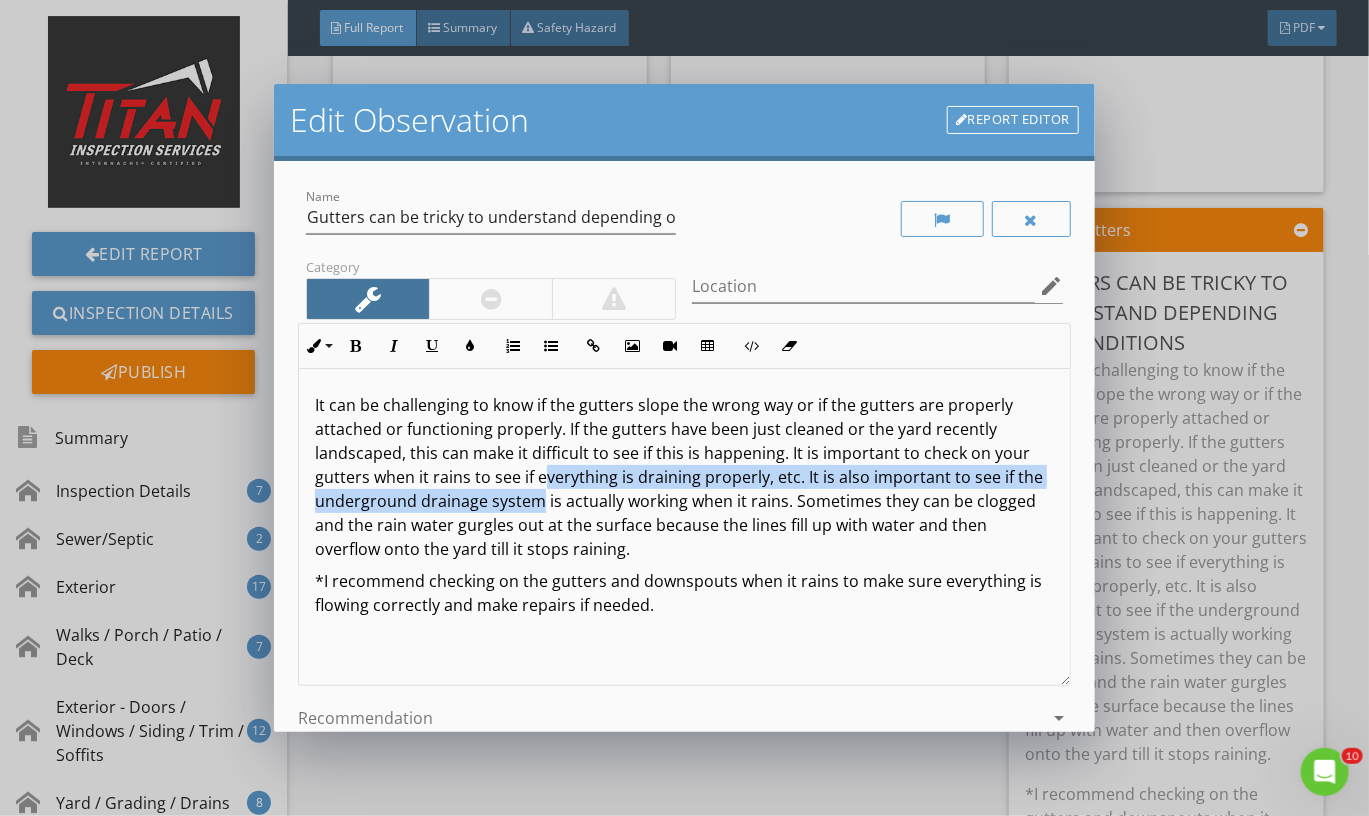 scroll, scrollTop: 1, scrollLeft: 0, axis: vertical 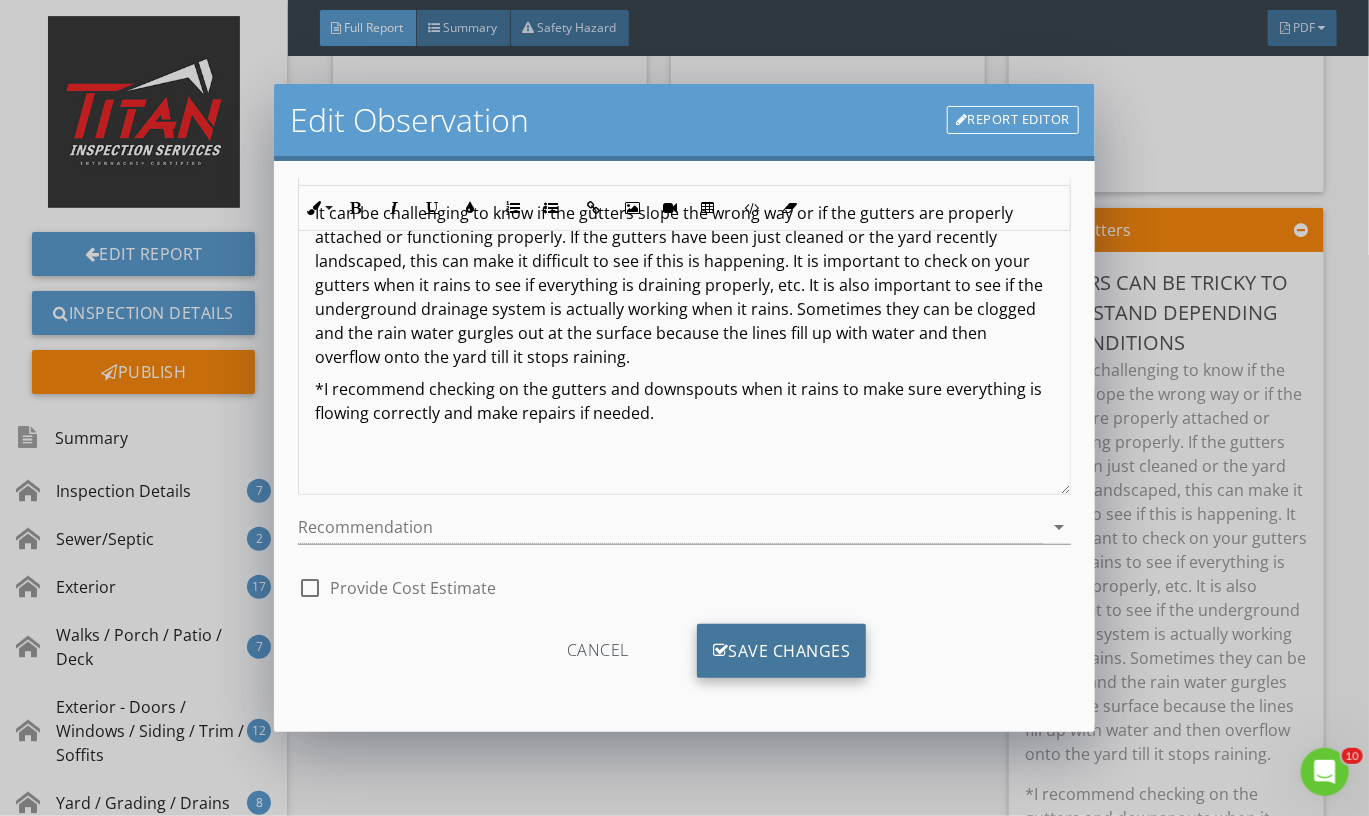 click on "Save Changes" at bounding box center [782, 651] 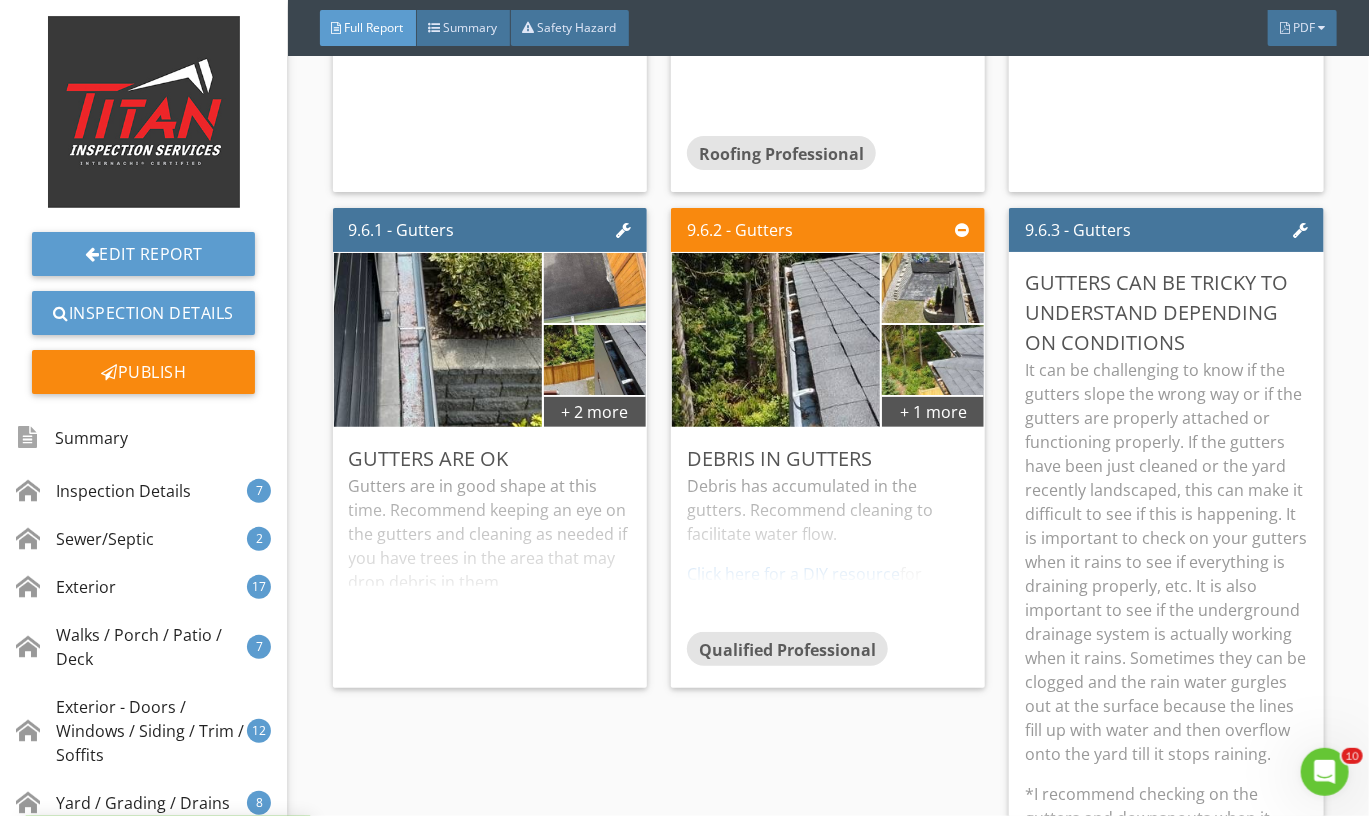 scroll, scrollTop: 0, scrollLeft: 0, axis: both 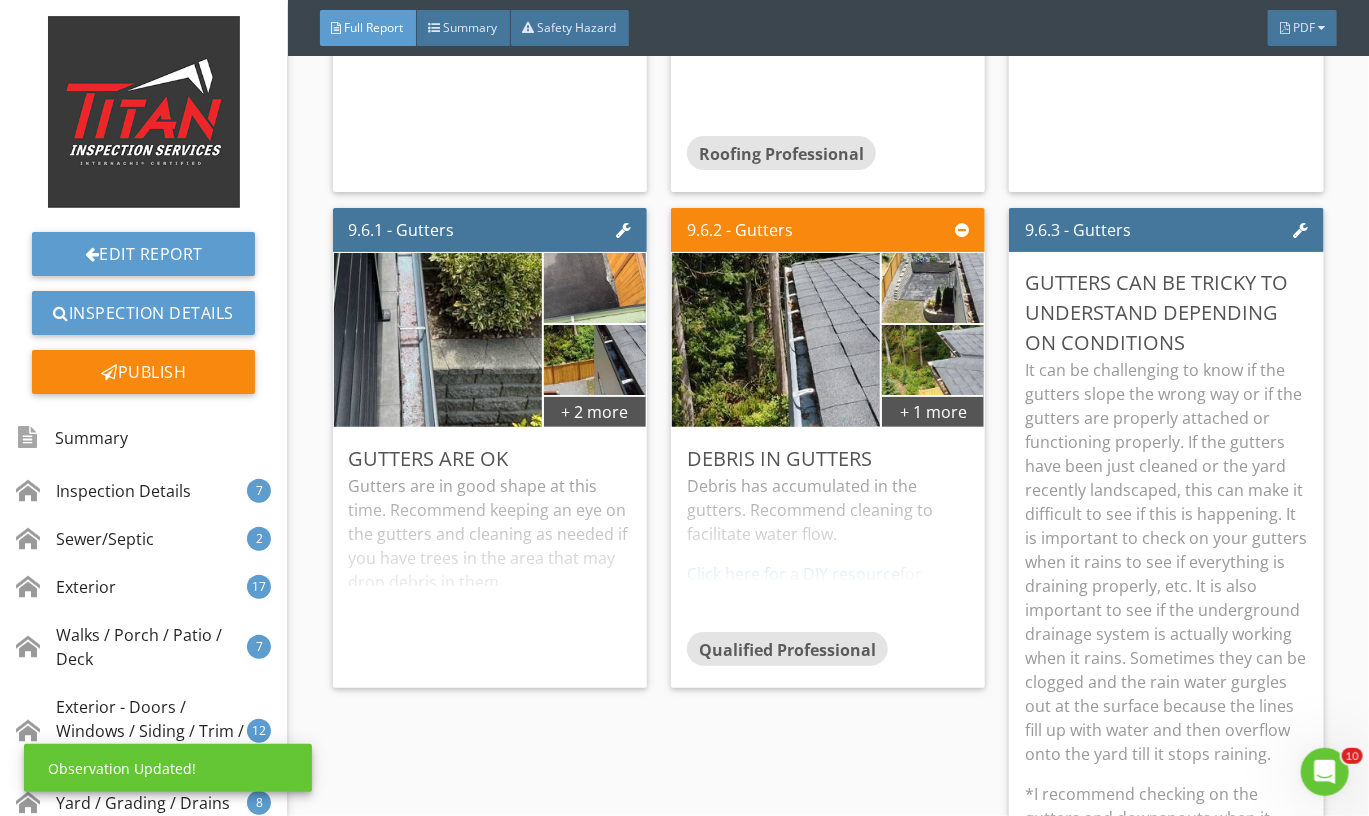 click on "It can be challenging to know if the gutters slope the wrong way or if the gutters are properly attached or functioning properly. If the gutters have been just cleaned or the yard recently landscaped, this can make it difficult to see if this is happening. It is important to check on your gutters when it rains to see if everything is draining properly, etc. It is also important to see if the underground drainage system is actually working when it rains. Sometimes they can be clogged and the rain water gurgles out at the surface because the lines fill up with water and then overflow onto the yard till it stops raining." at bounding box center (1166, 562) 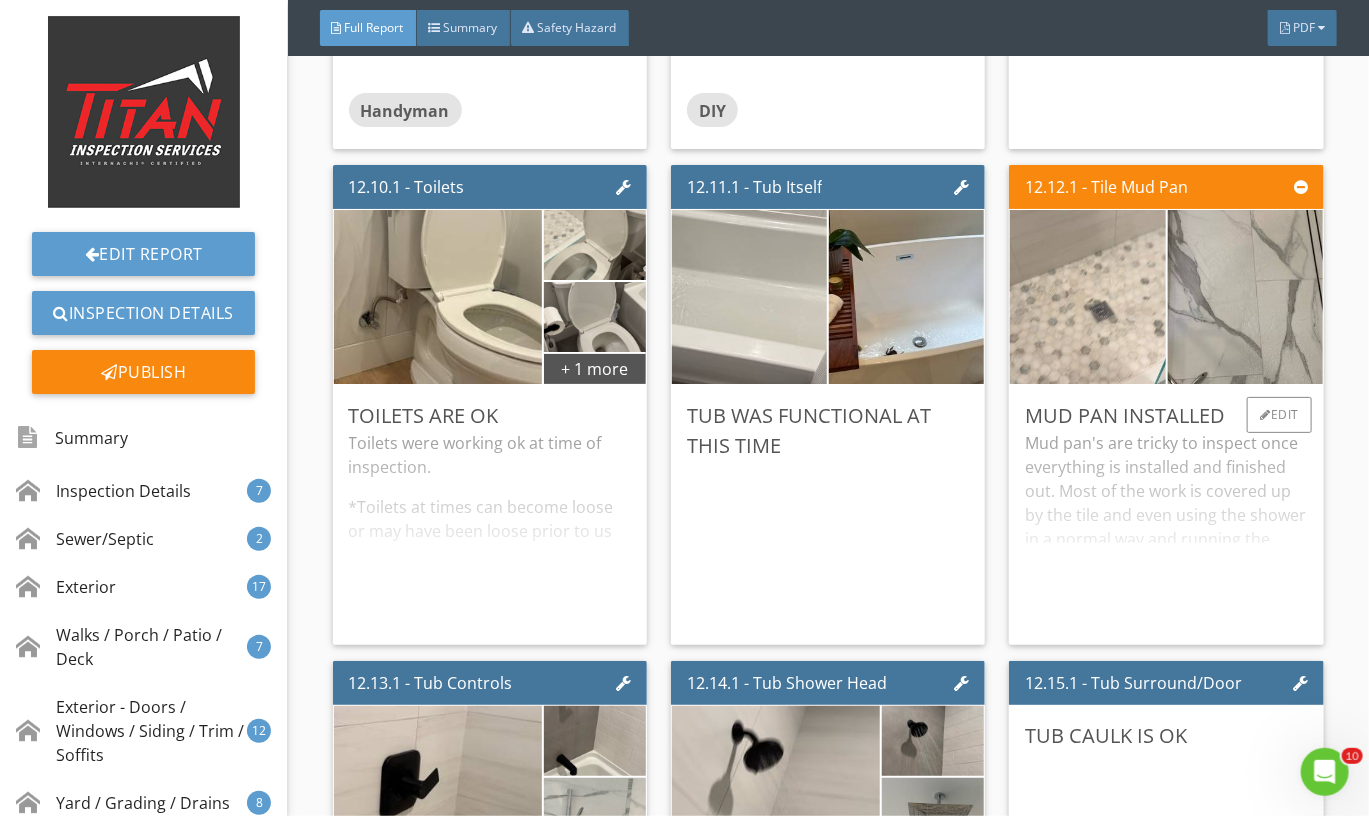 scroll, scrollTop: 27469, scrollLeft: 0, axis: vertical 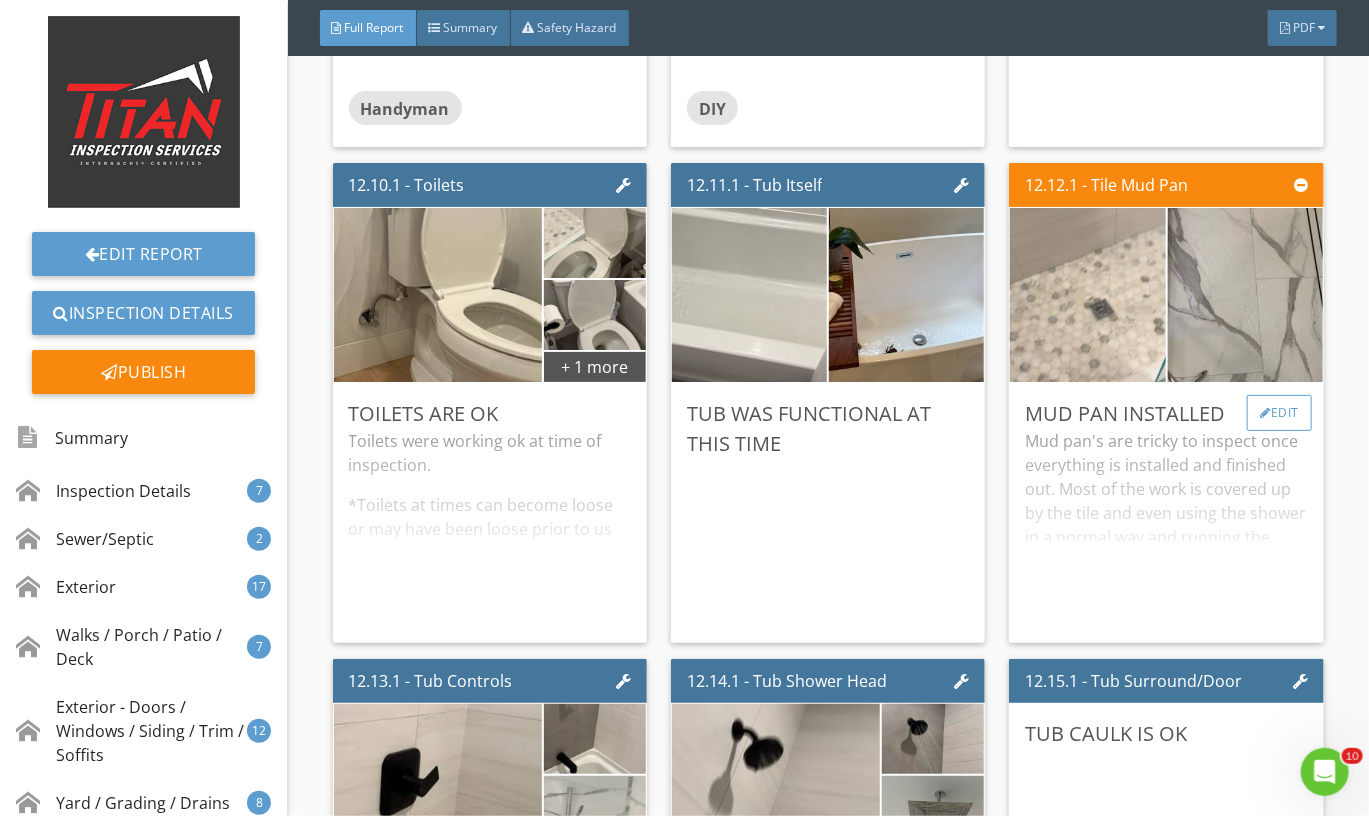 click on "Edit" at bounding box center [1279, 413] 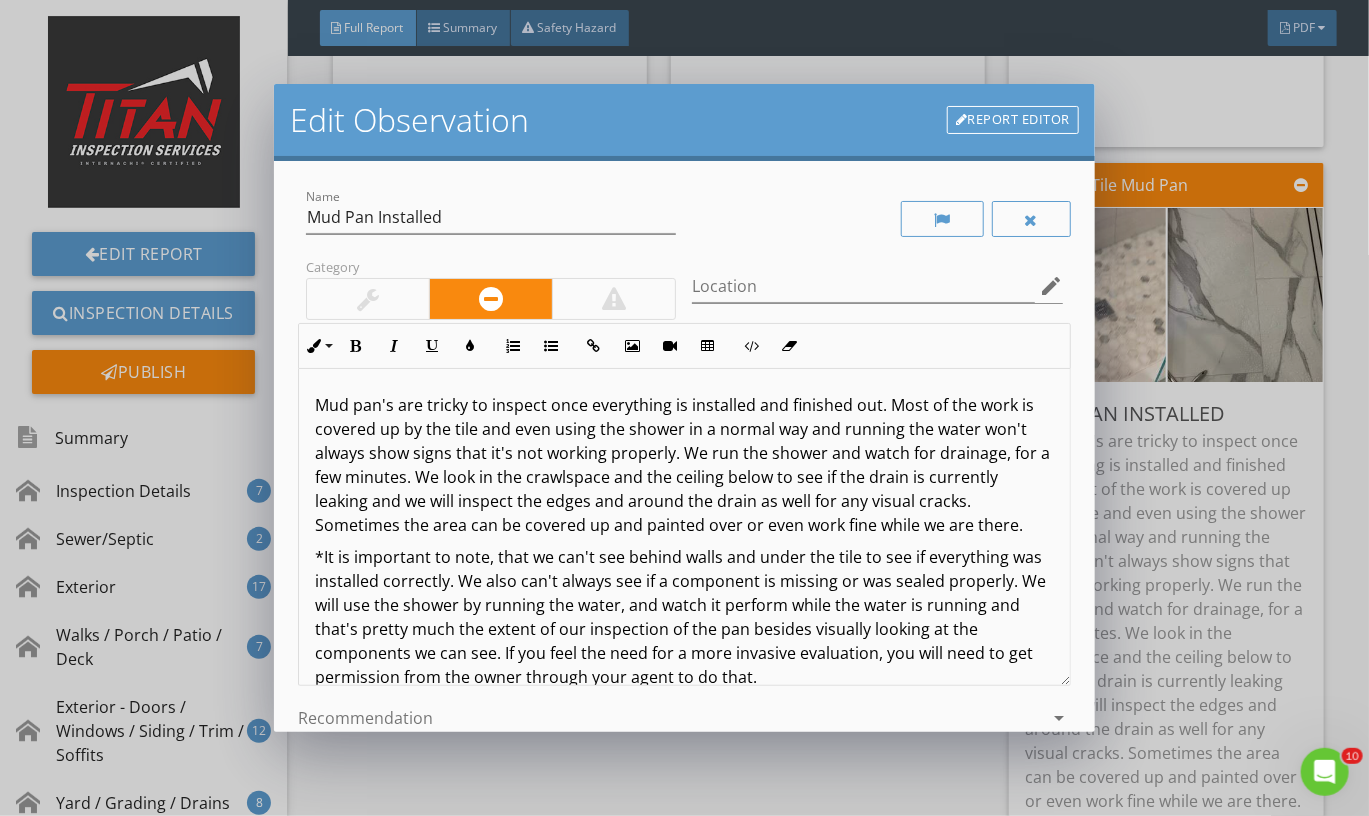 click at bounding box center (368, 299) 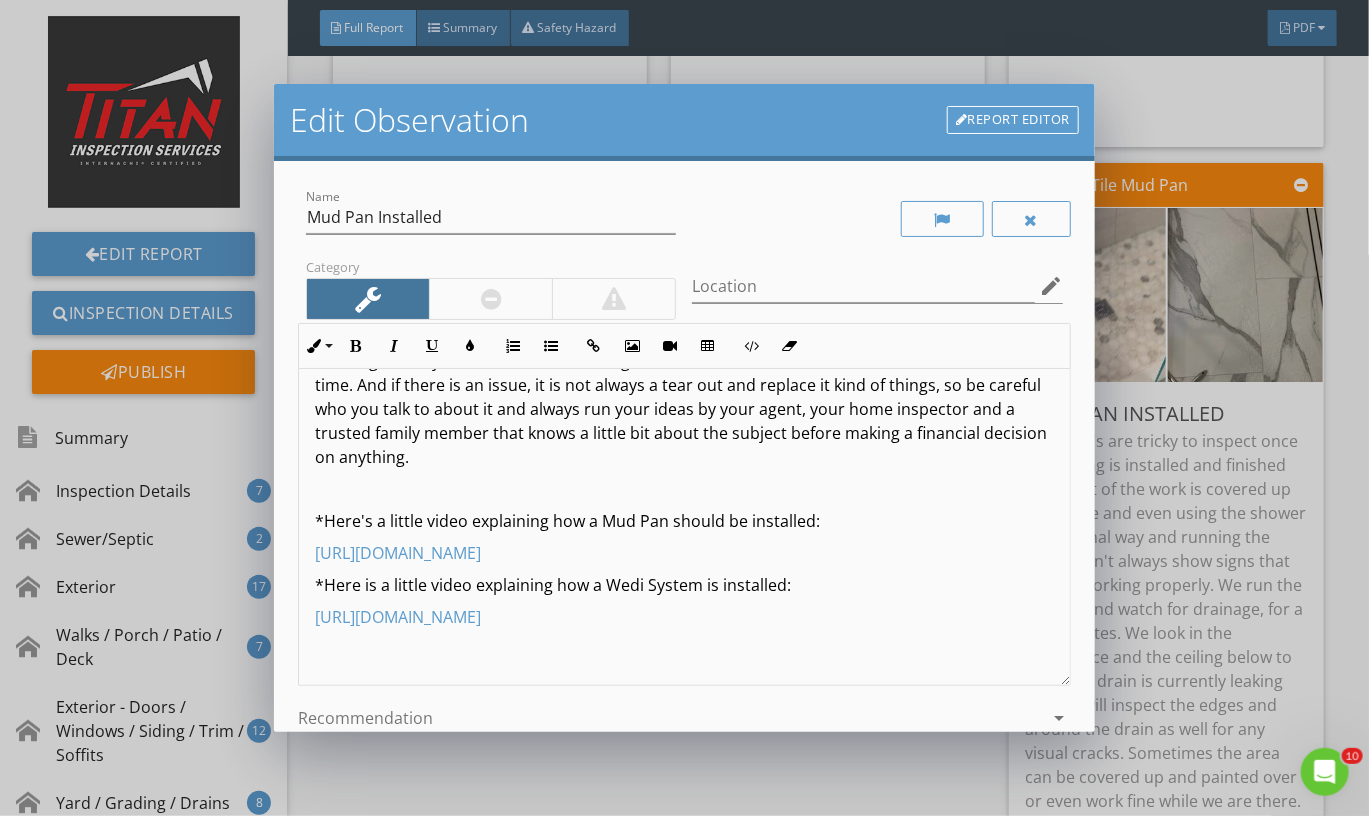 scroll, scrollTop: 594, scrollLeft: 0, axis: vertical 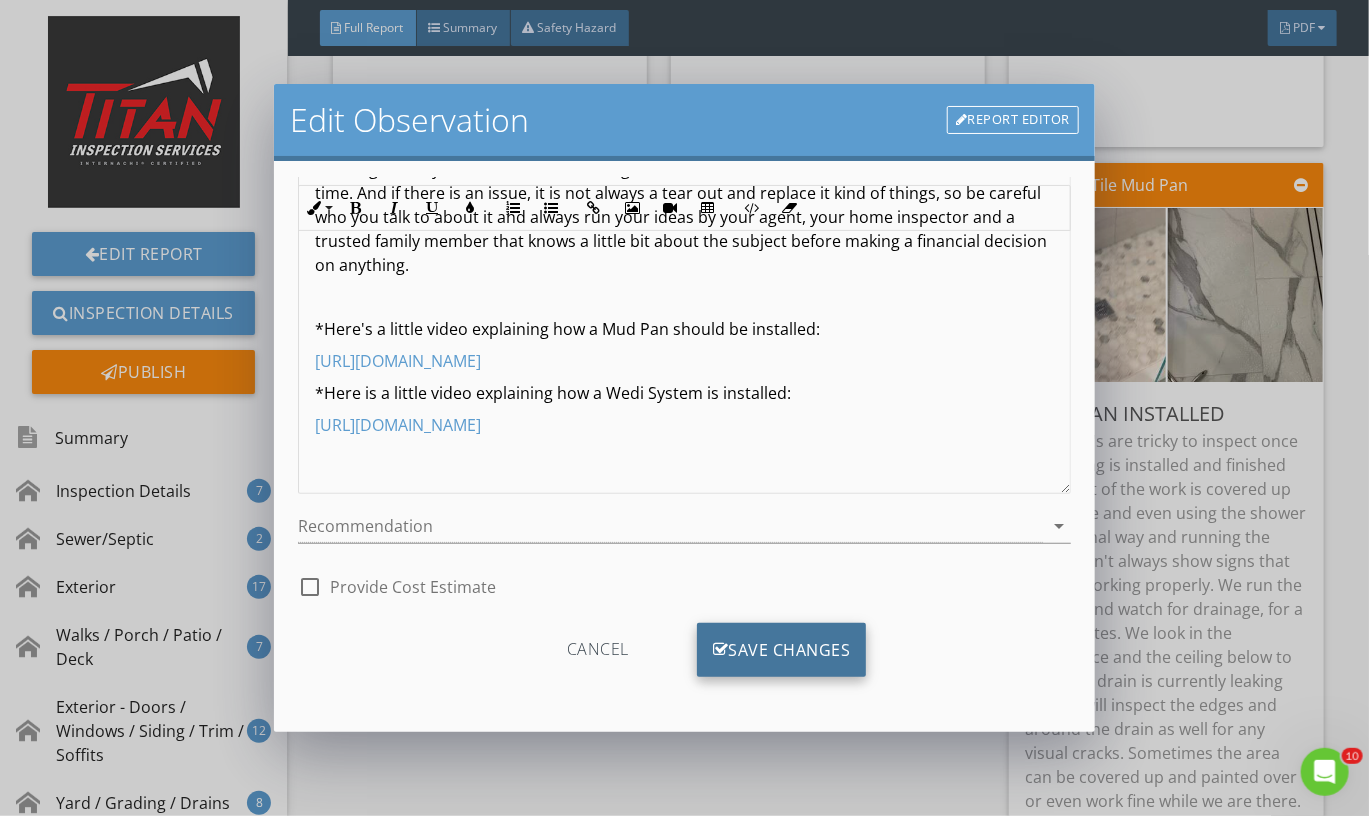 click on "Save Changes" at bounding box center (782, 650) 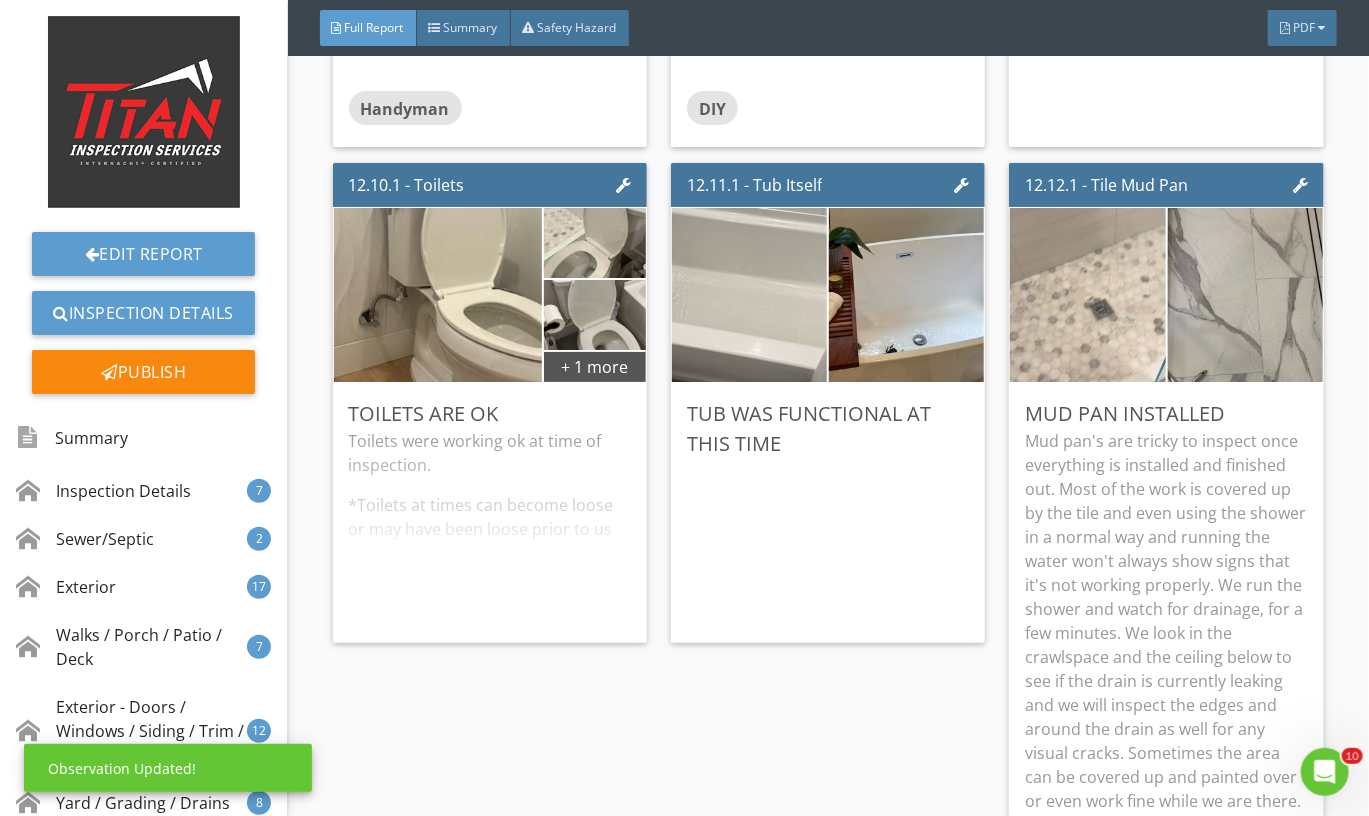 scroll, scrollTop: 0, scrollLeft: 0, axis: both 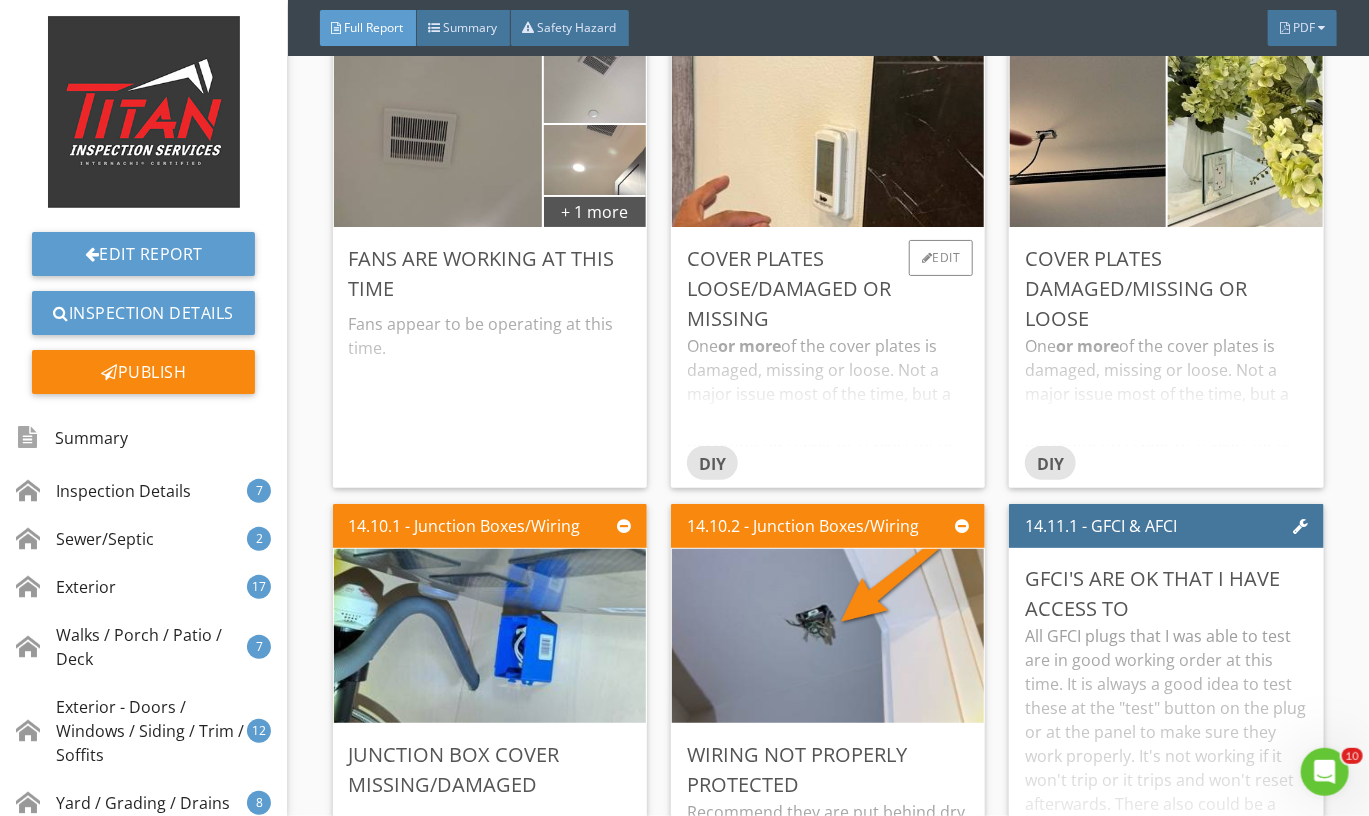 click on "One  or more  of the cover plates is damaged, missing or loose. Not a major issue most of the time, but a good idea to address when needed. Recommend repair or replacement as needed. You can do this yourself if you want. These covers are usually pretty cheap." at bounding box center [828, 390] 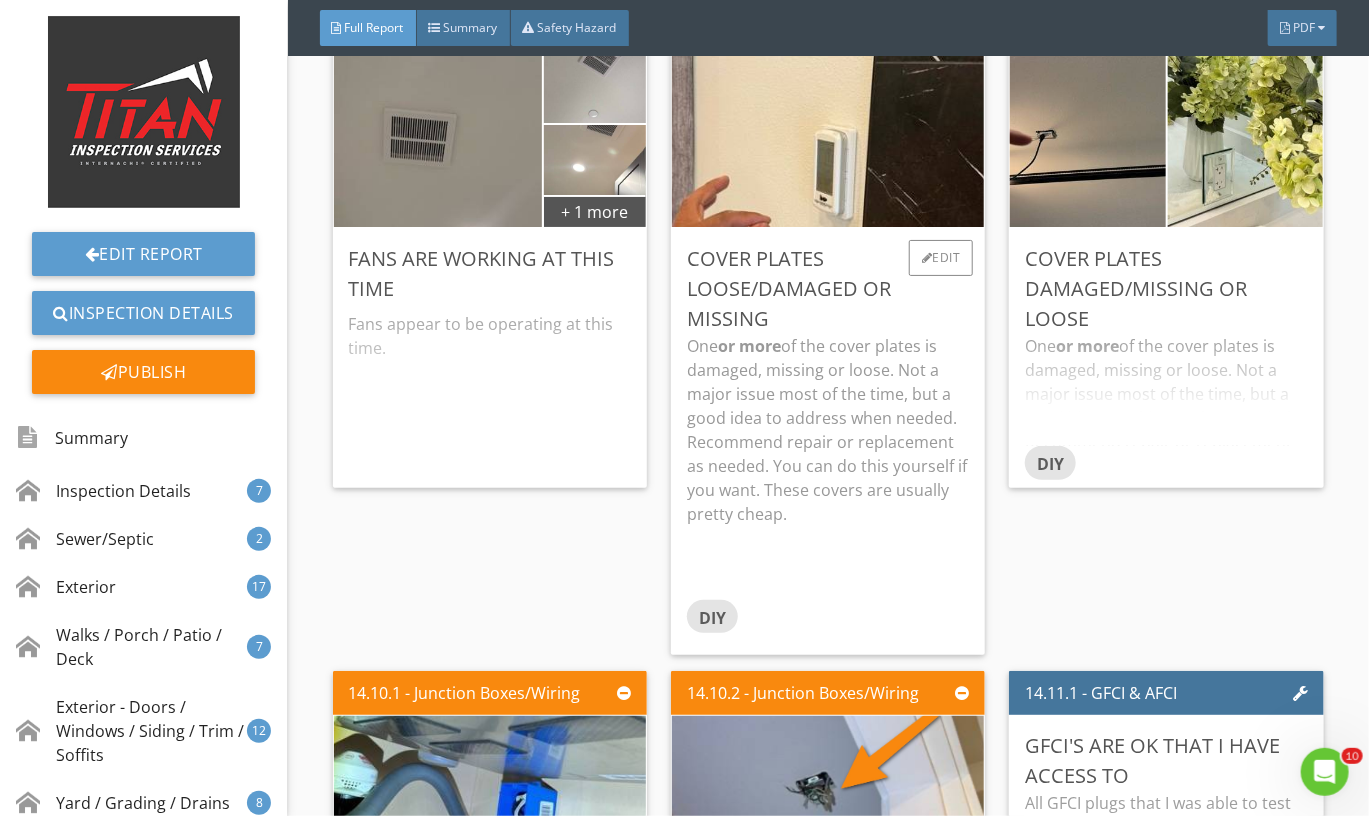 click on "One  or more  of the cover plates is damaged, missing or loose. Not a major issue most of the time, but a good idea to address when needed. Recommend repair or replacement as needed. You can do this yourself if you want. These covers are usually pretty cheap." at bounding box center [828, 430] 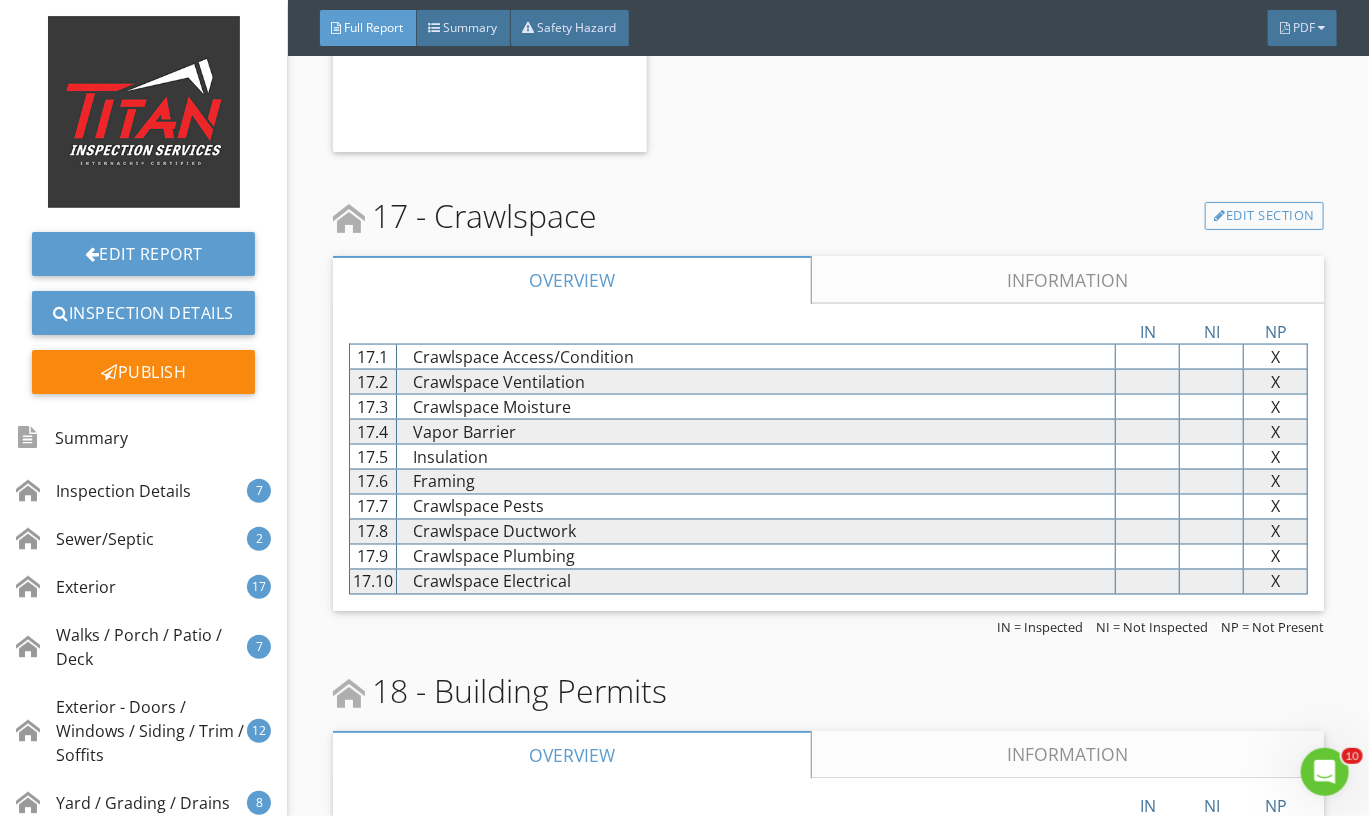 scroll, scrollTop: 37772, scrollLeft: 0, axis: vertical 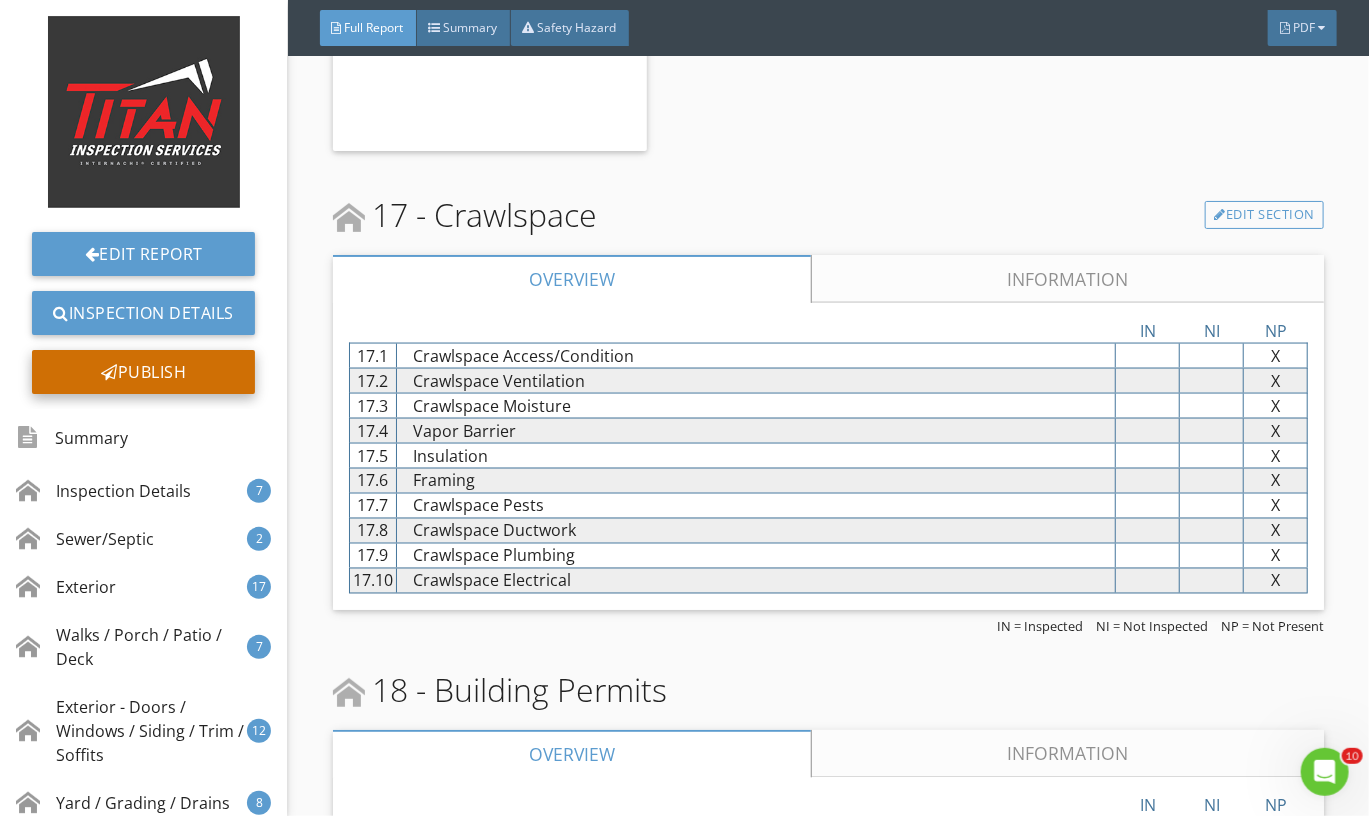 click on "Publish" at bounding box center (143, 372) 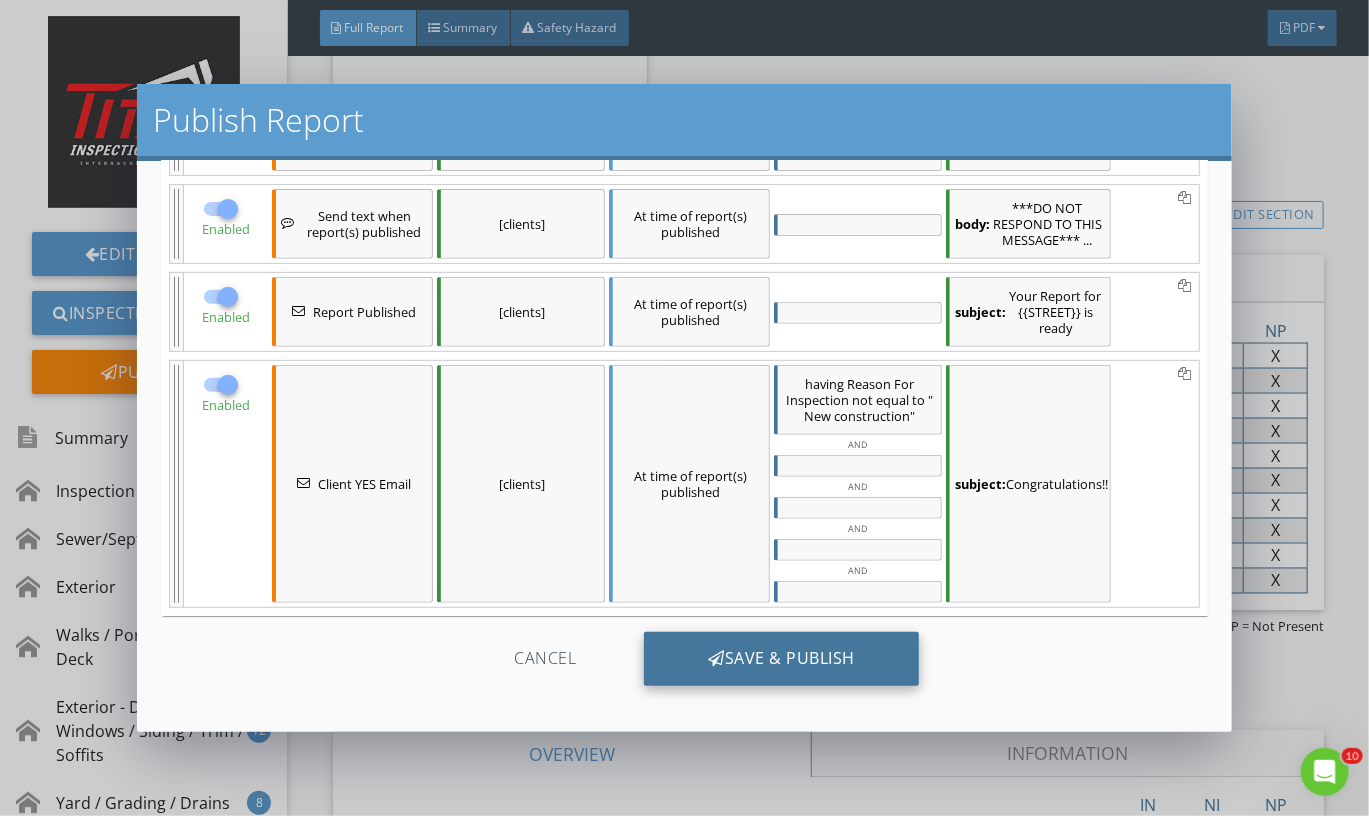 scroll, scrollTop: 332, scrollLeft: 0, axis: vertical 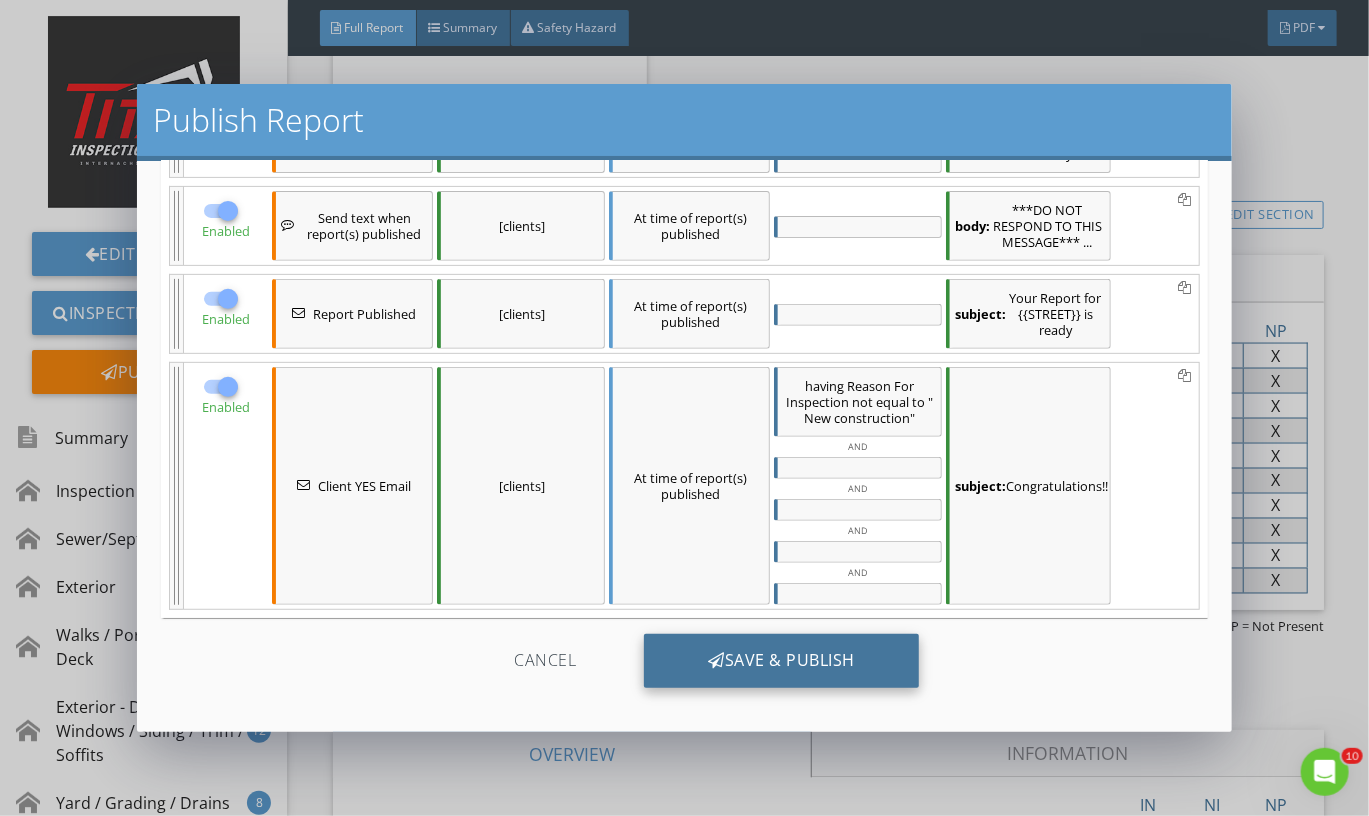 click on "Save & Publish" at bounding box center [781, 661] 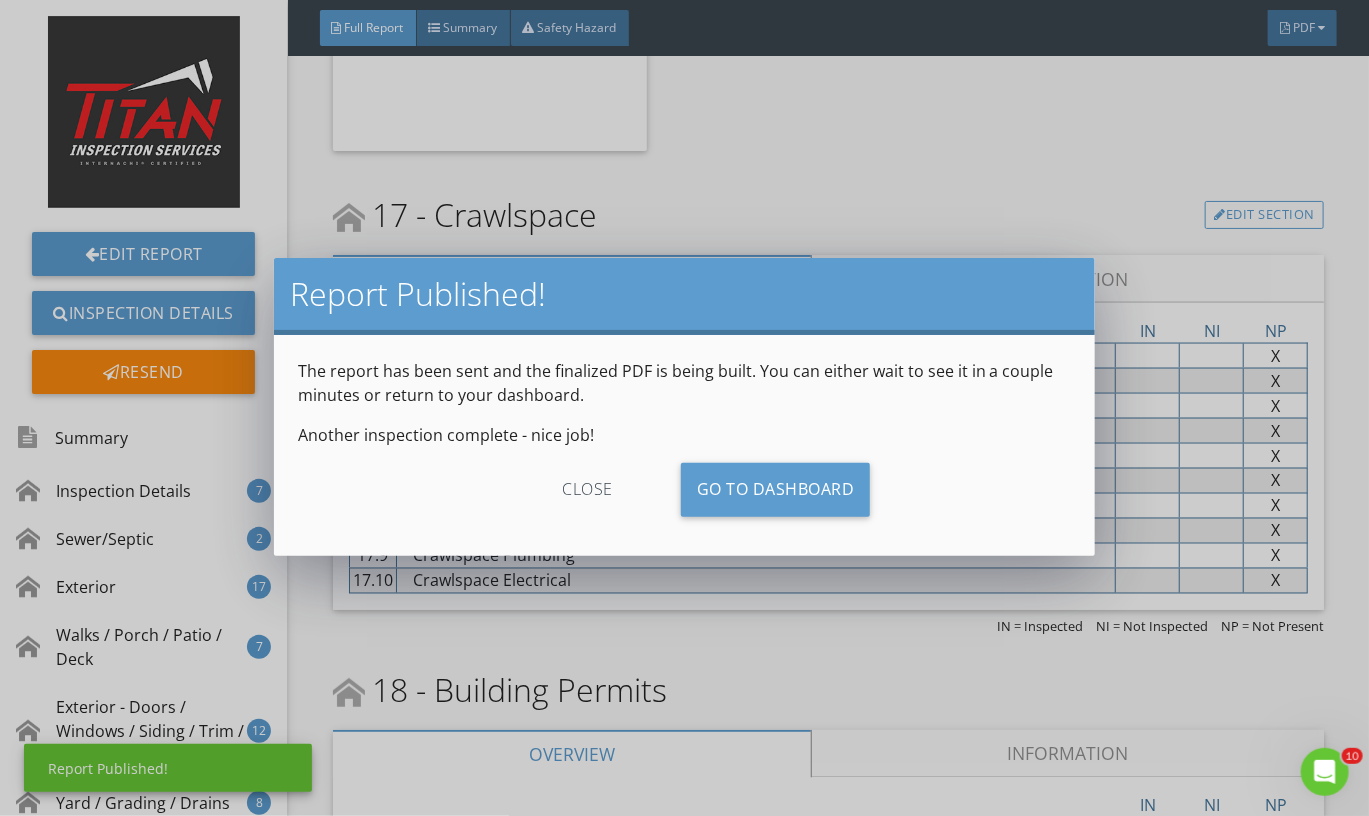 click on "close    Go To Dashboard" at bounding box center (684, 497) 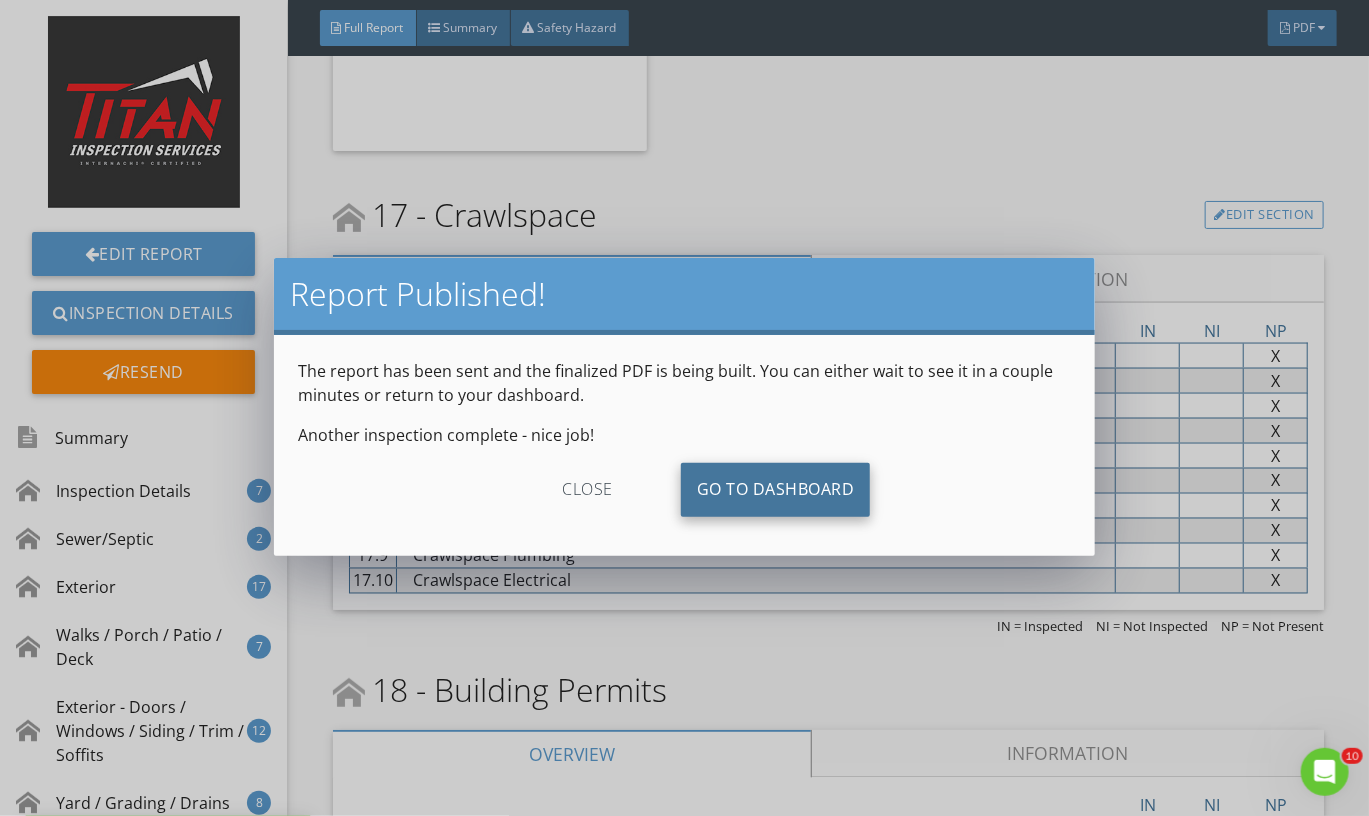 click on "Go To Dashboard" at bounding box center (776, 490) 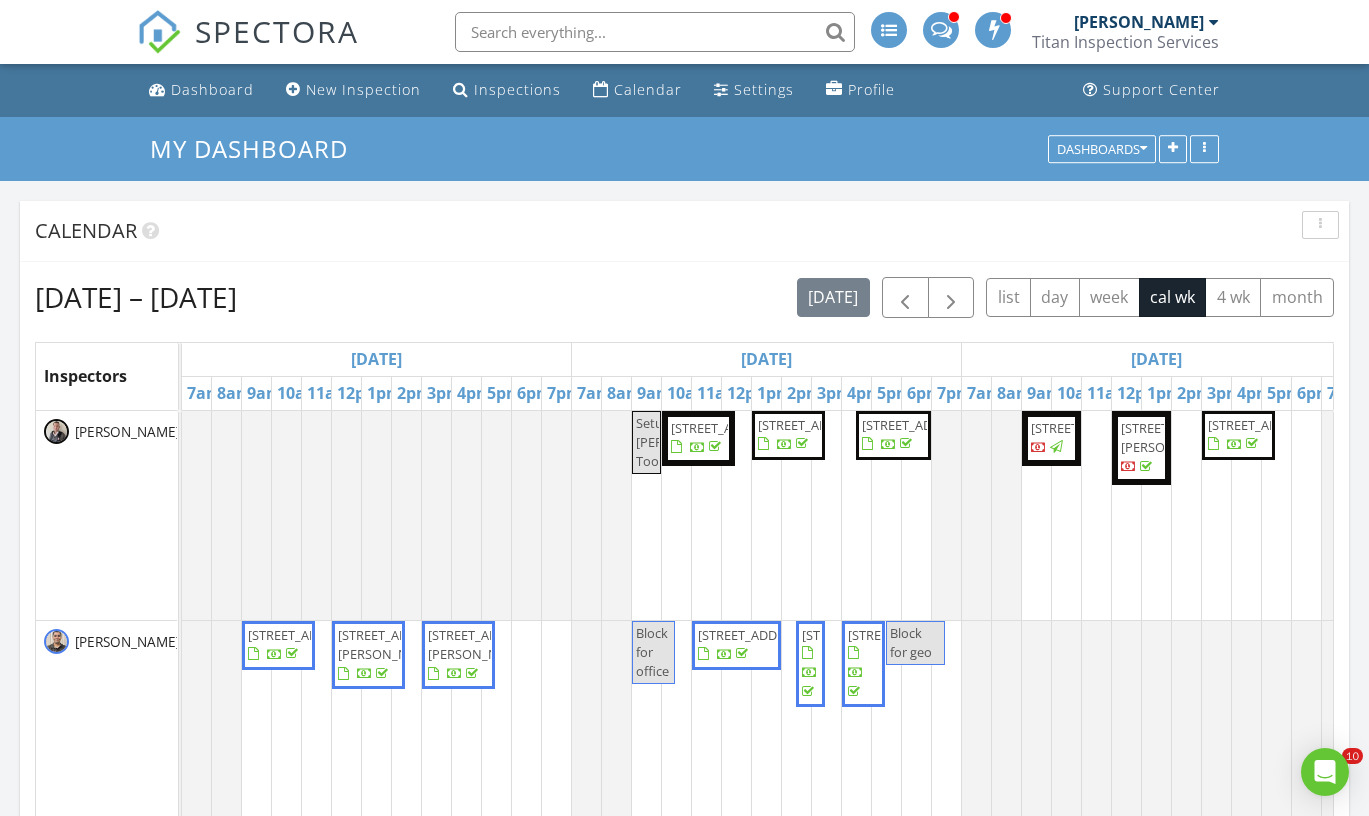 scroll, scrollTop: 425, scrollLeft: 0, axis: vertical 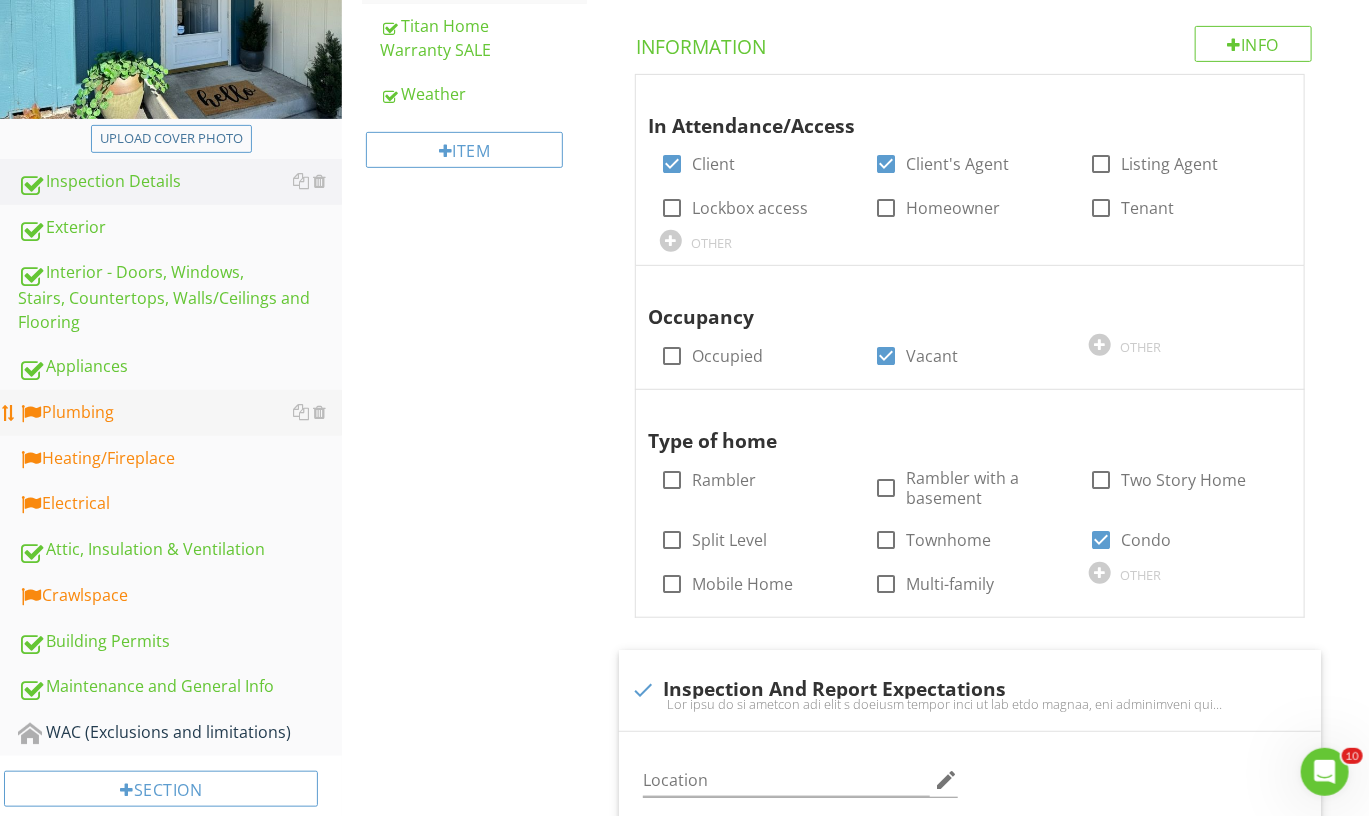 click on "Plumbing" at bounding box center (180, 413) 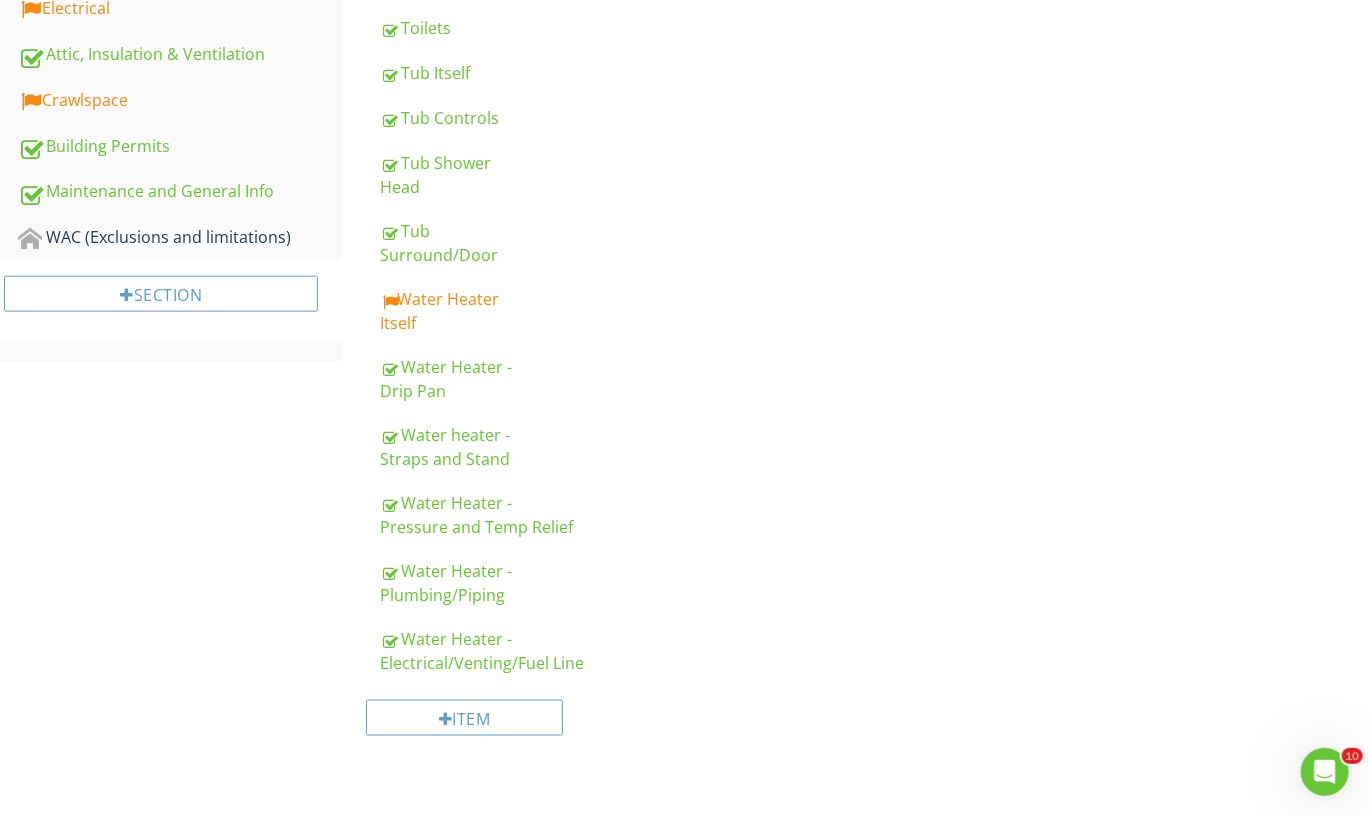 scroll, scrollTop: 849, scrollLeft: 0, axis: vertical 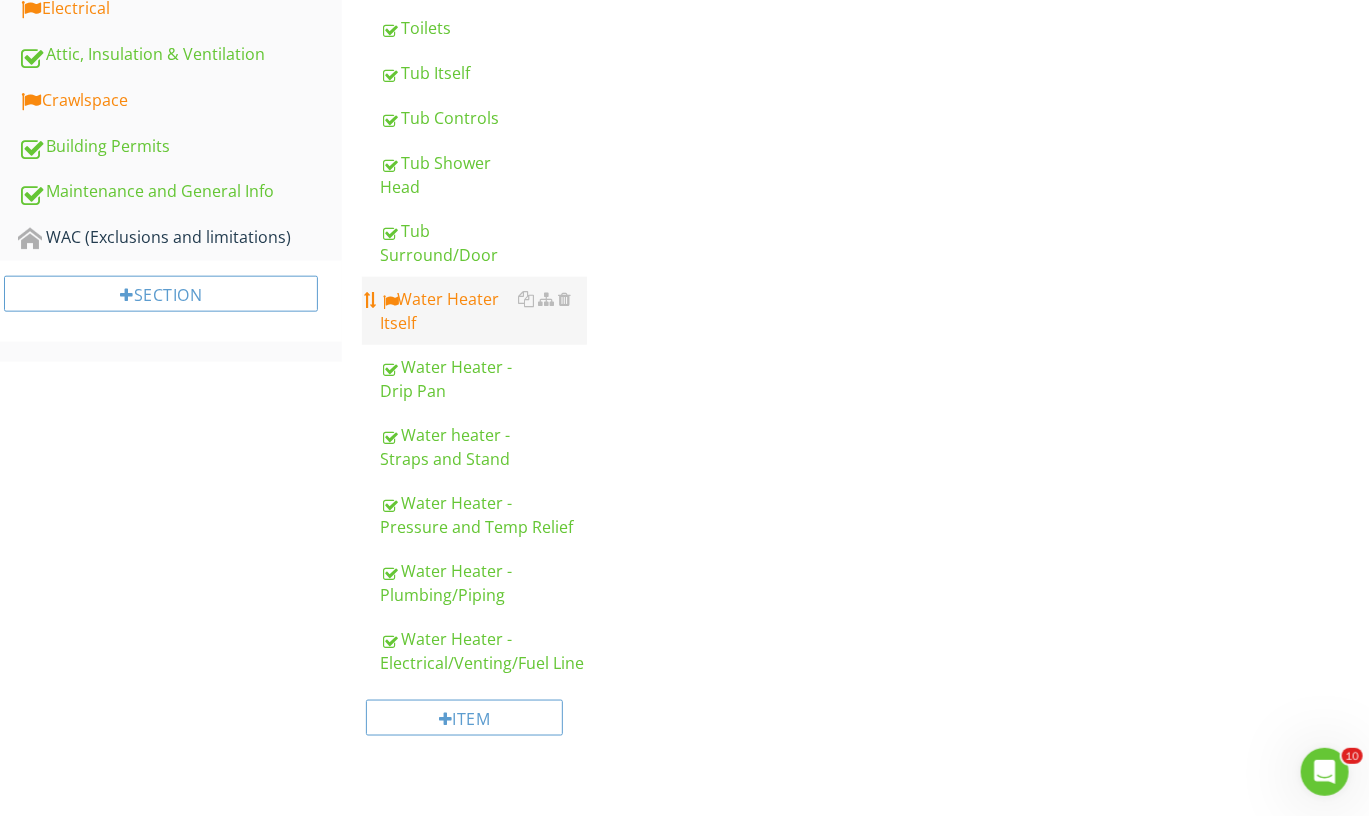 click on "Water Heater Itself" at bounding box center (483, 311) 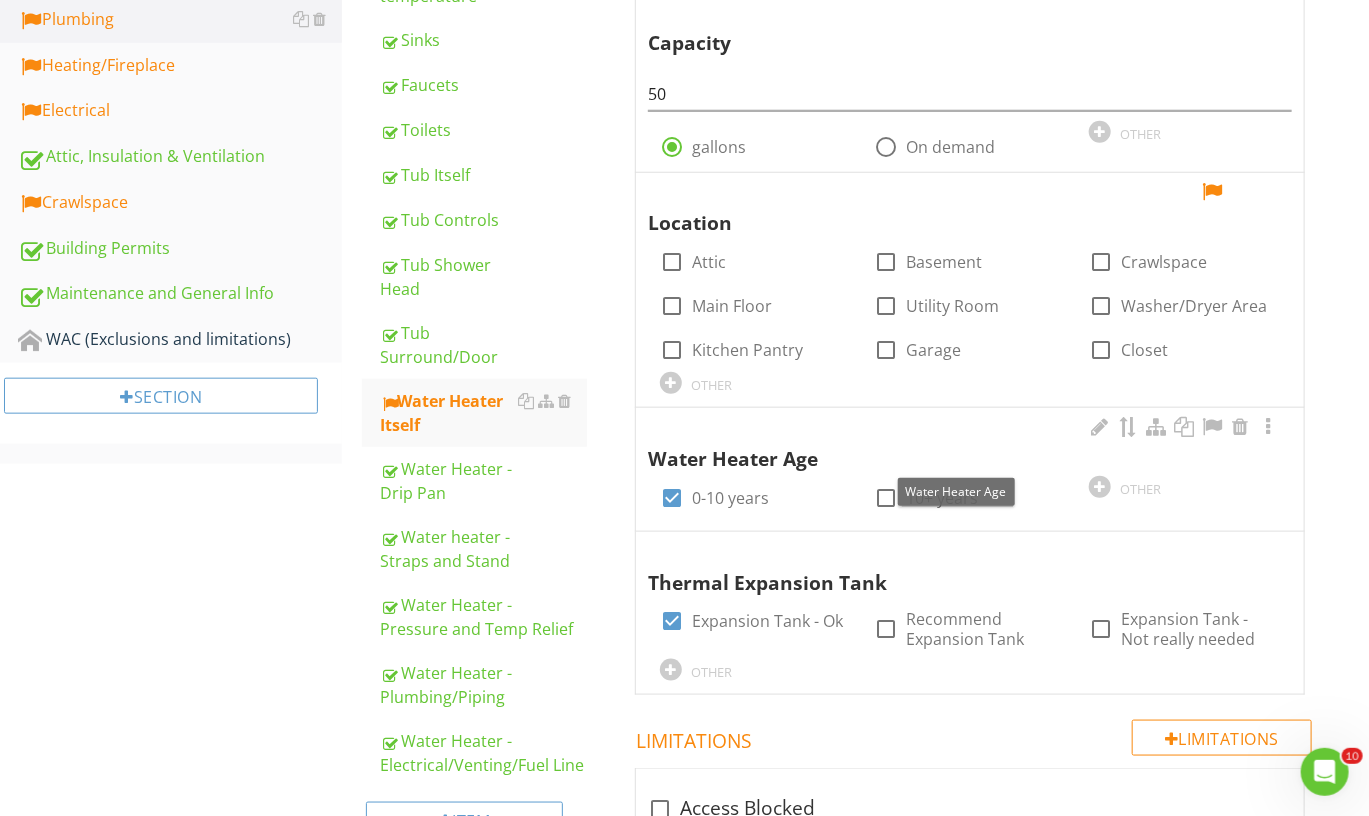 scroll, scrollTop: 730, scrollLeft: 0, axis: vertical 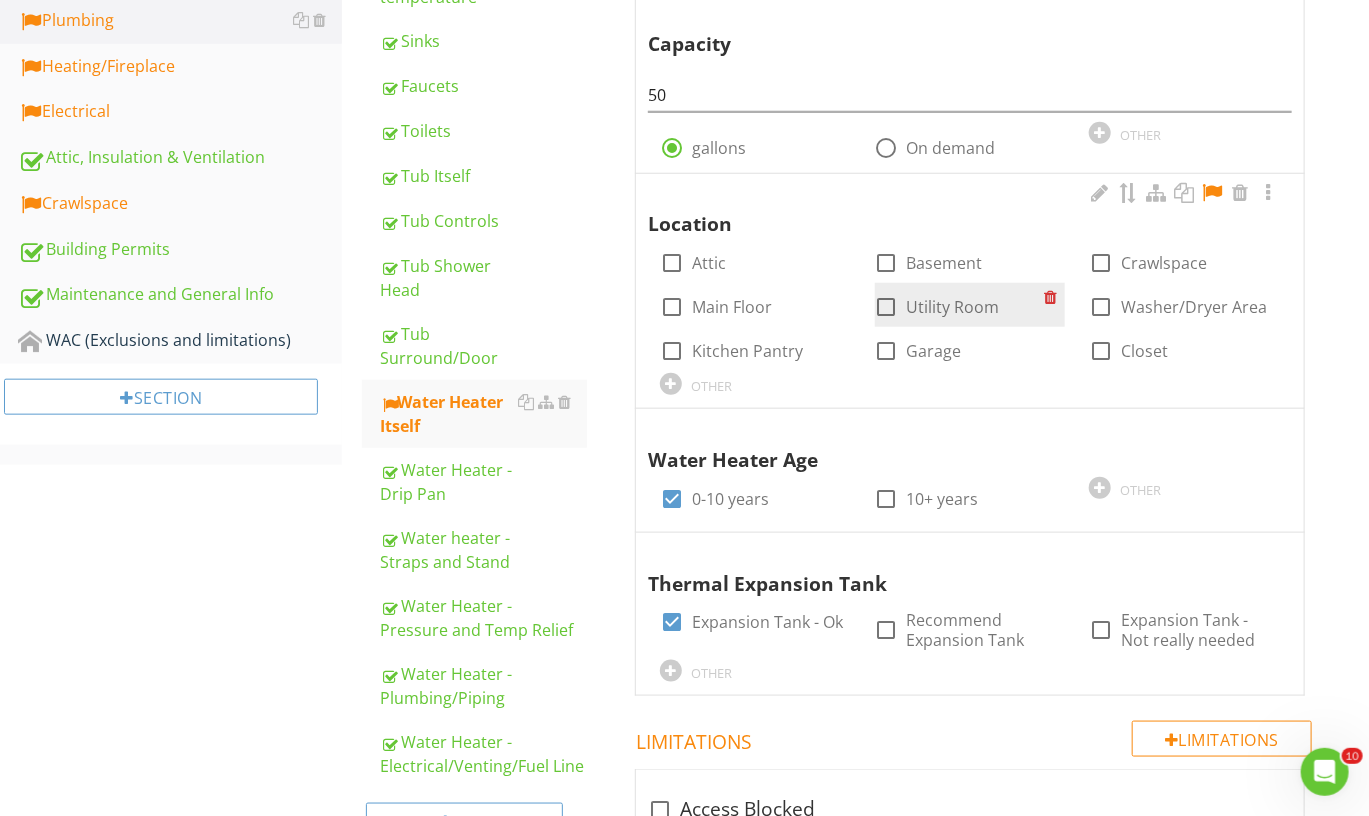 click at bounding box center (887, 307) 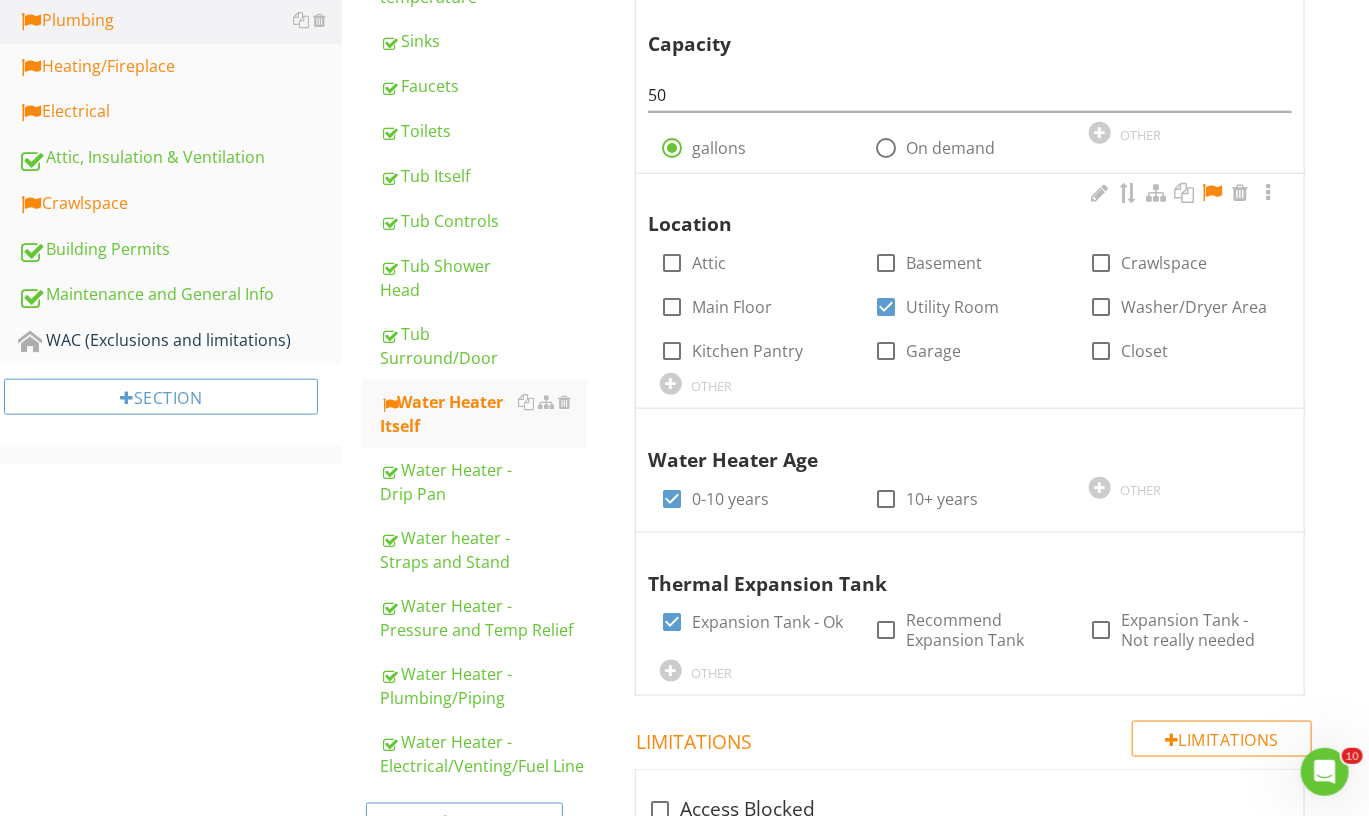 click at bounding box center (1212, 193) 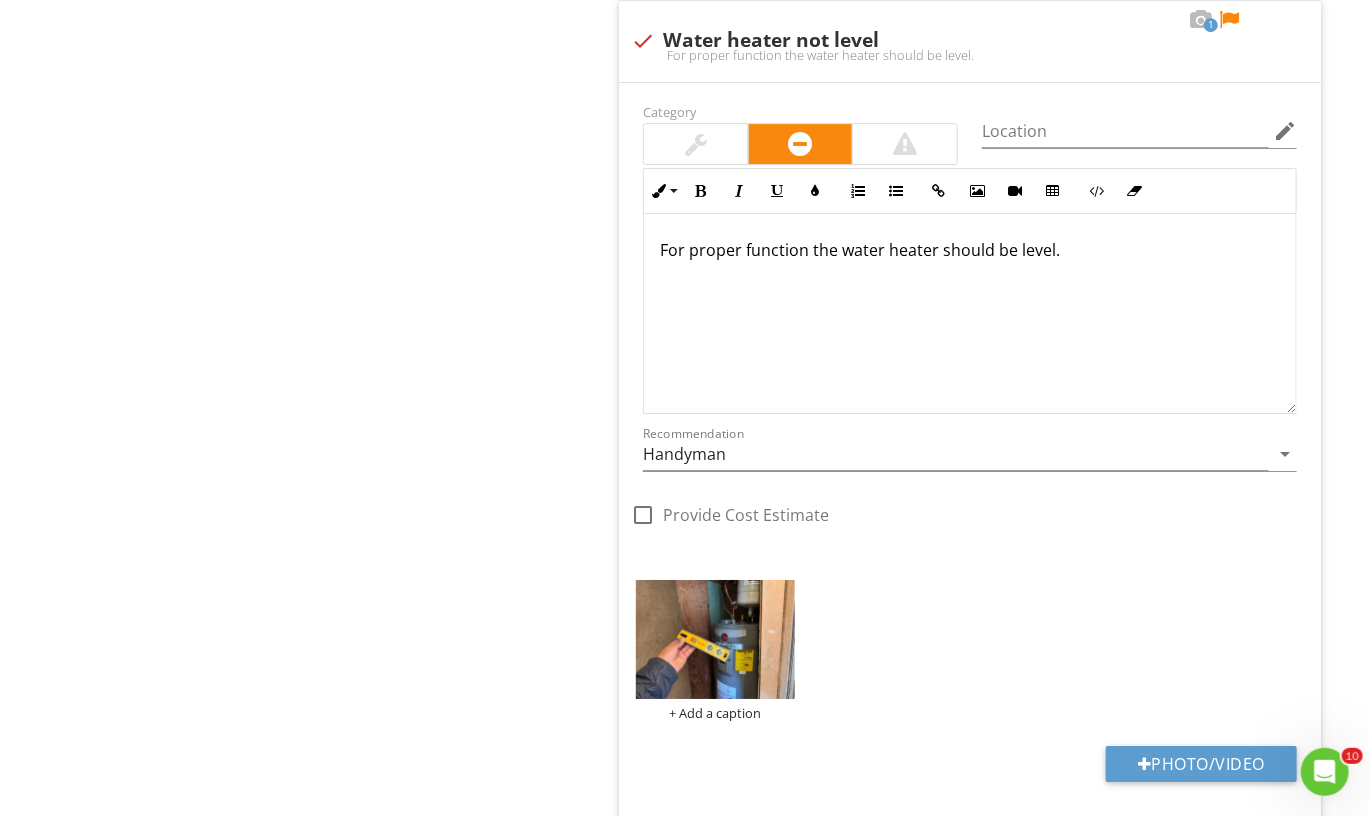 scroll, scrollTop: 2783, scrollLeft: 0, axis: vertical 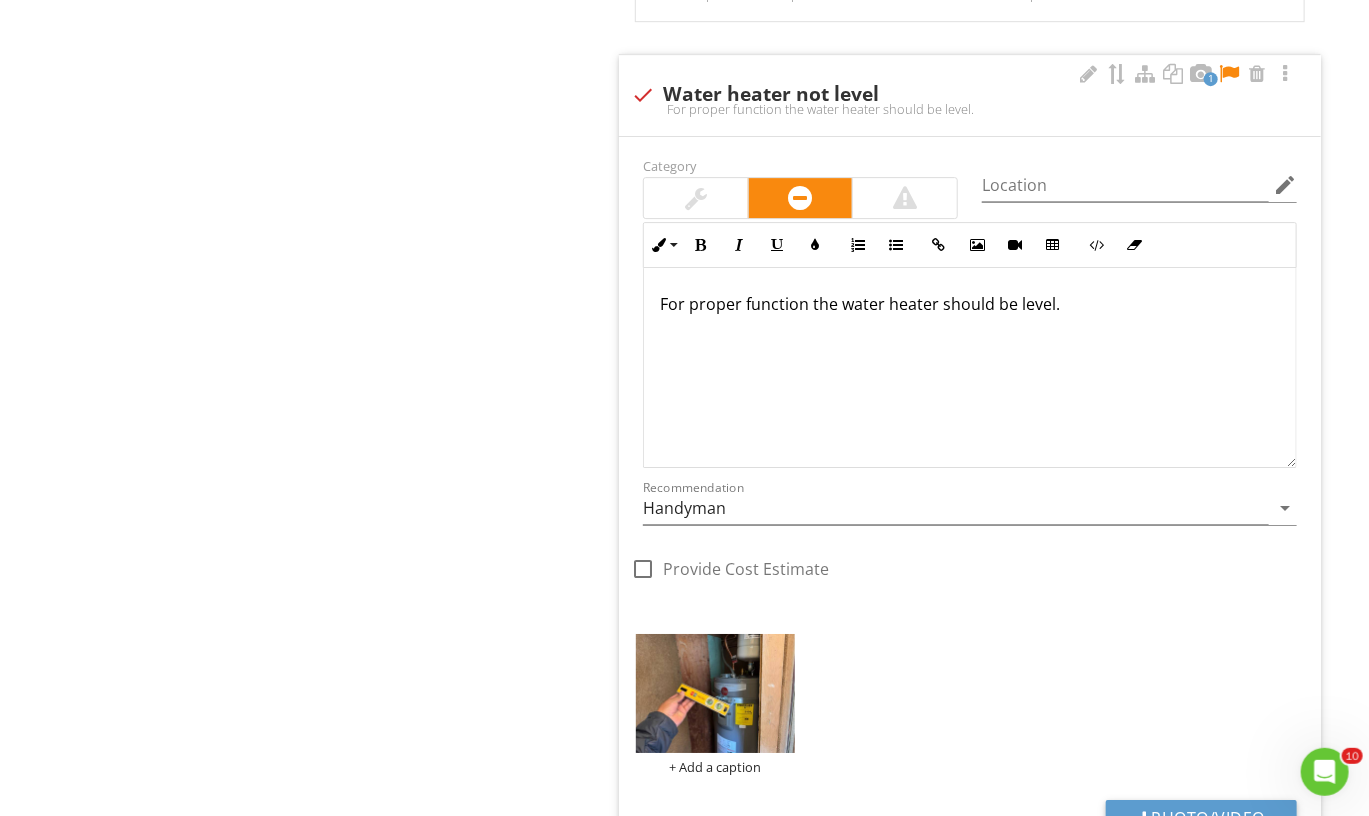 click at bounding box center (1229, 74) 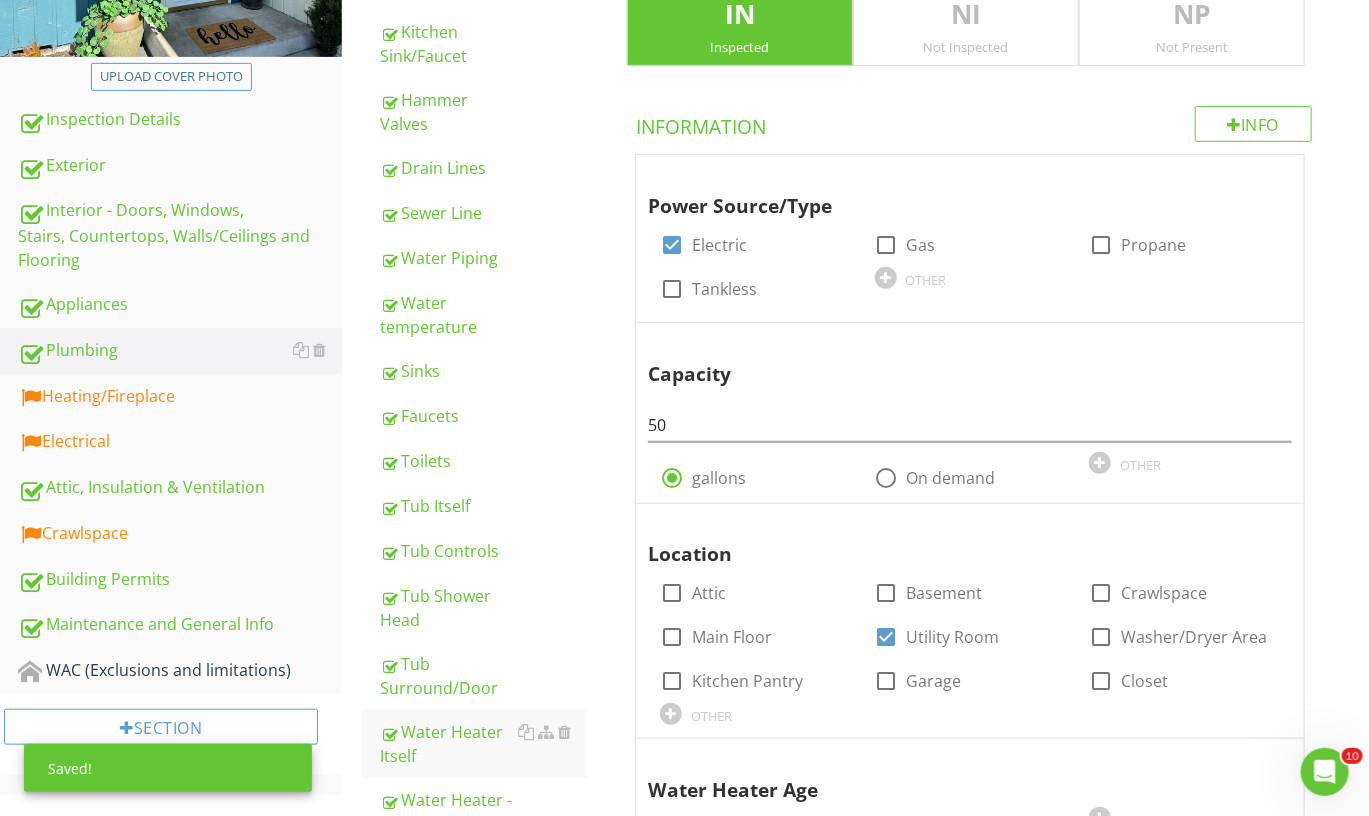 scroll, scrollTop: 520, scrollLeft: 0, axis: vertical 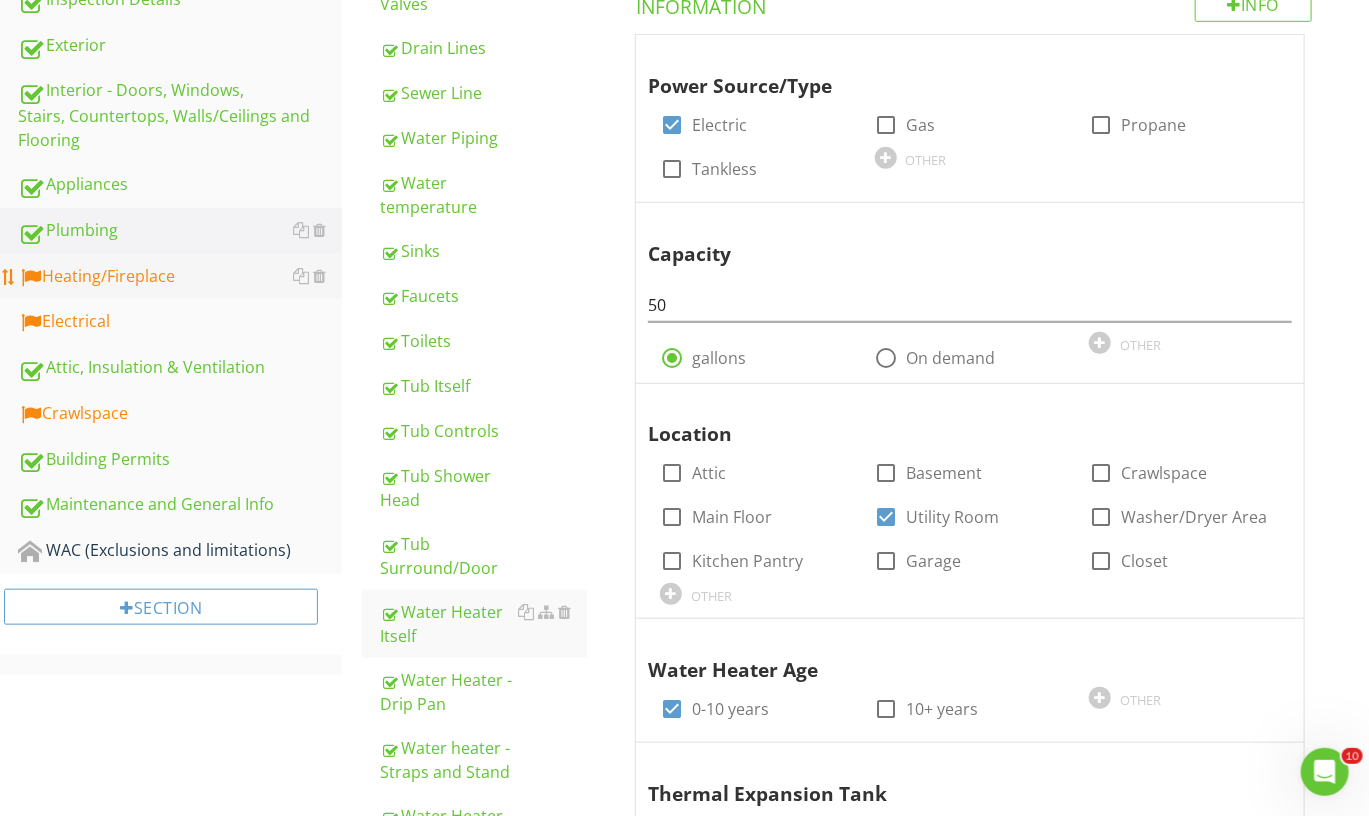 click on "Heating/Fireplace" at bounding box center [180, 277] 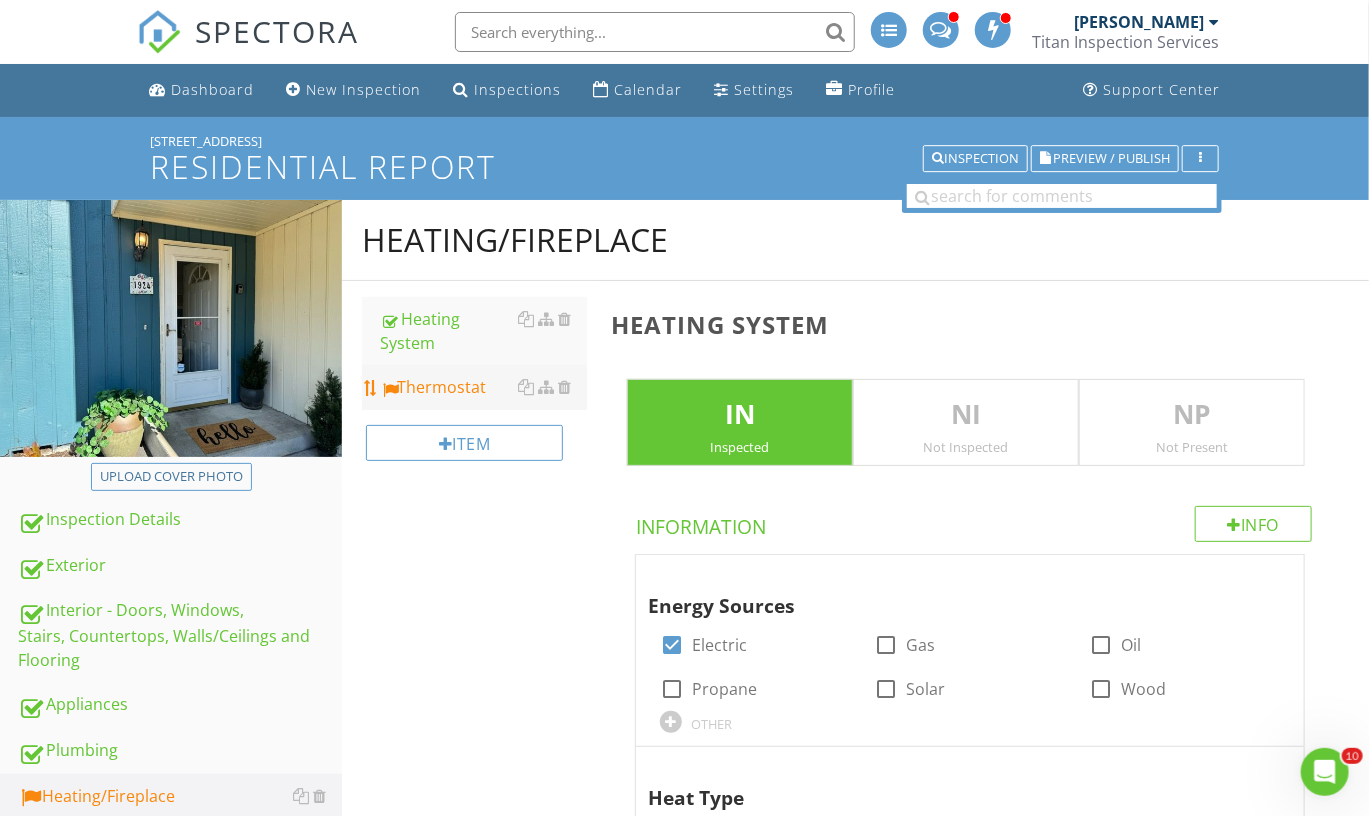 scroll, scrollTop: 0, scrollLeft: 0, axis: both 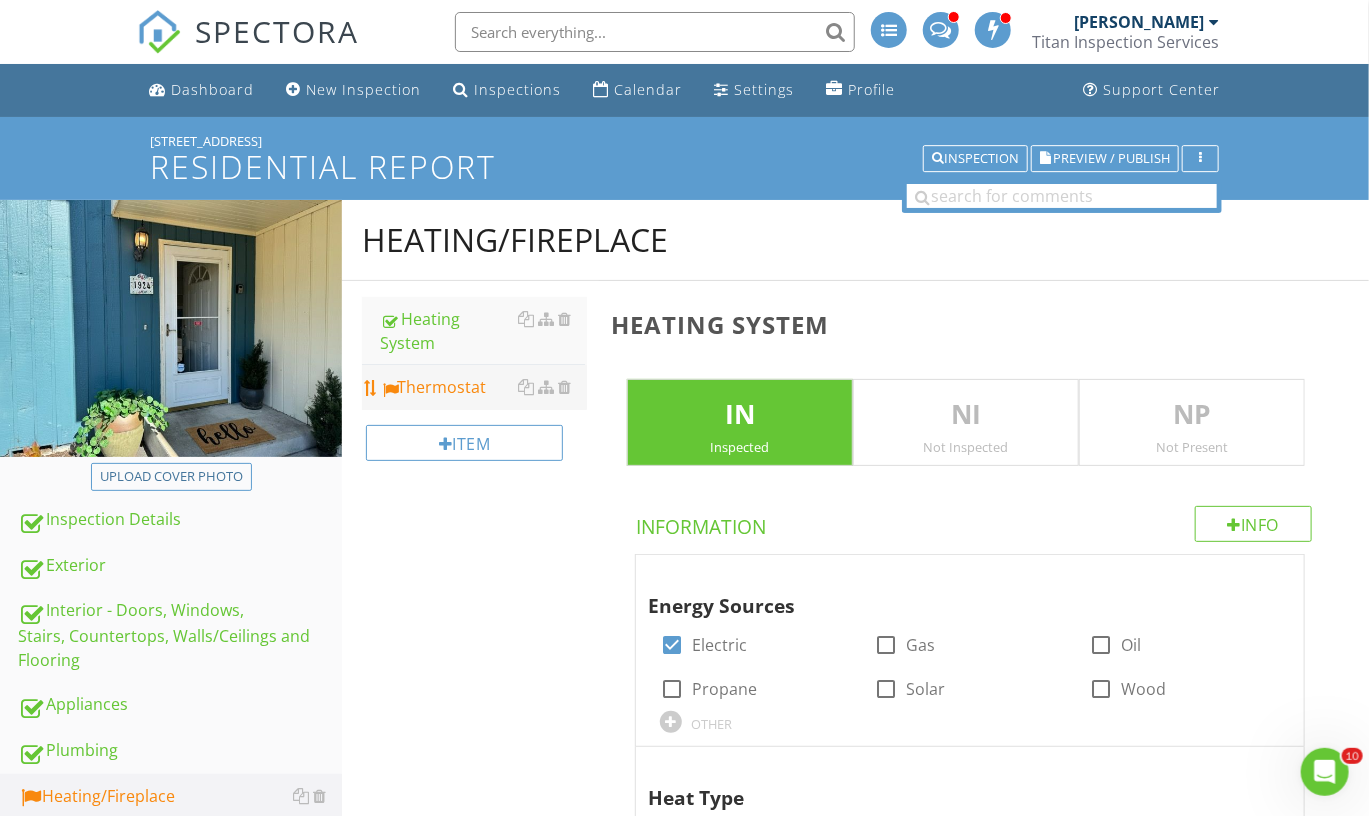 click on "Thermostat" at bounding box center (483, 387) 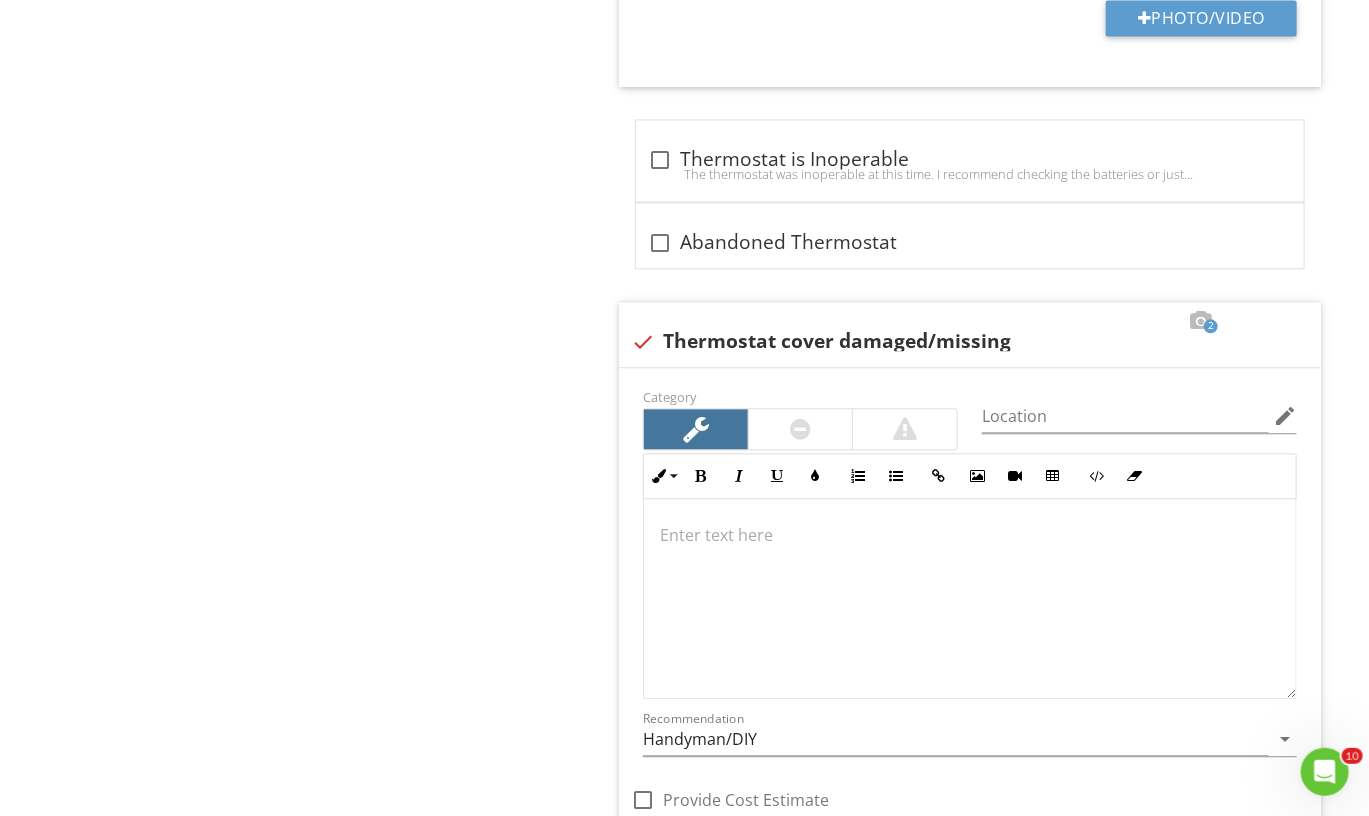 scroll, scrollTop: 1851, scrollLeft: 0, axis: vertical 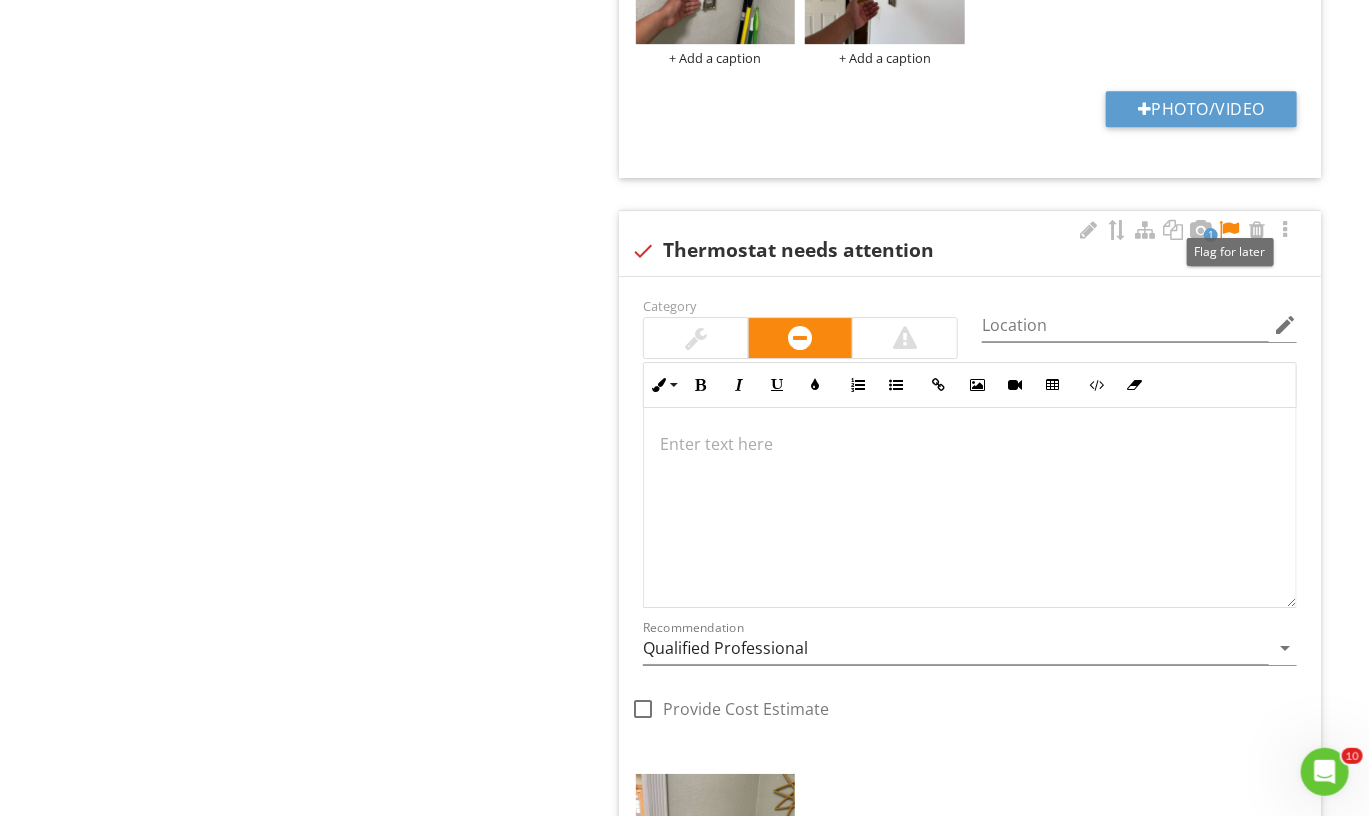 click at bounding box center (1229, 230) 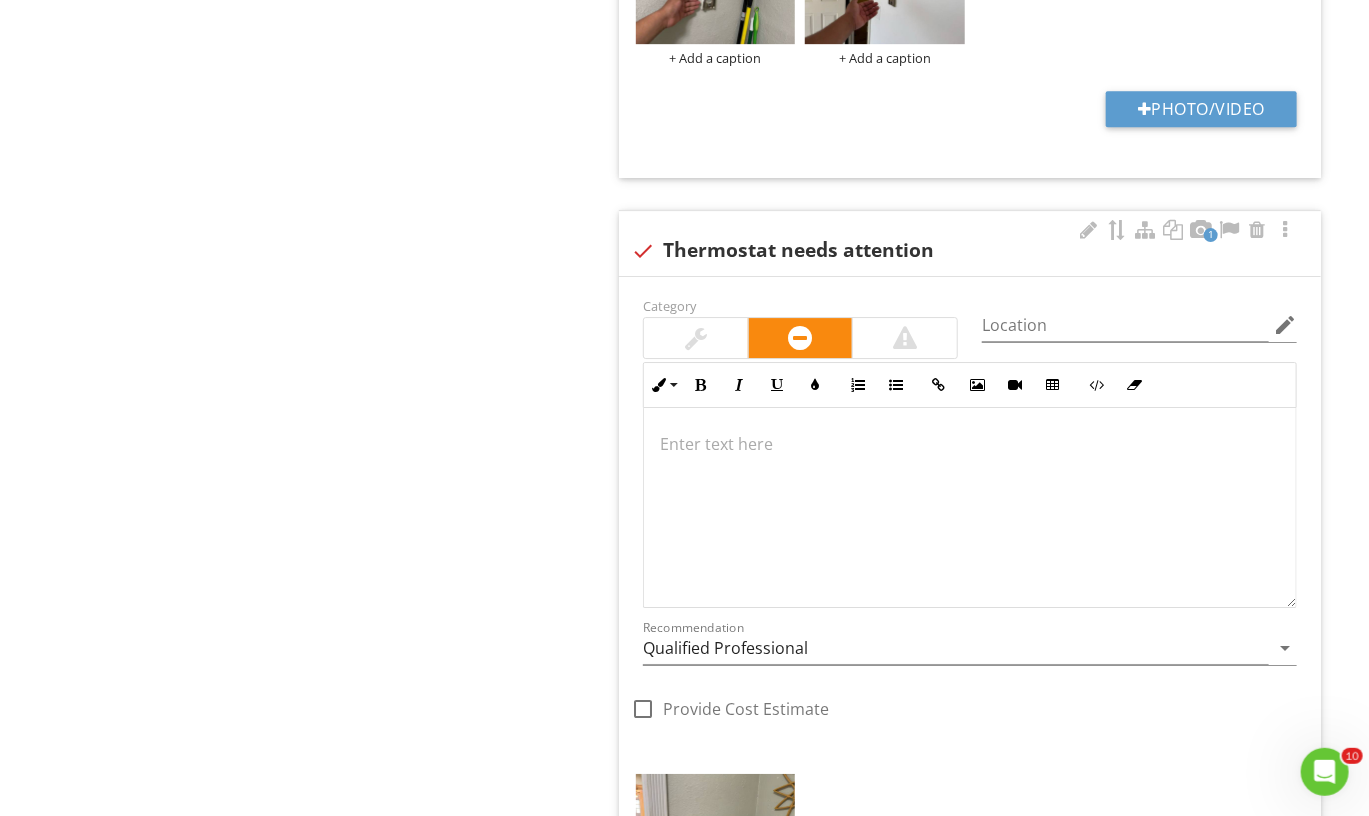 click at bounding box center (970, 508) 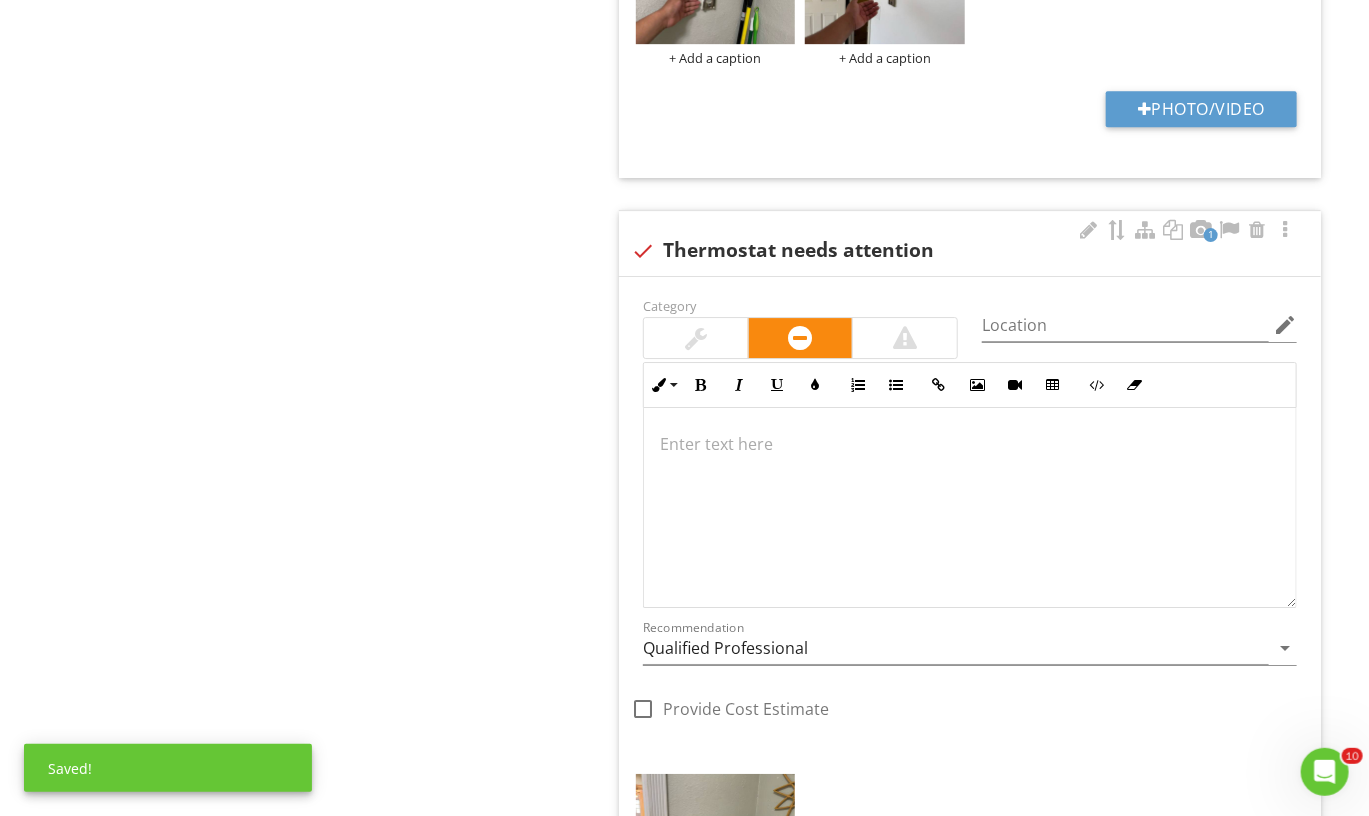 type 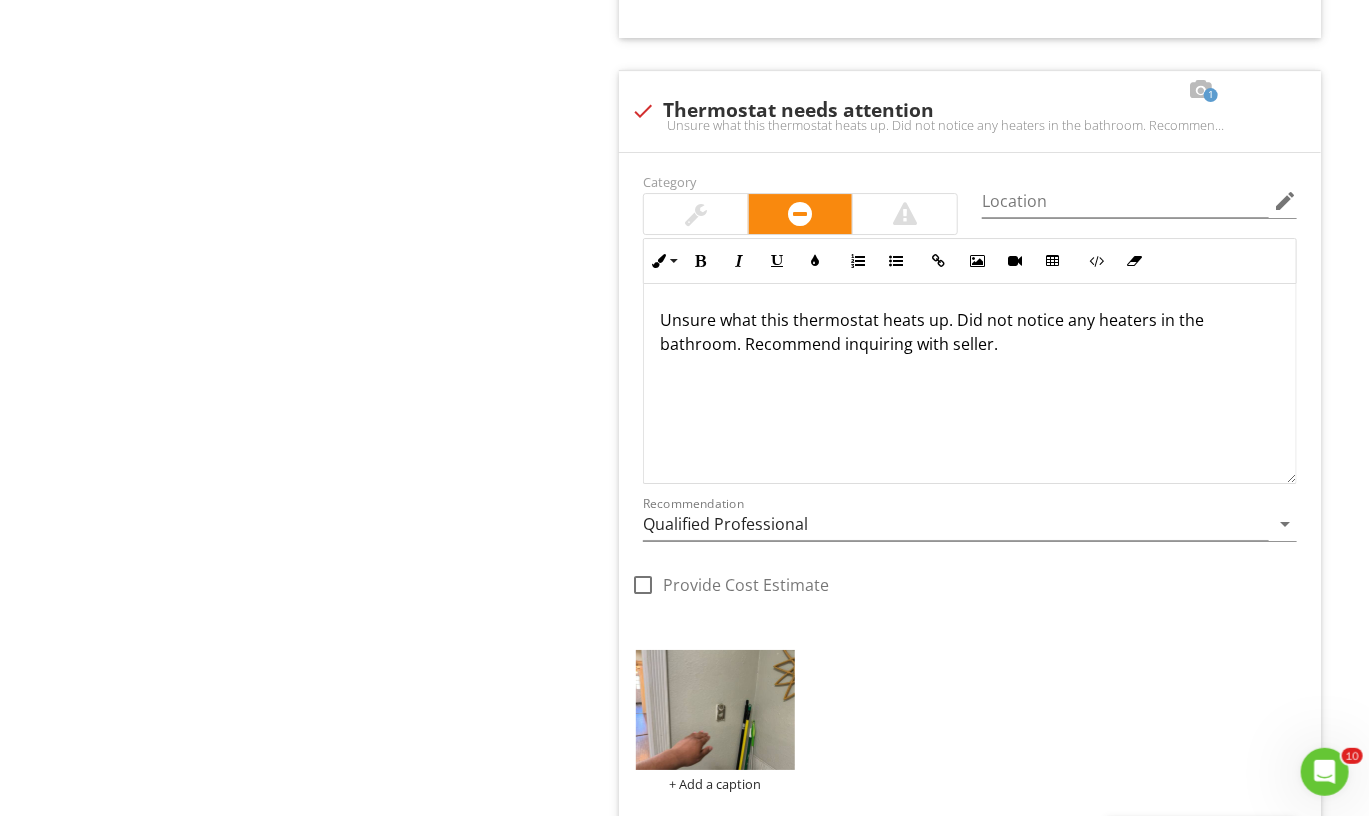 scroll, scrollTop: 3135, scrollLeft: 0, axis: vertical 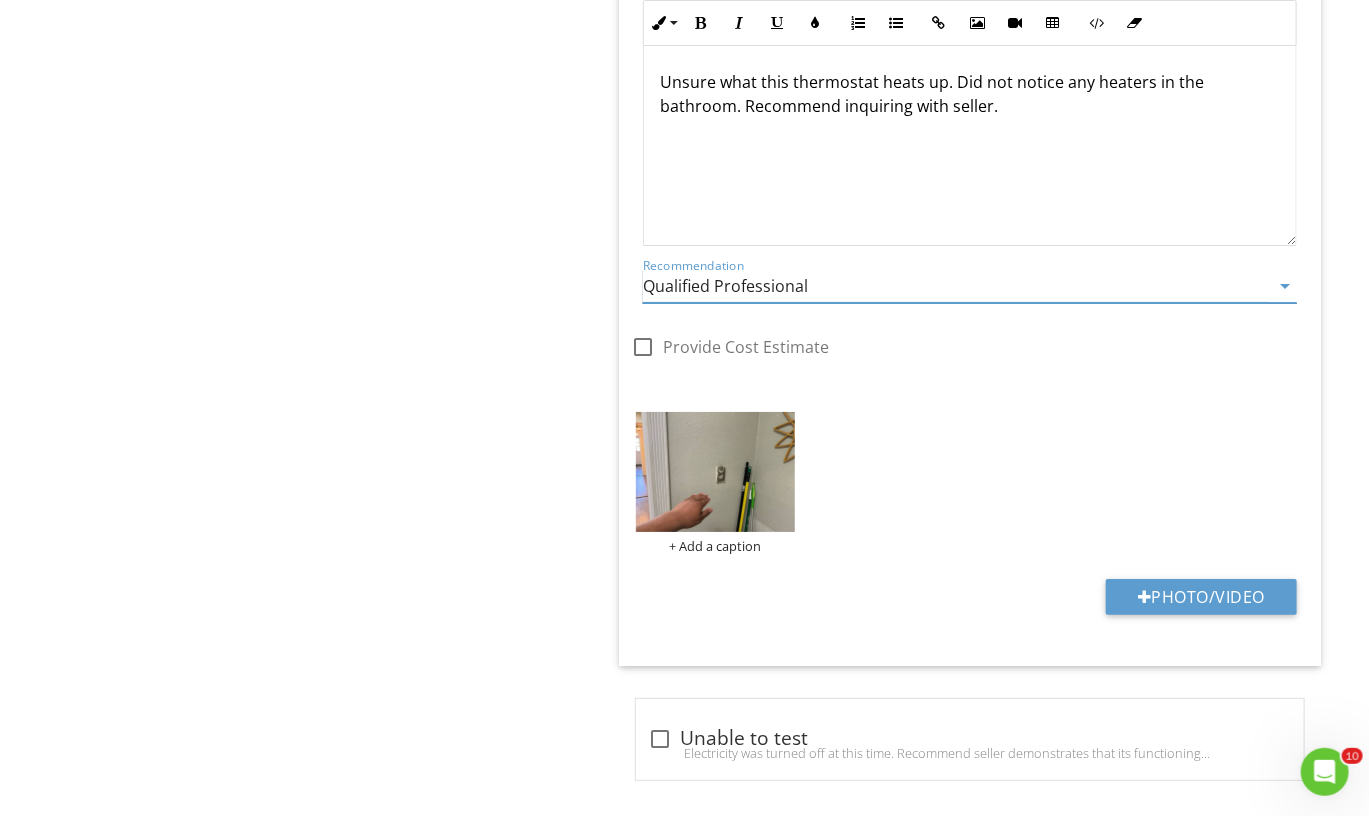 click on "Qualified Professional" at bounding box center (956, 286) 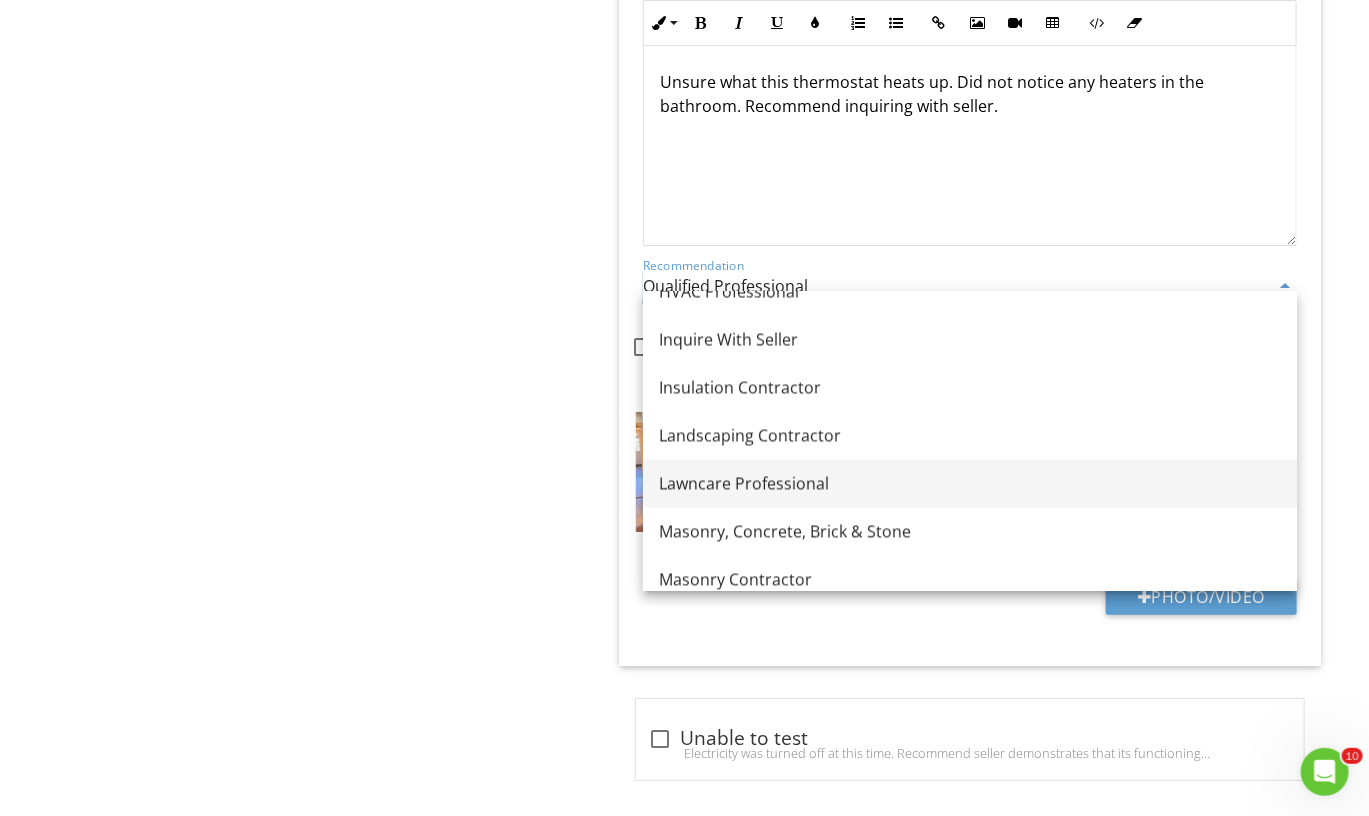scroll, scrollTop: 1557, scrollLeft: 0, axis: vertical 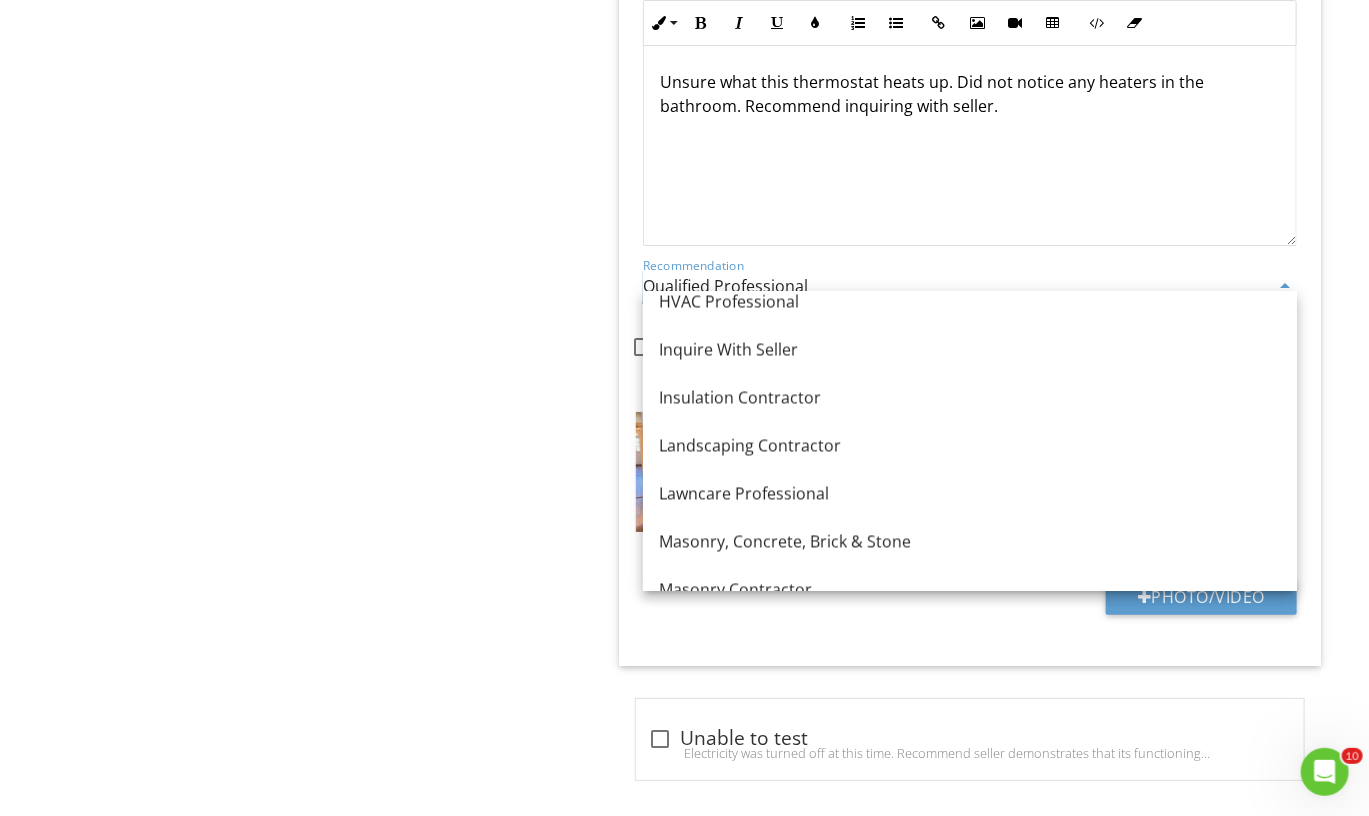 click on "Inquire With Seller" at bounding box center [970, 350] 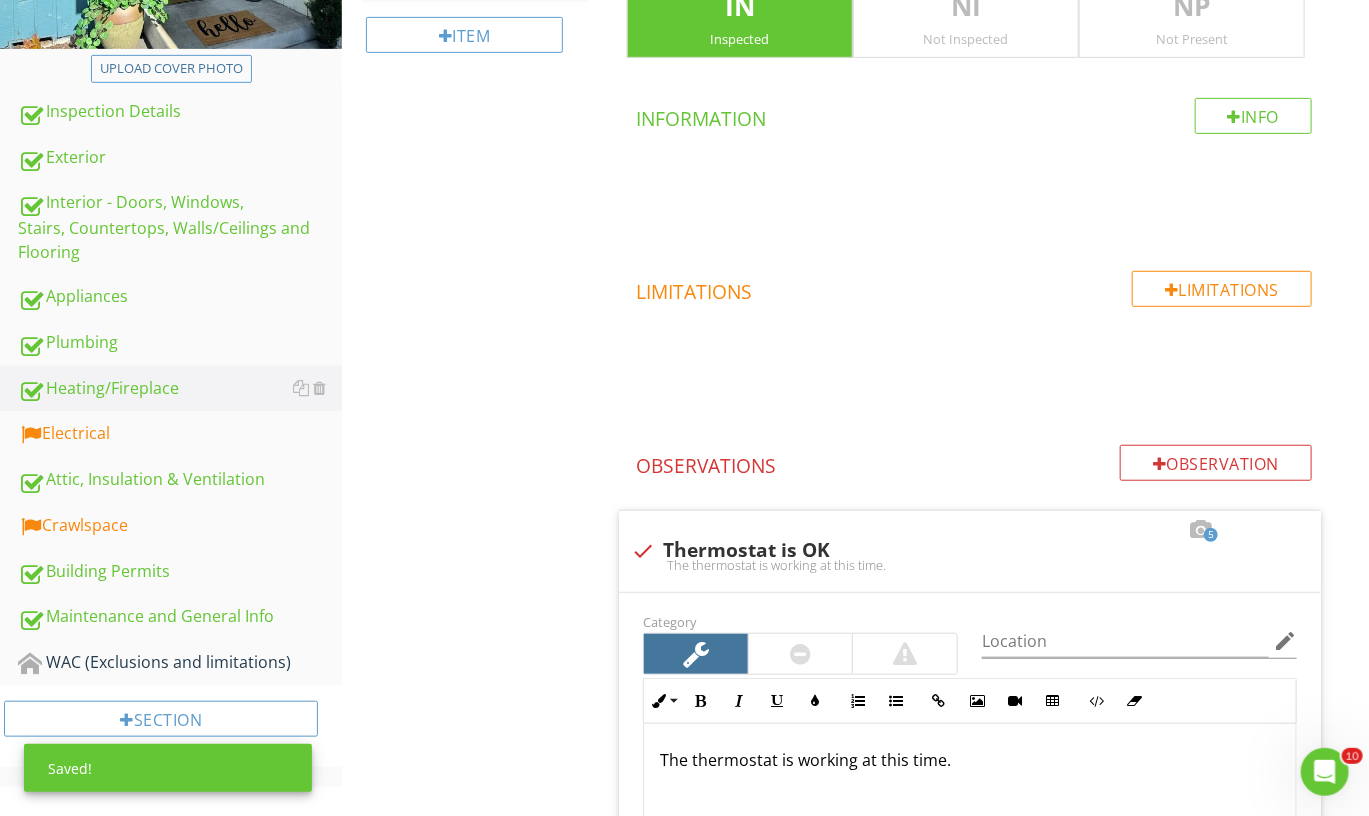 scroll, scrollTop: 394, scrollLeft: 0, axis: vertical 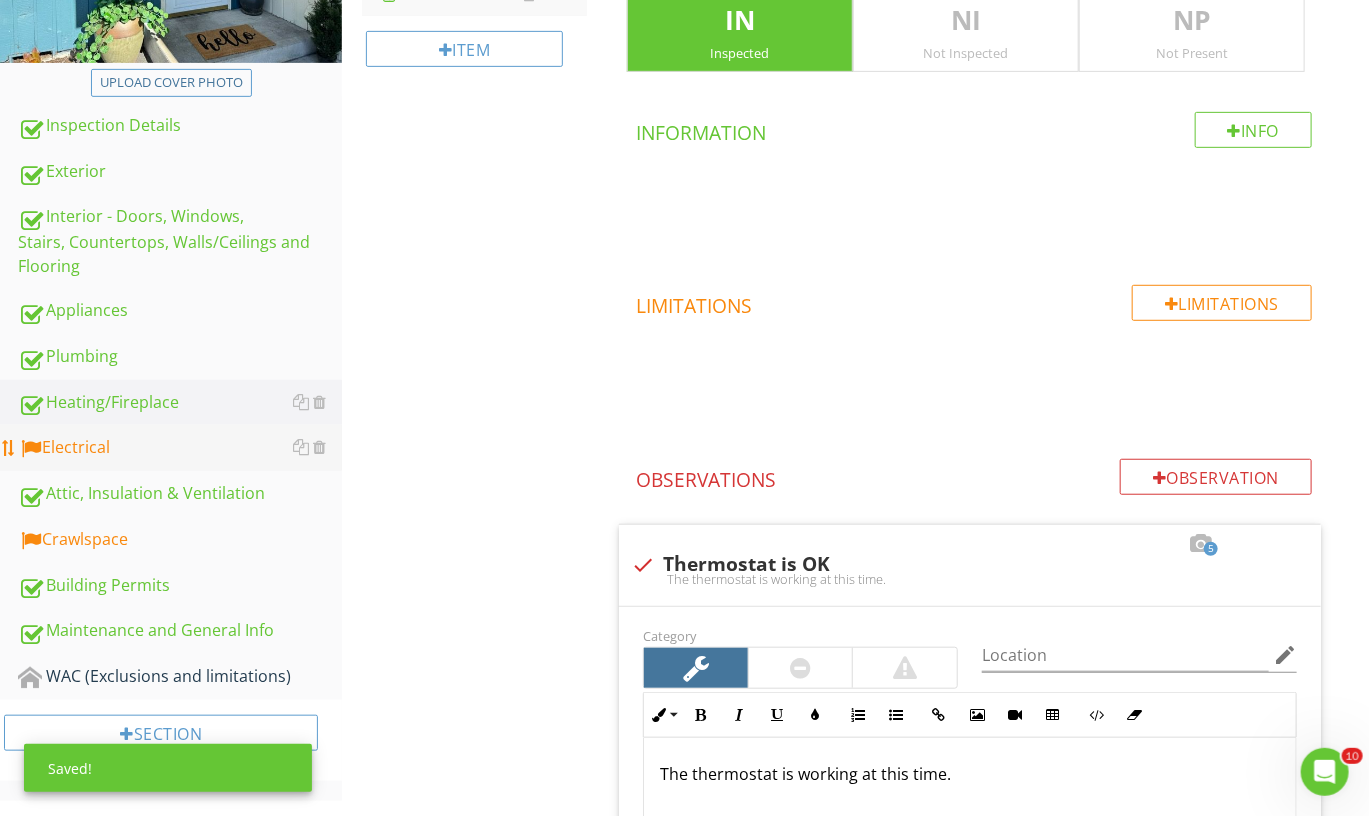 click on "Electrical" at bounding box center (180, 448) 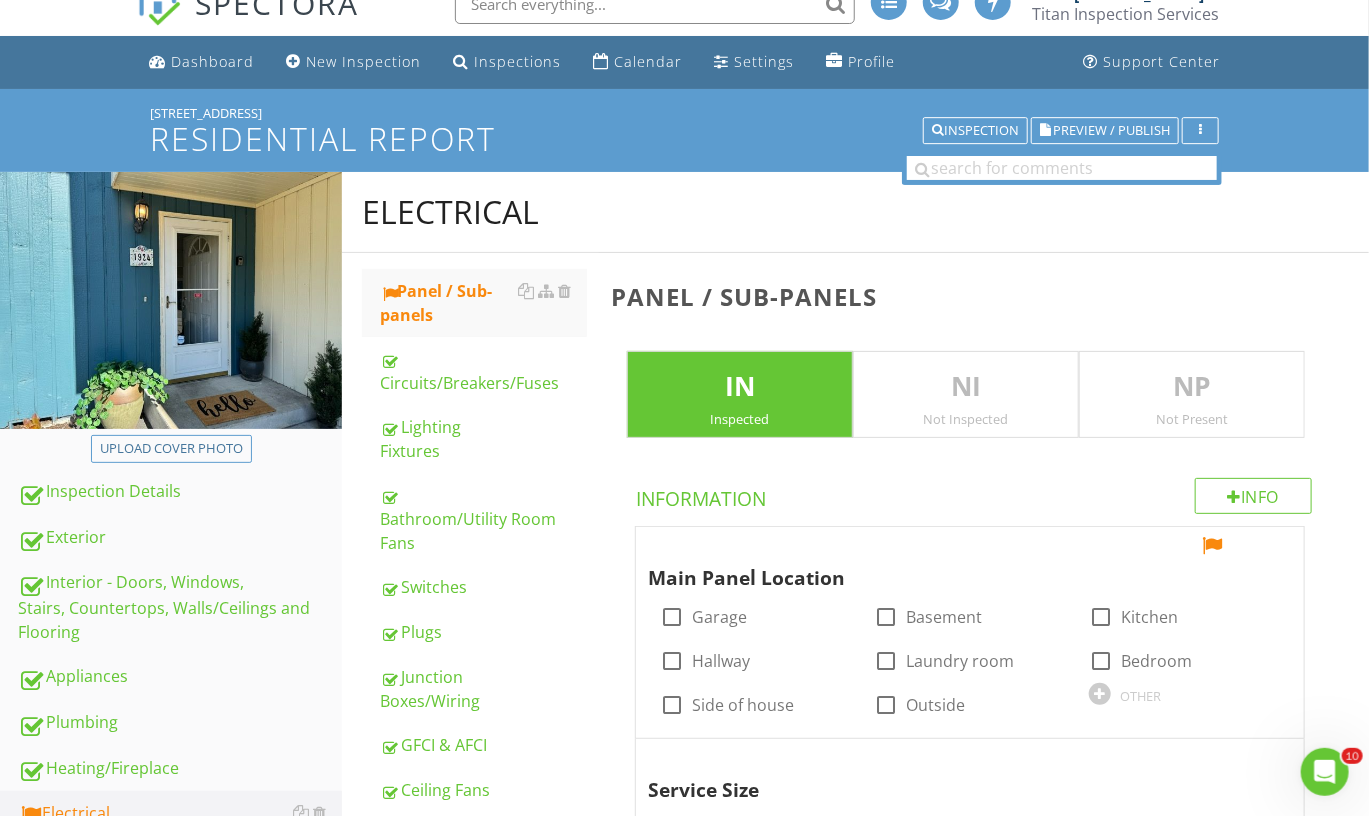 scroll, scrollTop: 0, scrollLeft: 0, axis: both 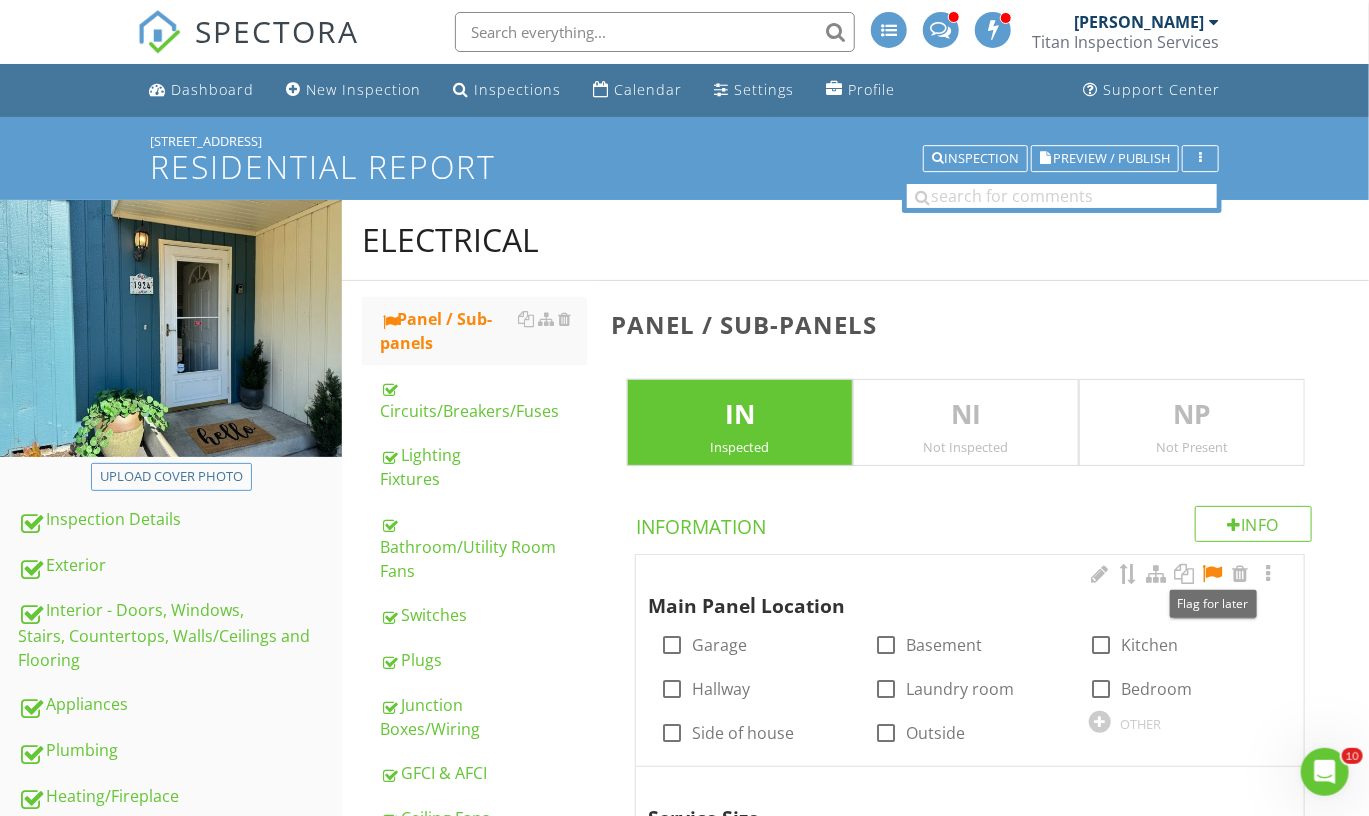 click at bounding box center (1212, 574) 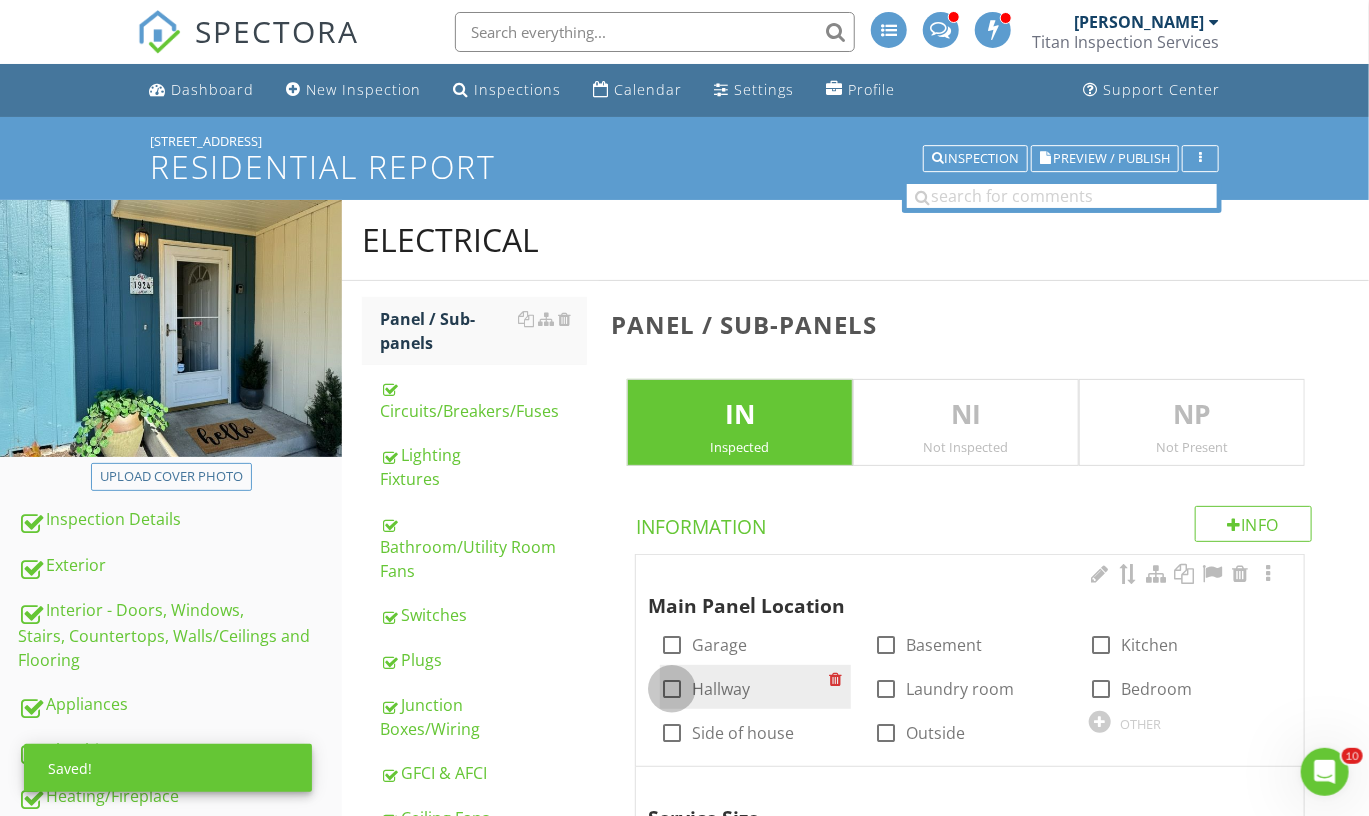 click at bounding box center [672, 689] 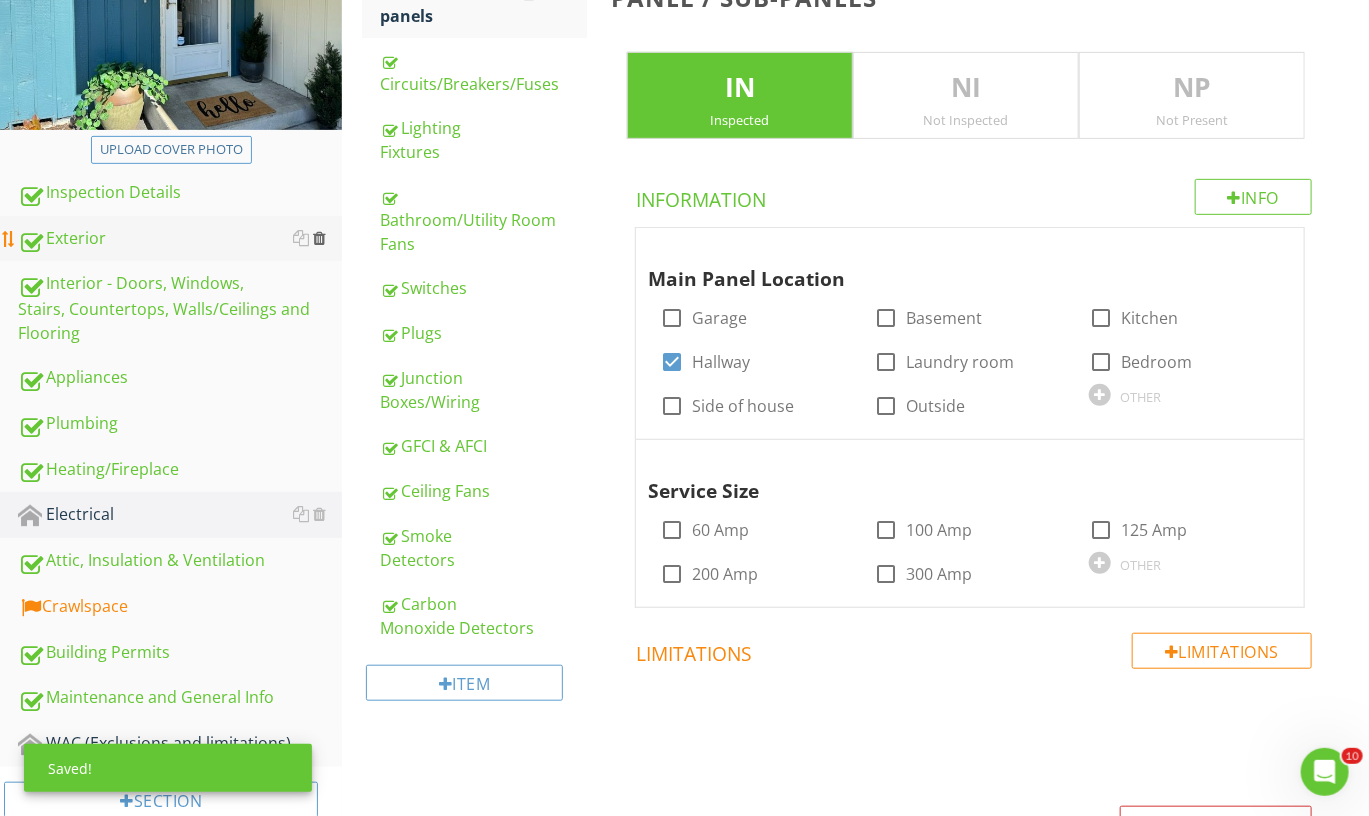 scroll, scrollTop: 322, scrollLeft: 0, axis: vertical 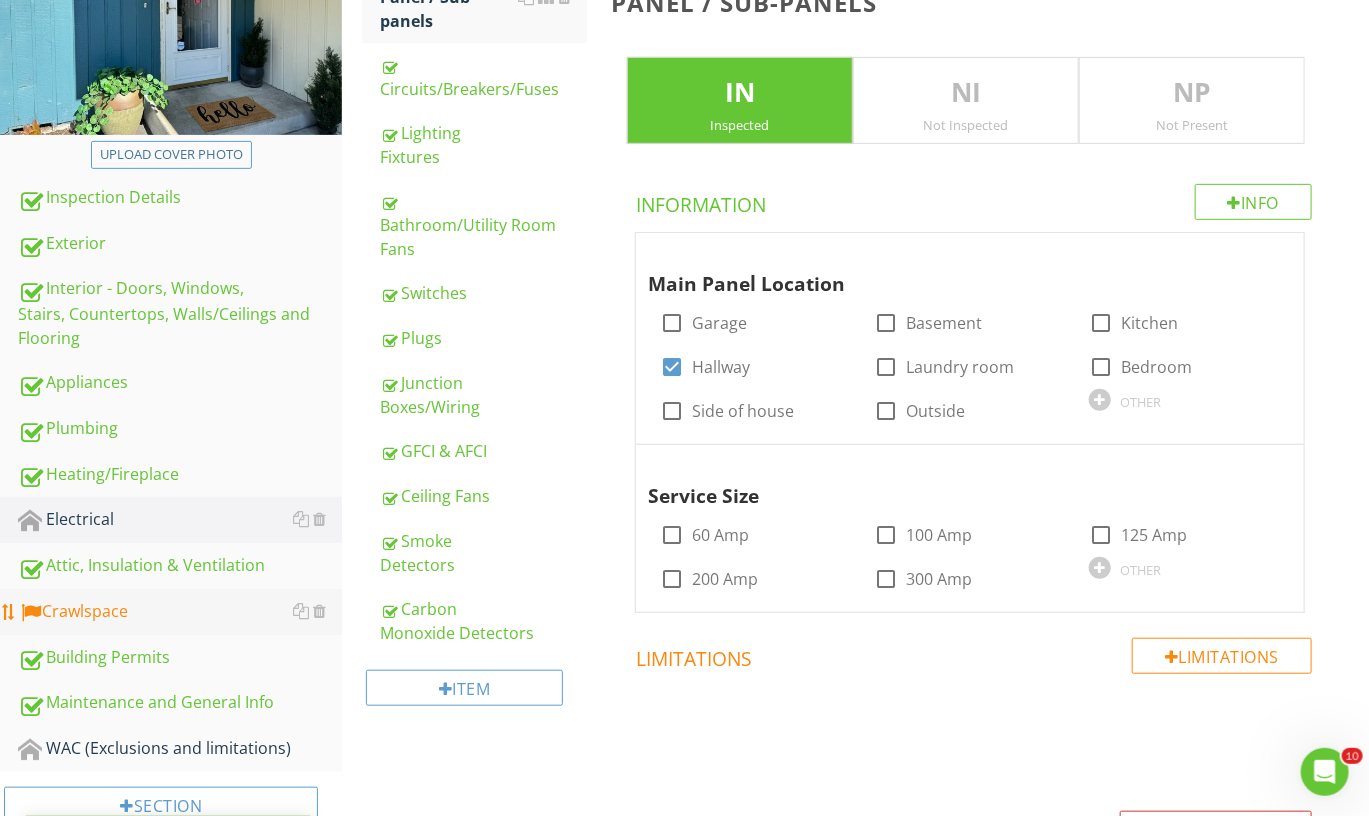 click on "Crawlspace" at bounding box center [180, 612] 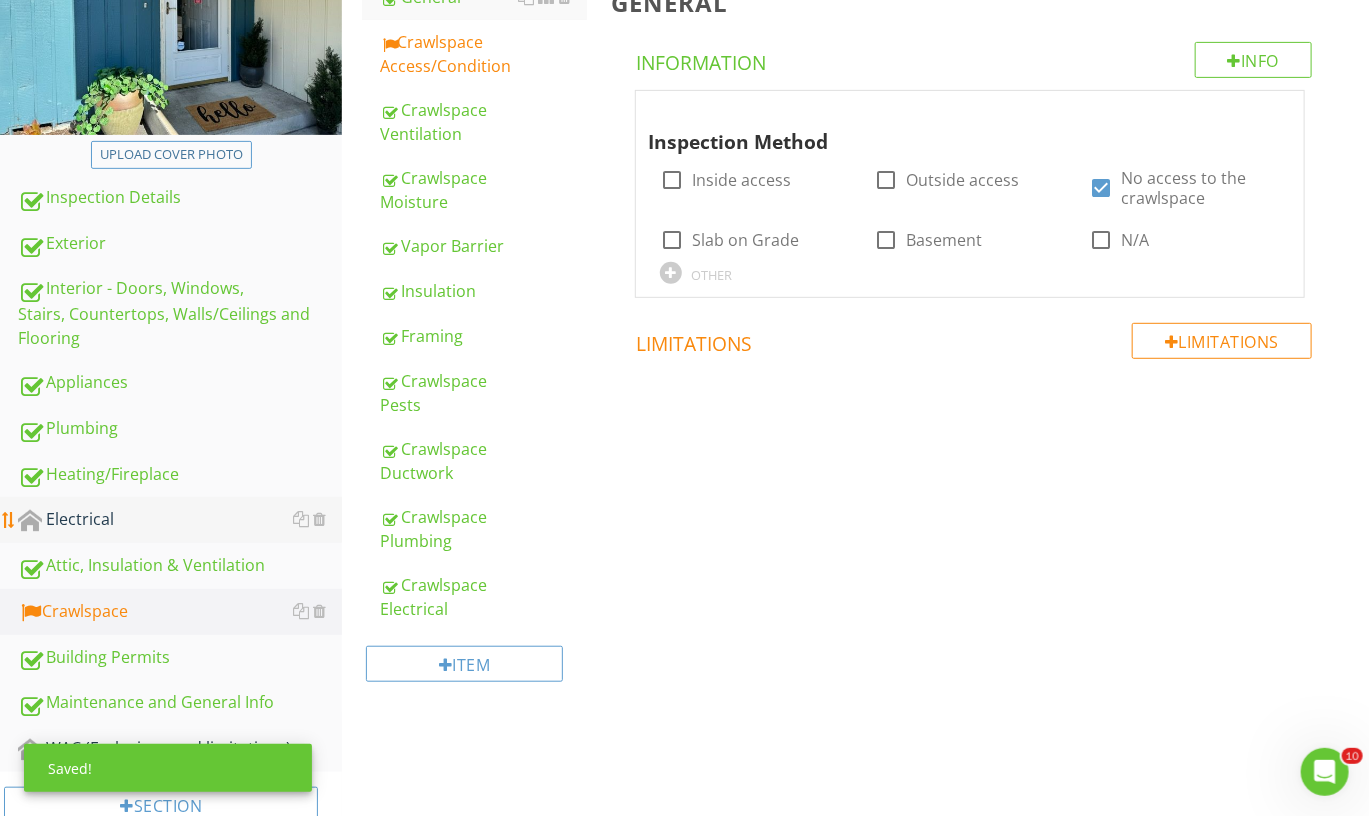 click on "Electrical" at bounding box center (180, 520) 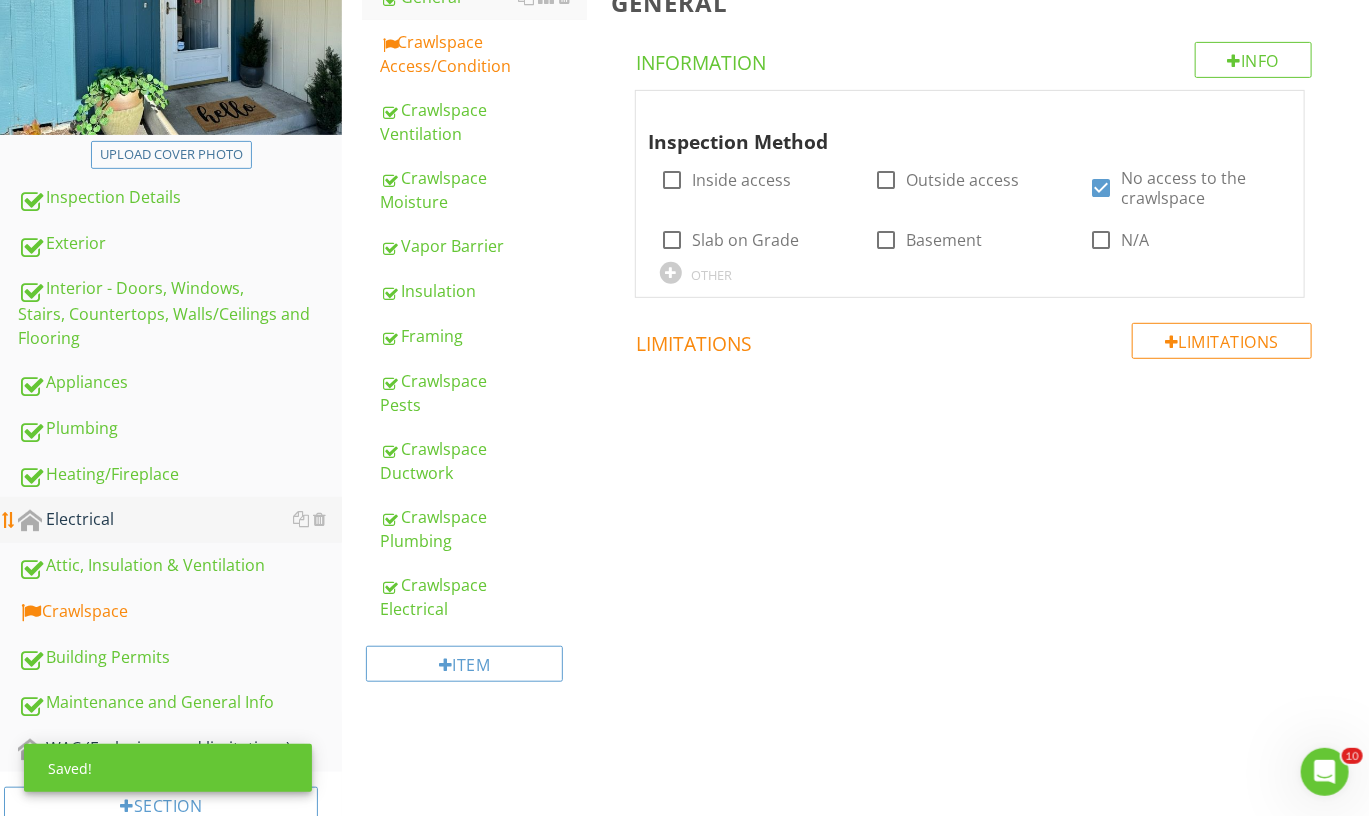scroll, scrollTop: 320, scrollLeft: 0, axis: vertical 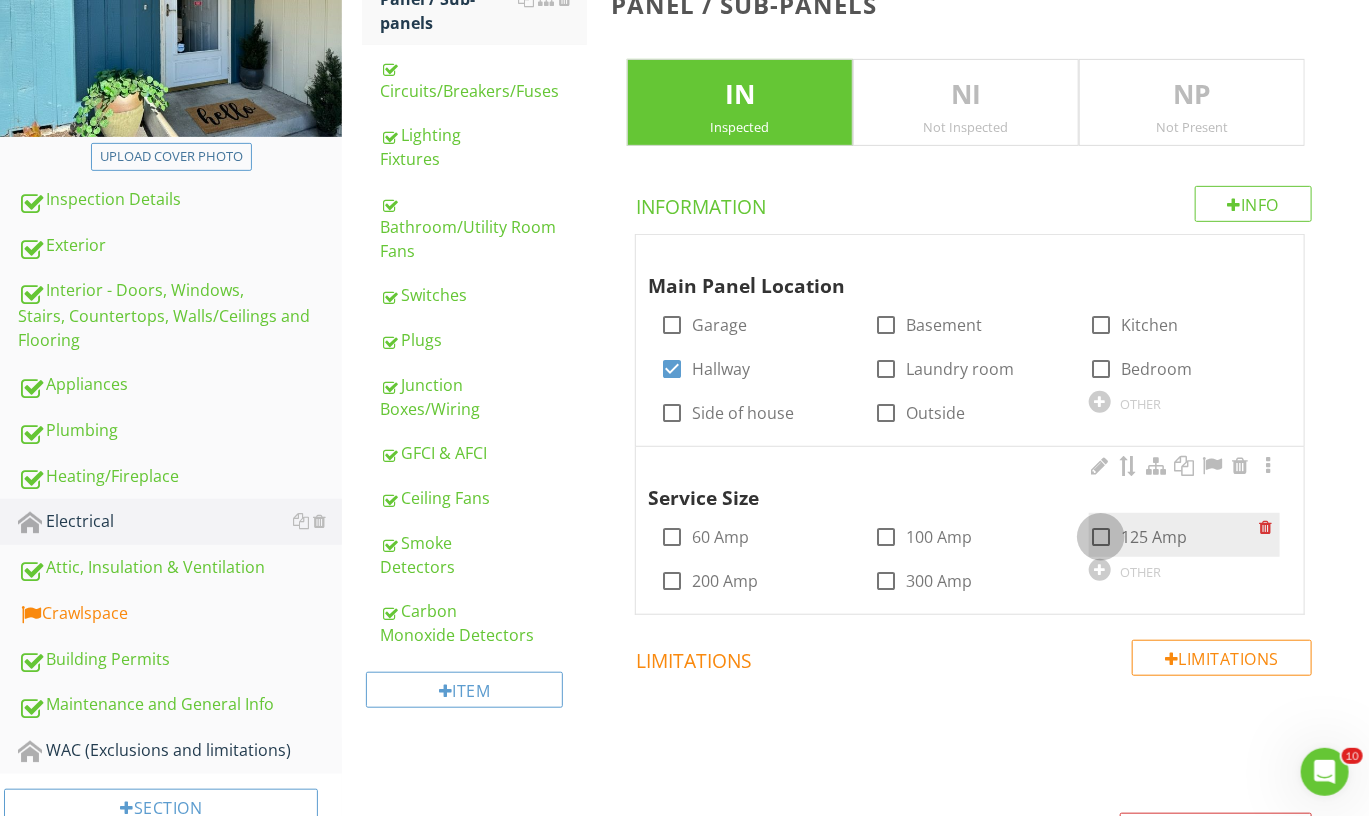 click at bounding box center [1101, 537] 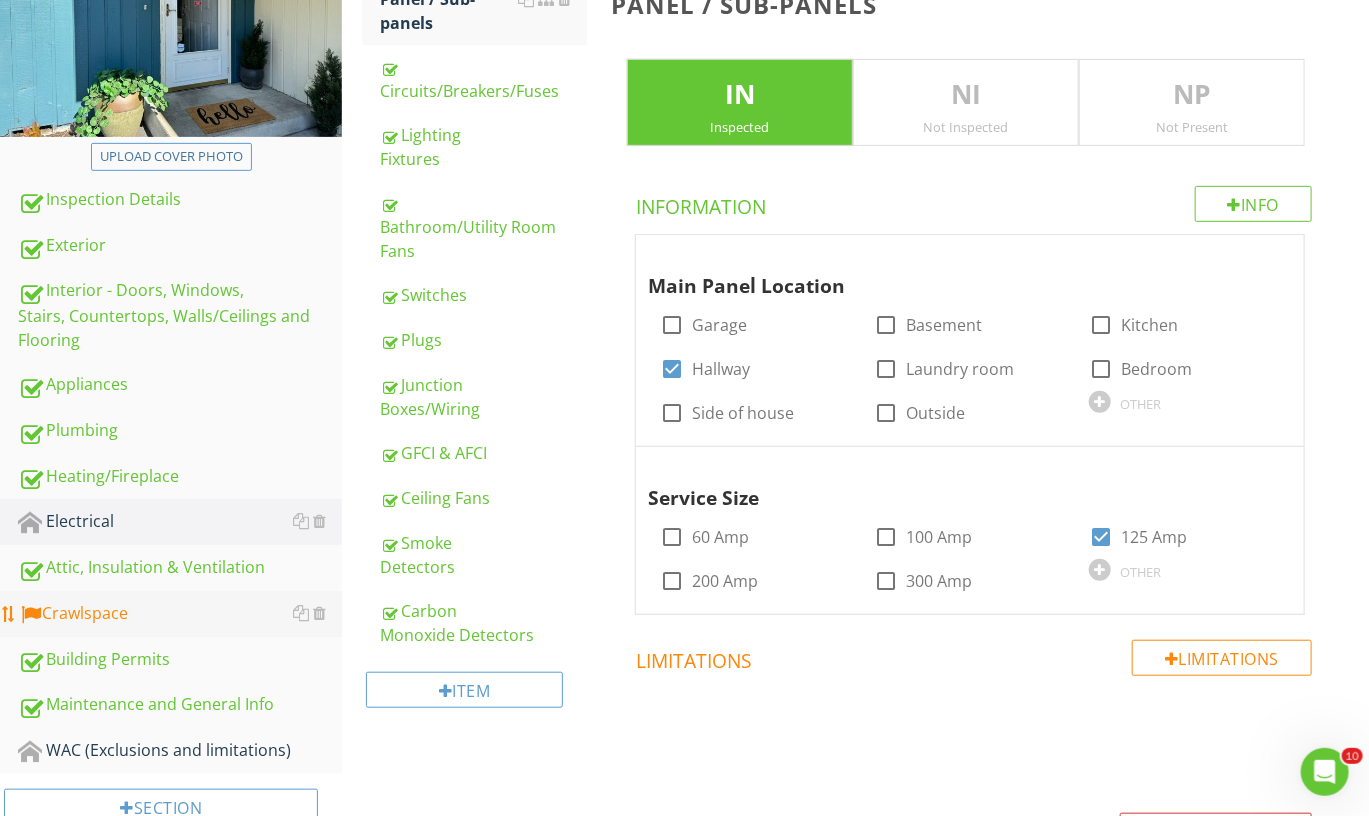 click on "Crawlspace" at bounding box center (180, 614) 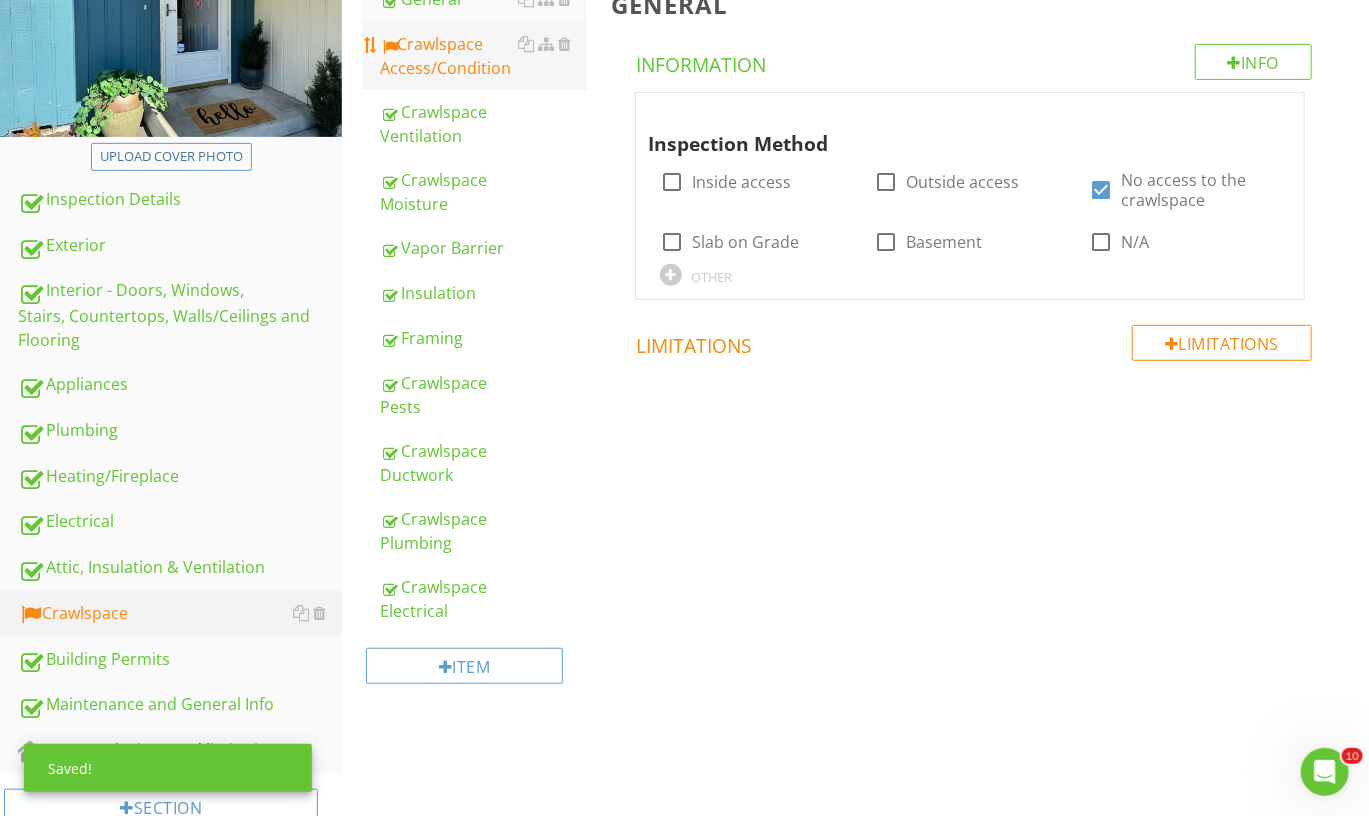 click on "Crawlspace Access/Condition" at bounding box center (483, 56) 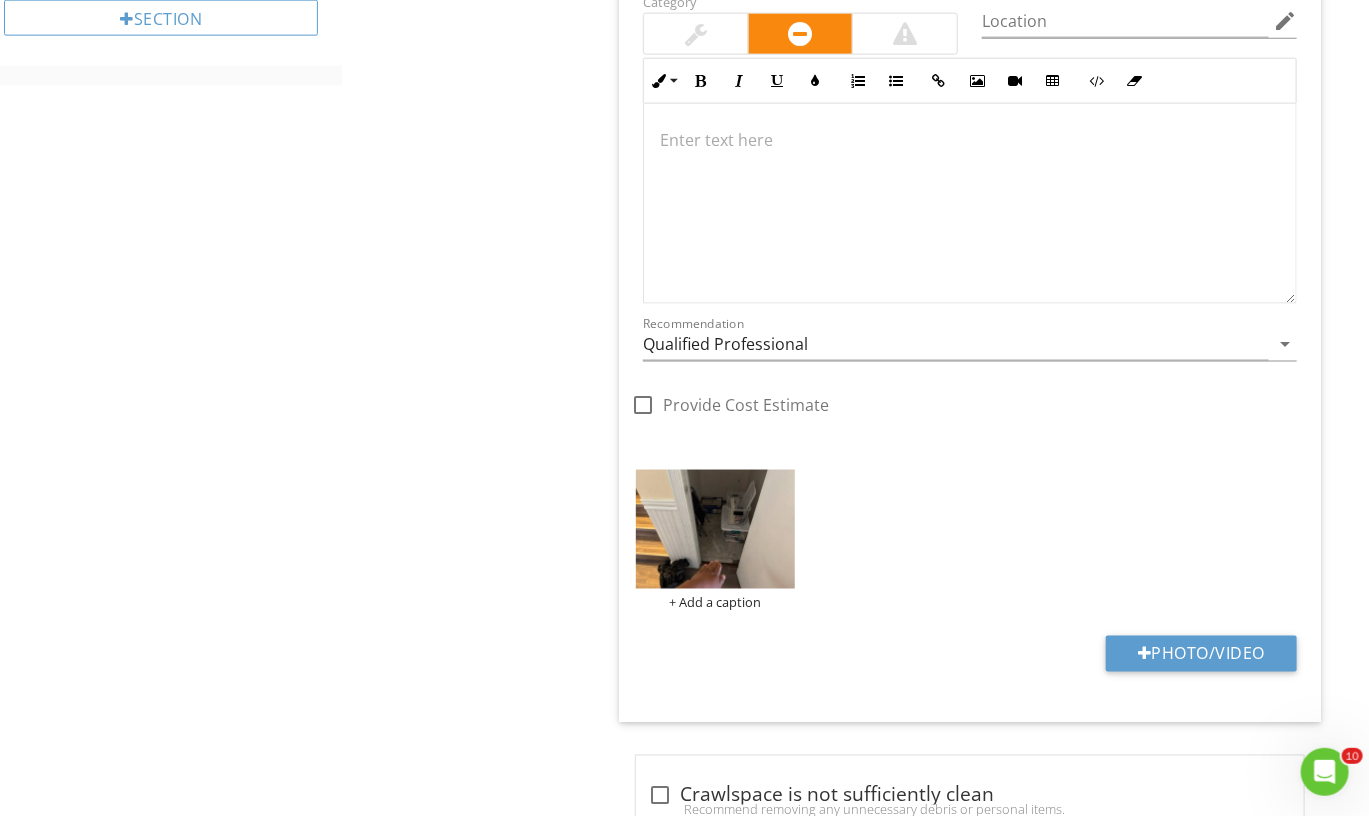 scroll, scrollTop: 1014, scrollLeft: 0, axis: vertical 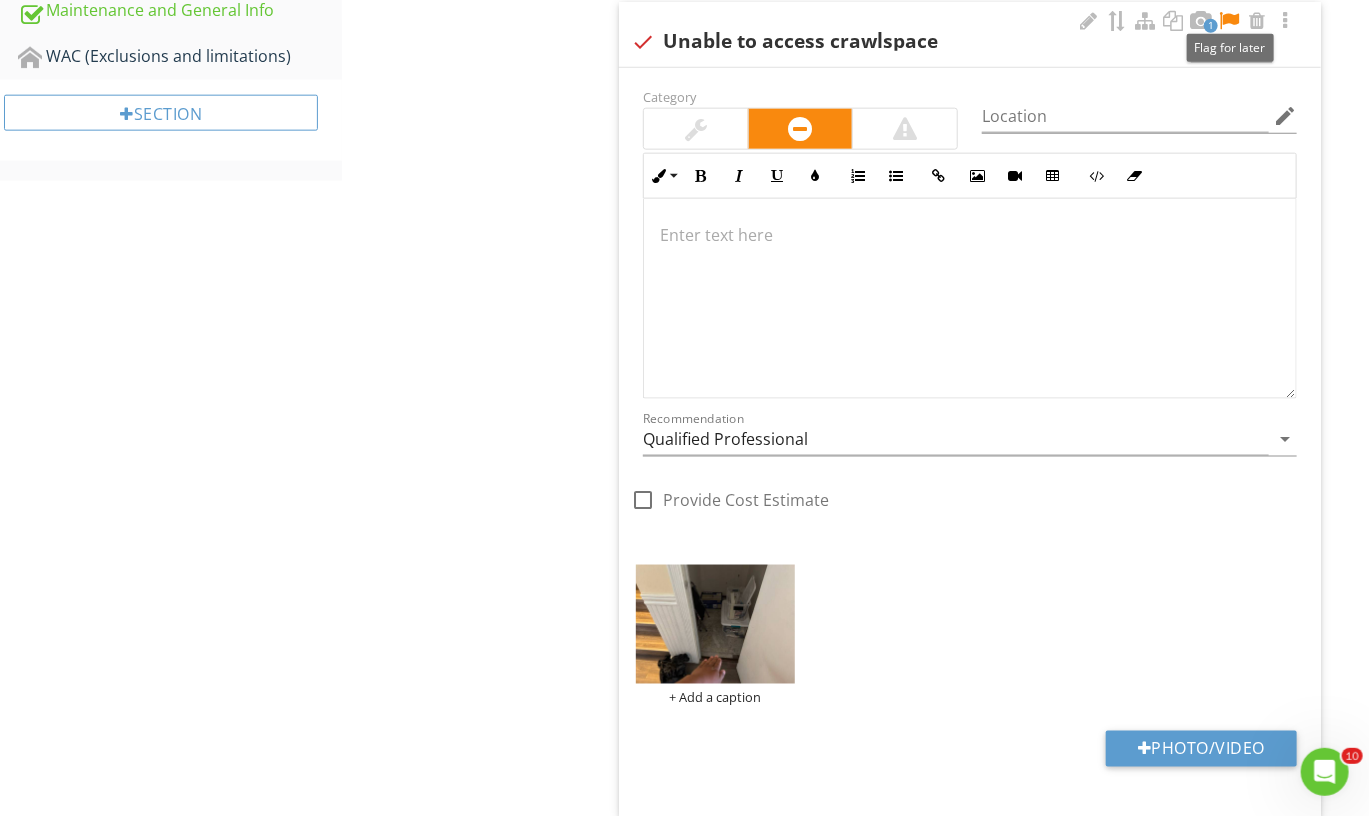 click at bounding box center (1229, 21) 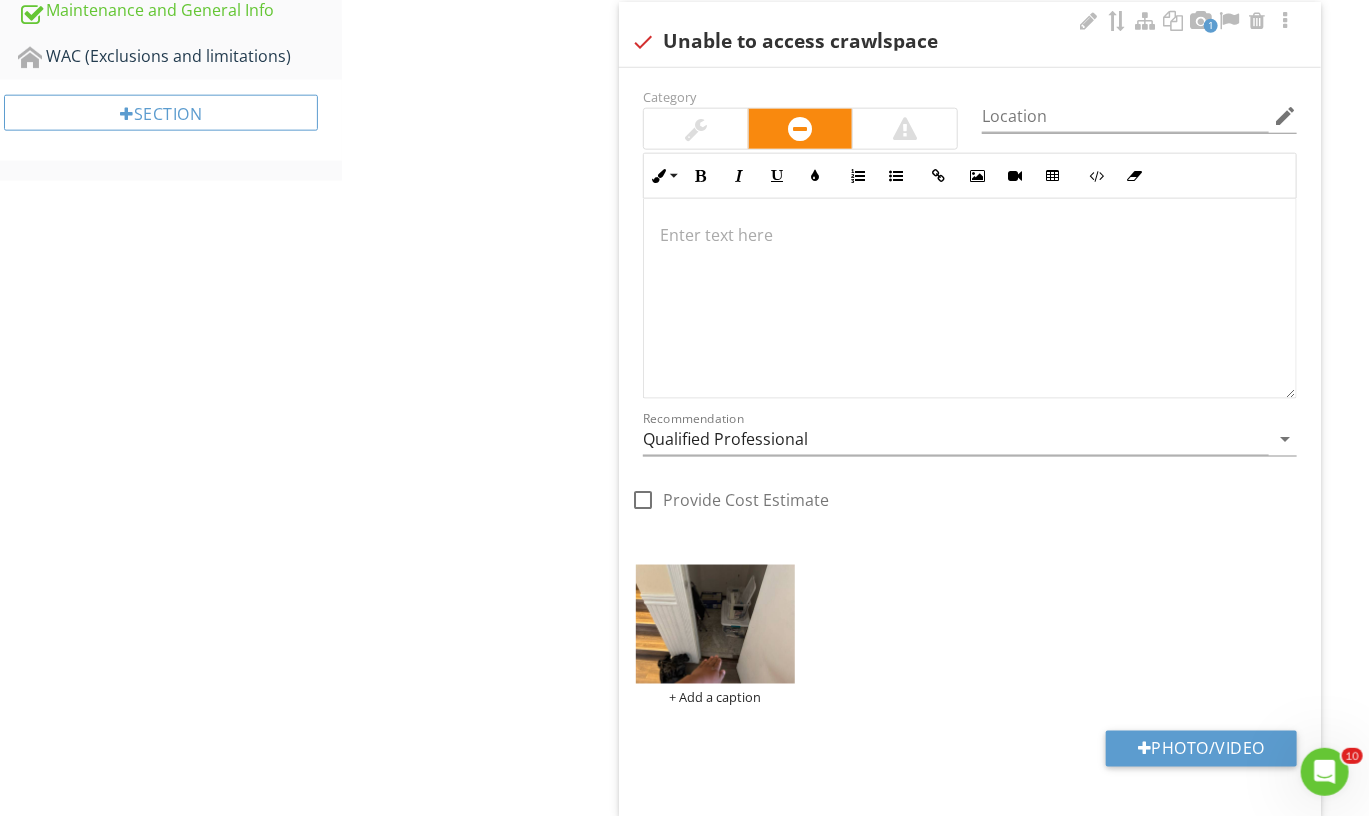 click at bounding box center [970, 299] 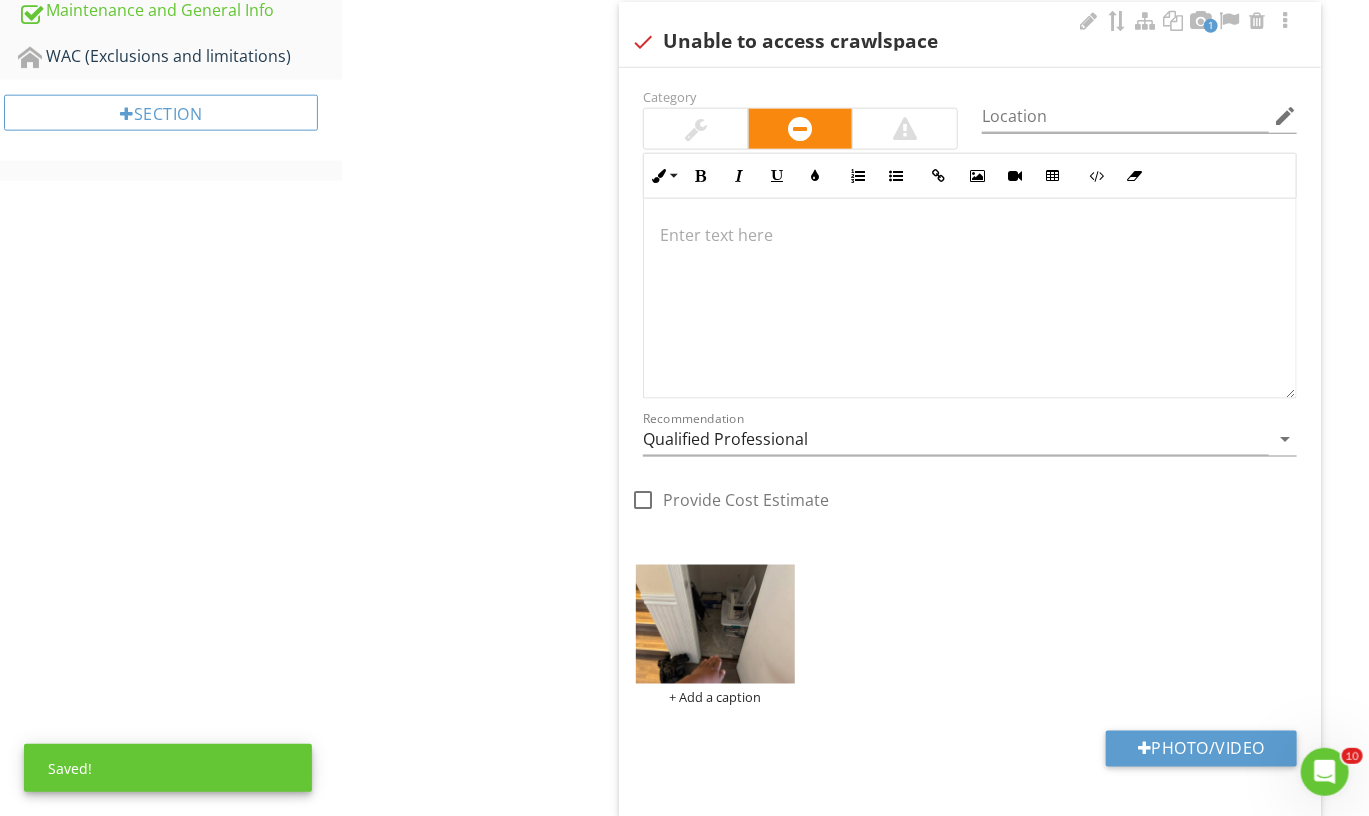 type 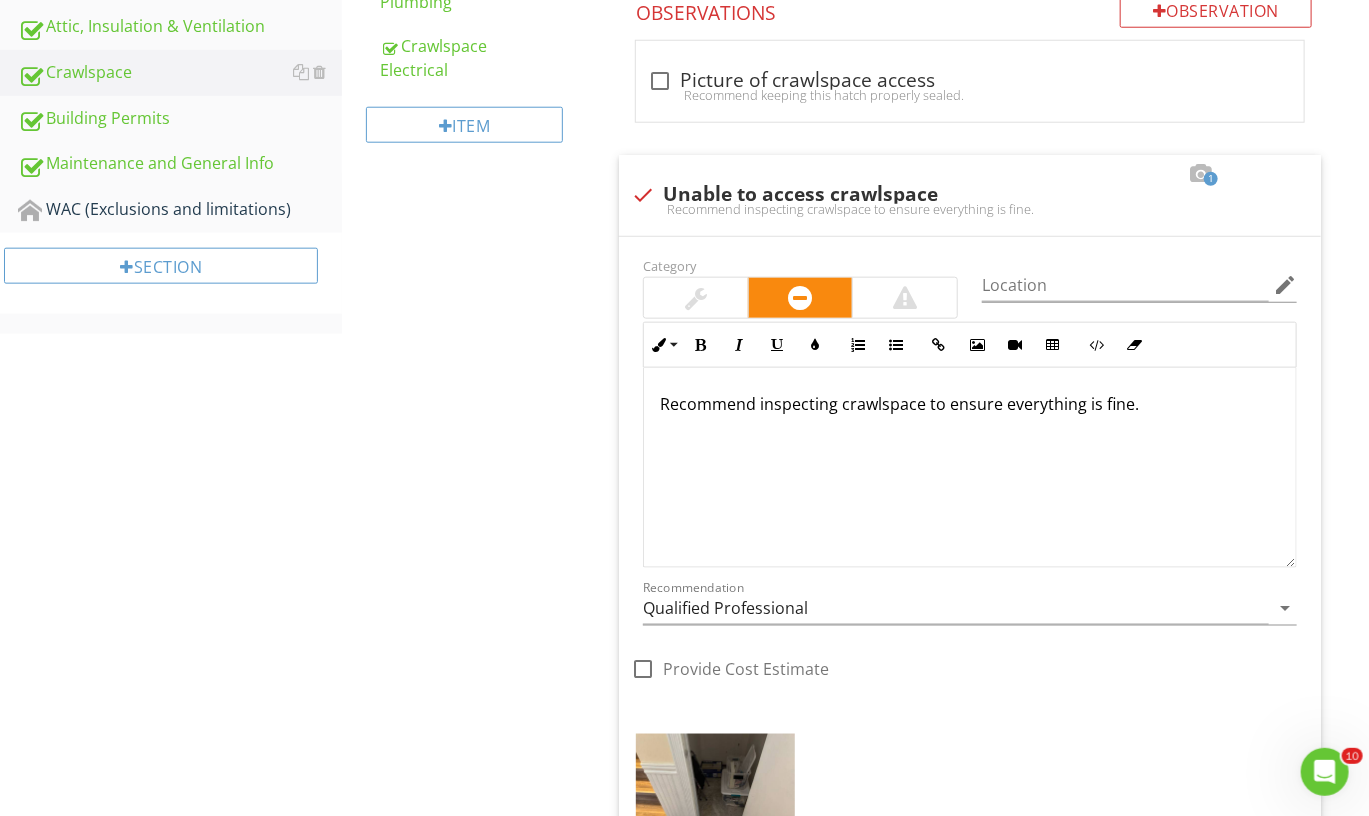 scroll, scrollTop: 876, scrollLeft: 0, axis: vertical 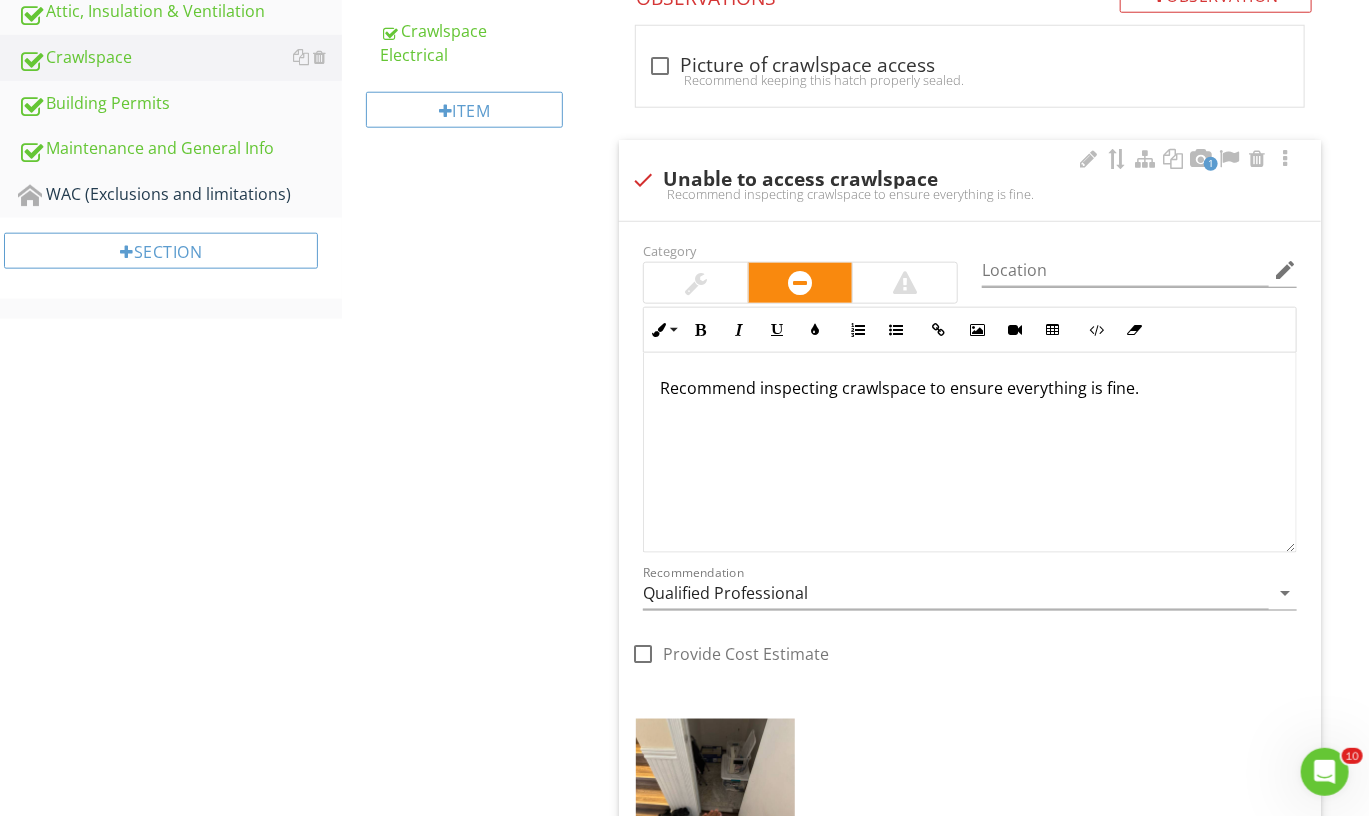 drag, startPoint x: 1199, startPoint y: 359, endPoint x: 665, endPoint y: 384, distance: 534.5849 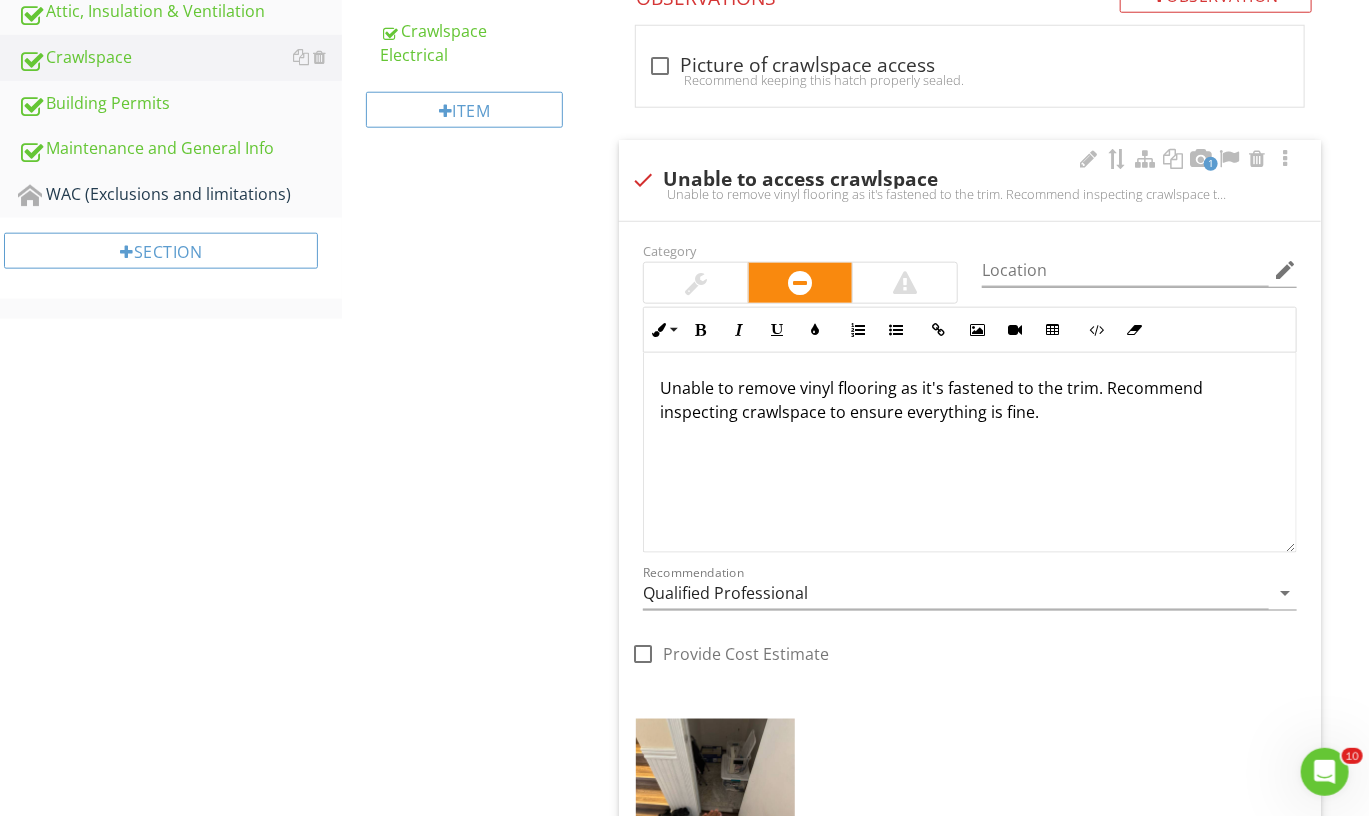 drag, startPoint x: 1064, startPoint y: 411, endPoint x: 998, endPoint y: 410, distance: 66.007576 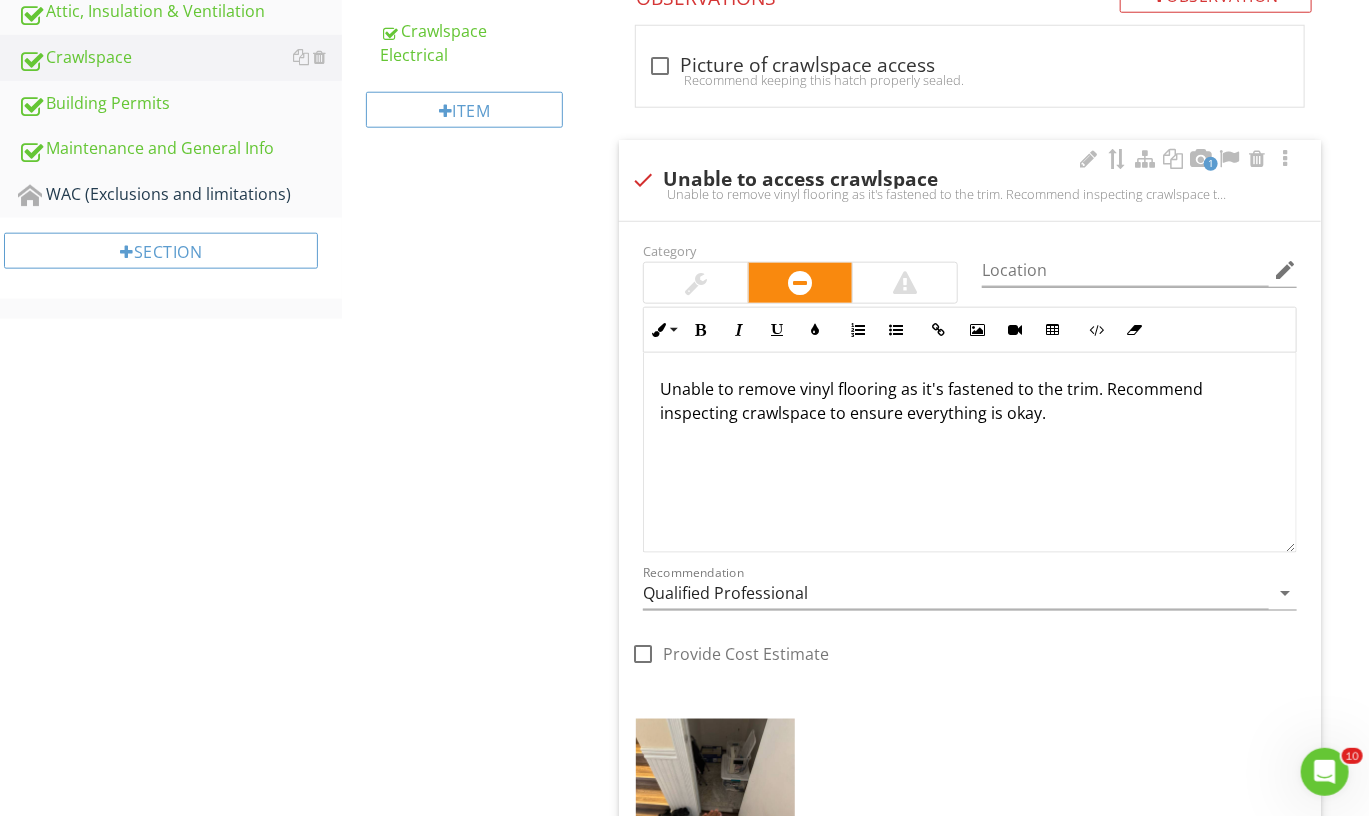 scroll, scrollTop: 0, scrollLeft: 0, axis: both 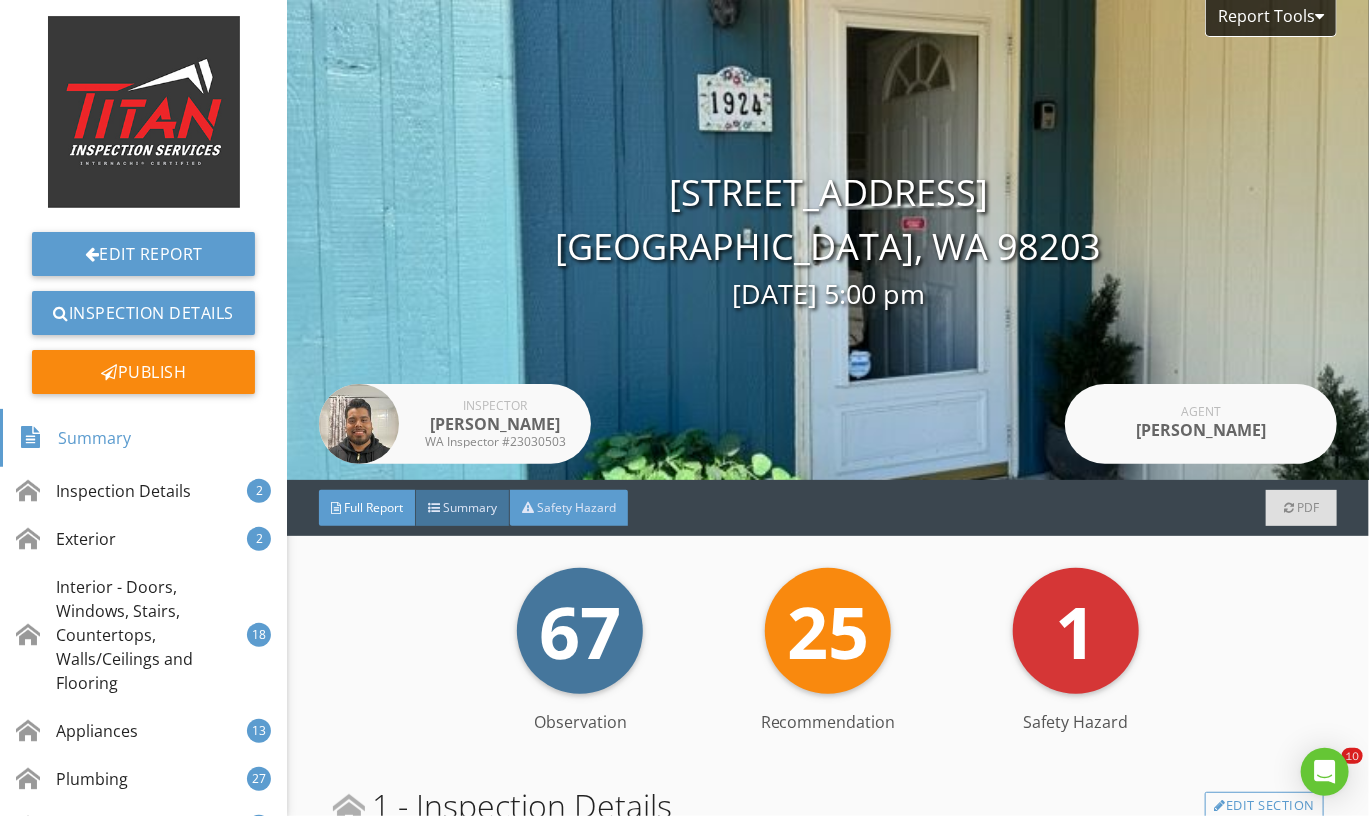 click on "Safety Hazard" at bounding box center [576, 507] 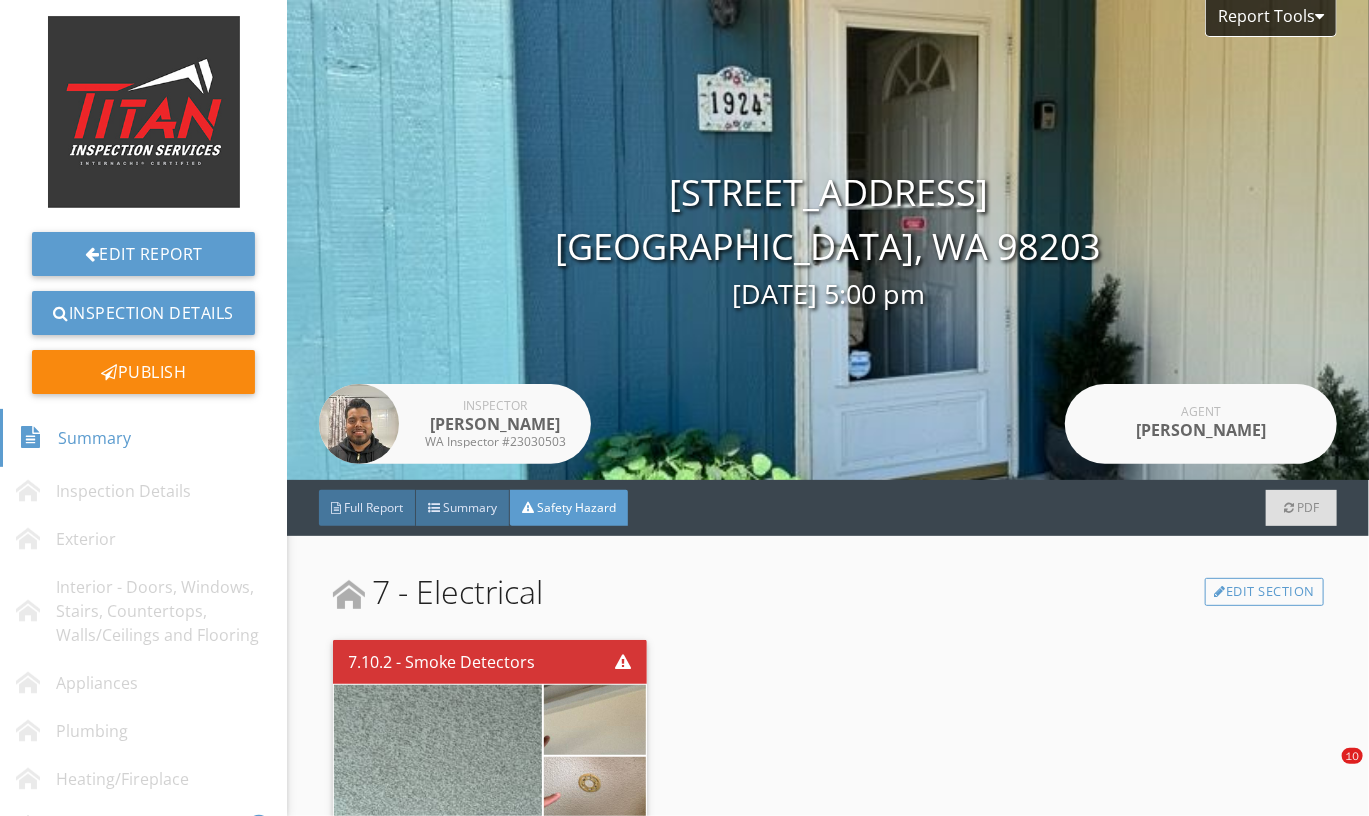 scroll, scrollTop: 174, scrollLeft: 0, axis: vertical 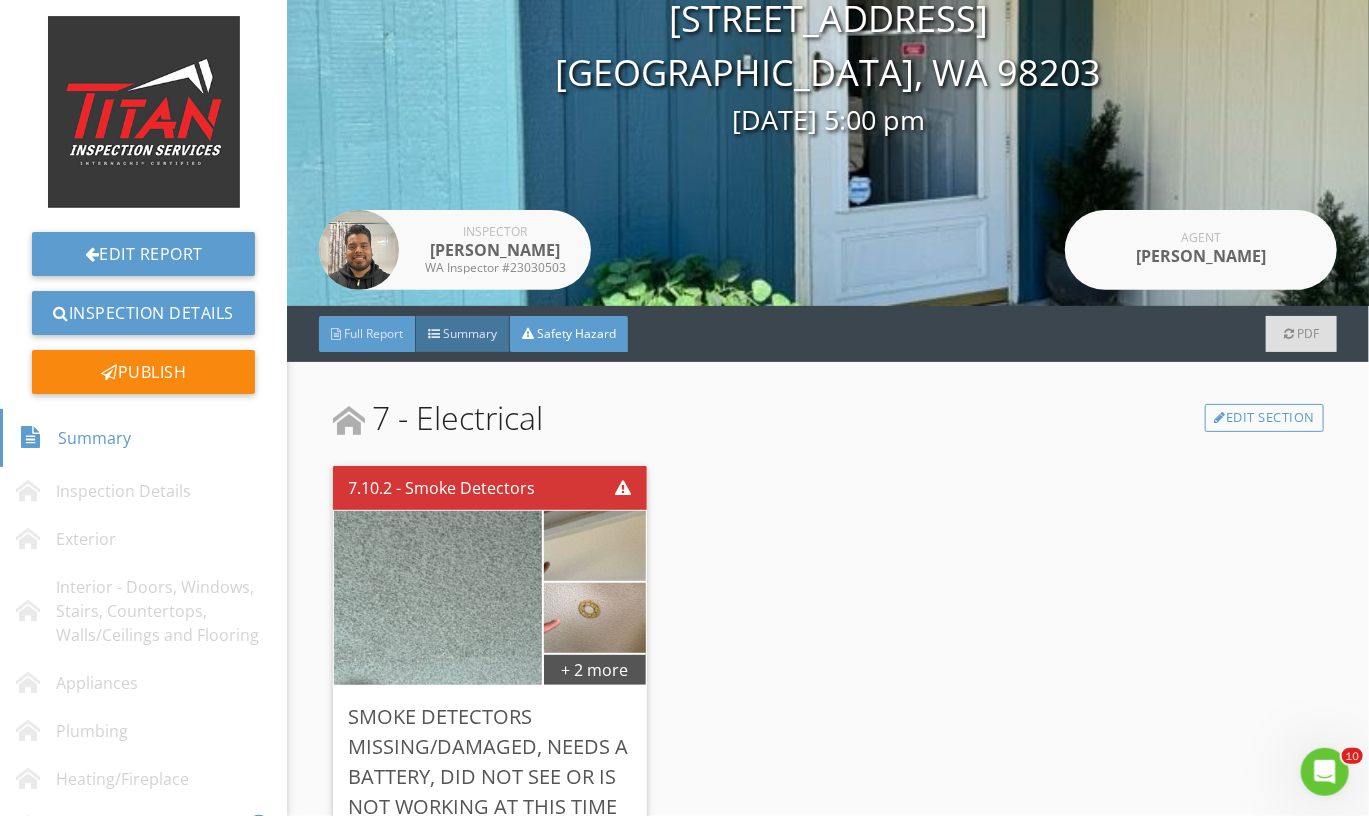 click on "Full Report" at bounding box center [367, 334] 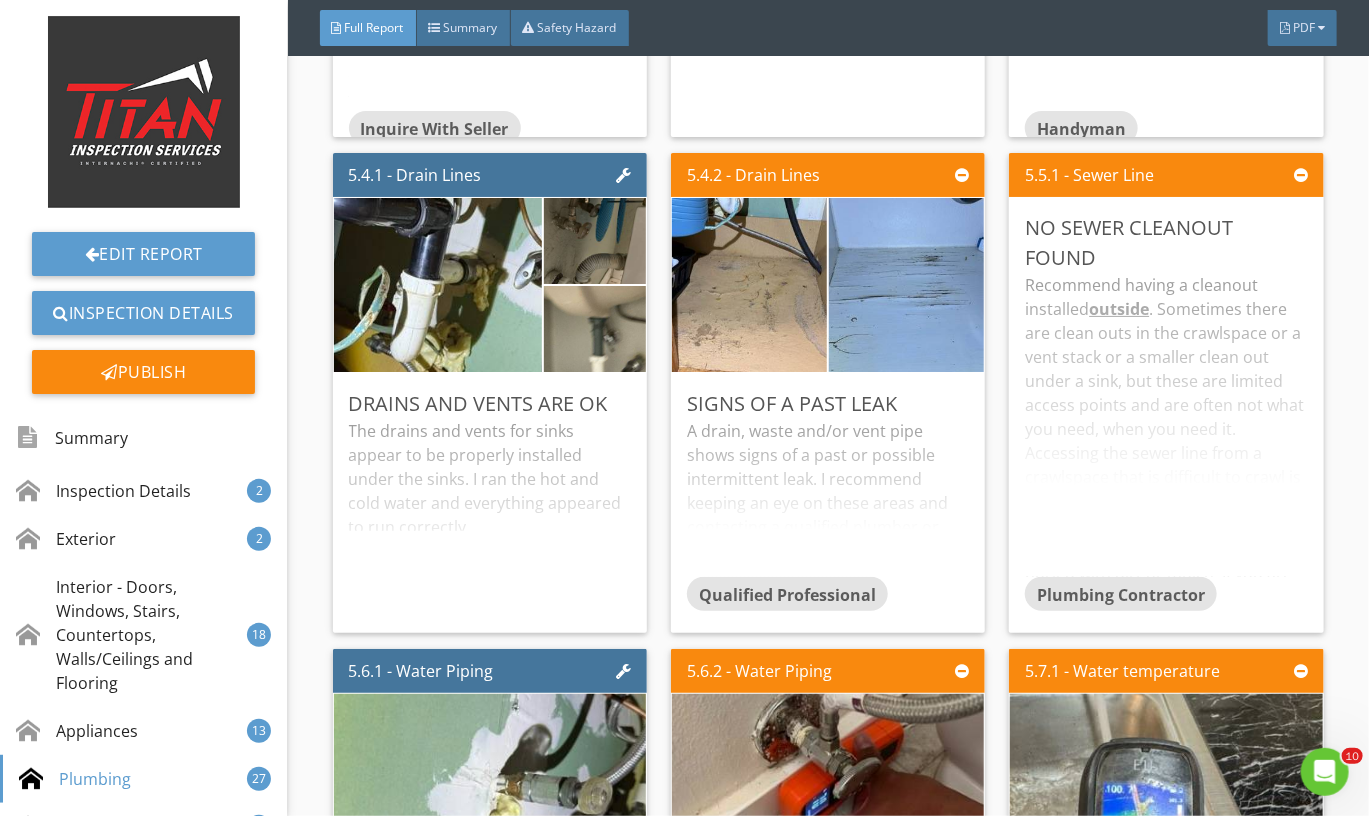 scroll, scrollTop: 11229, scrollLeft: 0, axis: vertical 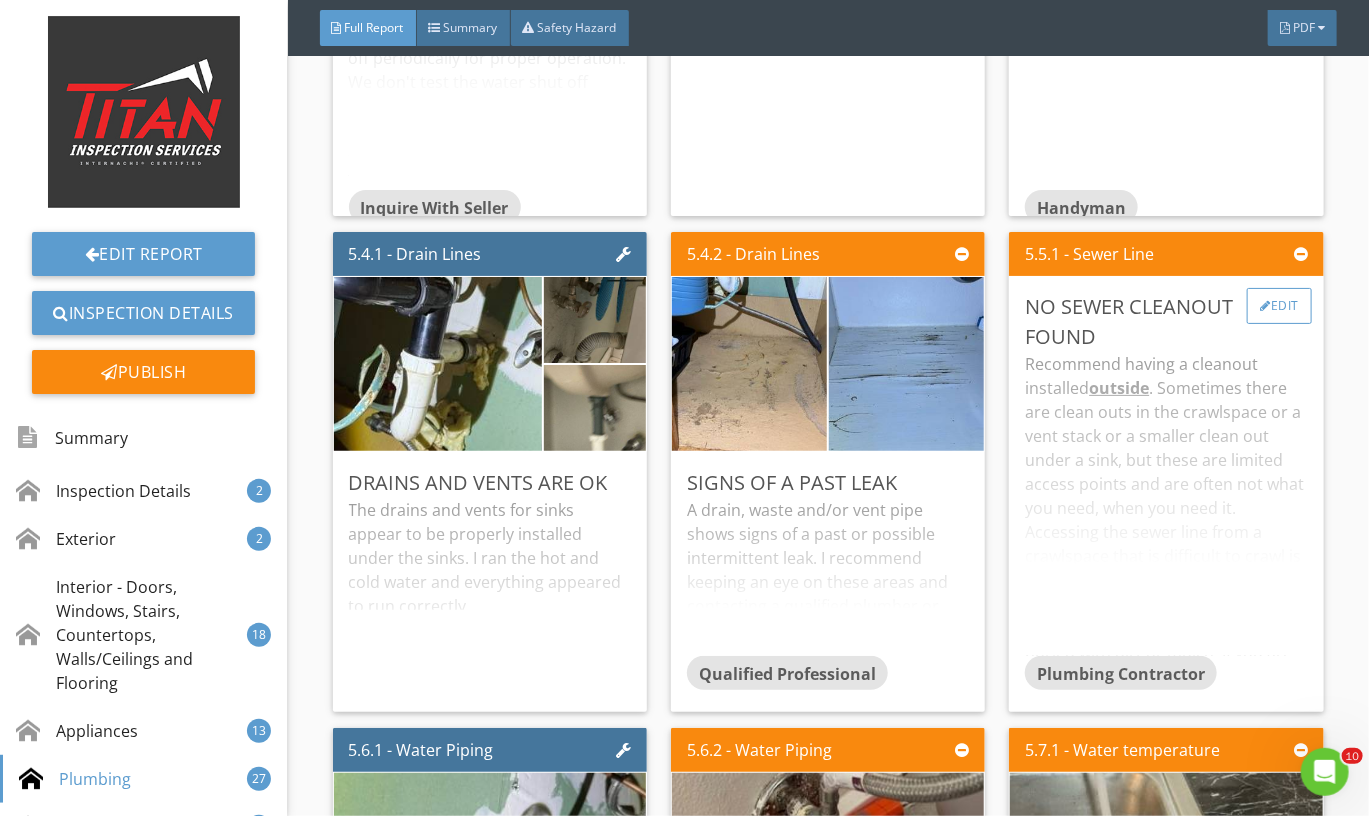 click at bounding box center [1265, 306] 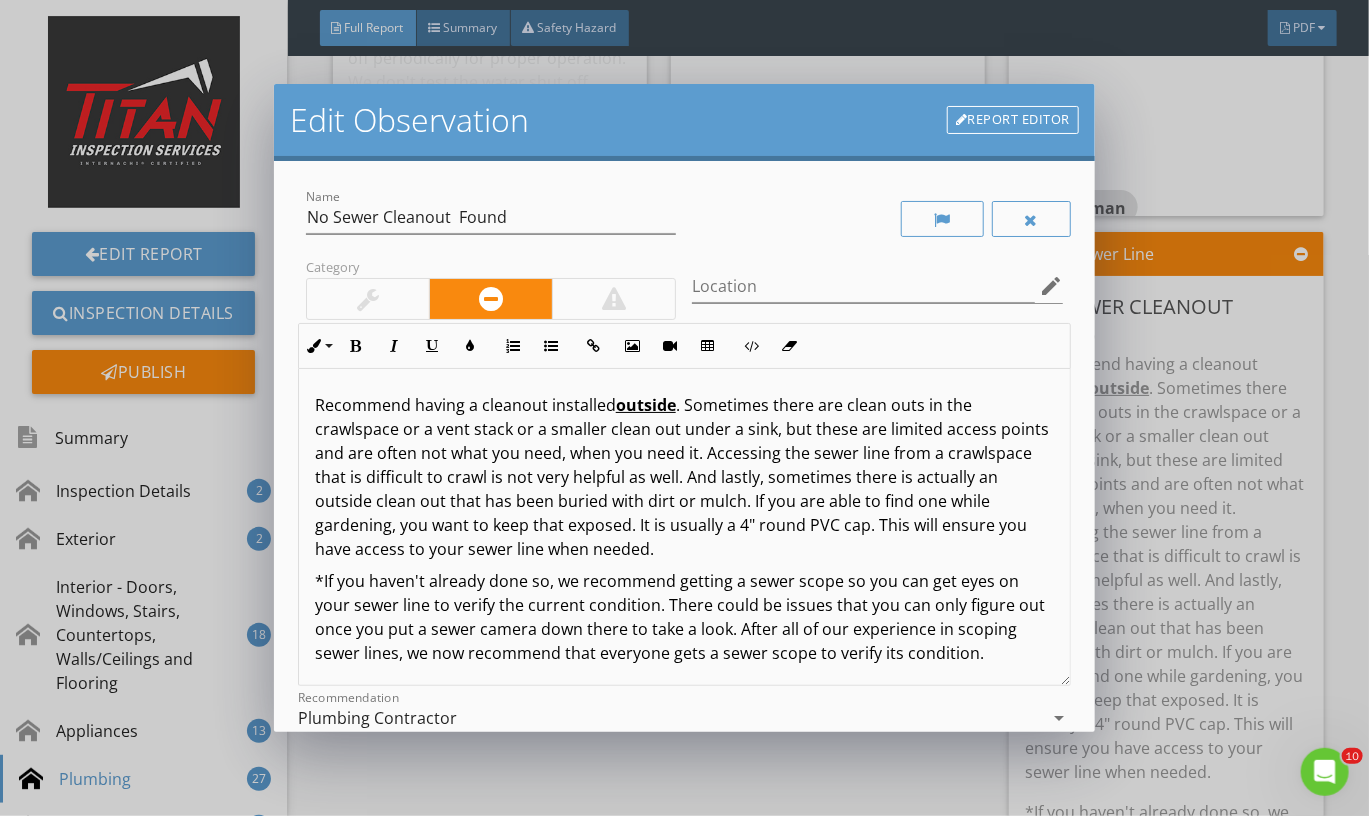 click at bounding box center (368, 299) 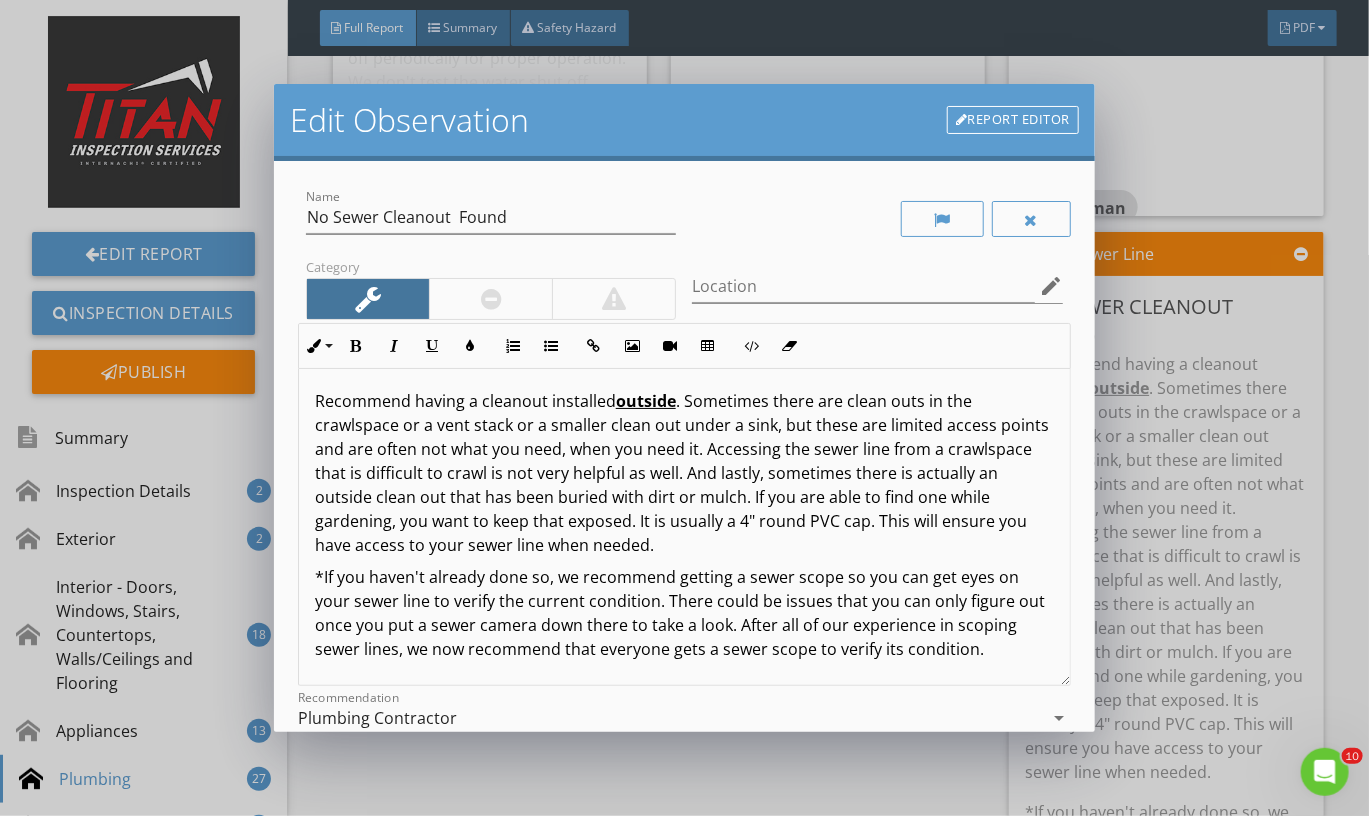 scroll, scrollTop: 37, scrollLeft: 0, axis: vertical 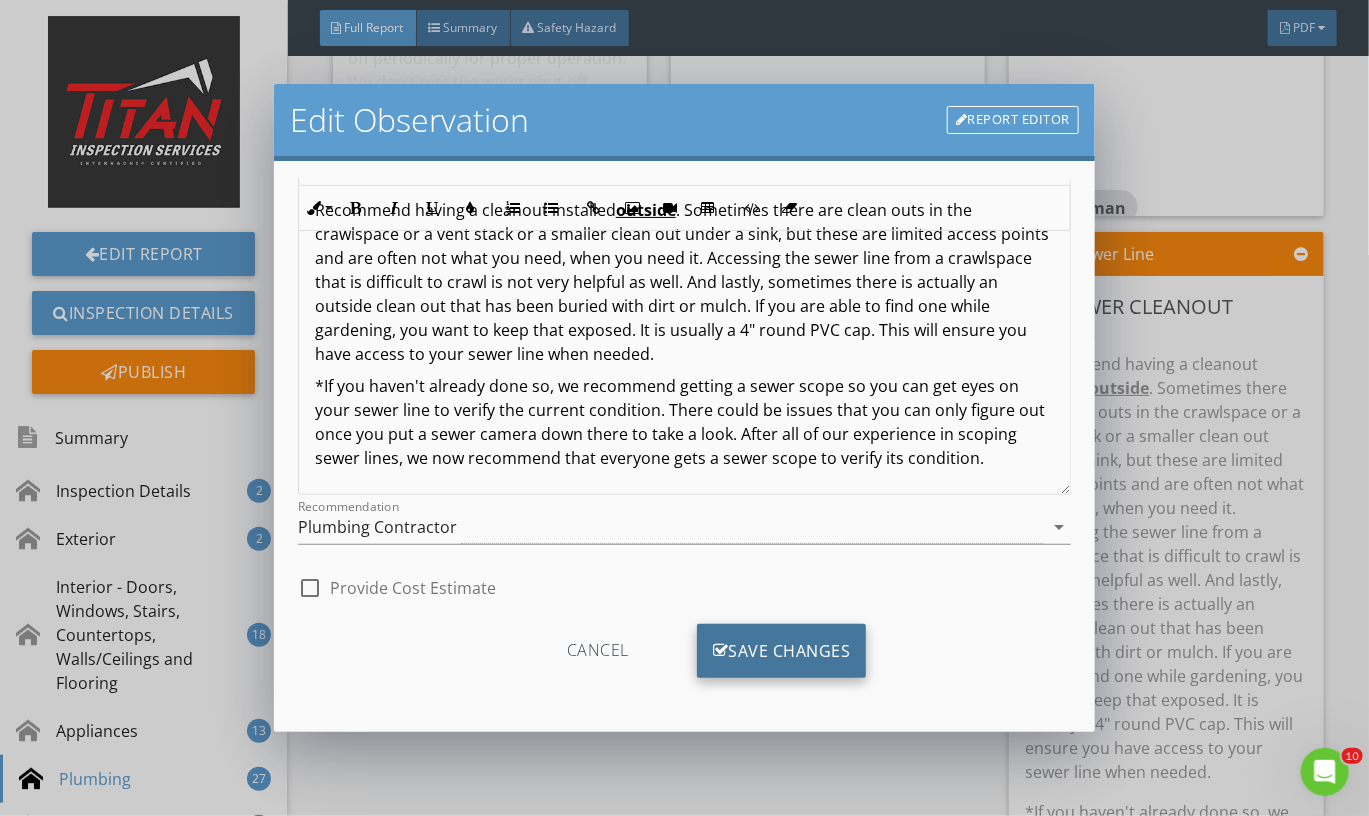 click on "Save Changes" at bounding box center (782, 651) 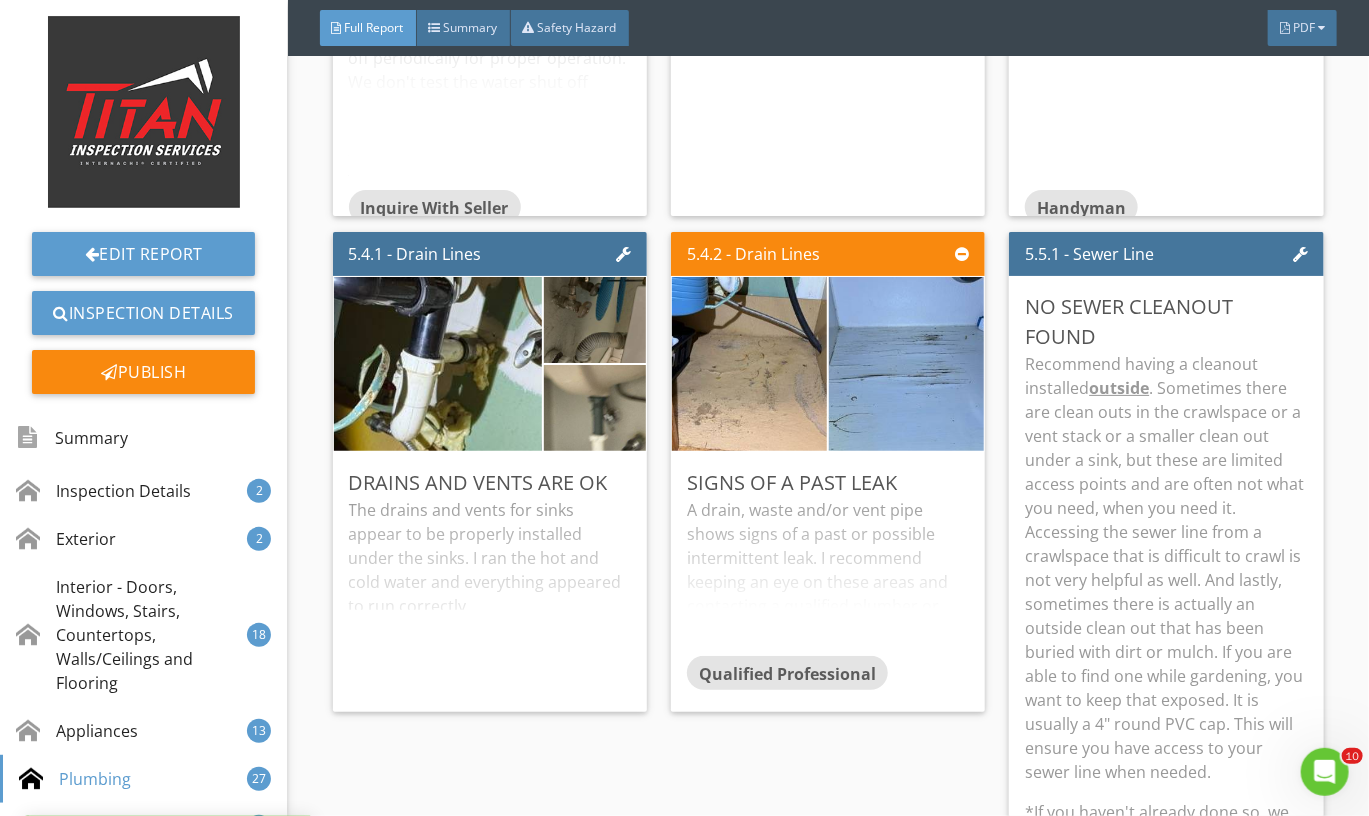 scroll, scrollTop: 0, scrollLeft: 0, axis: both 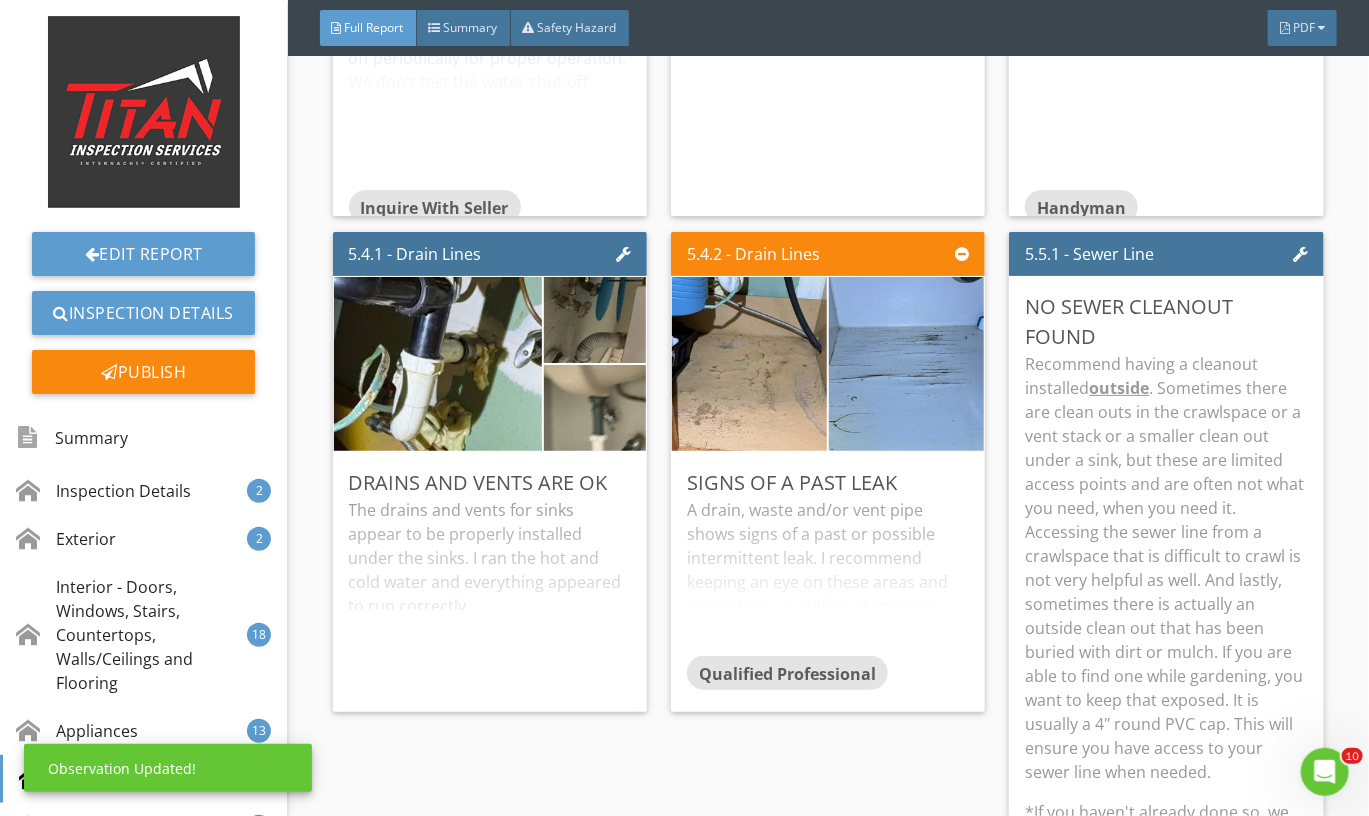 click on "Recommend having a cleanout installed  outside . Sometimes there are clean outs in the crawlspace or a vent stack or a smaller clean out under a sink, but these are limited access points and are often not what you need, when you need it. Accessing the sewer line from a crawlspace that is difficult to crawl is not very helpful as well. And lastly, sometimes there is actually an outside clean out that has been buried with dirt or mulch. If you are able to find one while gardening, you want to keep that exposed. It is usually a 4" round PVC cap. This will ensure you have access to your sewer line when needed." at bounding box center (1166, 568) 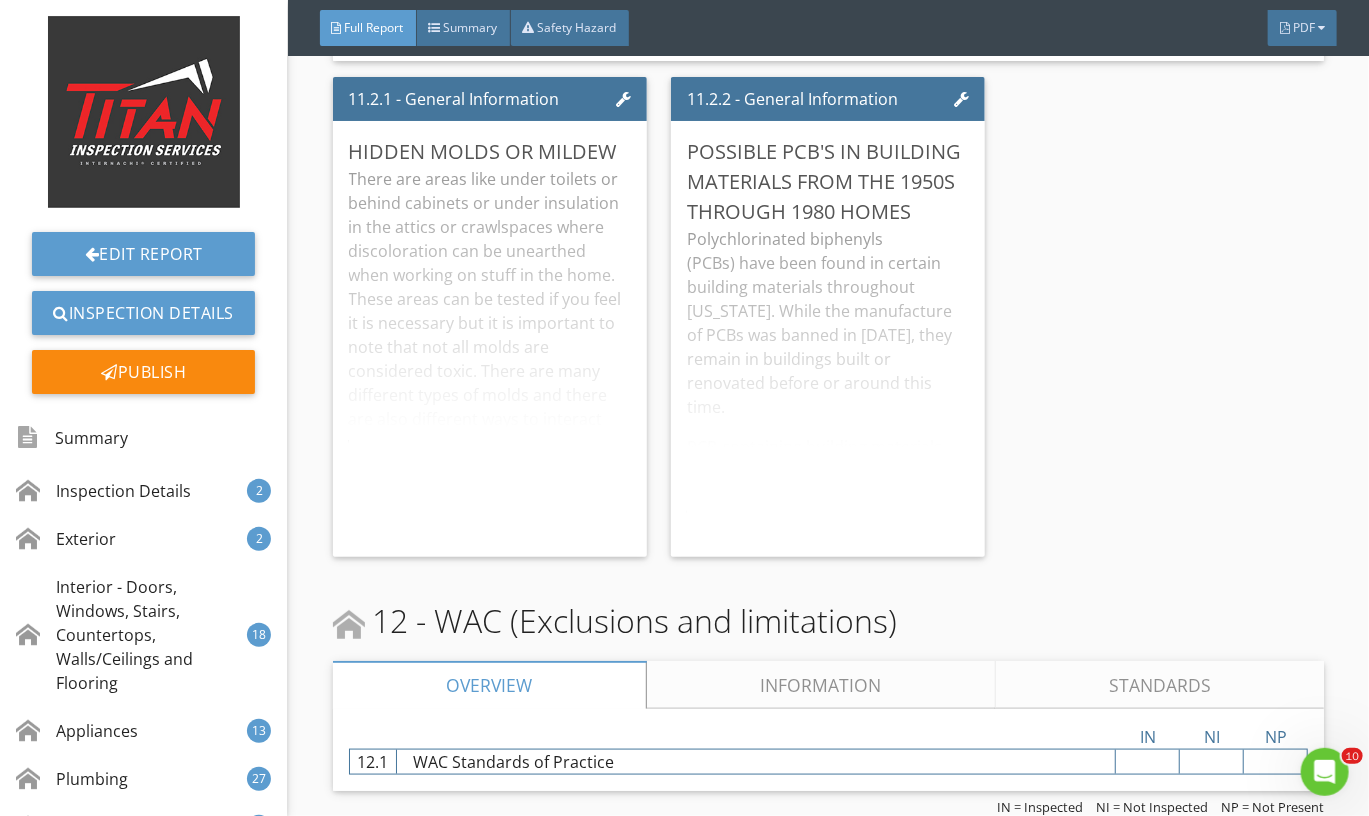 scroll, scrollTop: 23957, scrollLeft: 0, axis: vertical 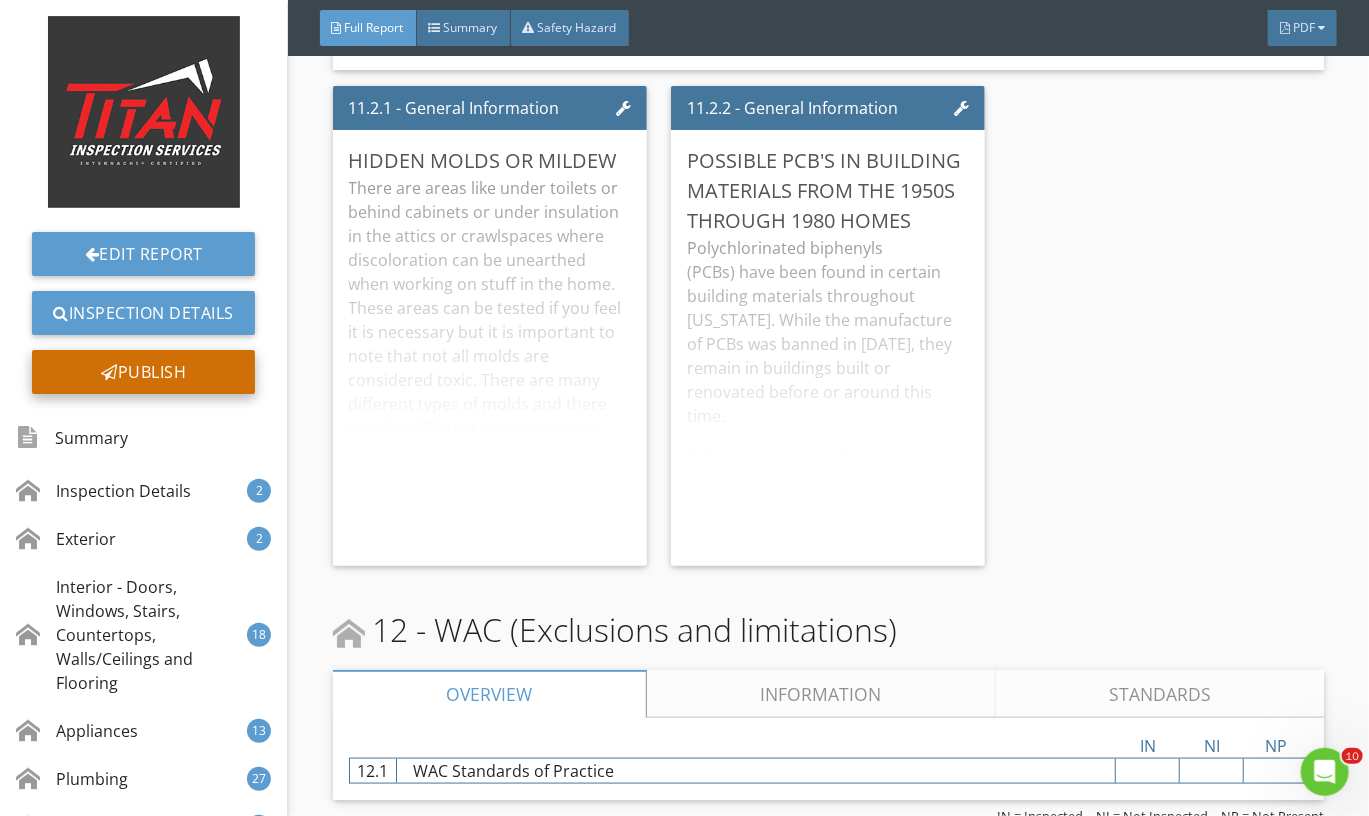 click on "Publish" at bounding box center (143, 372) 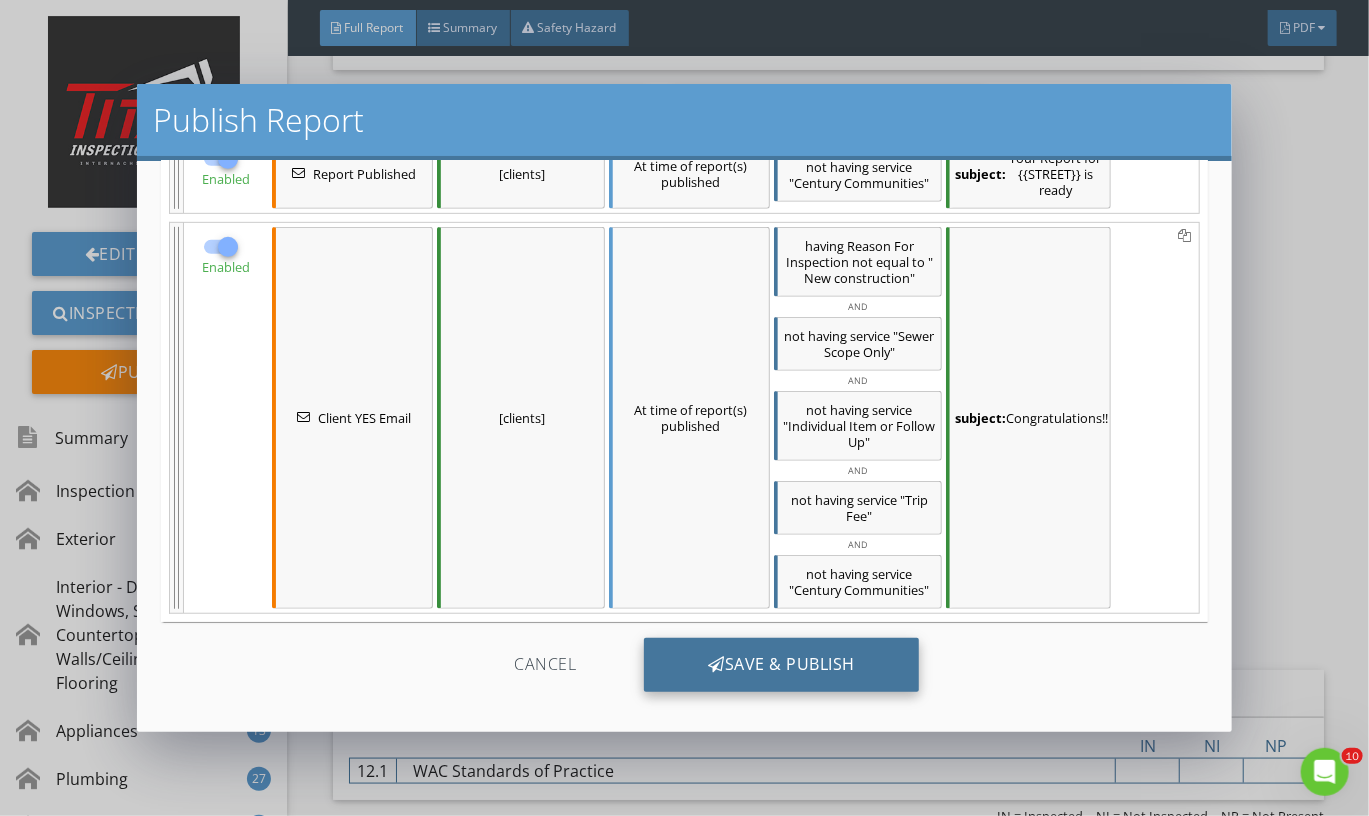 click on "Save & Publish" at bounding box center [781, 665] 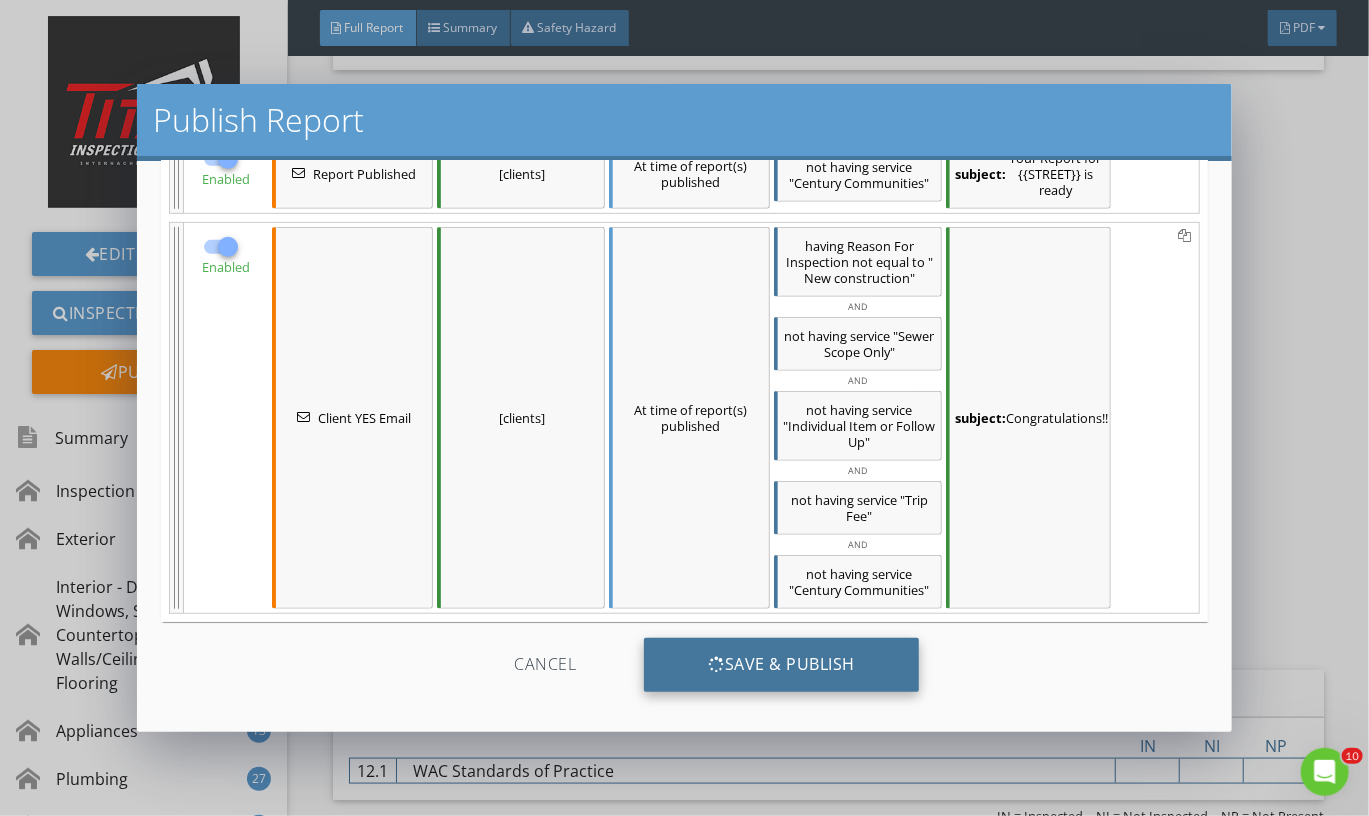 scroll, scrollTop: 470, scrollLeft: 0, axis: vertical 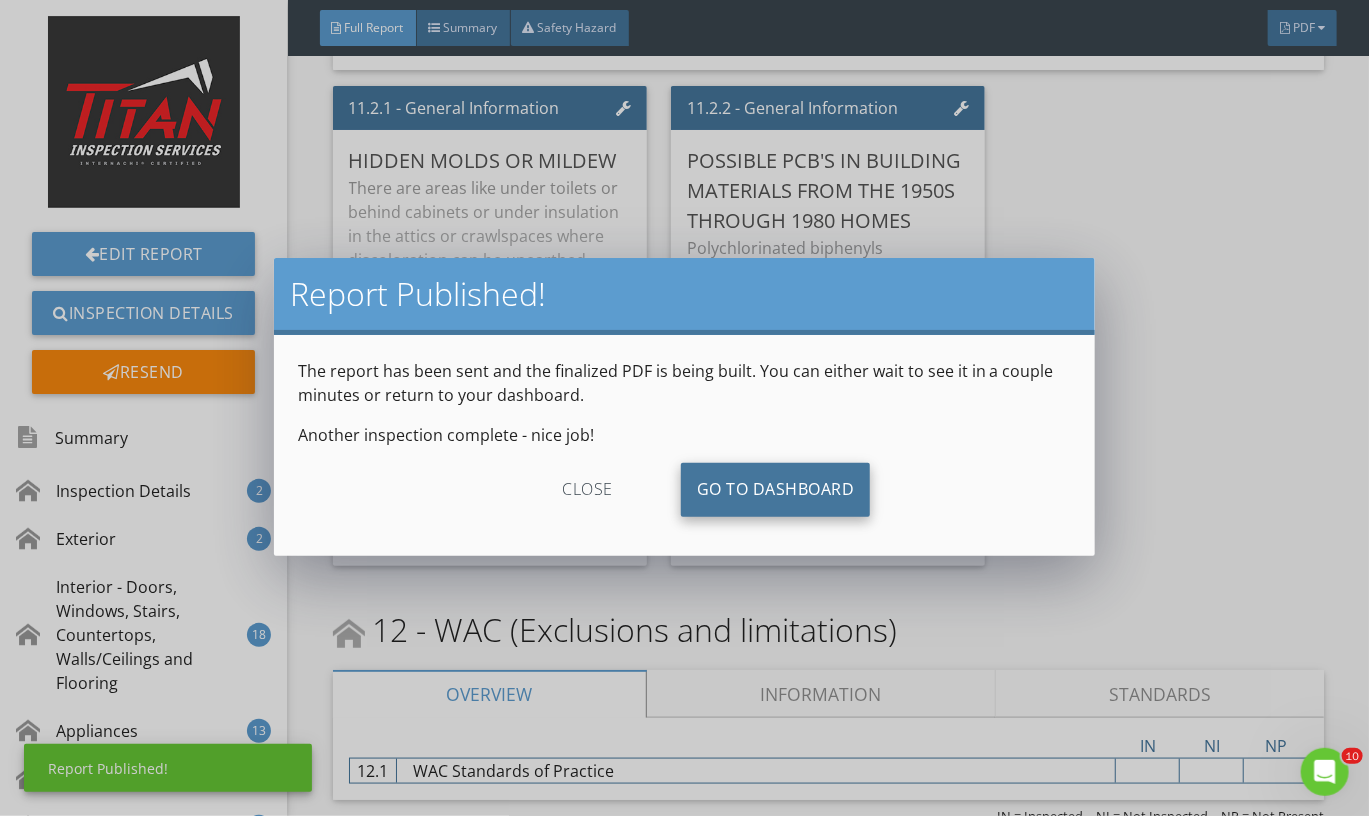 click on "Go To Dashboard" at bounding box center (776, 490) 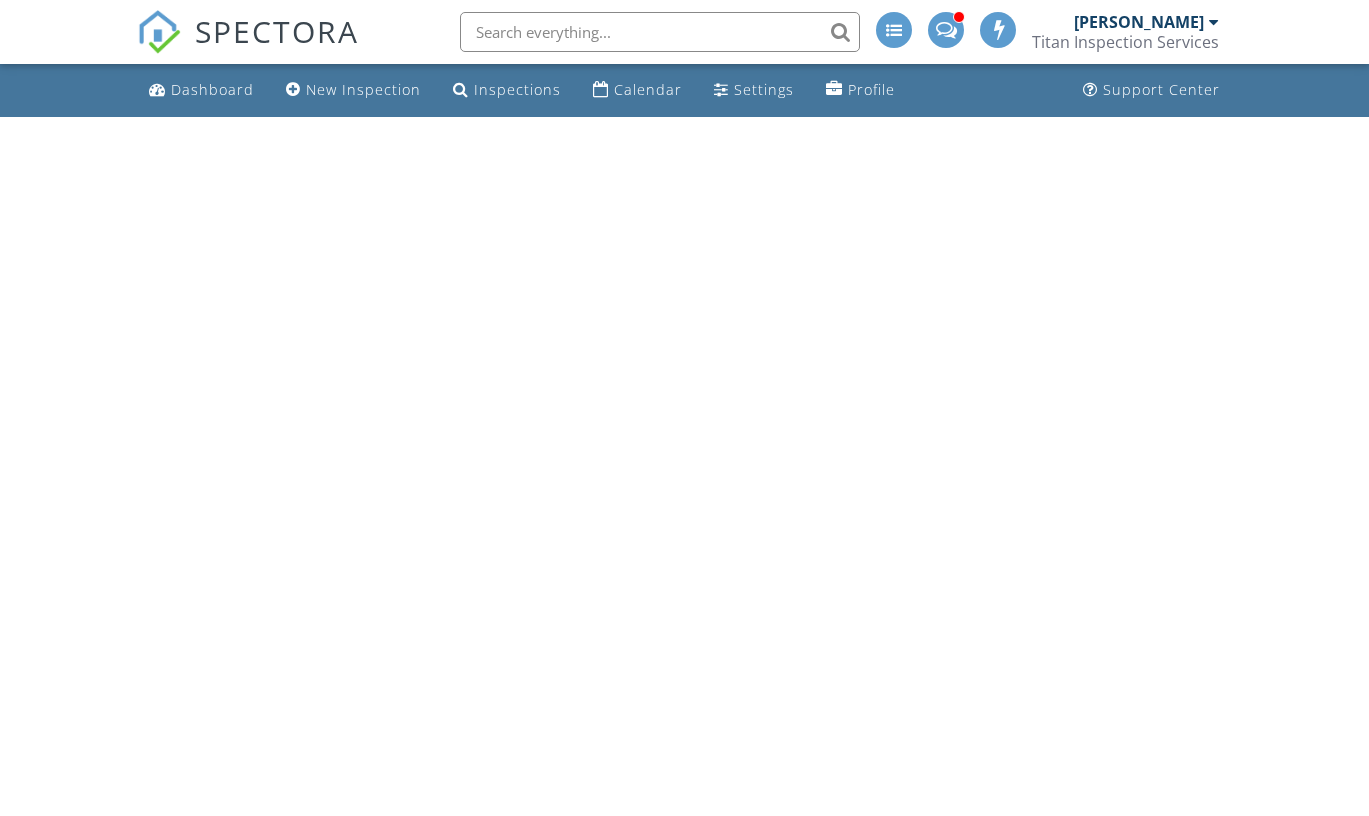 scroll, scrollTop: 0, scrollLeft: 0, axis: both 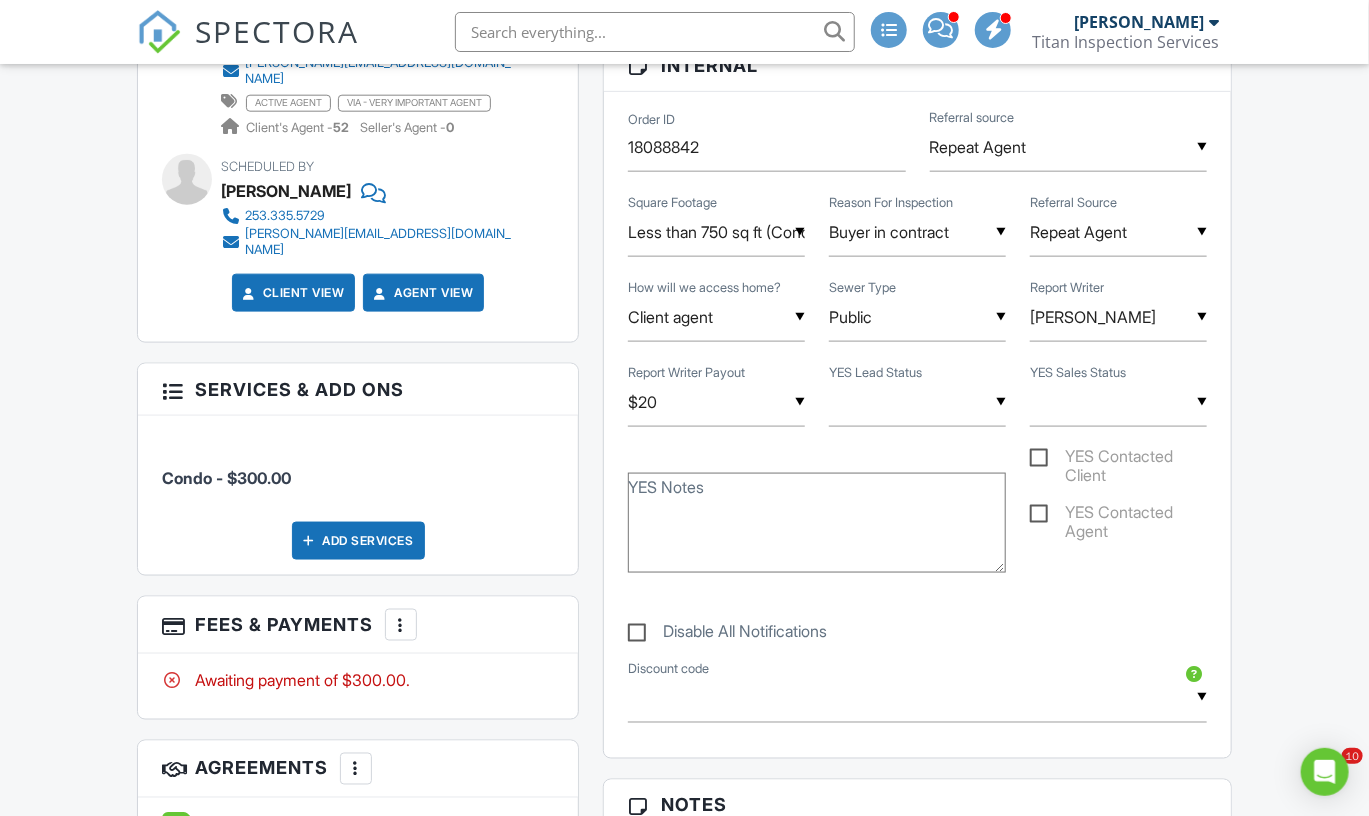 click at bounding box center (917, 402) 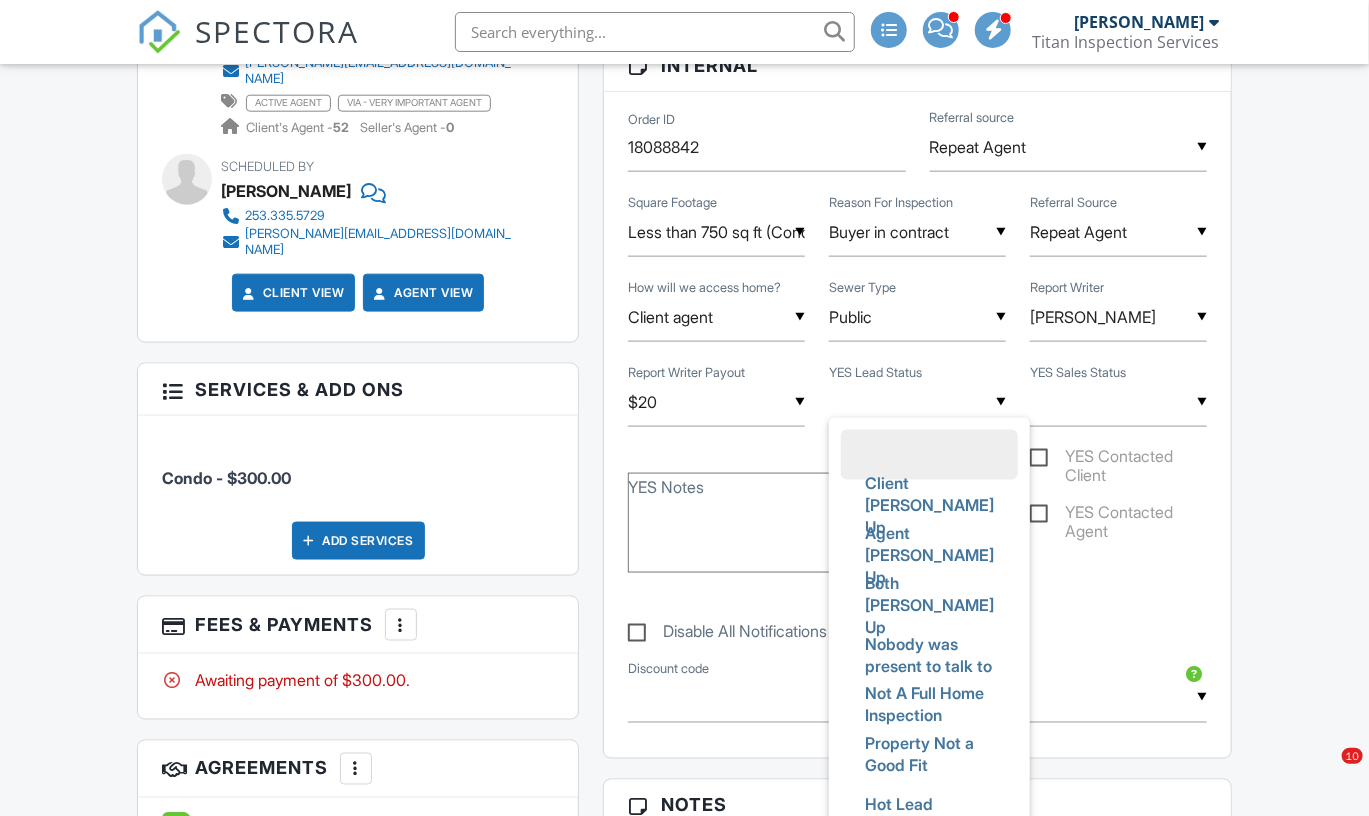 click at bounding box center [917, 402] 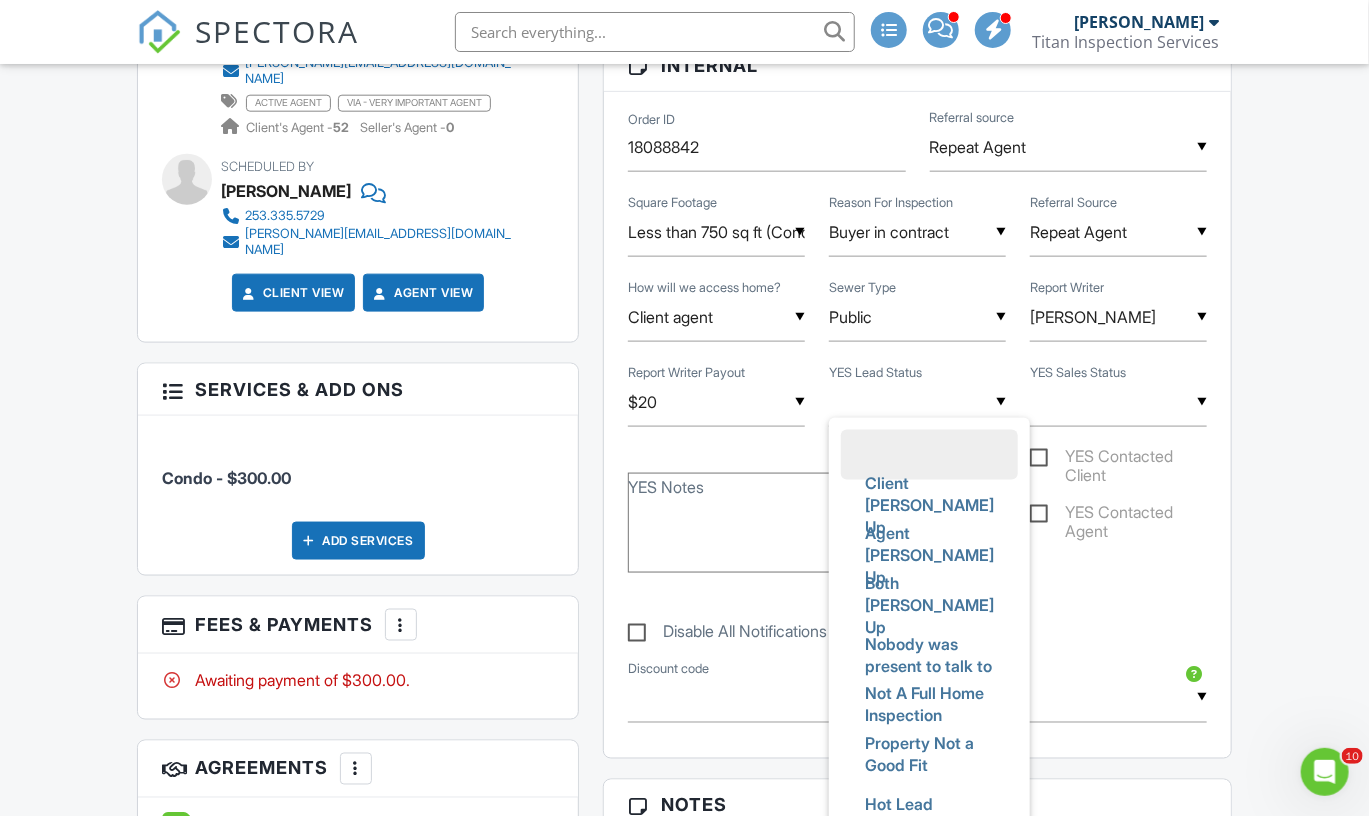 scroll, scrollTop: 0, scrollLeft: 0, axis: both 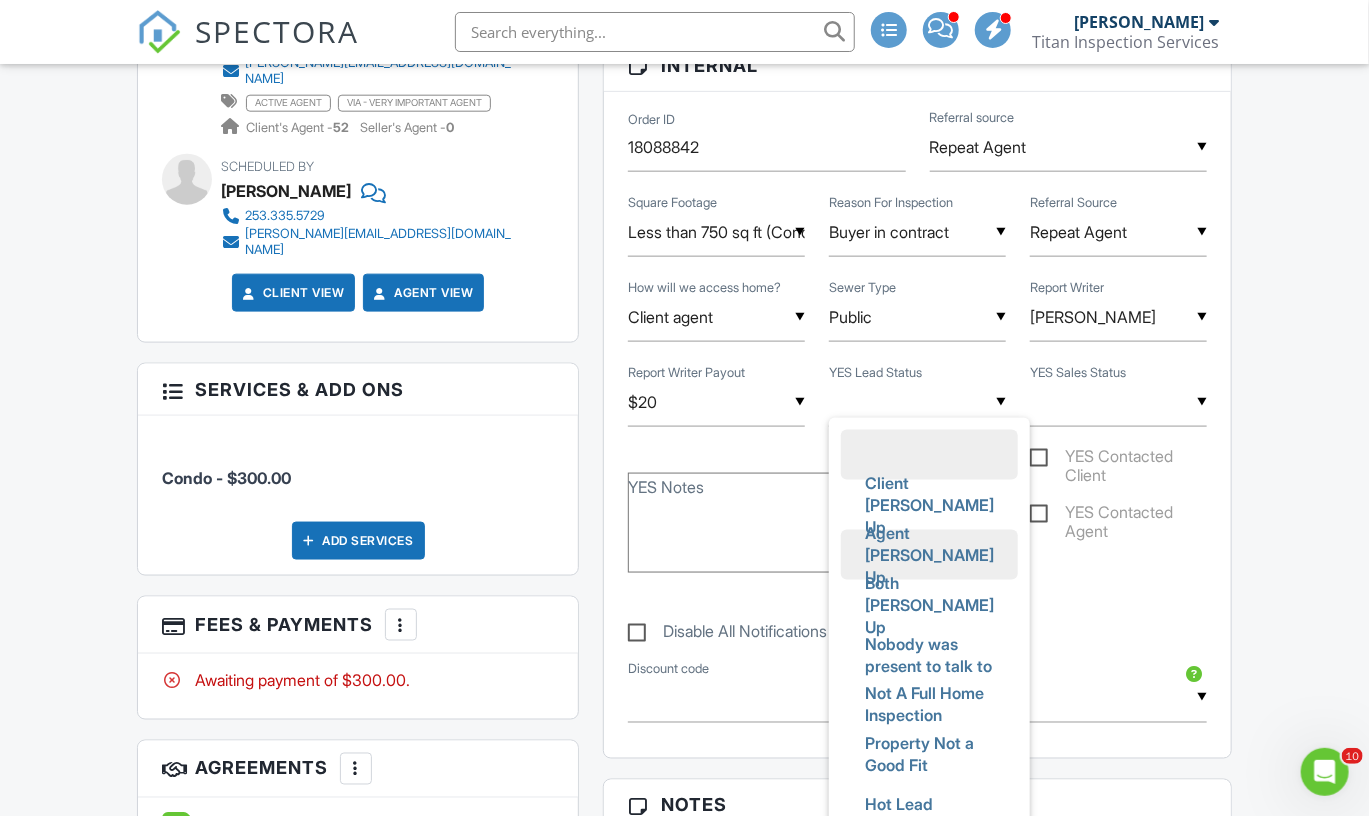 click on "Agent [PERSON_NAME] Up" at bounding box center (929, 555) 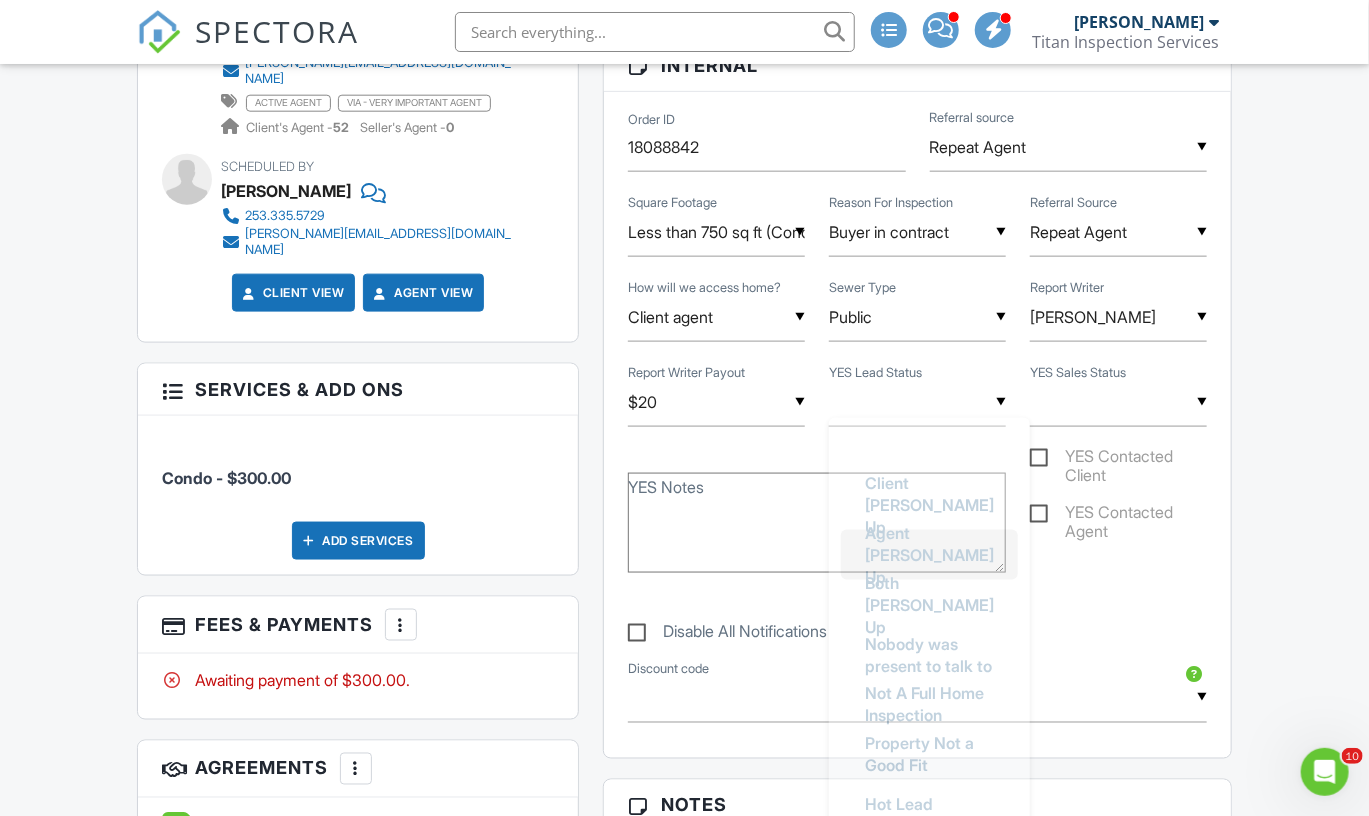 type on "Agent [PERSON_NAME] Up" 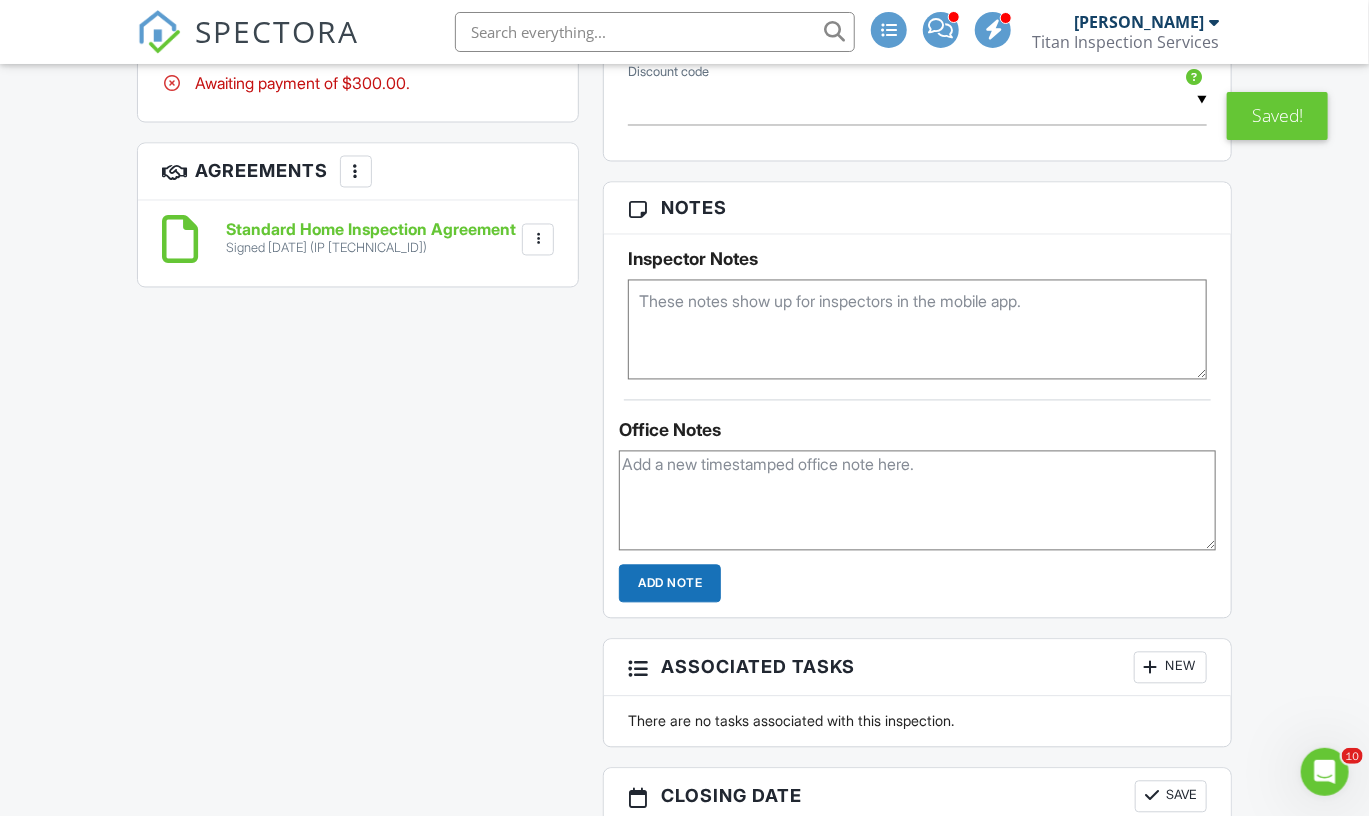 scroll, scrollTop: 1581, scrollLeft: 0, axis: vertical 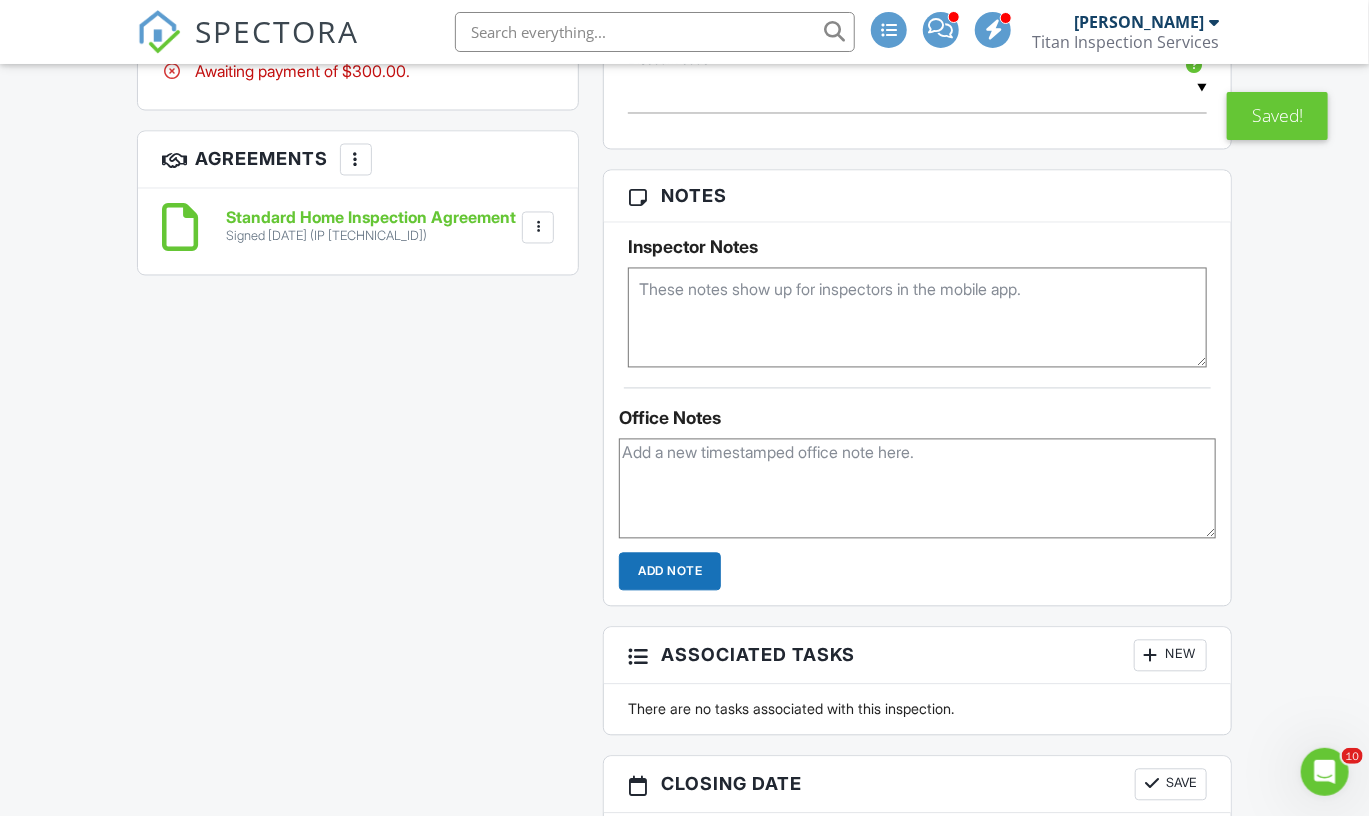 click at bounding box center [917, 489] 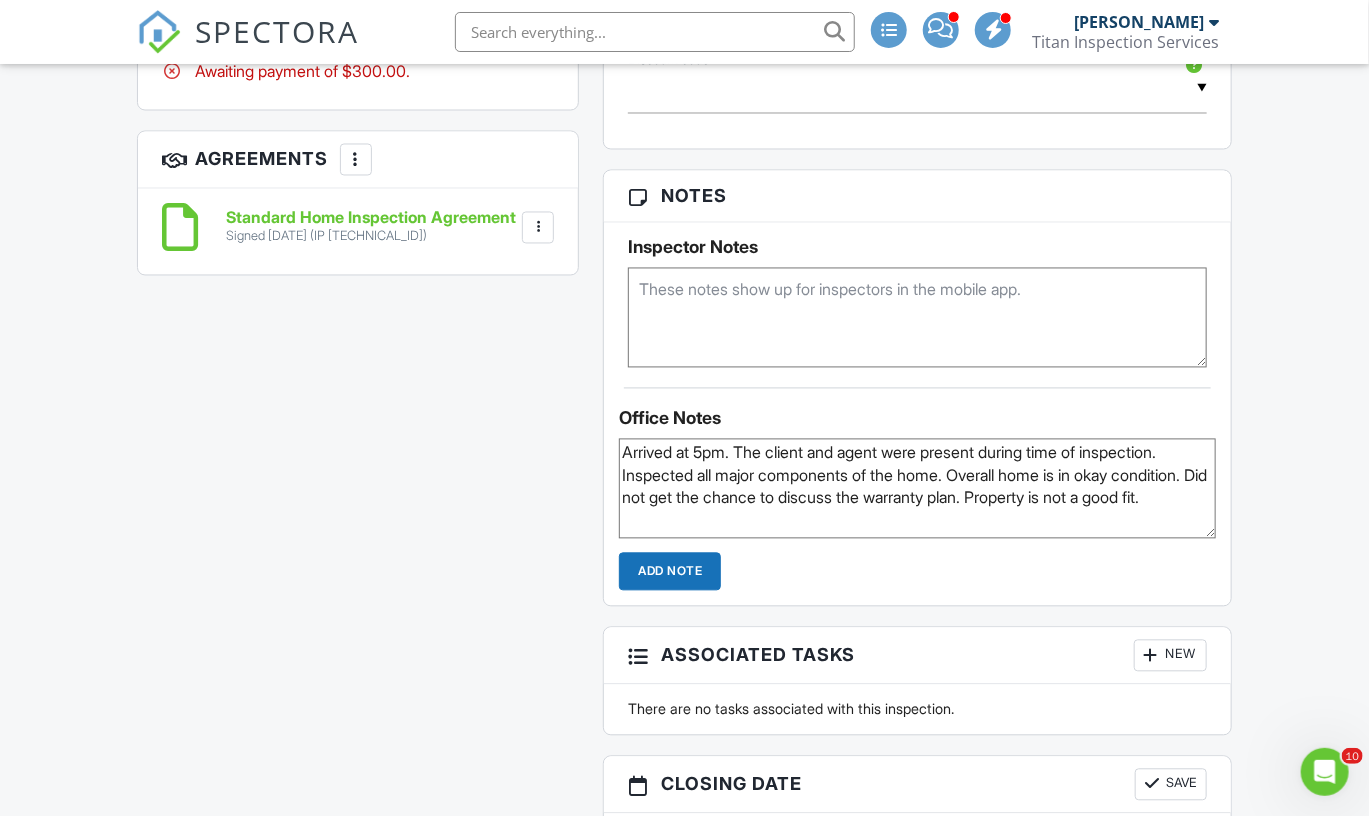 type on "Arrived at 5pm. The client and agent were present during time of inspection. Inspected all major components of the home. Overall home is in okay condition. Did not get the chance to discuss the warranty plan. Property is not a good fit." 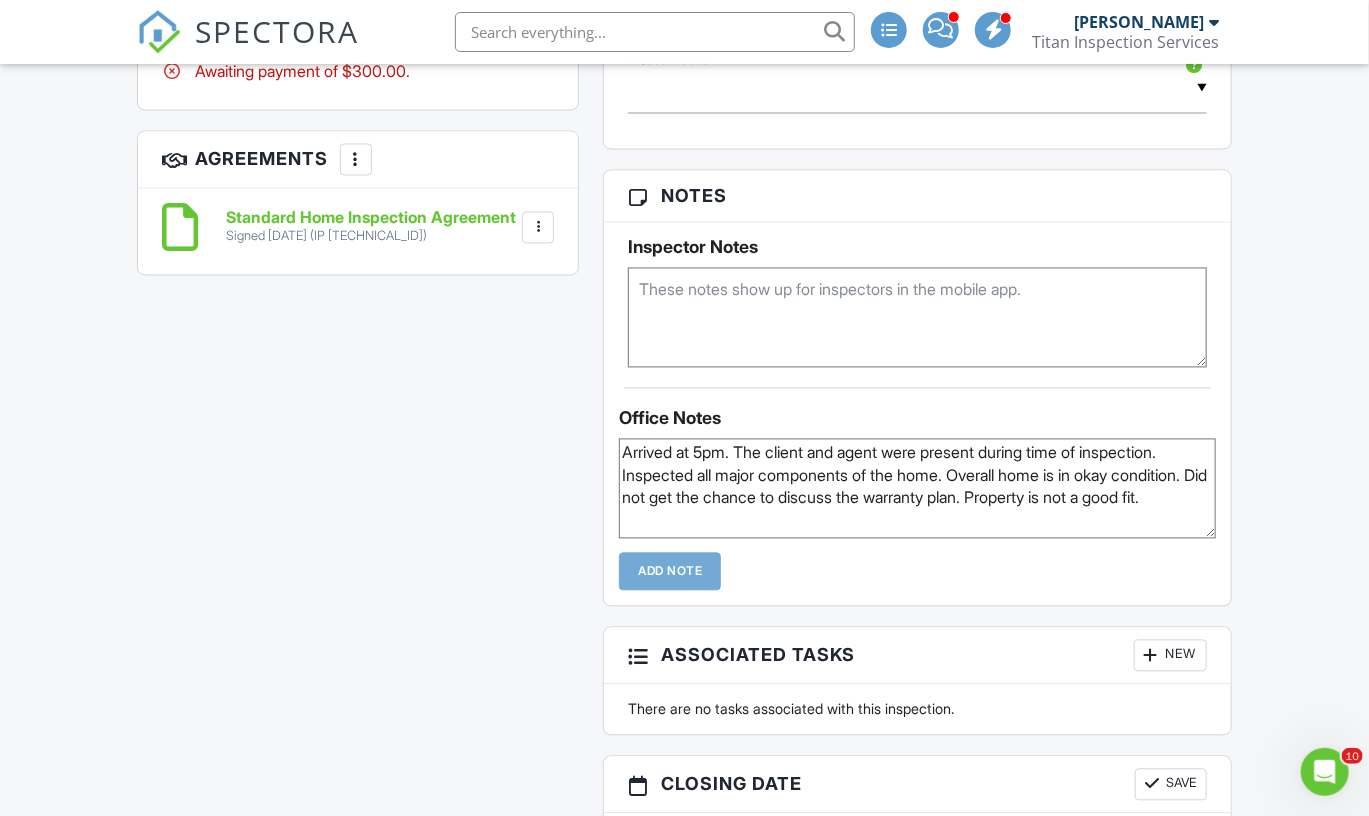 type 